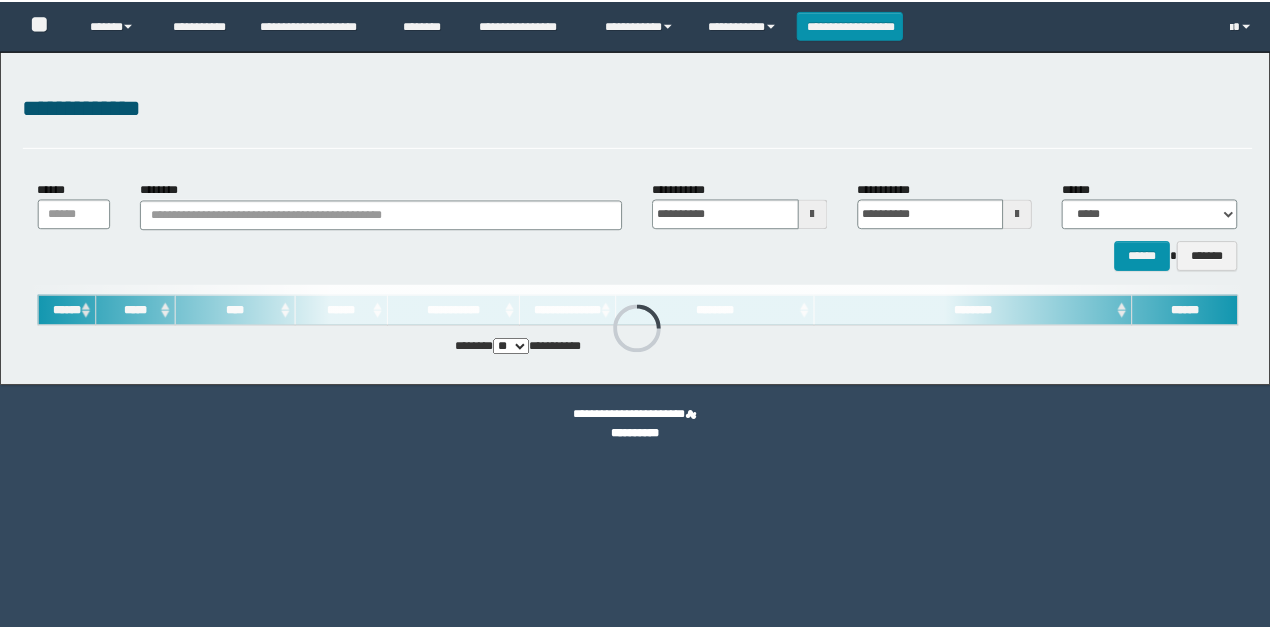 scroll, scrollTop: 0, scrollLeft: 0, axis: both 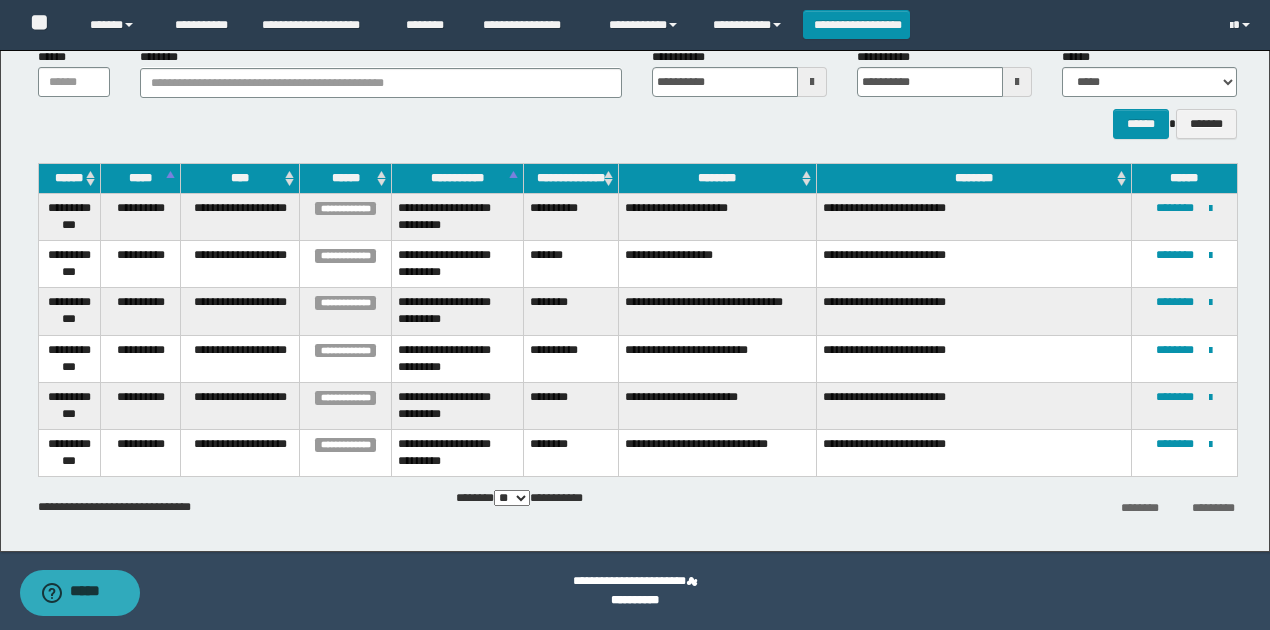 click on "******
*******" at bounding box center (637, 123) 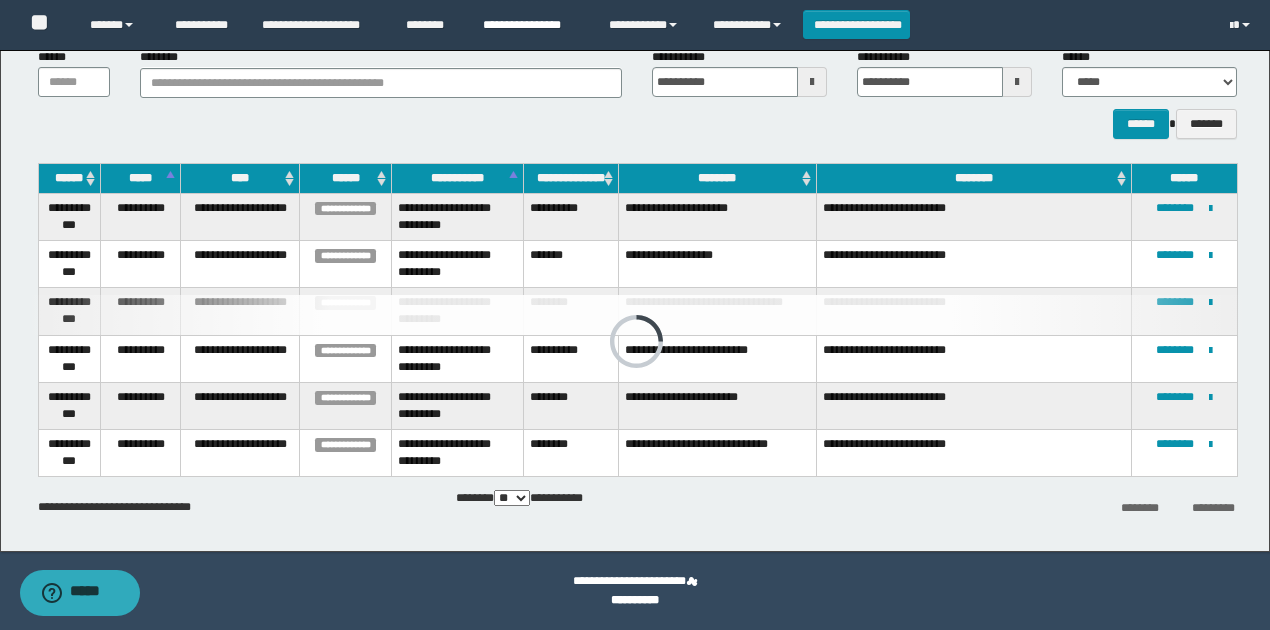 click on "**********" at bounding box center [531, 25] 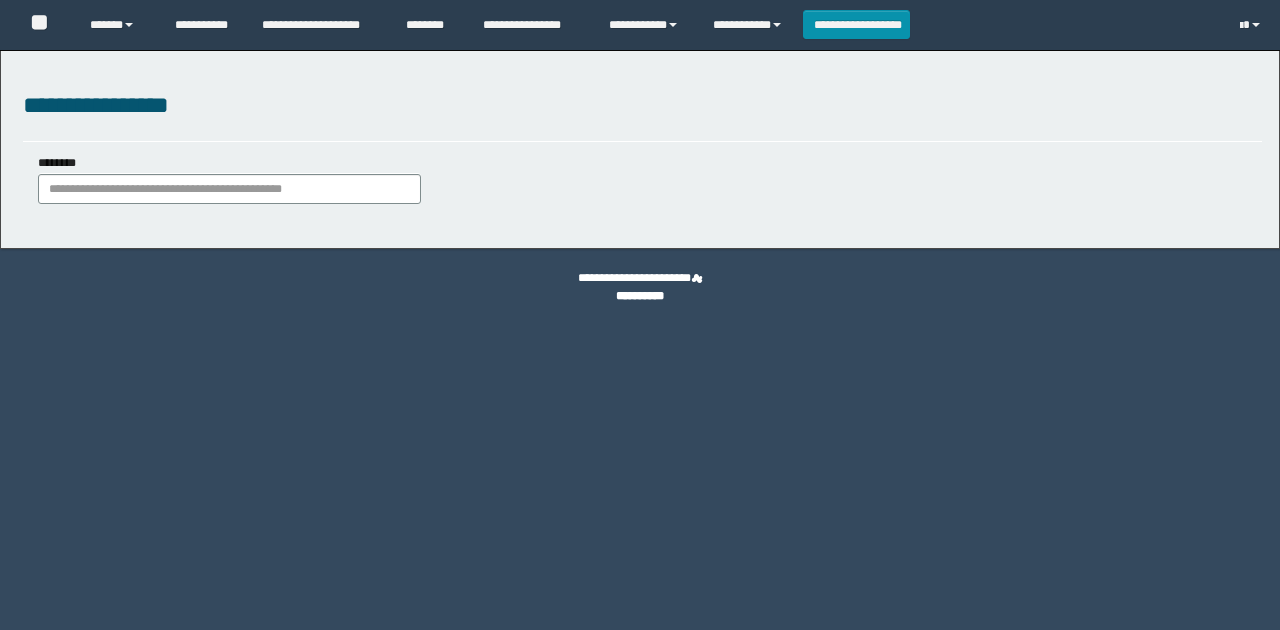 scroll, scrollTop: 0, scrollLeft: 0, axis: both 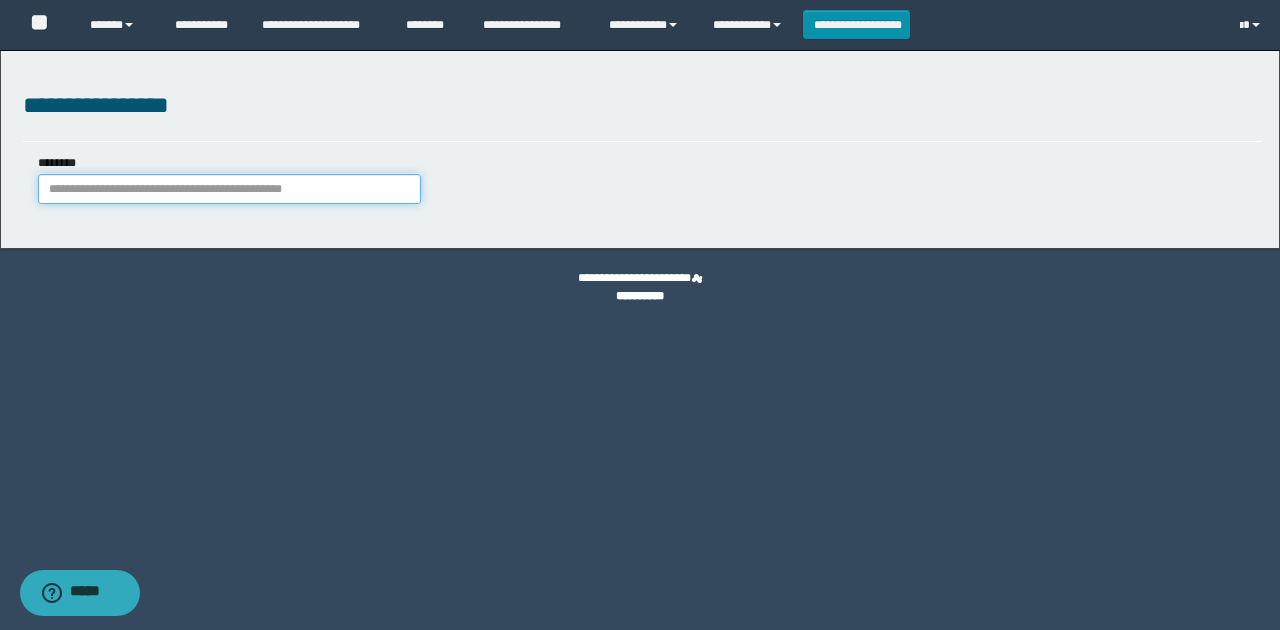 click on "********" at bounding box center [229, 189] 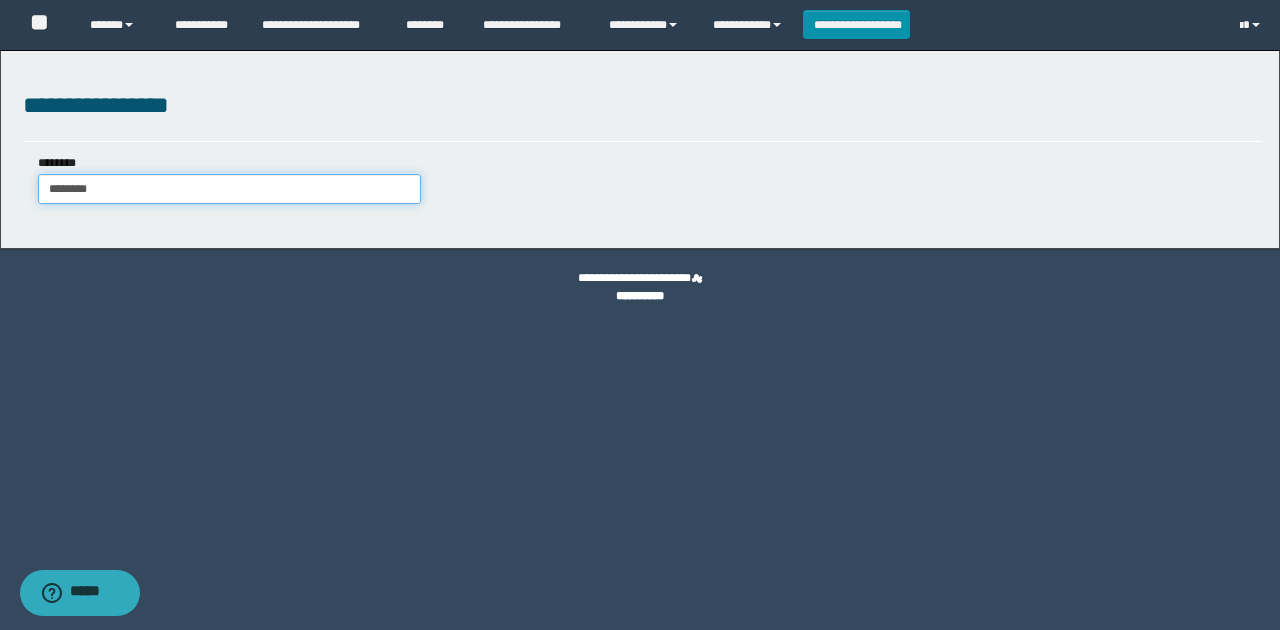 type on "********" 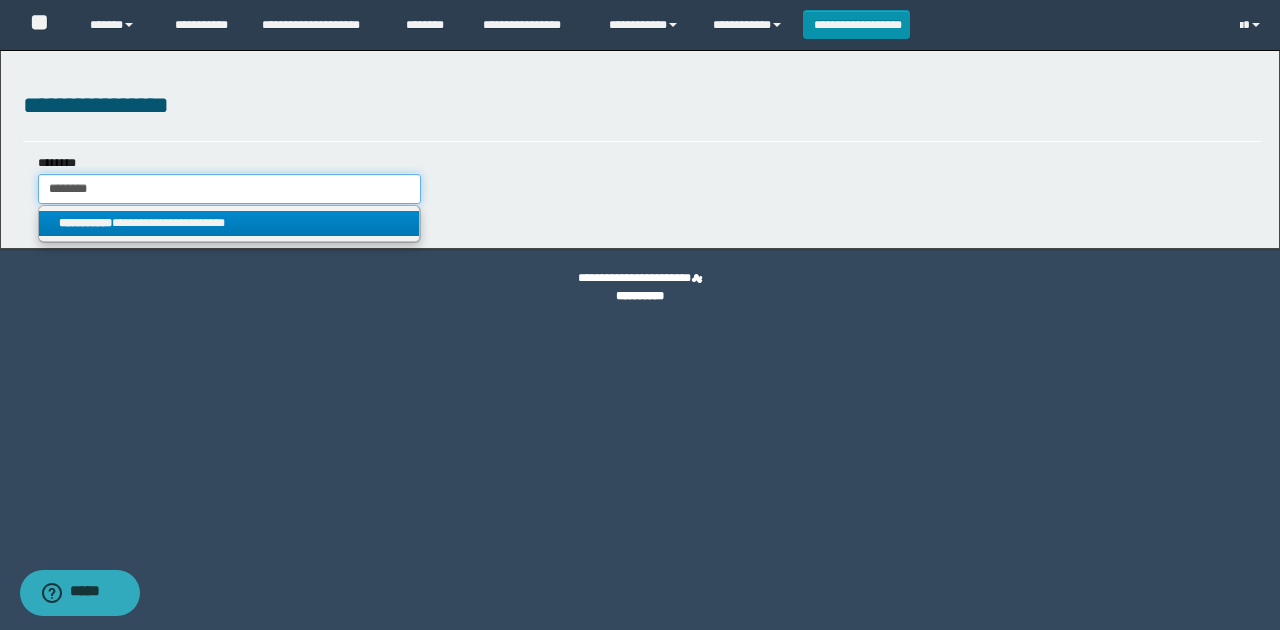 type on "********" 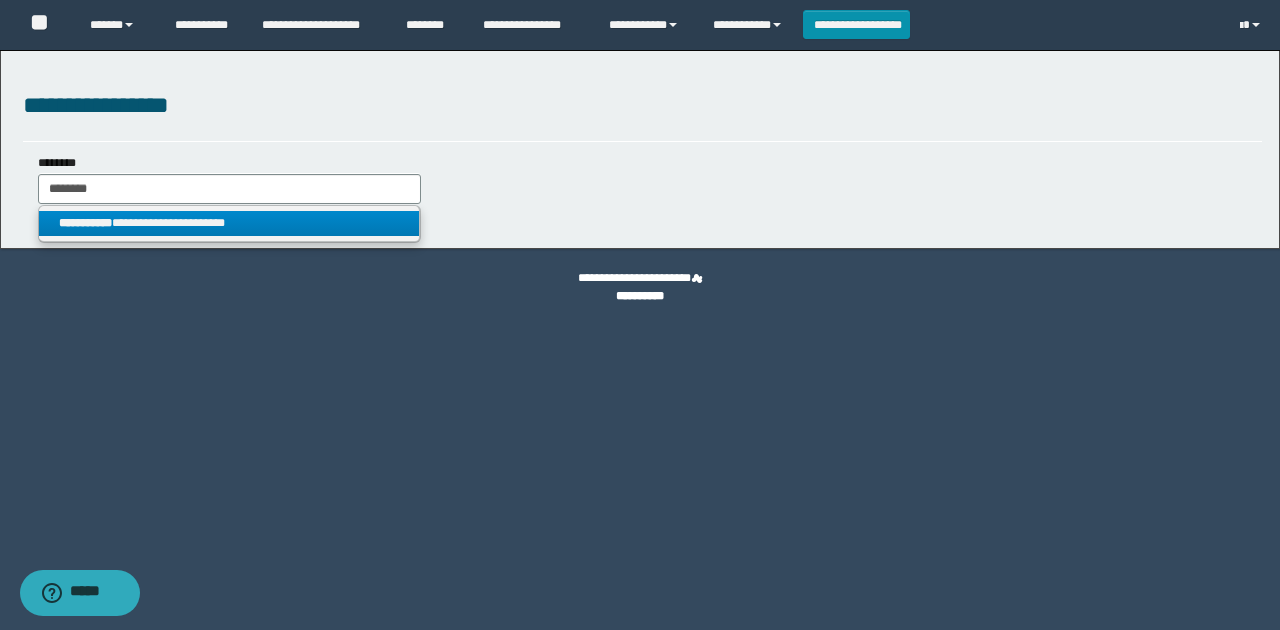 click on "**********" at bounding box center (229, 223) 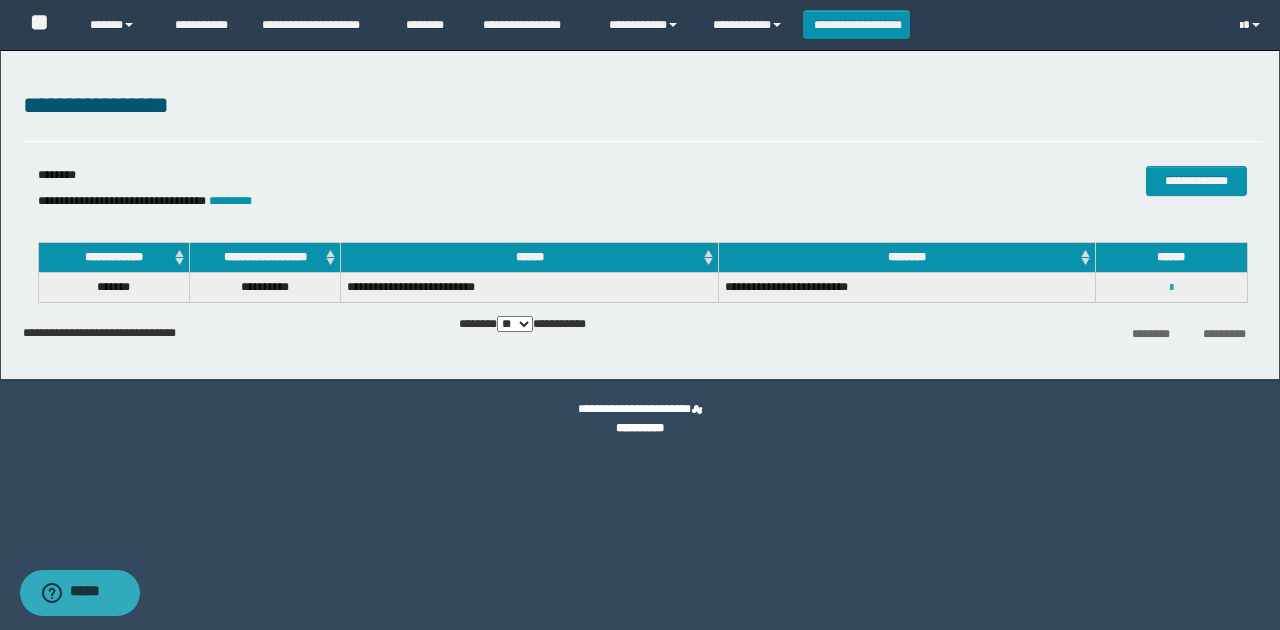 click at bounding box center [1171, 288] 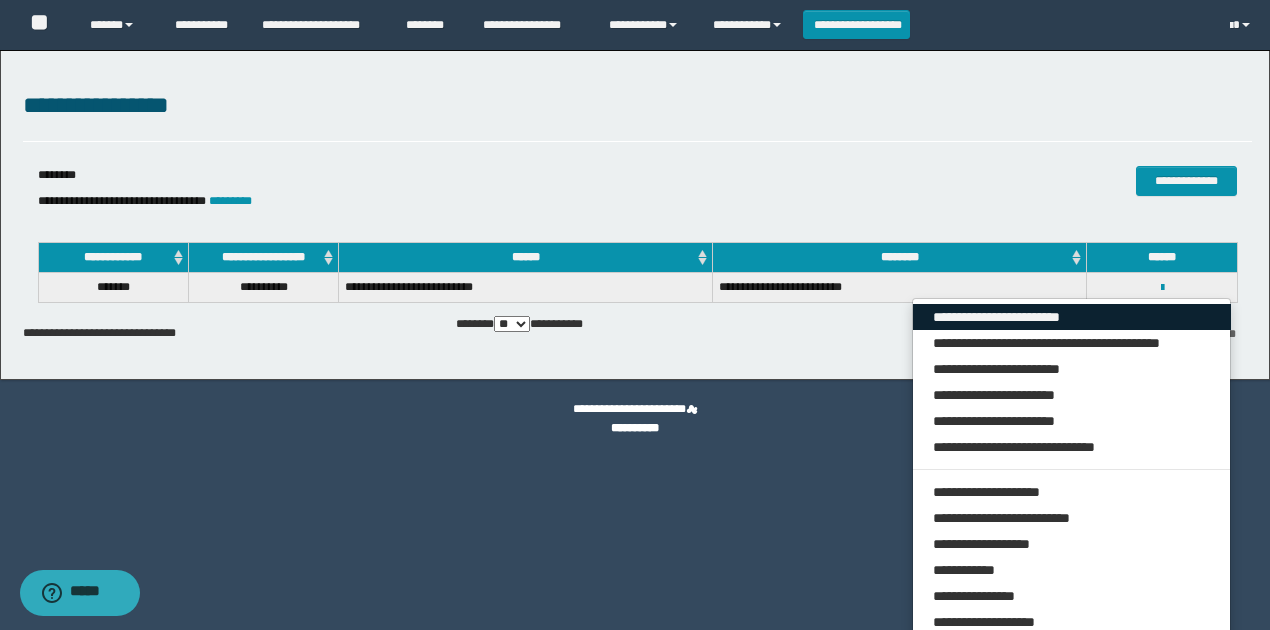 click on "**********" at bounding box center (1072, 317) 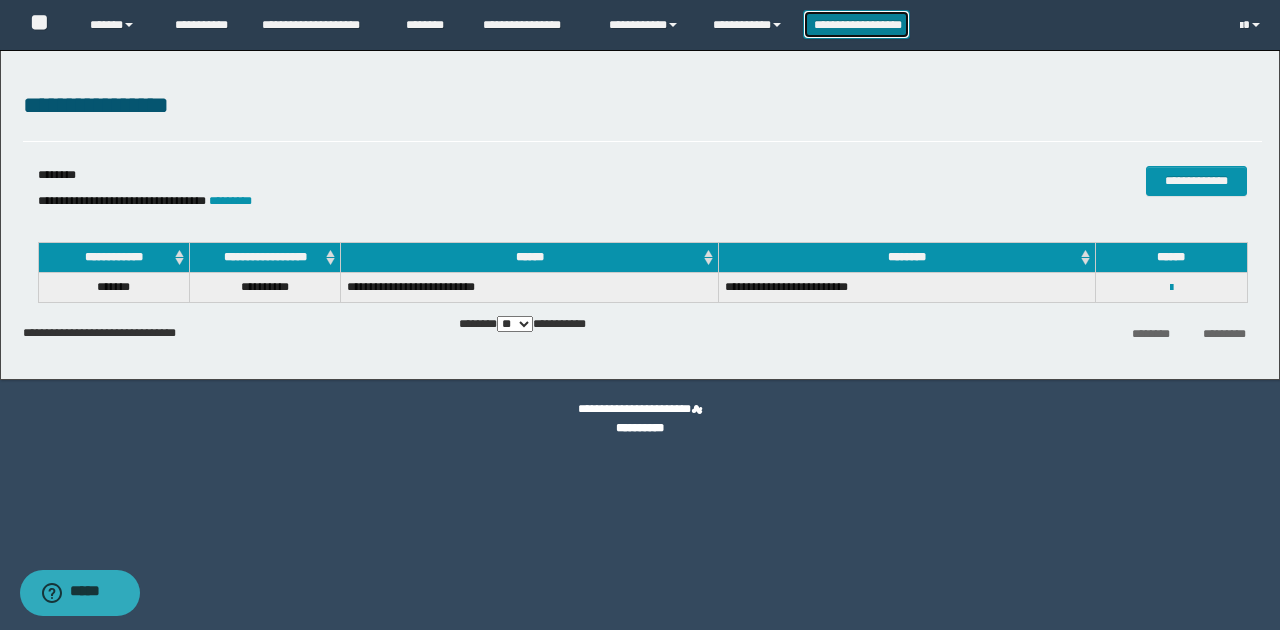 click on "**********" at bounding box center (857, 24) 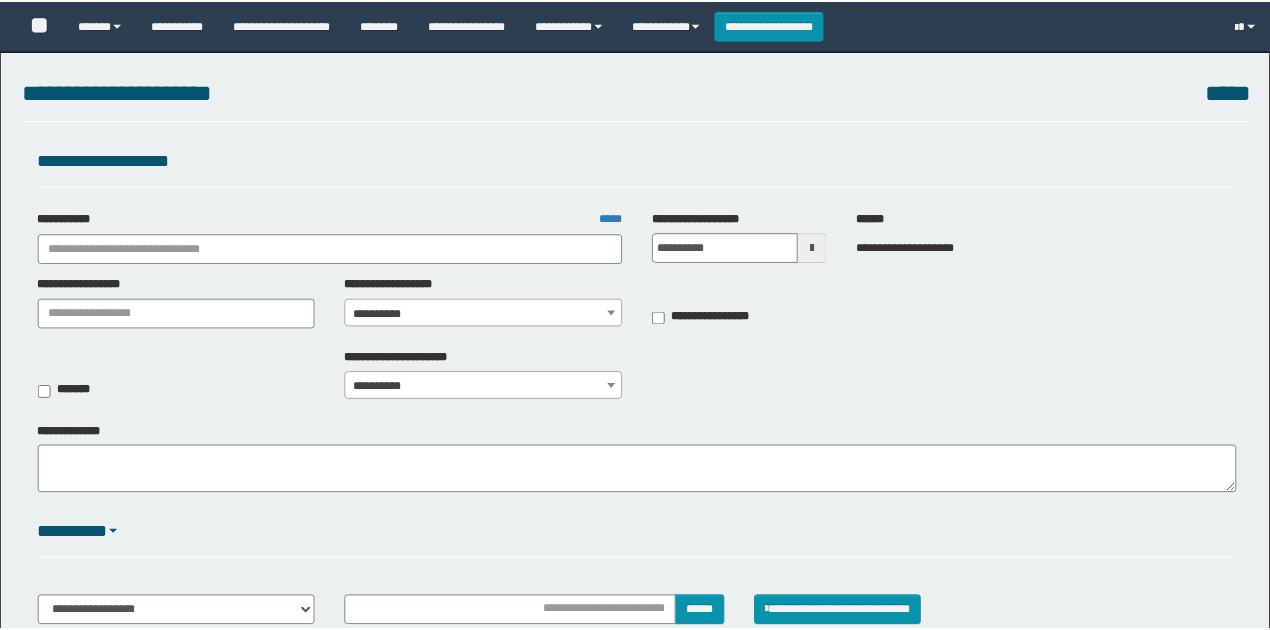 scroll, scrollTop: 0, scrollLeft: 0, axis: both 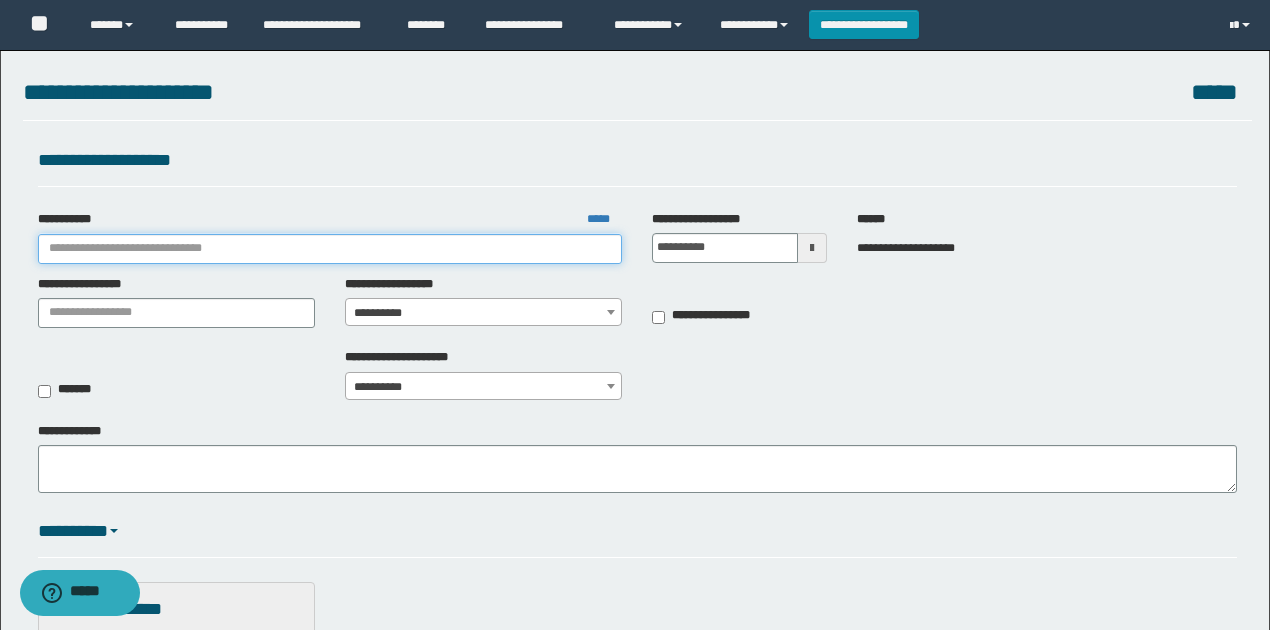 click on "**********" at bounding box center (330, 249) 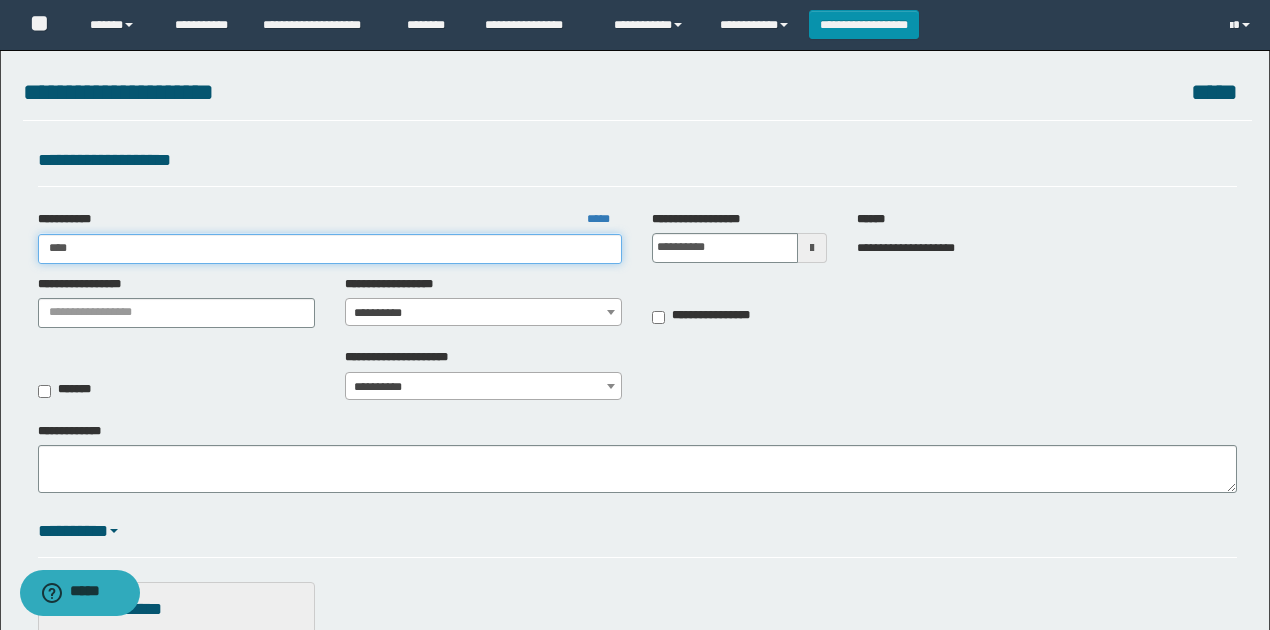 type on "*****" 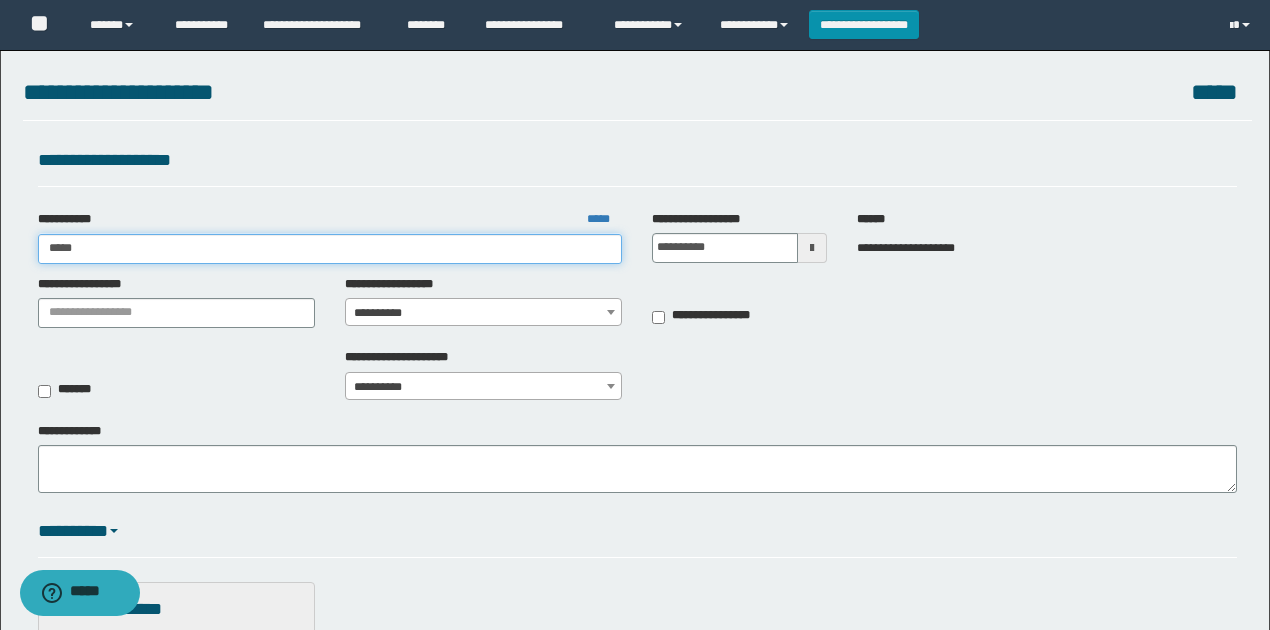 type on "*****" 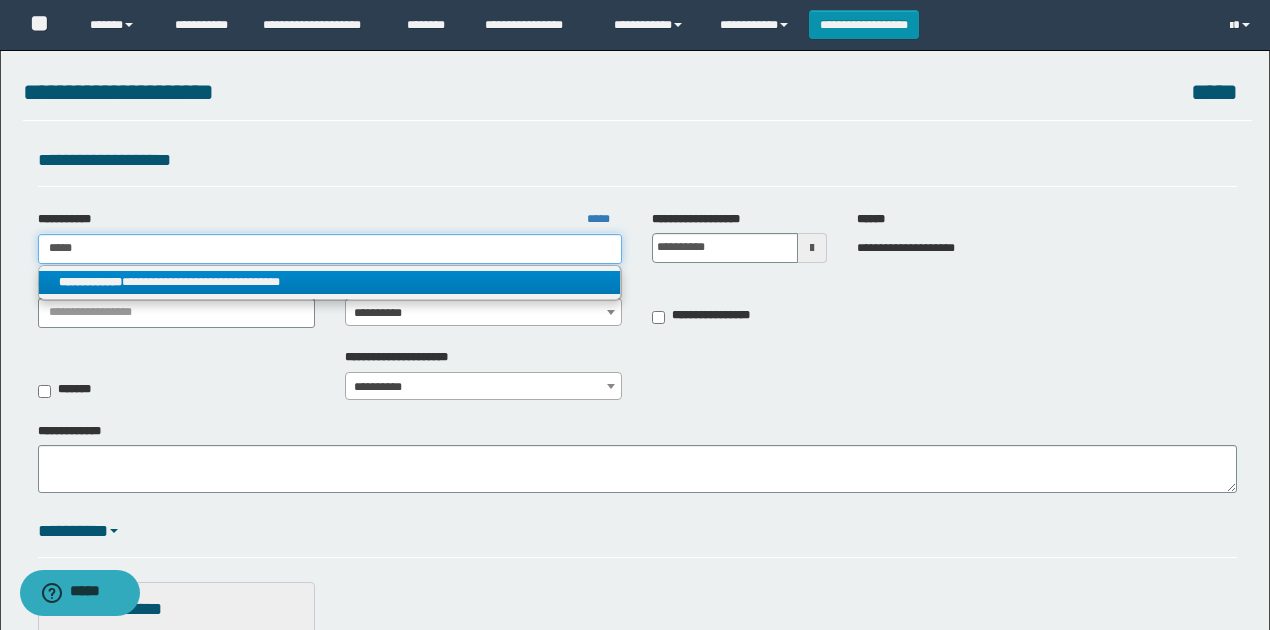 type on "*****" 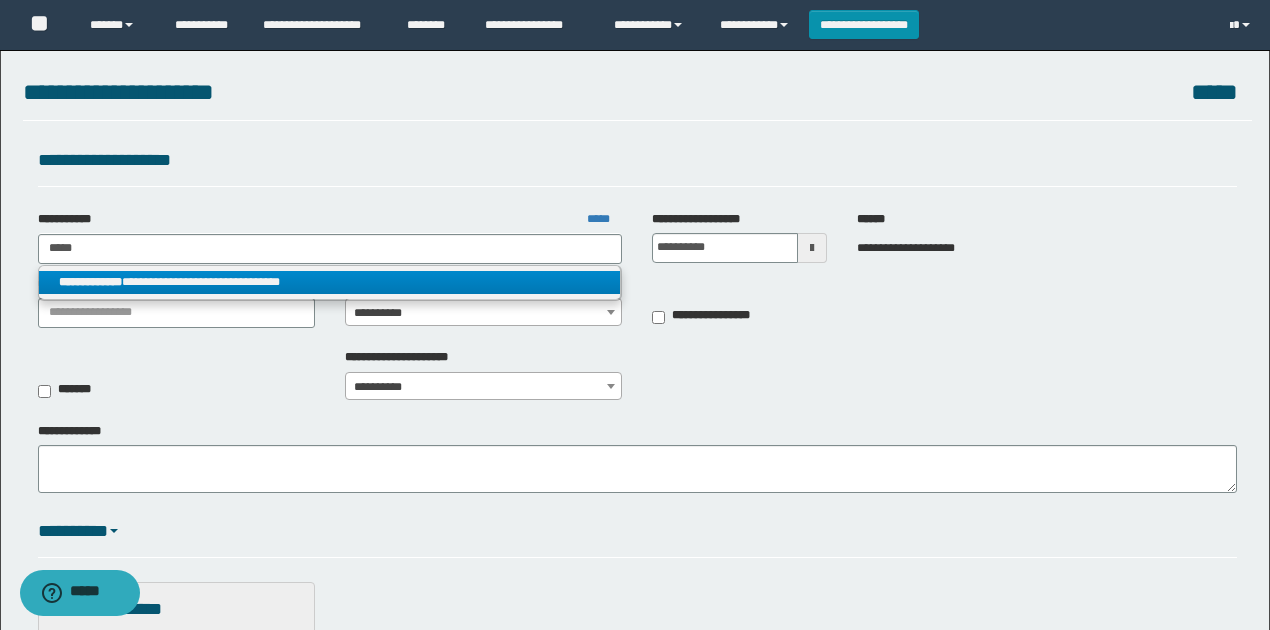 drag, startPoint x: 260, startPoint y: 278, endPoint x: 340, endPoint y: 286, distance: 80.399 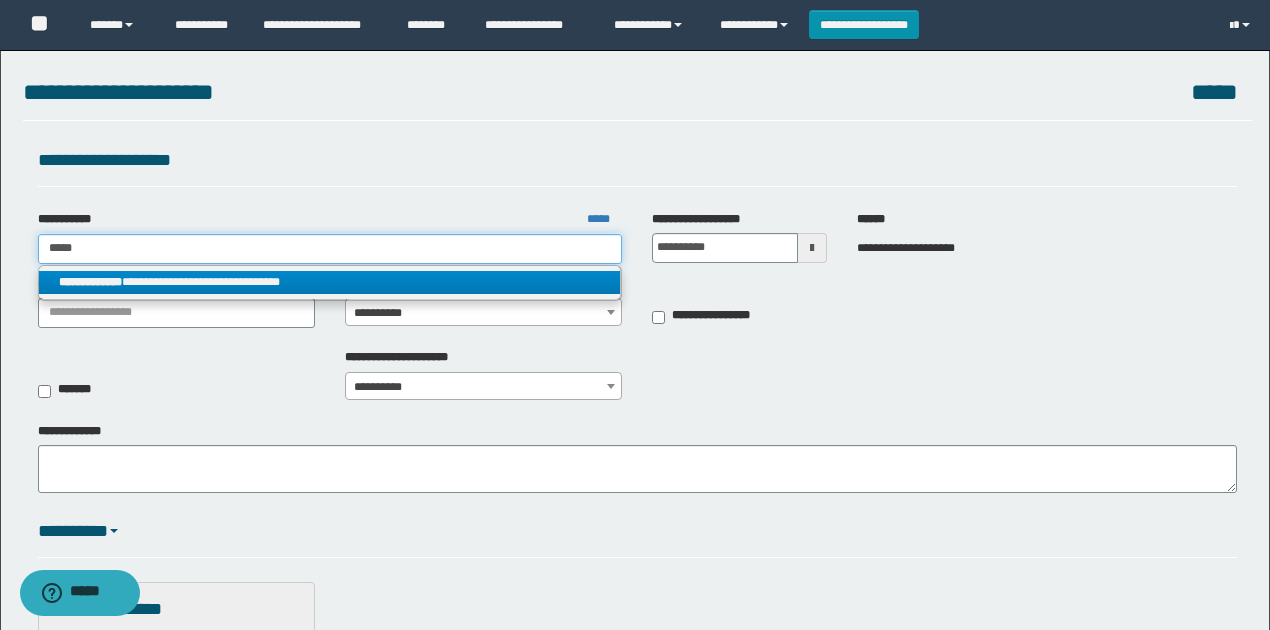 type 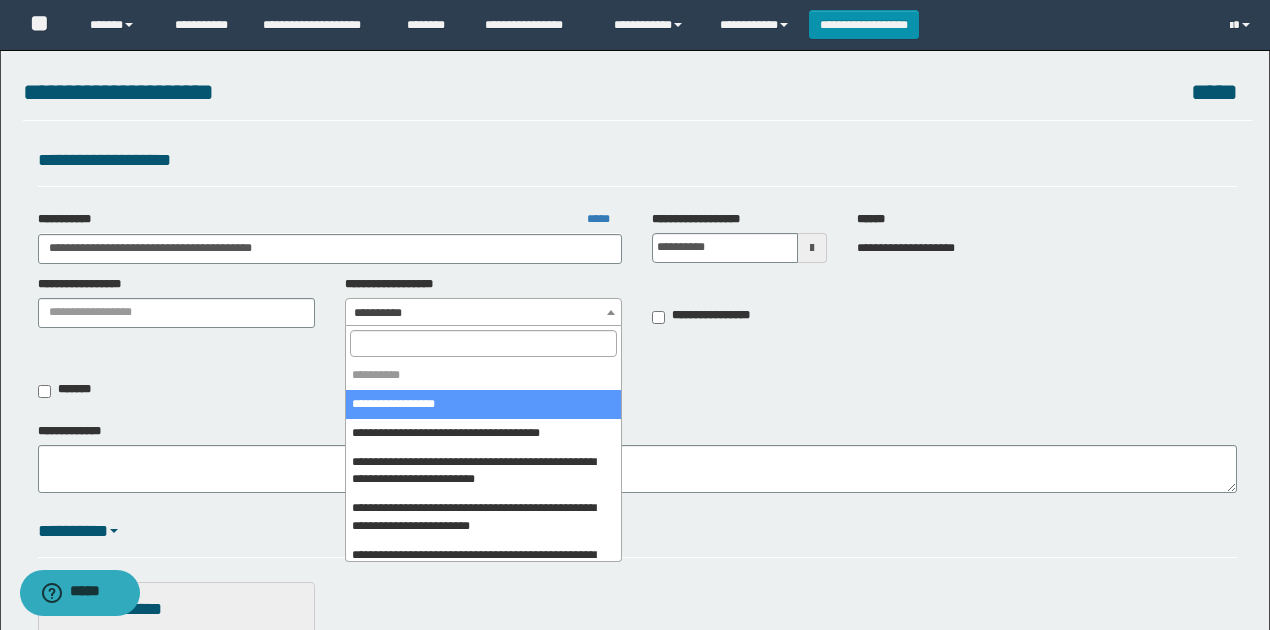 drag, startPoint x: 427, startPoint y: 298, endPoint x: 428, endPoint y: 312, distance: 14.035668 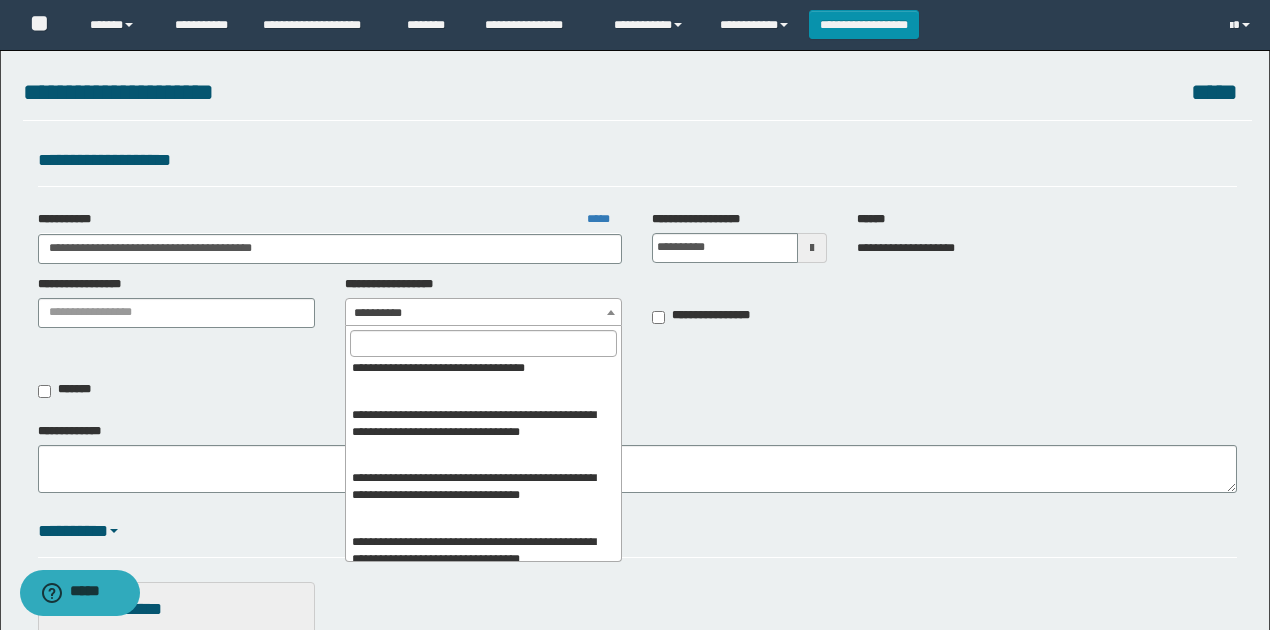 scroll, scrollTop: 666, scrollLeft: 0, axis: vertical 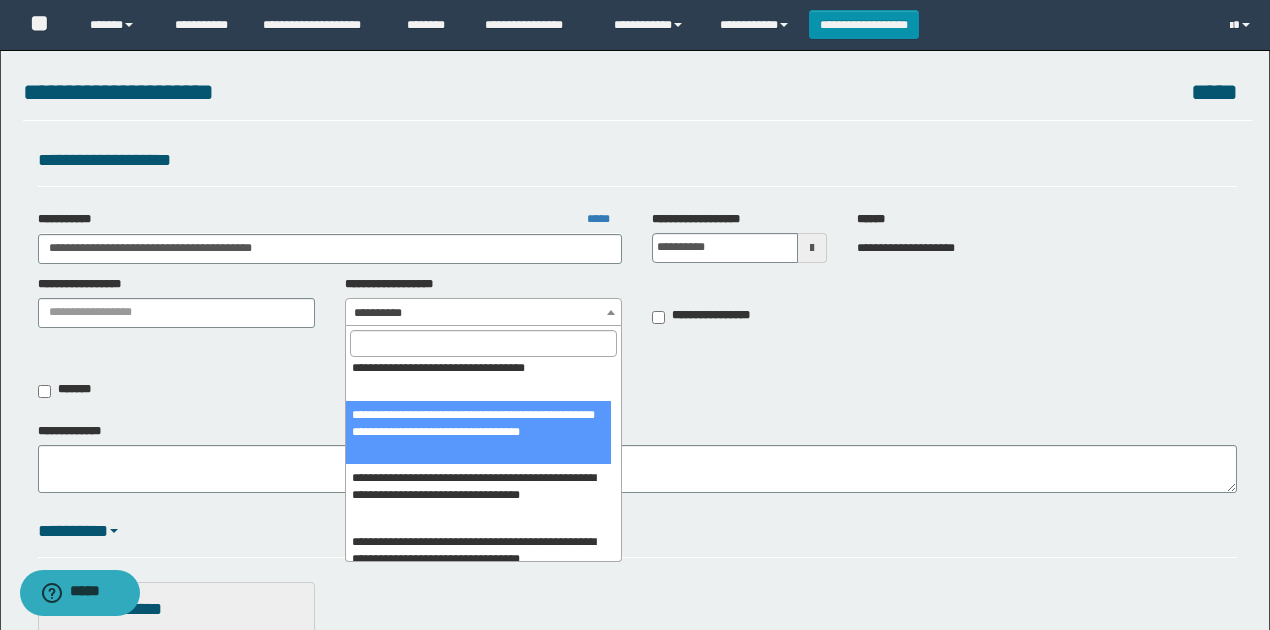 select on "****" 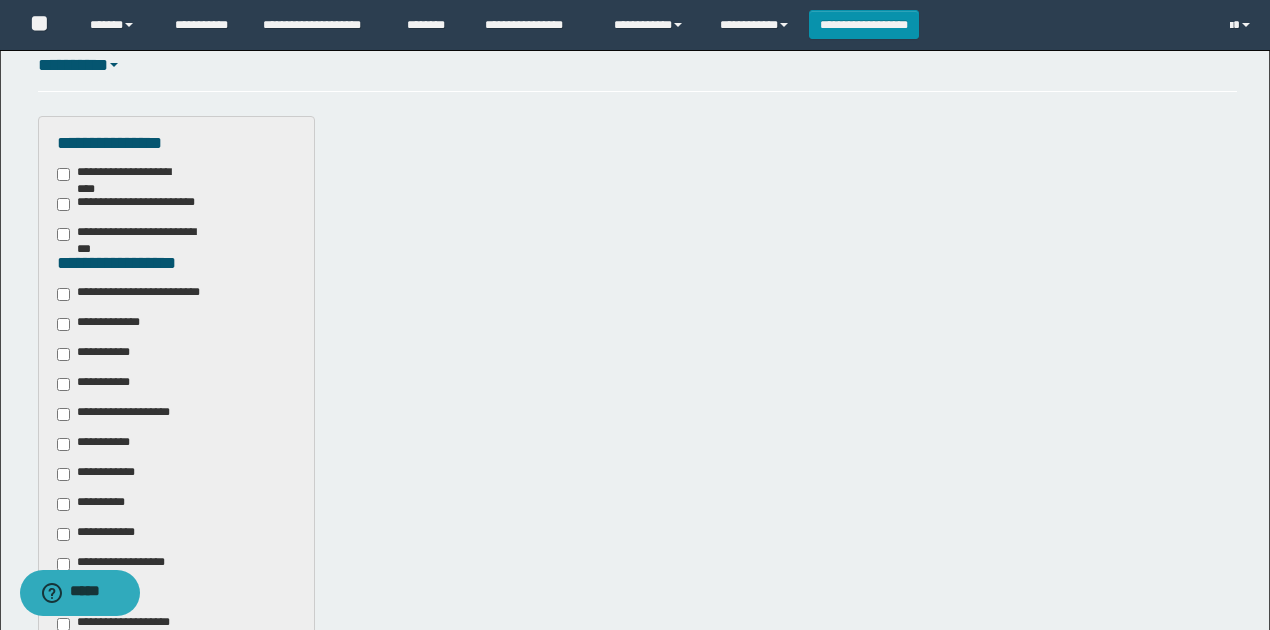 click on "**********" at bounding box center (143, 294) 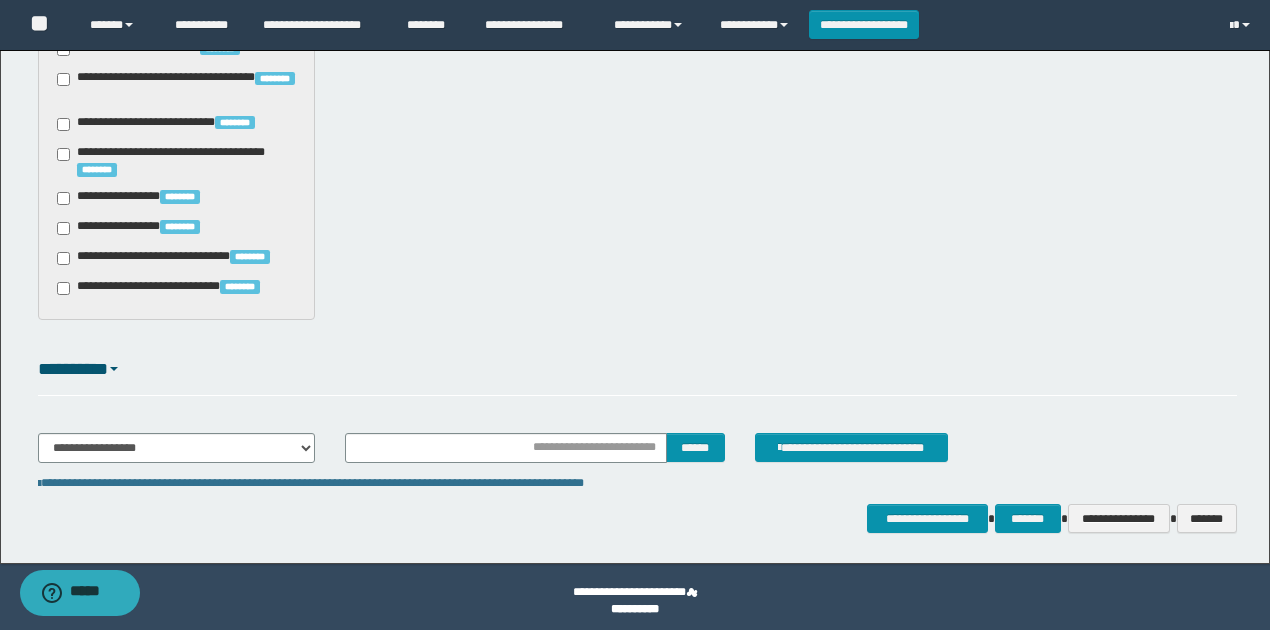 scroll, scrollTop: 1720, scrollLeft: 0, axis: vertical 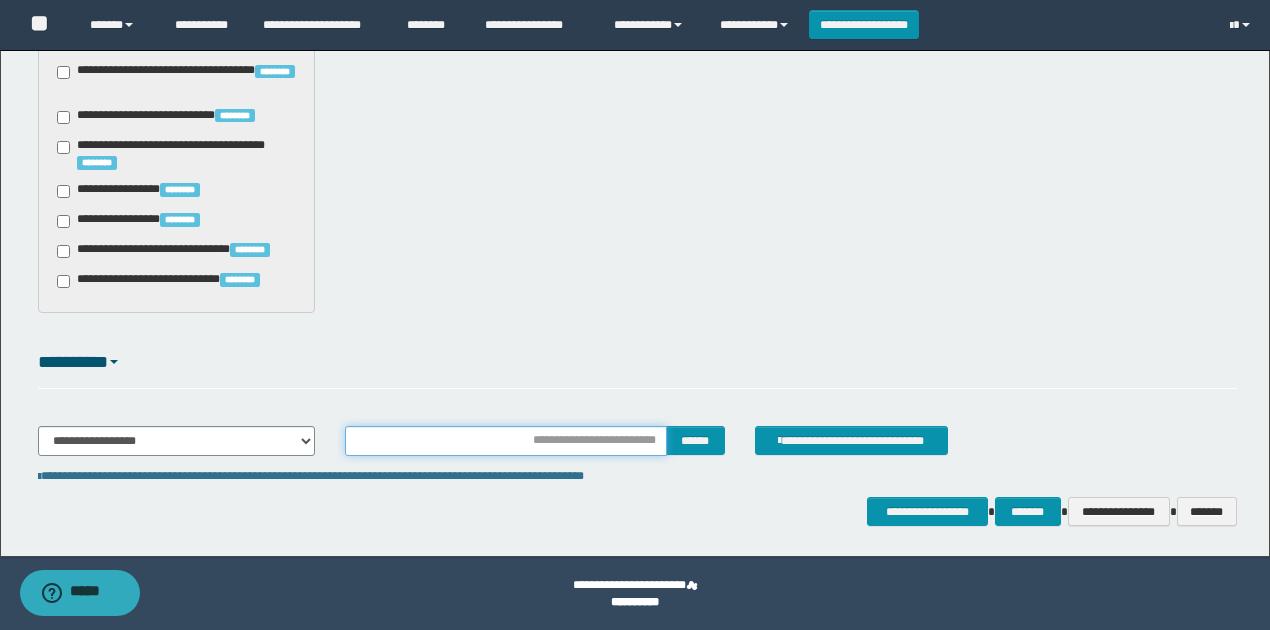 click at bounding box center [506, 441] 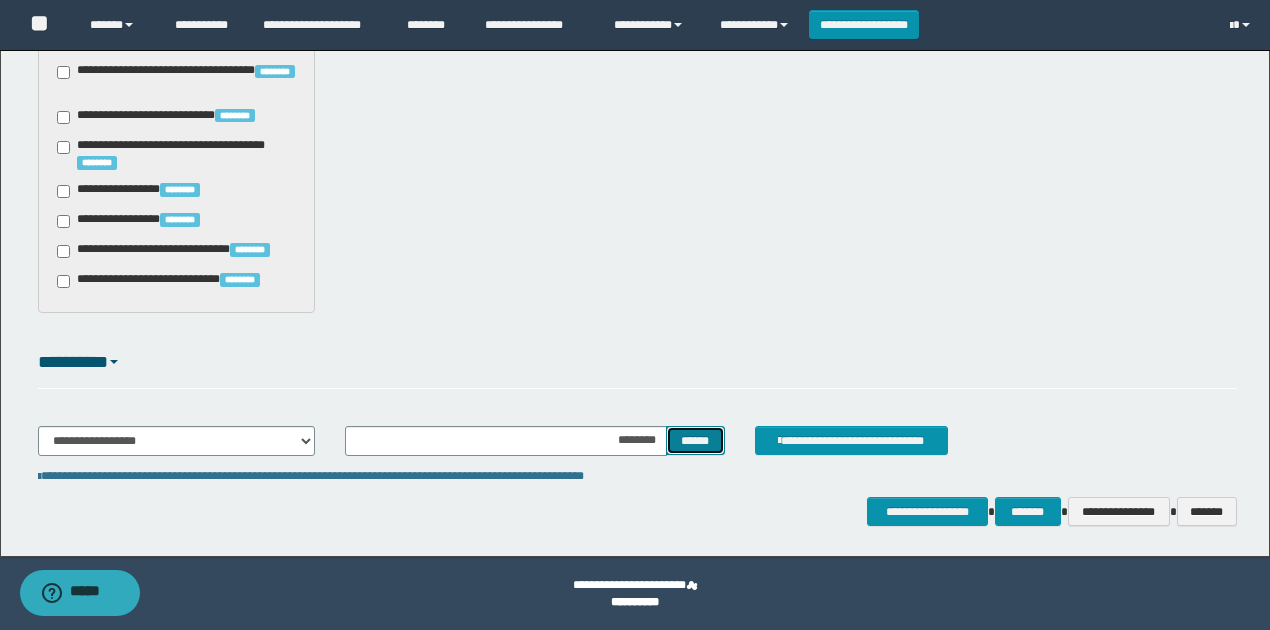 click on "******" at bounding box center [695, 440] 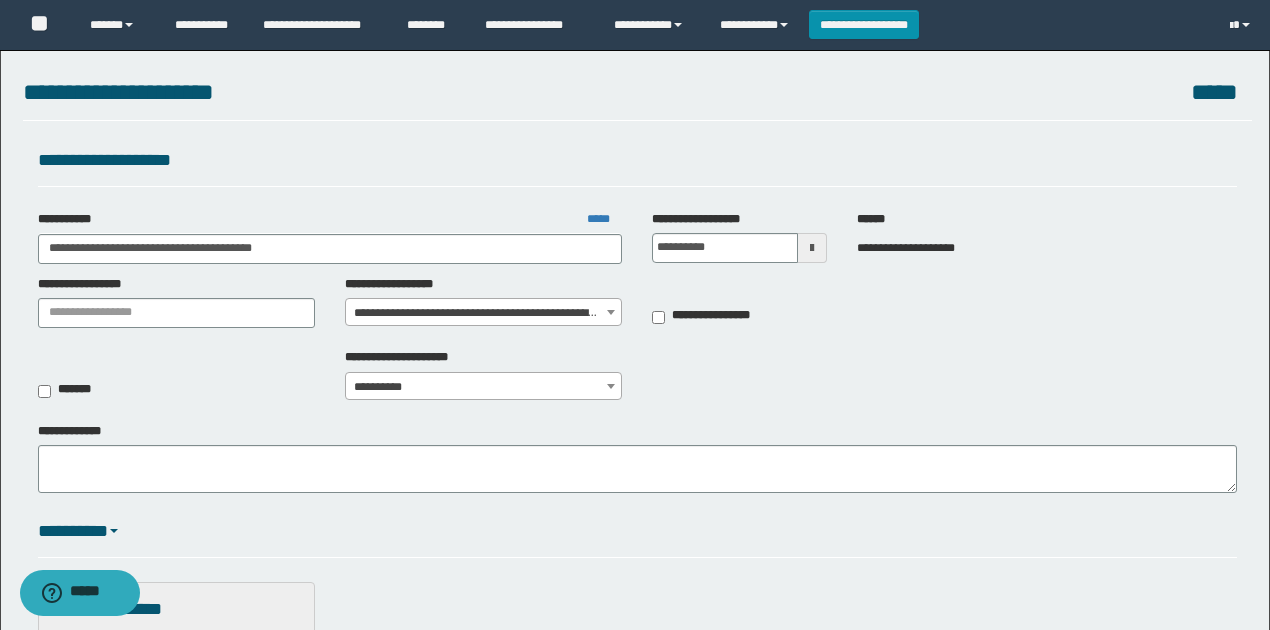 scroll, scrollTop: 0, scrollLeft: 0, axis: both 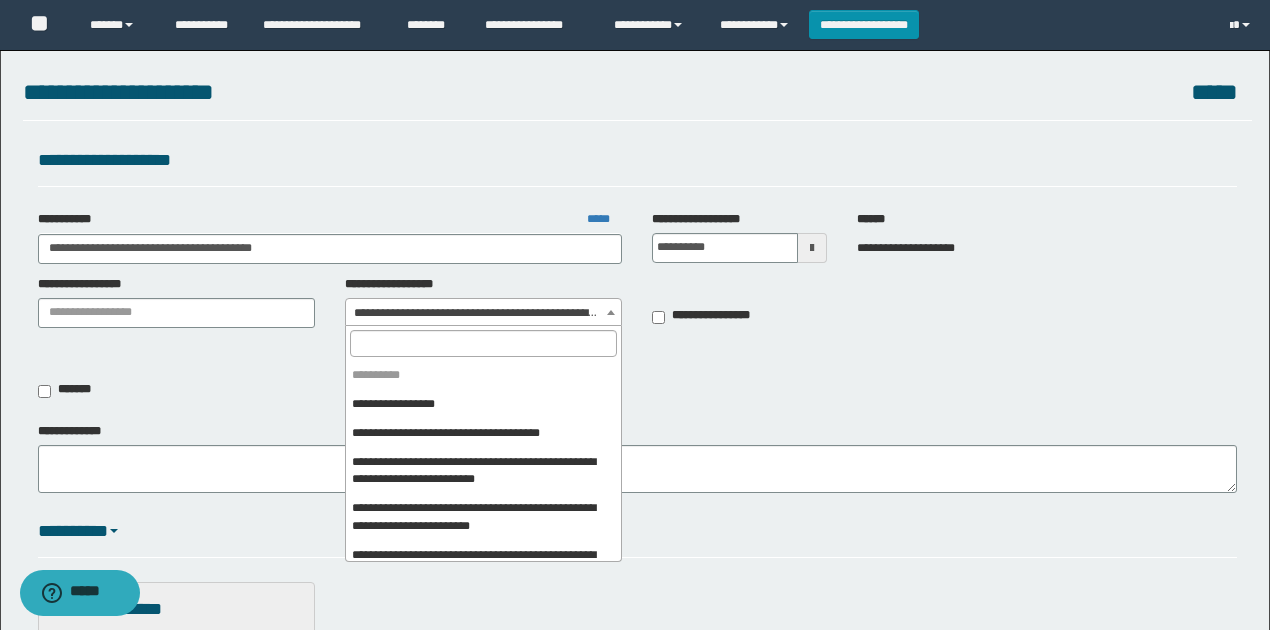click on "**********" at bounding box center (484, 313) 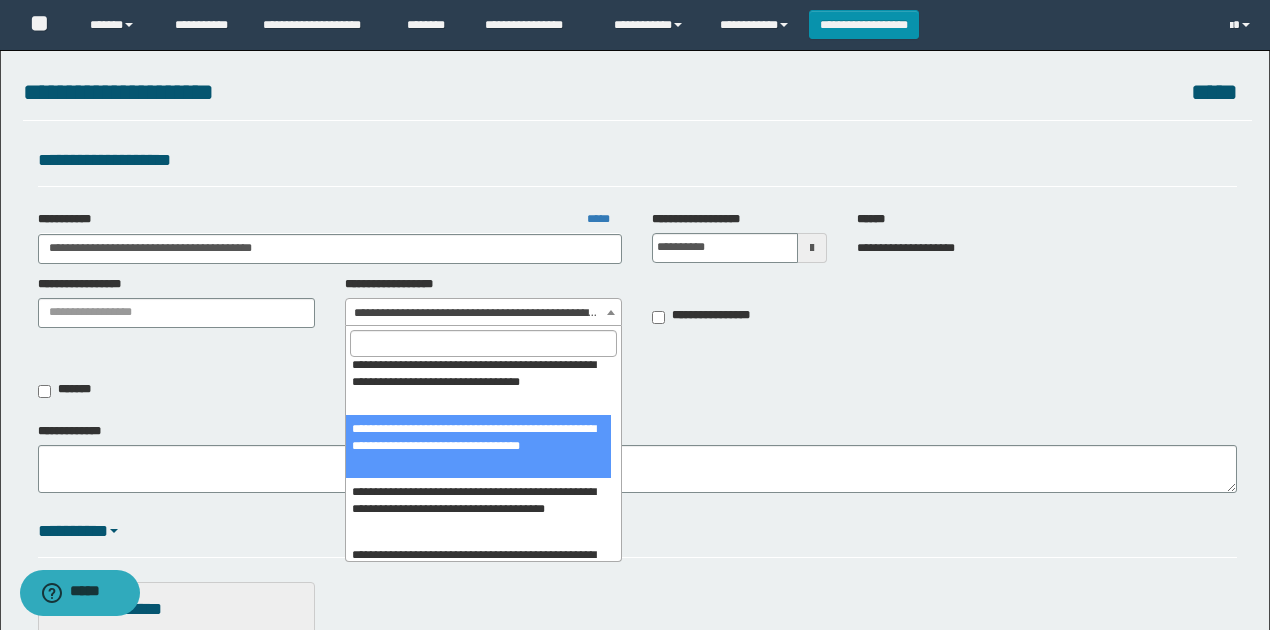 scroll, scrollTop: 846, scrollLeft: 0, axis: vertical 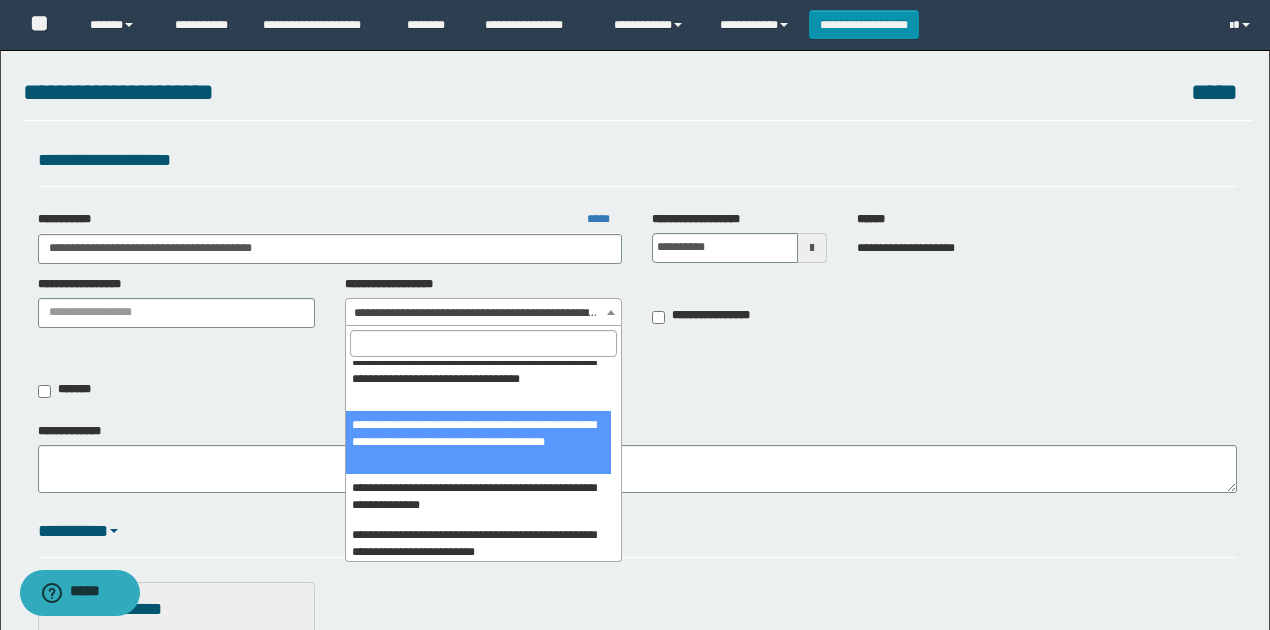 select on "****" 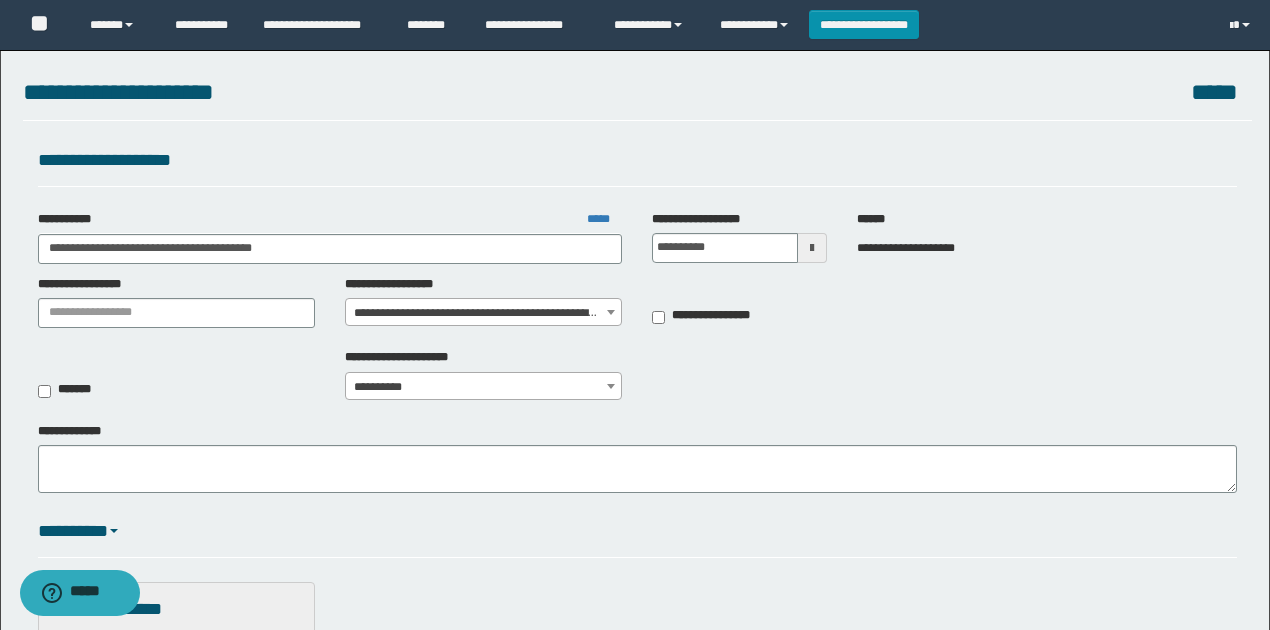 click on "**********" at bounding box center [637, 380] 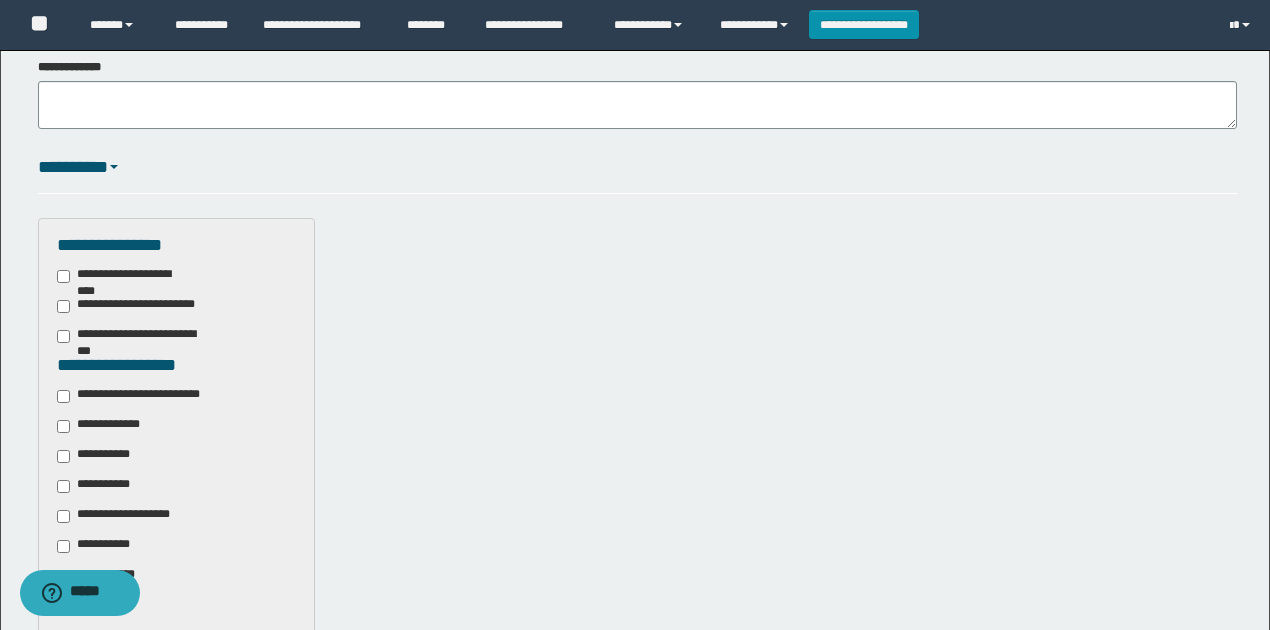 scroll, scrollTop: 466, scrollLeft: 0, axis: vertical 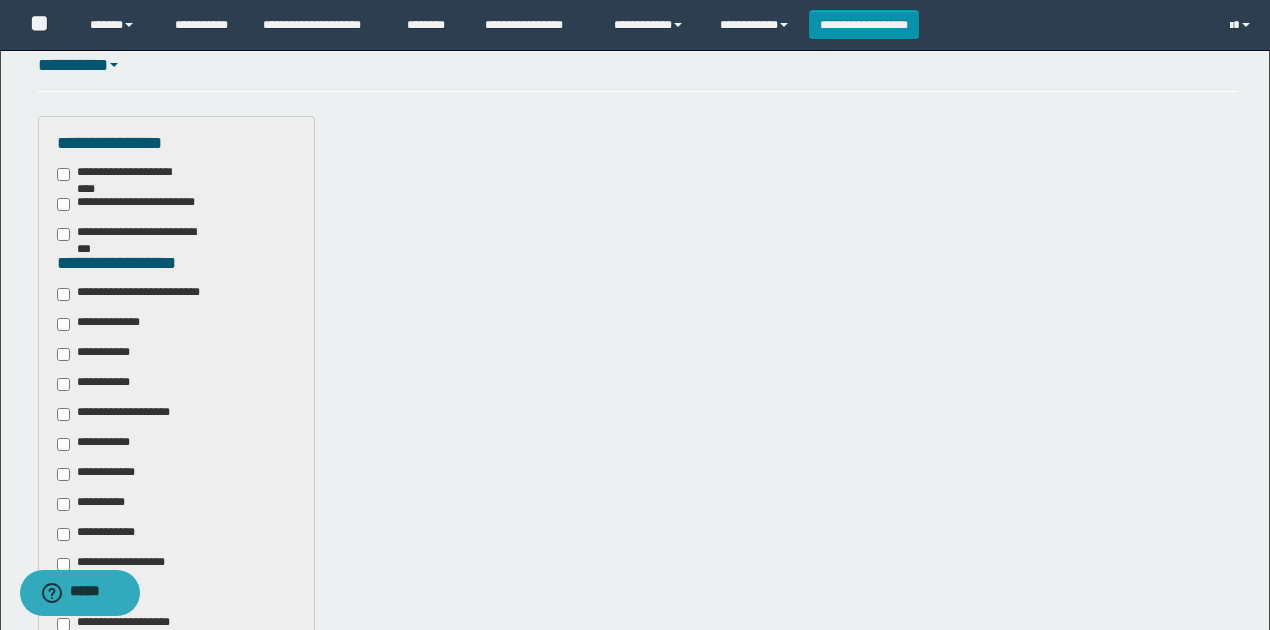 drag, startPoint x: 130, startPoint y: 288, endPoint x: 584, endPoint y: 328, distance: 455.7587 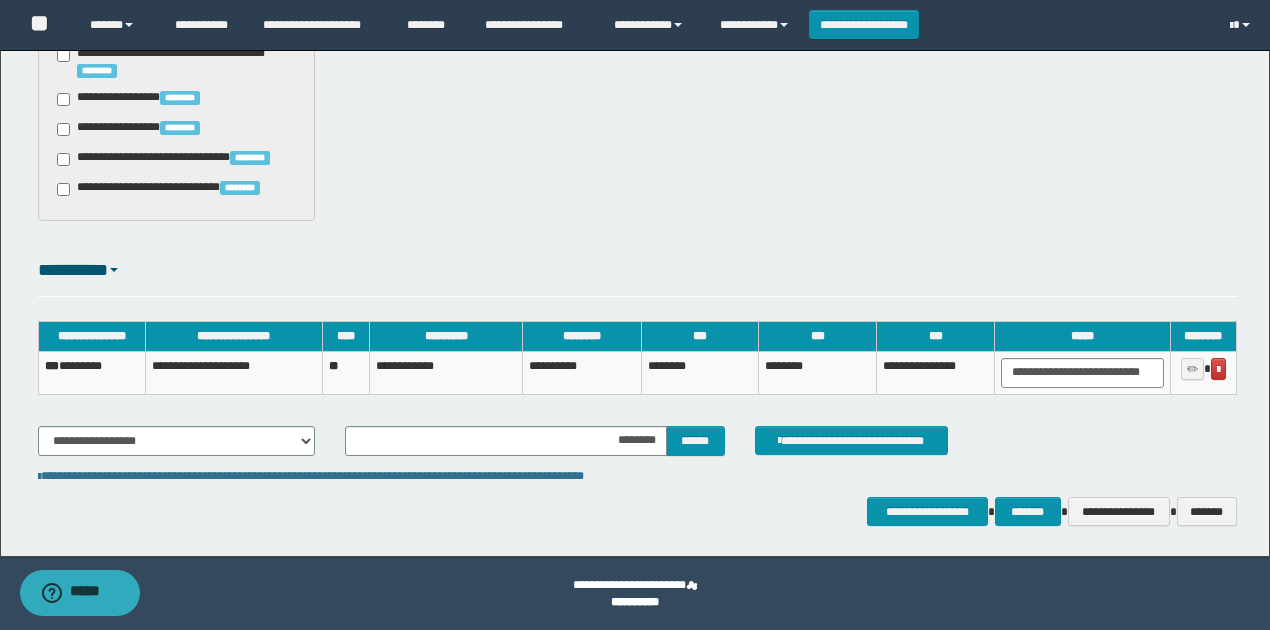 scroll, scrollTop: 1813, scrollLeft: 0, axis: vertical 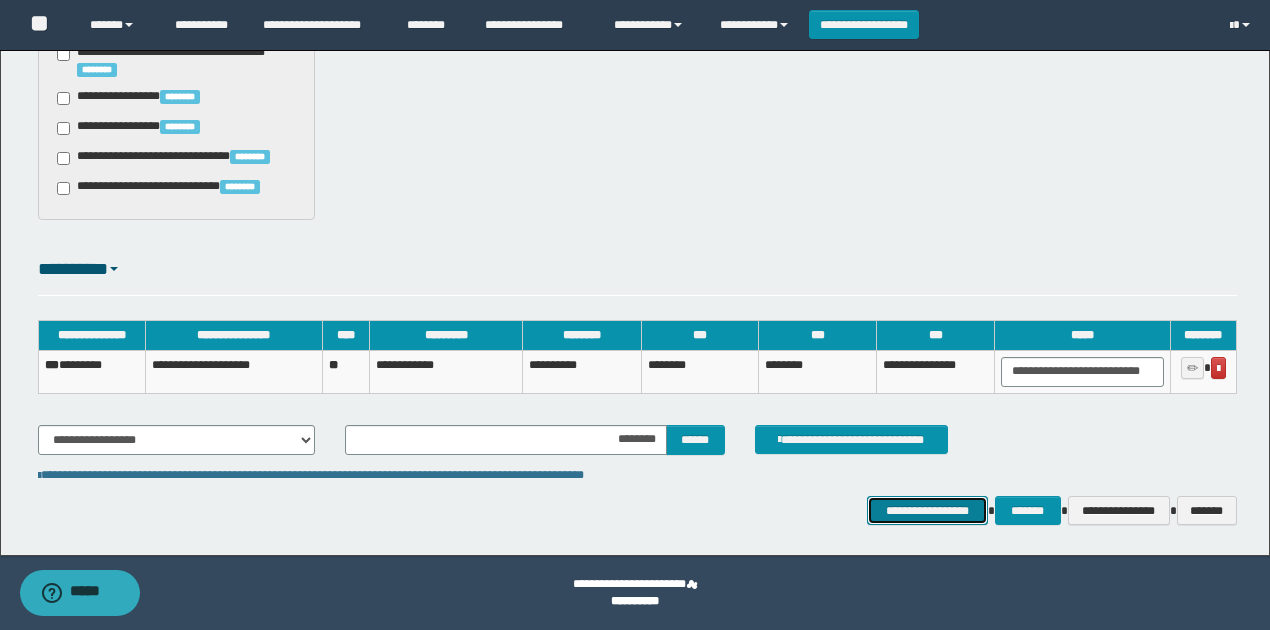 click on "**********" at bounding box center (927, 510) 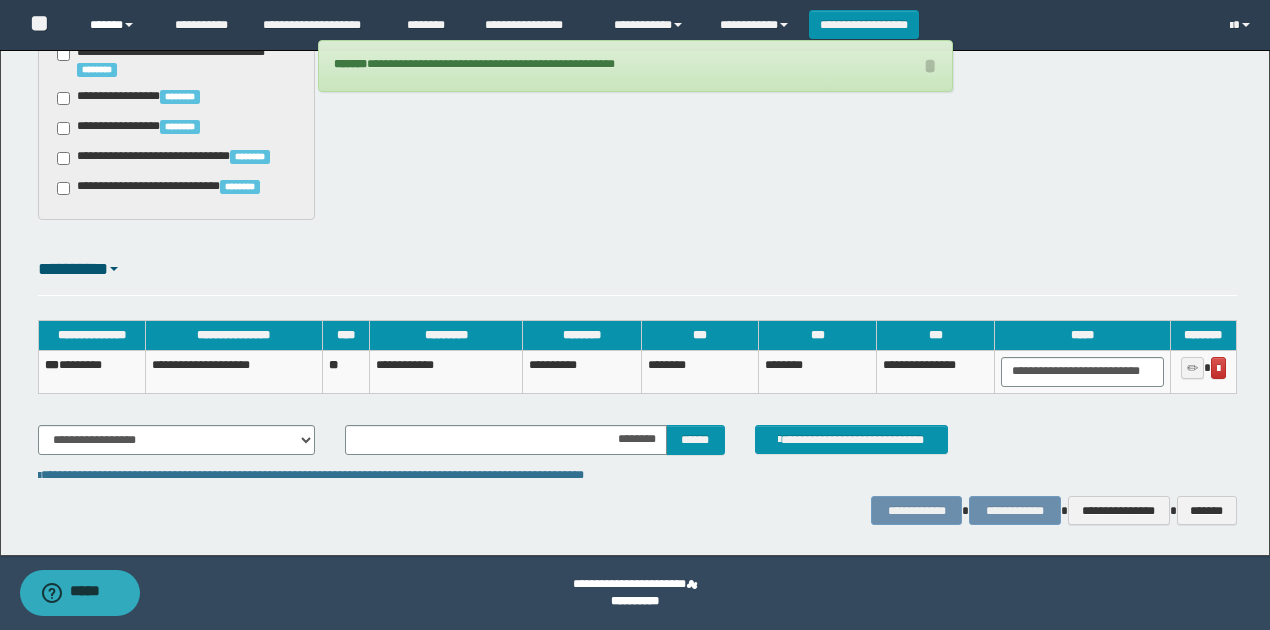 click on "******" at bounding box center [117, 25] 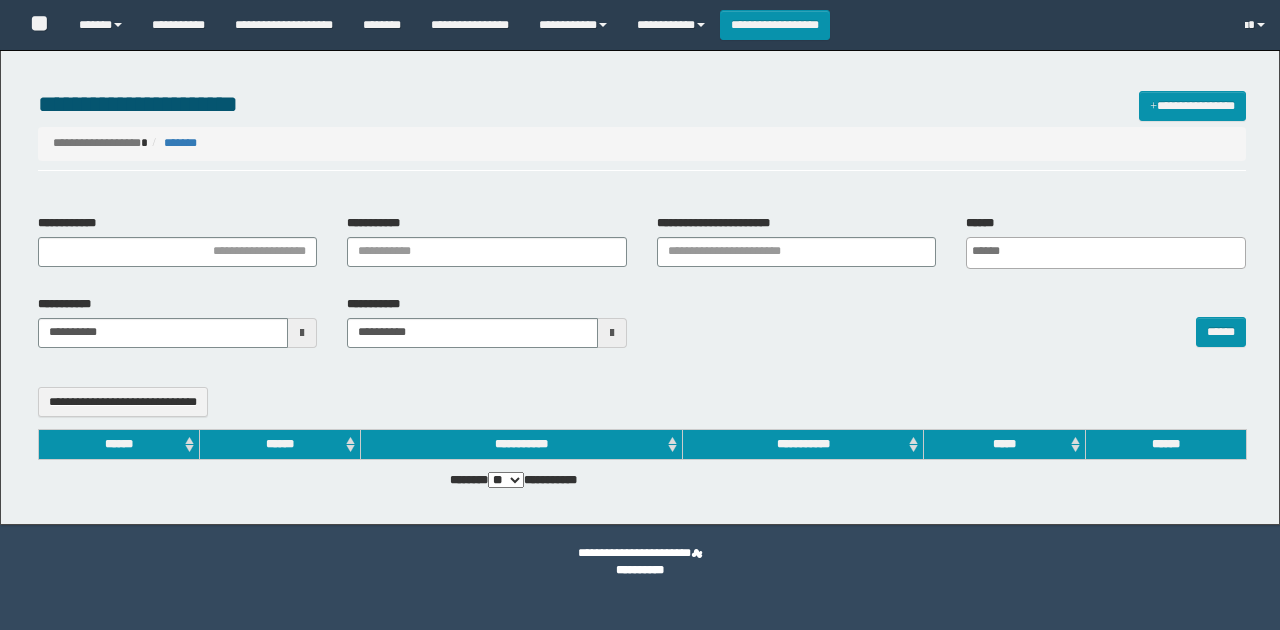 select 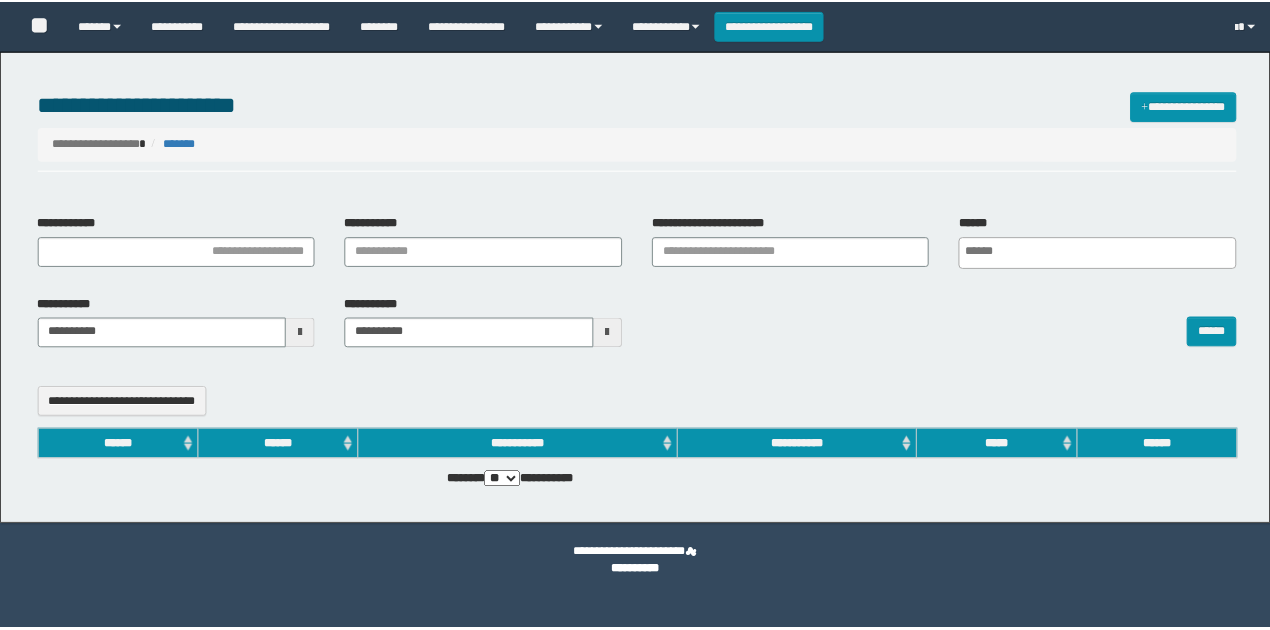 scroll, scrollTop: 0, scrollLeft: 0, axis: both 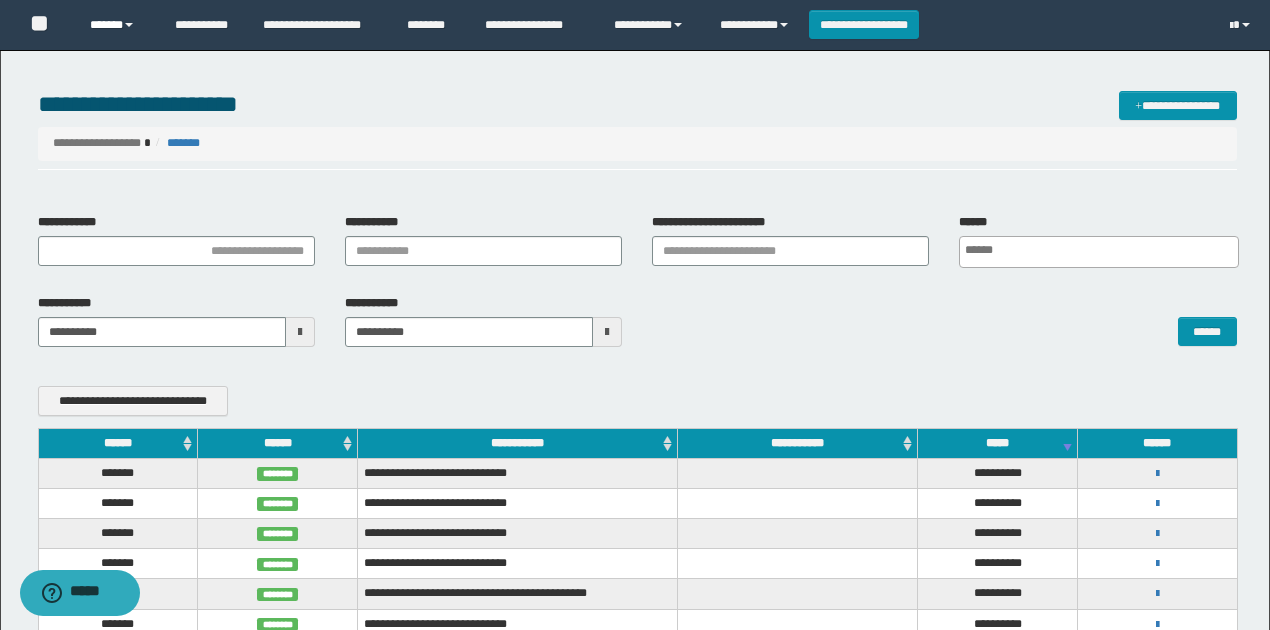 click on "******" at bounding box center [117, 25] 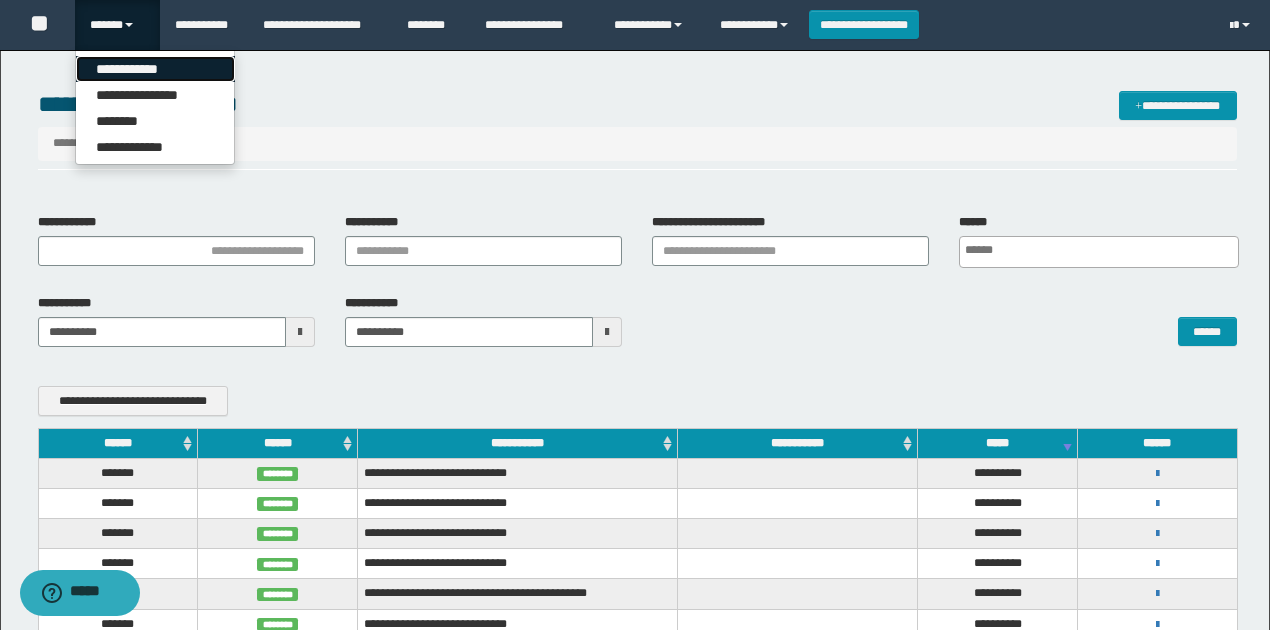 click on "**********" at bounding box center (155, 69) 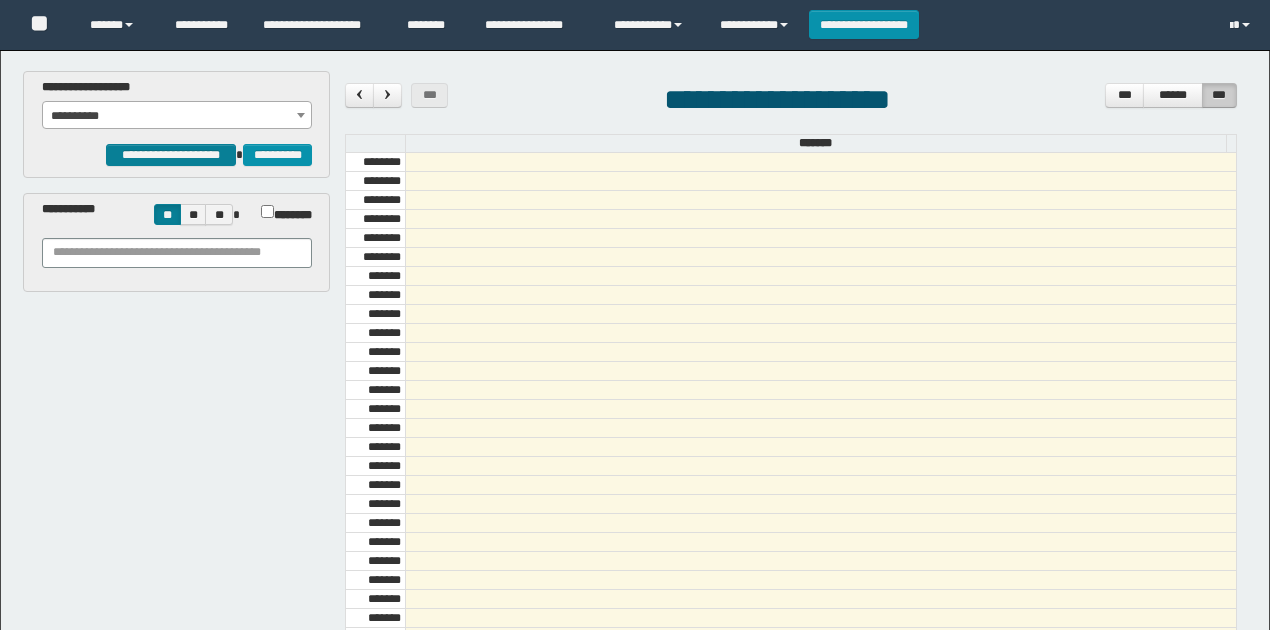scroll, scrollTop: 0, scrollLeft: 0, axis: both 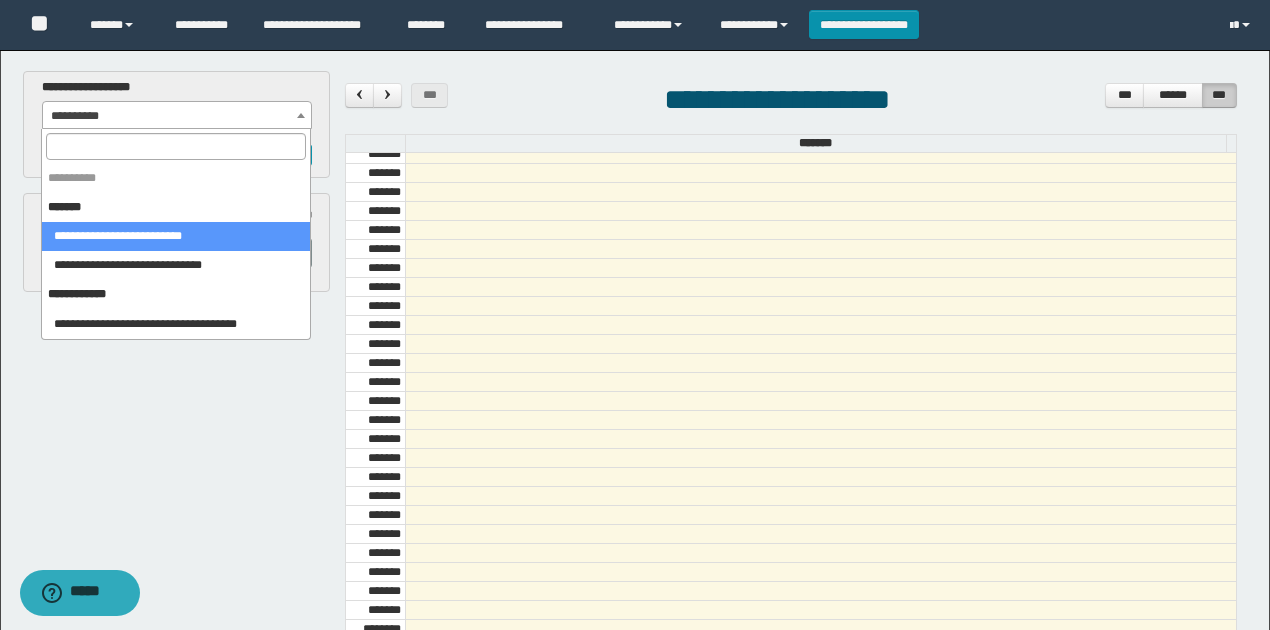 click on "**********" at bounding box center (177, 116) 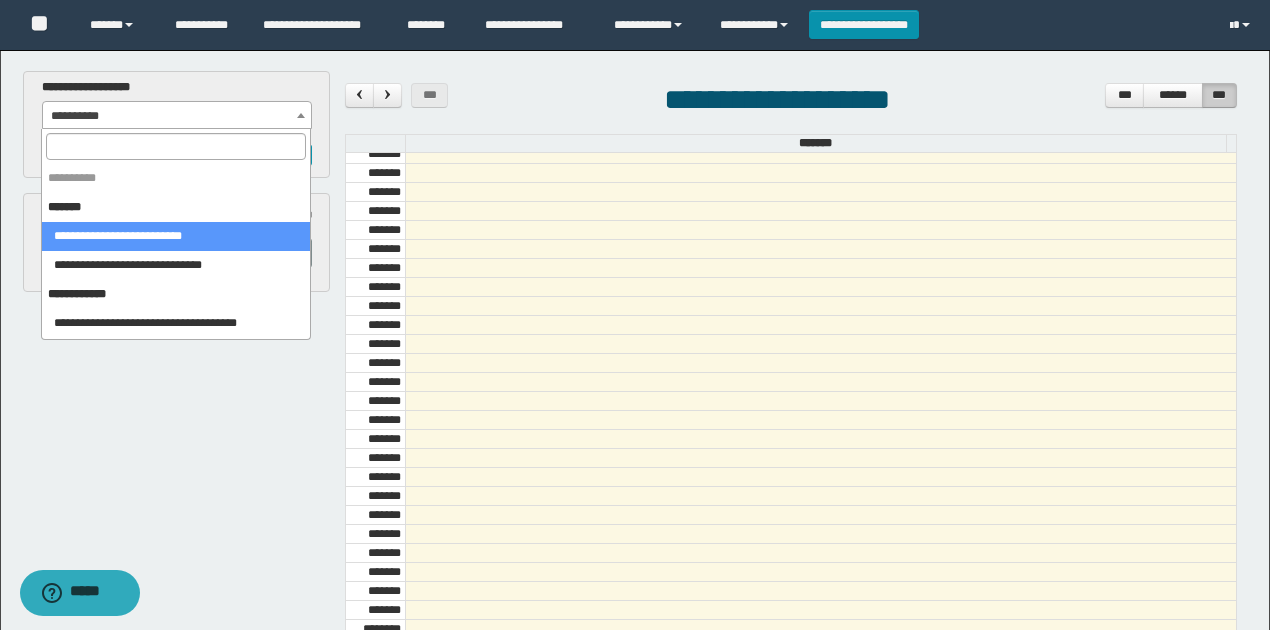 select on "******" 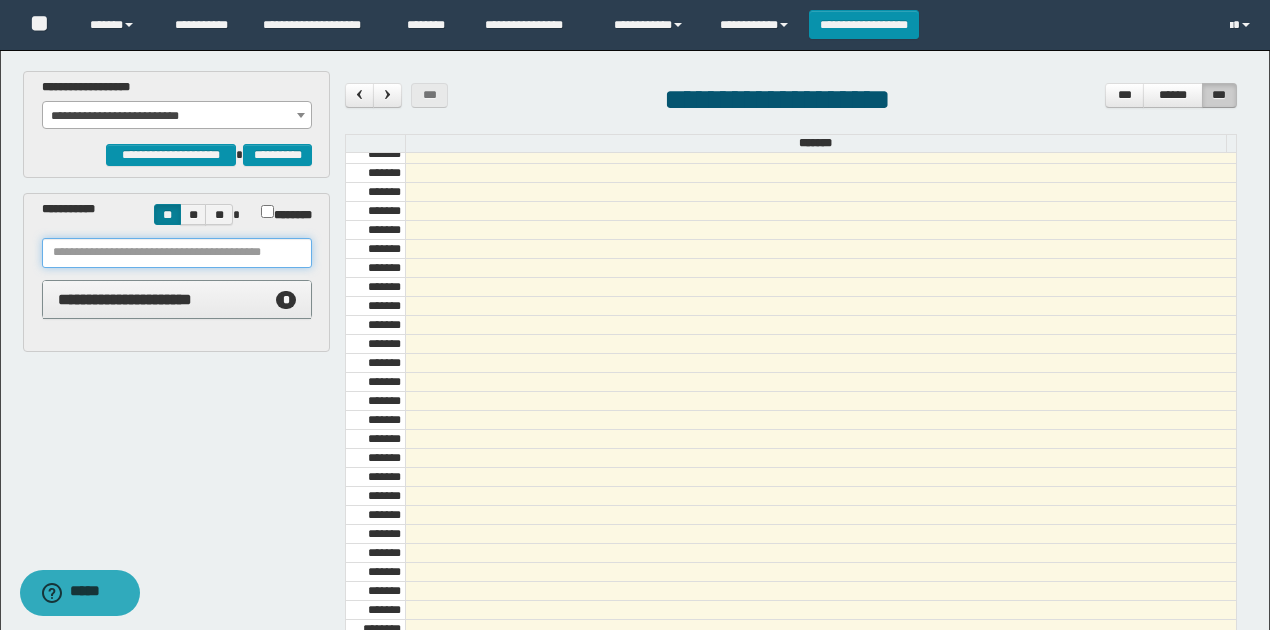 click at bounding box center [177, 253] 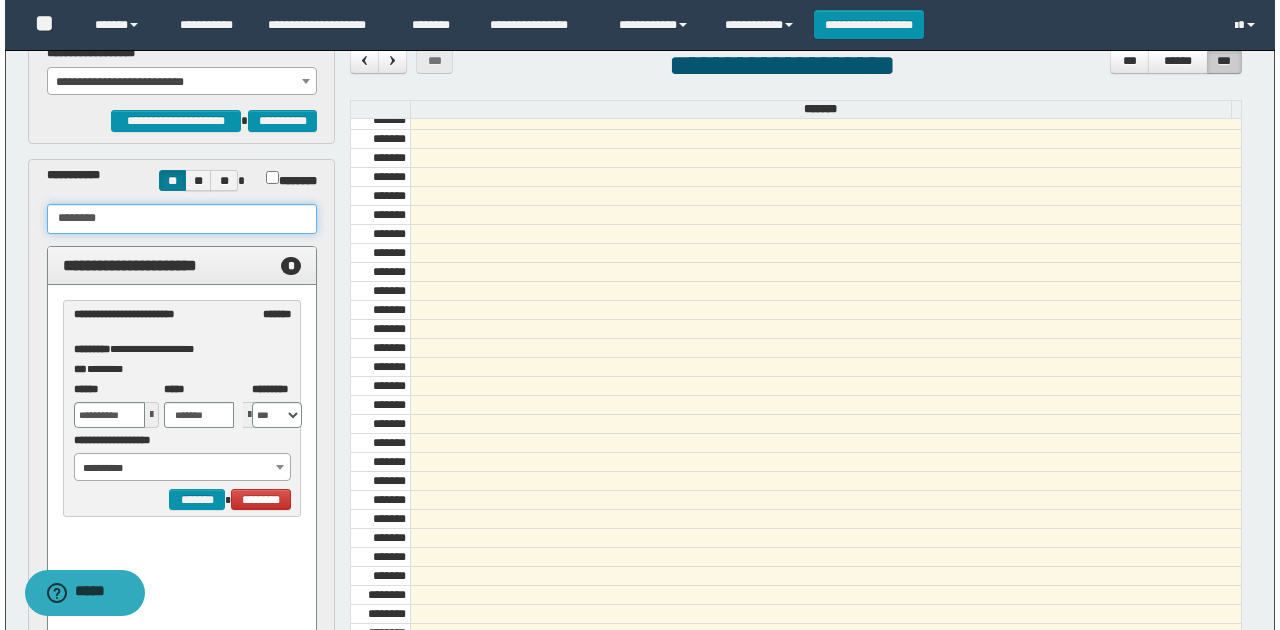 scroll, scrollTop: 200, scrollLeft: 0, axis: vertical 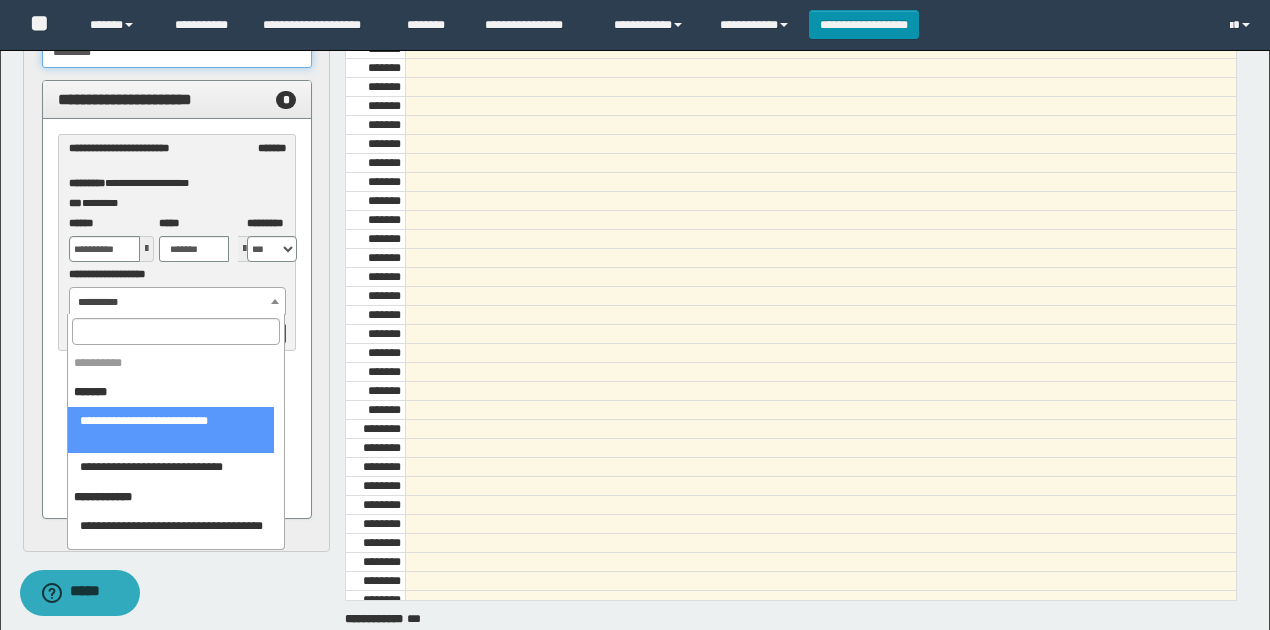 click on "**********" at bounding box center (178, 302) 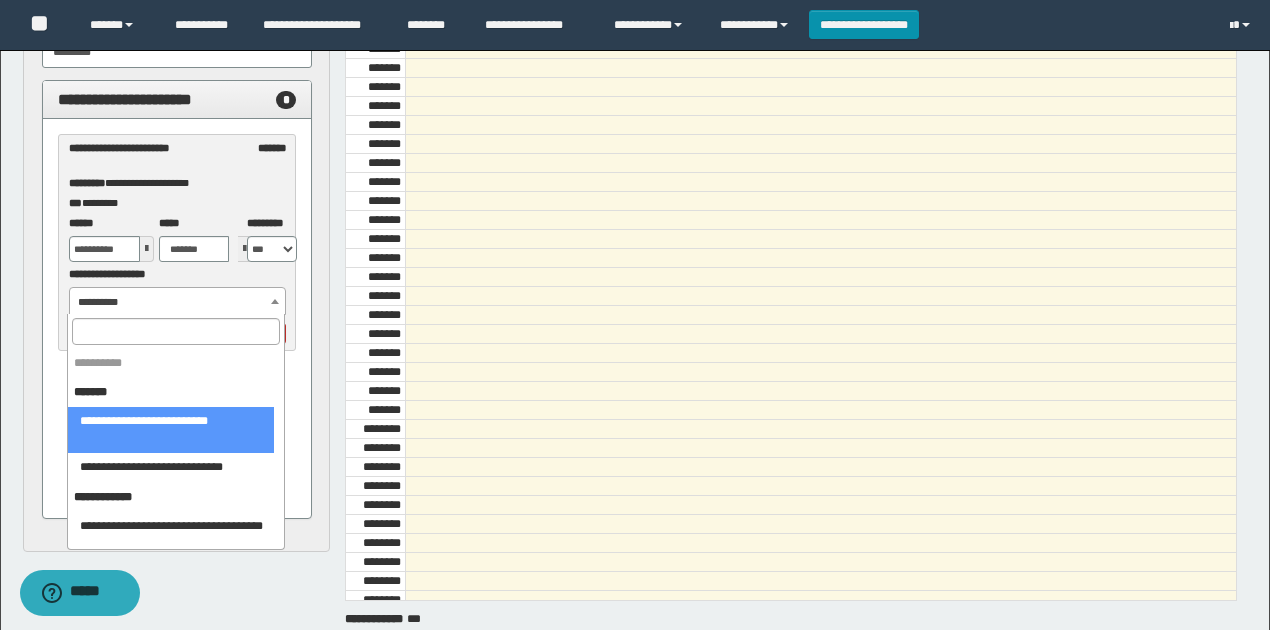select on "******" 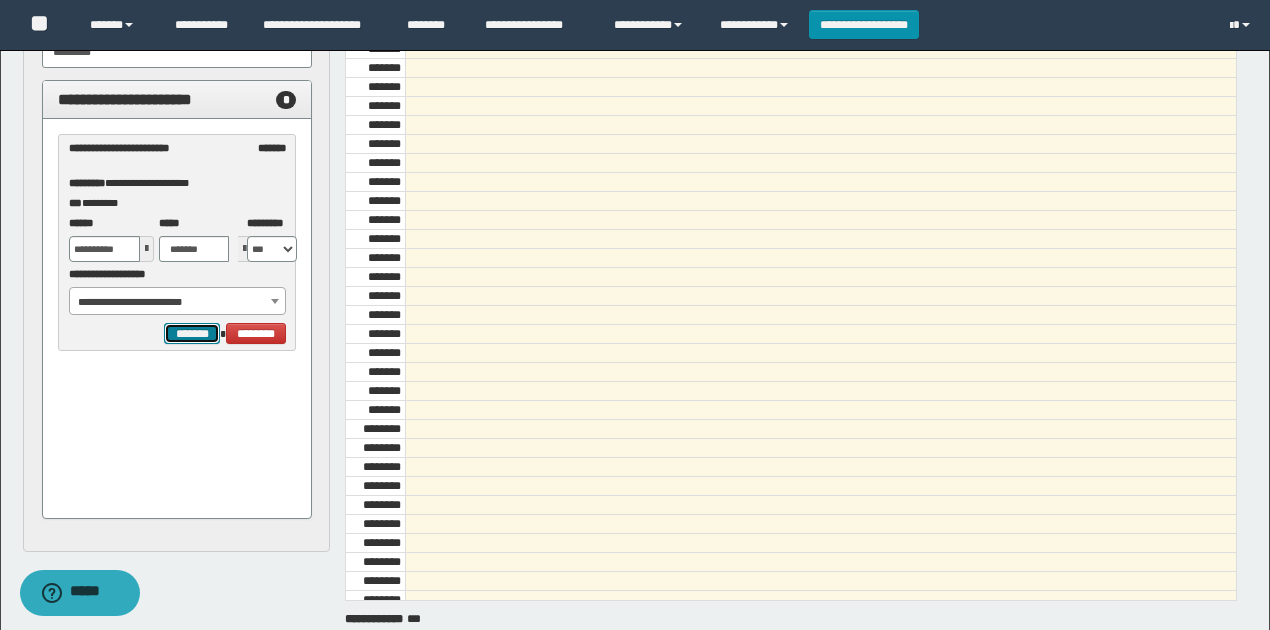 click on "*******" at bounding box center [192, 333] 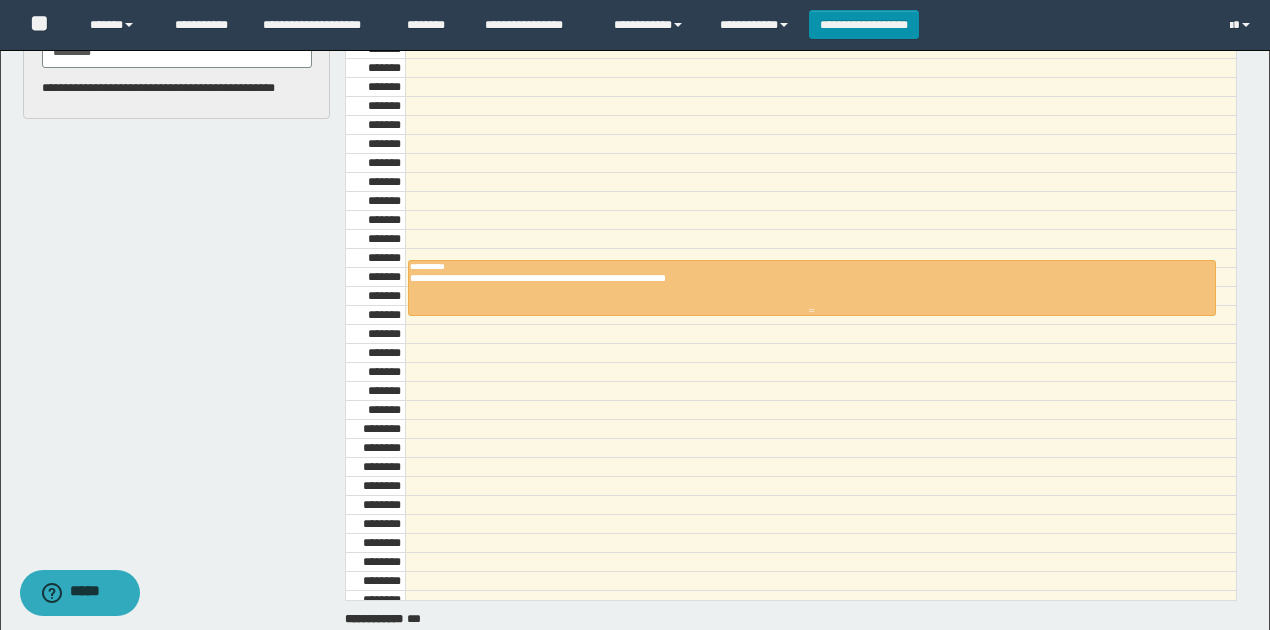 click at bounding box center (812, 288) 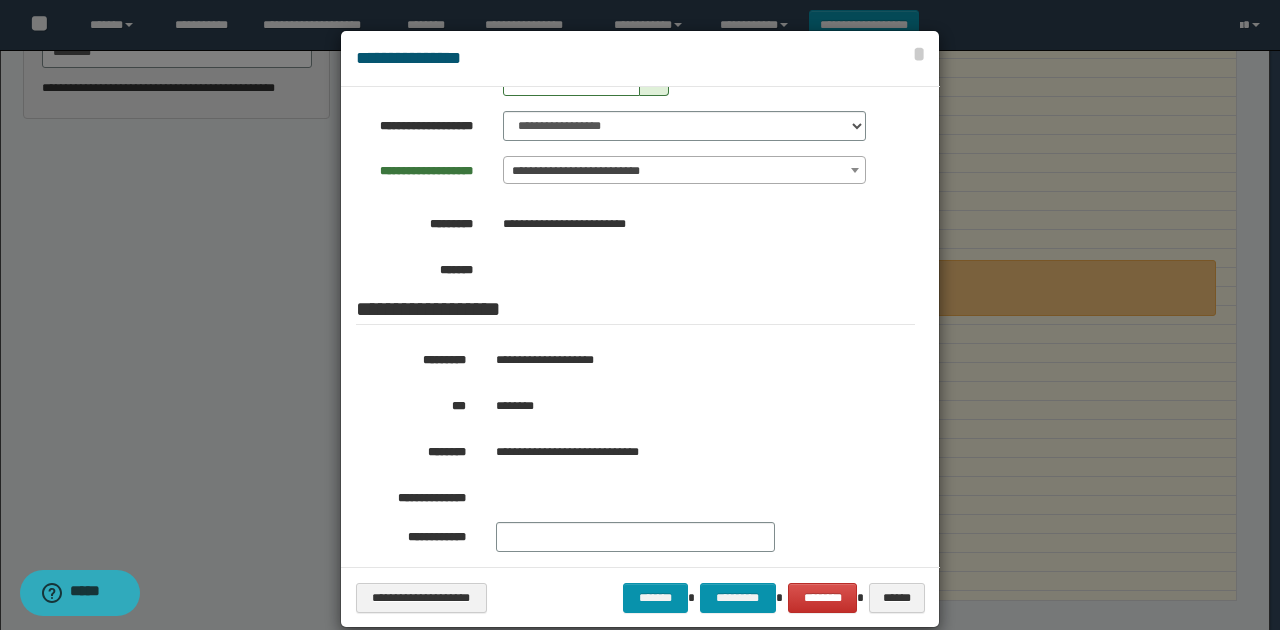 scroll, scrollTop: 266, scrollLeft: 0, axis: vertical 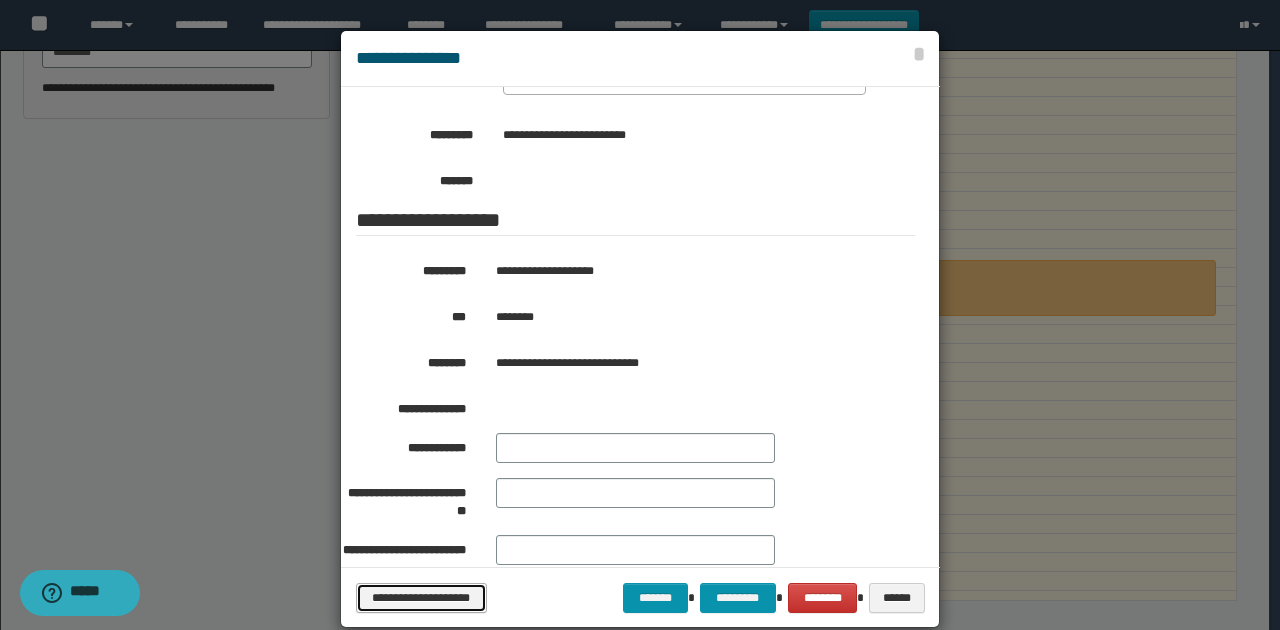 click on "**********" at bounding box center [421, 597] 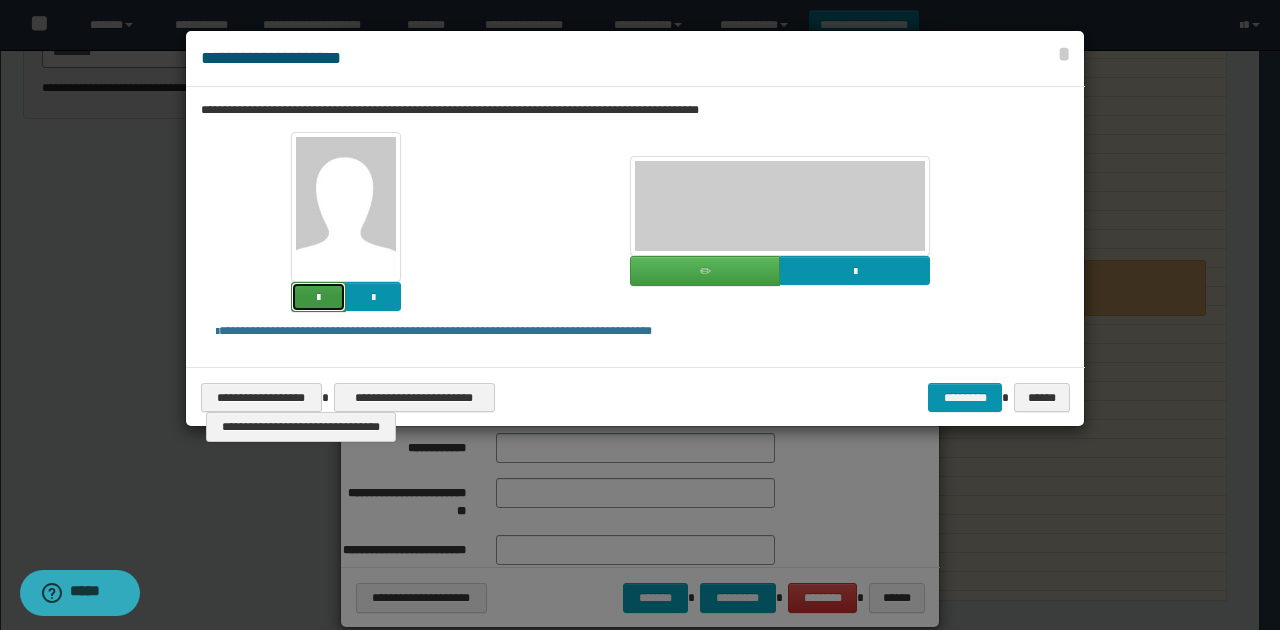 click at bounding box center (318, 297) 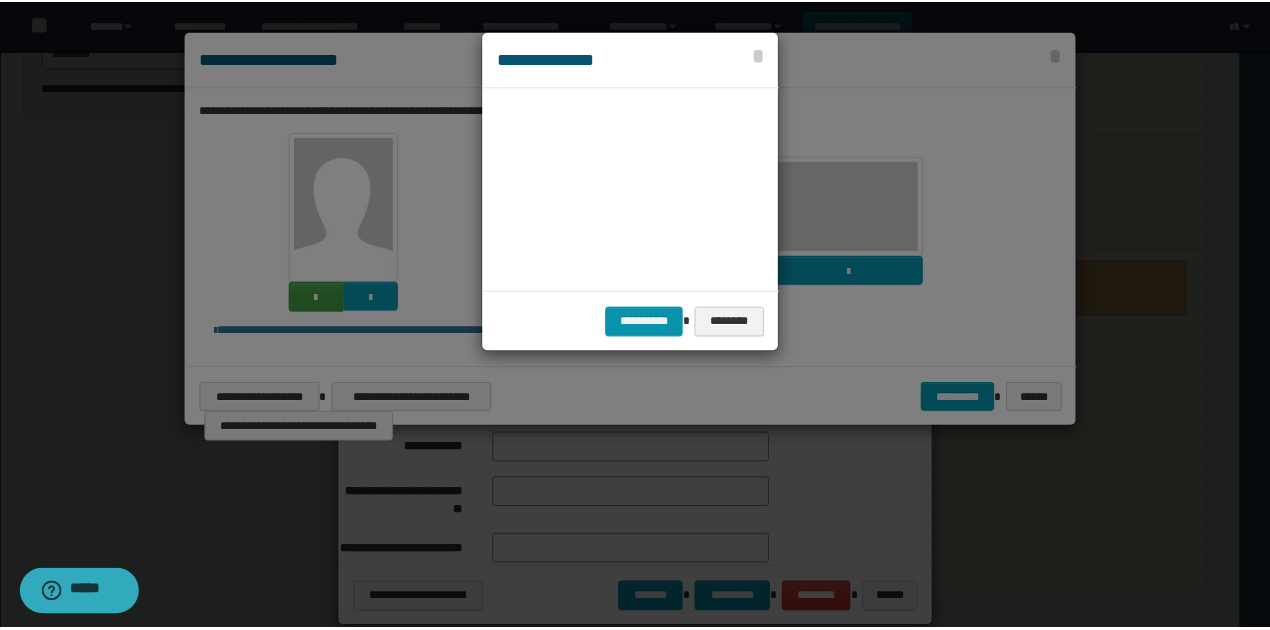 scroll, scrollTop: 45, scrollLeft: 105, axis: both 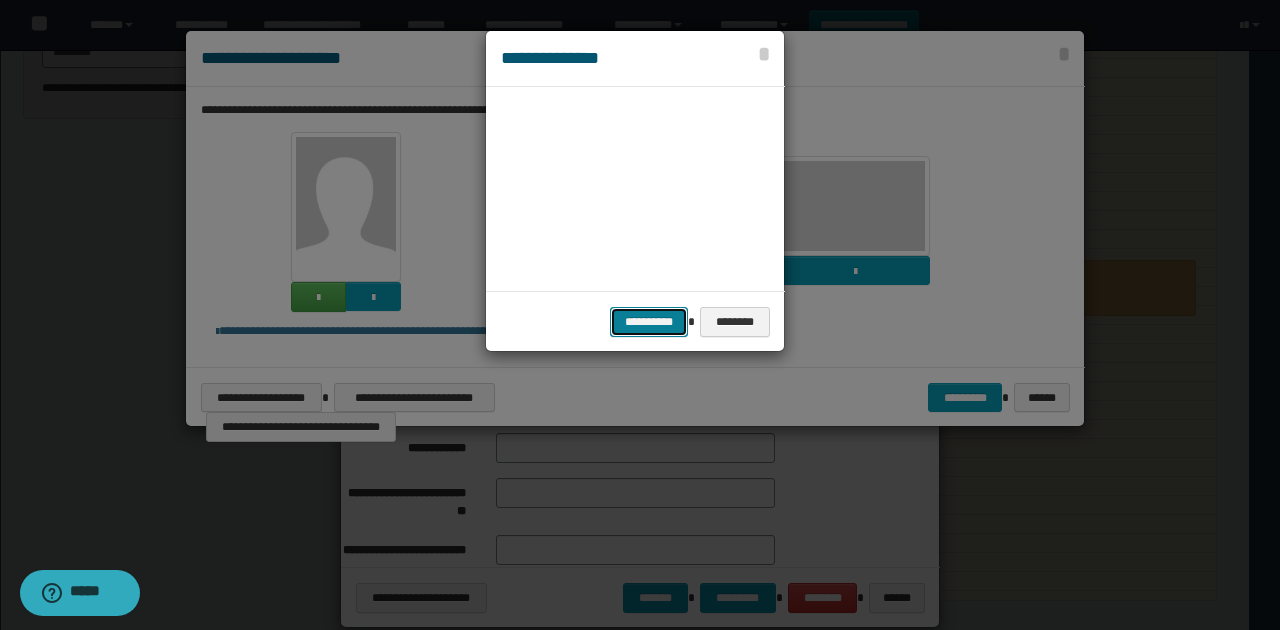click on "**********" at bounding box center (649, 321) 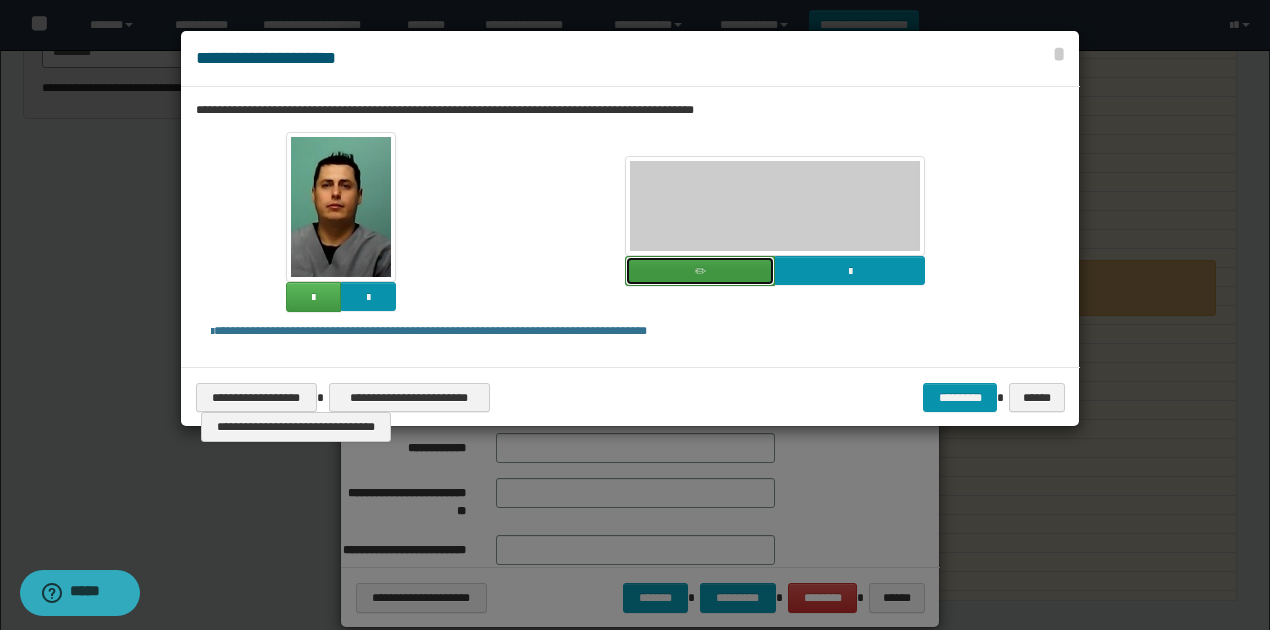 click at bounding box center [700, 271] 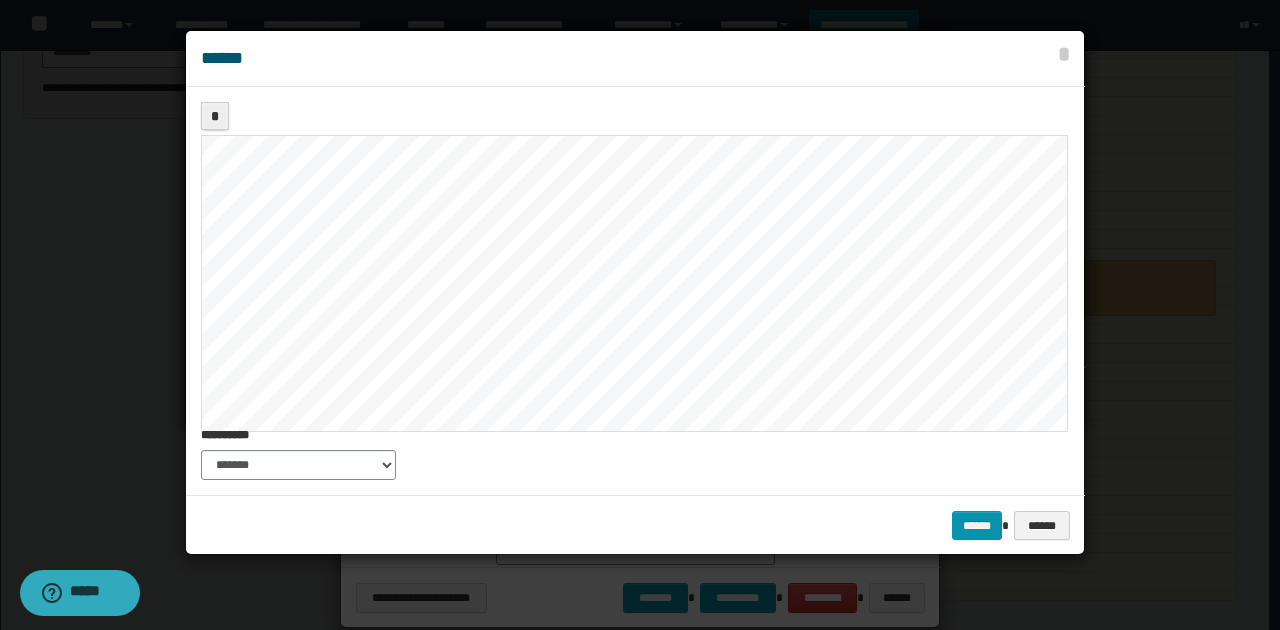 drag, startPoint x: 196, startPoint y: 149, endPoint x: 904, endPoint y: 450, distance: 769.32764 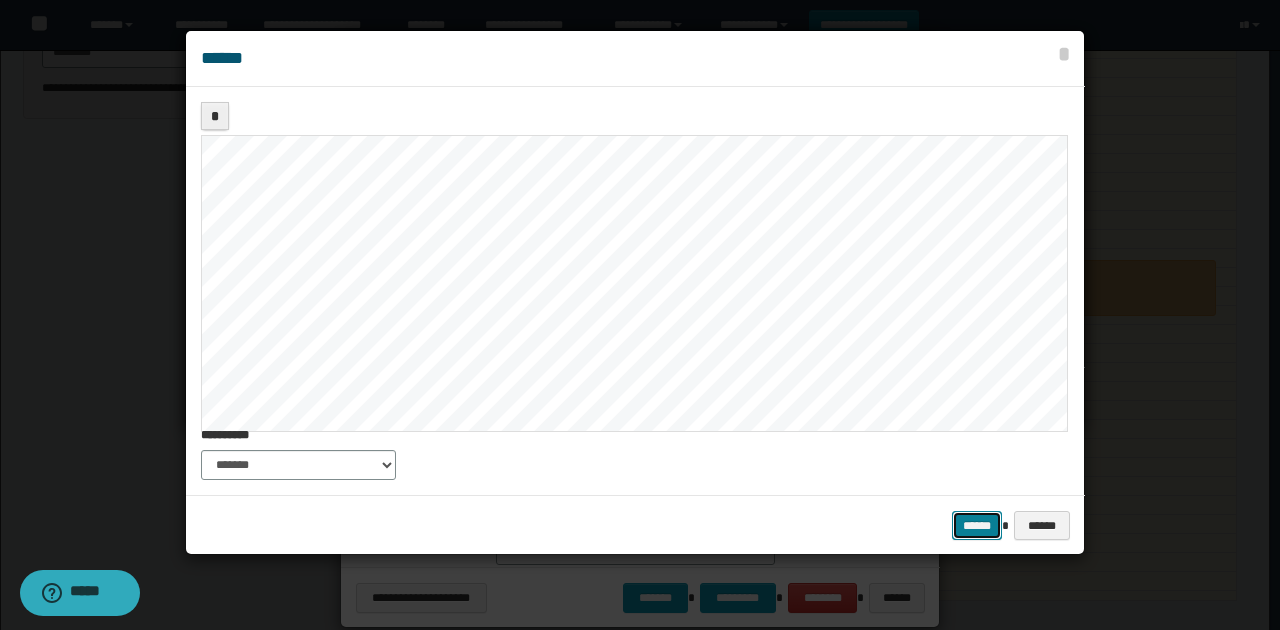 click on "******" at bounding box center [977, 525] 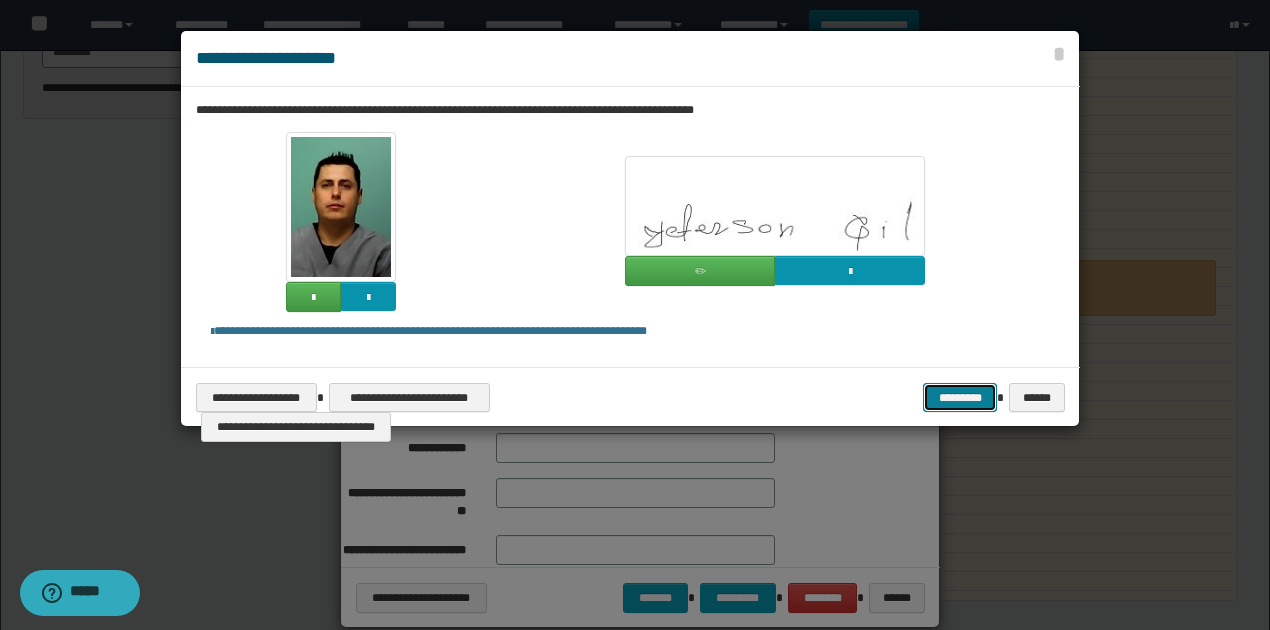click on "*********" at bounding box center [960, 397] 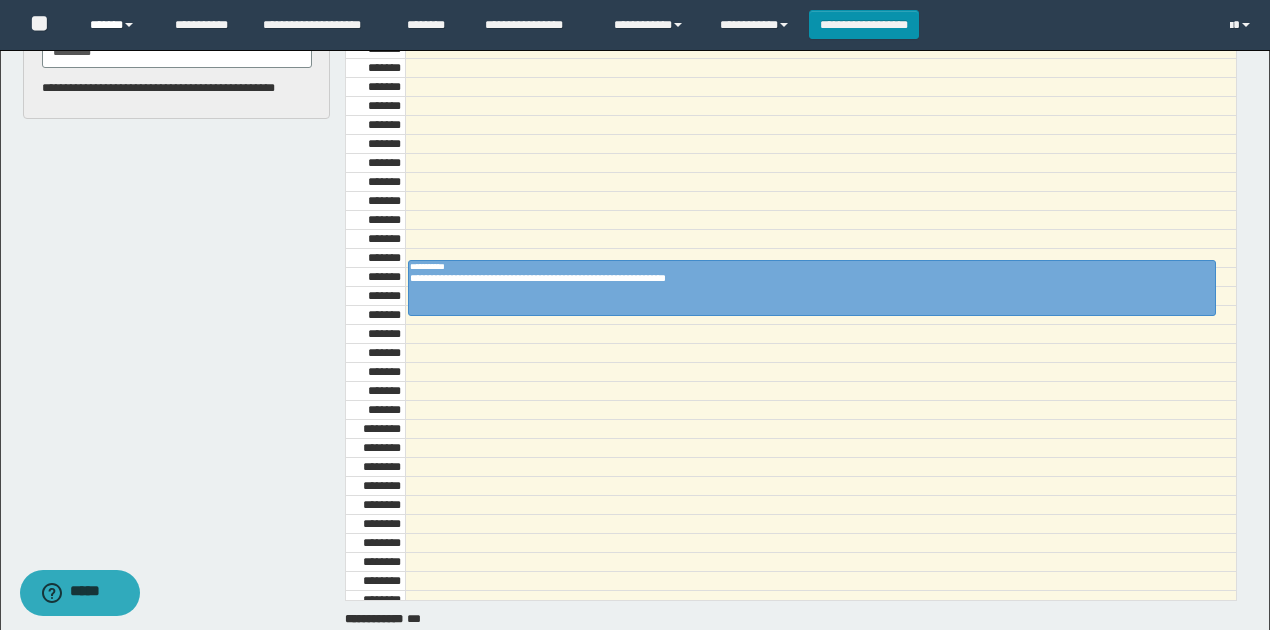 click on "******" at bounding box center (117, 25) 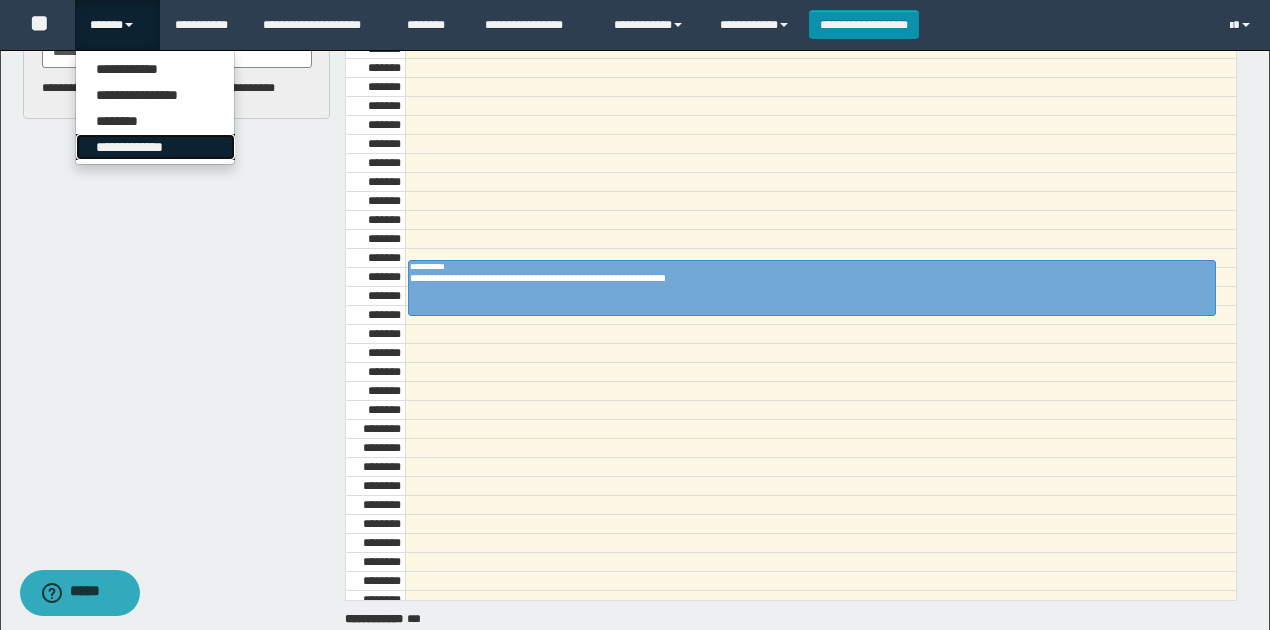 click on "**********" at bounding box center [155, 147] 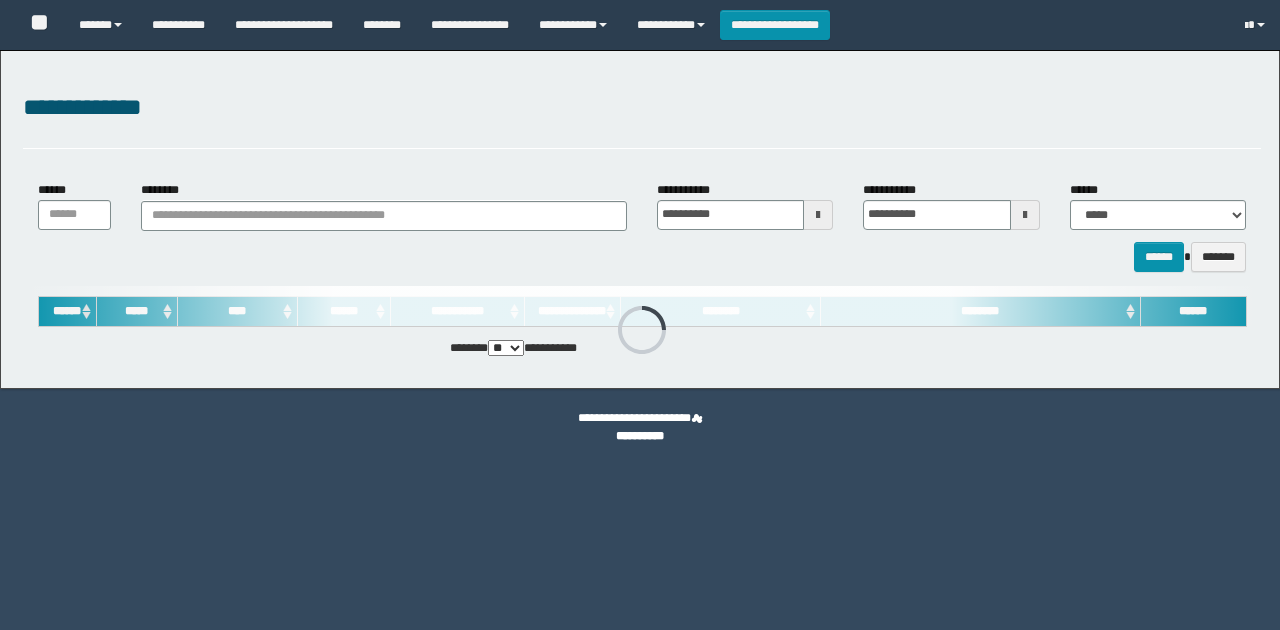 scroll, scrollTop: 0, scrollLeft: 0, axis: both 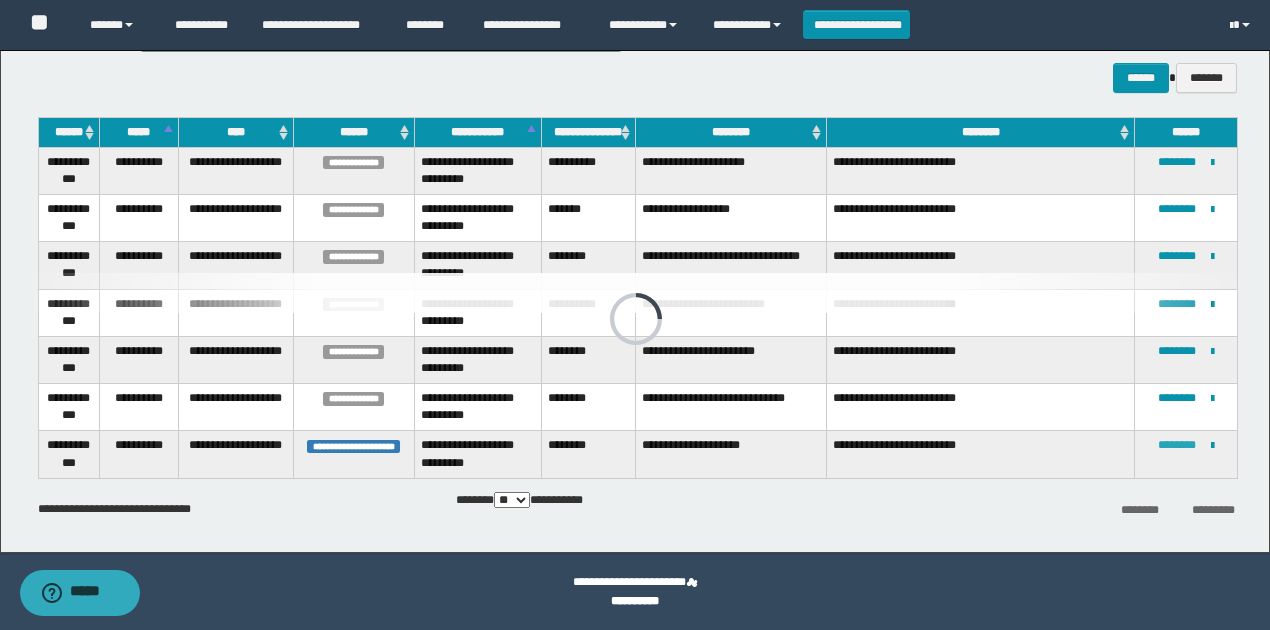 click on "********" at bounding box center (1177, 445) 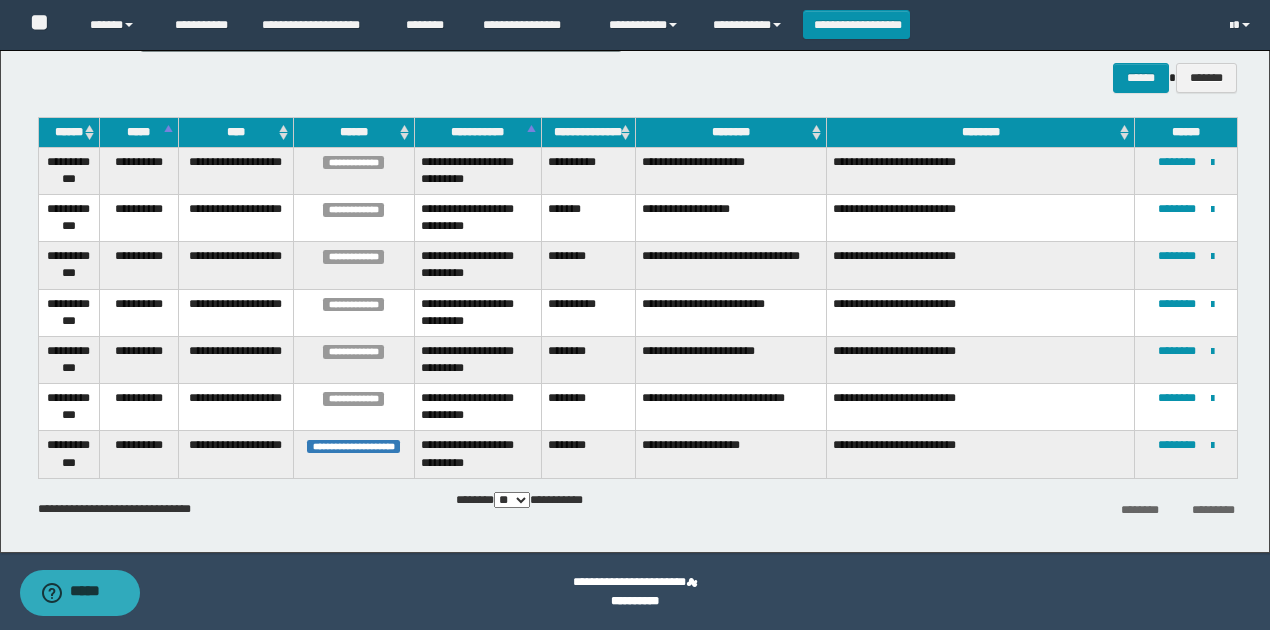 scroll, scrollTop: 0, scrollLeft: 0, axis: both 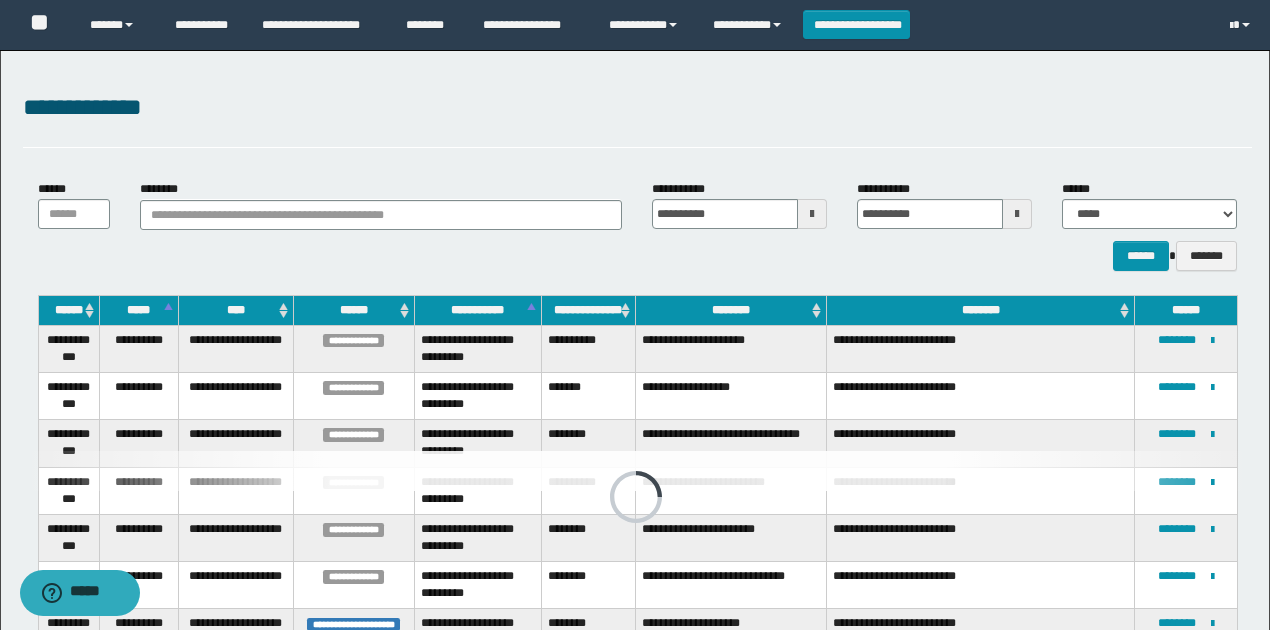 click on "**********" at bounding box center [637, 108] 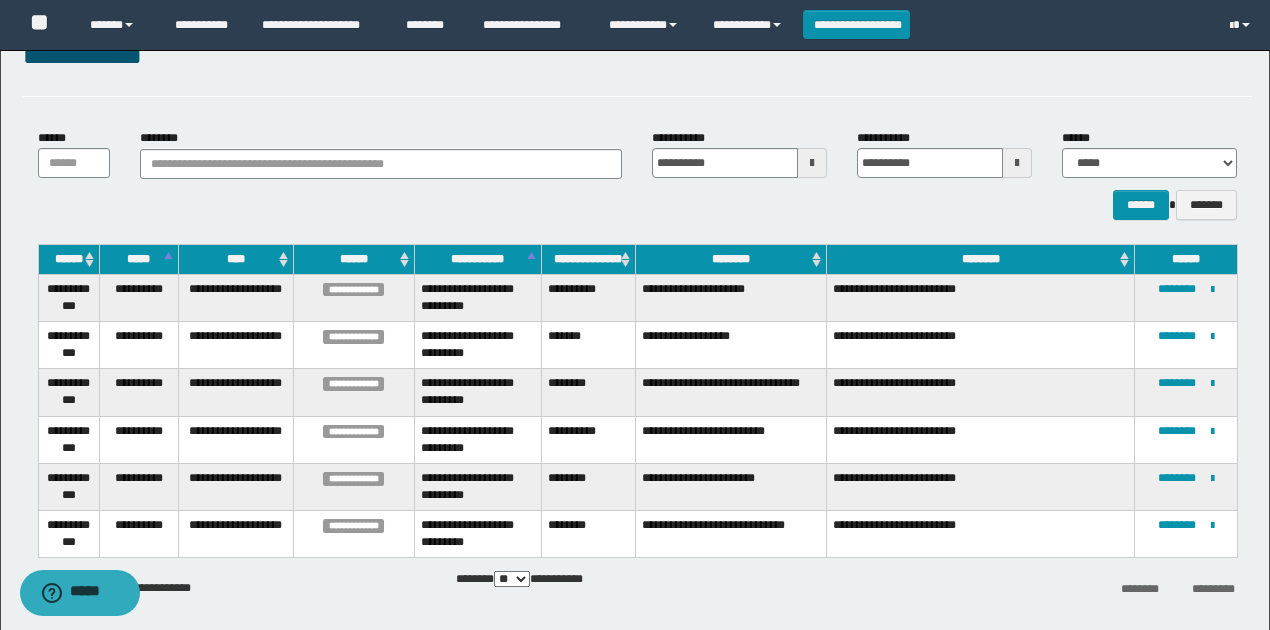 scroll, scrollTop: 132, scrollLeft: 0, axis: vertical 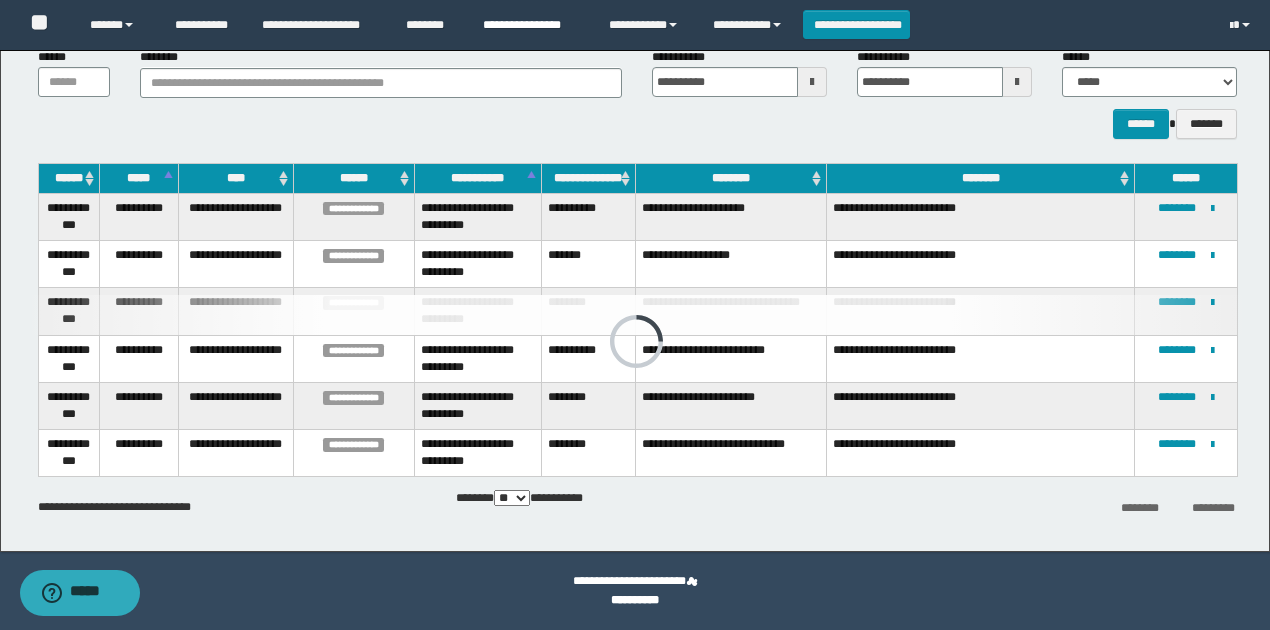 click on "**********" at bounding box center (531, 25) 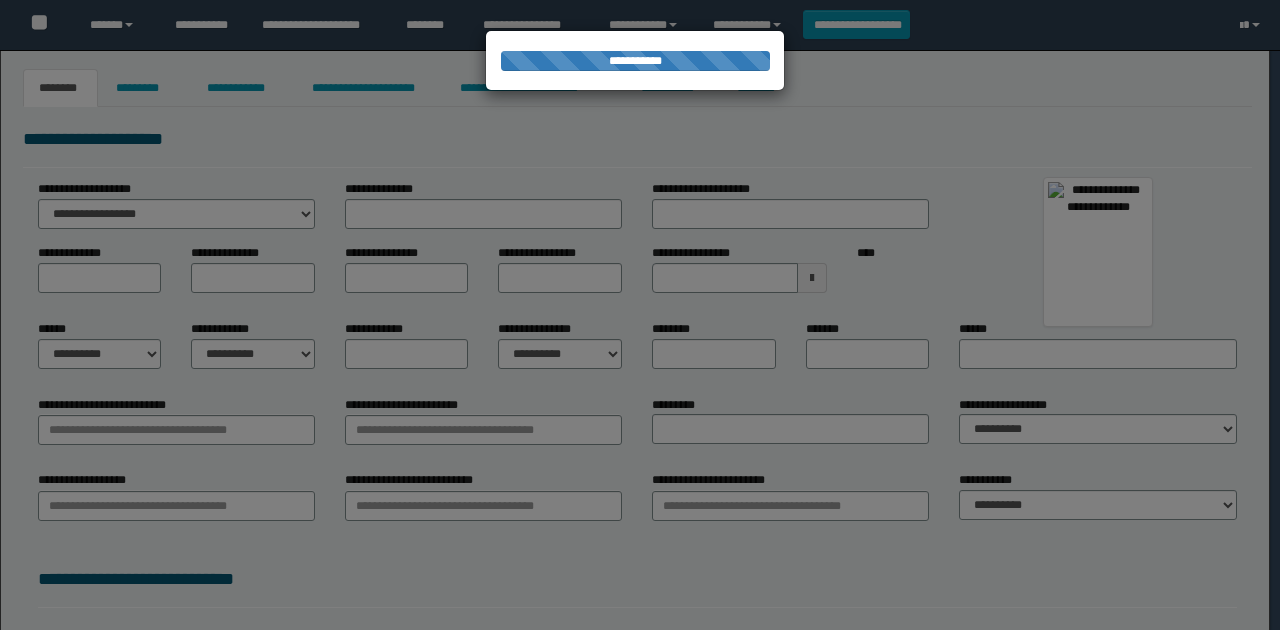 scroll, scrollTop: 0, scrollLeft: 0, axis: both 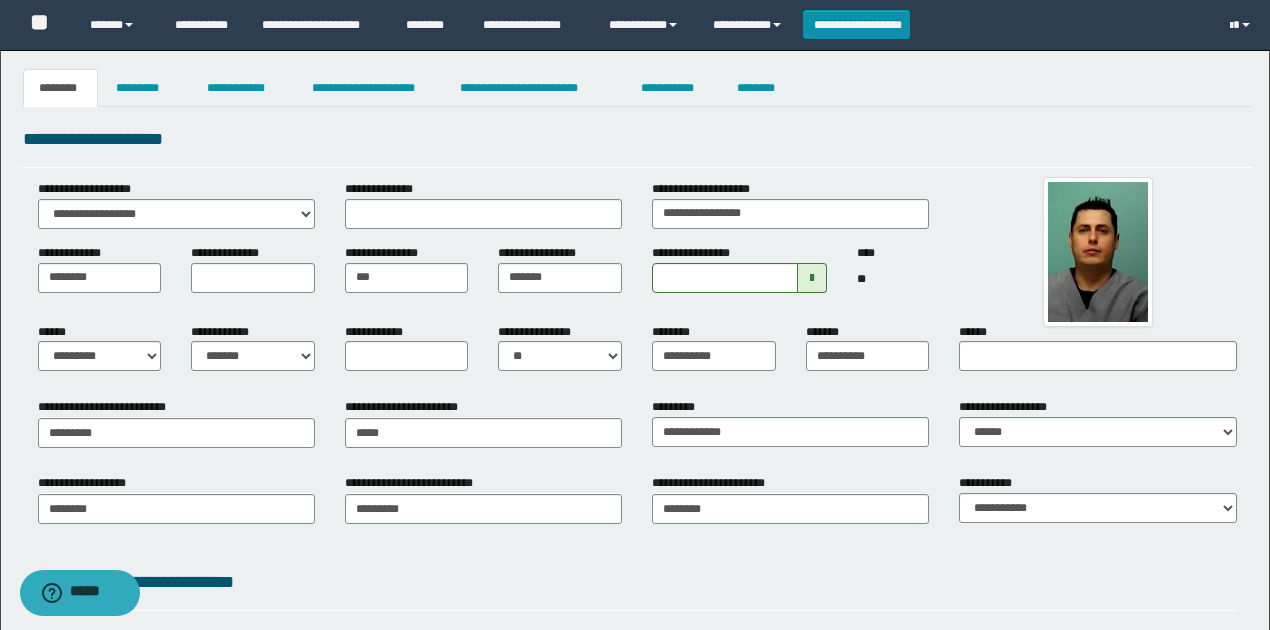click on "**********" at bounding box center (637, 515) 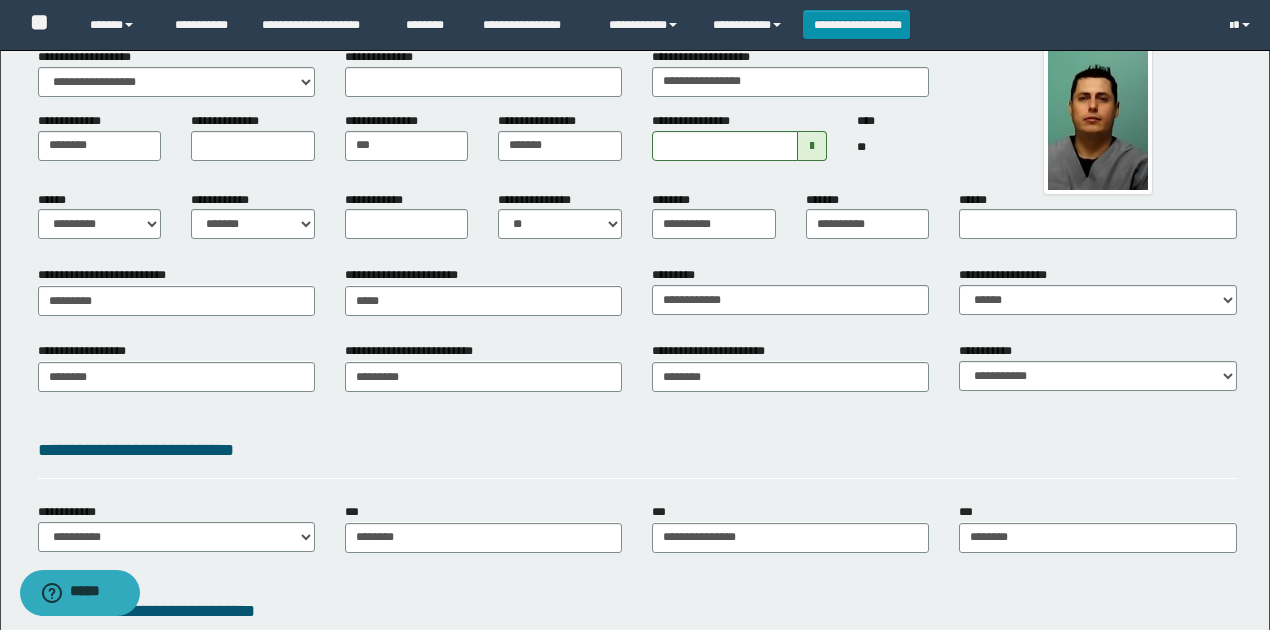 scroll, scrollTop: 133, scrollLeft: 0, axis: vertical 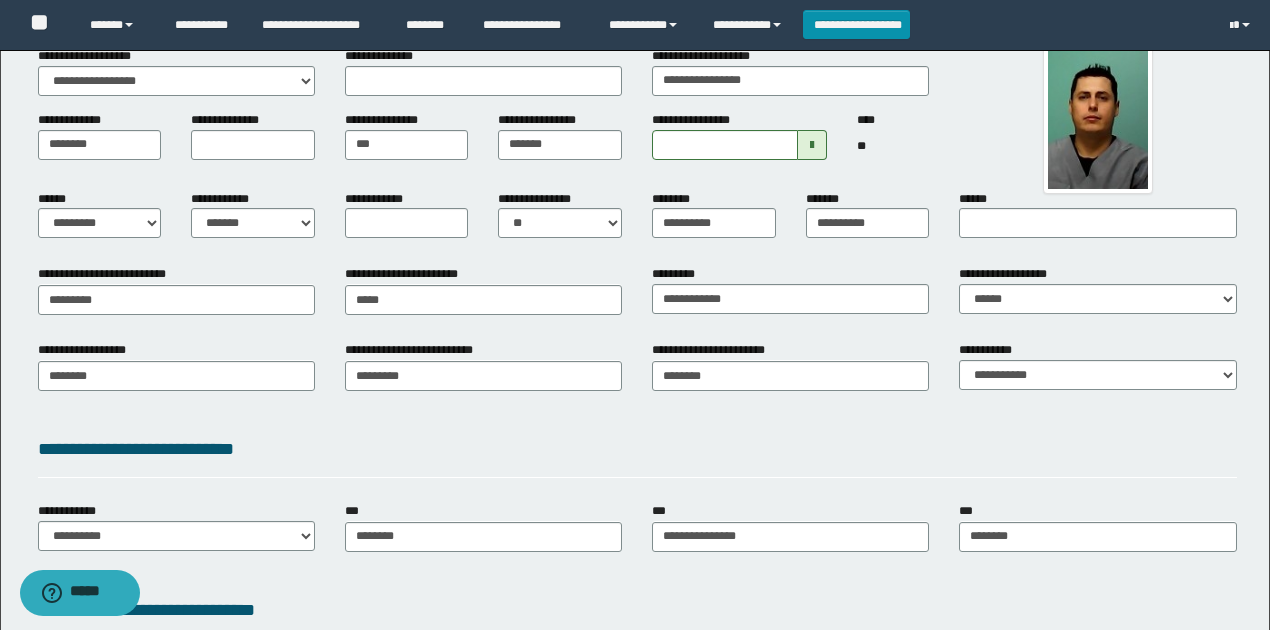 click on "**********" at bounding box center [637, 382] 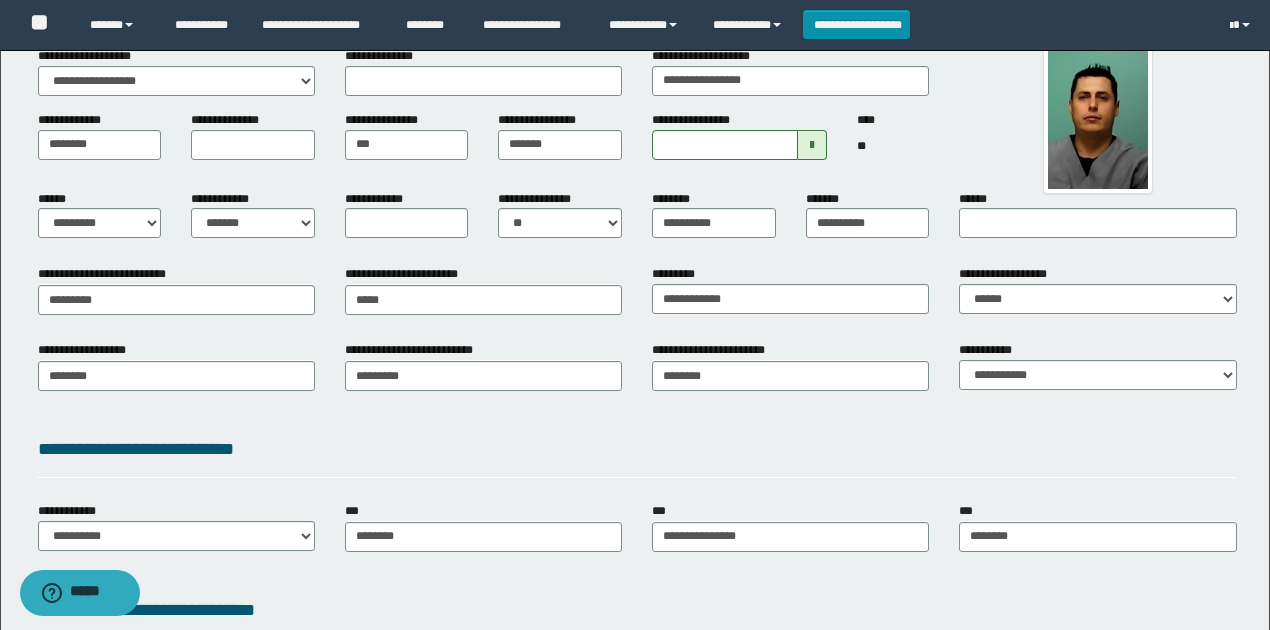 click on "**********" at bounding box center (637, 449) 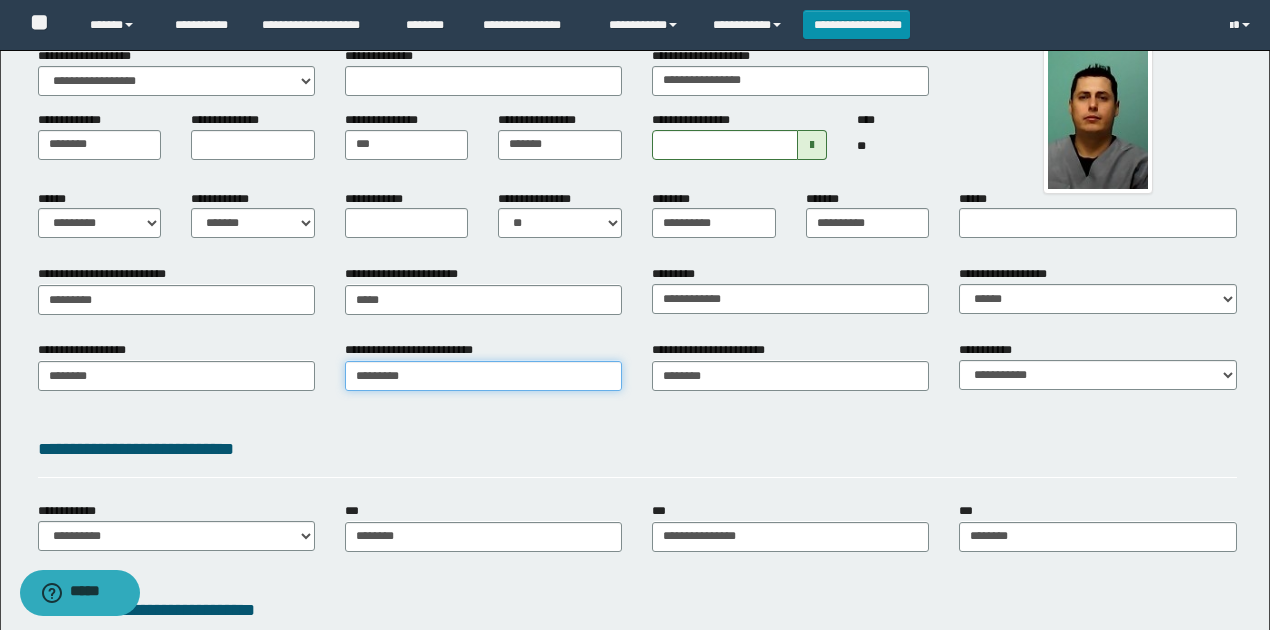 click on "*********" at bounding box center (483, 376) 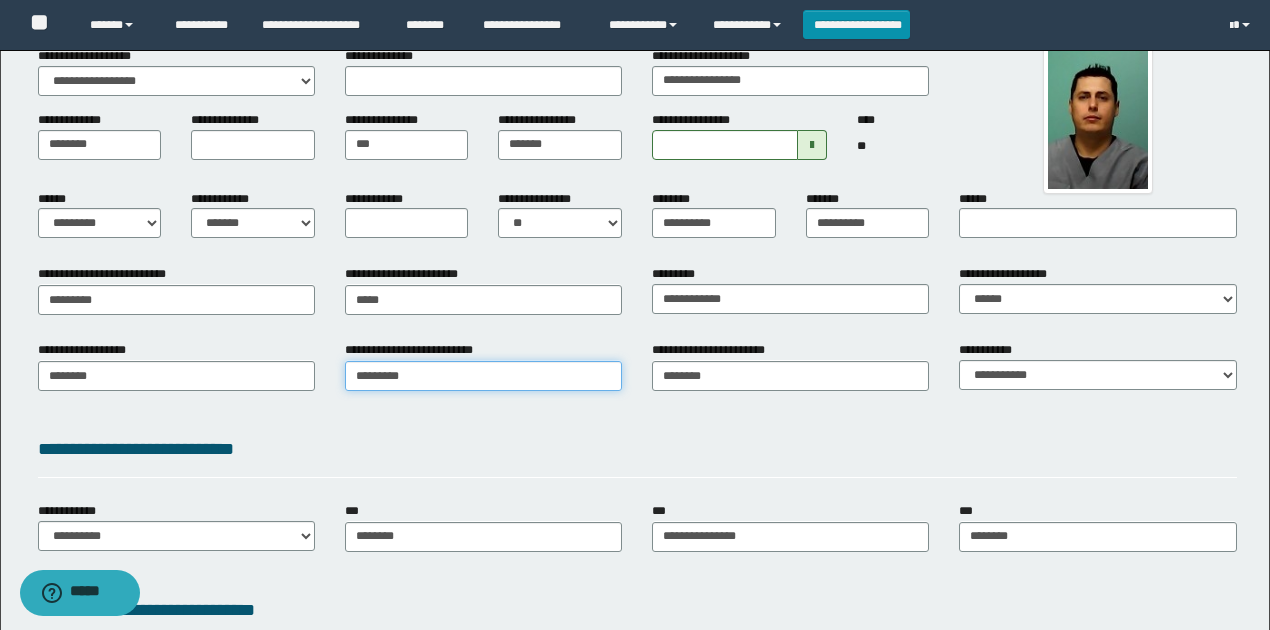 type on "*********" 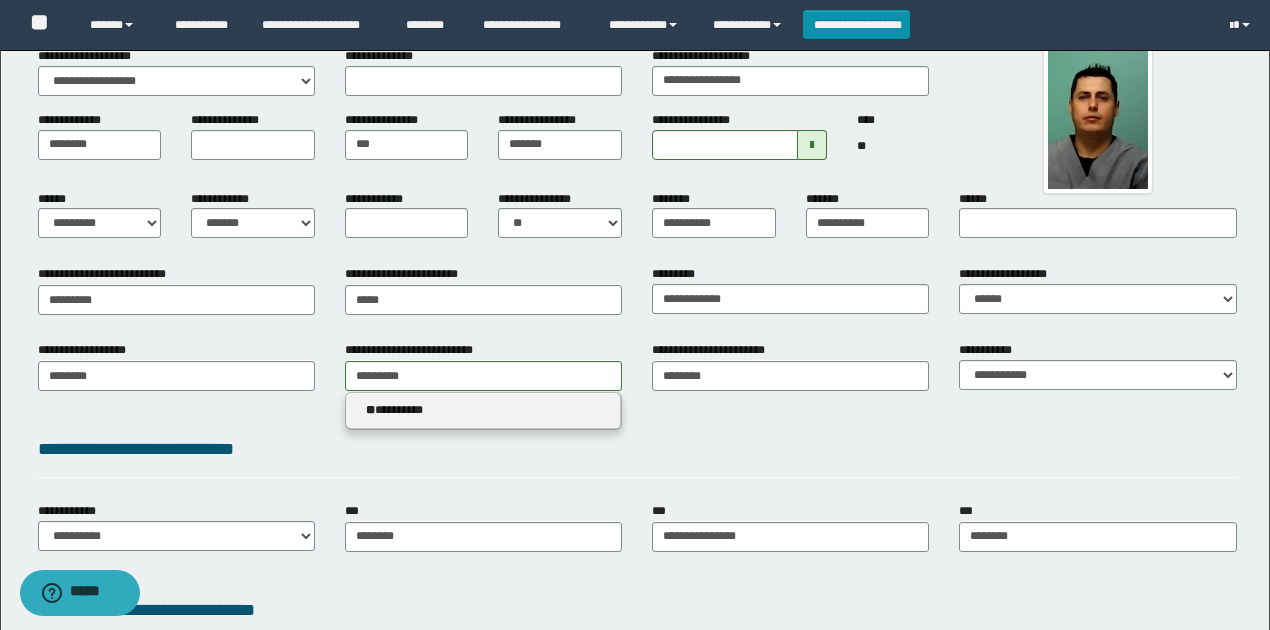 click on "**********" at bounding box center [408, 274] 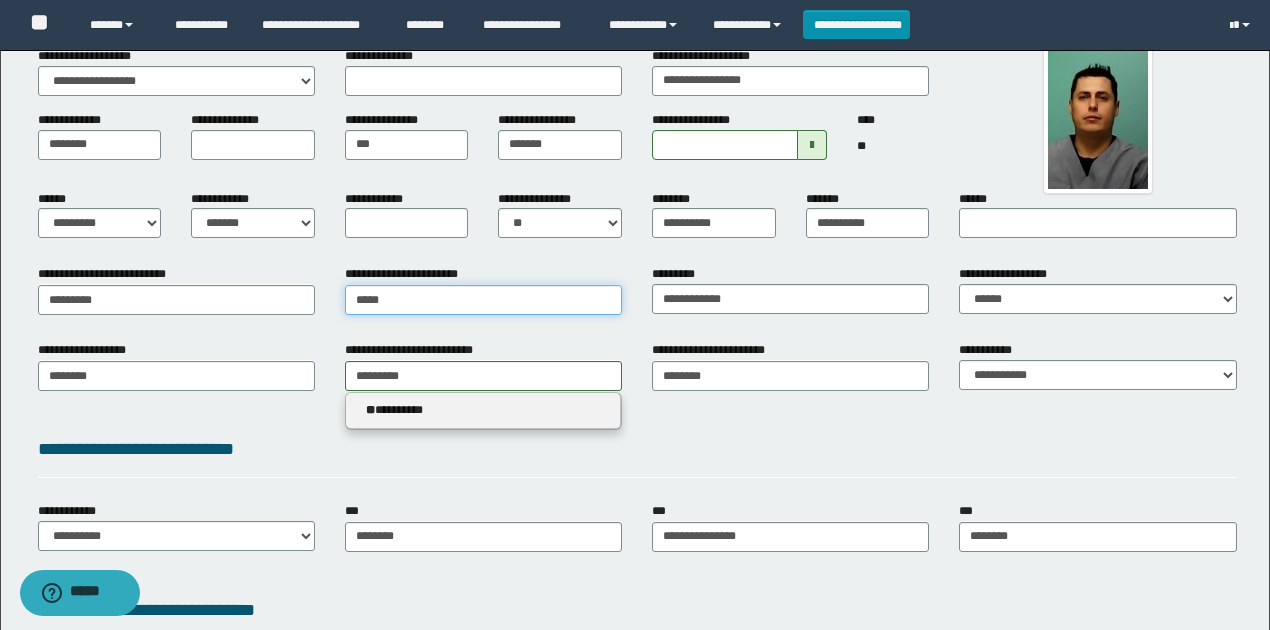 click on "*****" at bounding box center [483, 300] 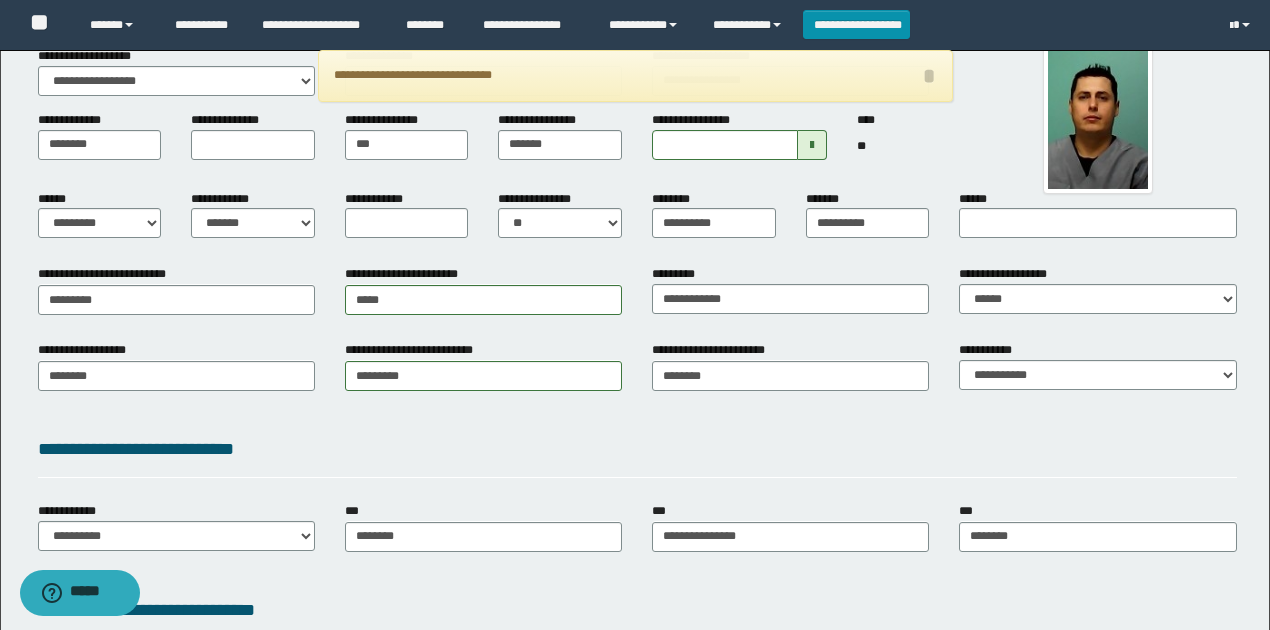 click on "**********" at bounding box center (422, 350) 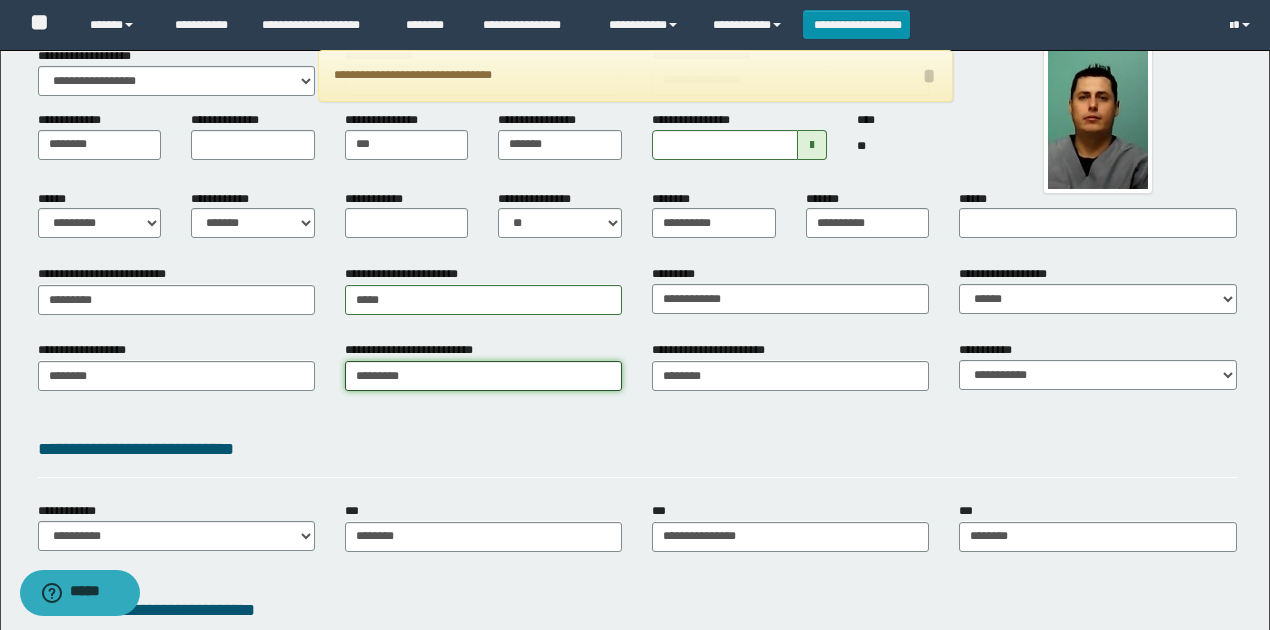click on "*********" at bounding box center [483, 376] 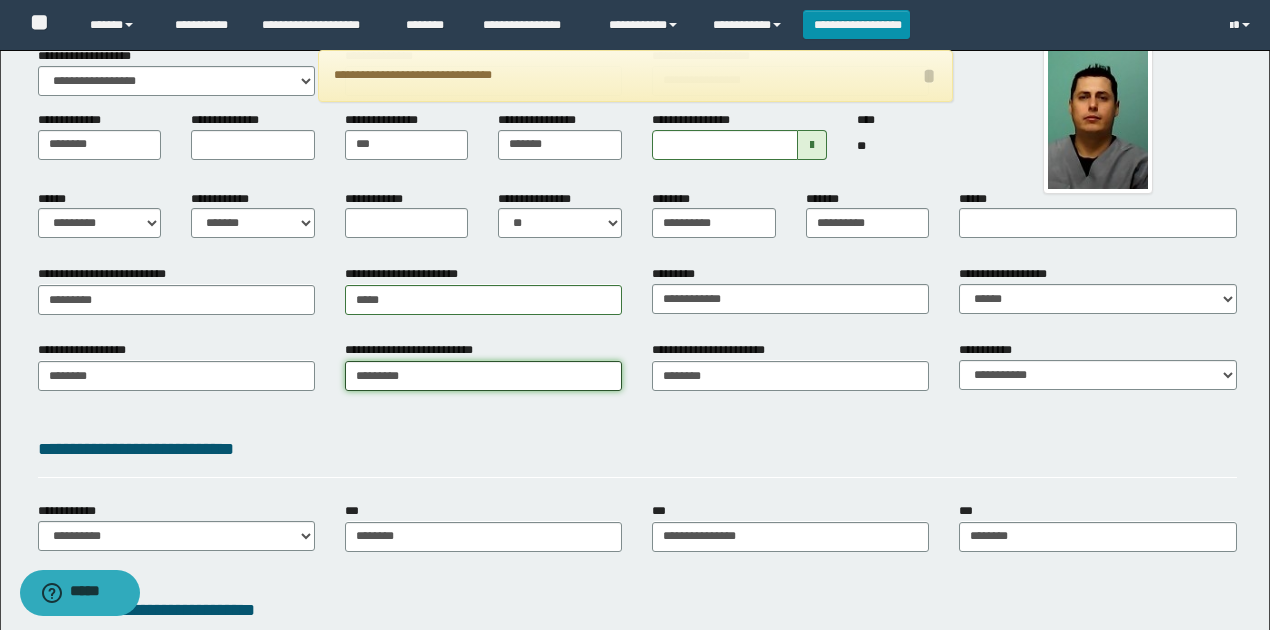 type on "*********" 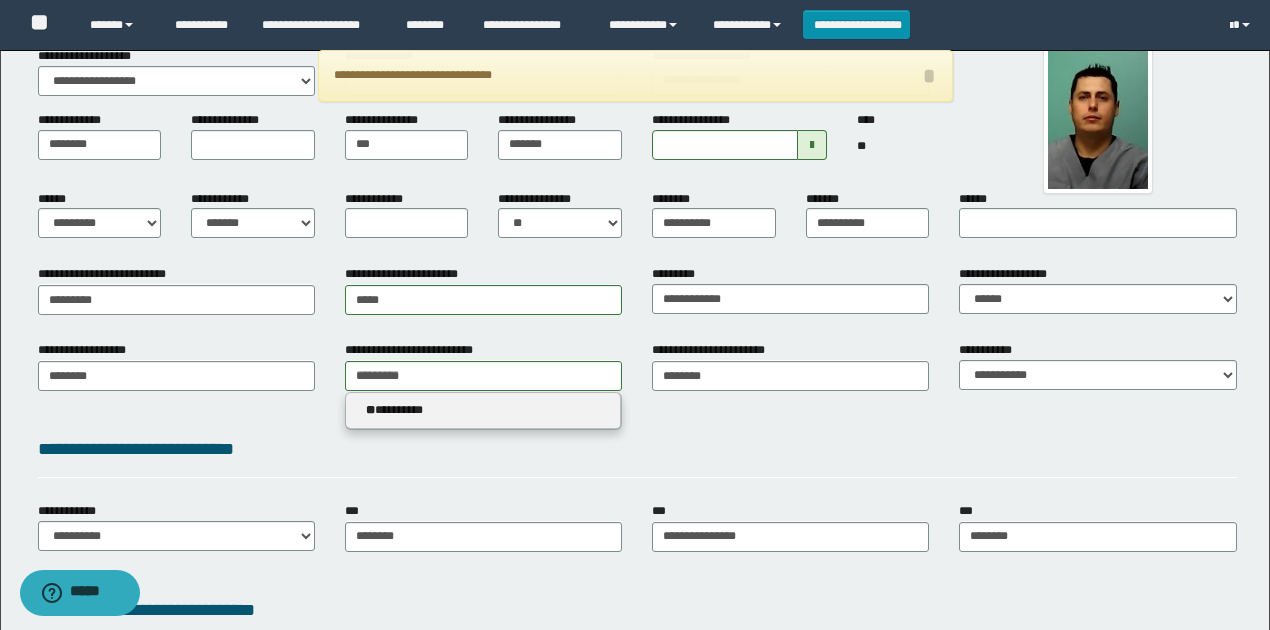 type 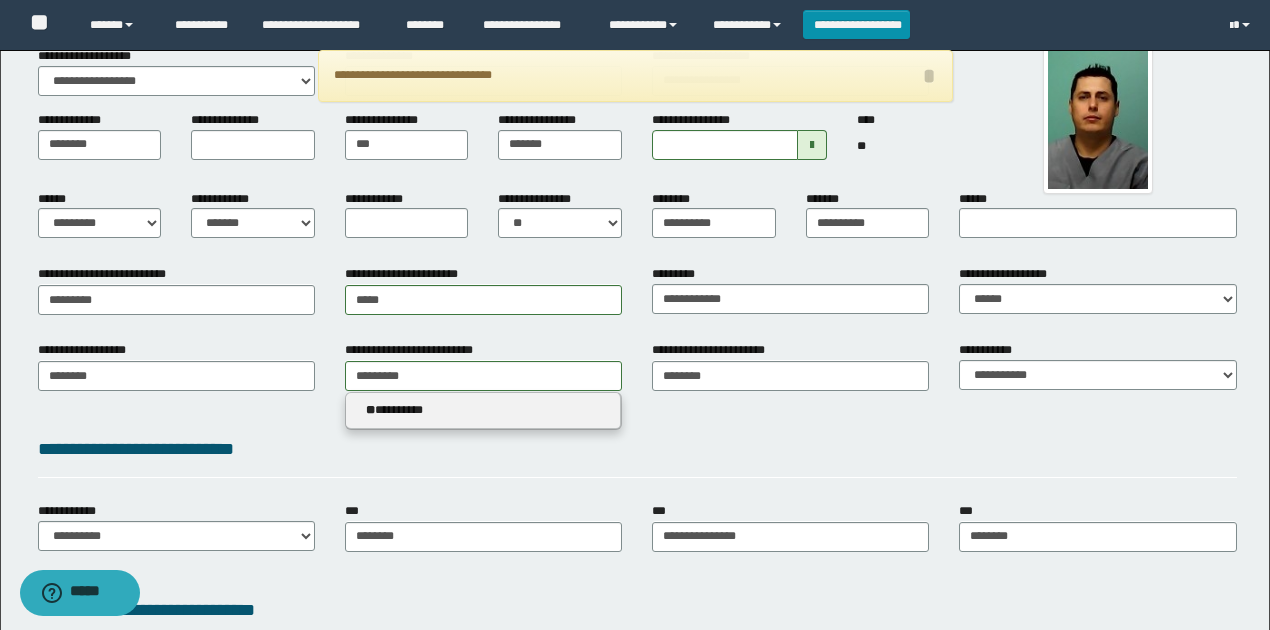 click on "**********" at bounding box center (637, 382) 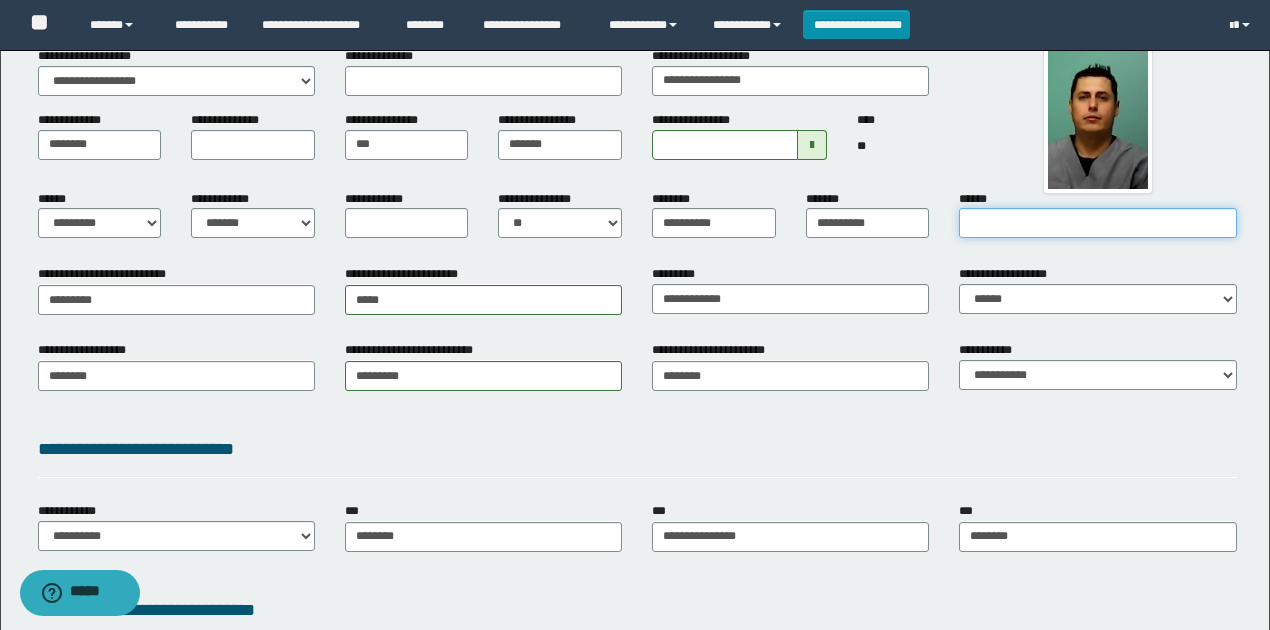 drag, startPoint x: 973, startPoint y: 216, endPoint x: 1073, endPoint y: 196, distance: 101.98039 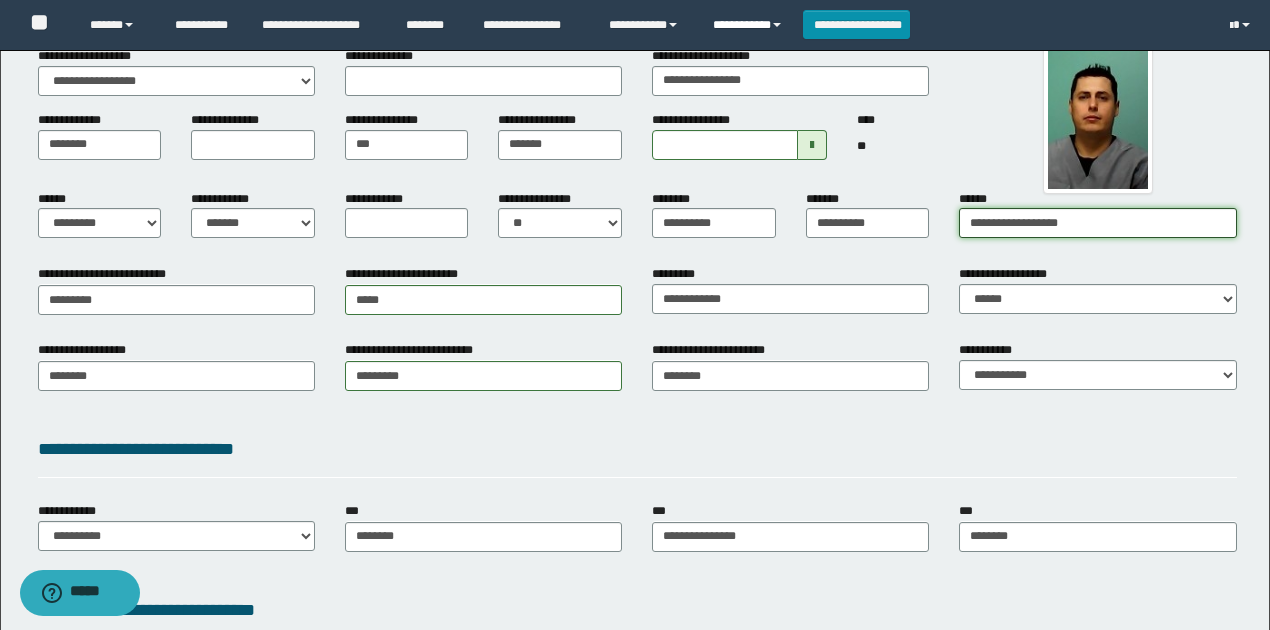 type on "**********" 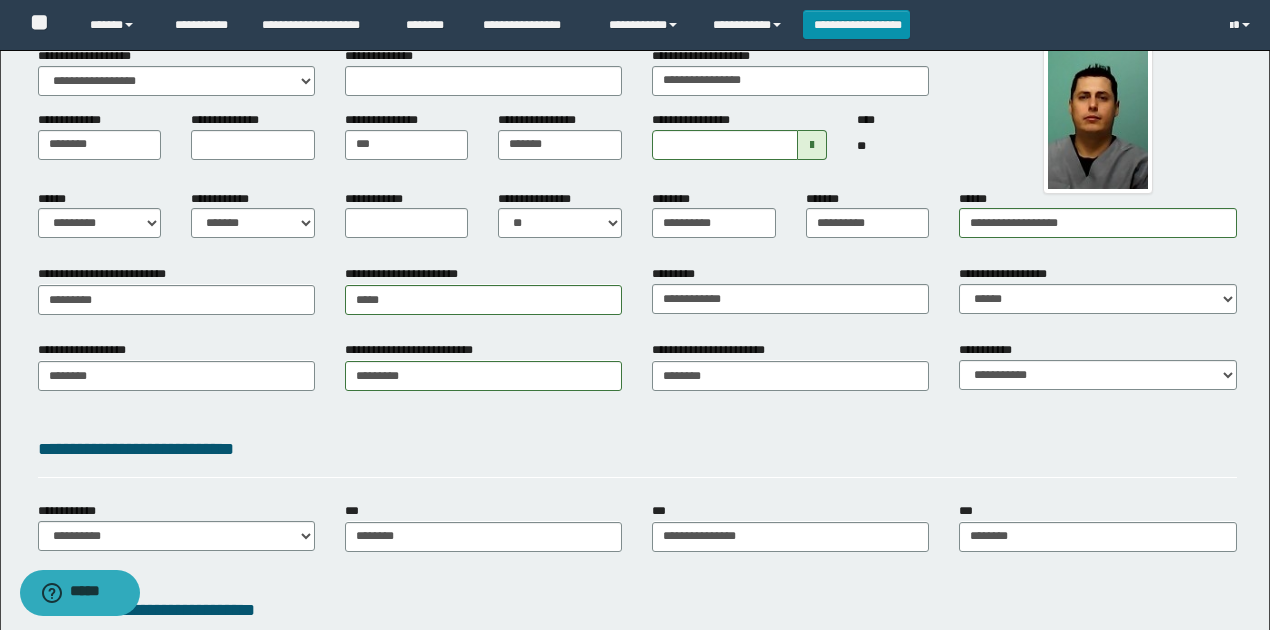 click on "**********" at bounding box center [637, 449] 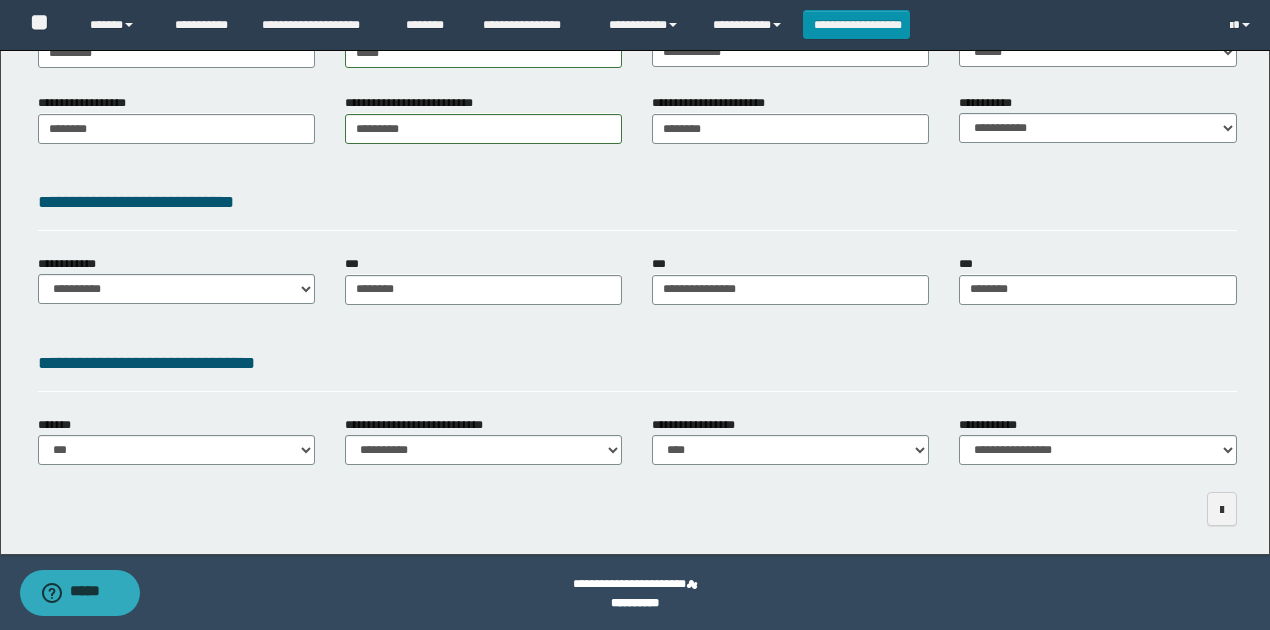 scroll, scrollTop: 383, scrollLeft: 0, axis: vertical 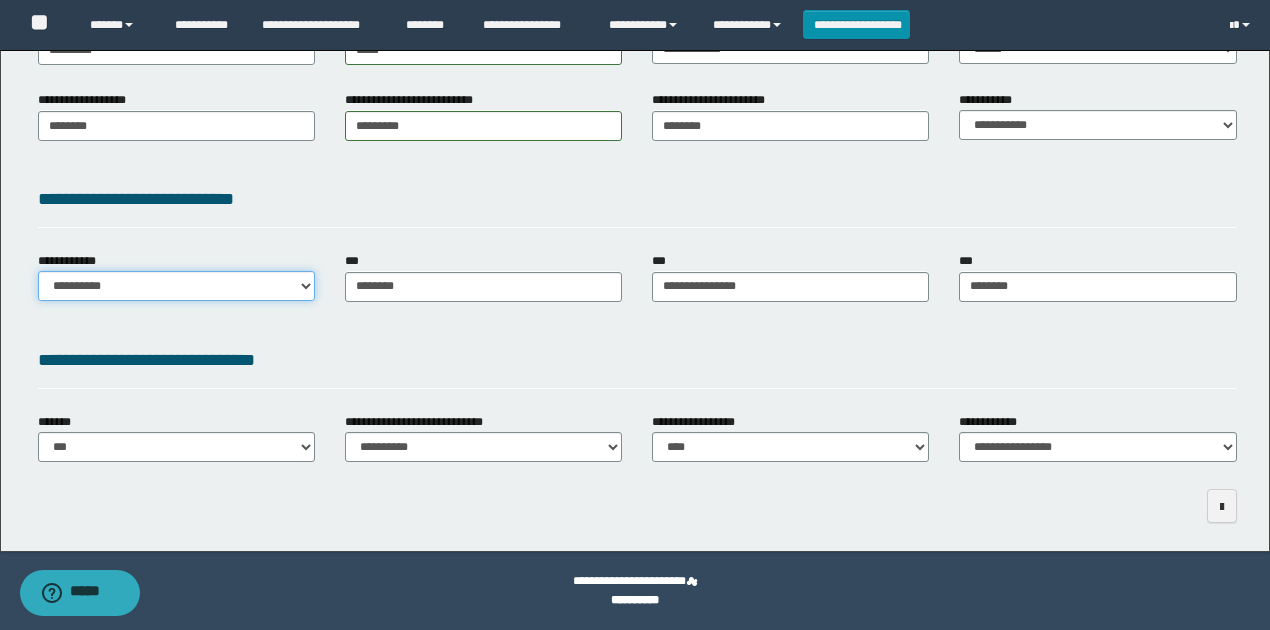 click on "**********" at bounding box center [176, 286] 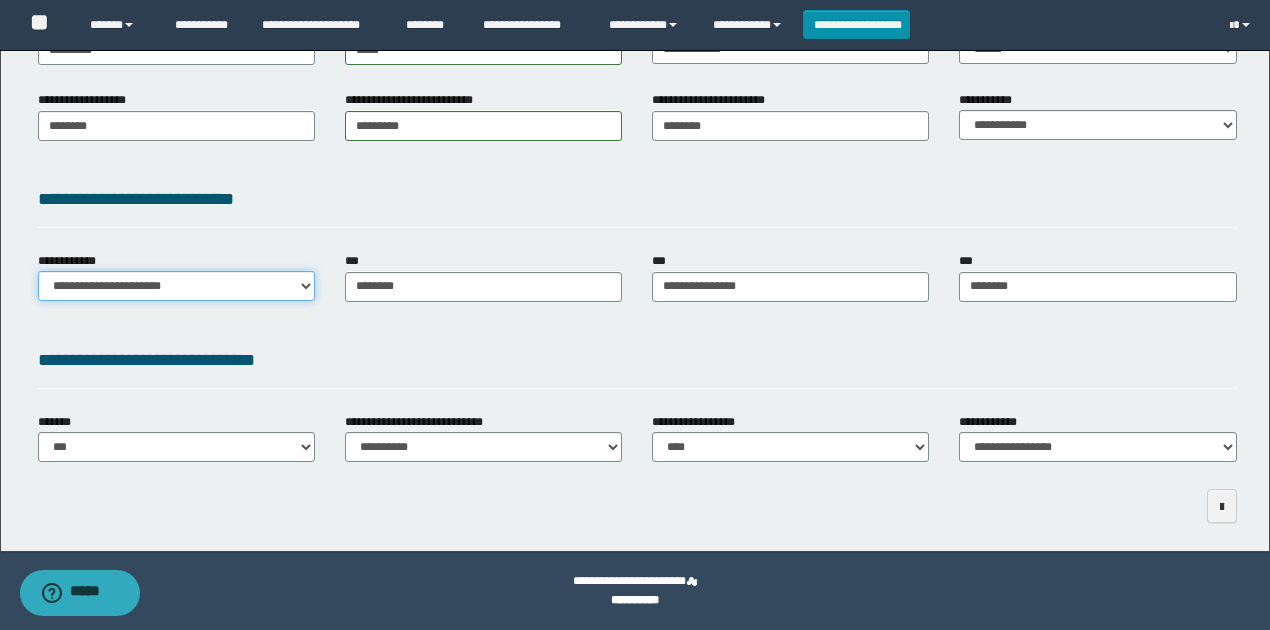 click on "**********" at bounding box center (176, 286) 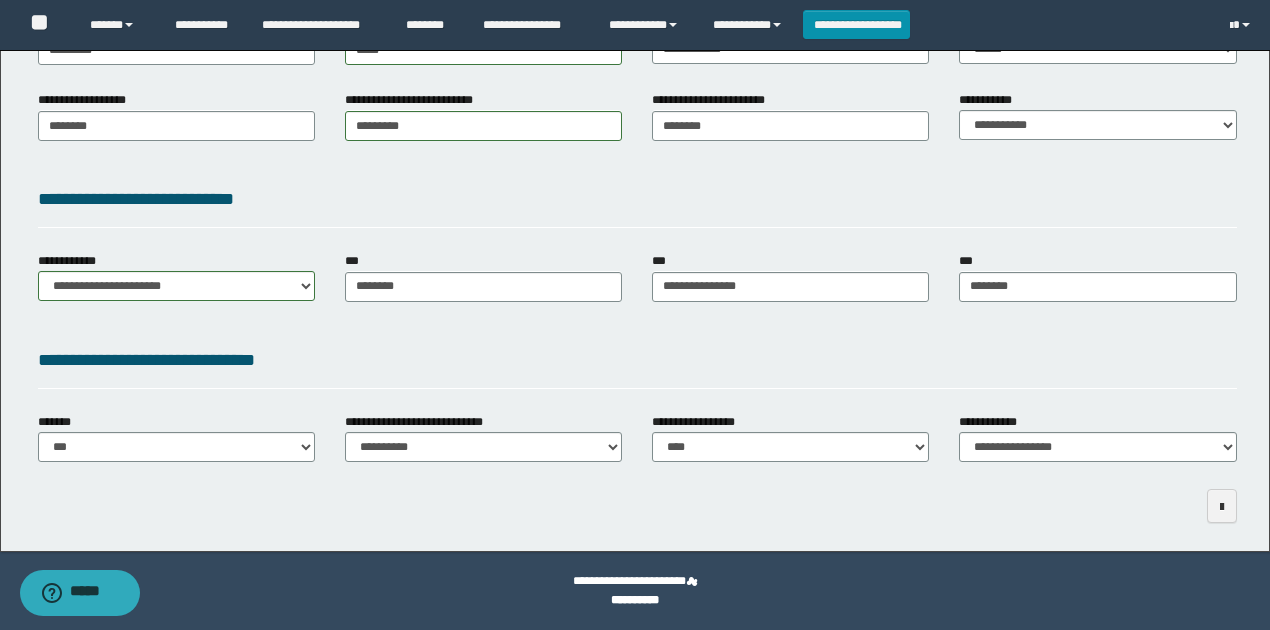 click on "**********" at bounding box center [637, 364] 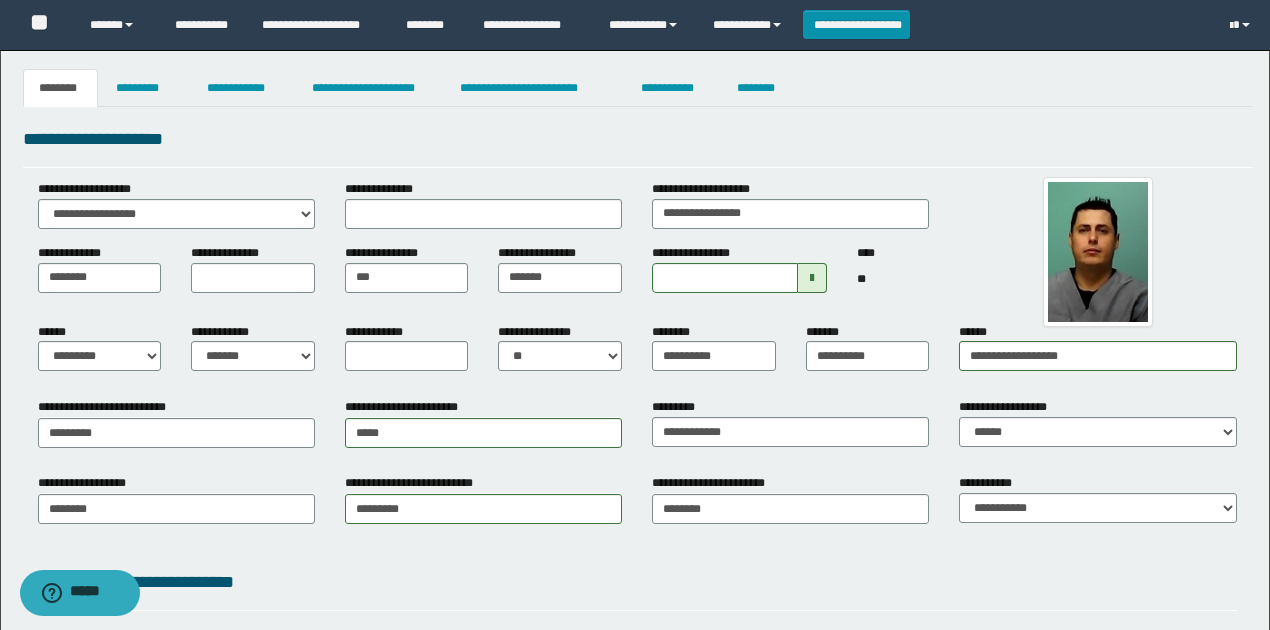 scroll, scrollTop: 0, scrollLeft: 0, axis: both 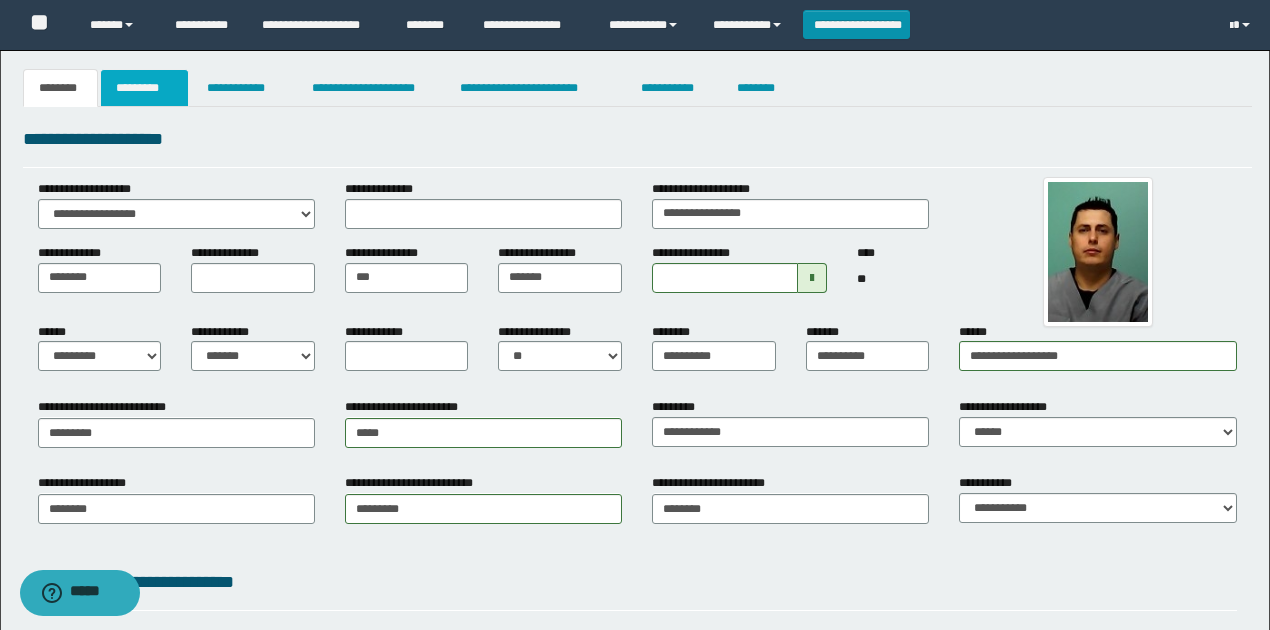 click on "*********" at bounding box center [144, 88] 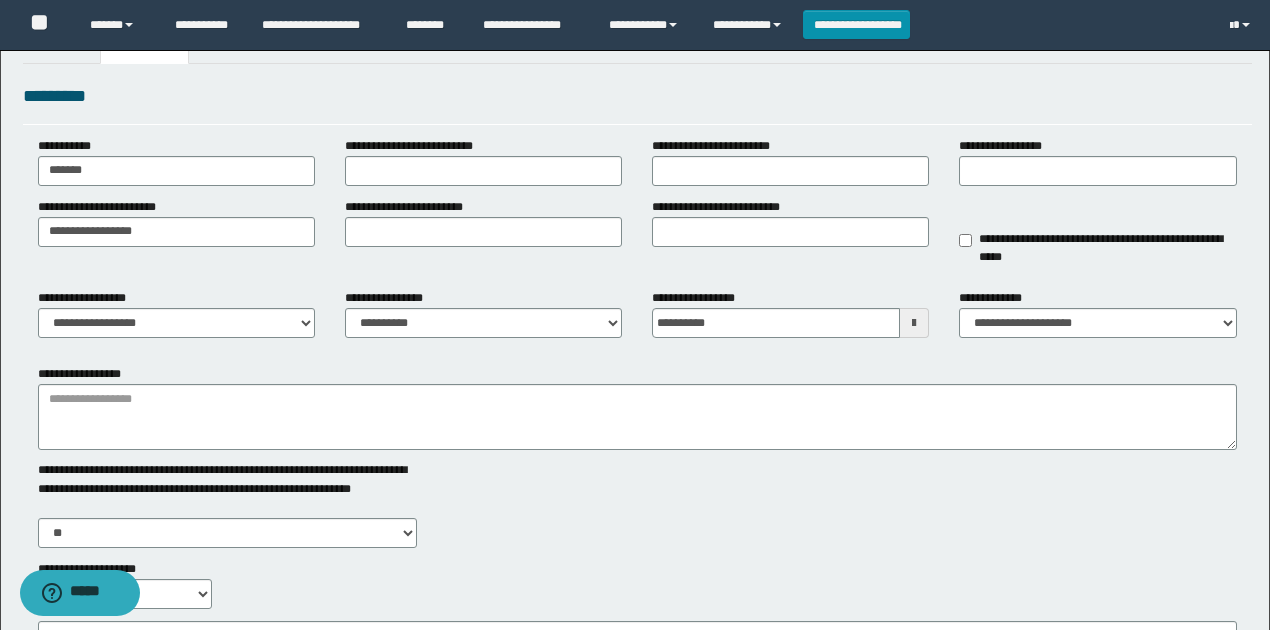 scroll, scrollTop: 66, scrollLeft: 0, axis: vertical 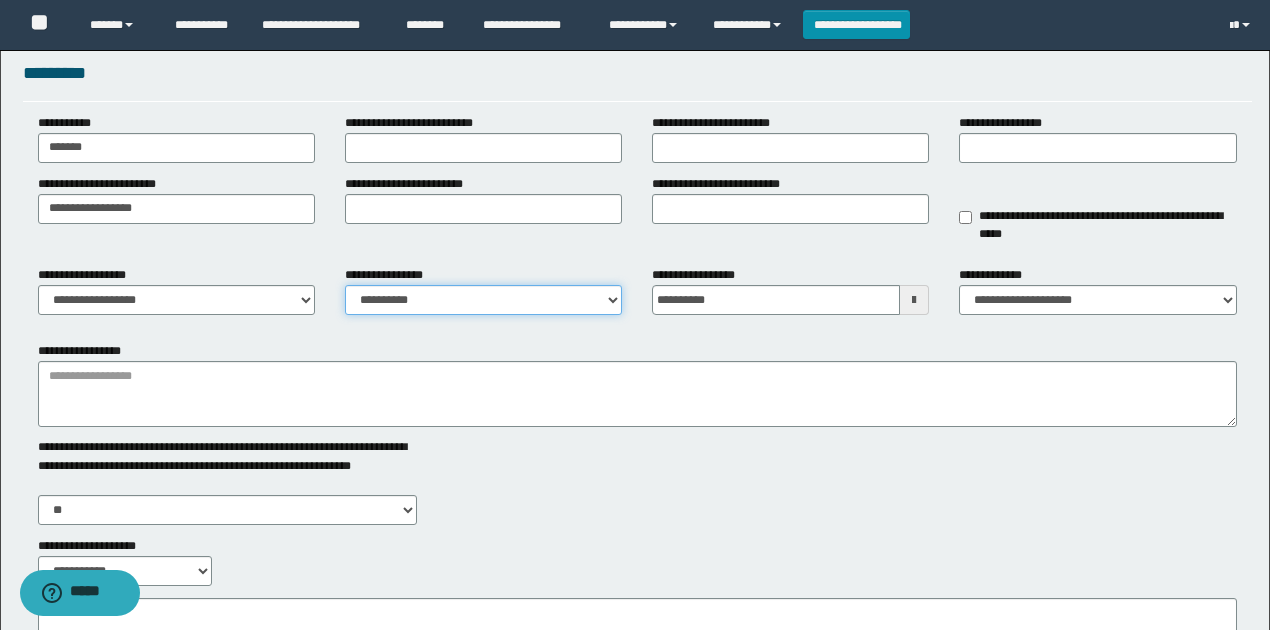 click on "**********" at bounding box center (483, 300) 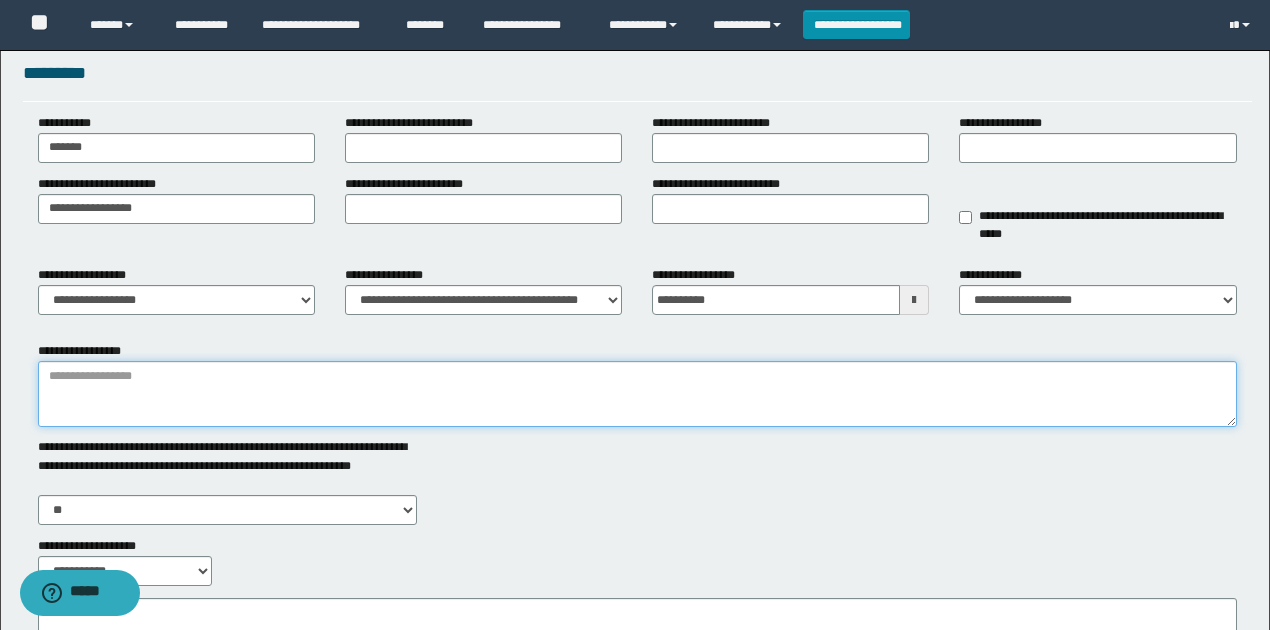 click on "**********" at bounding box center (637, 394) 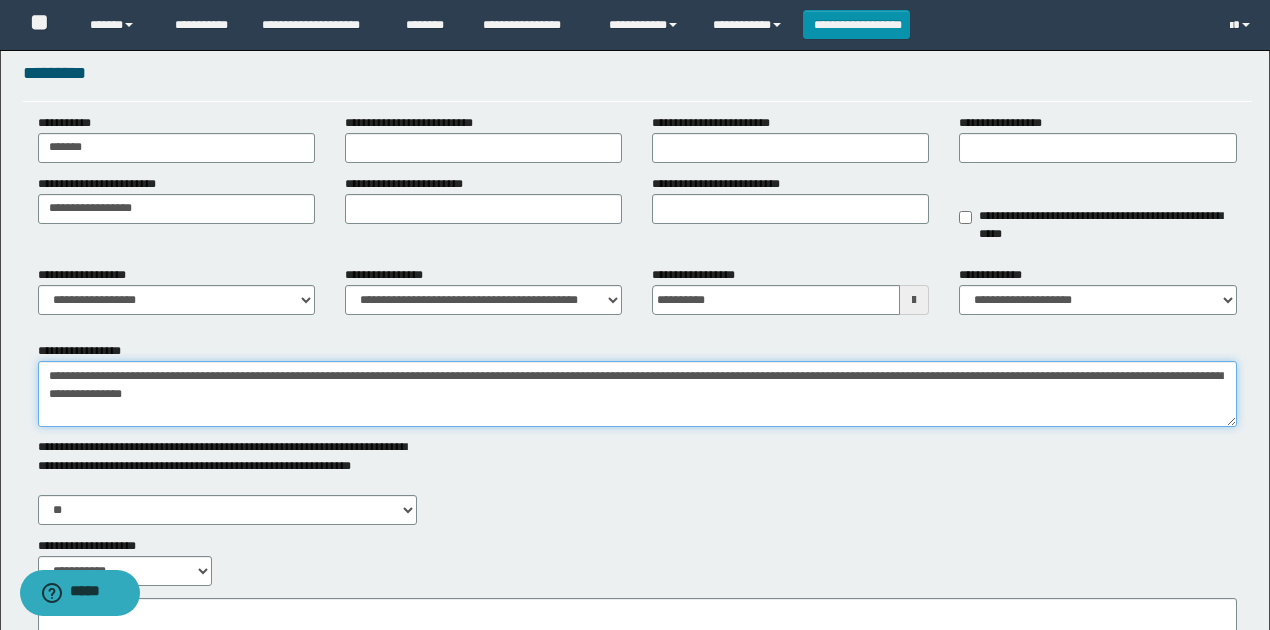 scroll, scrollTop: 133, scrollLeft: 0, axis: vertical 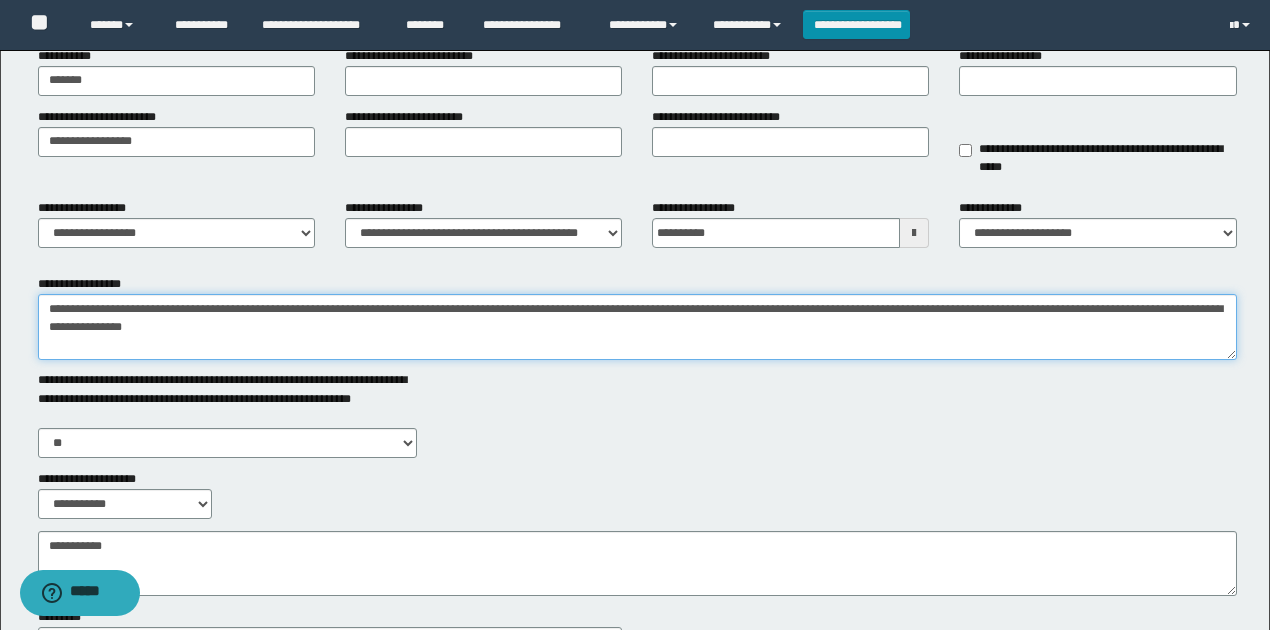 type on "**********" 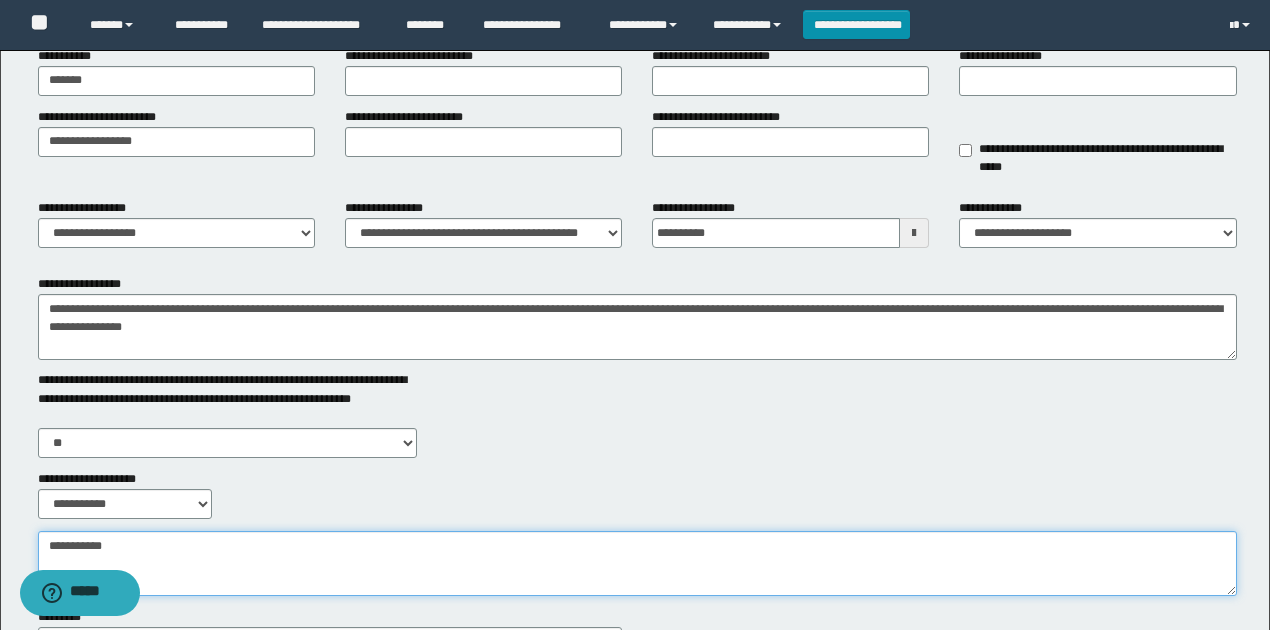 click on "**********" at bounding box center [637, 563] 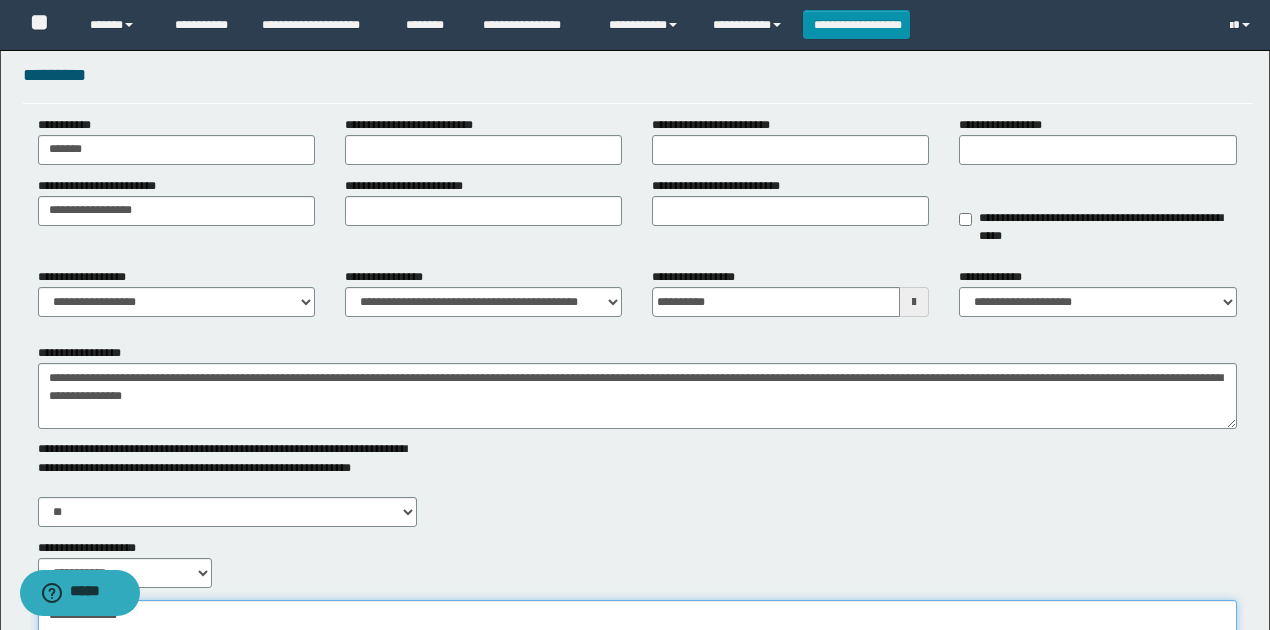scroll, scrollTop: 0, scrollLeft: 0, axis: both 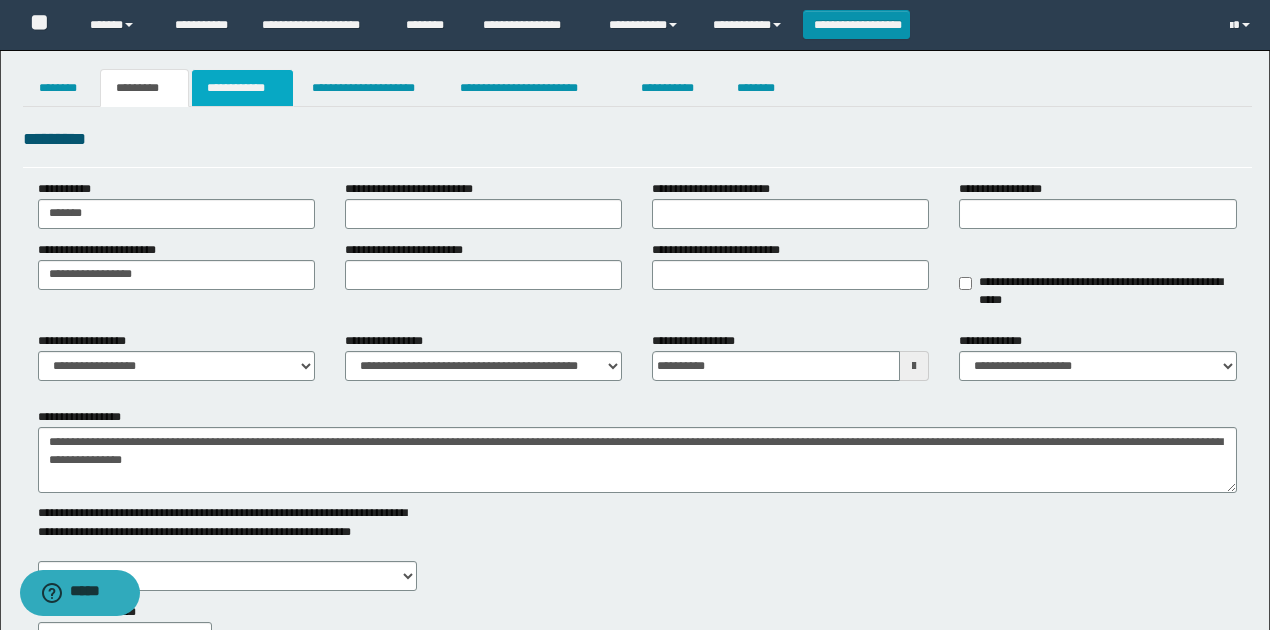 type on "**********" 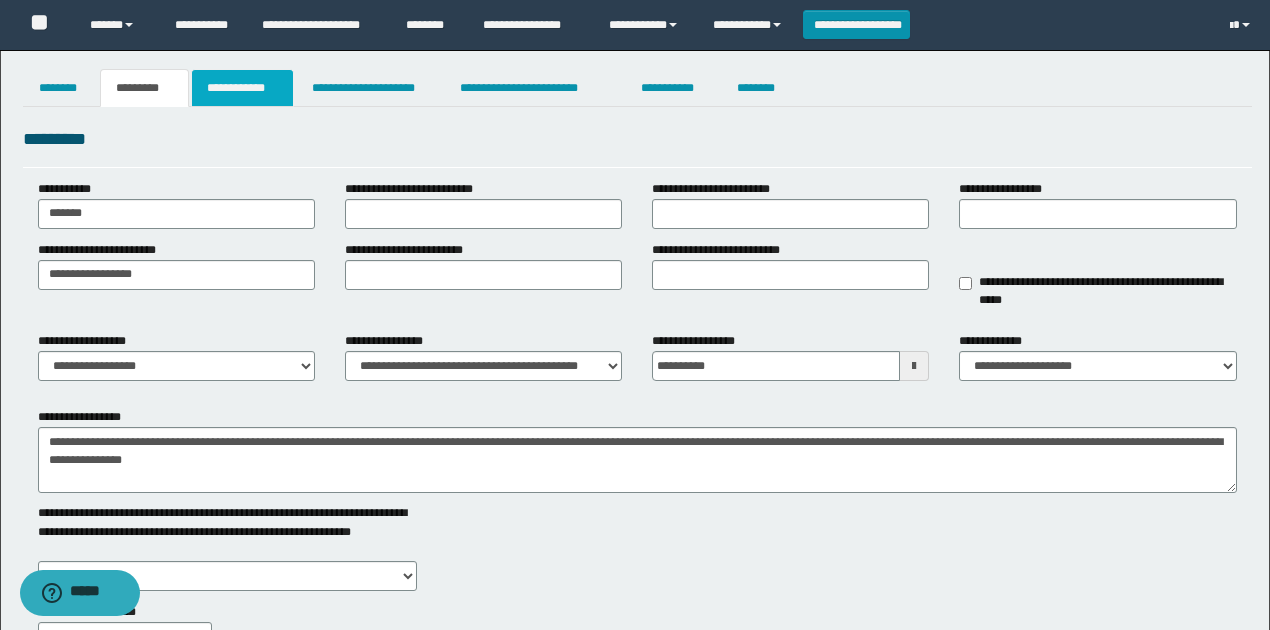 click on "**********" at bounding box center (243, 88) 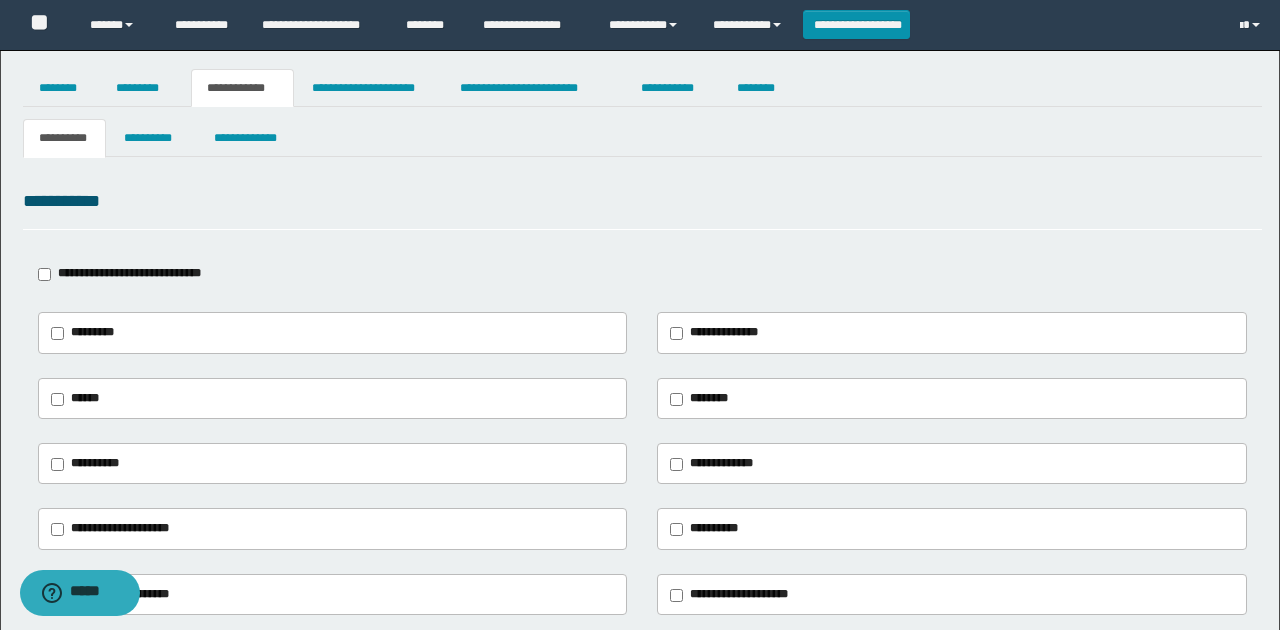 type on "**********" 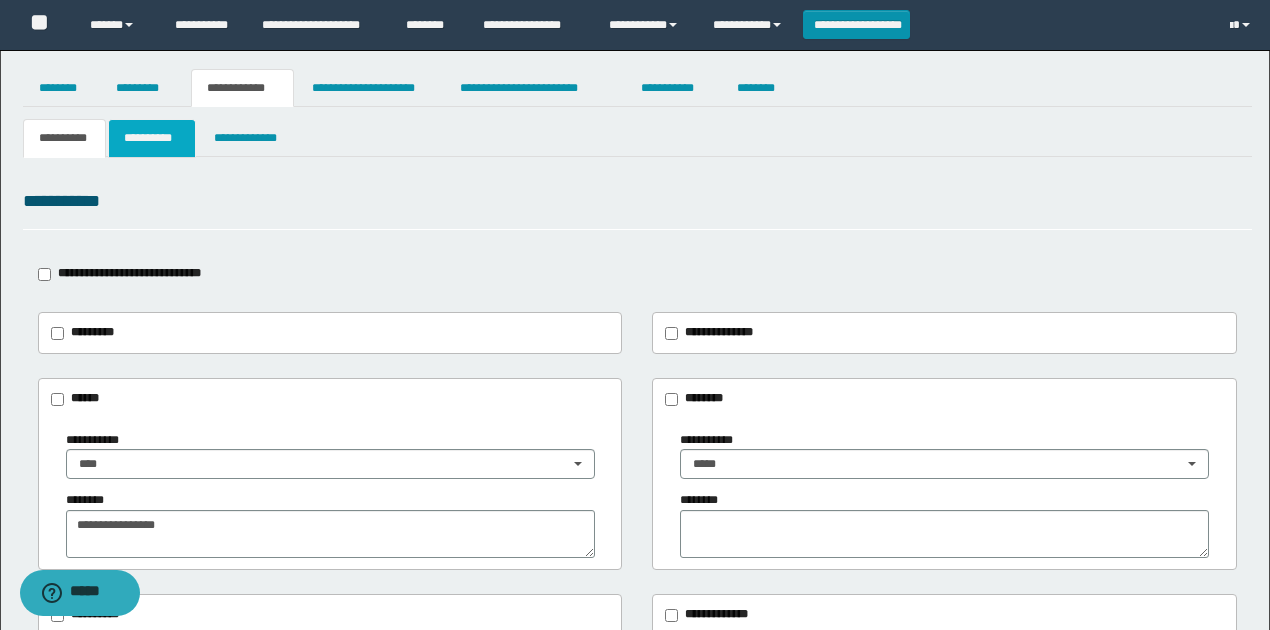 click on "**********" at bounding box center [151, 138] 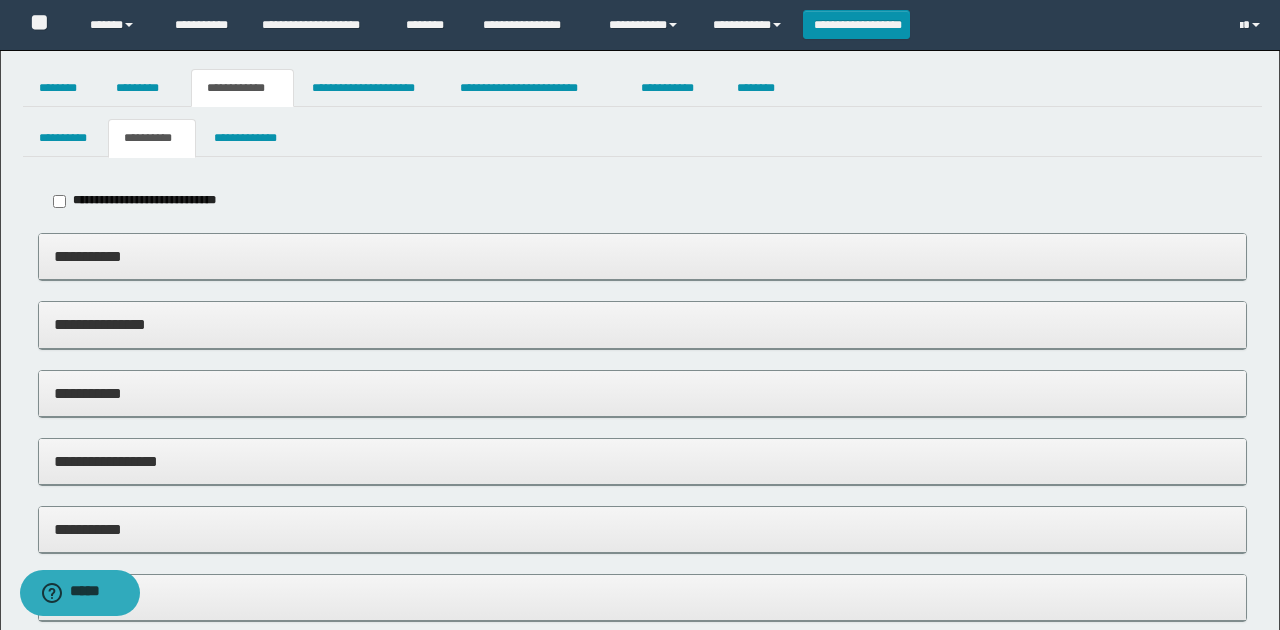 type on "*****" 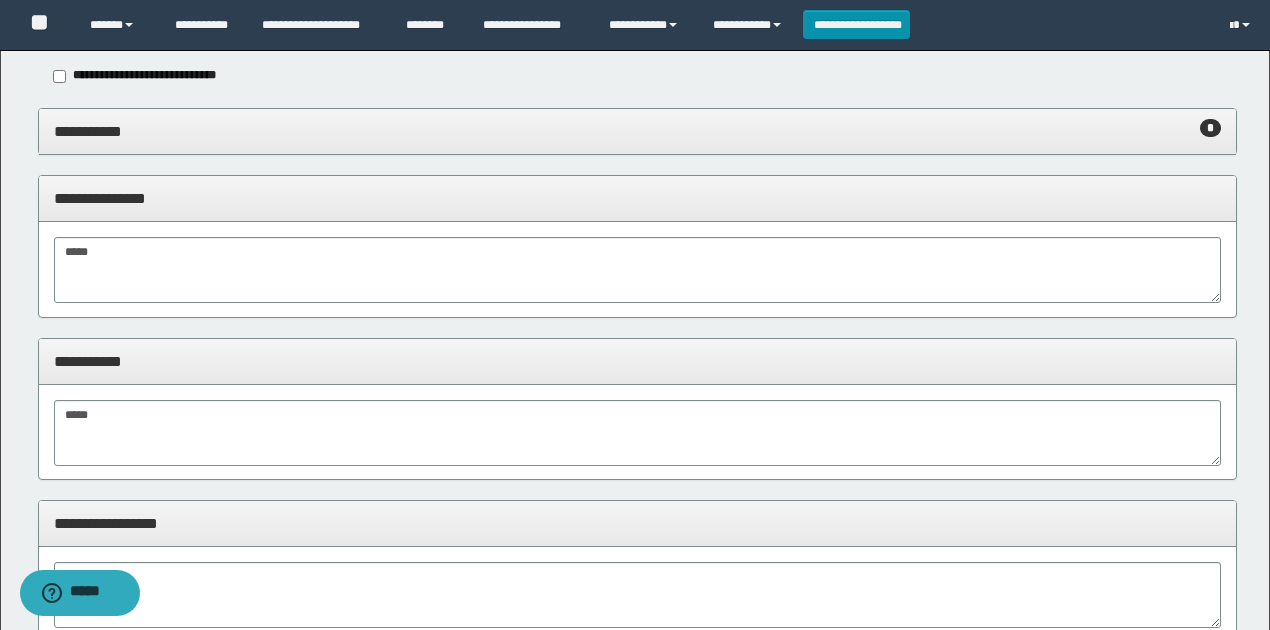 scroll, scrollTop: 0, scrollLeft: 0, axis: both 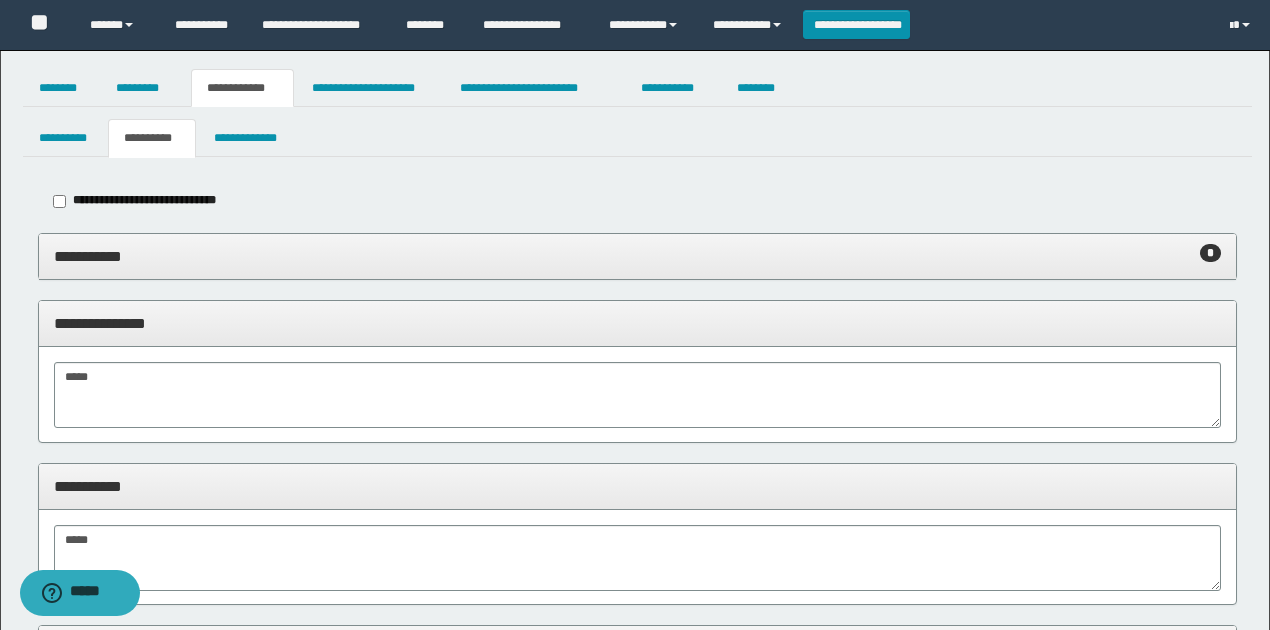 click on "**********" at bounding box center (638, 256) 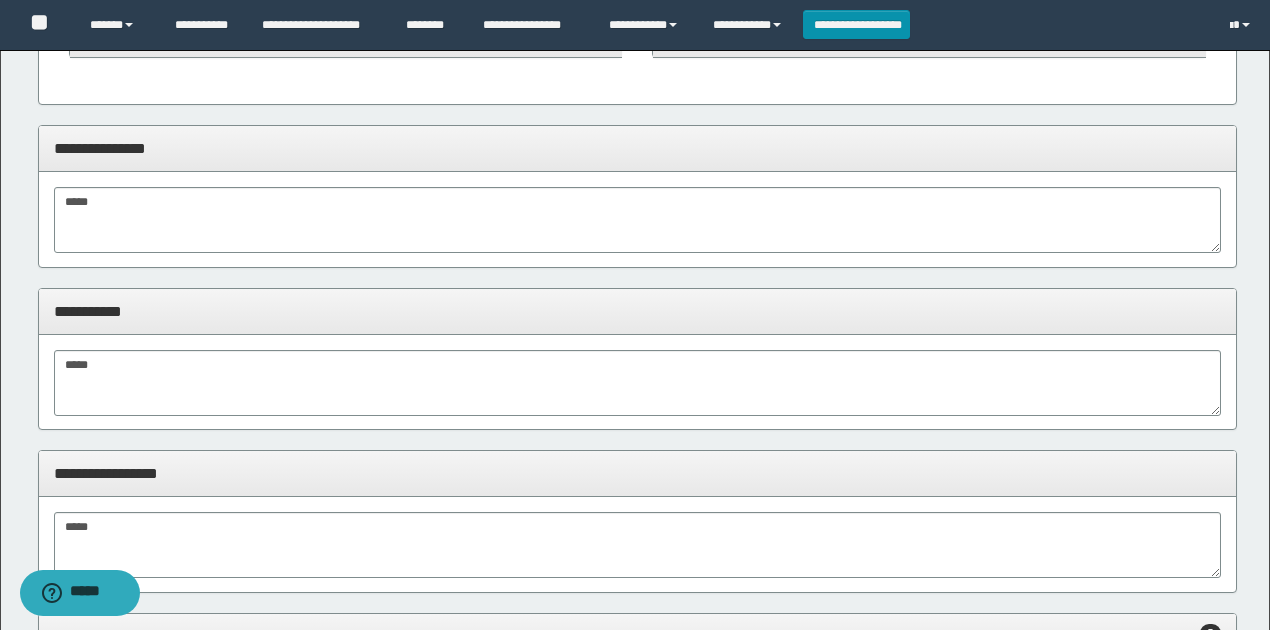 scroll, scrollTop: 866, scrollLeft: 0, axis: vertical 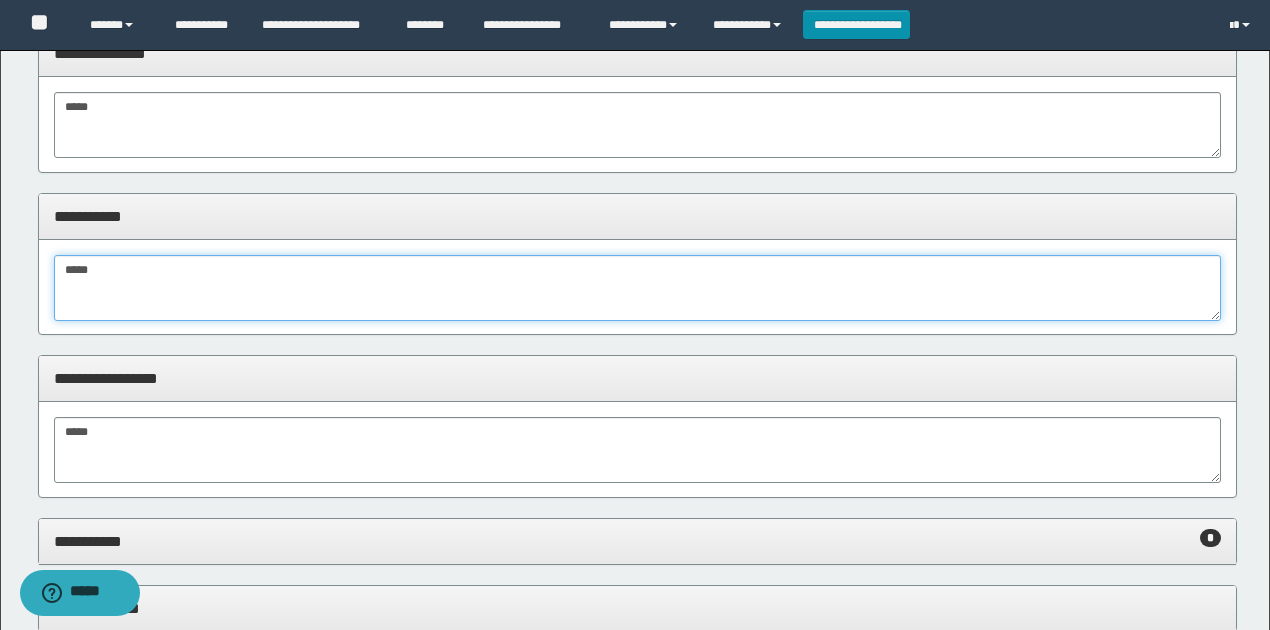 drag, startPoint x: 146, startPoint y: 282, endPoint x: 38, endPoint y: 269, distance: 108.779594 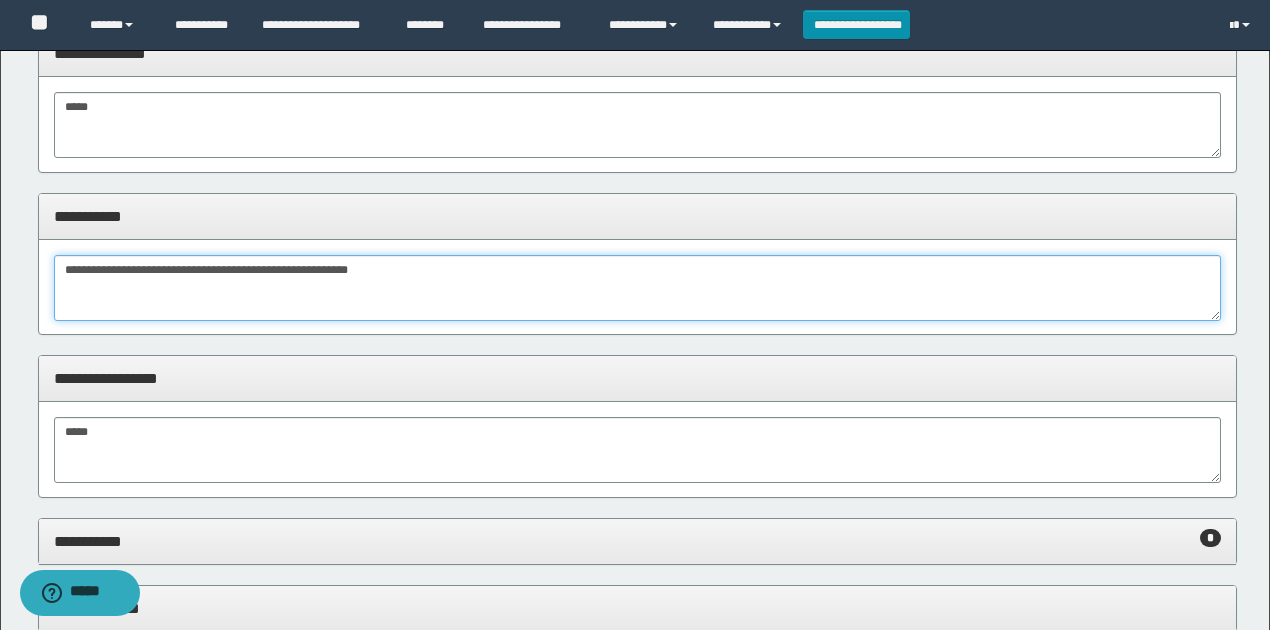 drag, startPoint x: 354, startPoint y: 266, endPoint x: 184, endPoint y: 266, distance: 170 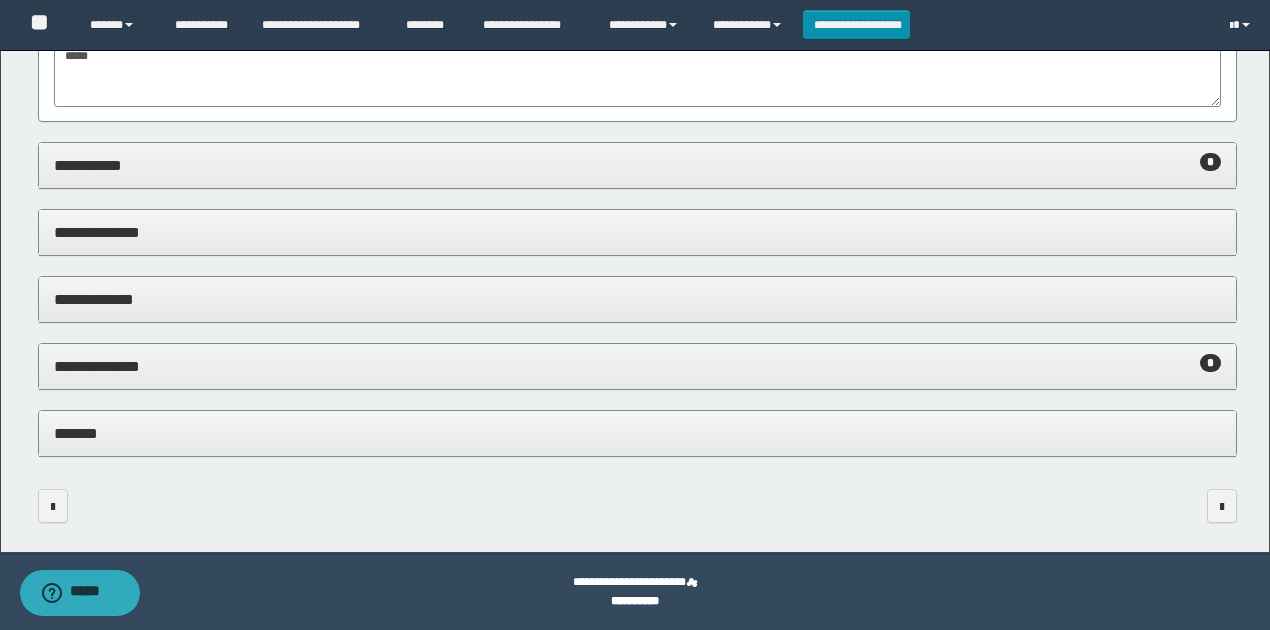 type on "**********" 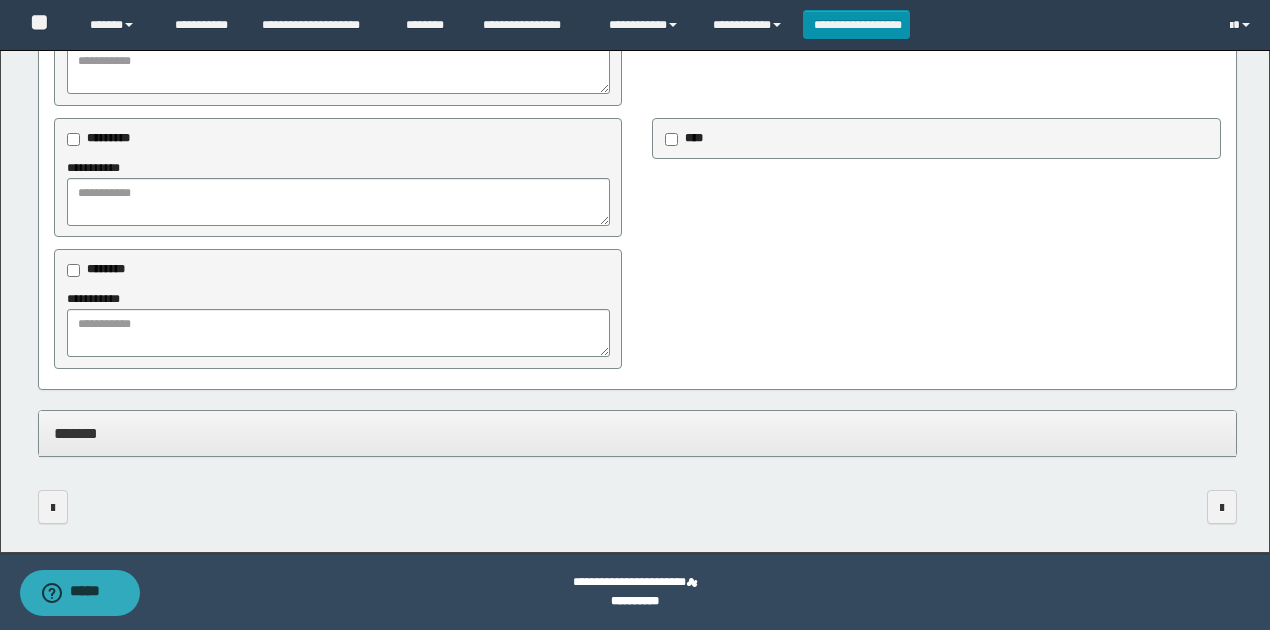 click on "*******" at bounding box center (638, 433) 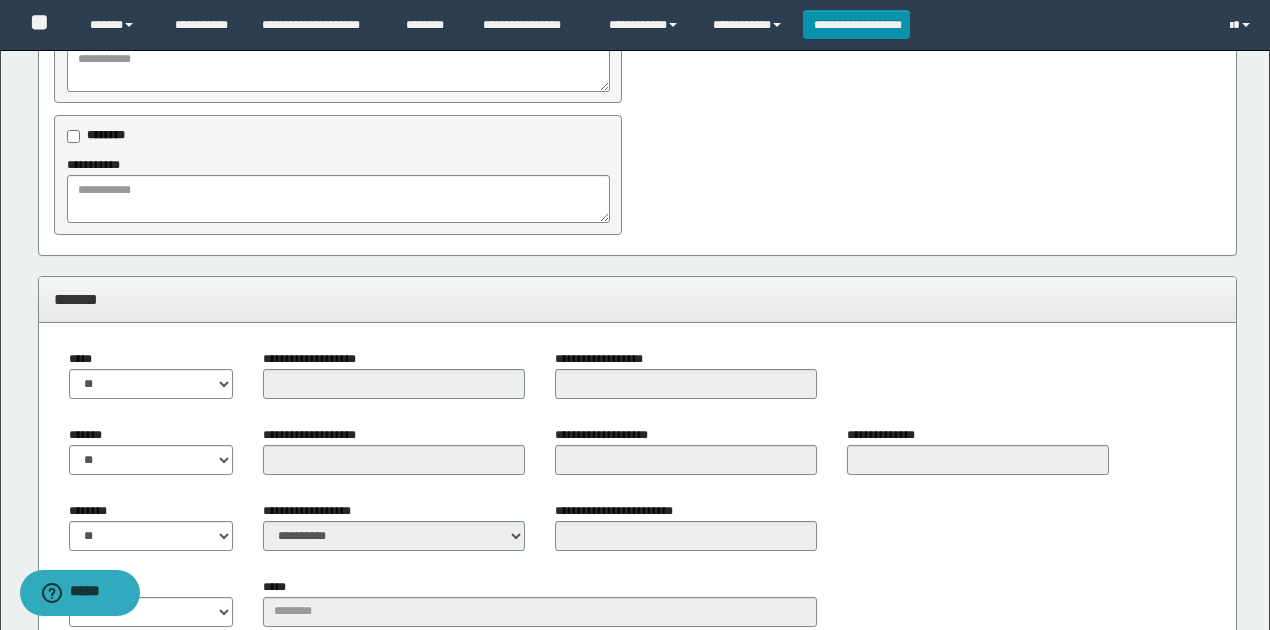click on "**********" at bounding box center (638, 647) 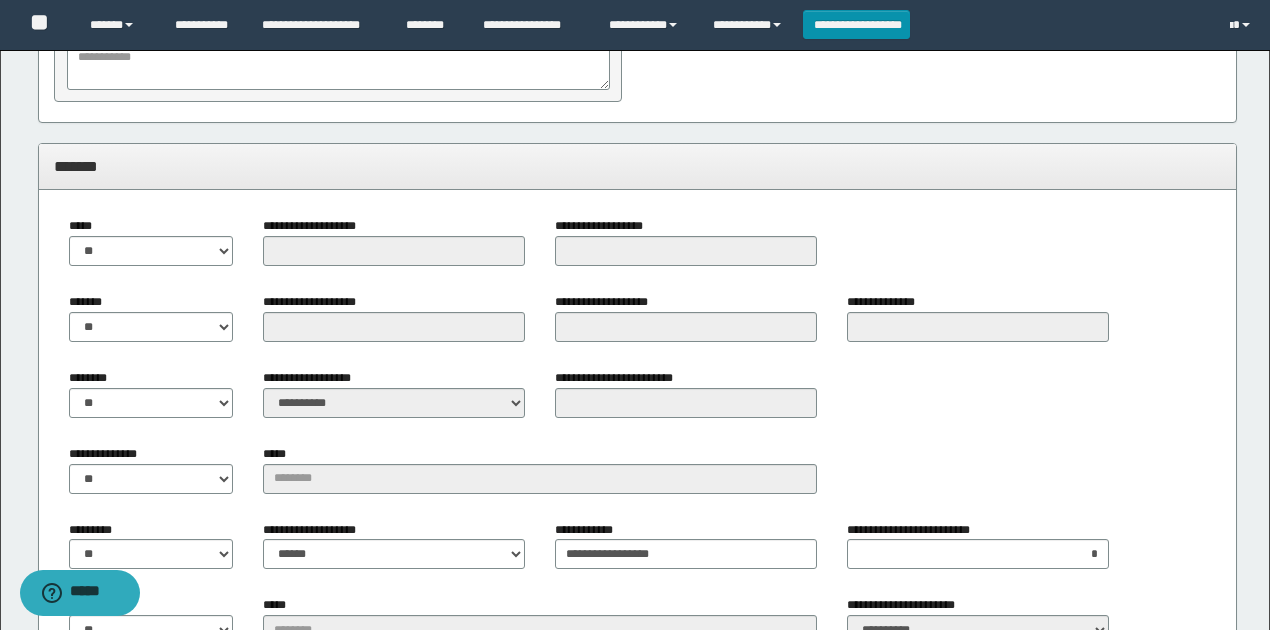 click on "********
**
**" at bounding box center (151, 393) 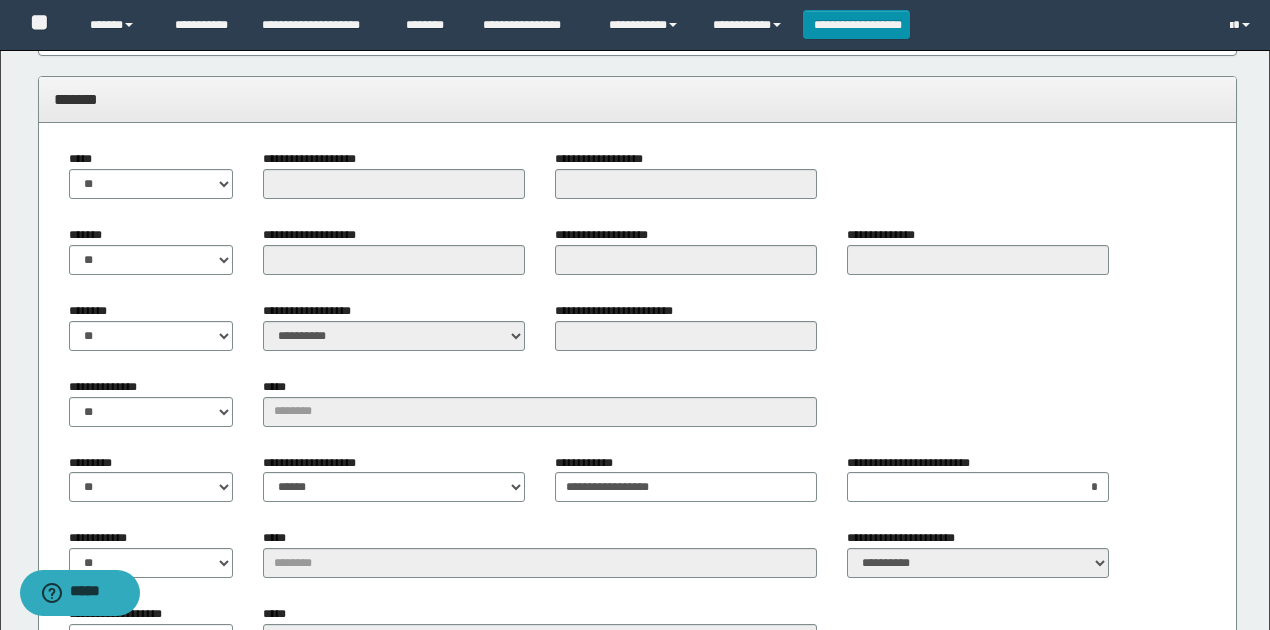 click on "**********" at bounding box center [638, 447] 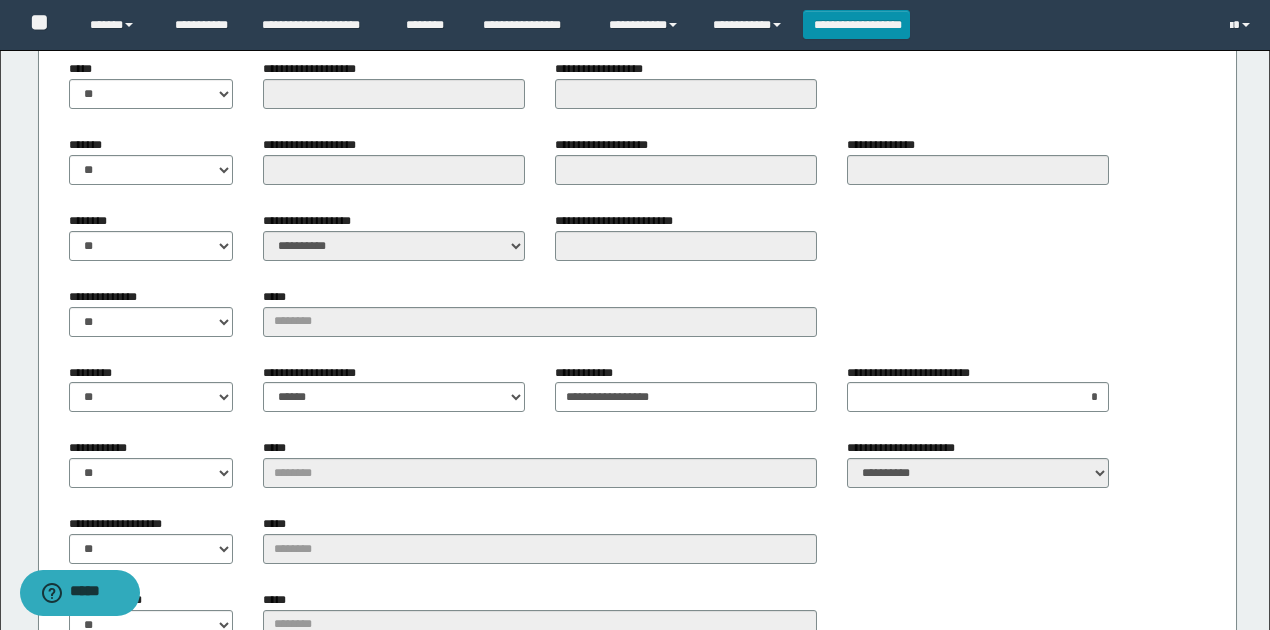 scroll, scrollTop: 2332, scrollLeft: 0, axis: vertical 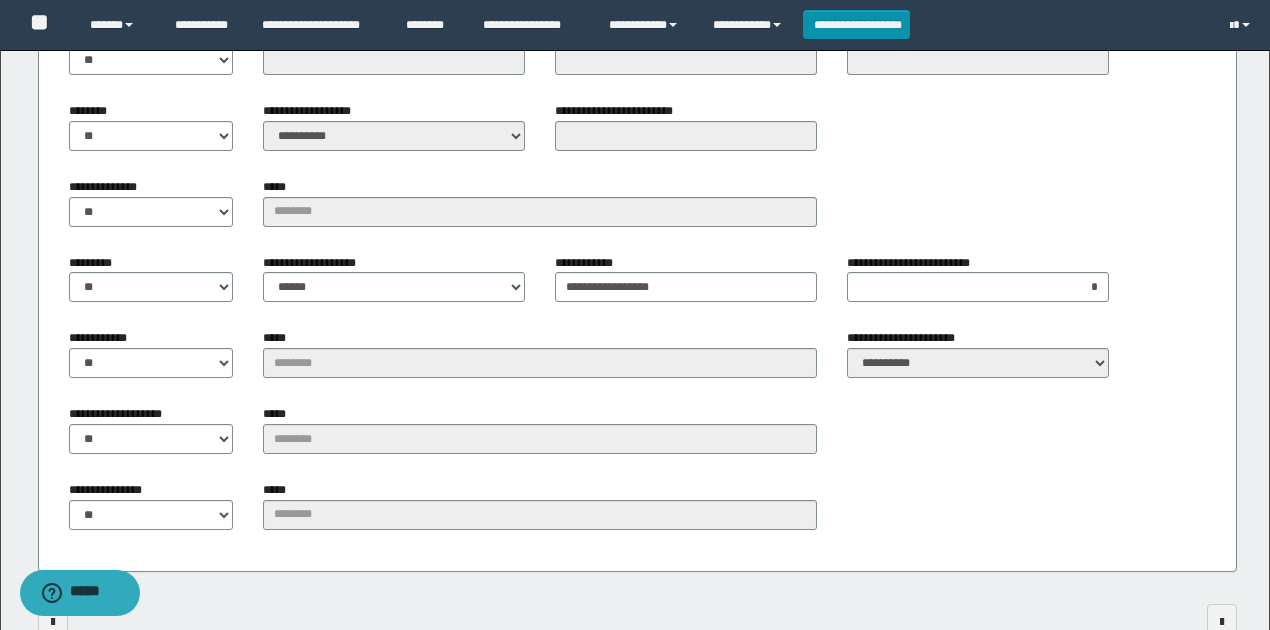 click on "**********" at bounding box center (638, 513) 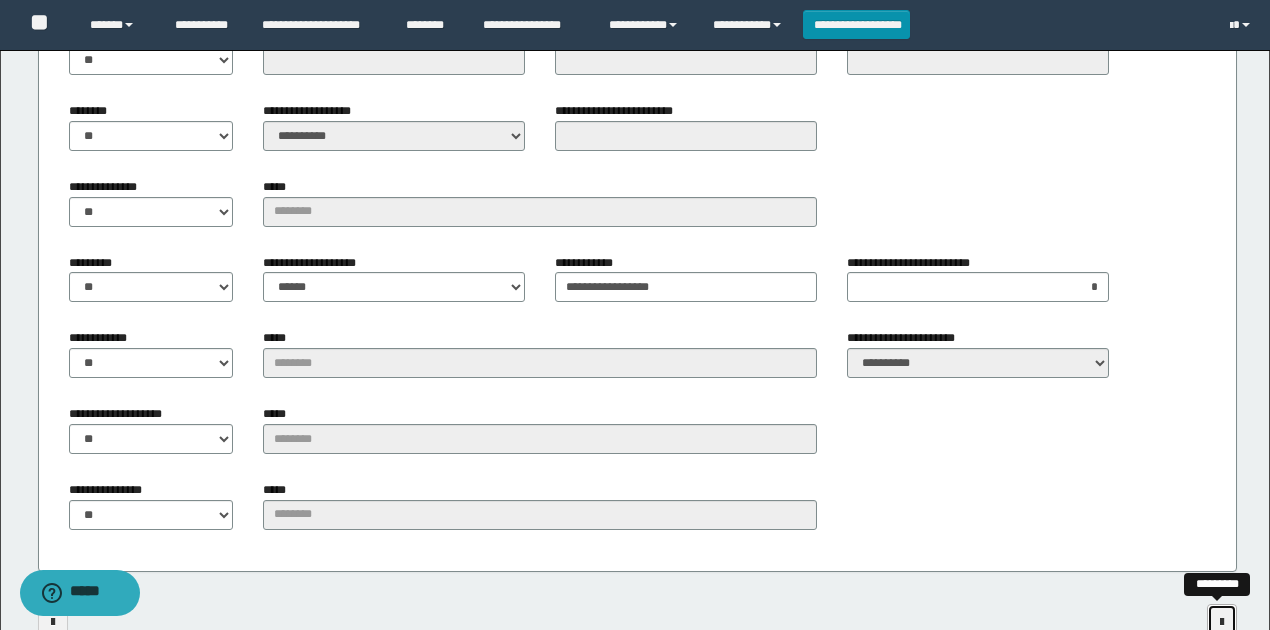 click at bounding box center [1222, 621] 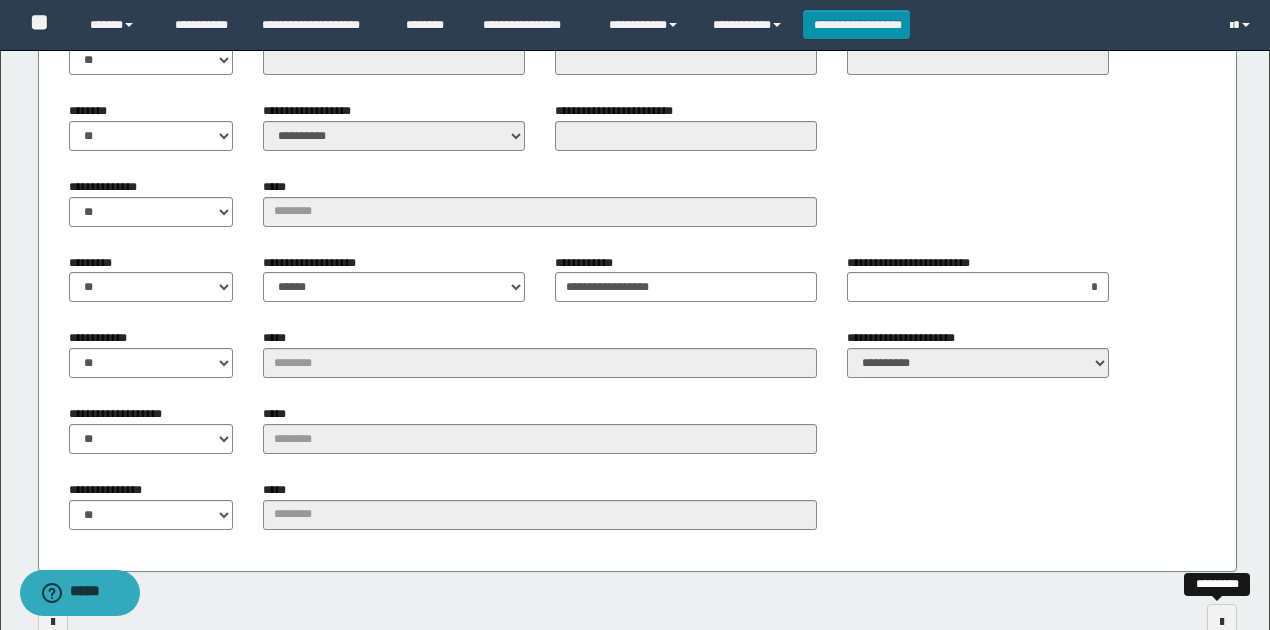 scroll, scrollTop: 0, scrollLeft: 0, axis: both 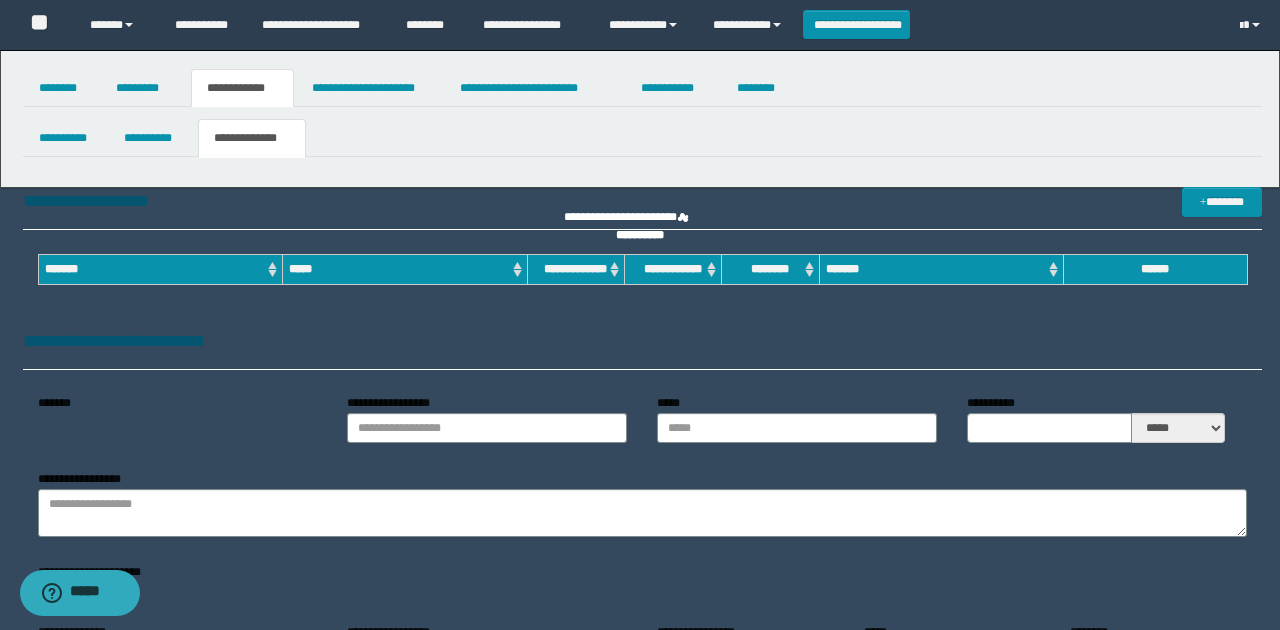 type on "**********" 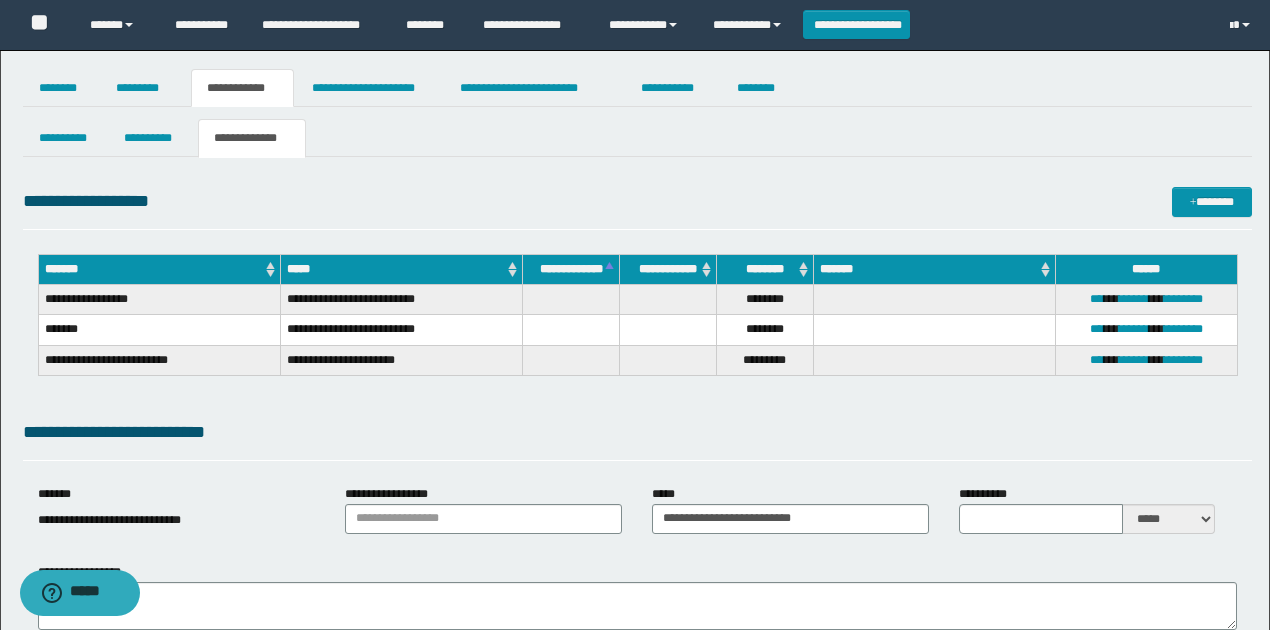 click at bounding box center (668, 360) 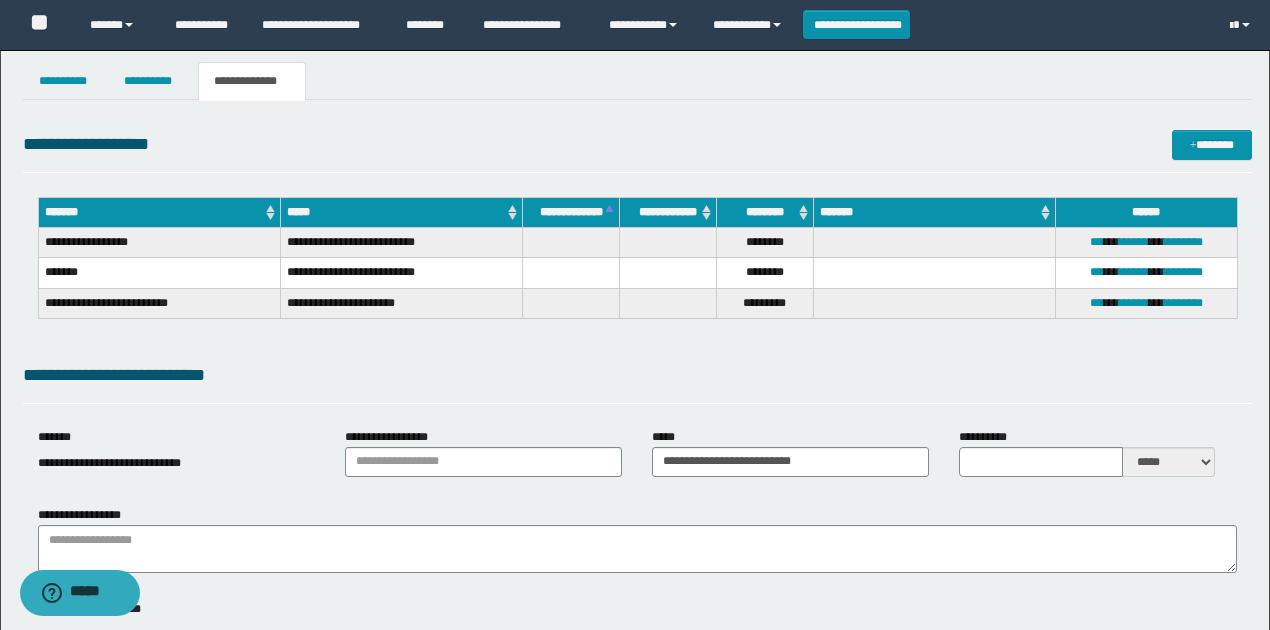 scroll, scrollTop: 200, scrollLeft: 0, axis: vertical 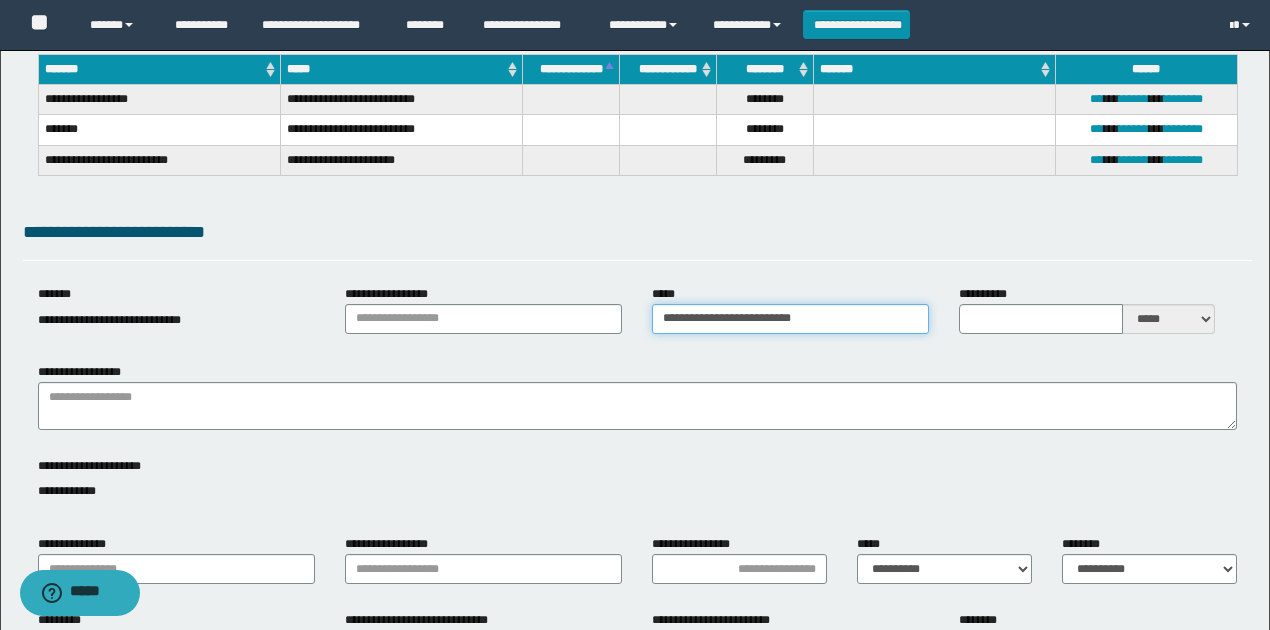 click on "**********" at bounding box center [790, 319] 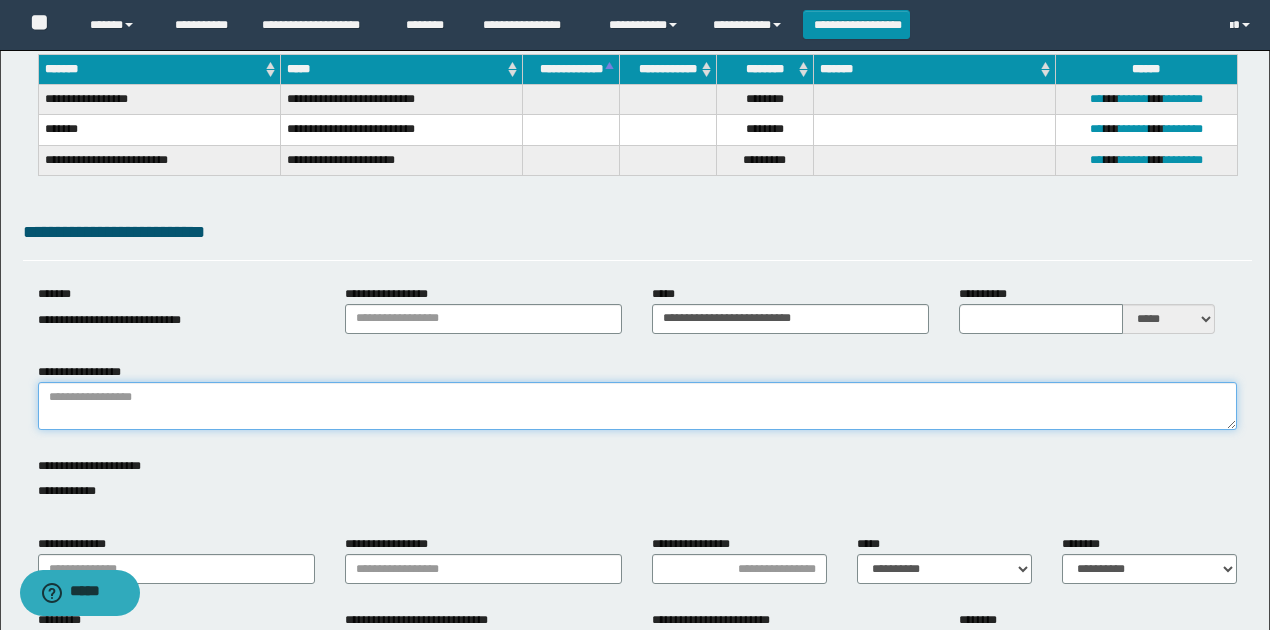 click on "**********" at bounding box center (637, 406) 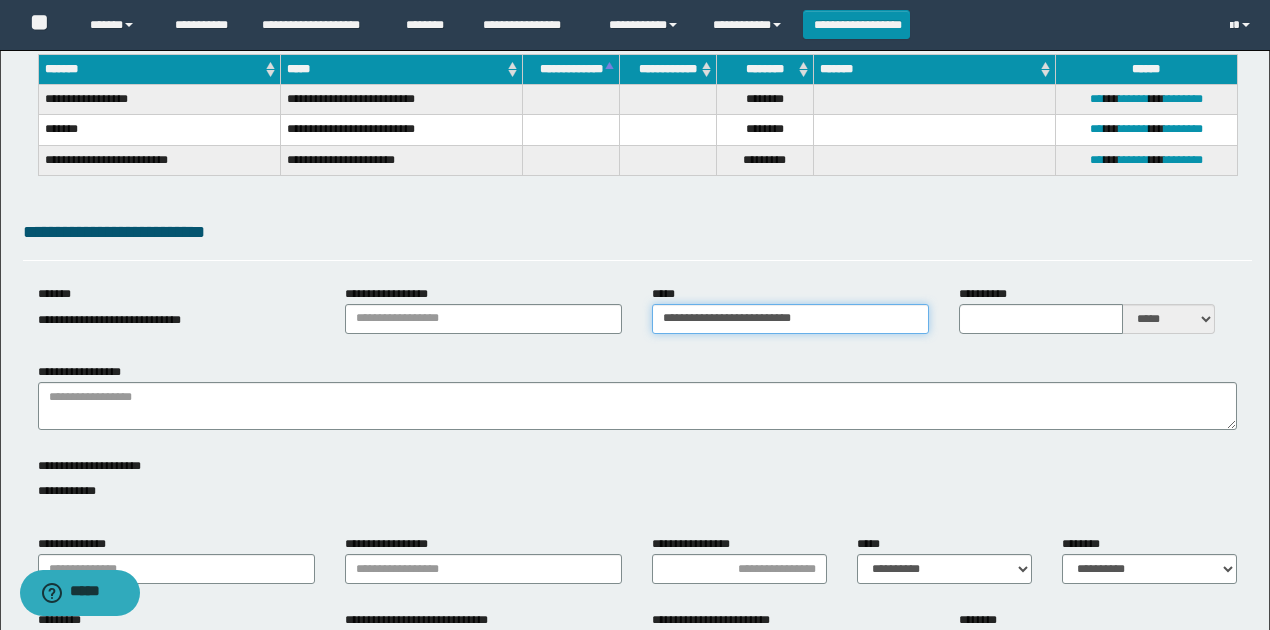 click on "**********" at bounding box center (790, 319) 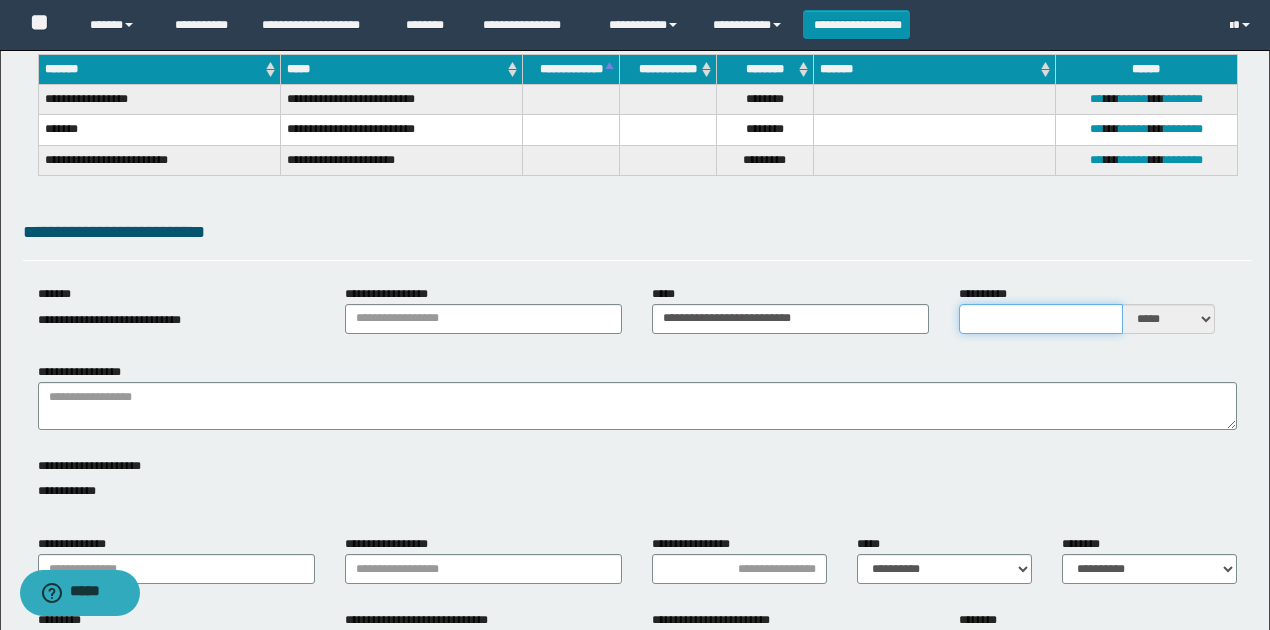 click on "**********" at bounding box center [1041, 319] 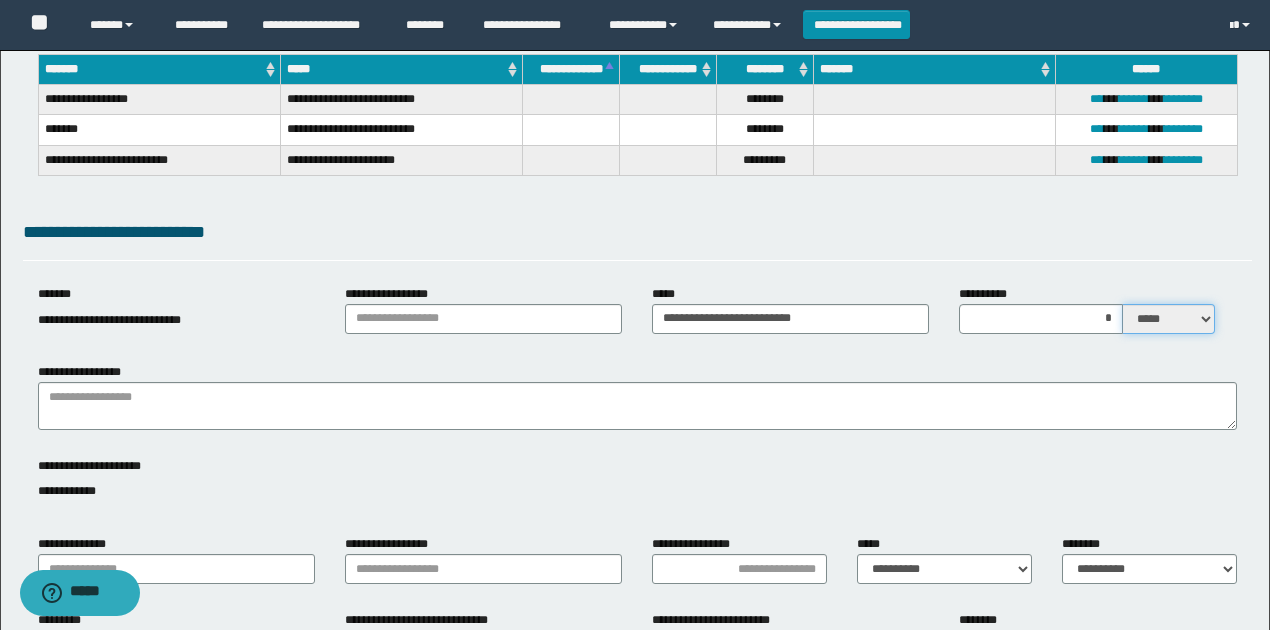 drag, startPoint x: 1148, startPoint y: 310, endPoint x: 1150, endPoint y: 328, distance: 18.110771 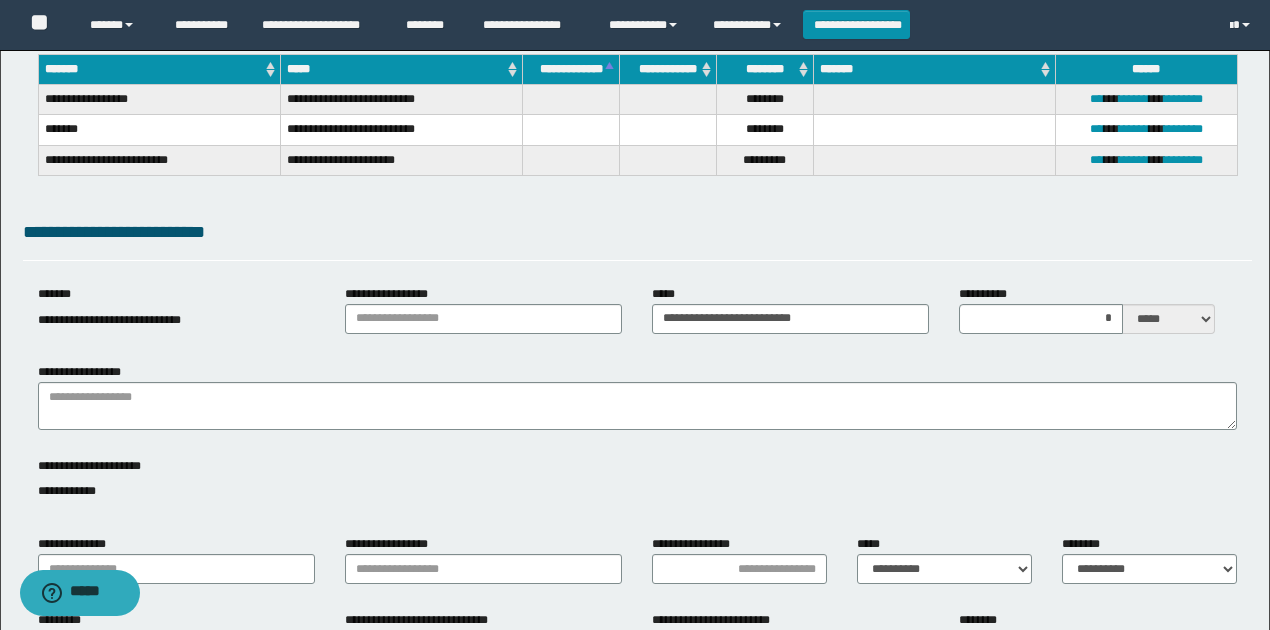 drag, startPoint x: 1088, startPoint y: 275, endPoint x: 1076, endPoint y: 262, distance: 17.691807 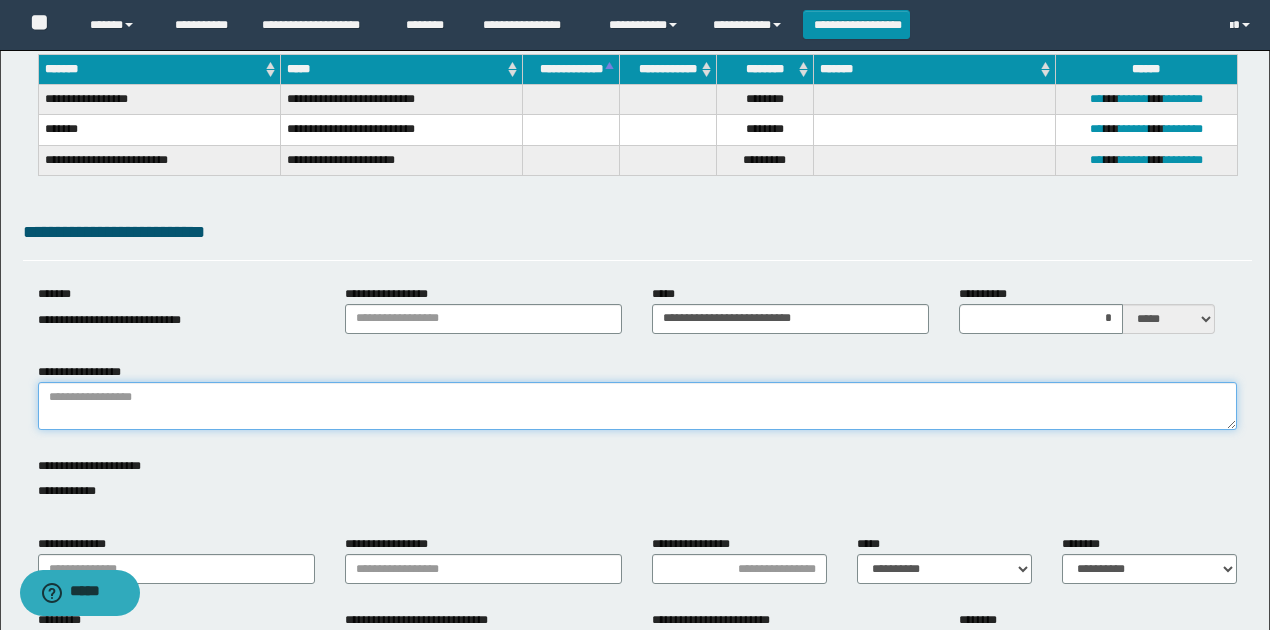 click on "**********" at bounding box center (637, 406) 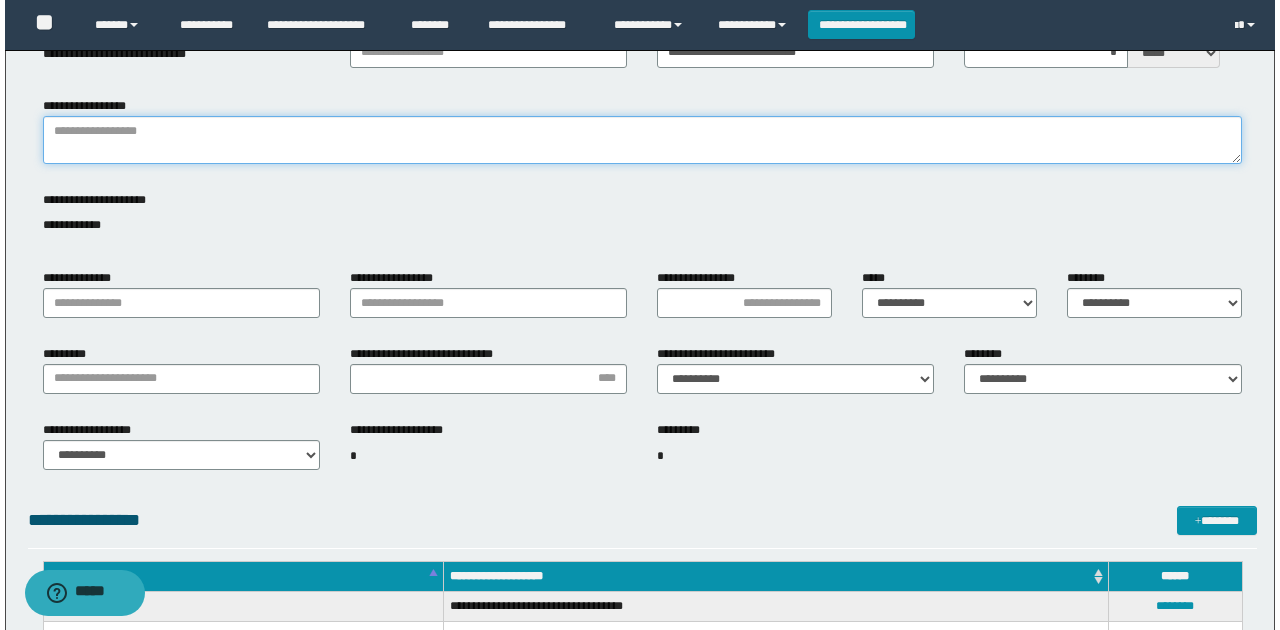 scroll, scrollTop: 0, scrollLeft: 0, axis: both 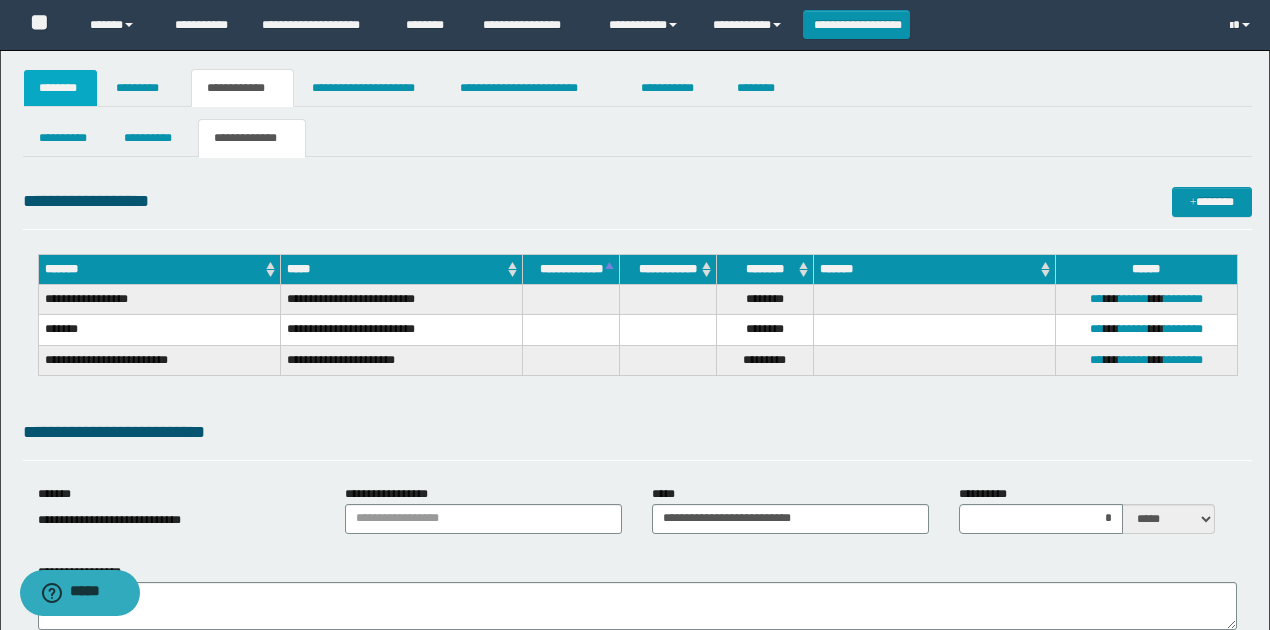 click on "********" at bounding box center (61, 88) 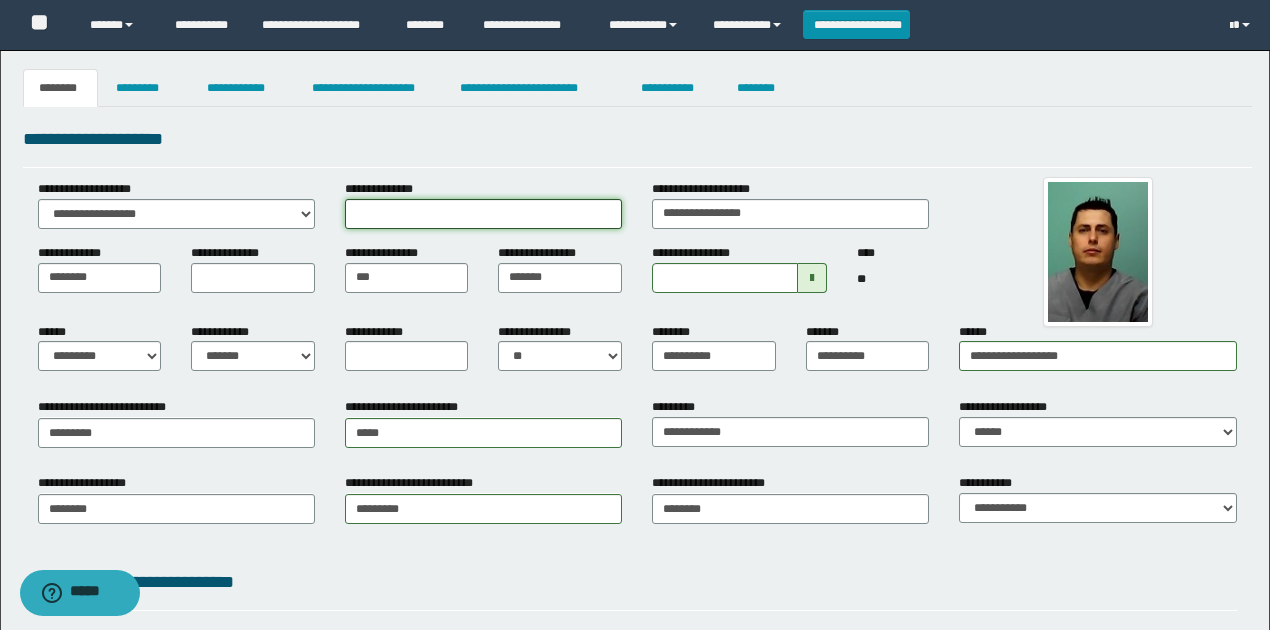 click on "**********" at bounding box center [483, 214] 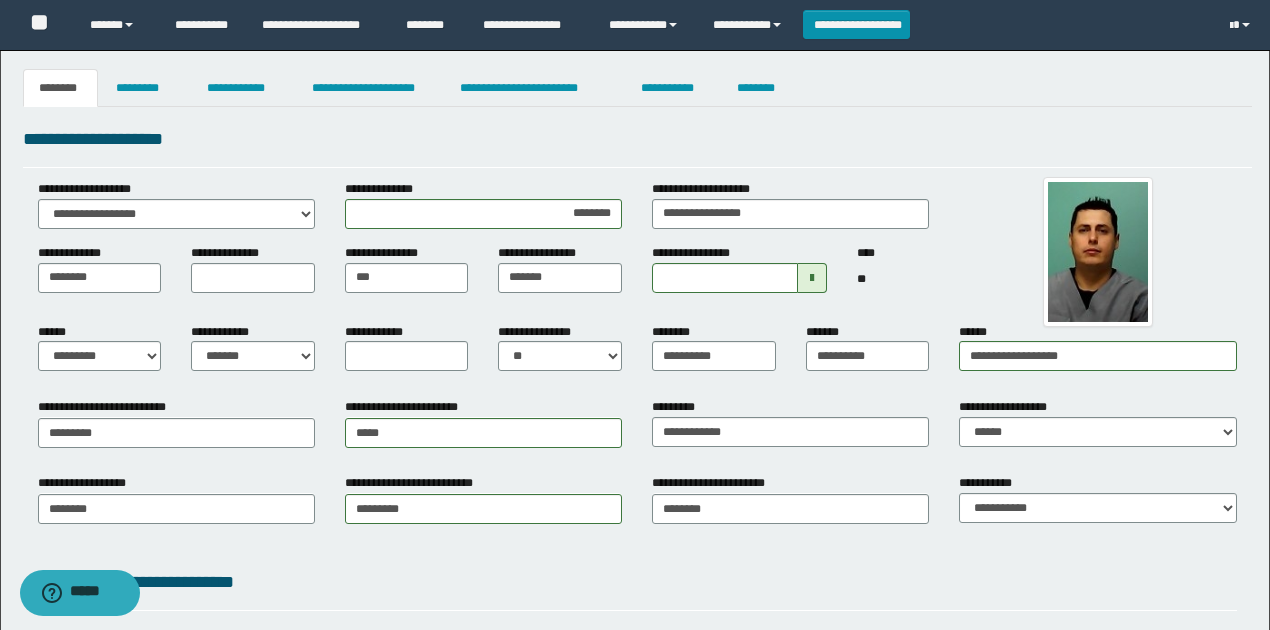 click on "**********" at bounding box center (637, 139) 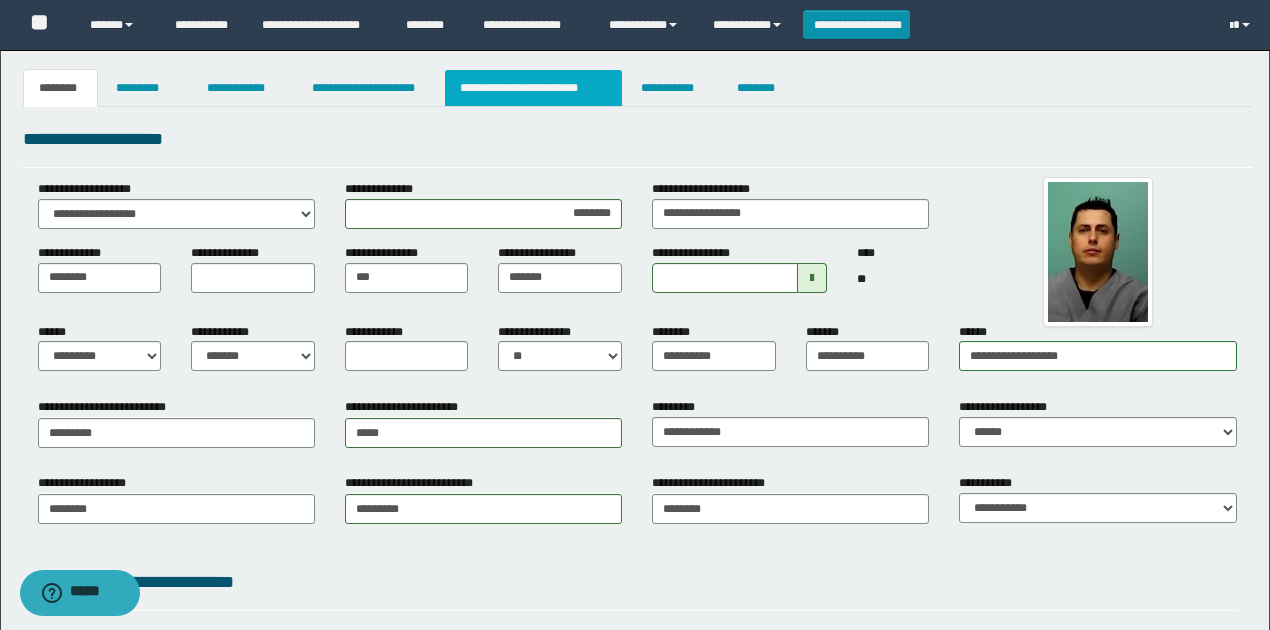 click on "**********" at bounding box center [533, 88] 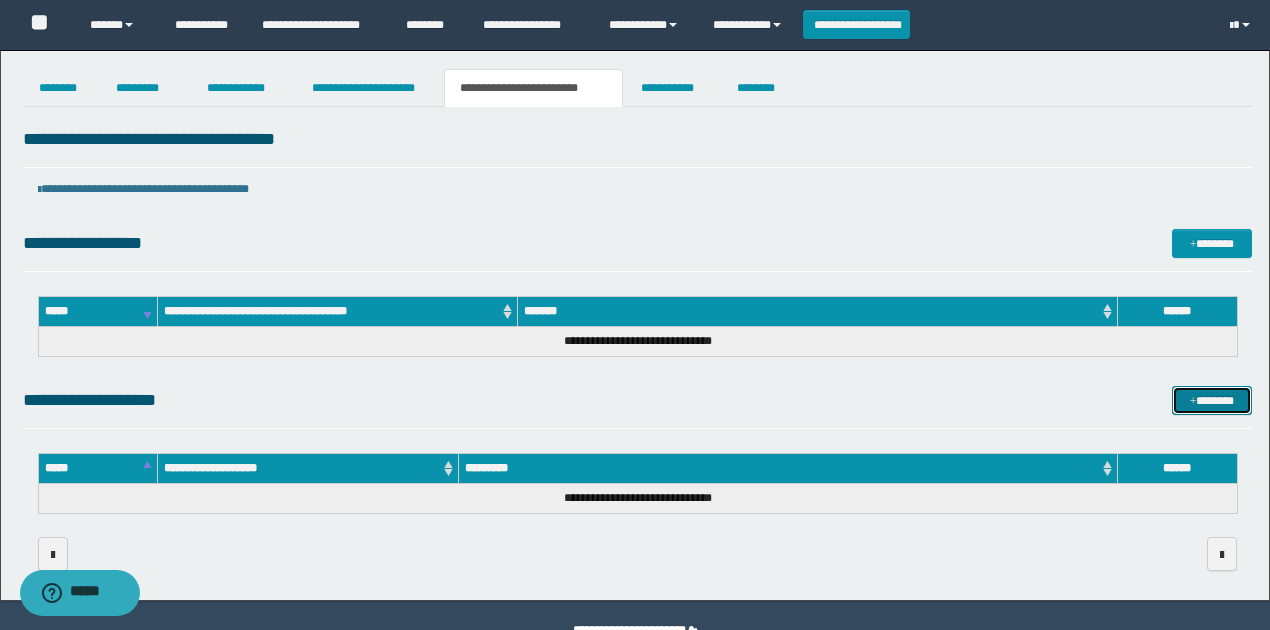 click on "*******" at bounding box center [1211, 400] 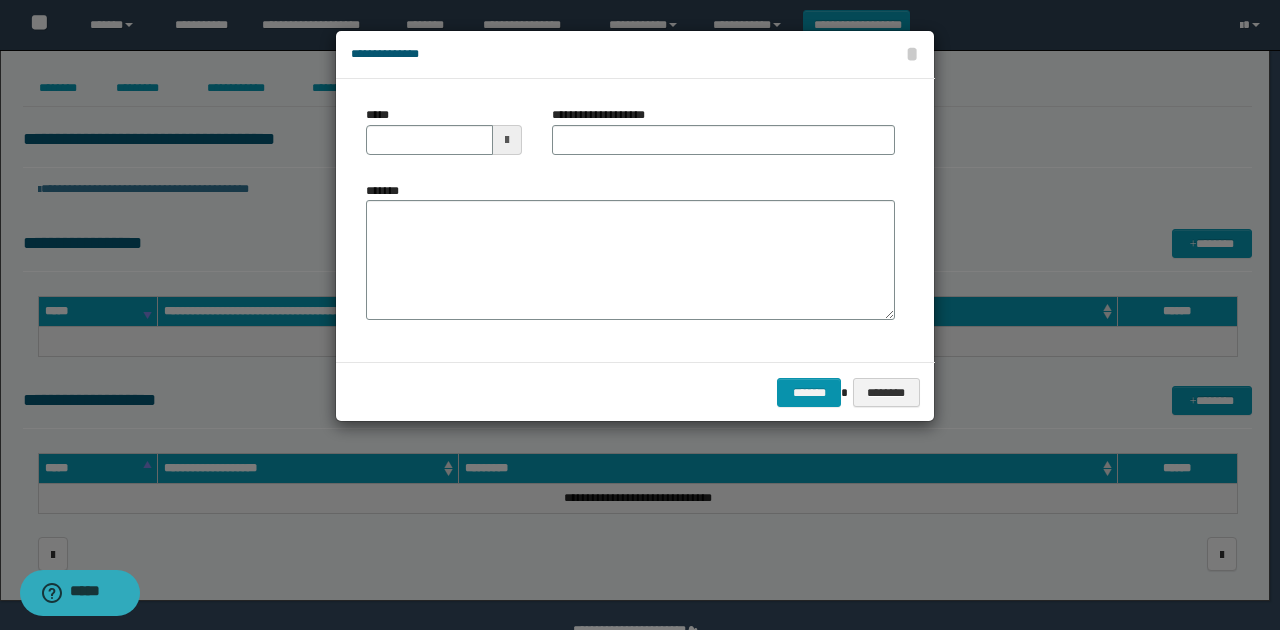 click at bounding box center (507, 140) 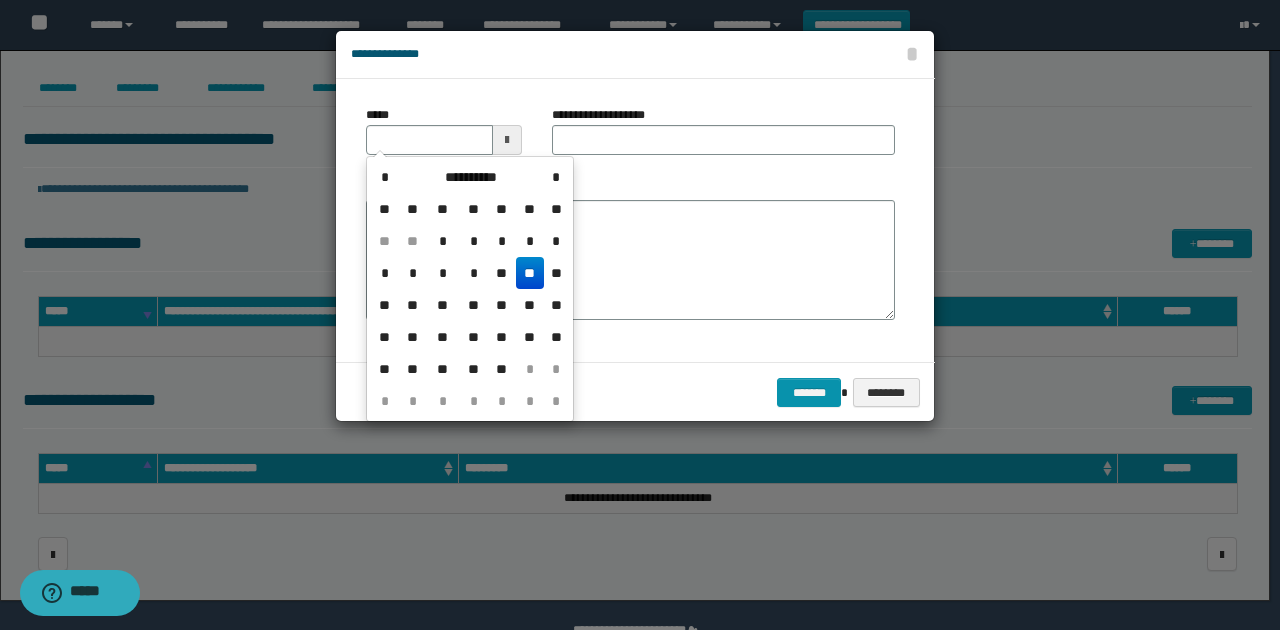 click on "**" at bounding box center (530, 273) 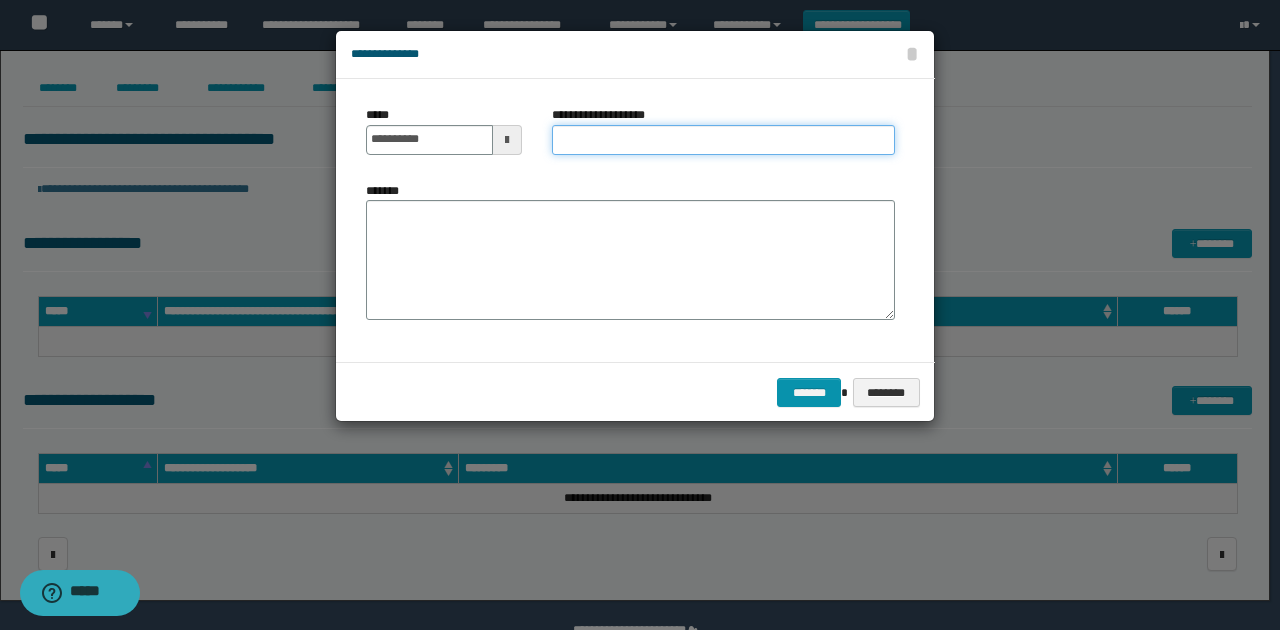 click on "**********" at bounding box center (723, 140) 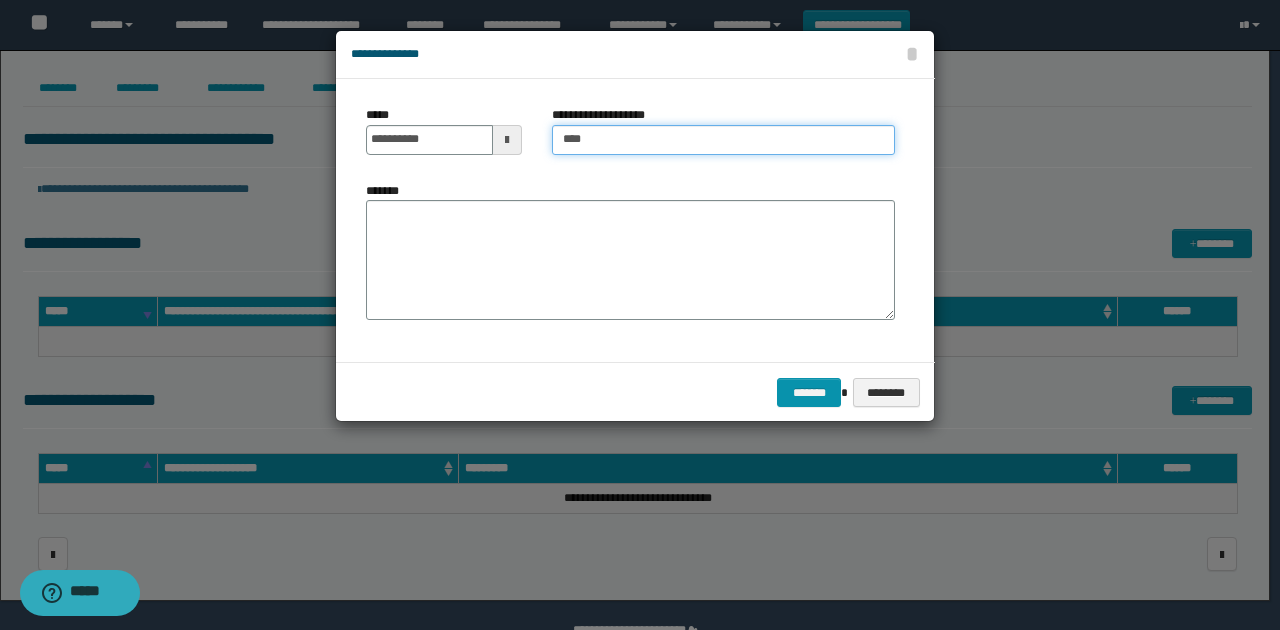 type on "**********" 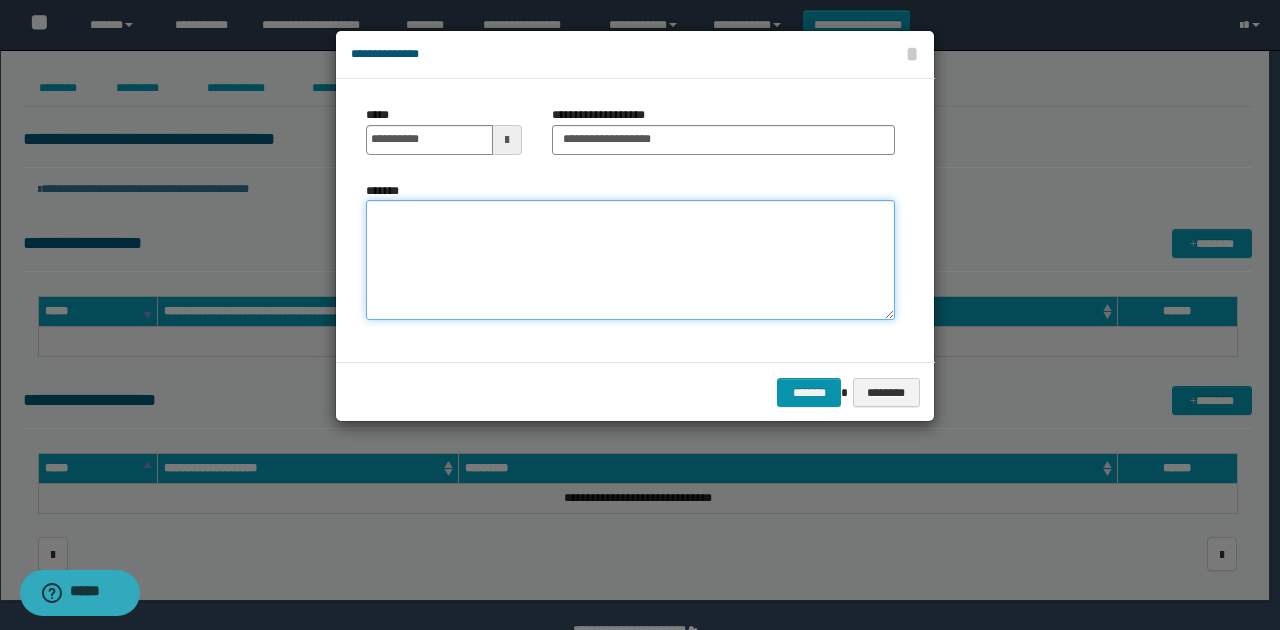 click on "*******" at bounding box center [630, 260] 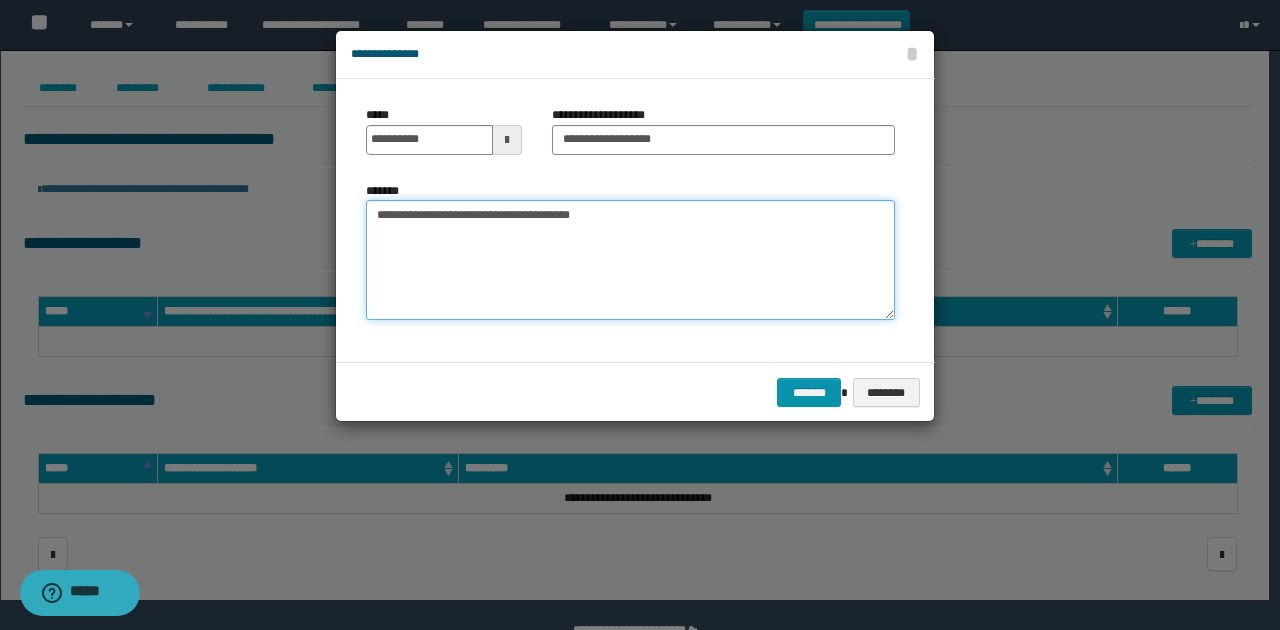 type on "**********" 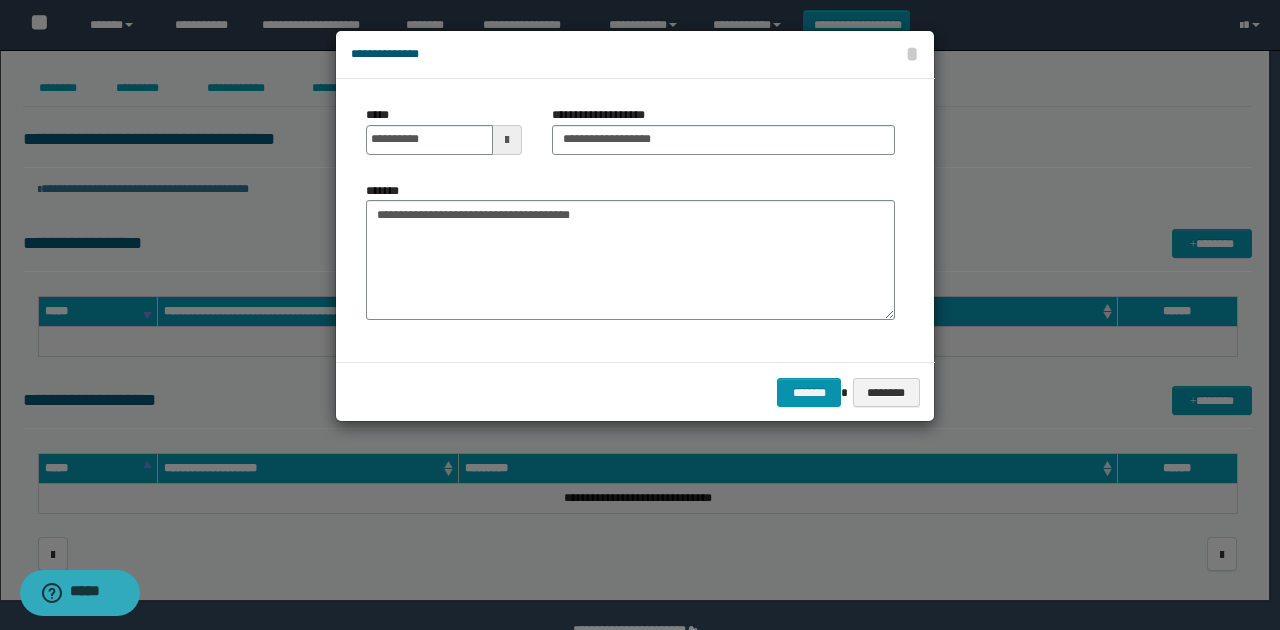 click on "**********" at bounding box center (630, 258) 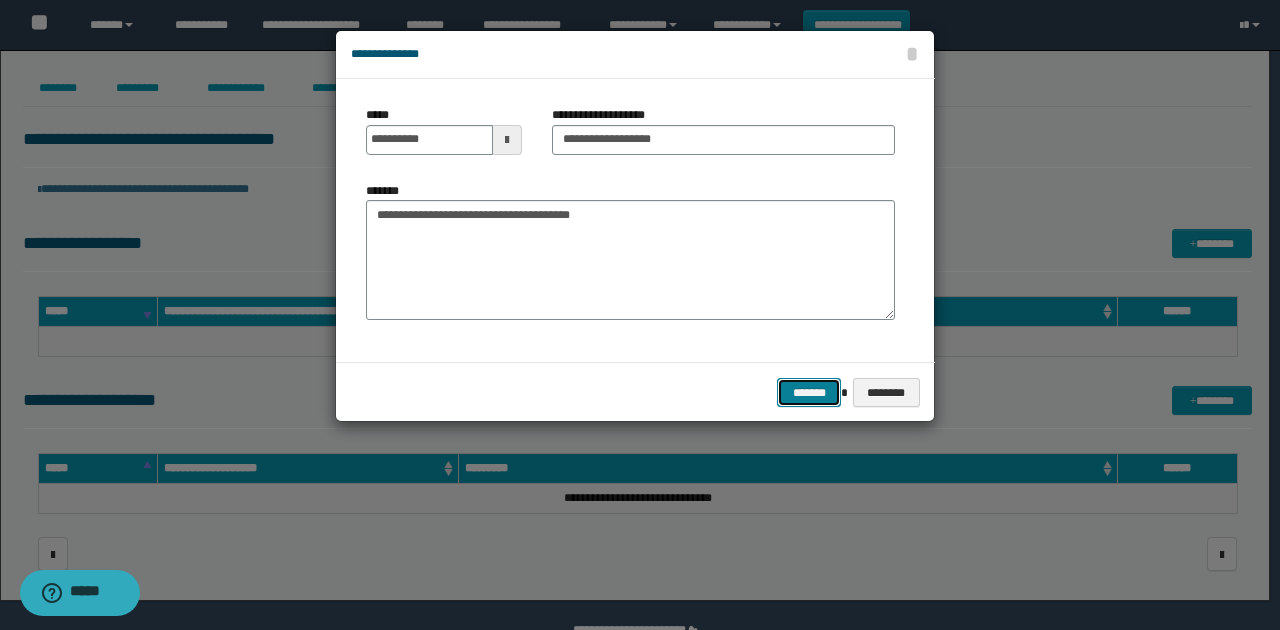 click on "*******" at bounding box center (809, 392) 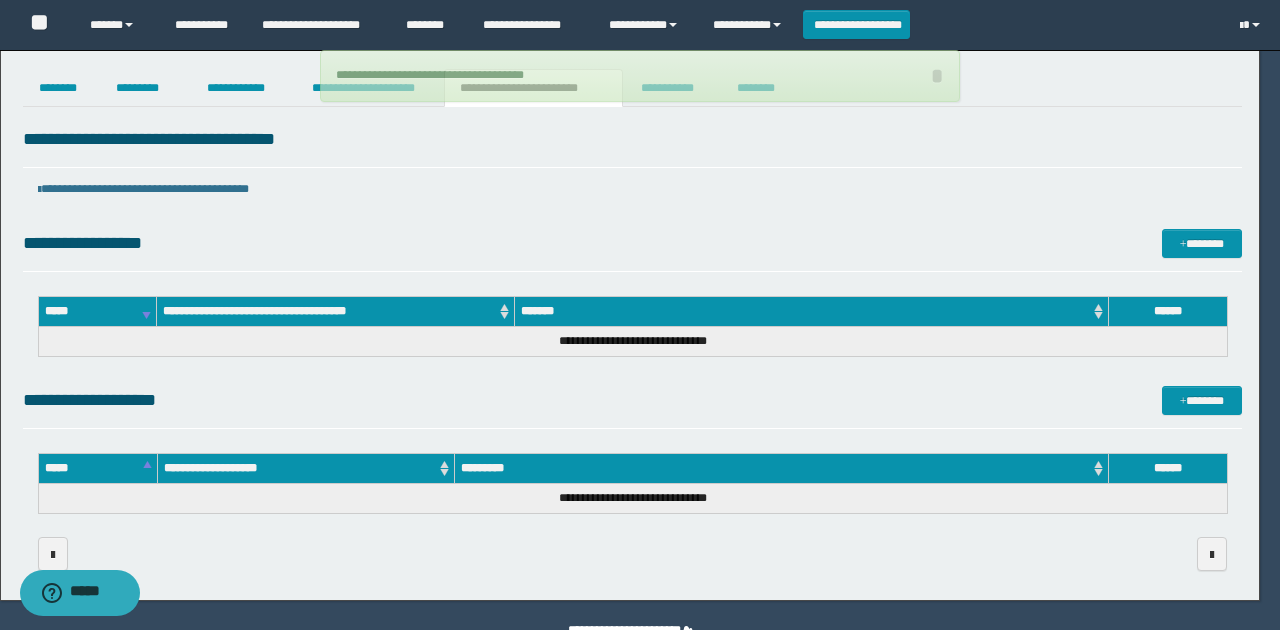 type 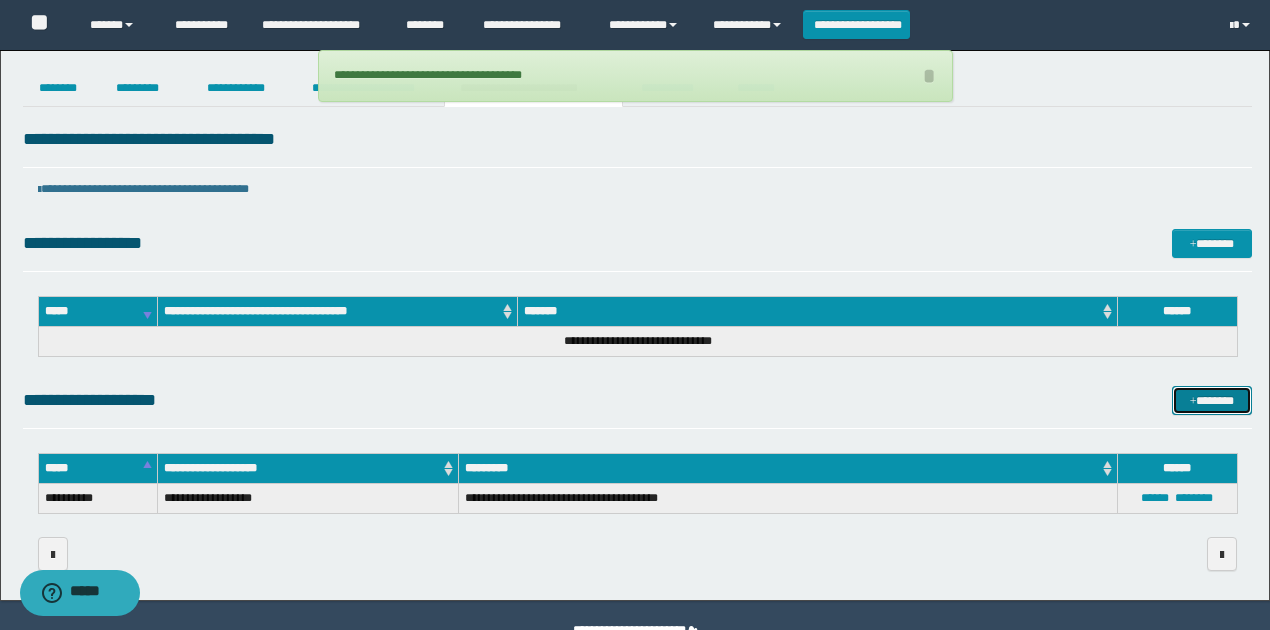 click on "*******" at bounding box center [1211, 400] 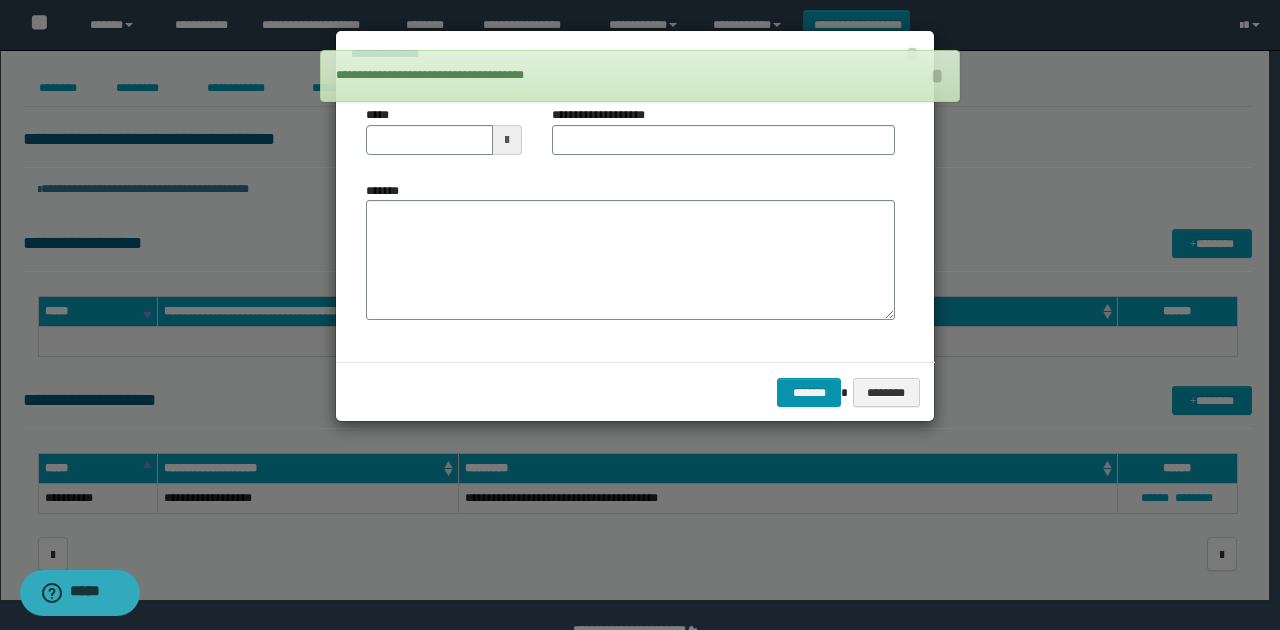 click at bounding box center (507, 140) 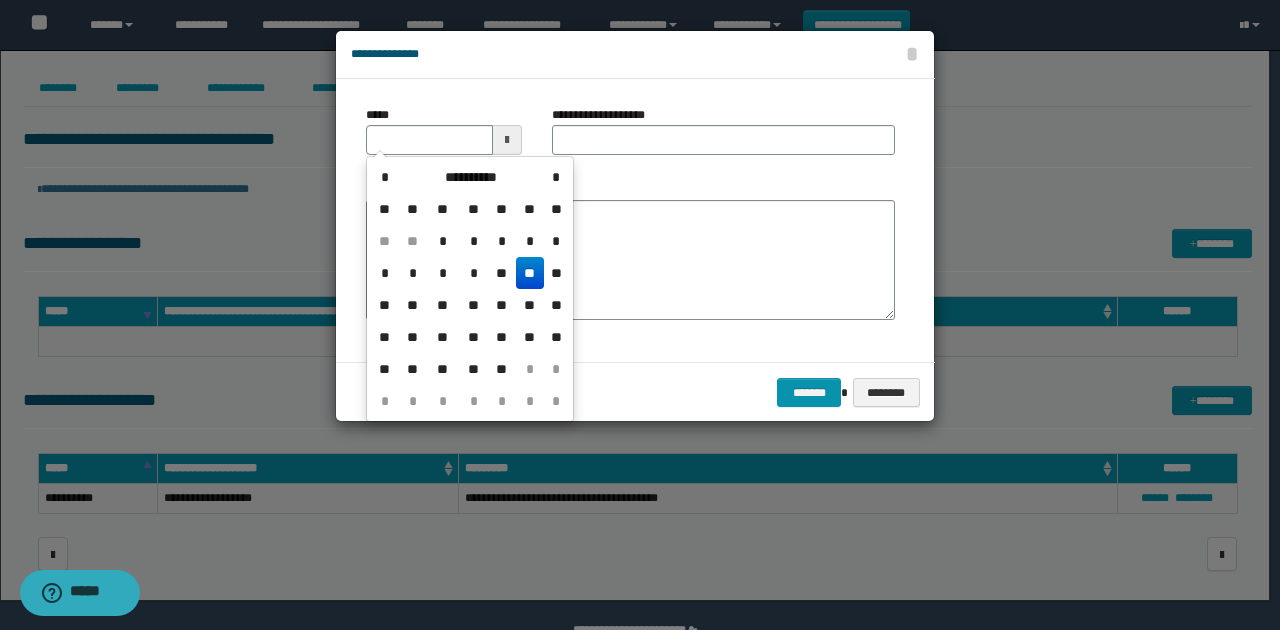 click on "**" at bounding box center (530, 273) 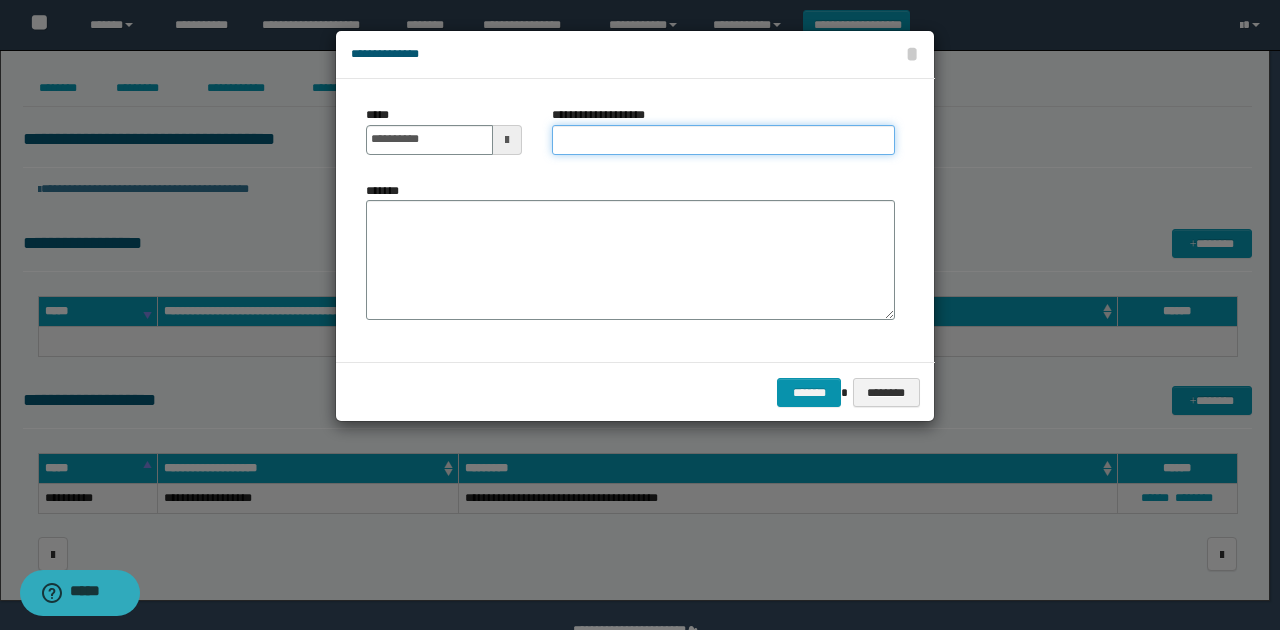 click on "**********" at bounding box center (723, 140) 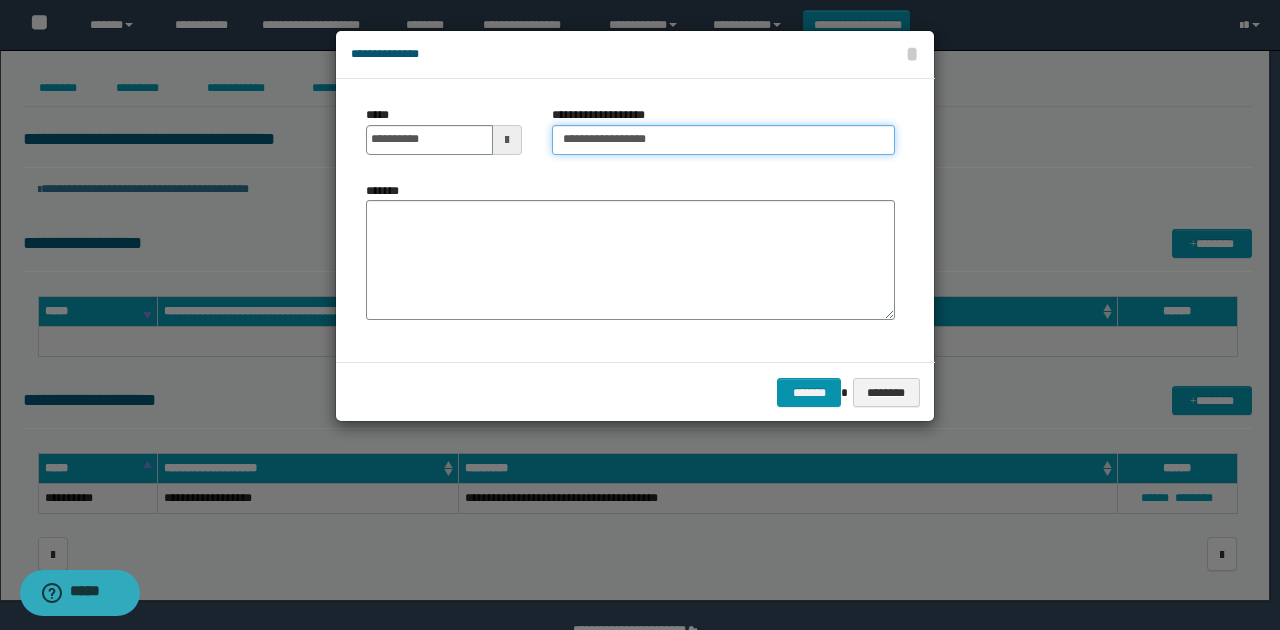 paste on "**********" 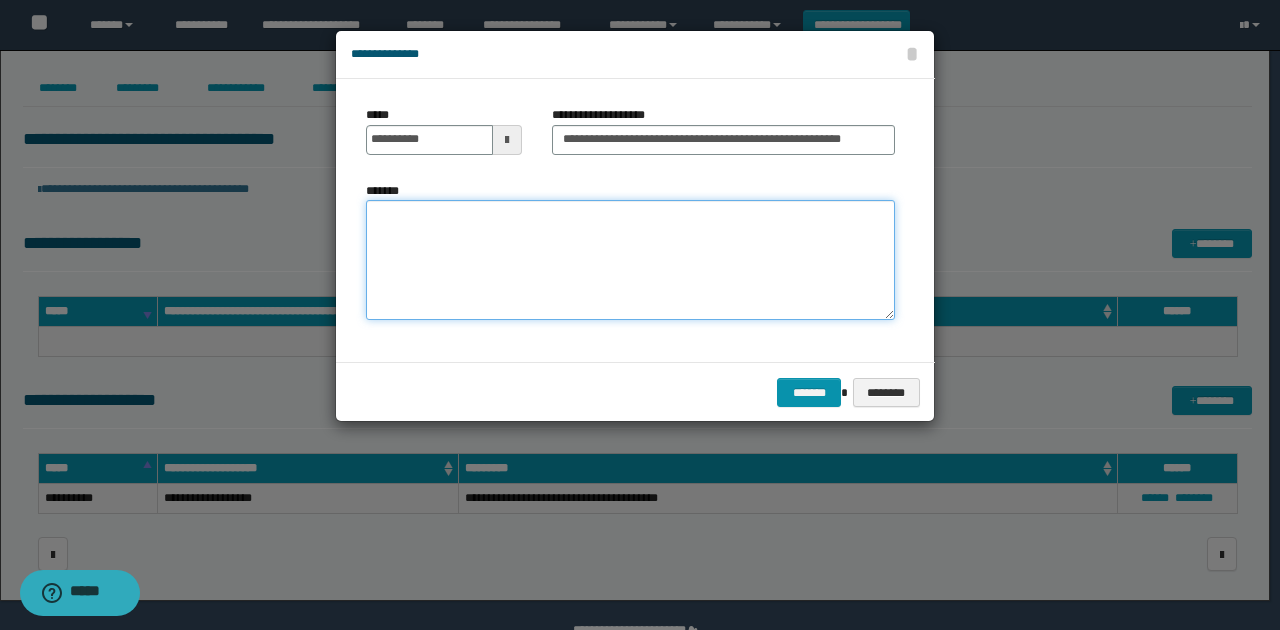 click on "*******" at bounding box center [630, 260] 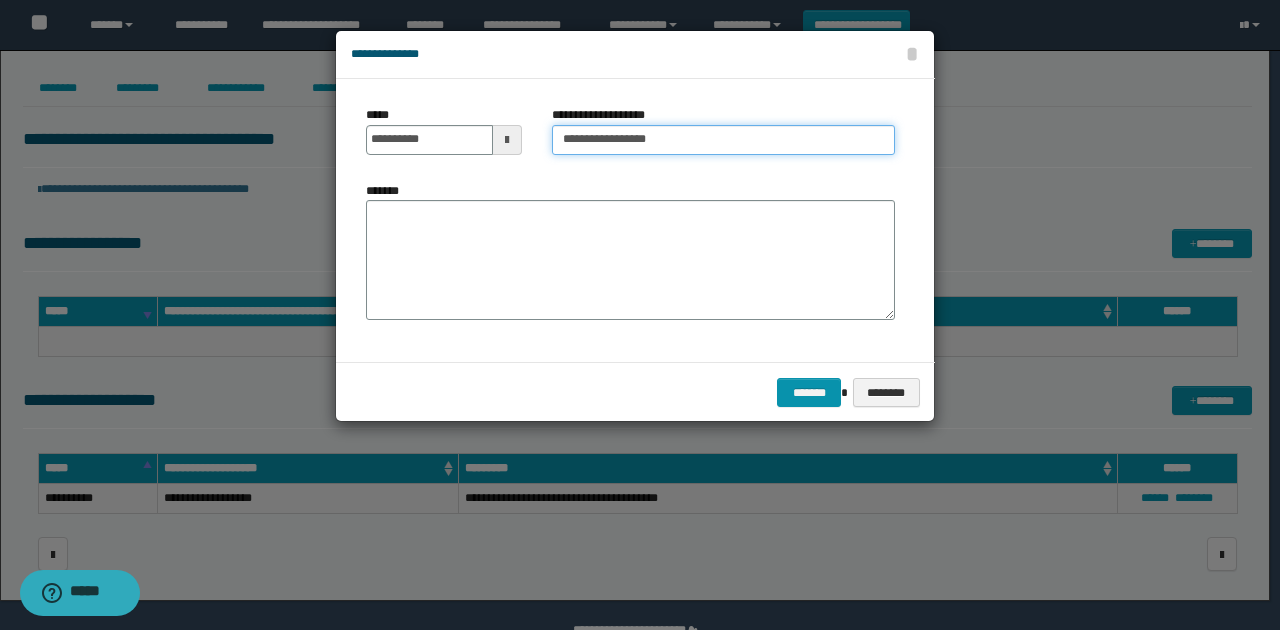 type on "**********" 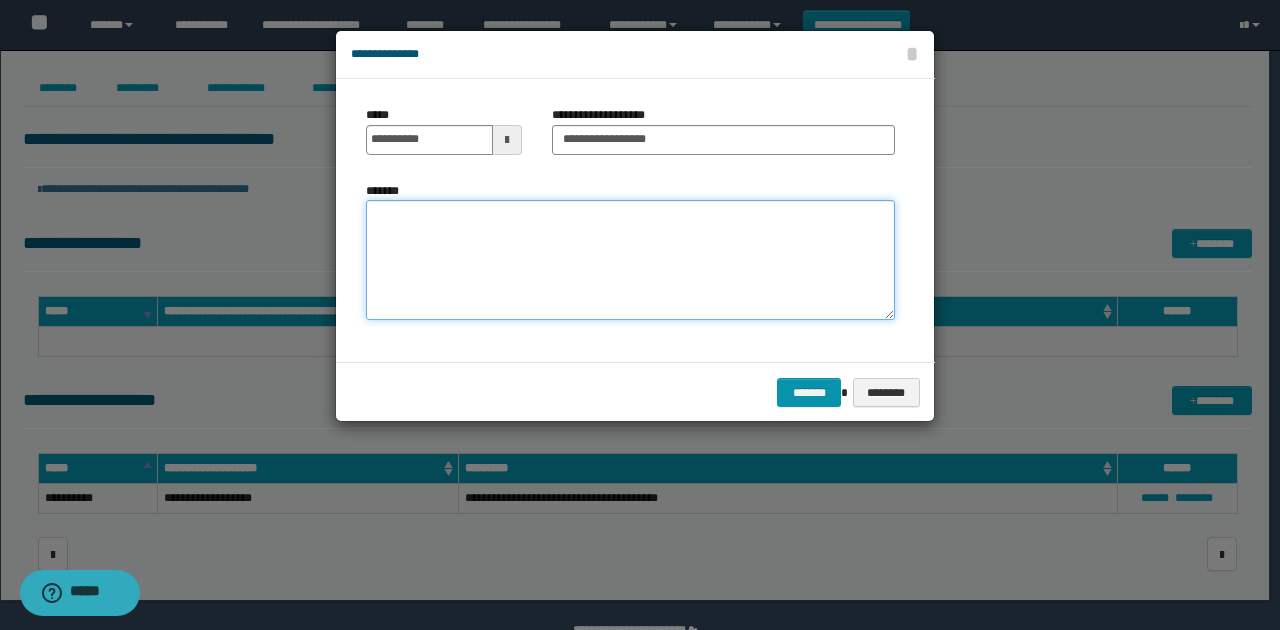 click on "*******" at bounding box center (630, 260) 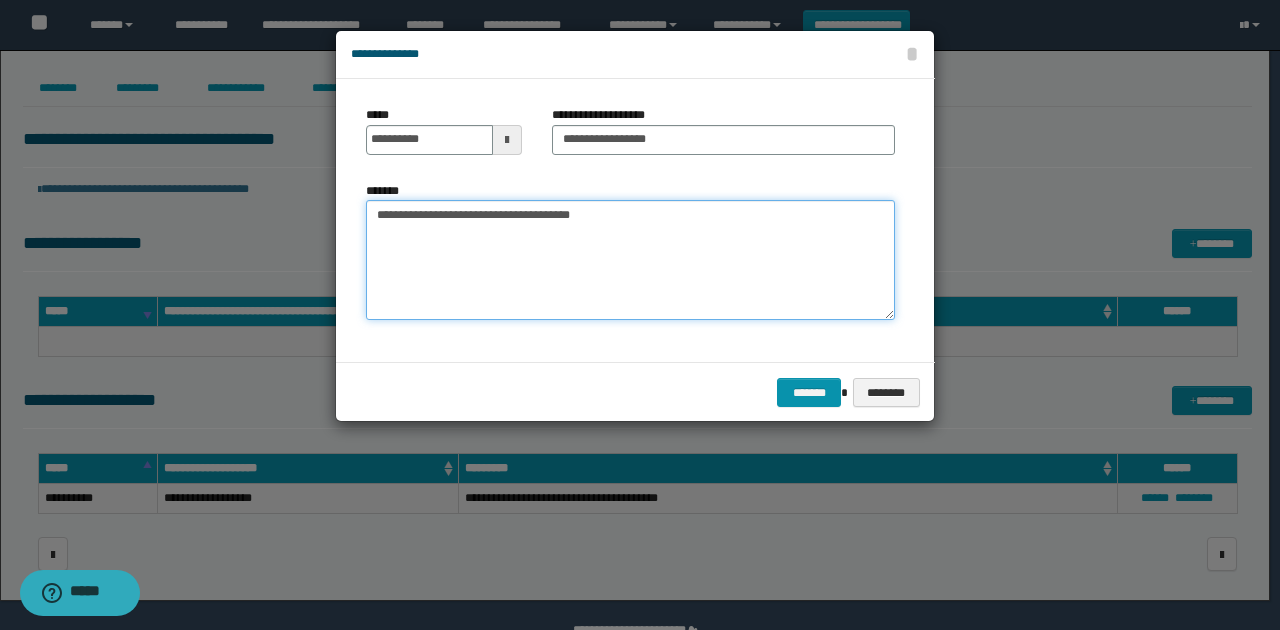 type on "**********" 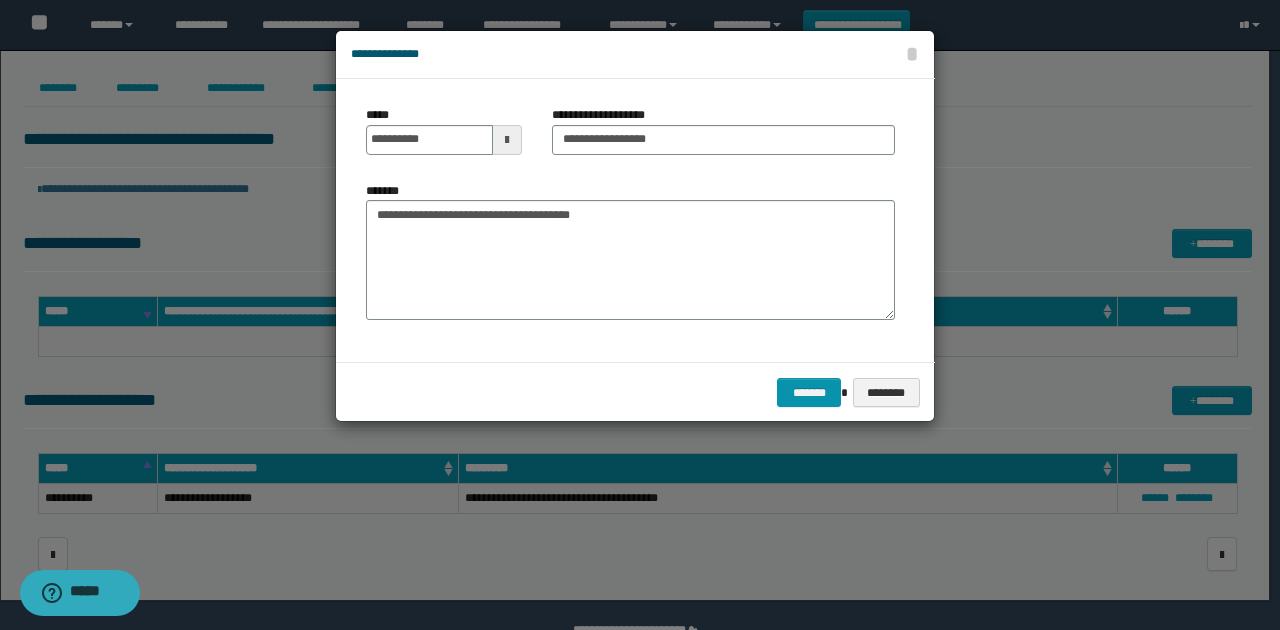 click on "*******
********" at bounding box center (635, 392) 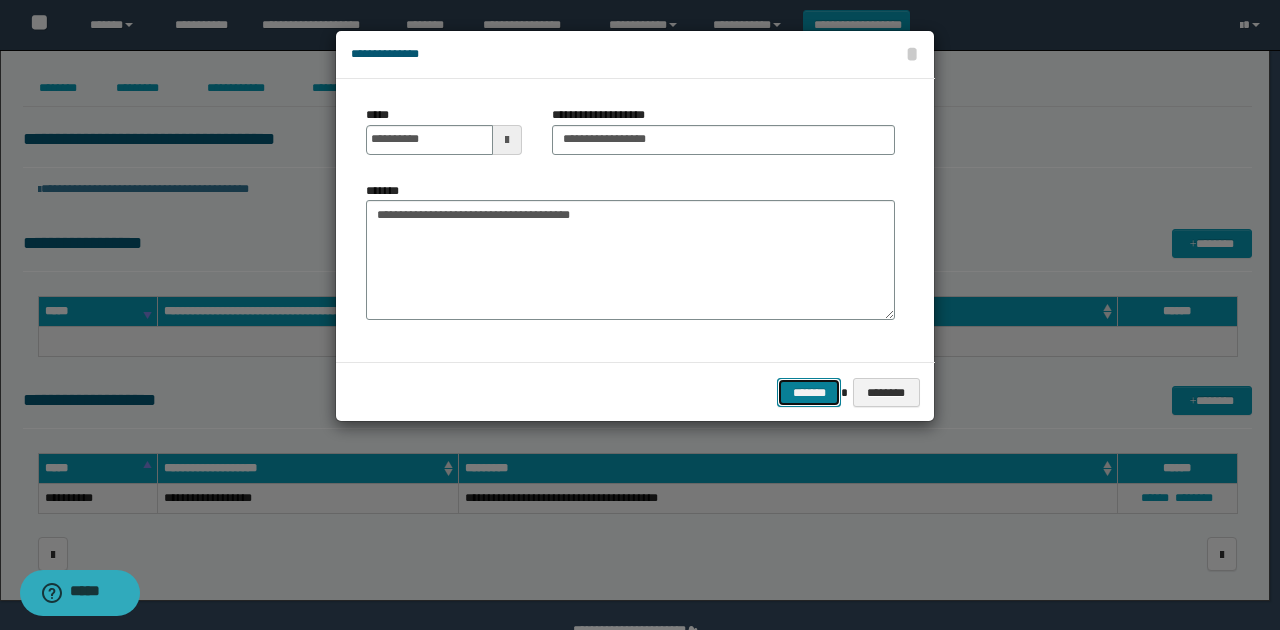 click on "*******" at bounding box center (809, 392) 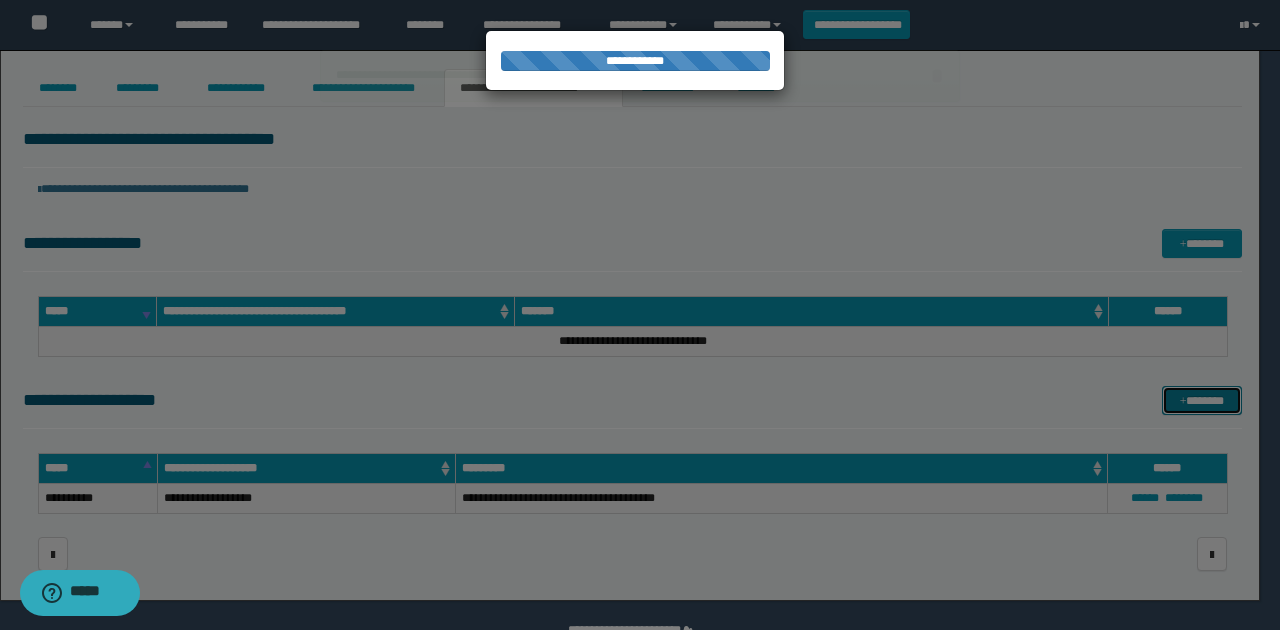 type 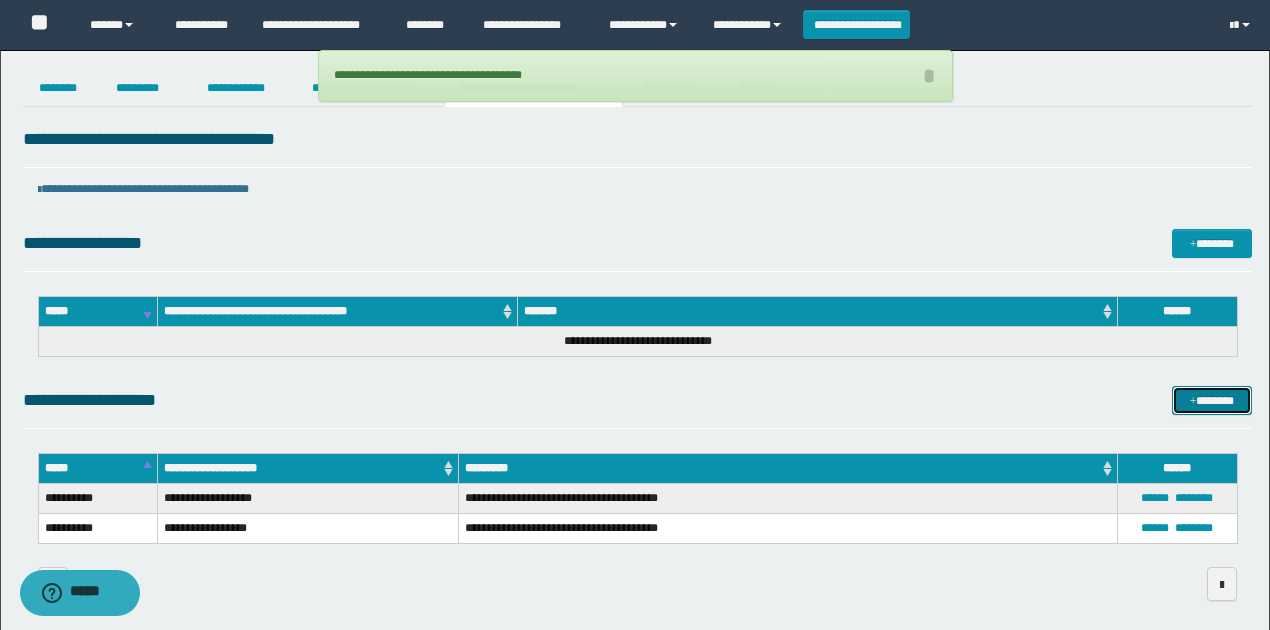 drag, startPoint x: 1184, startPoint y: 405, endPoint x: 1174, endPoint y: 397, distance: 12.806249 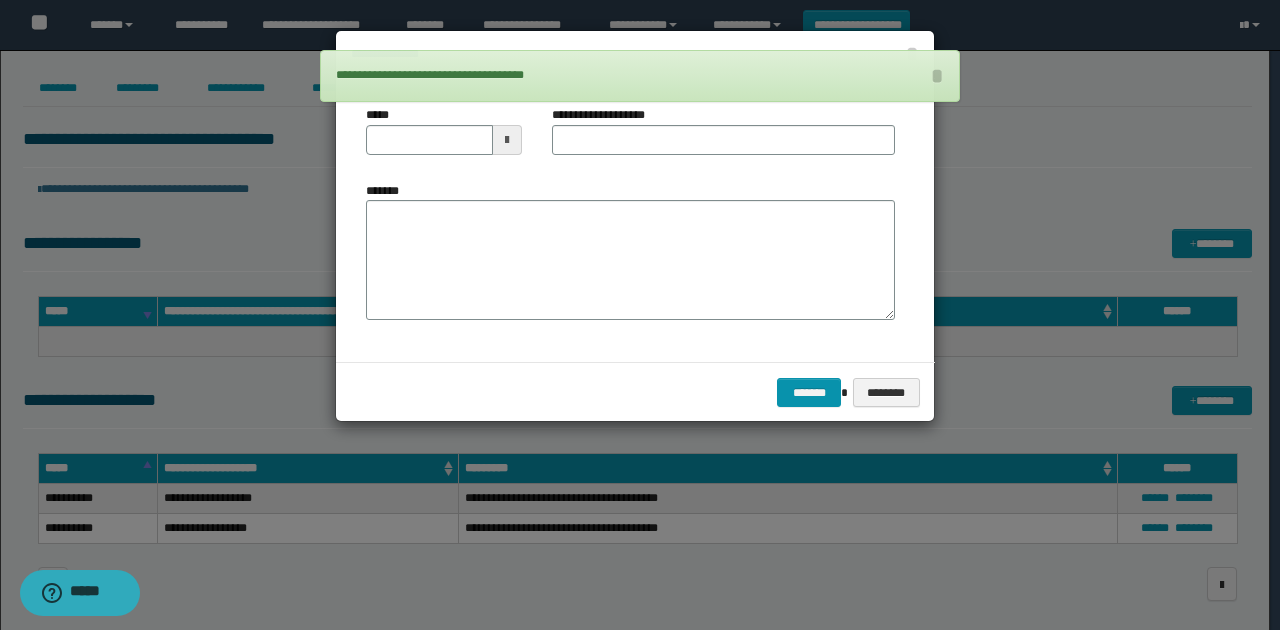 click at bounding box center (507, 140) 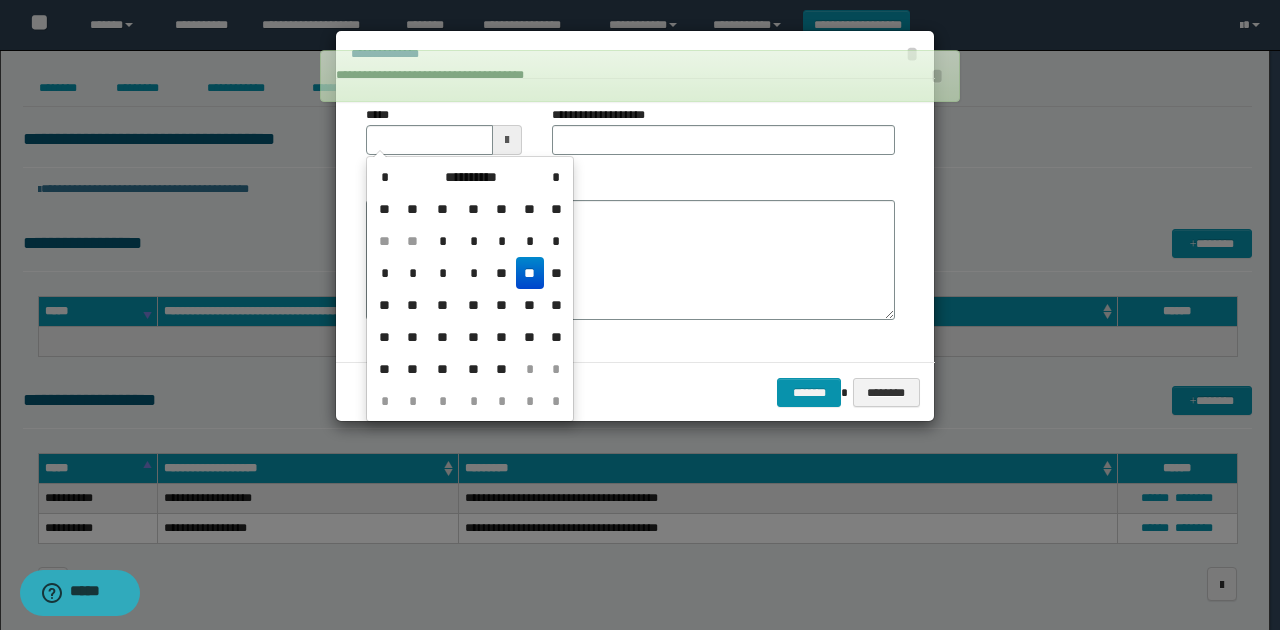 click on "**" at bounding box center [530, 273] 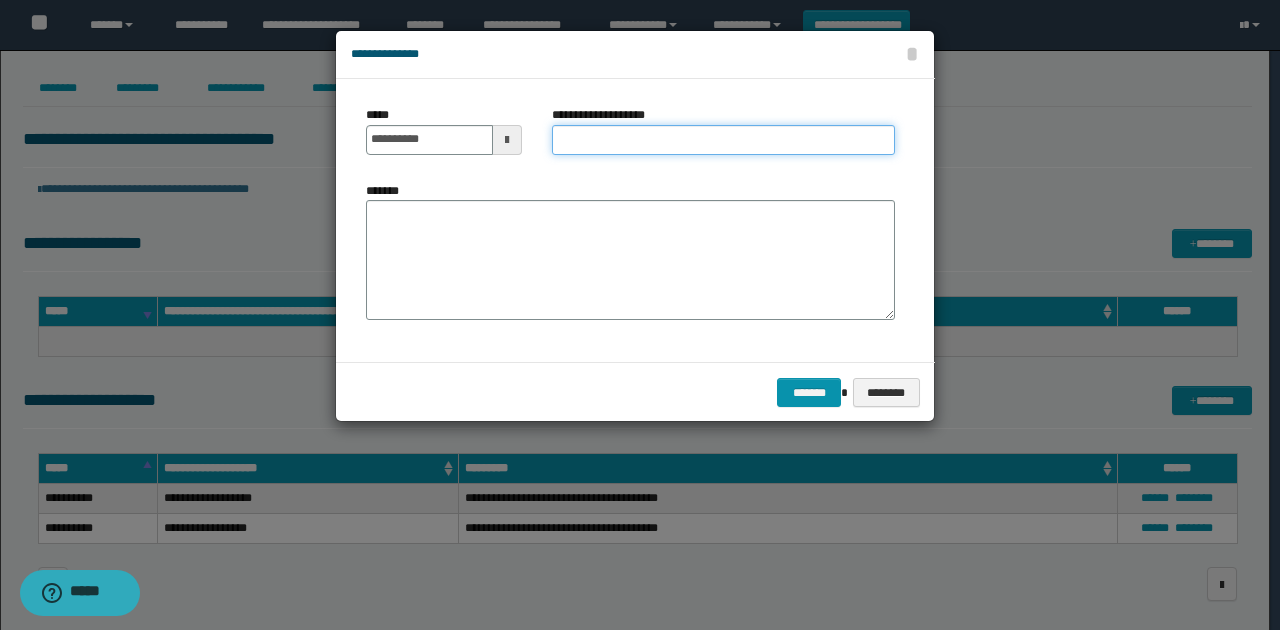 drag, startPoint x: 585, startPoint y: 138, endPoint x: 550, endPoint y: 155, distance: 38.910152 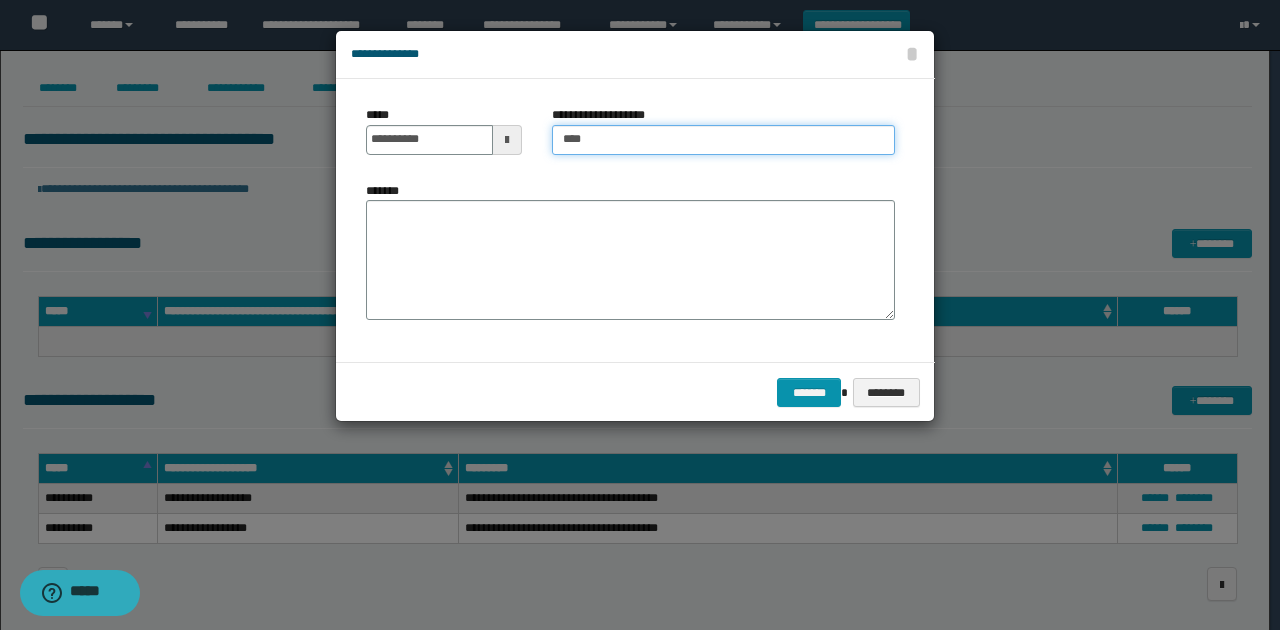 type on "**********" 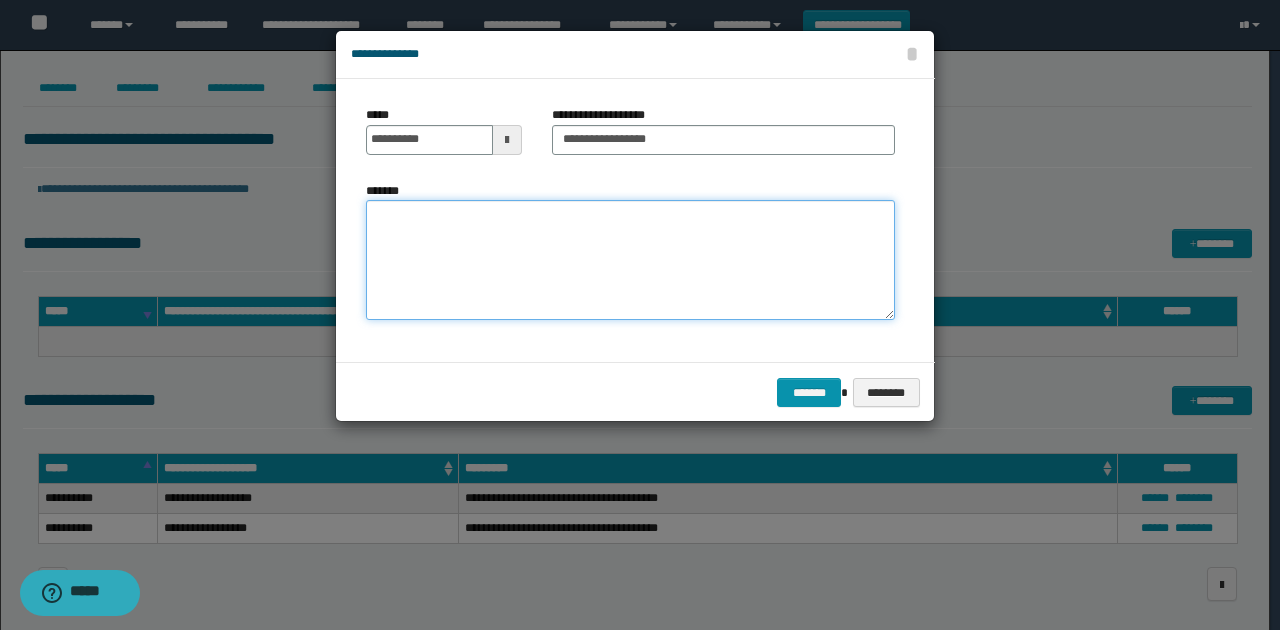 click on "*******" at bounding box center [630, 260] 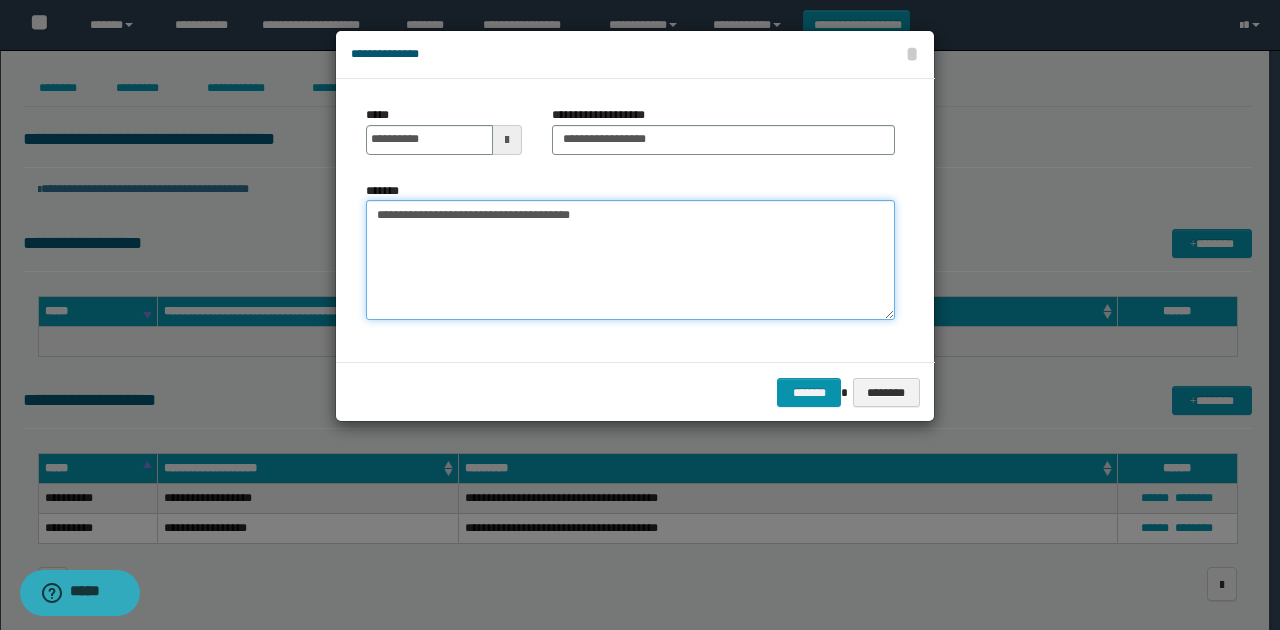 type on "**********" 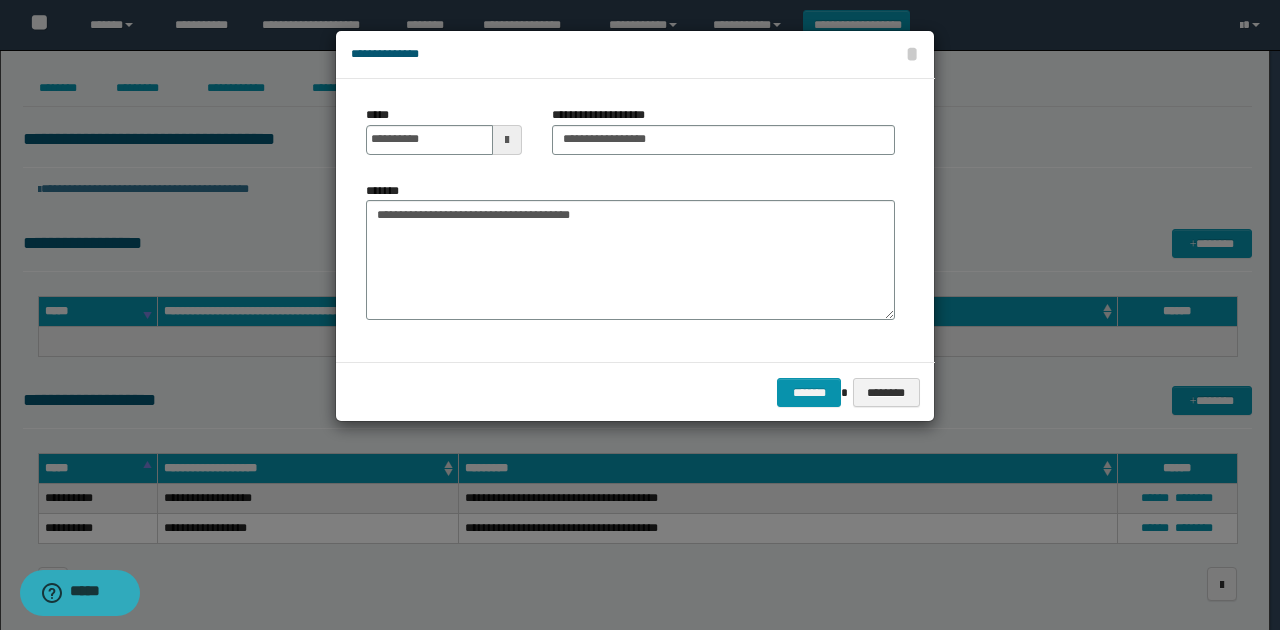 click on "**********" at bounding box center [635, 220] 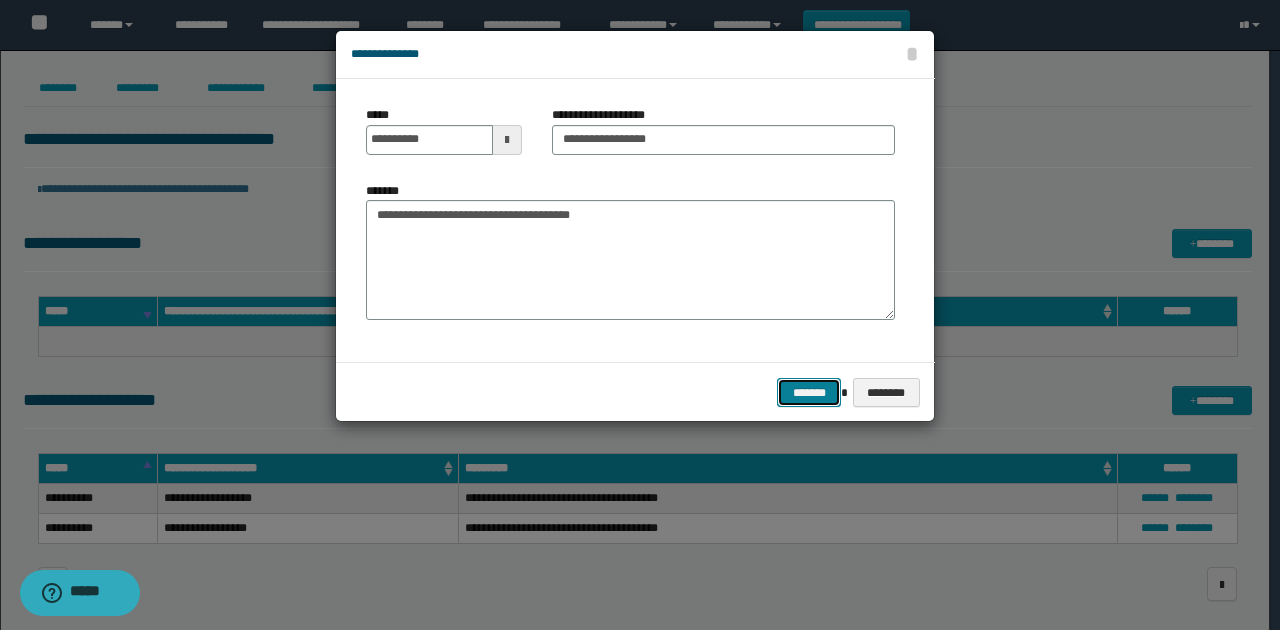 click on "*******" at bounding box center [809, 392] 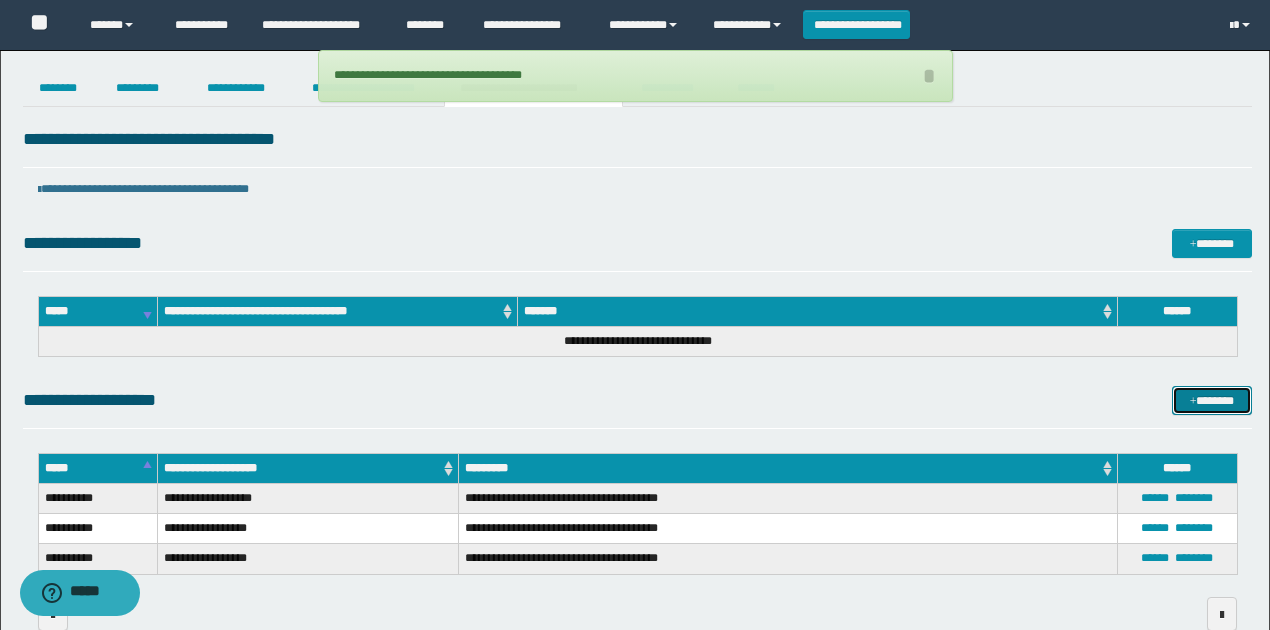 click at bounding box center [1193, 402] 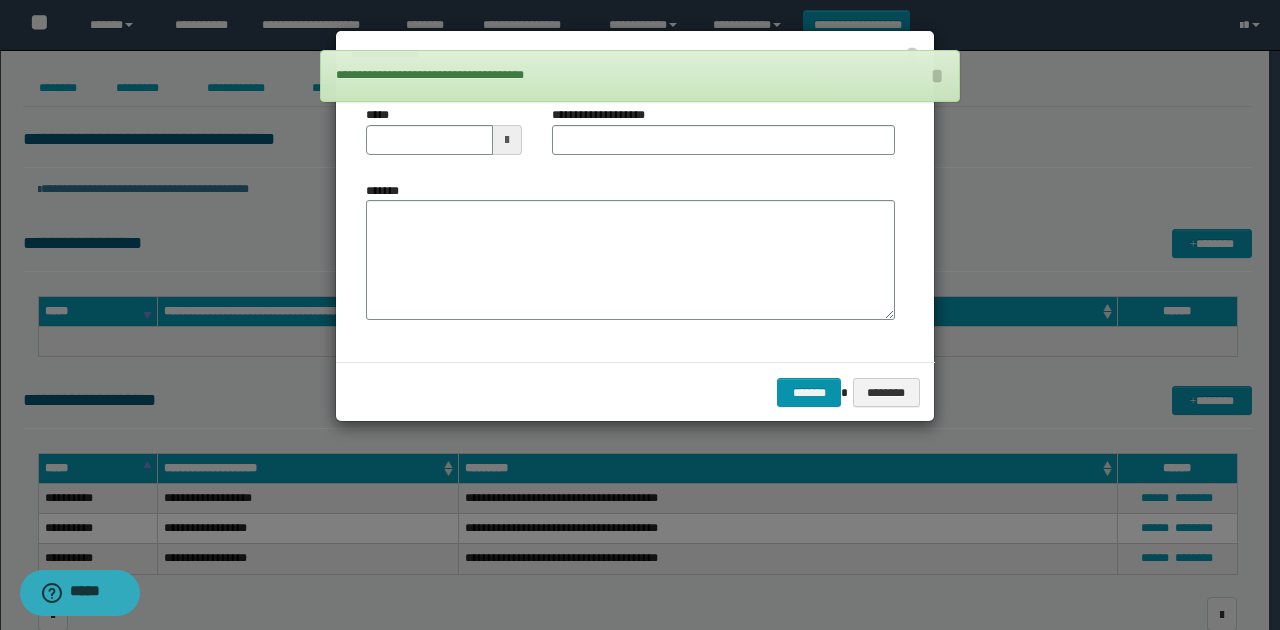 click at bounding box center [507, 140] 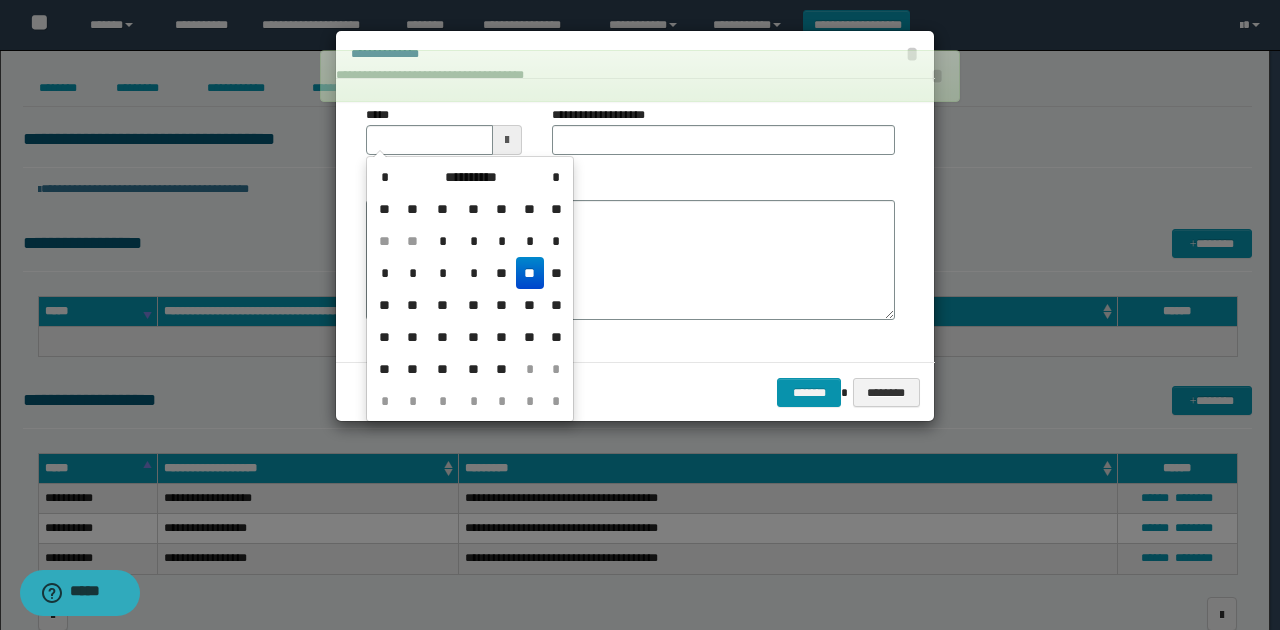 drag, startPoint x: 526, startPoint y: 274, endPoint x: 560, endPoint y: 161, distance: 118.004234 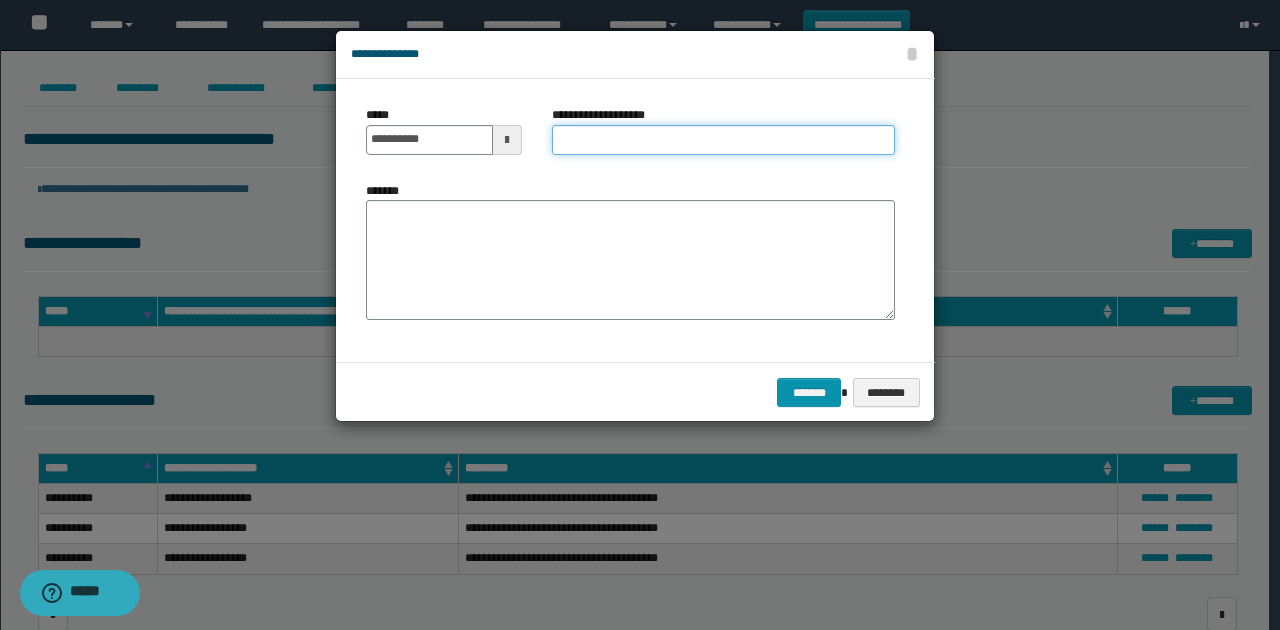 click on "**********" at bounding box center (723, 140) 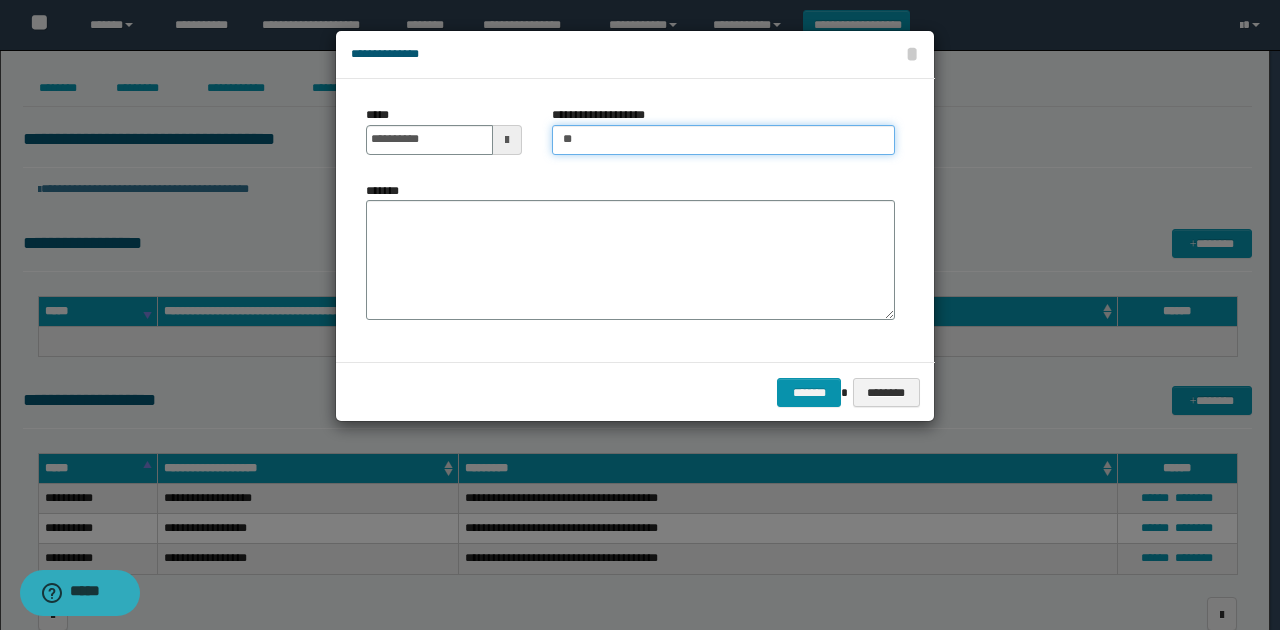 type on "**********" 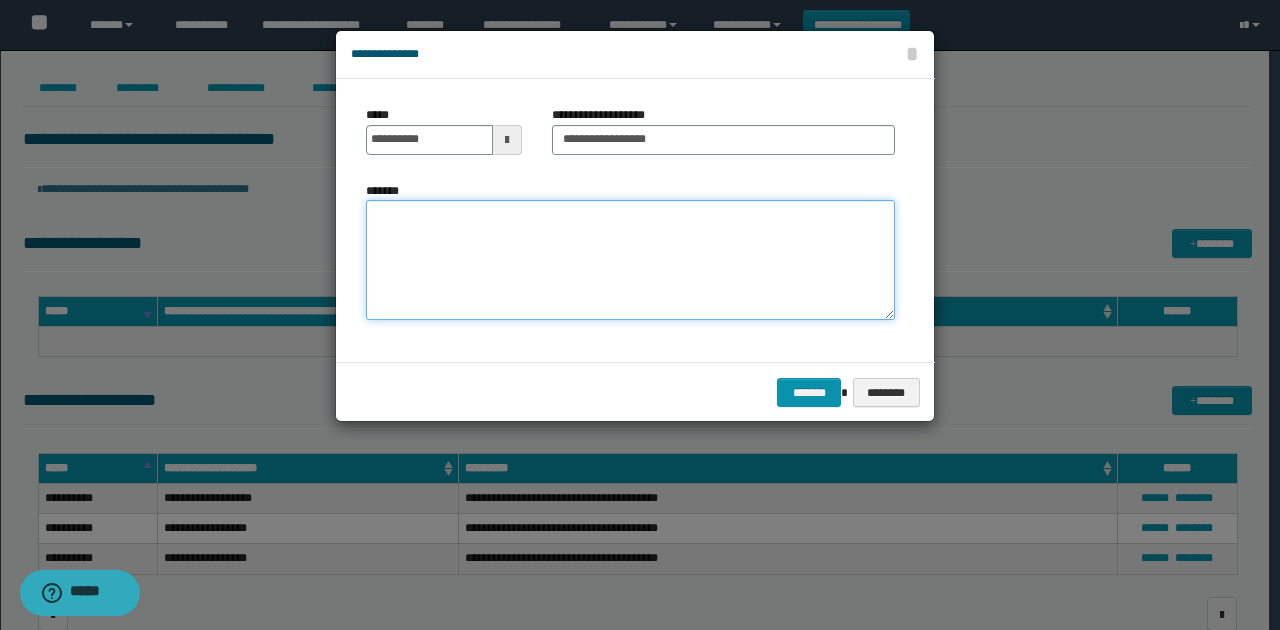 click on "*******" at bounding box center (630, 260) 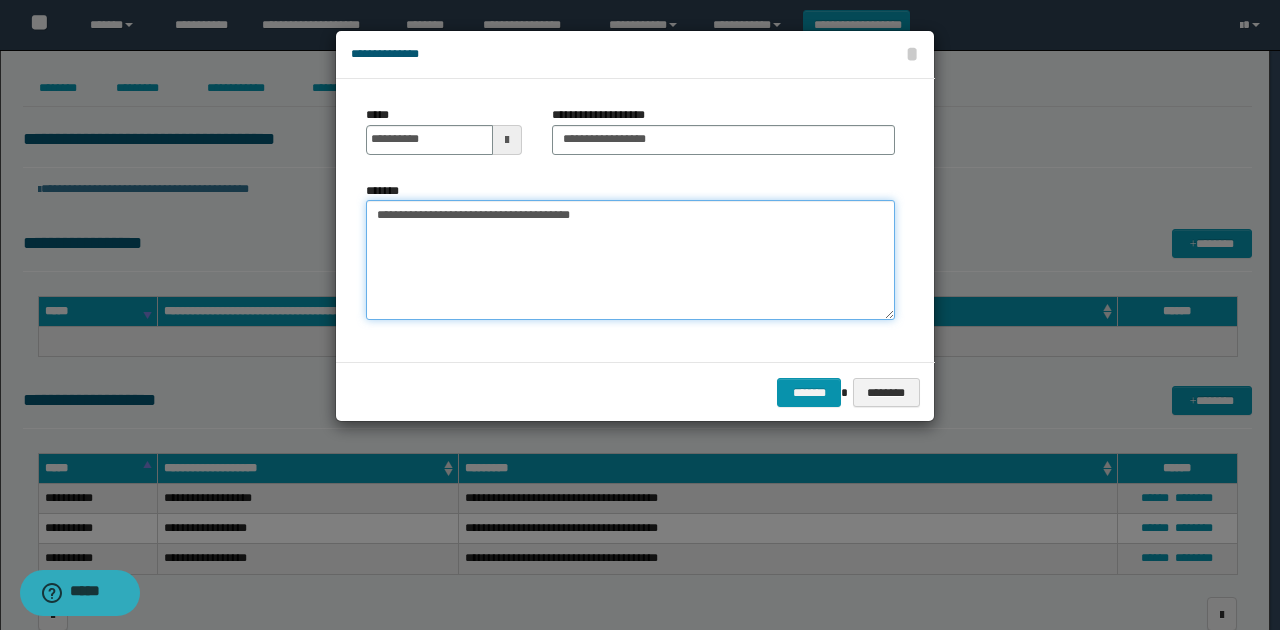 type on "**********" 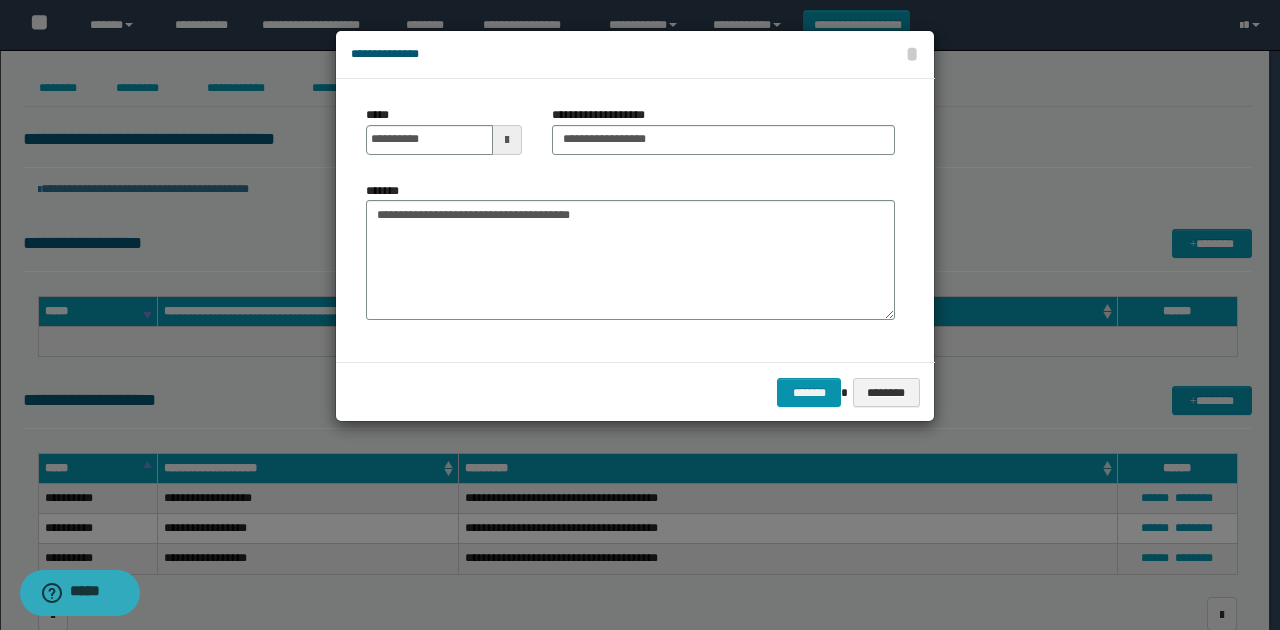 drag, startPoint x: 538, startPoint y: 340, endPoint x: 625, endPoint y: 365, distance: 90.52071 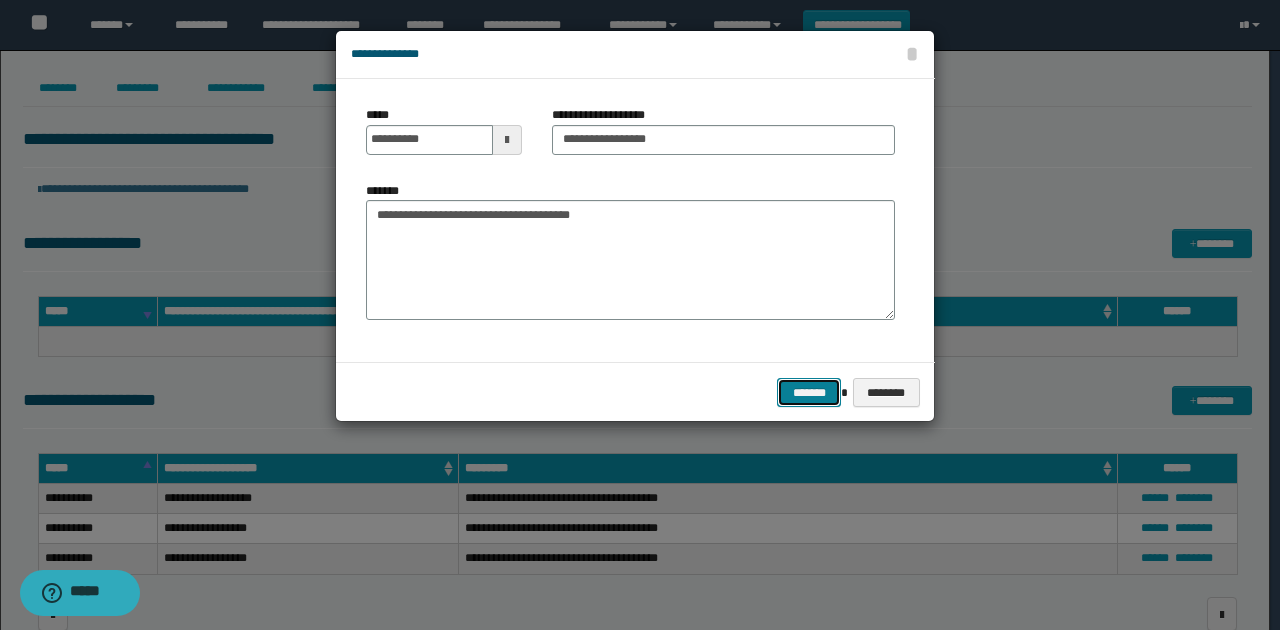 click on "*******" at bounding box center (809, 392) 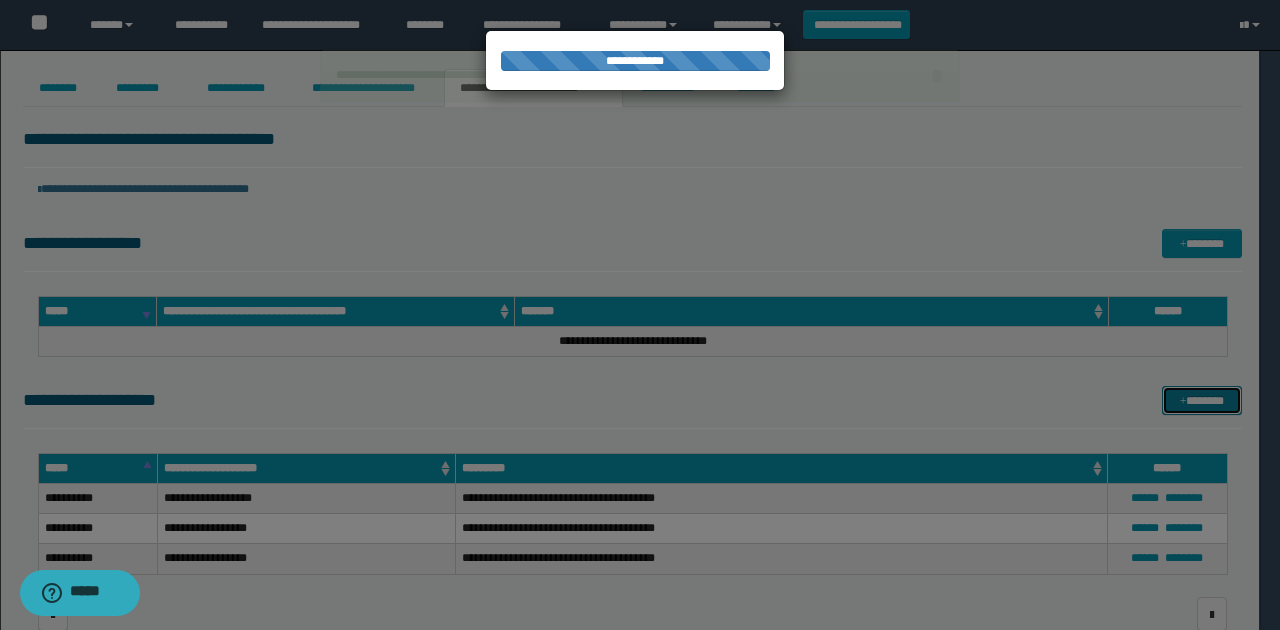 type 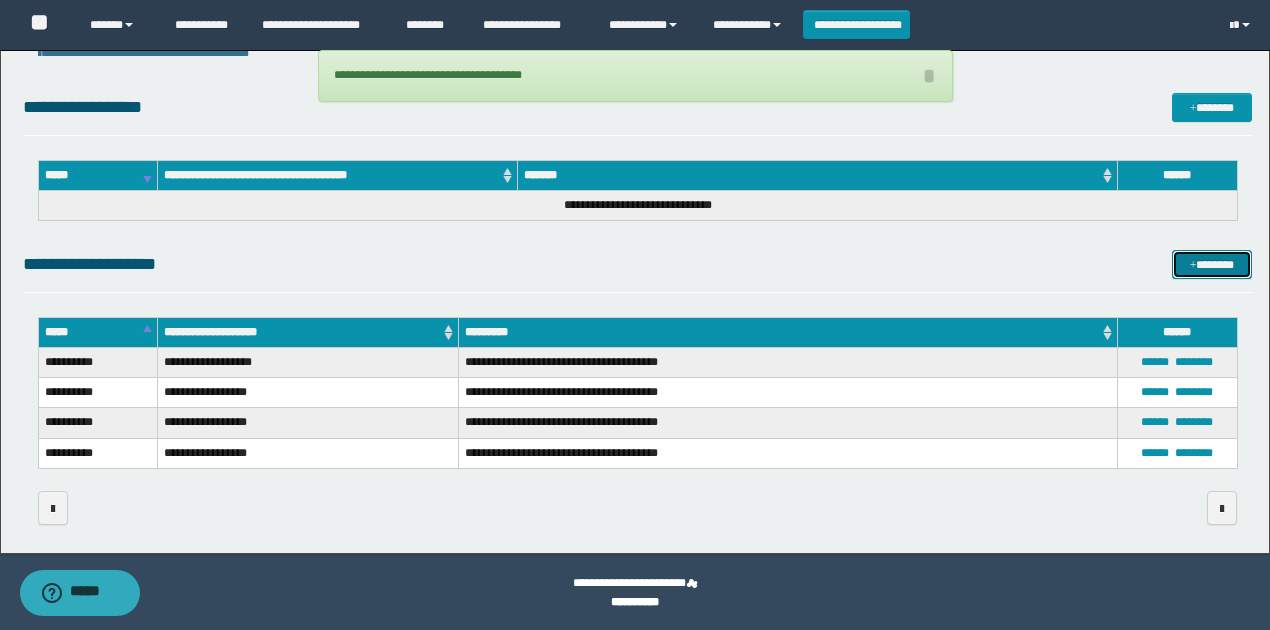 scroll, scrollTop: 138, scrollLeft: 0, axis: vertical 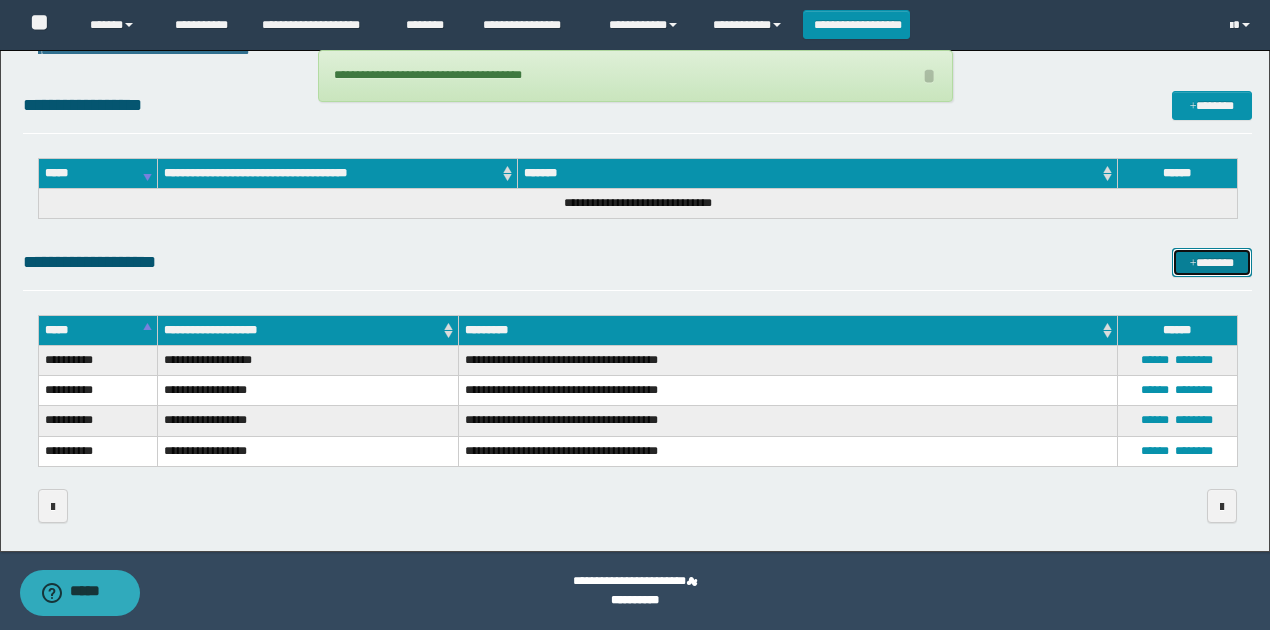click at bounding box center [1193, 264] 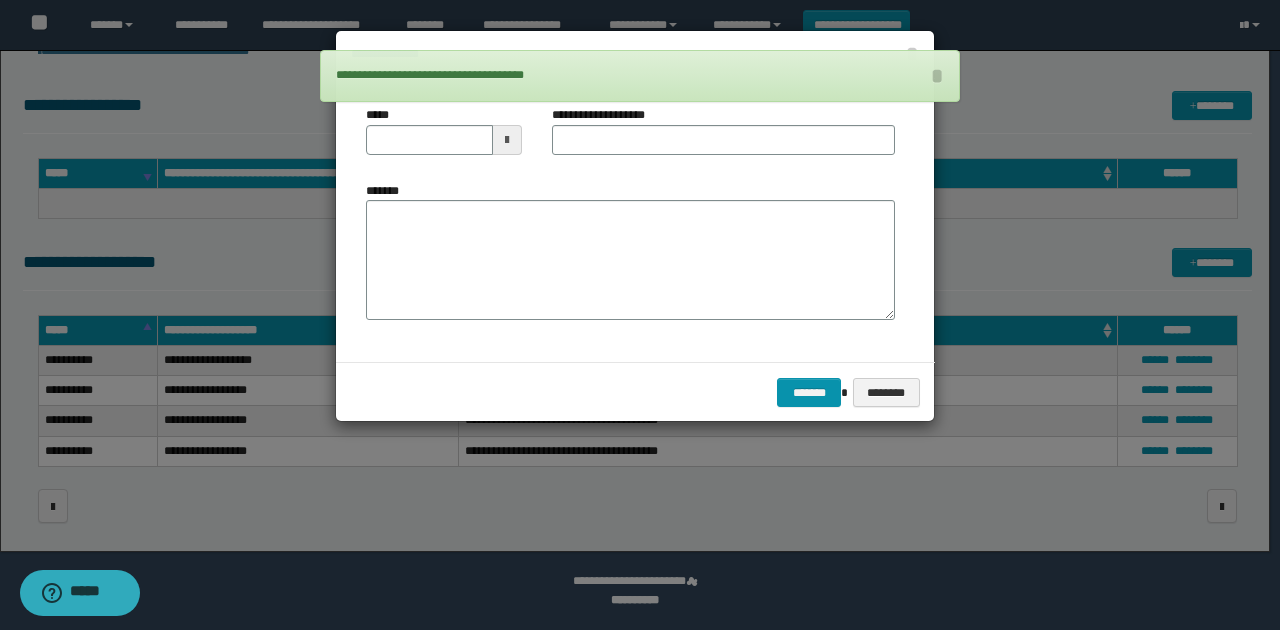 drag, startPoint x: 503, startPoint y: 133, endPoint x: 501, endPoint y: 146, distance: 13.152946 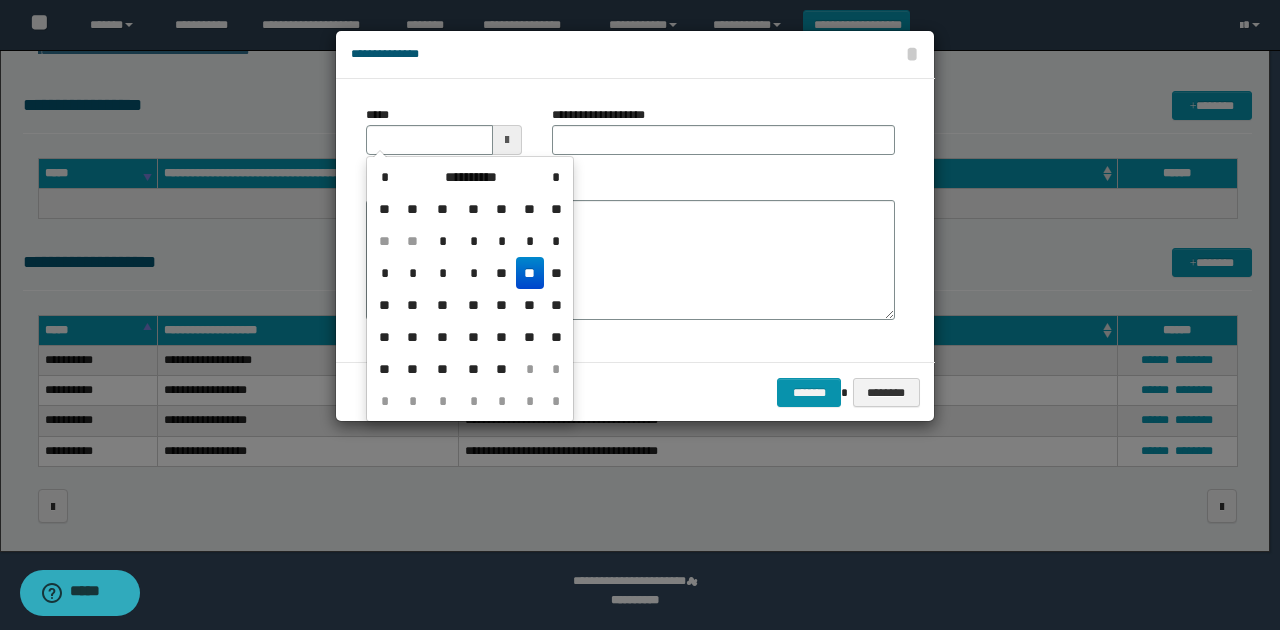 drag, startPoint x: 530, startPoint y: 270, endPoint x: 557, endPoint y: 156, distance: 117.15375 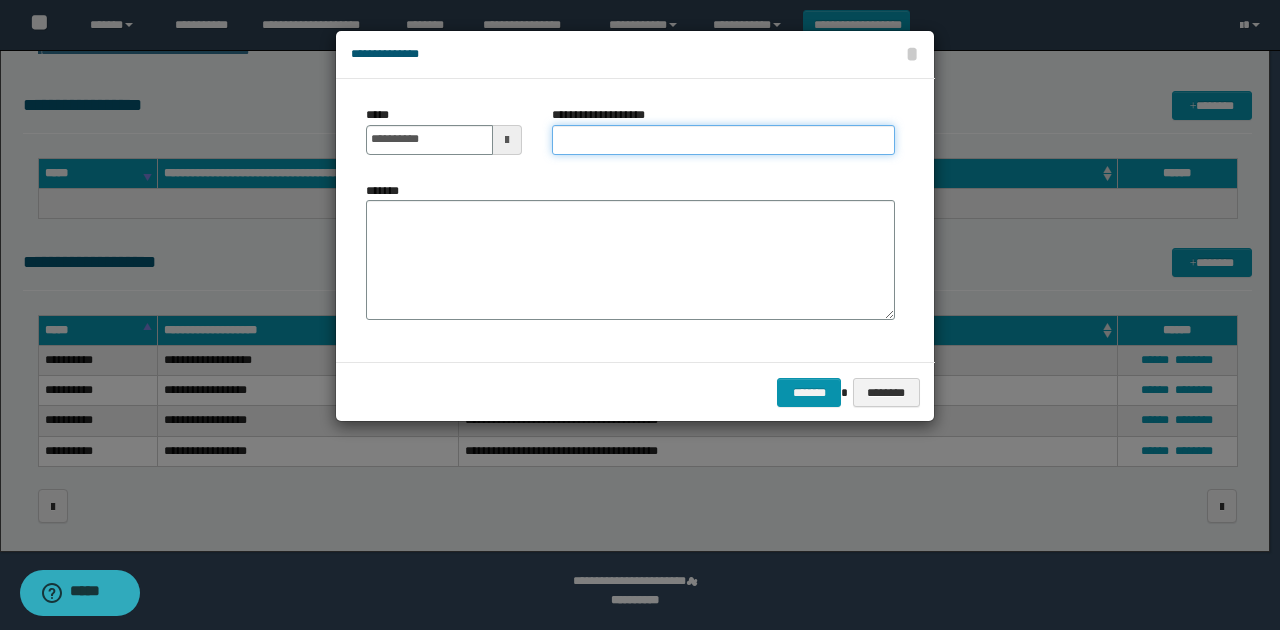 drag, startPoint x: 564, startPoint y: 147, endPoint x: 554, endPoint y: 151, distance: 10.770329 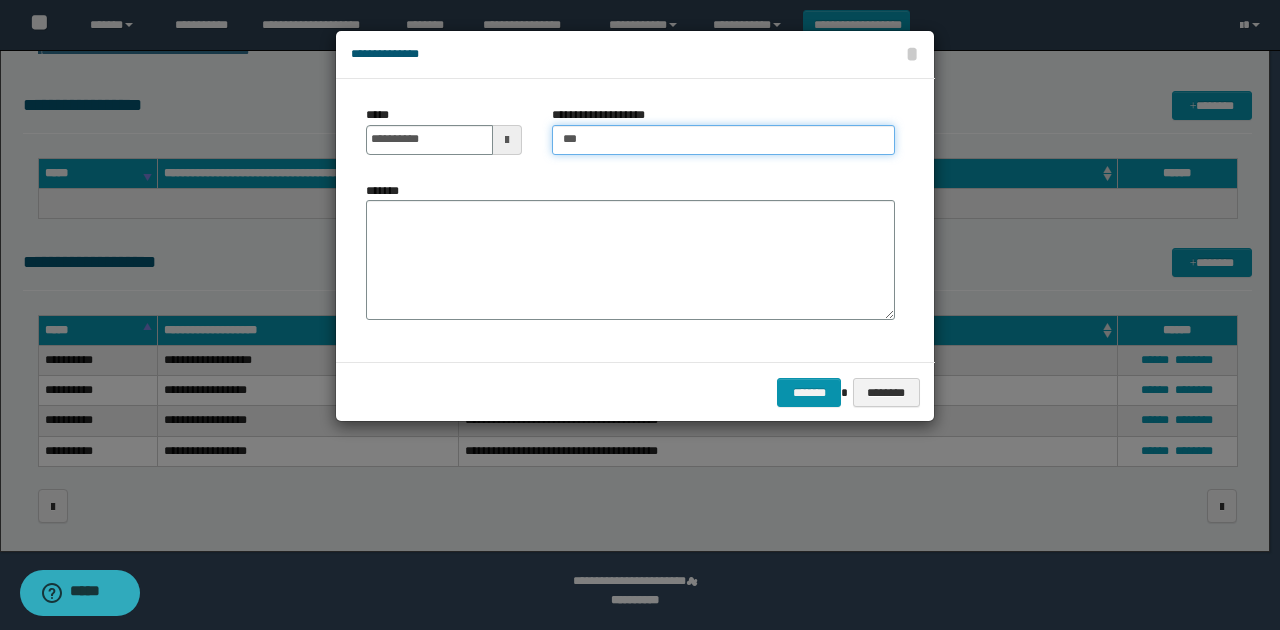 type on "**********" 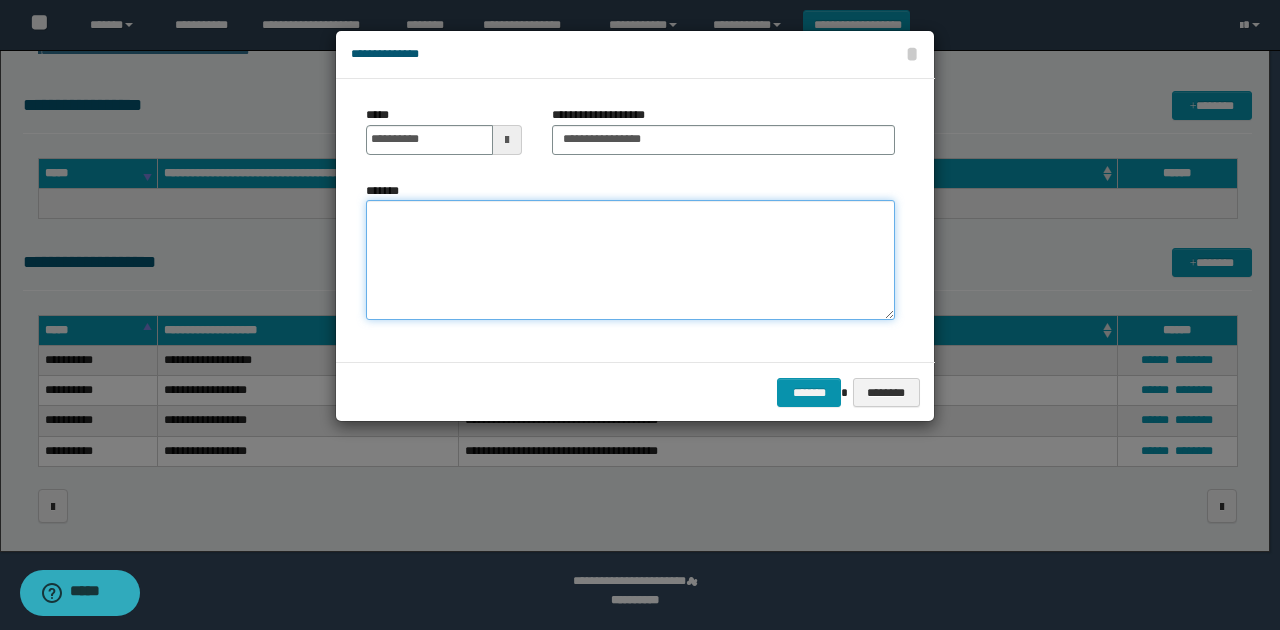 click on "*******" at bounding box center [630, 260] 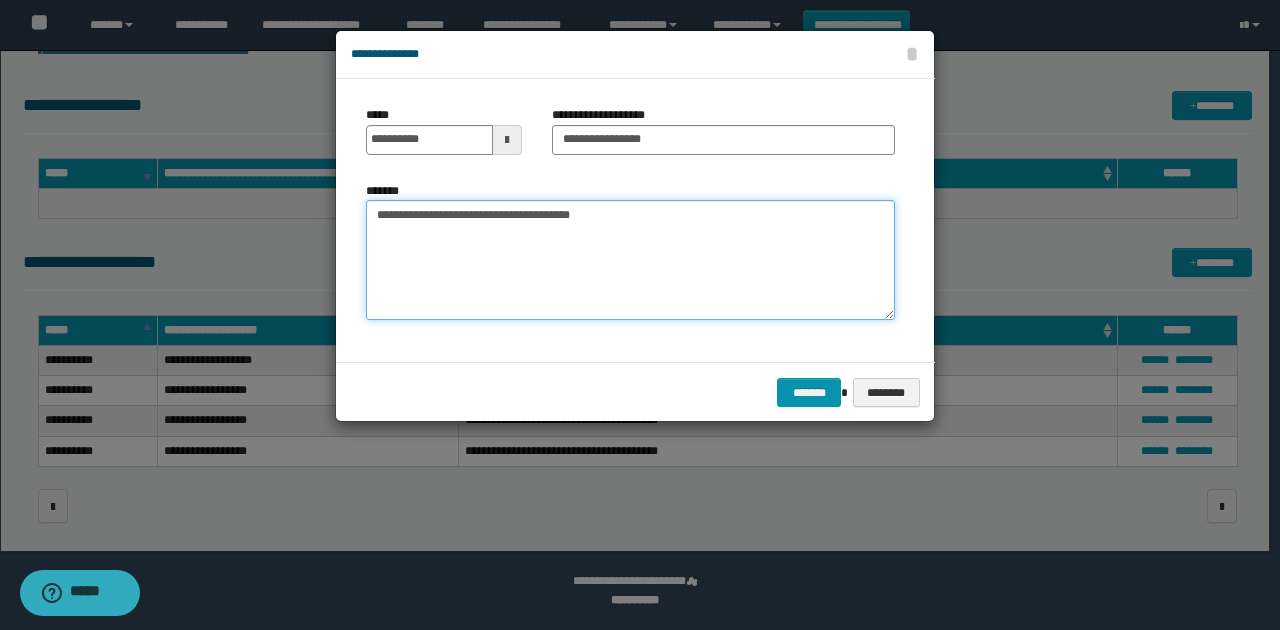 click on "**********" at bounding box center (630, 260) 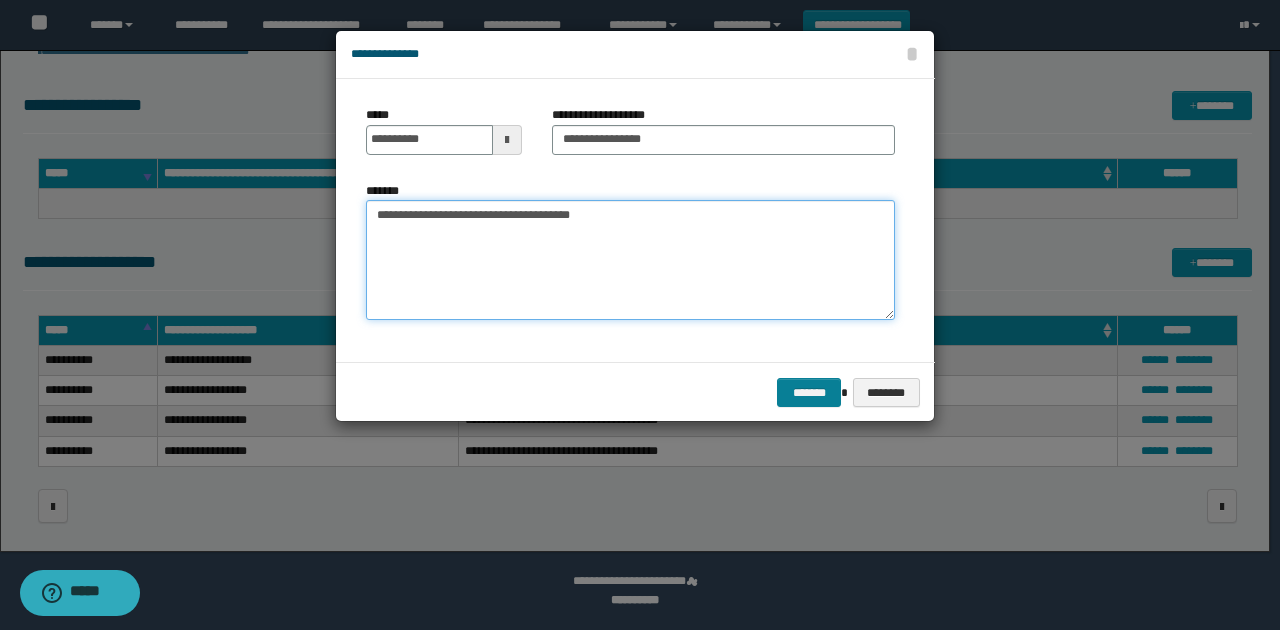 type on "**********" 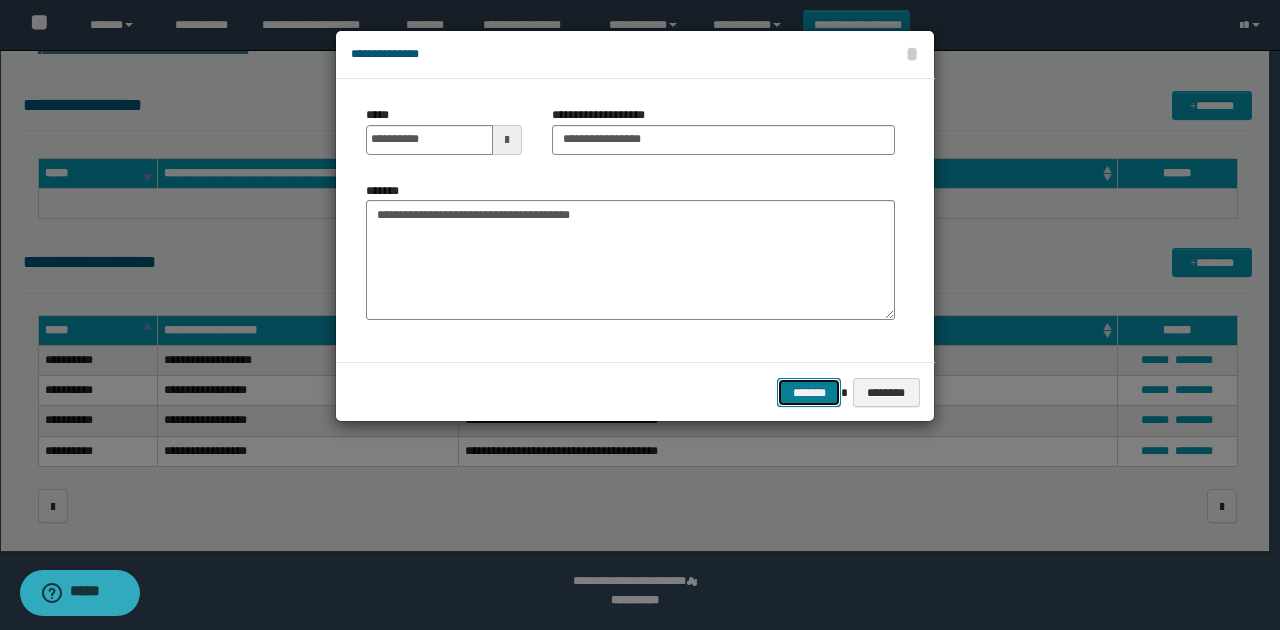click on "*******" at bounding box center (809, 392) 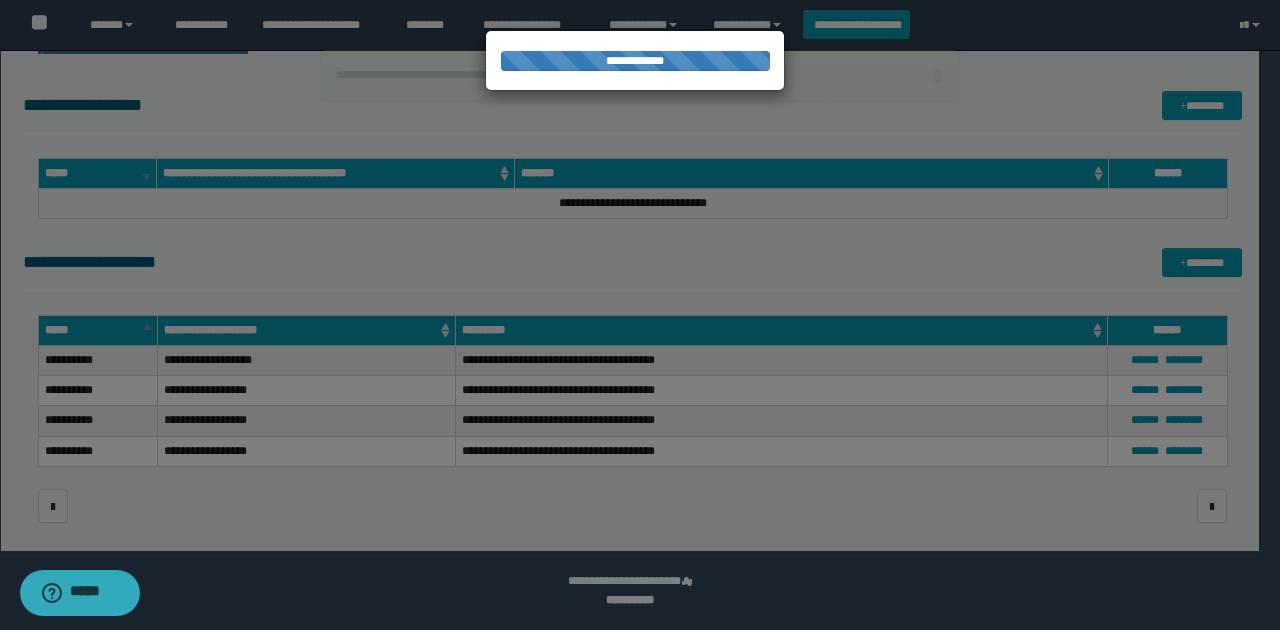 type 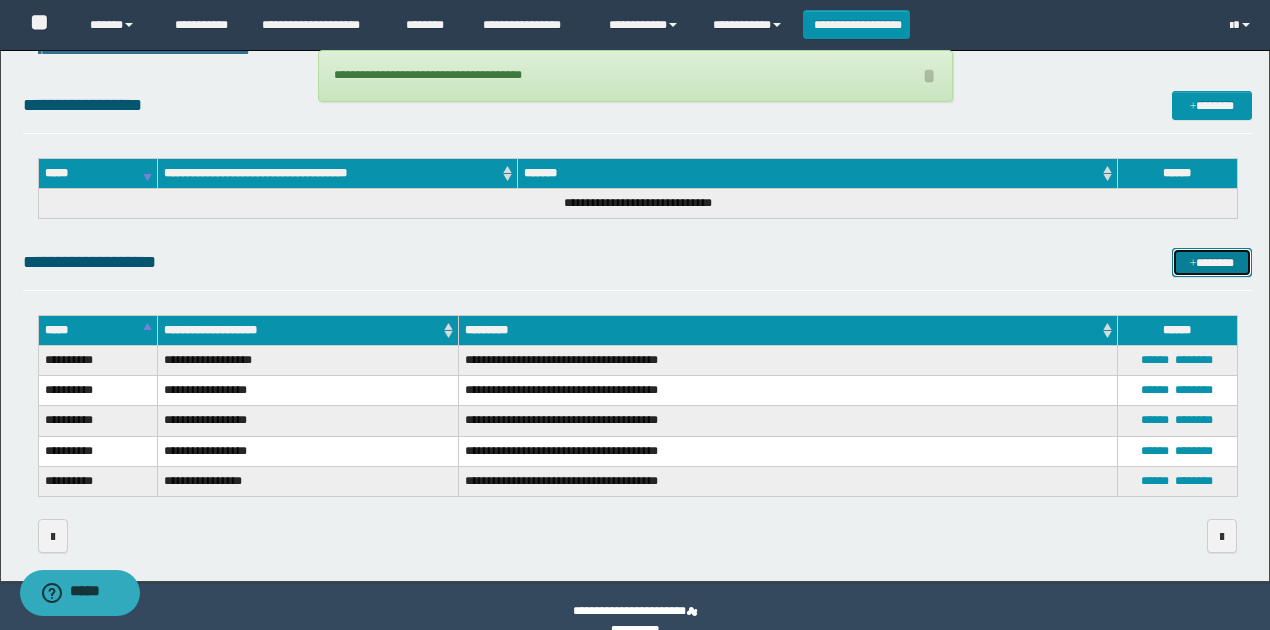 click on "*******" at bounding box center (1211, 262) 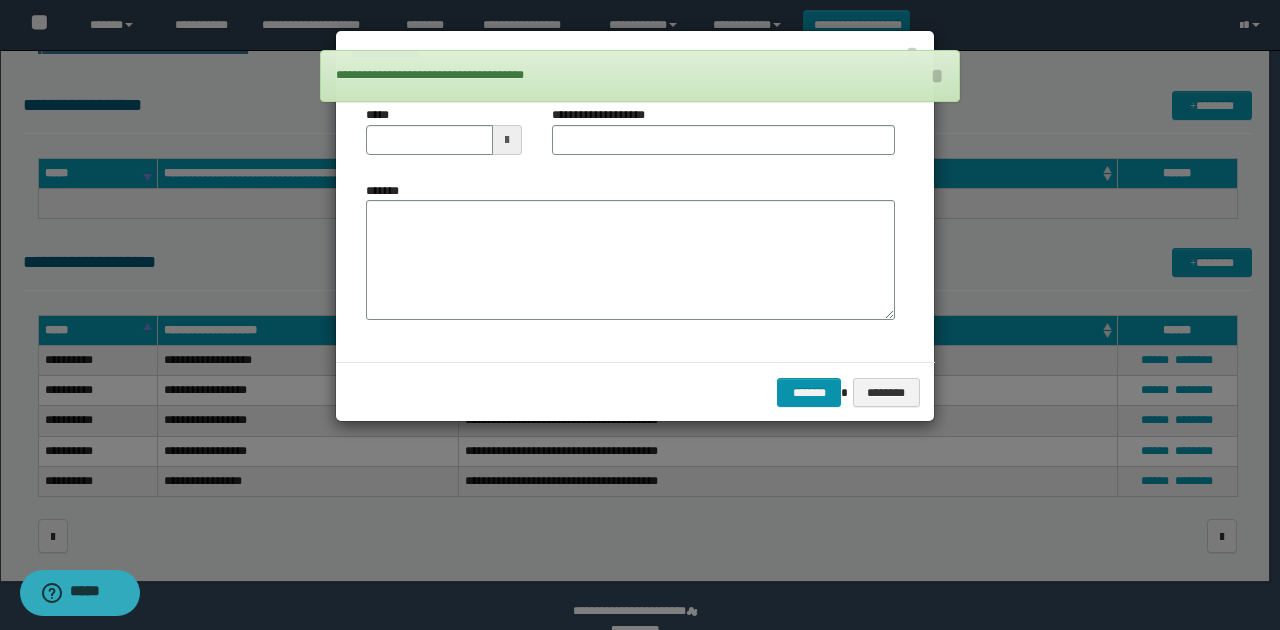 click at bounding box center [507, 140] 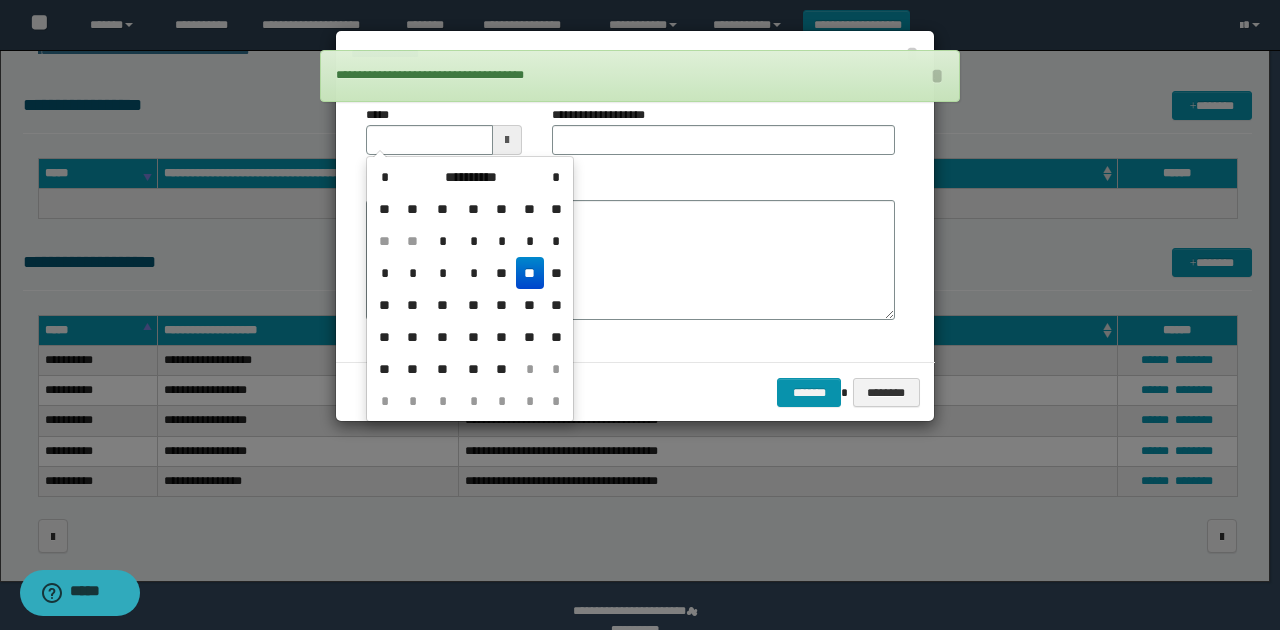 click on "**" at bounding box center [530, 273] 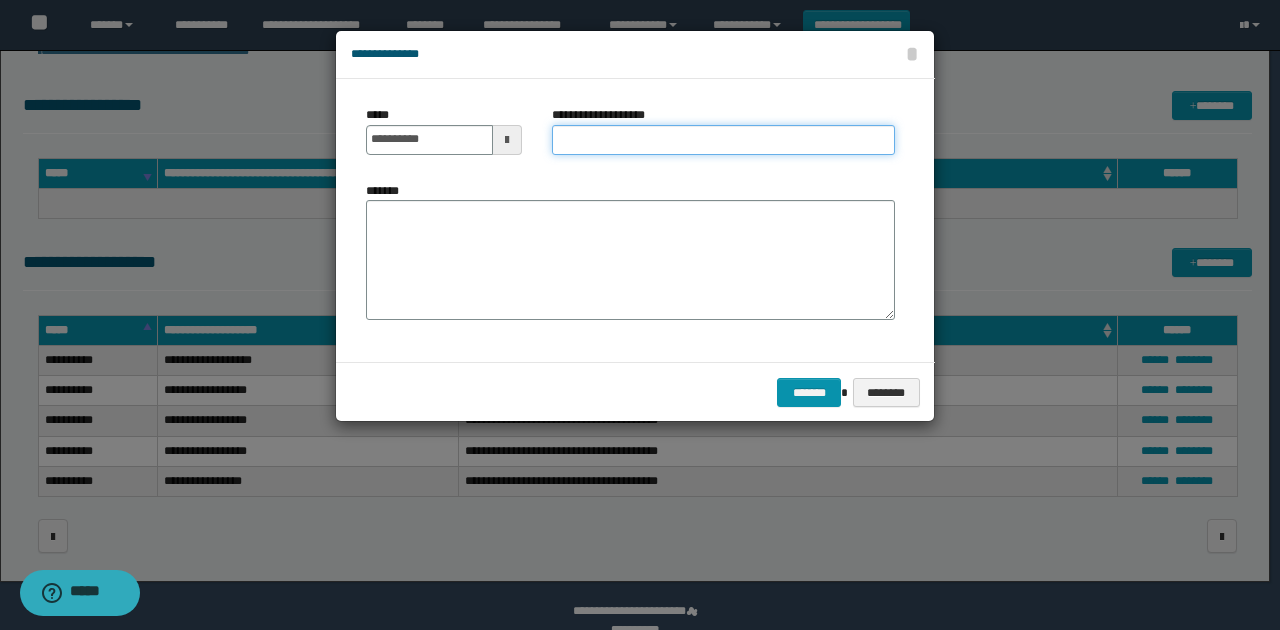 click on "**********" at bounding box center (723, 140) 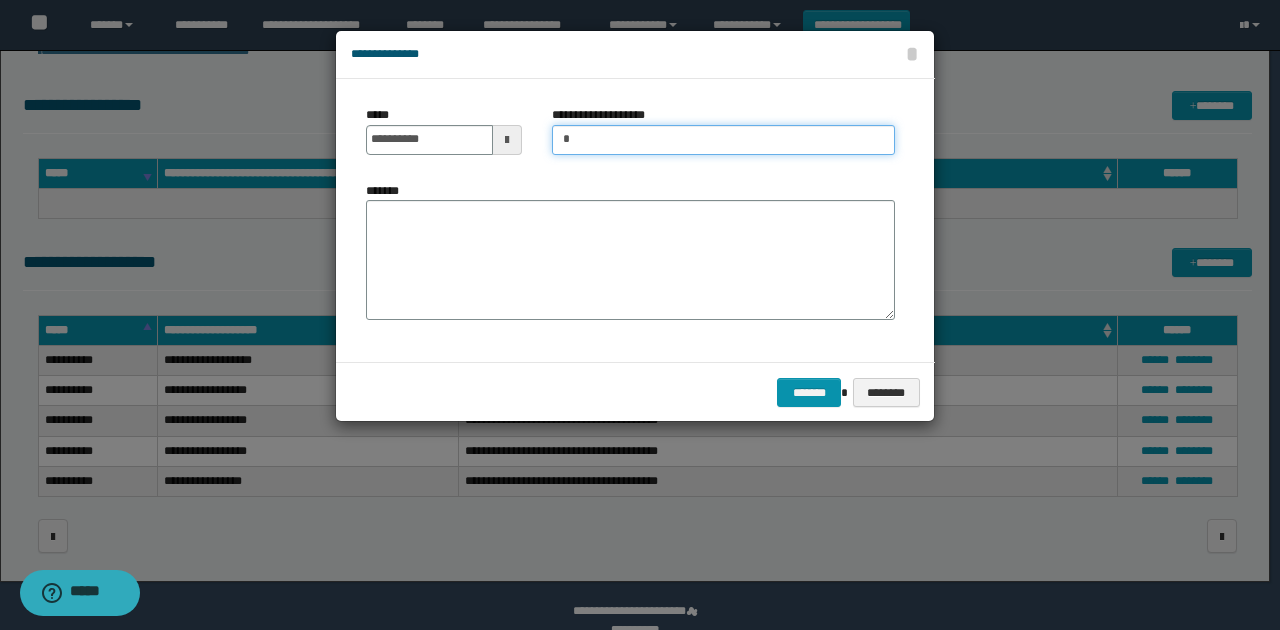 type on "**********" 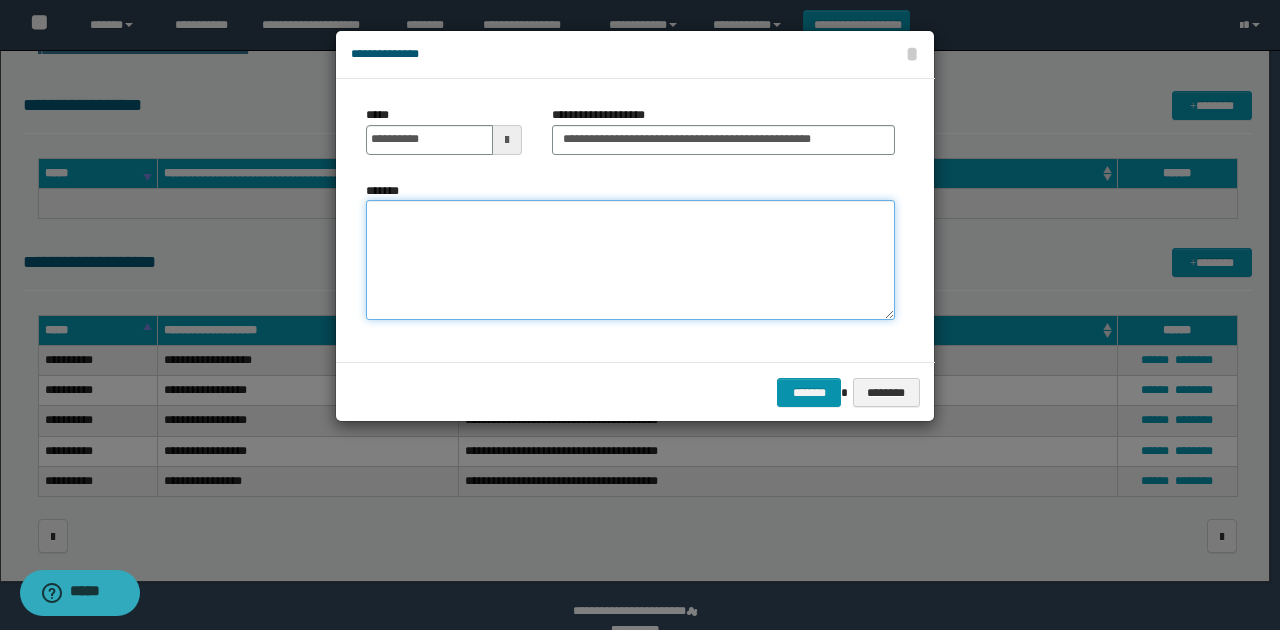 click on "*******" at bounding box center [630, 260] 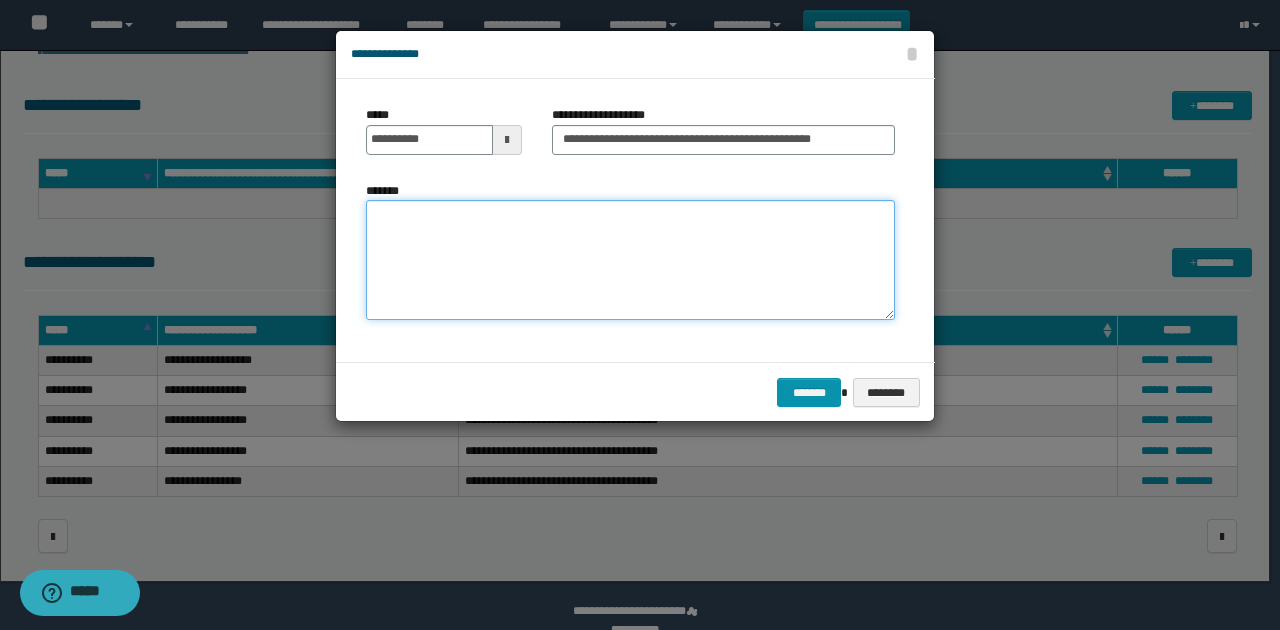 click on "*******" at bounding box center (630, 260) 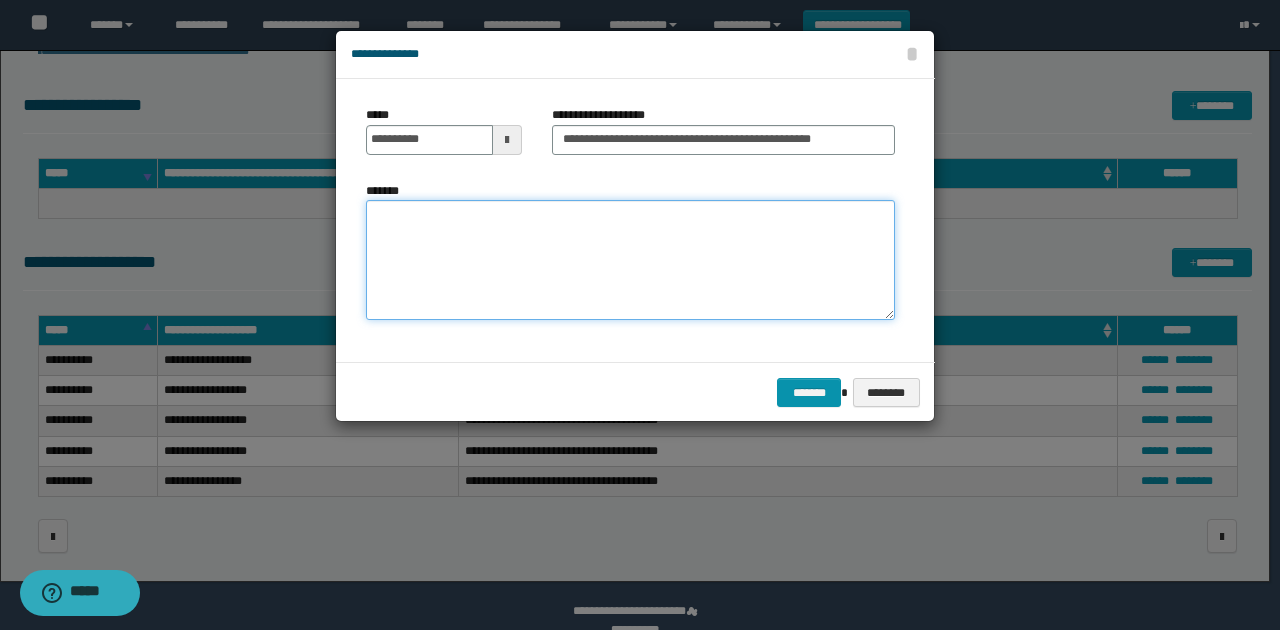 click on "*******" at bounding box center [630, 260] 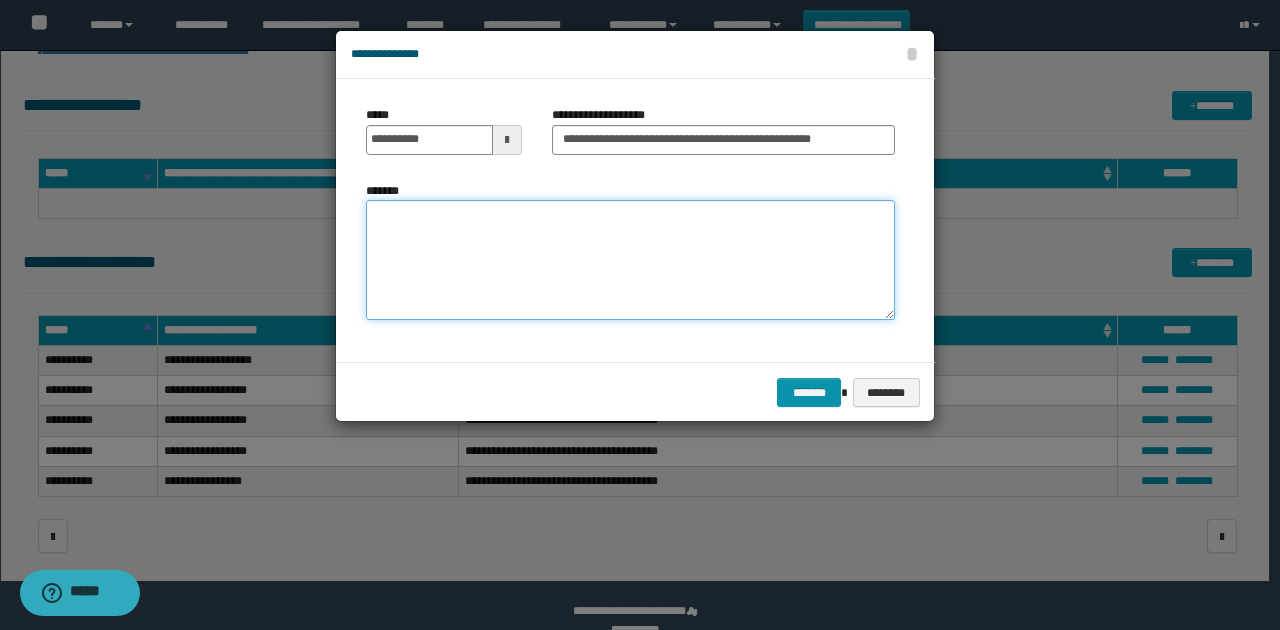 click on "*******" at bounding box center (630, 260) 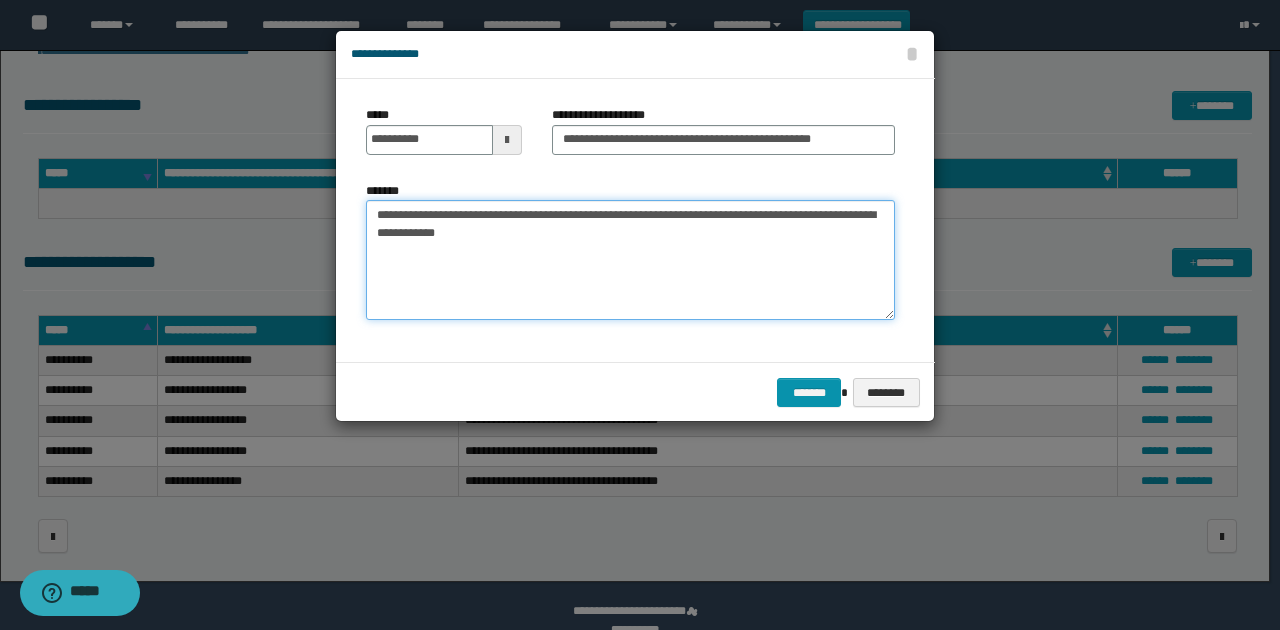 click on "**********" at bounding box center (630, 260) 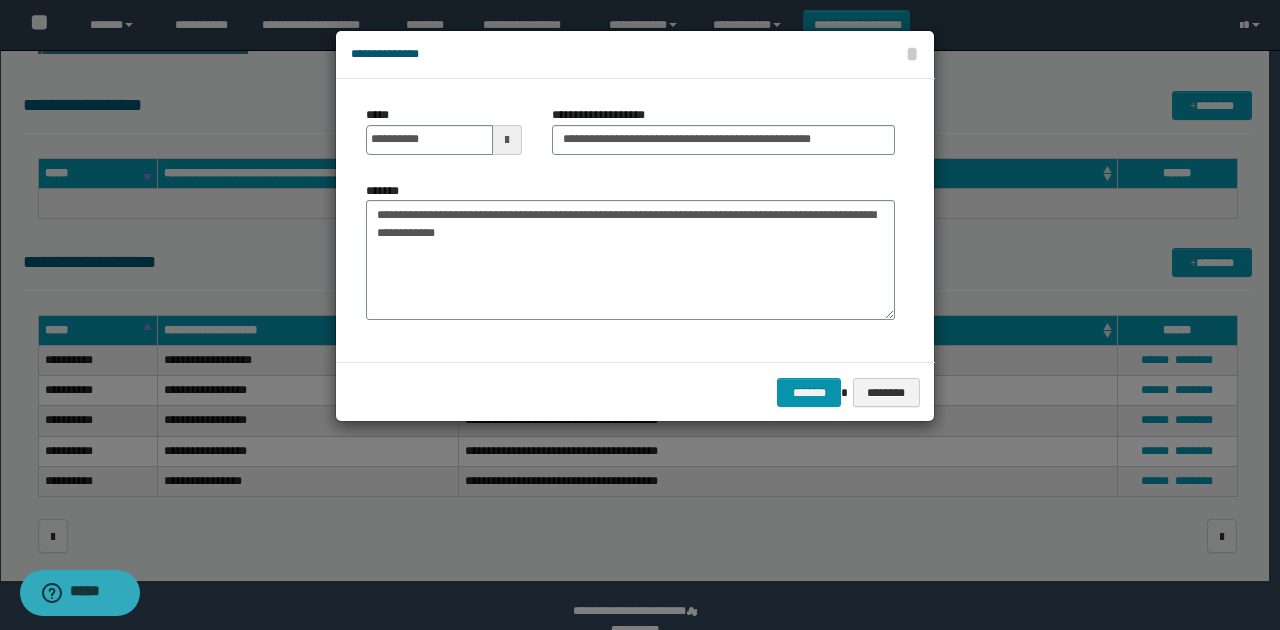 drag, startPoint x: 600, startPoint y: 349, endPoint x: 842, endPoint y: 411, distance: 249.81593 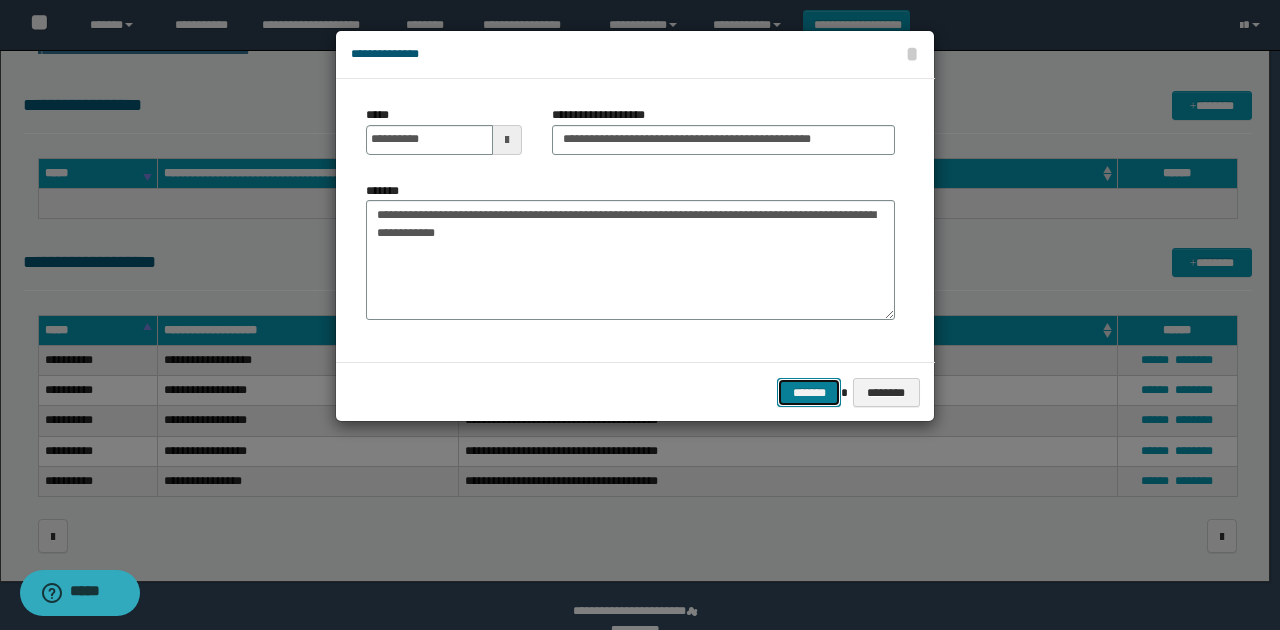 click on "*******" at bounding box center (809, 392) 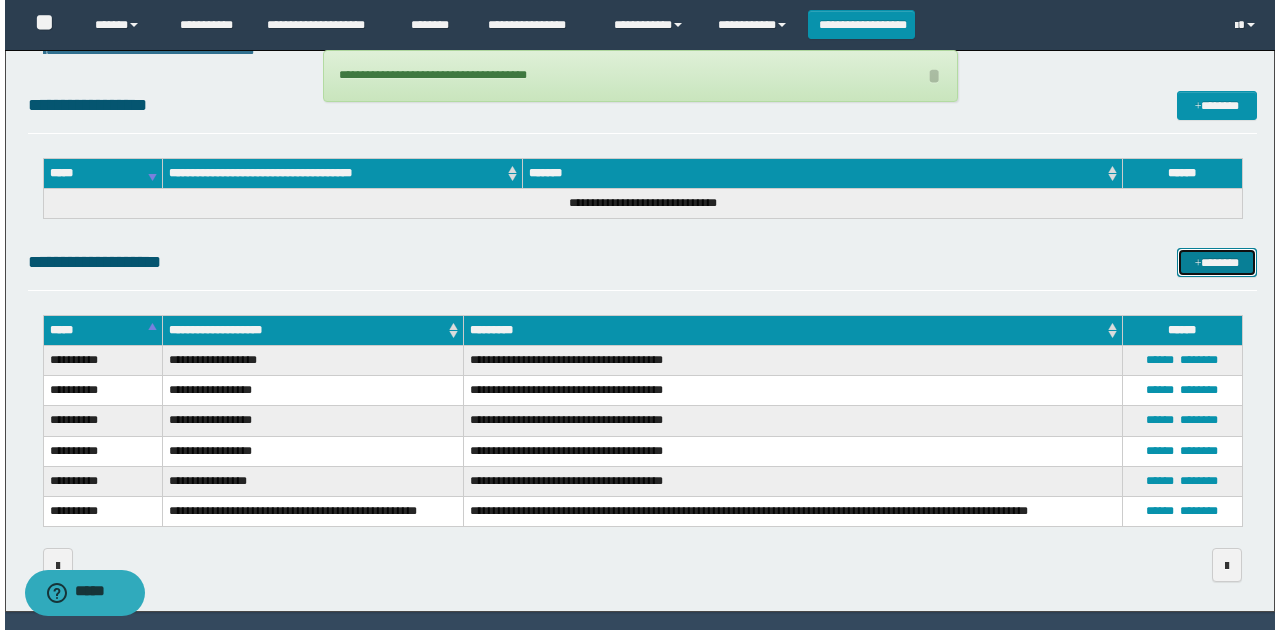 scroll, scrollTop: 0, scrollLeft: 0, axis: both 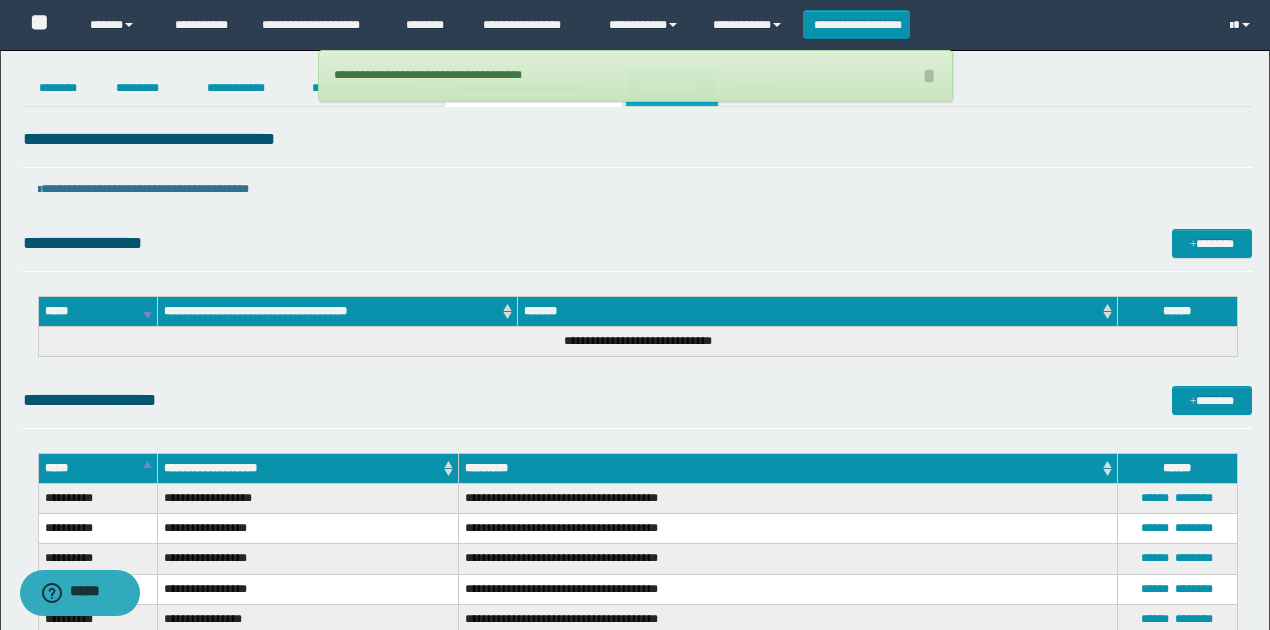 click on "**********" at bounding box center (672, 88) 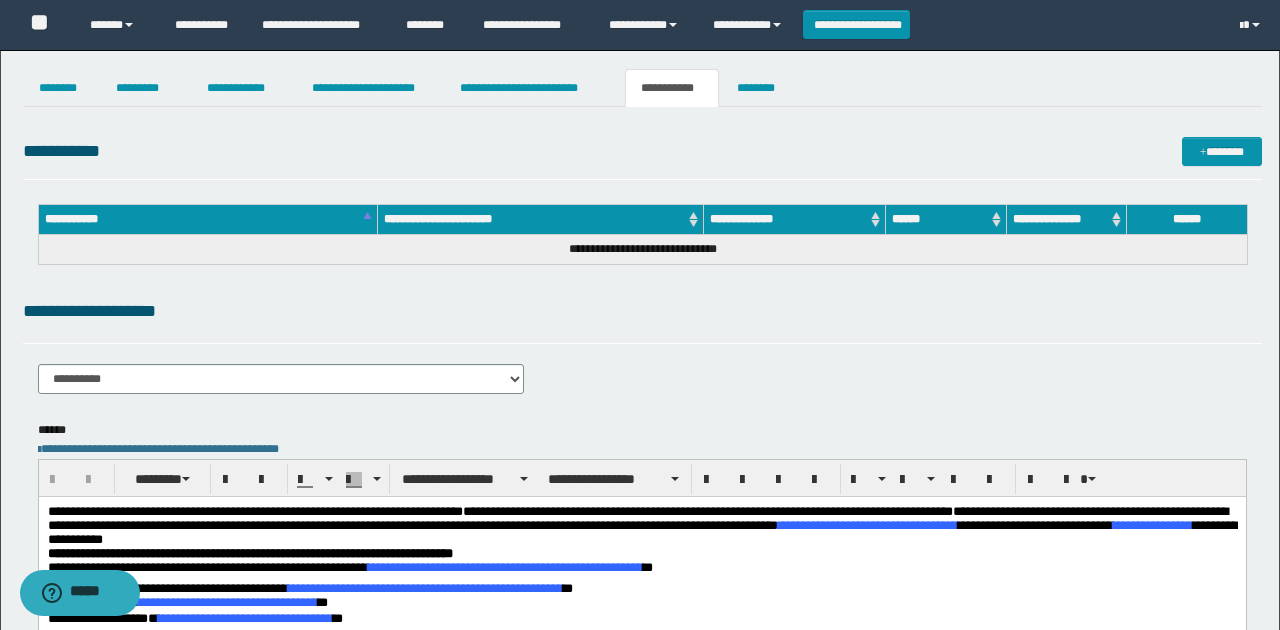 scroll, scrollTop: 0, scrollLeft: 0, axis: both 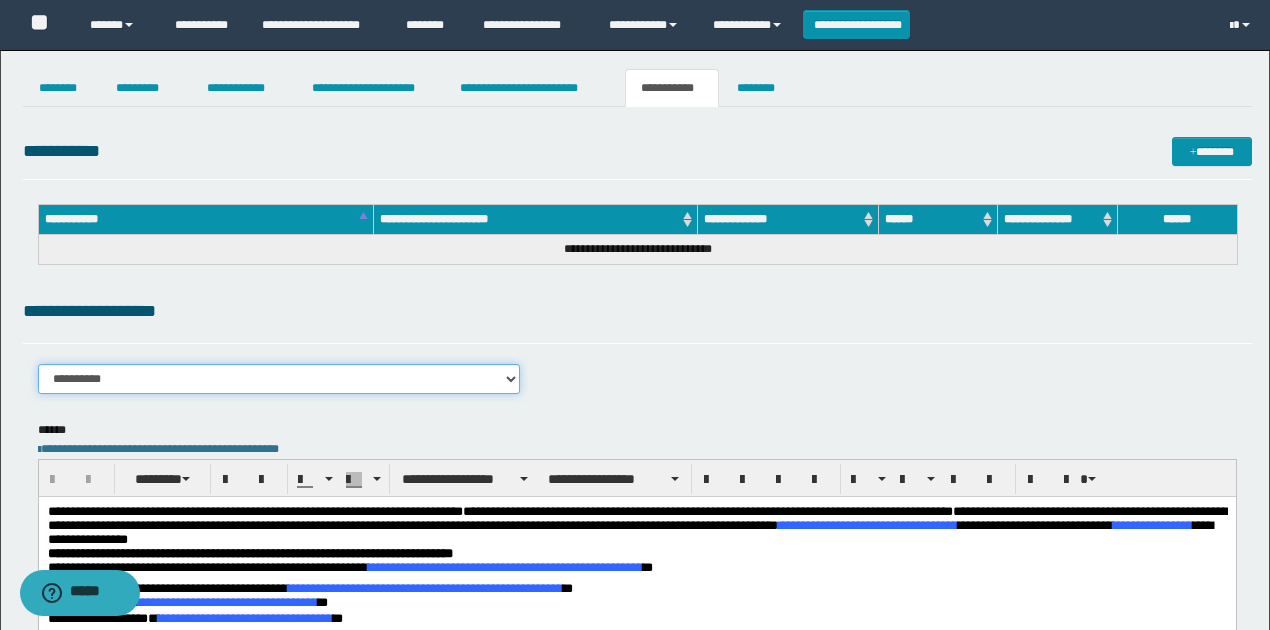click on "**********" at bounding box center [279, 379] 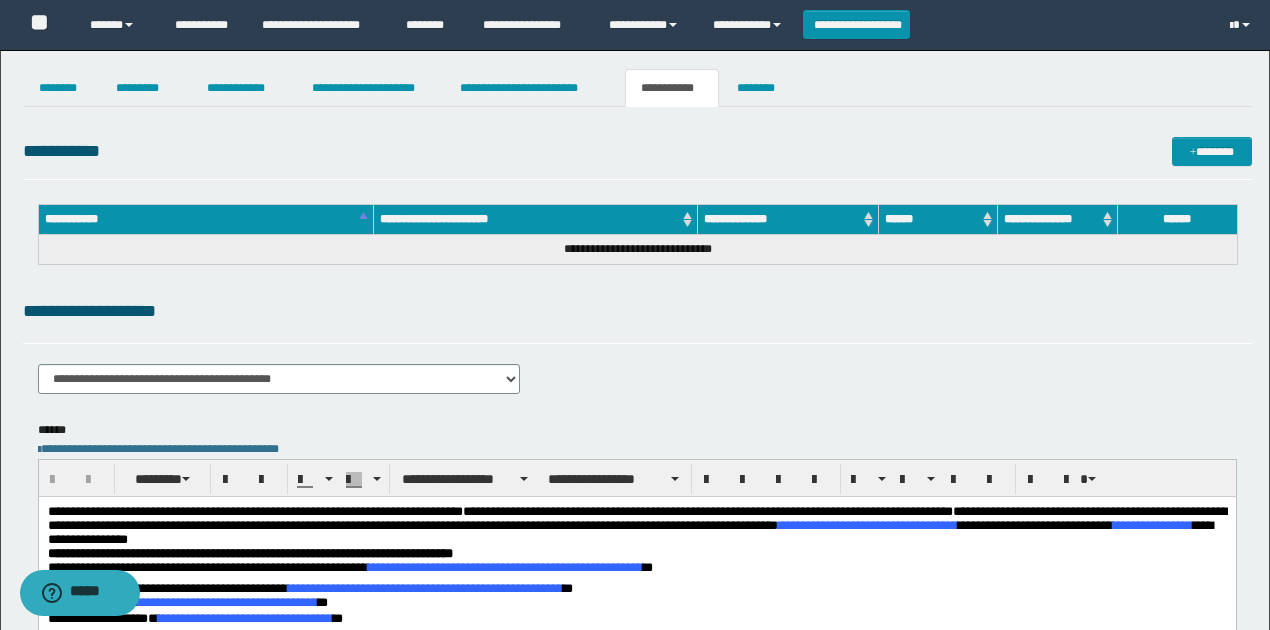 click on "**********" at bounding box center [637, 320] 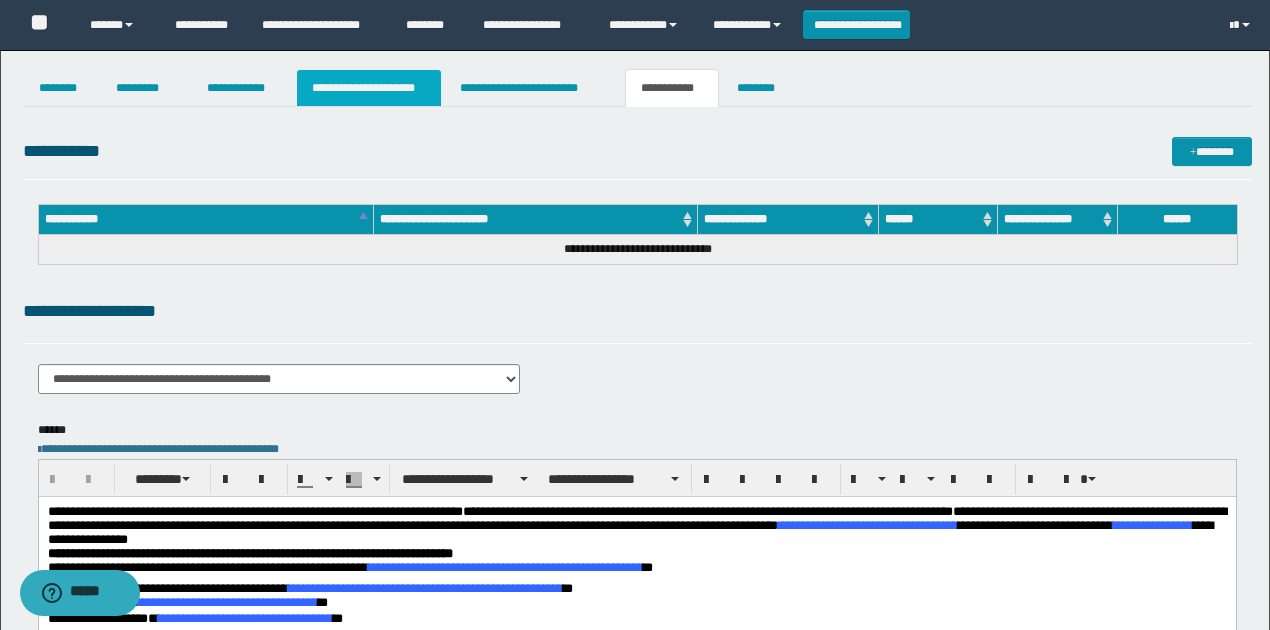 click on "**********" at bounding box center (369, 88) 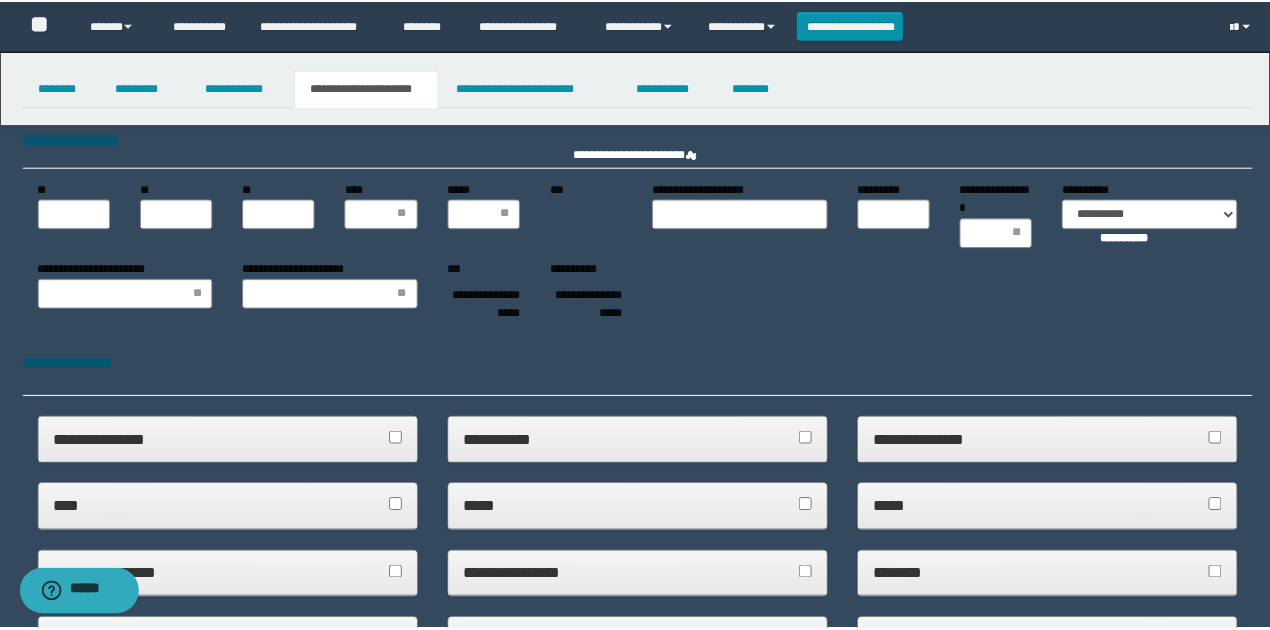 scroll, scrollTop: 0, scrollLeft: 0, axis: both 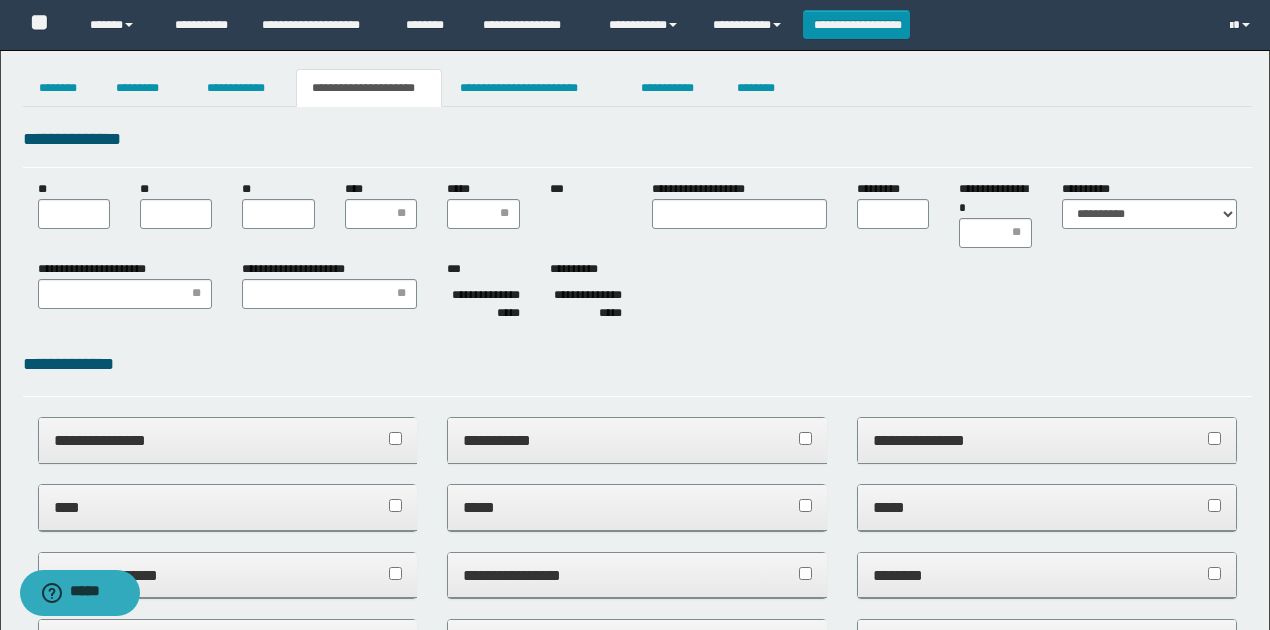 type 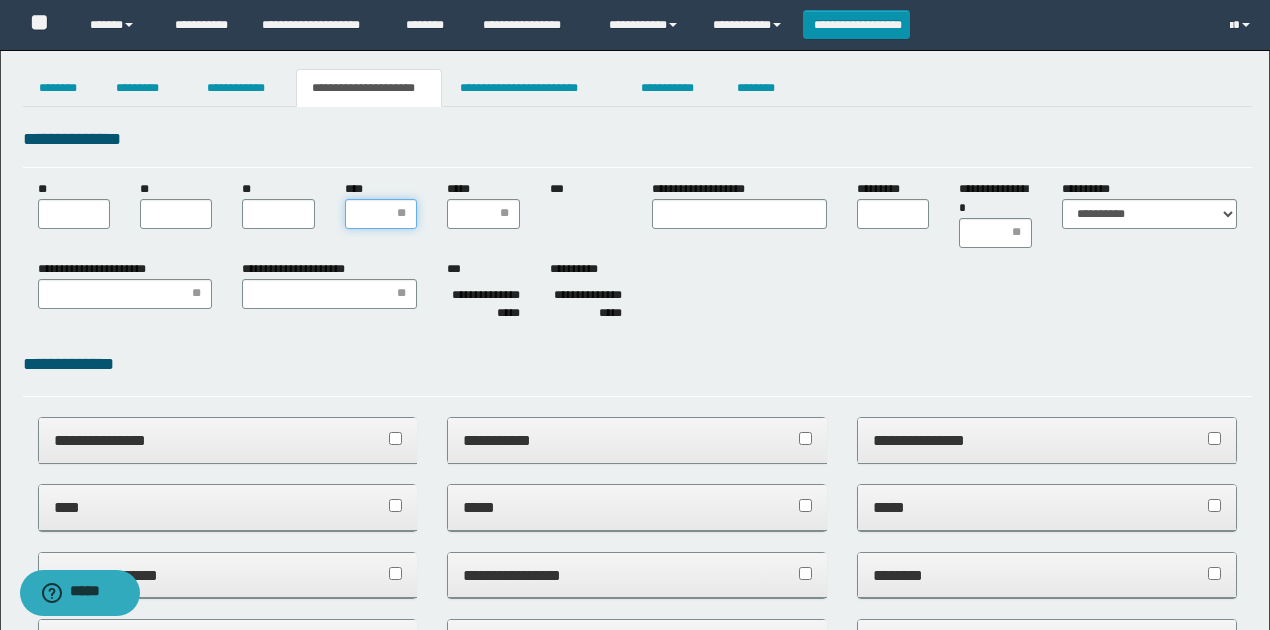 click on "****" at bounding box center (381, 214) 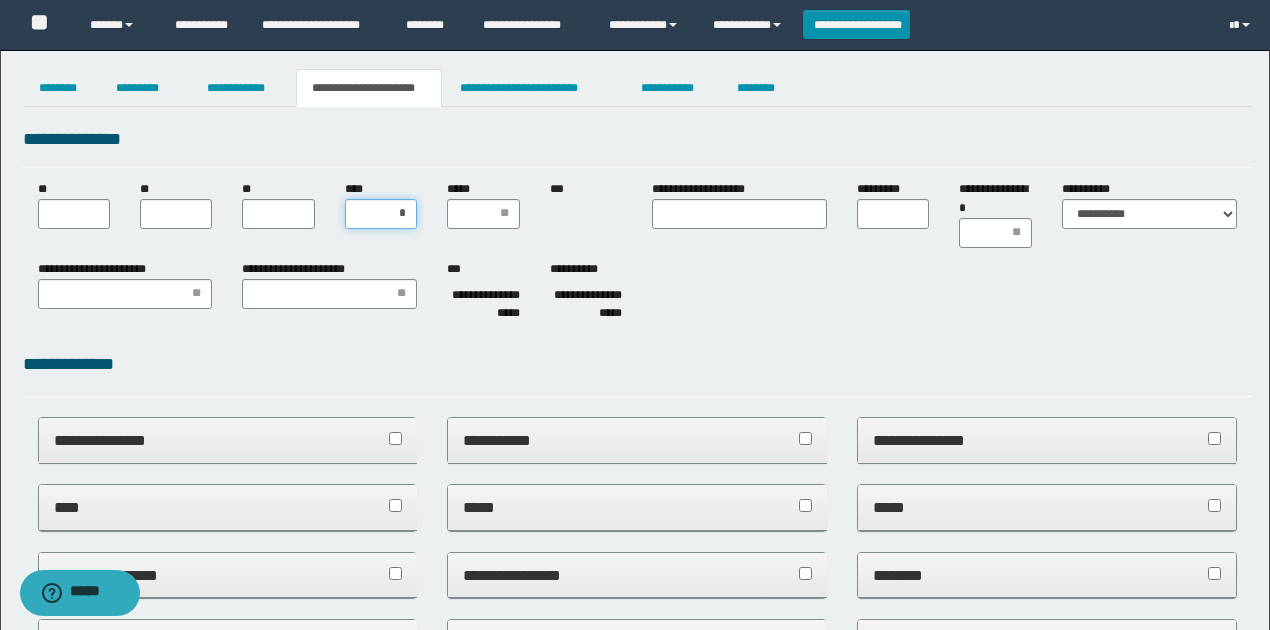type on "**" 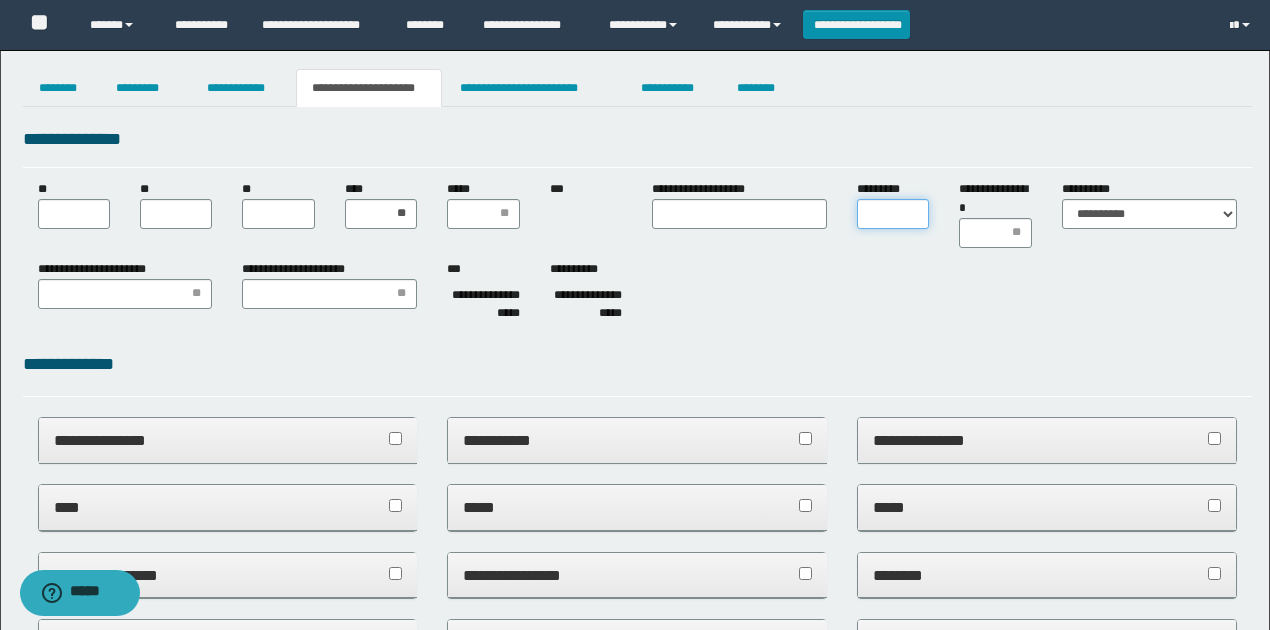 click on "*********" at bounding box center (893, 214) 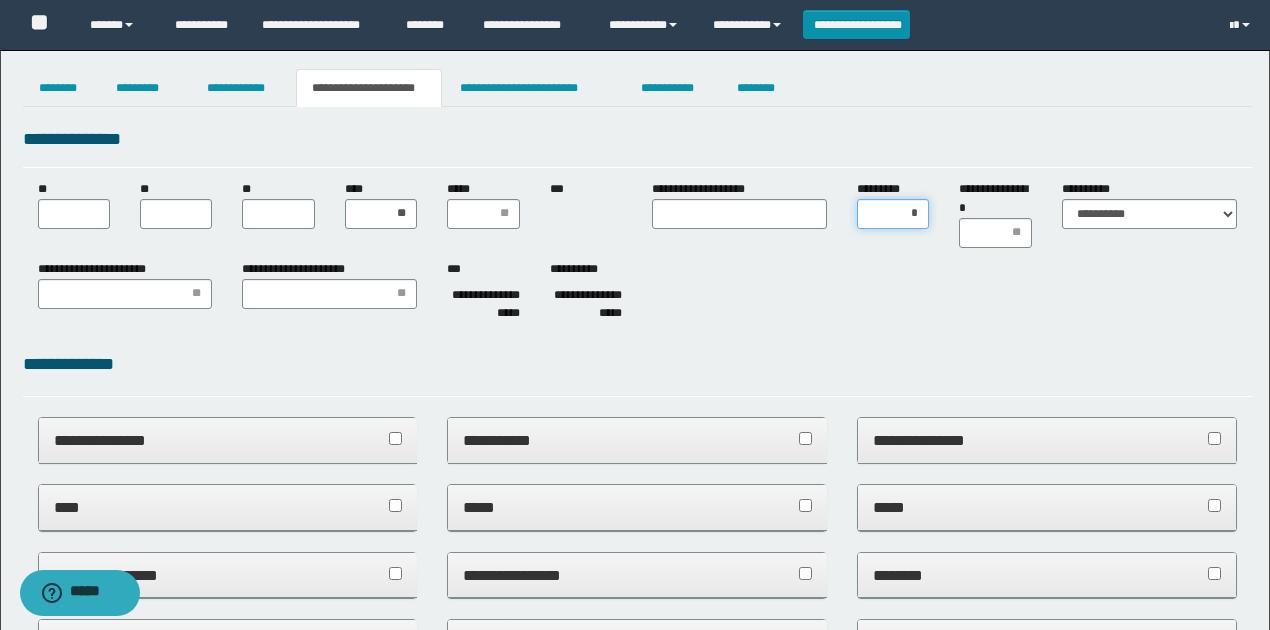 type on "**" 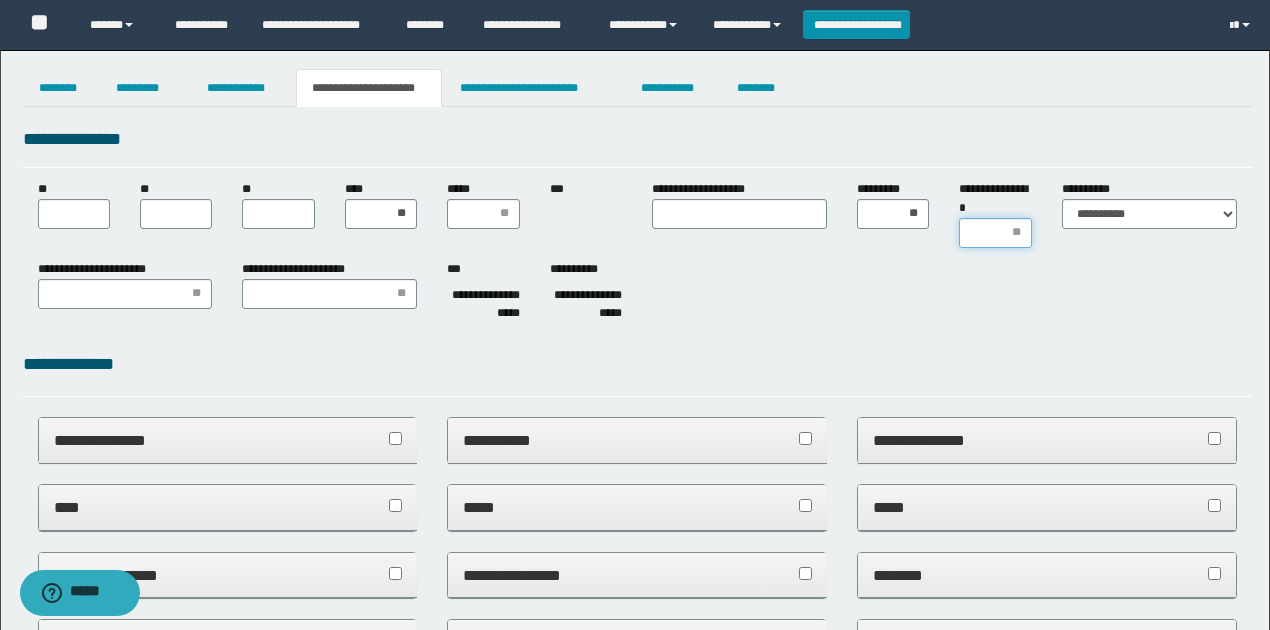click on "**********" at bounding box center (995, 233) 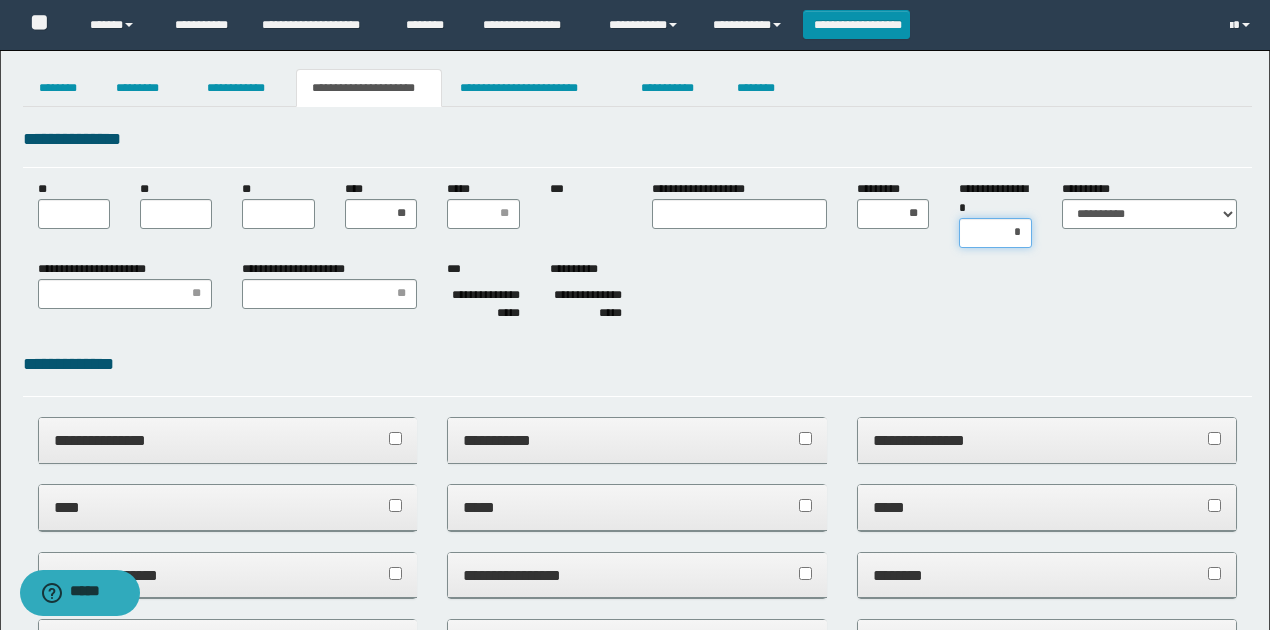 type on "**" 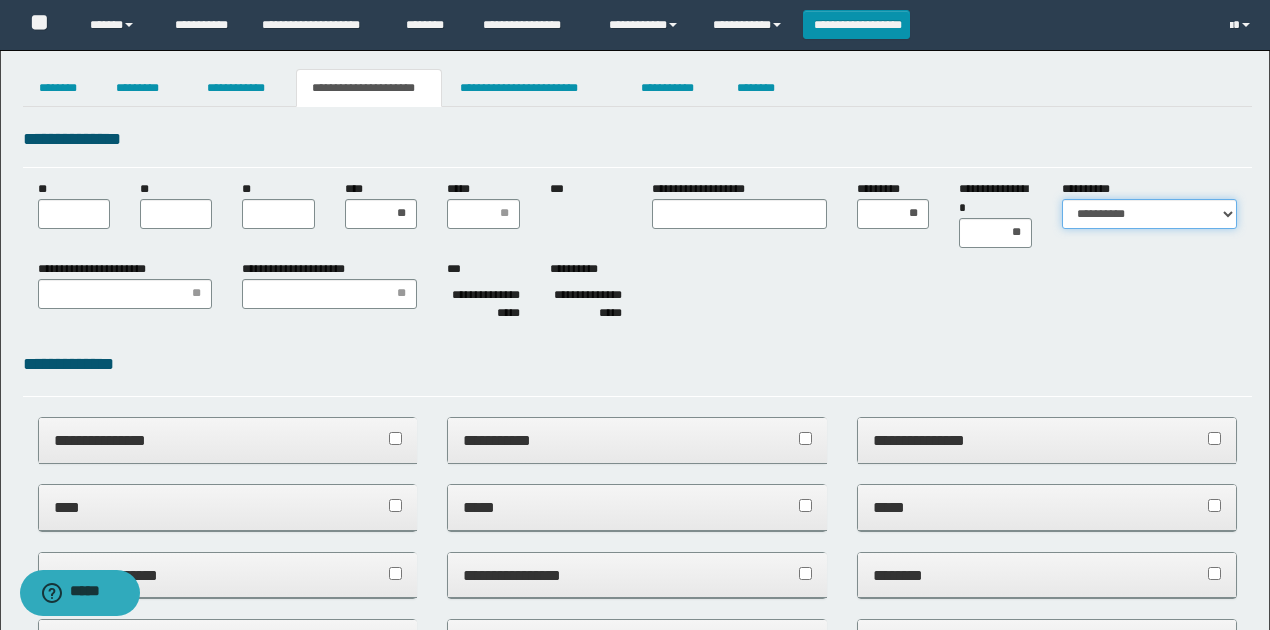 drag, startPoint x: 1096, startPoint y: 212, endPoint x: 1097, endPoint y: 226, distance: 14.035668 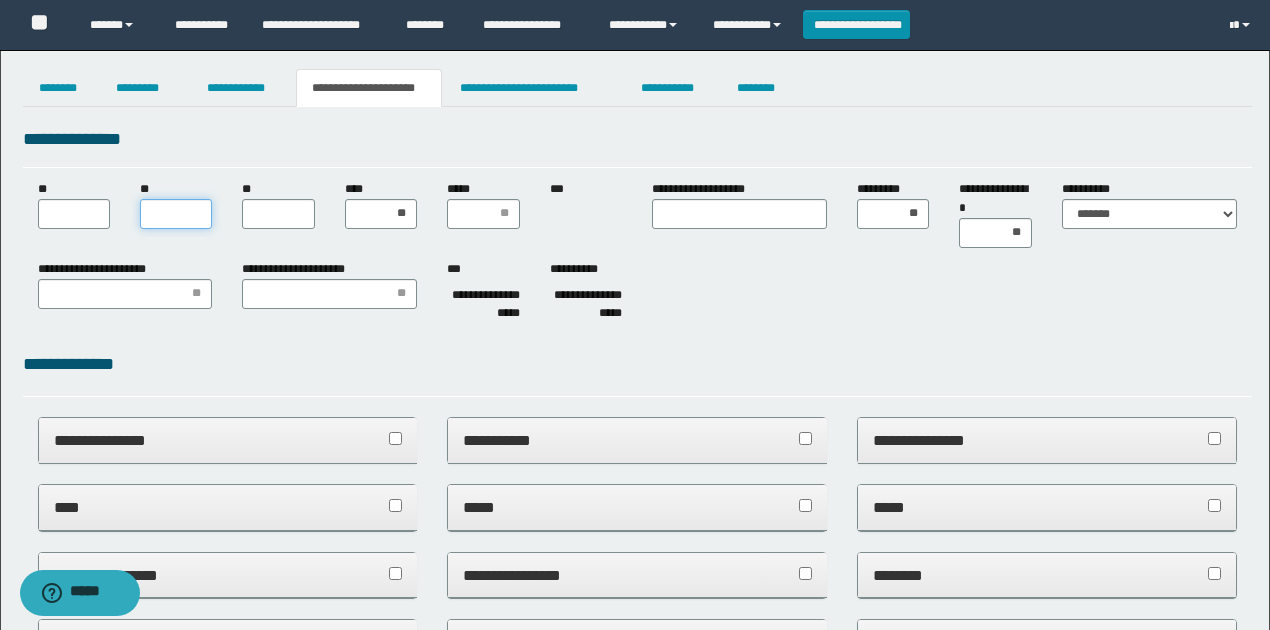 click on "**" at bounding box center (176, 214) 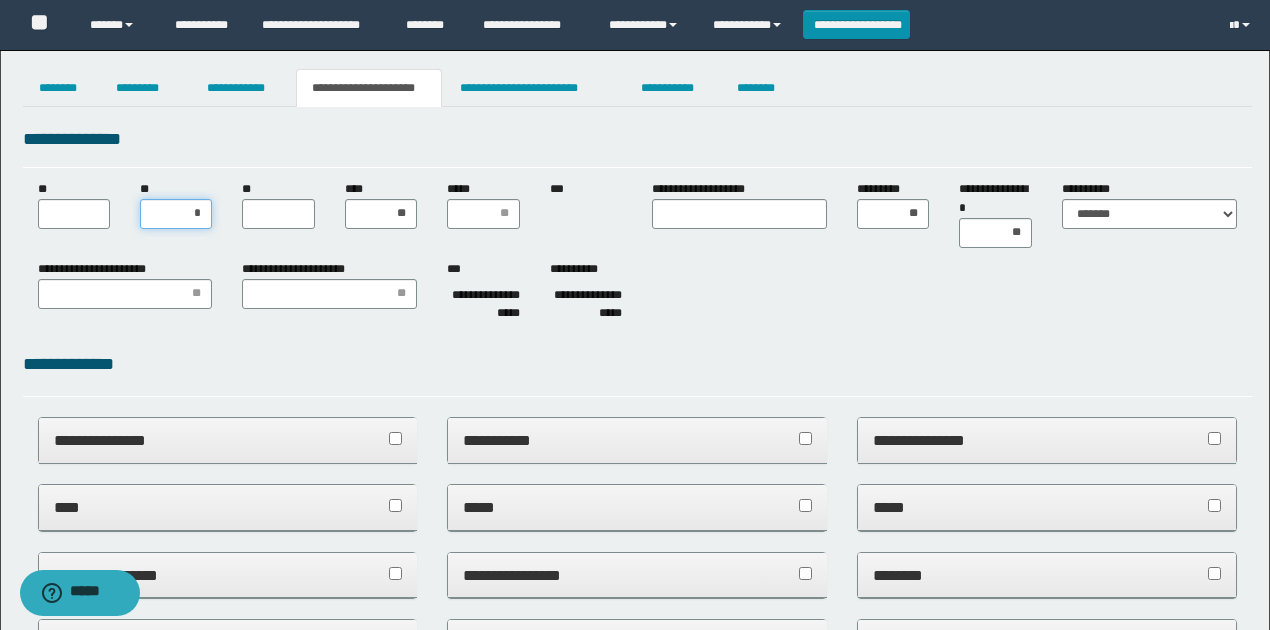 type on "**" 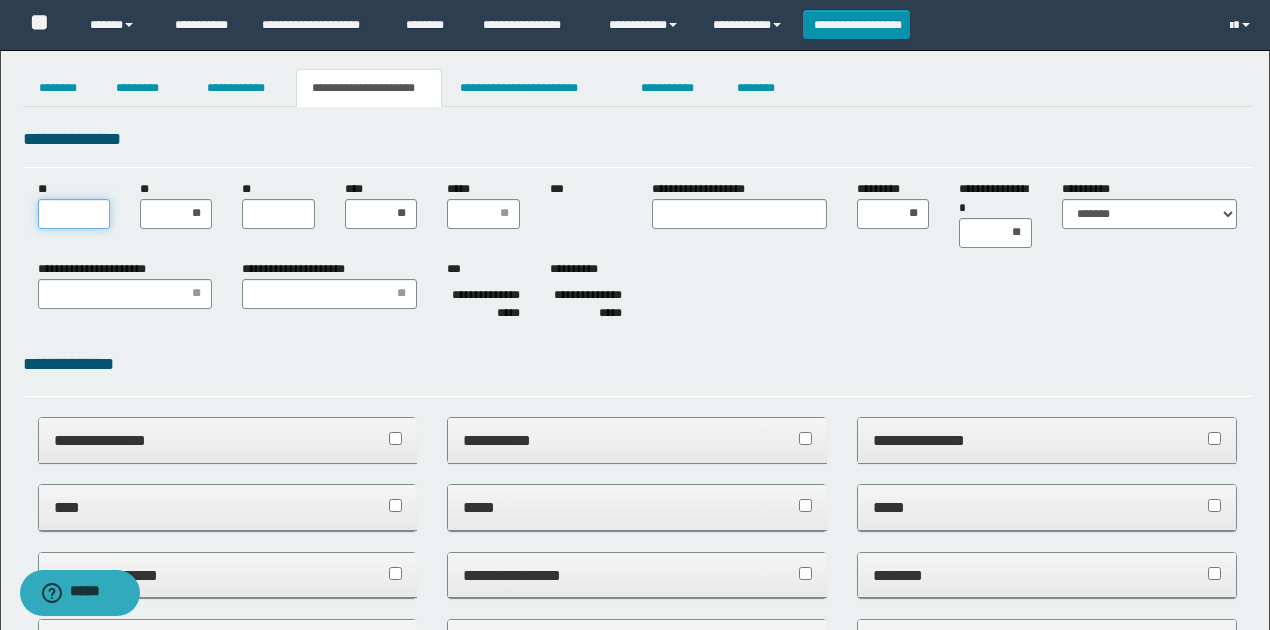 click on "**" at bounding box center [74, 214] 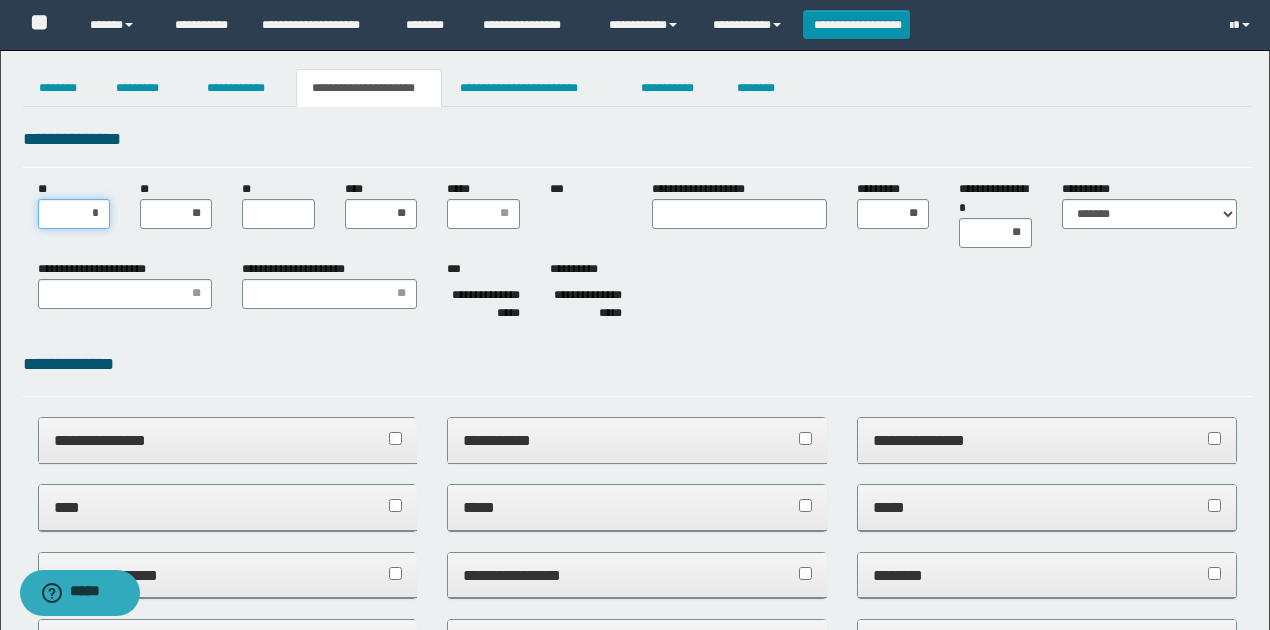 type on "**" 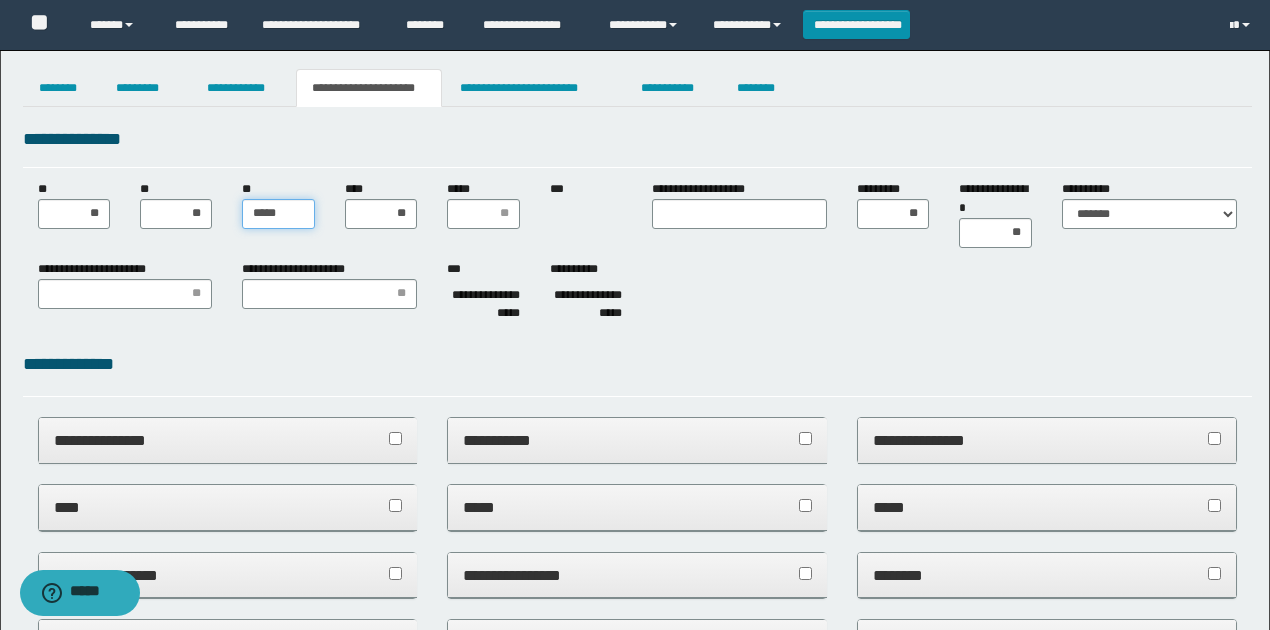 type on "******" 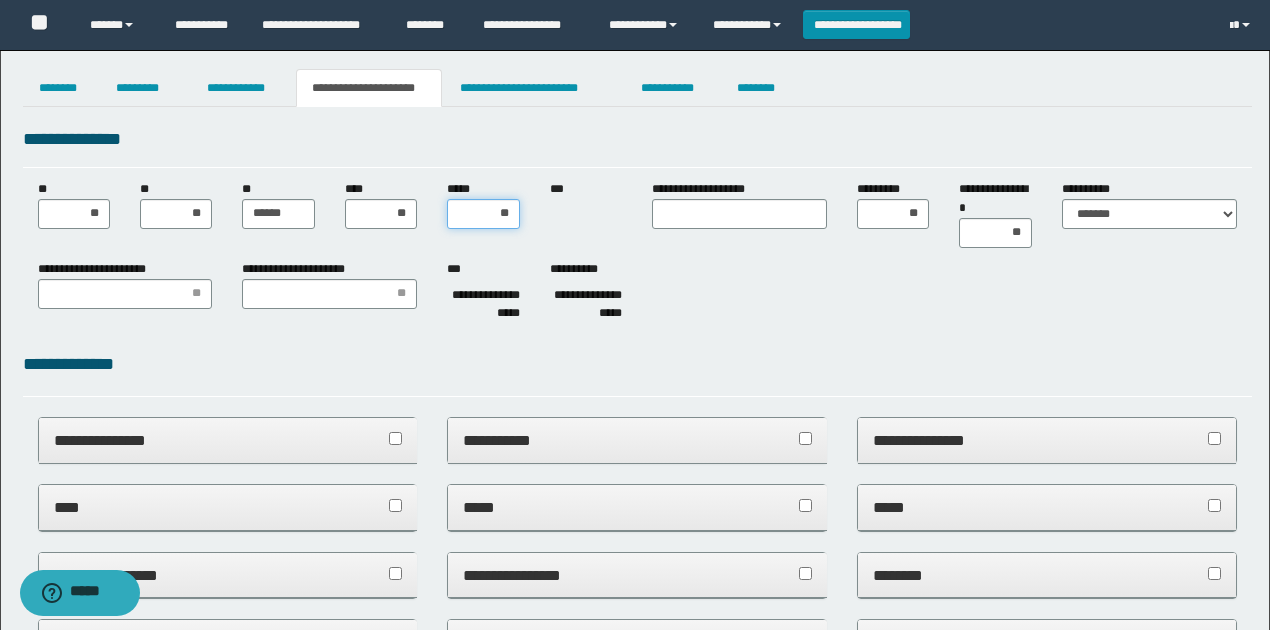 type on "***" 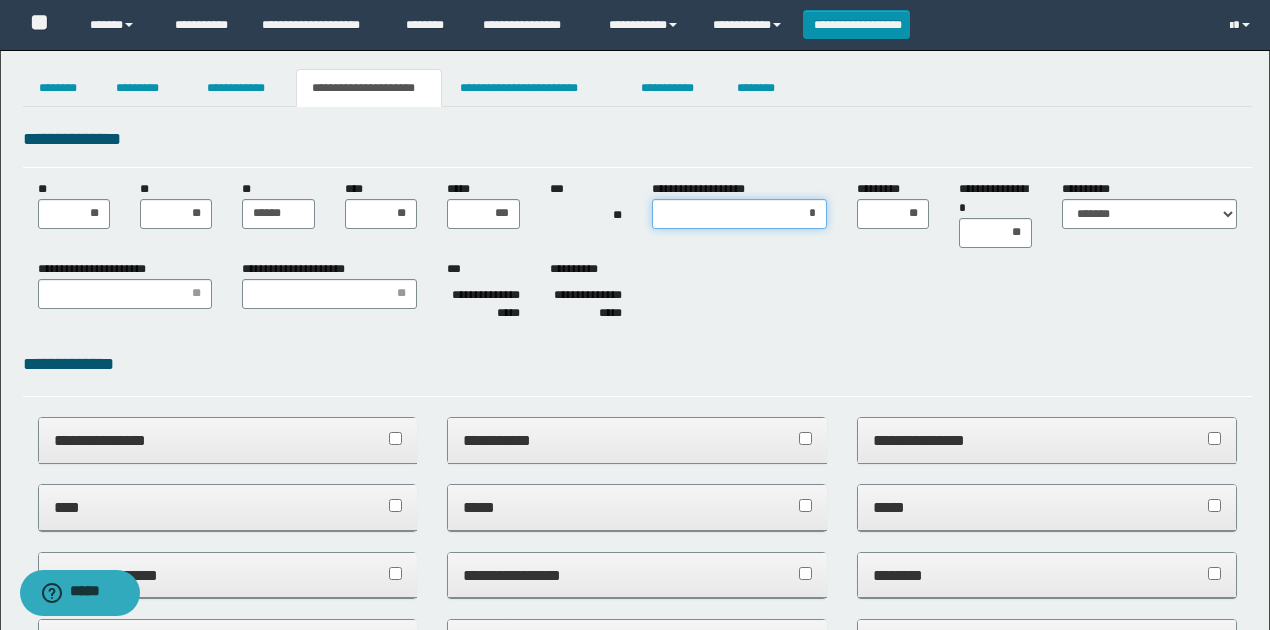 type on "**" 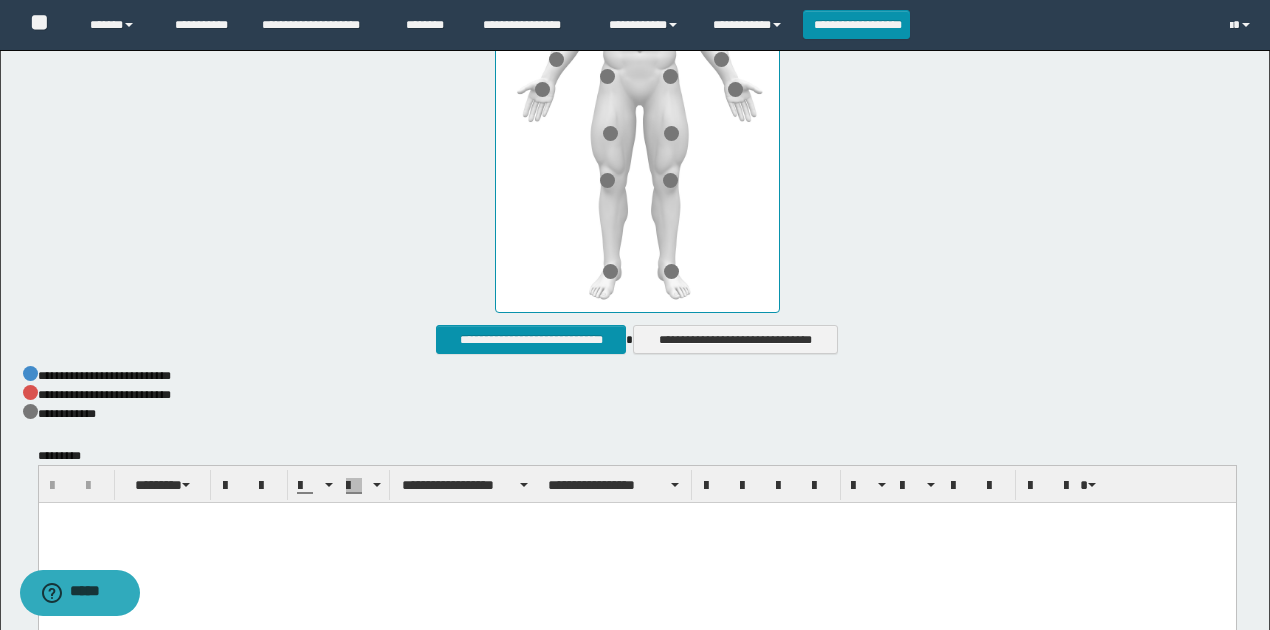 scroll, scrollTop: 1066, scrollLeft: 0, axis: vertical 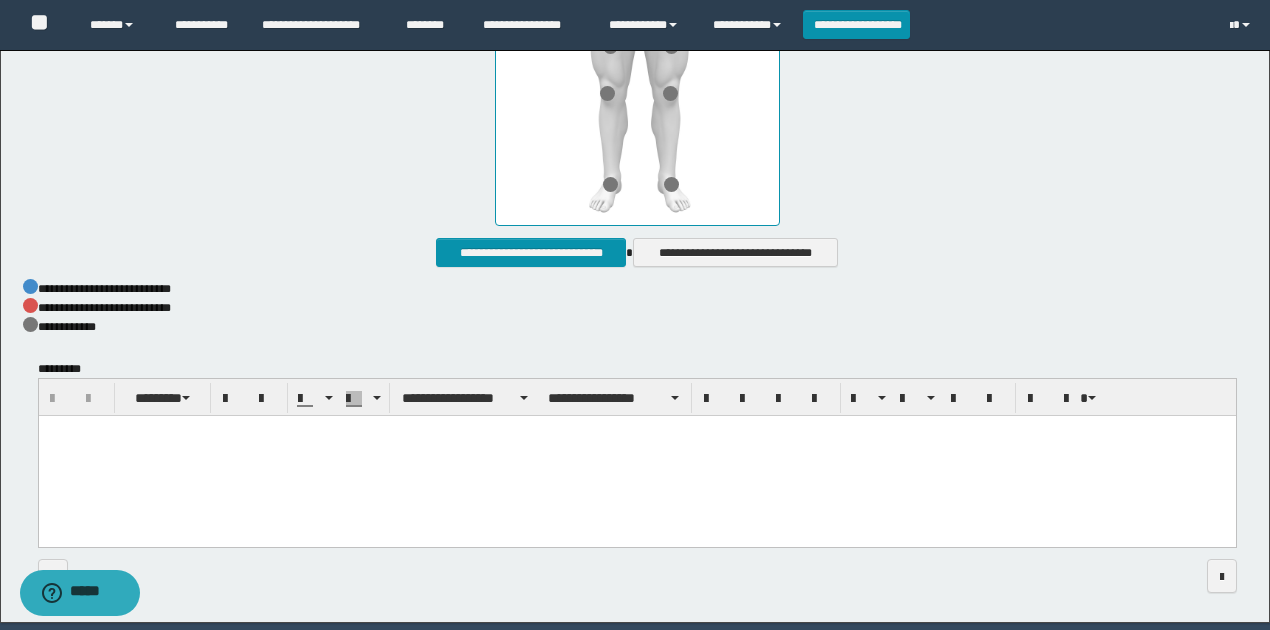 click at bounding box center [636, 457] 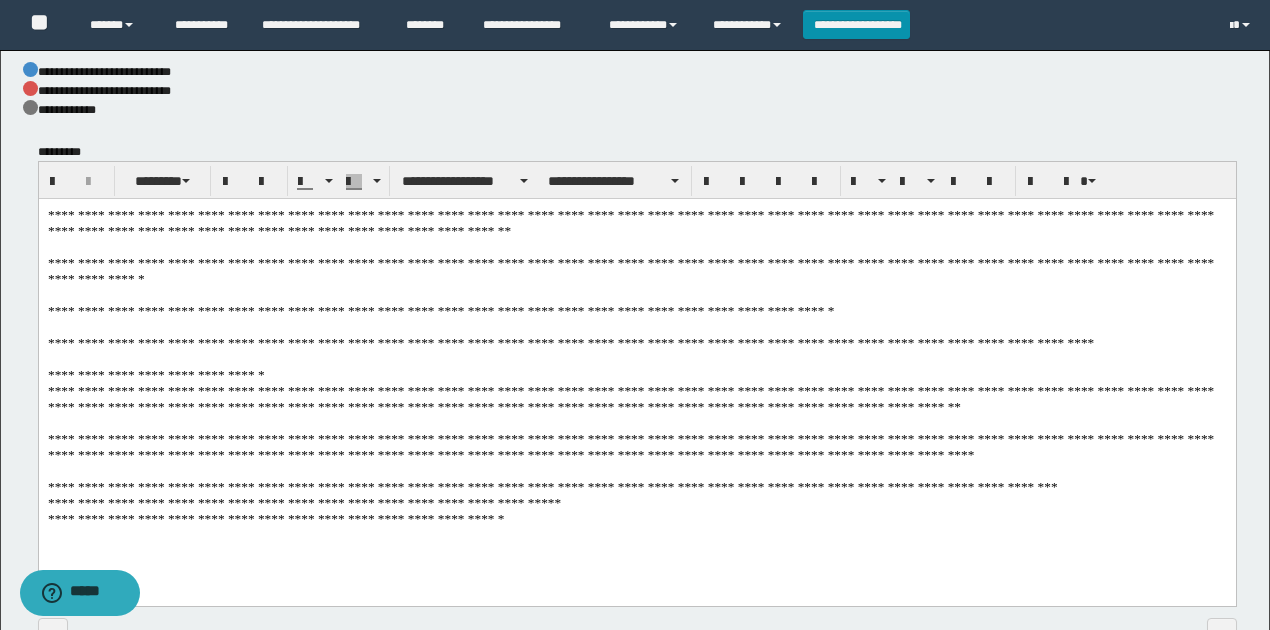scroll, scrollTop: 1412, scrollLeft: 0, axis: vertical 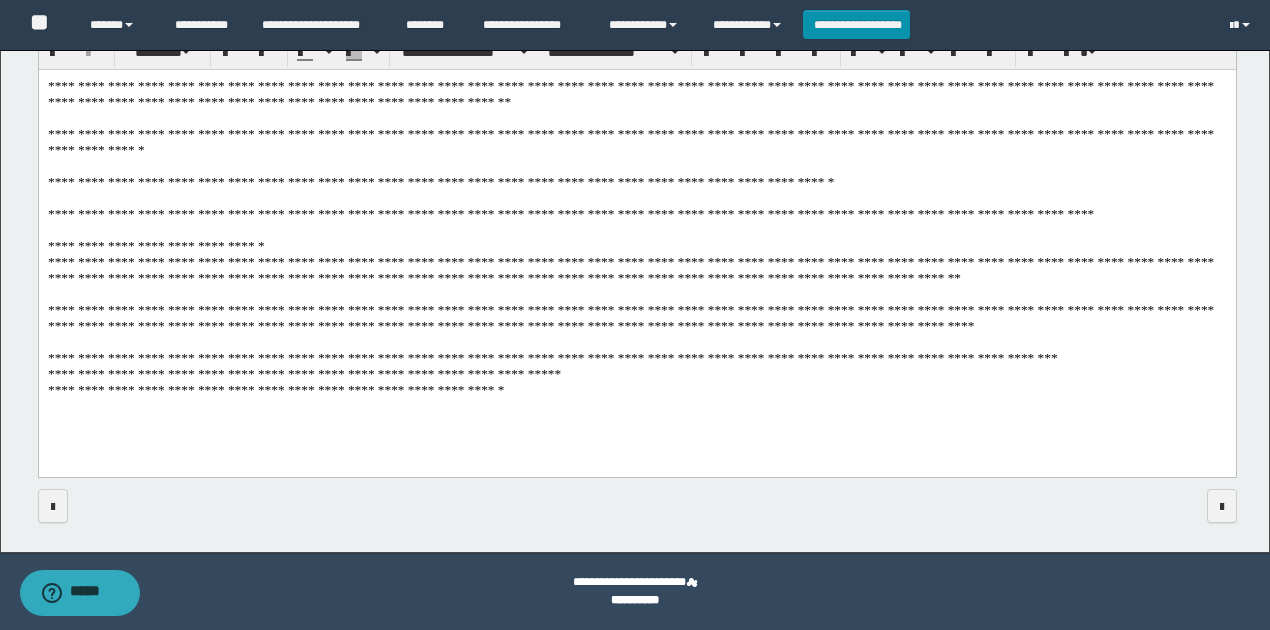 click on "**********" at bounding box center [637, 248] 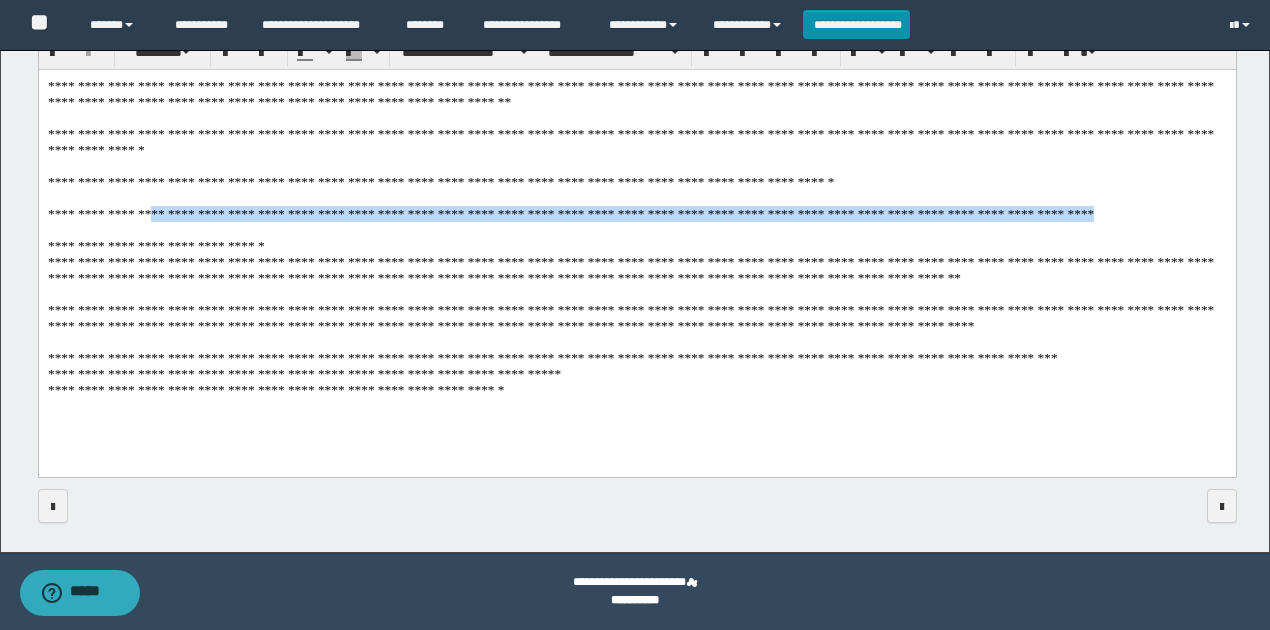 drag, startPoint x: 990, startPoint y: 194, endPoint x: 140, endPoint y: 188, distance: 850.0212 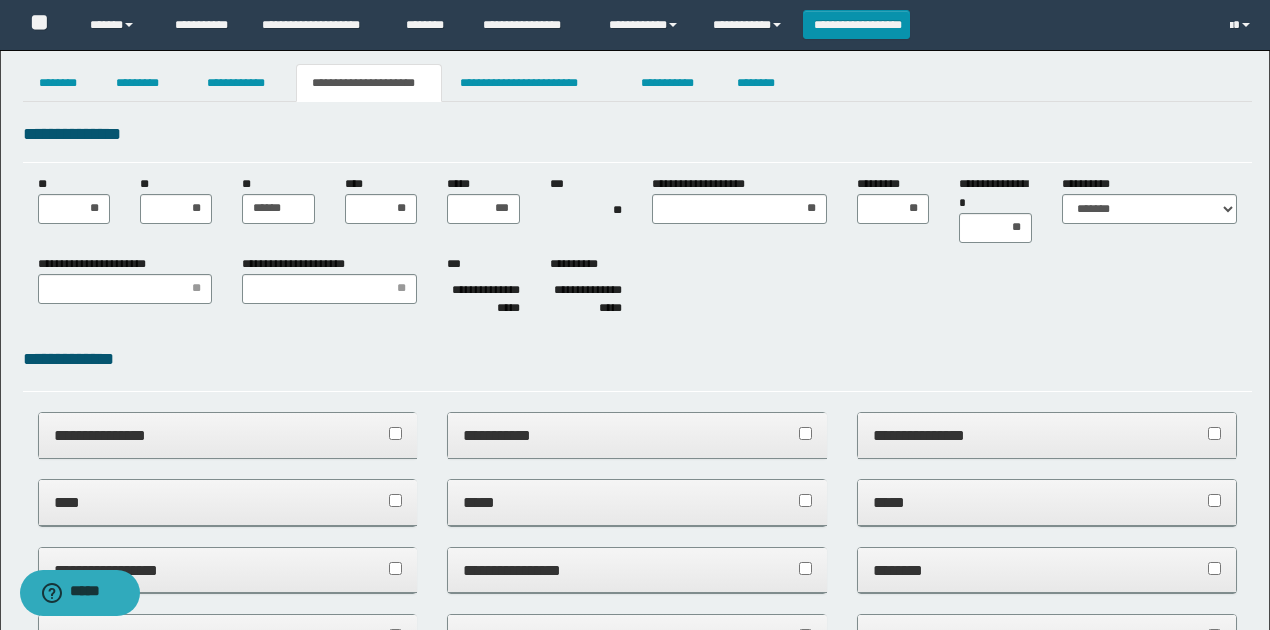 scroll, scrollTop: 0, scrollLeft: 0, axis: both 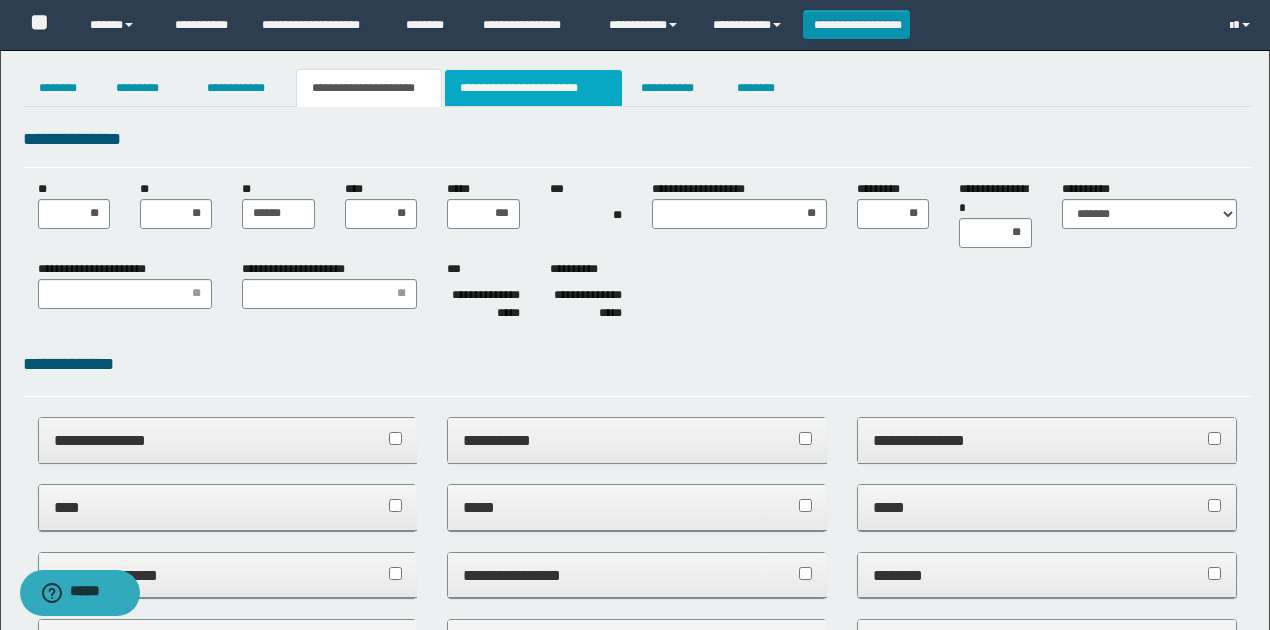 click on "**********" at bounding box center [533, 88] 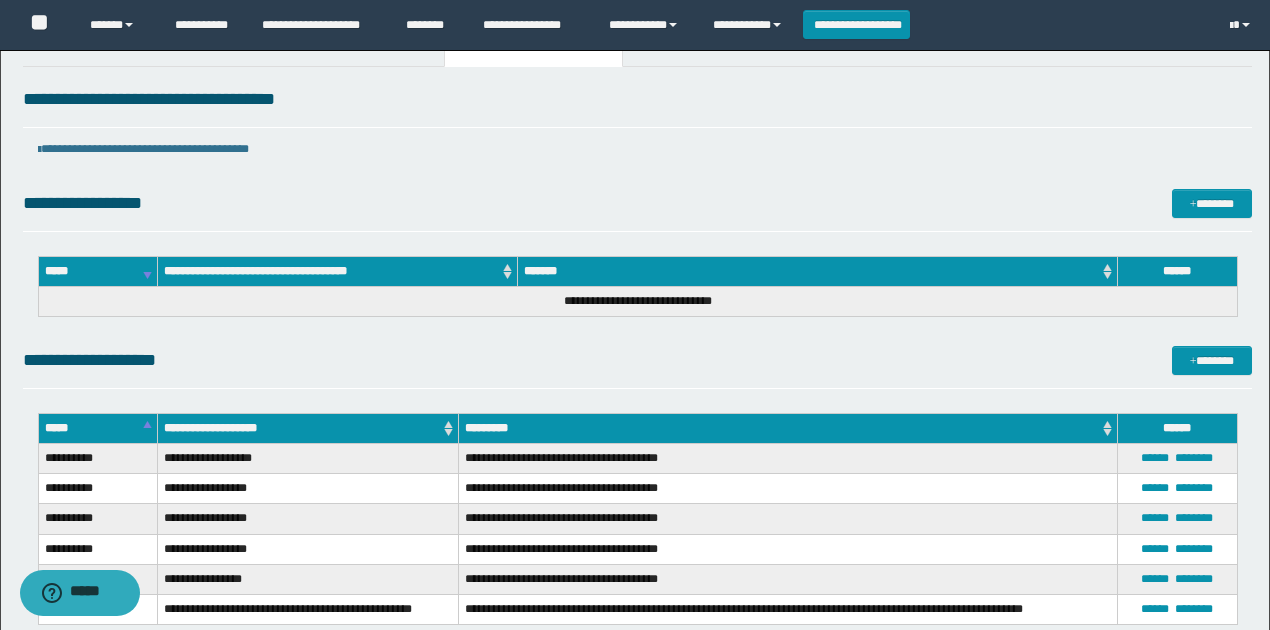 scroll, scrollTop: 0, scrollLeft: 0, axis: both 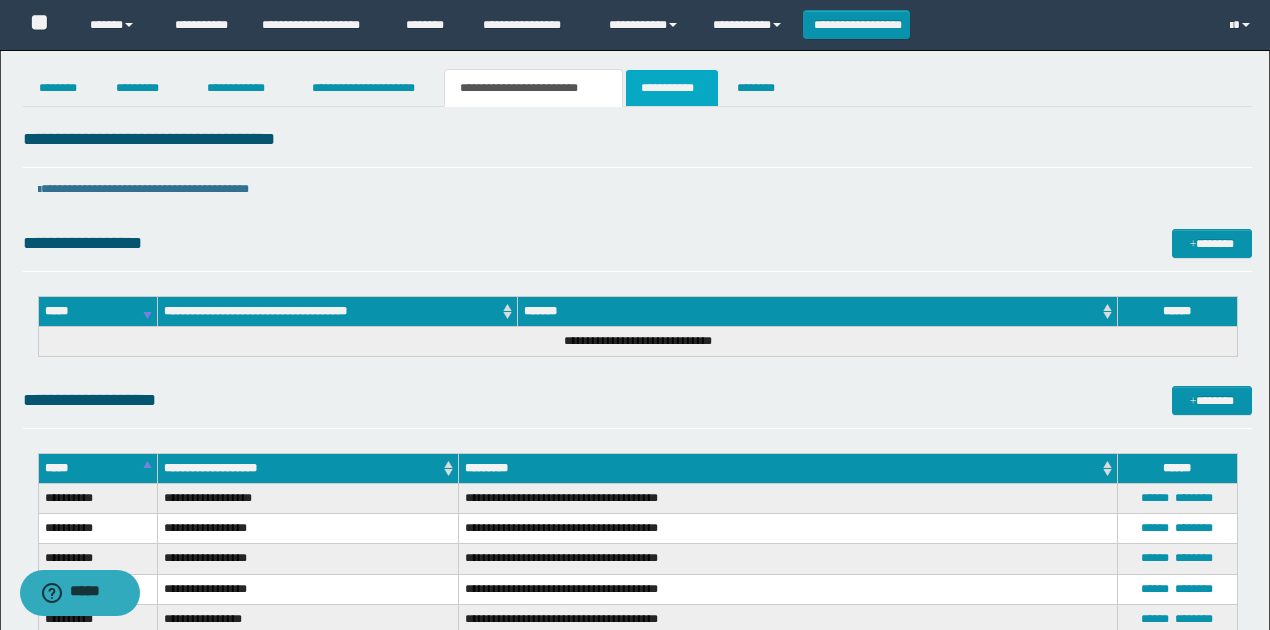 click on "**********" at bounding box center [672, 88] 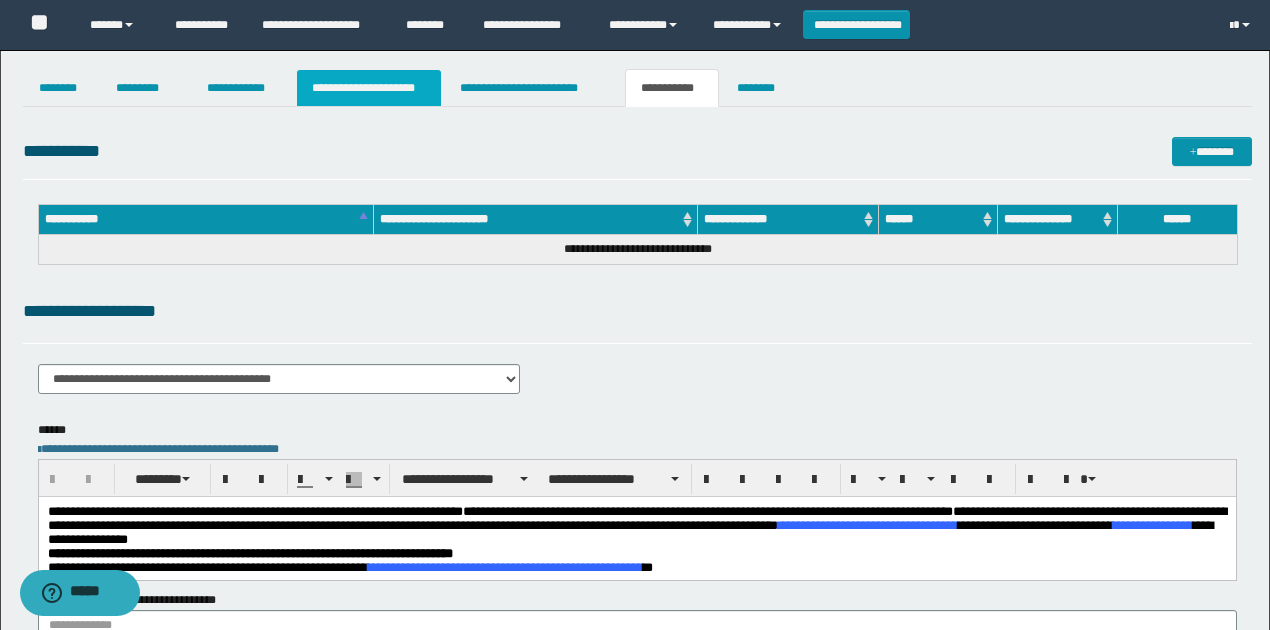 click on "**********" at bounding box center [369, 88] 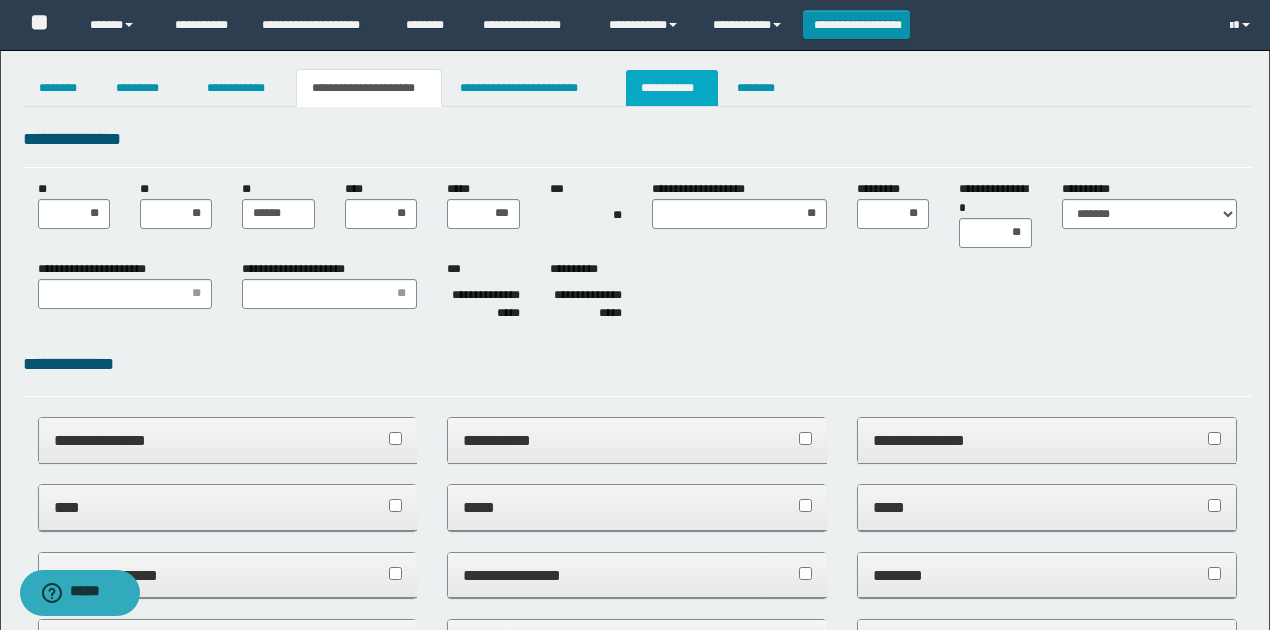 click on "**********" at bounding box center [672, 88] 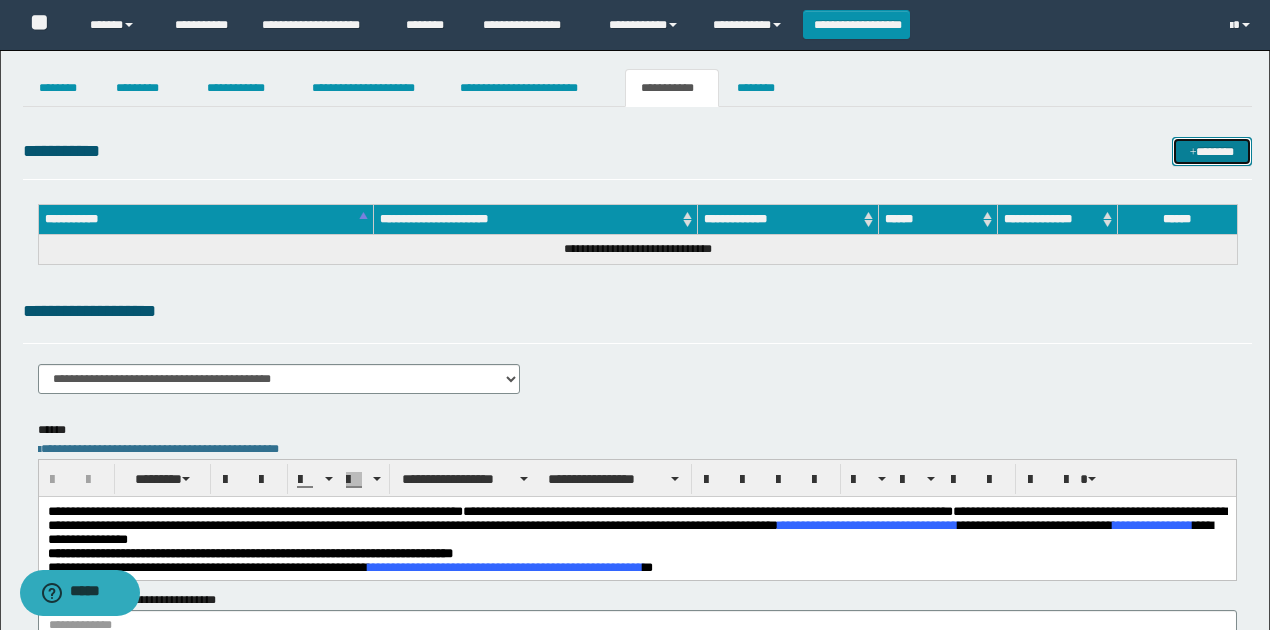 click on "*******" at bounding box center [1211, 151] 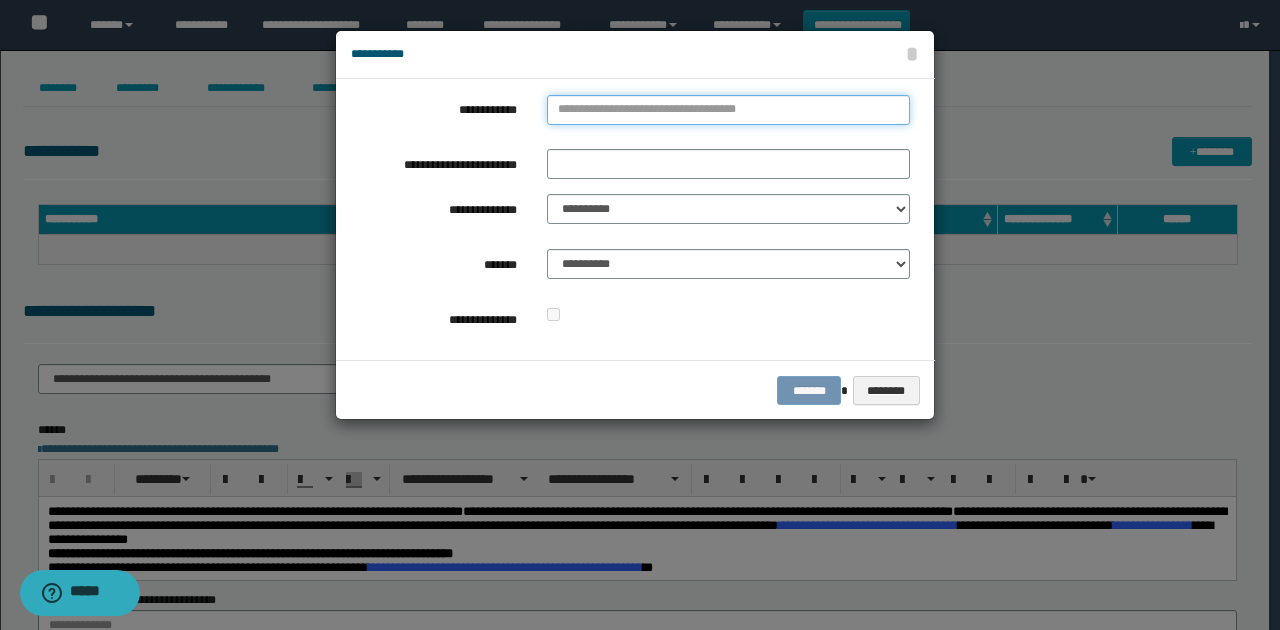 click on "**********" at bounding box center (728, 110) 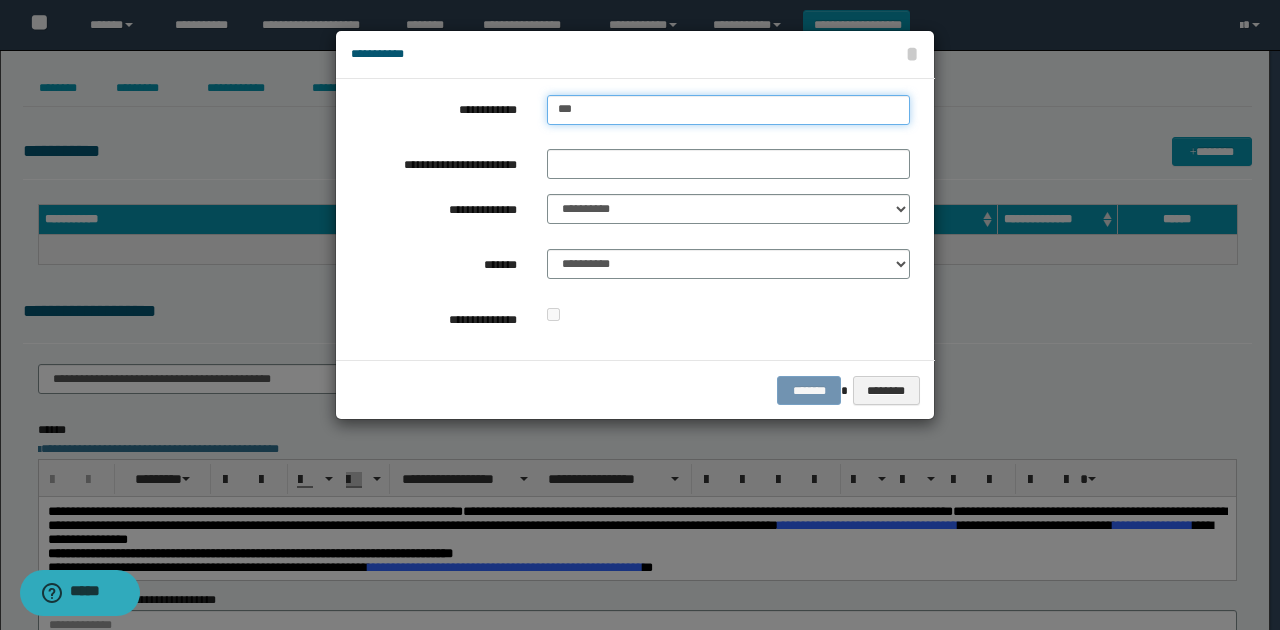type on "****" 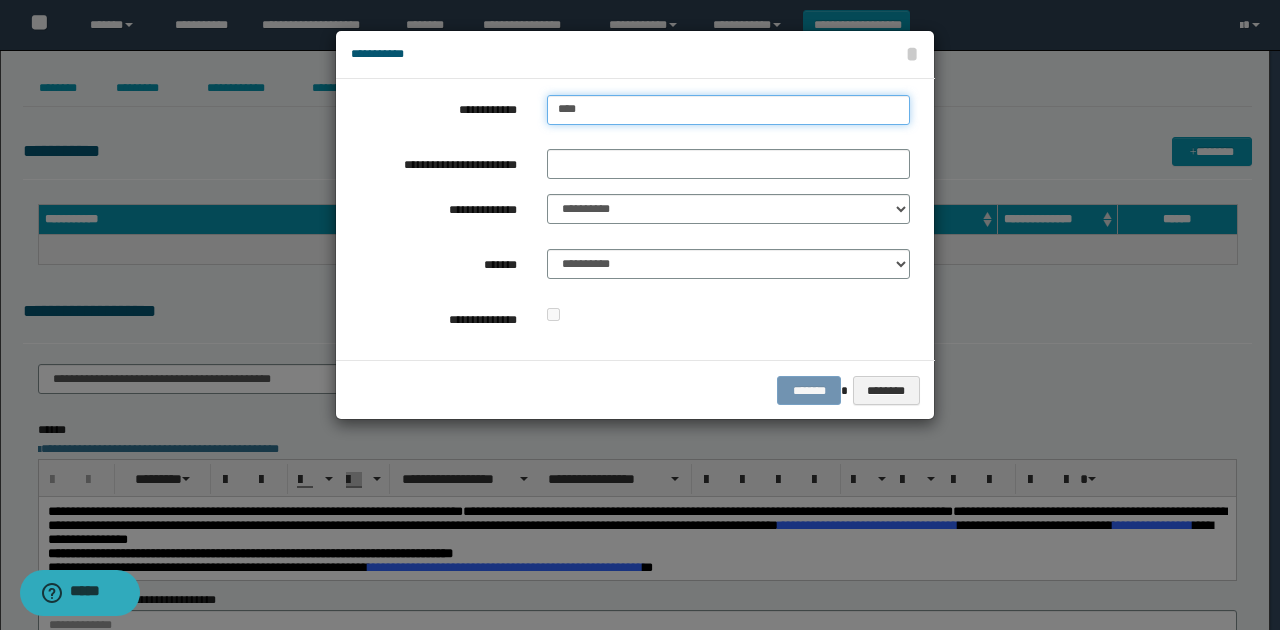 type on "****" 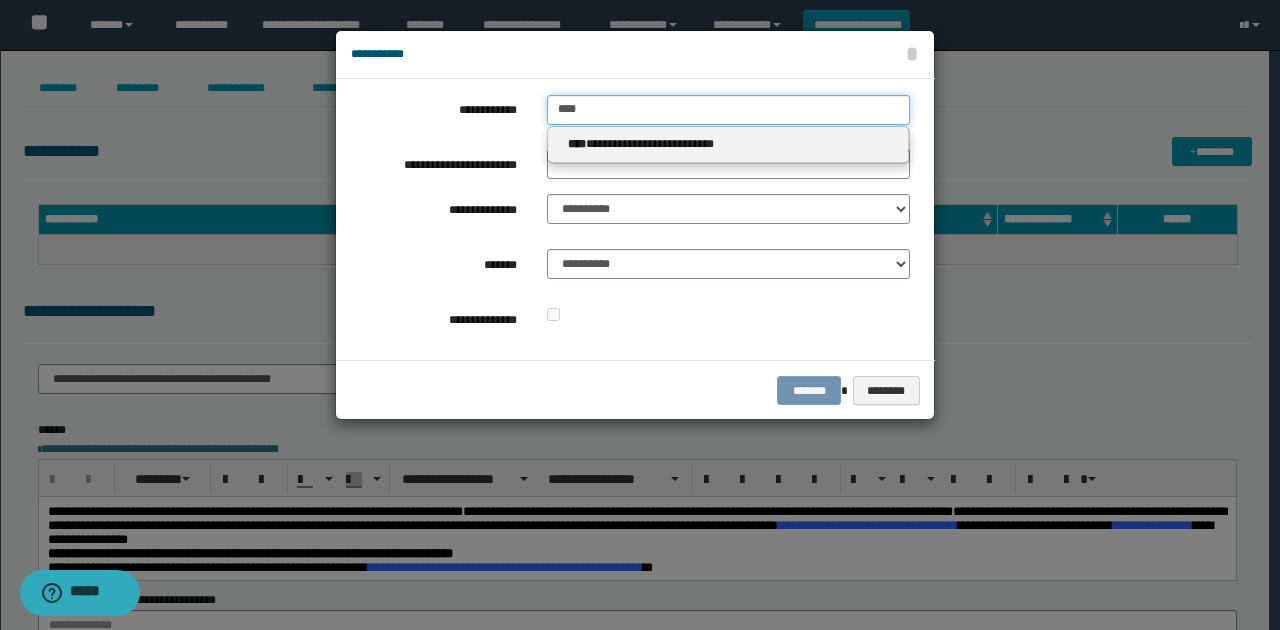type on "****" 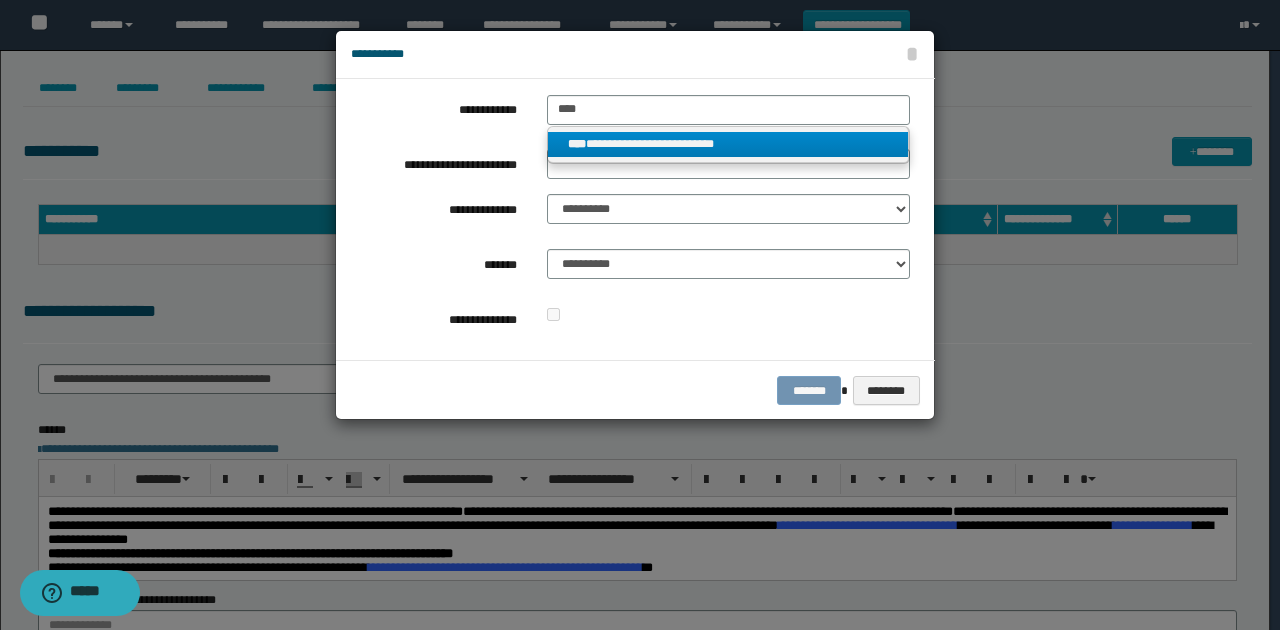 drag, startPoint x: 651, startPoint y: 144, endPoint x: 628, endPoint y: 158, distance: 26.925823 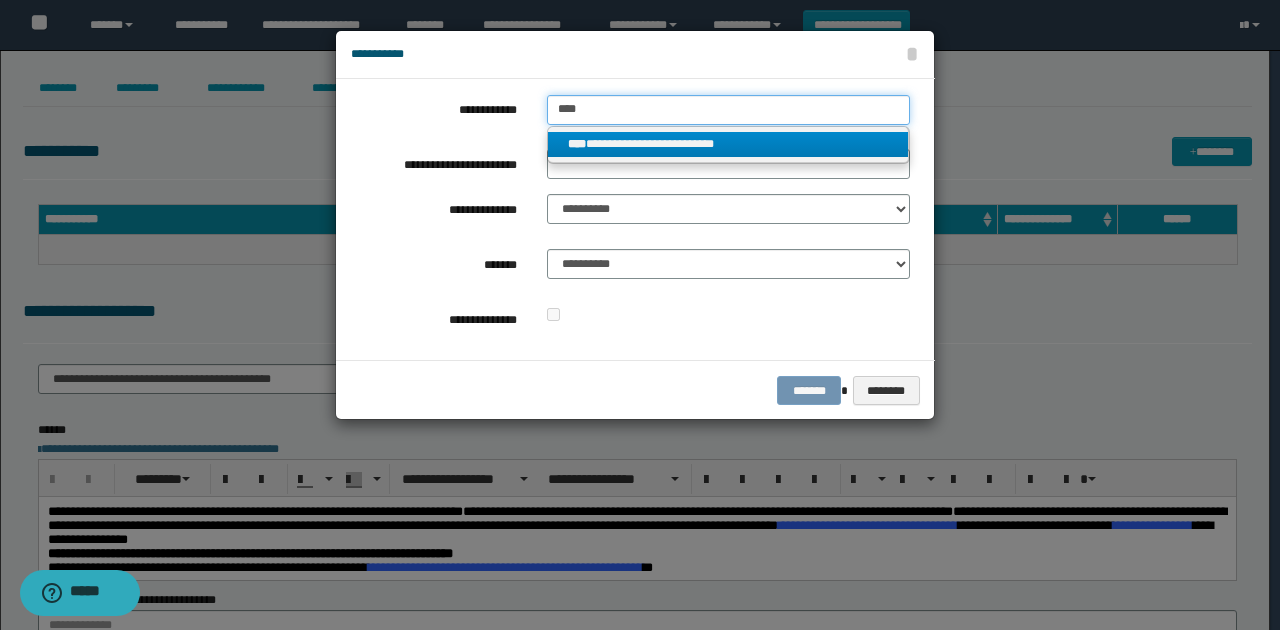 type 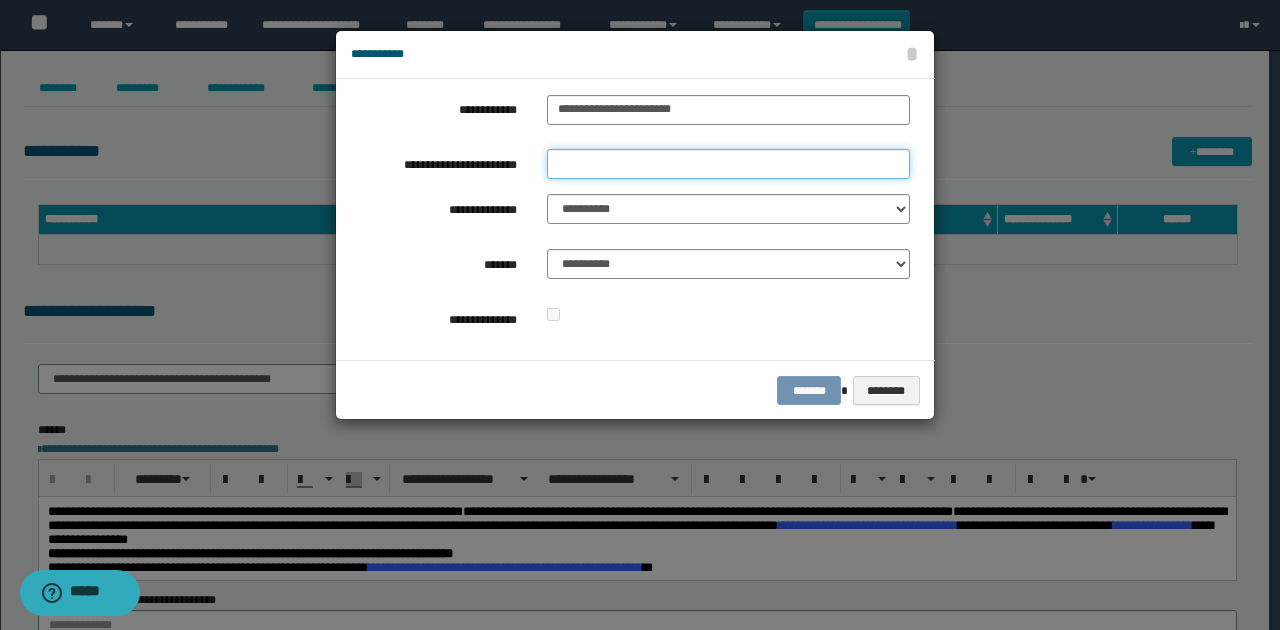 click on "**********" at bounding box center (728, 164) 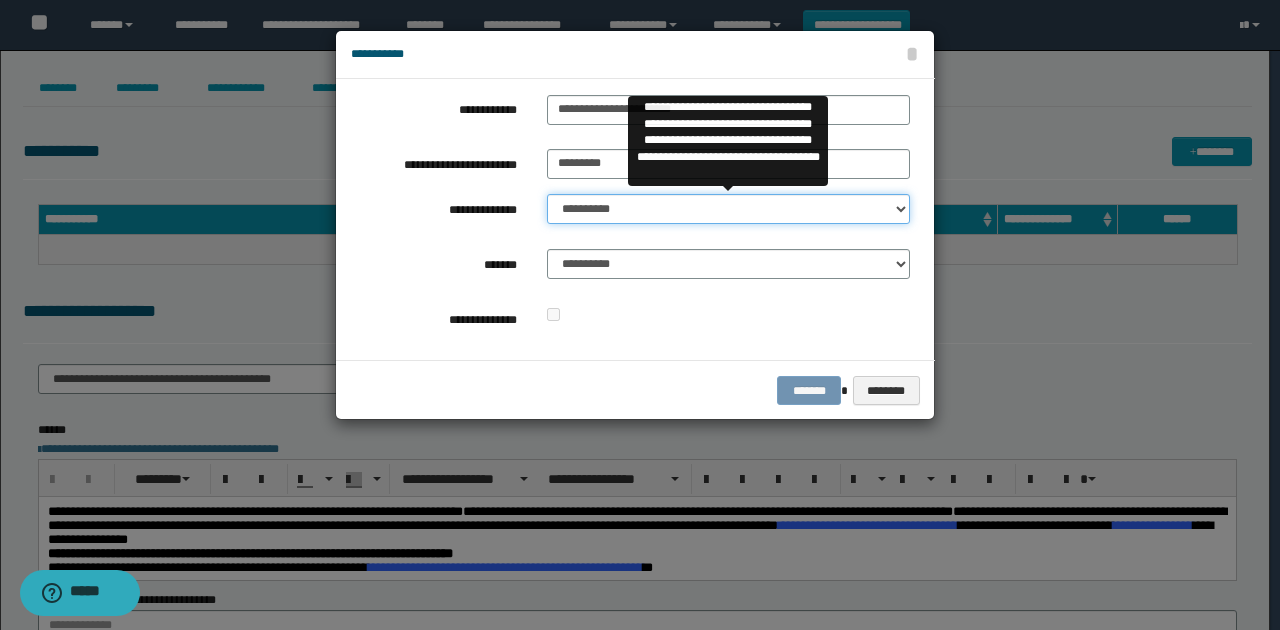 drag, startPoint x: 653, startPoint y: 211, endPoint x: 655, endPoint y: 222, distance: 11.18034 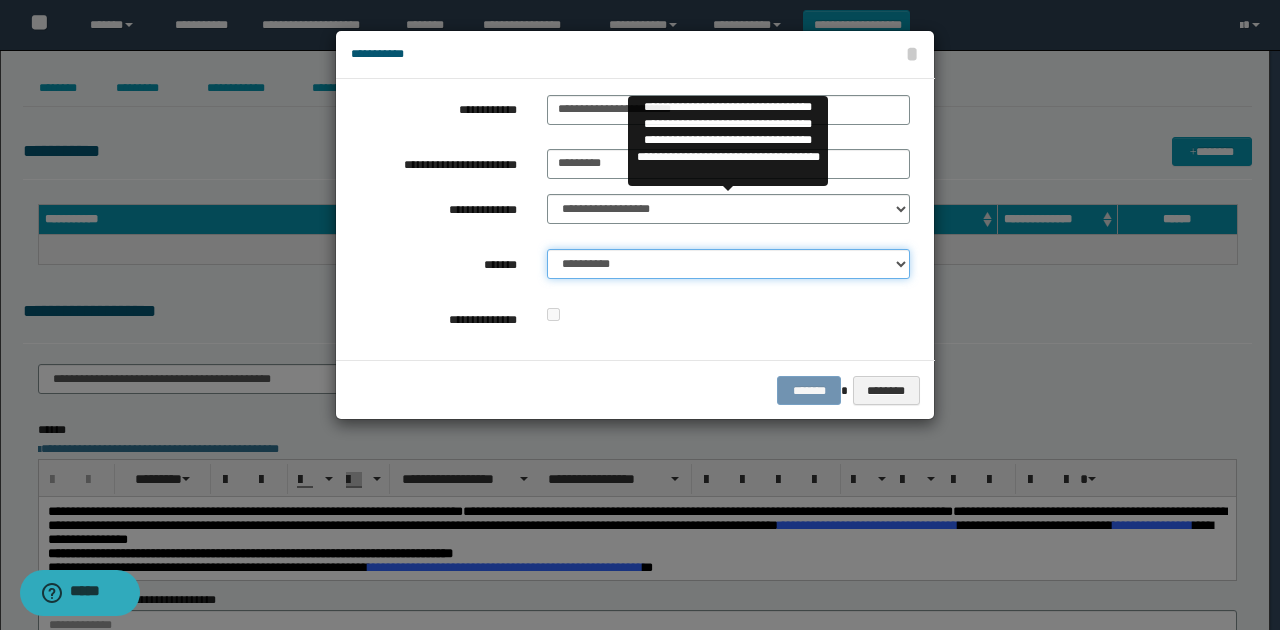 click on "**********" at bounding box center (728, 264) 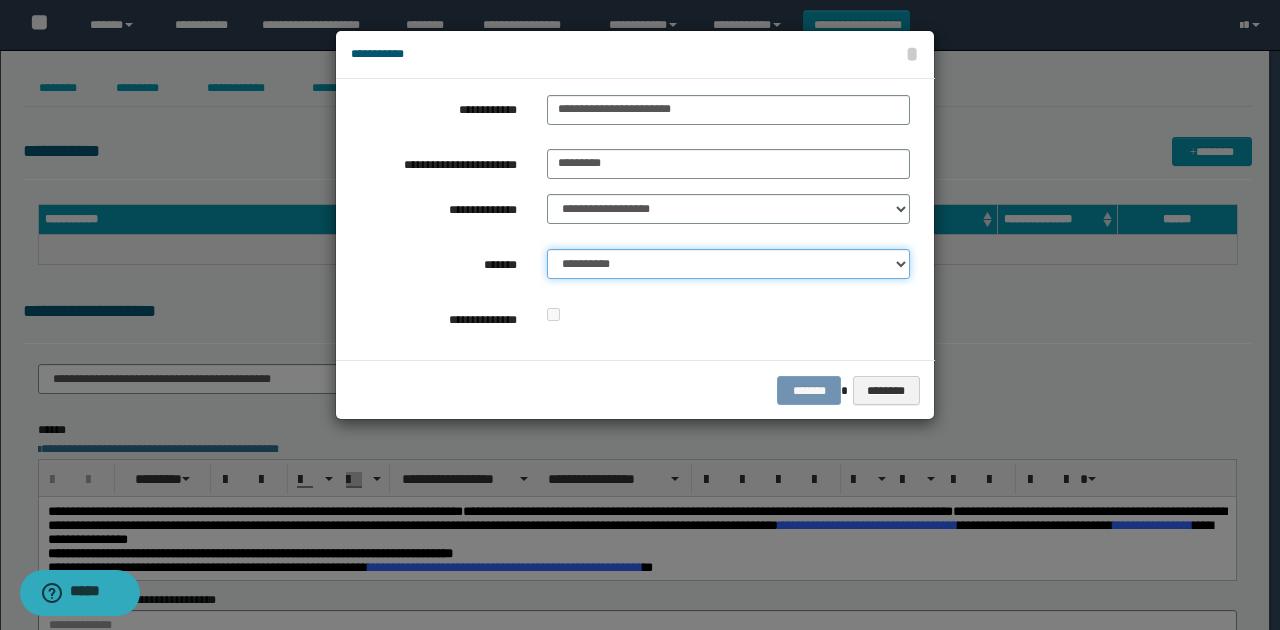 select on "*" 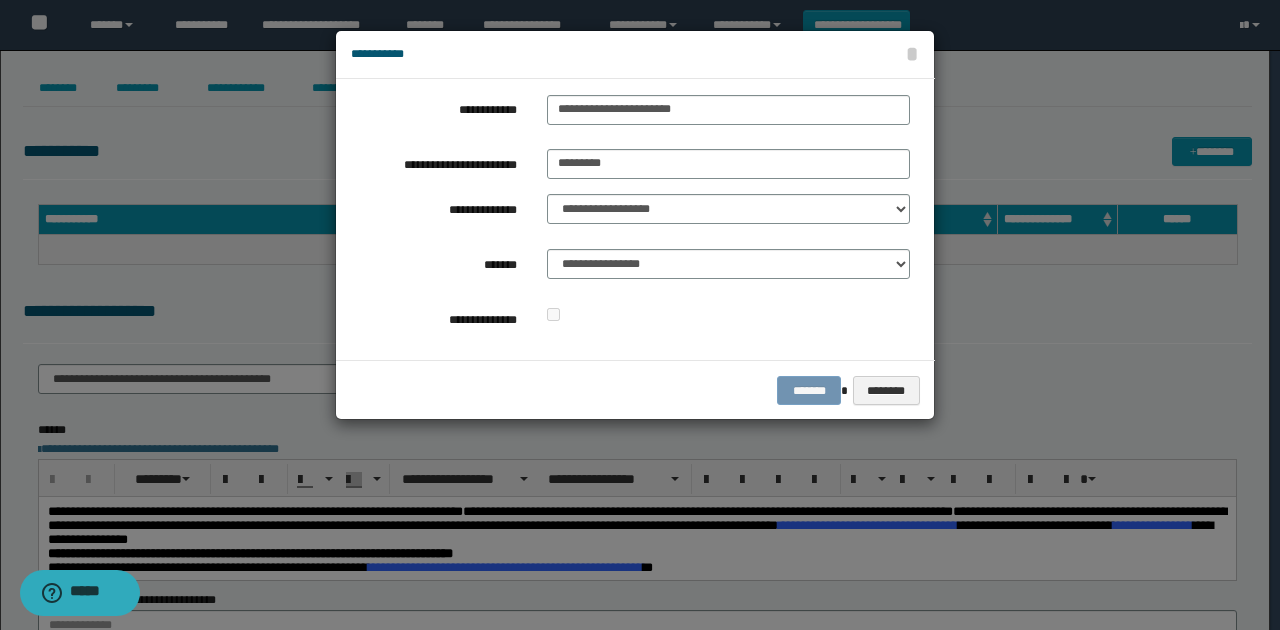 click at bounding box center (728, 315) 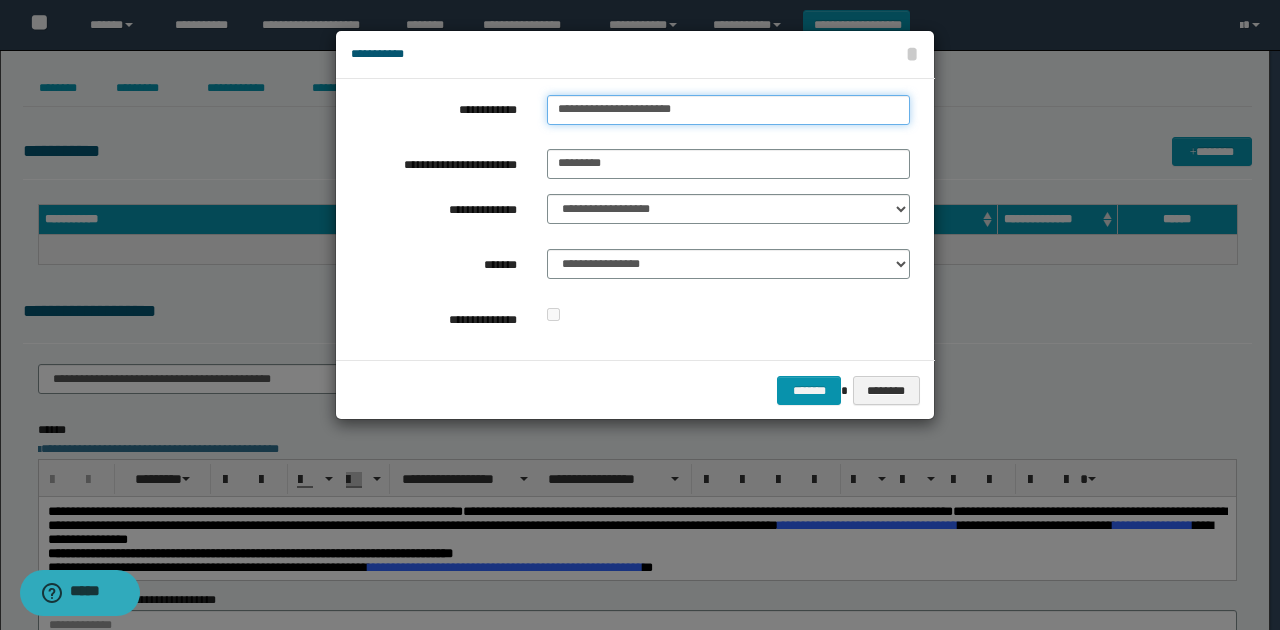 type on "**********" 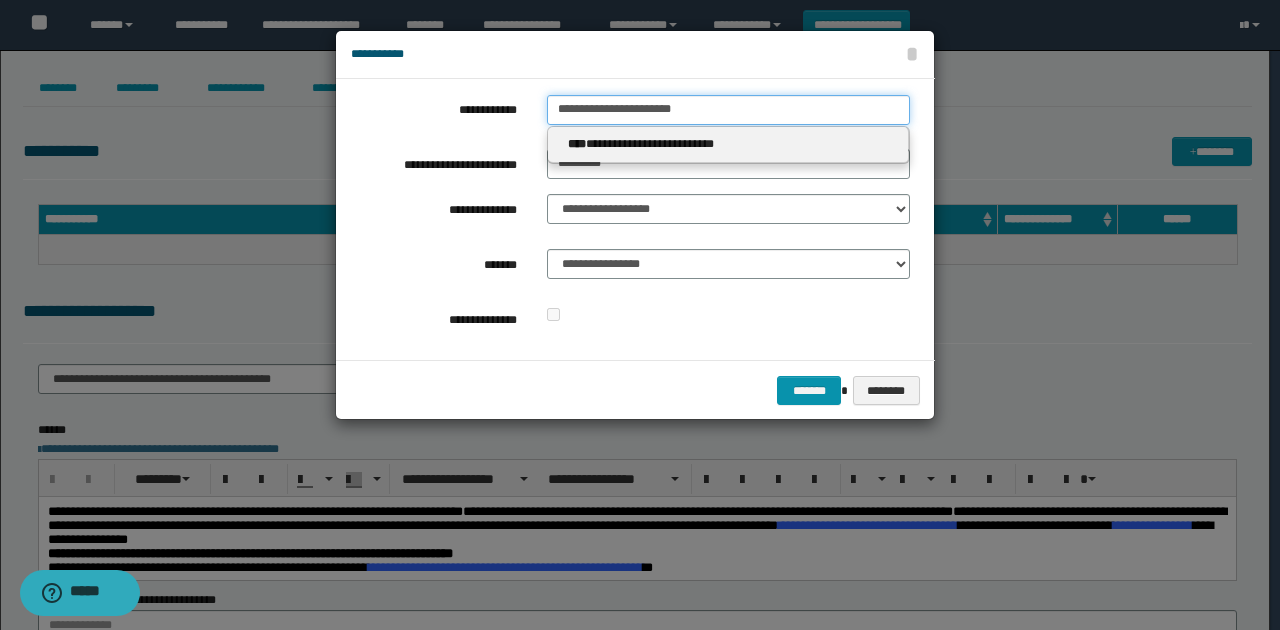 drag, startPoint x: 715, startPoint y: 108, endPoint x: 452, endPoint y: 110, distance: 263.0076 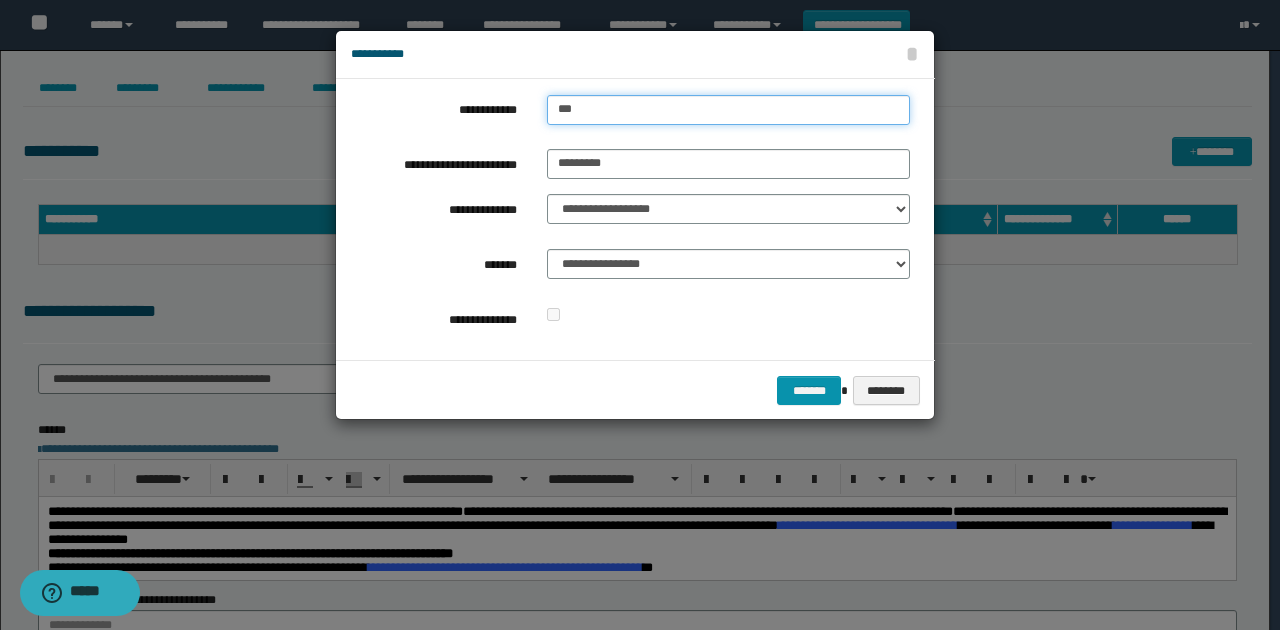 type on "****" 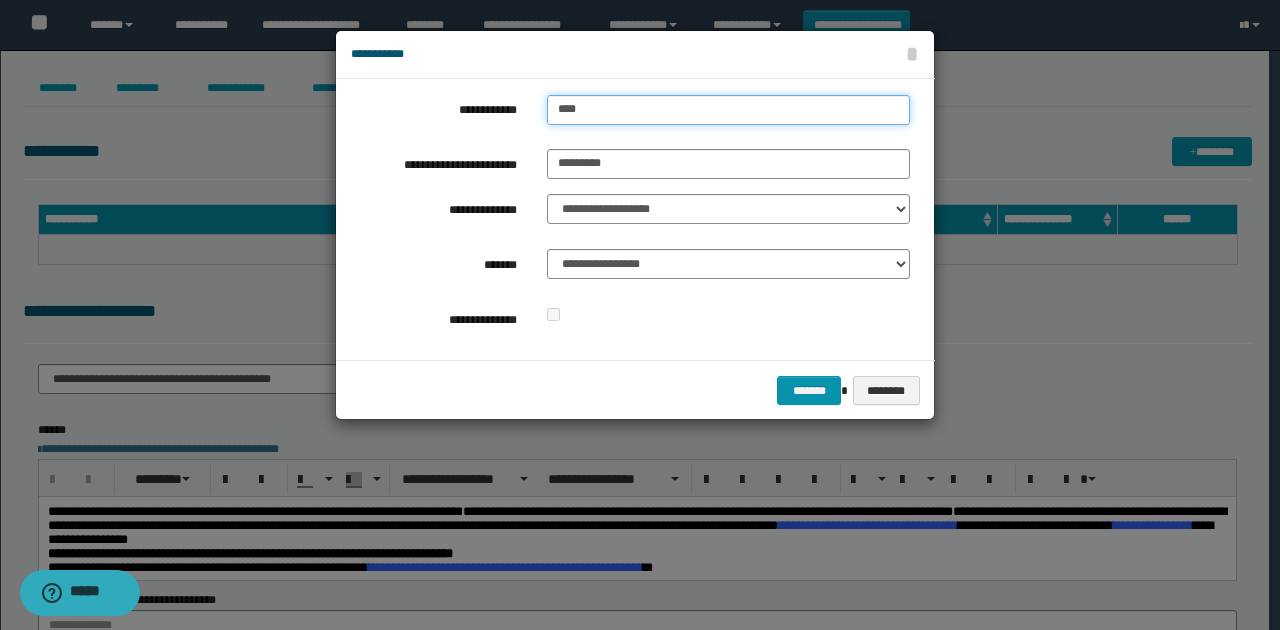 type on "****" 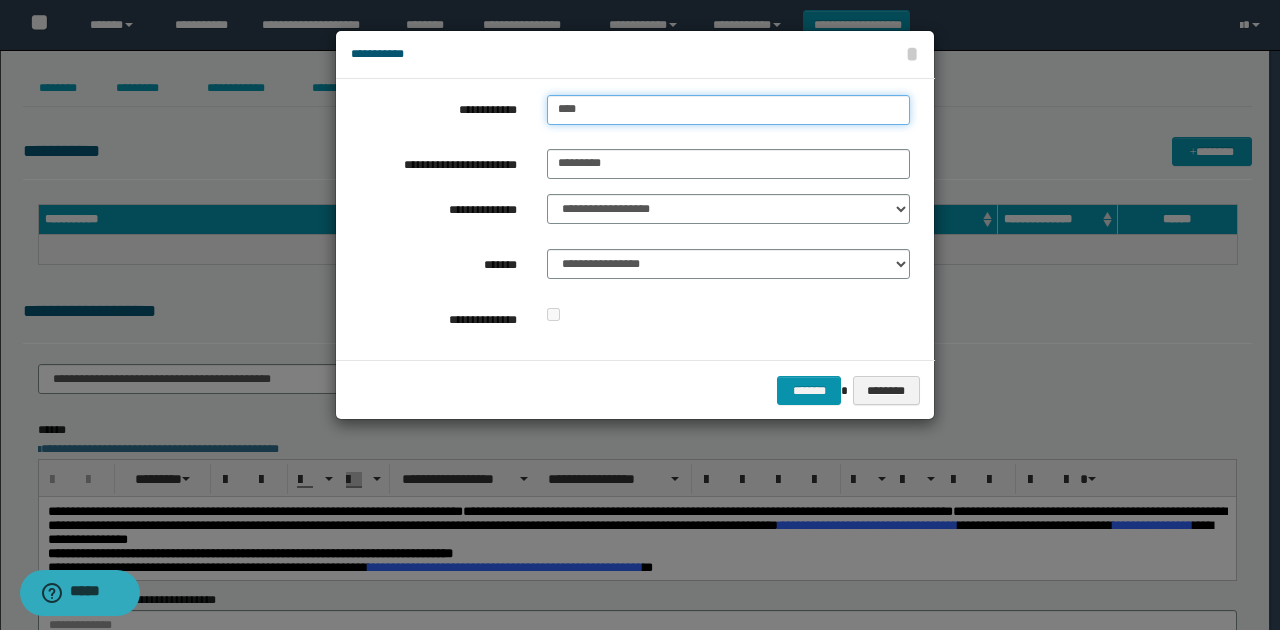 type 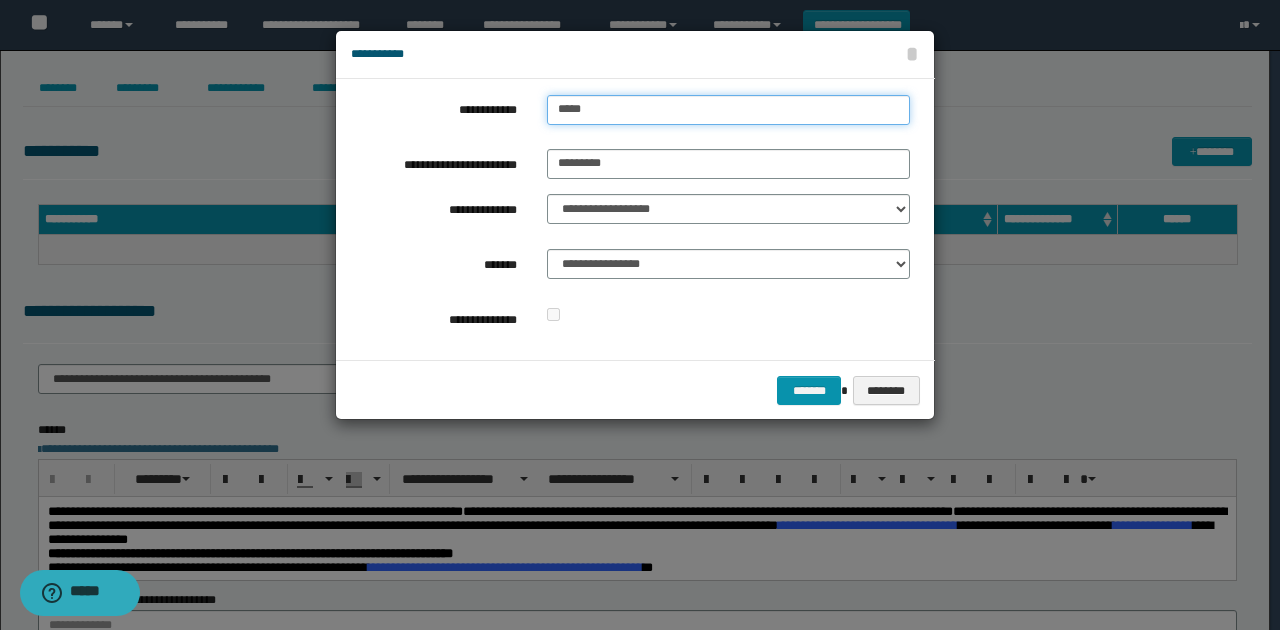 type on "******" 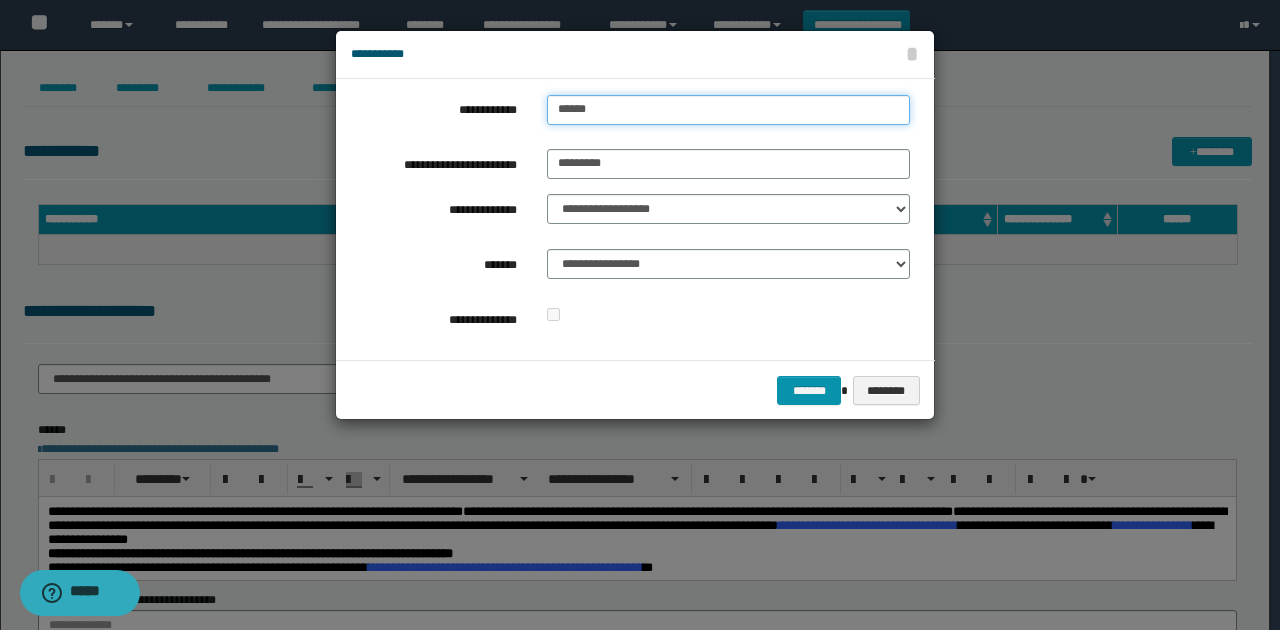 type on "******" 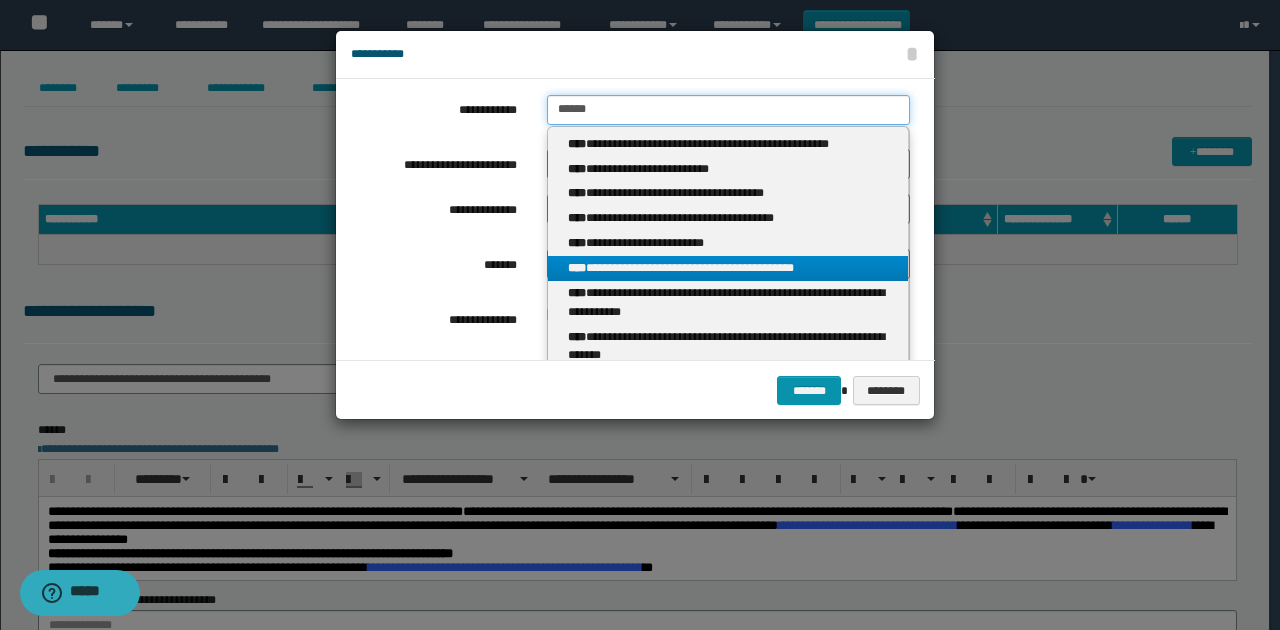 type on "******" 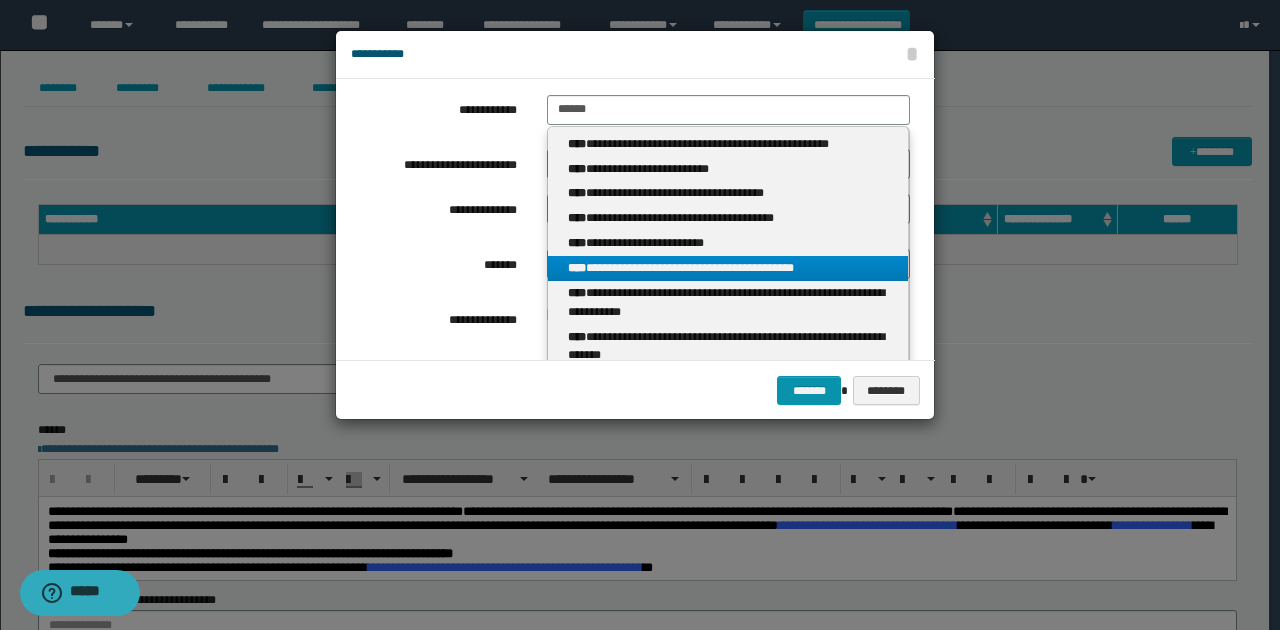 click on "**********" at bounding box center [728, 268] 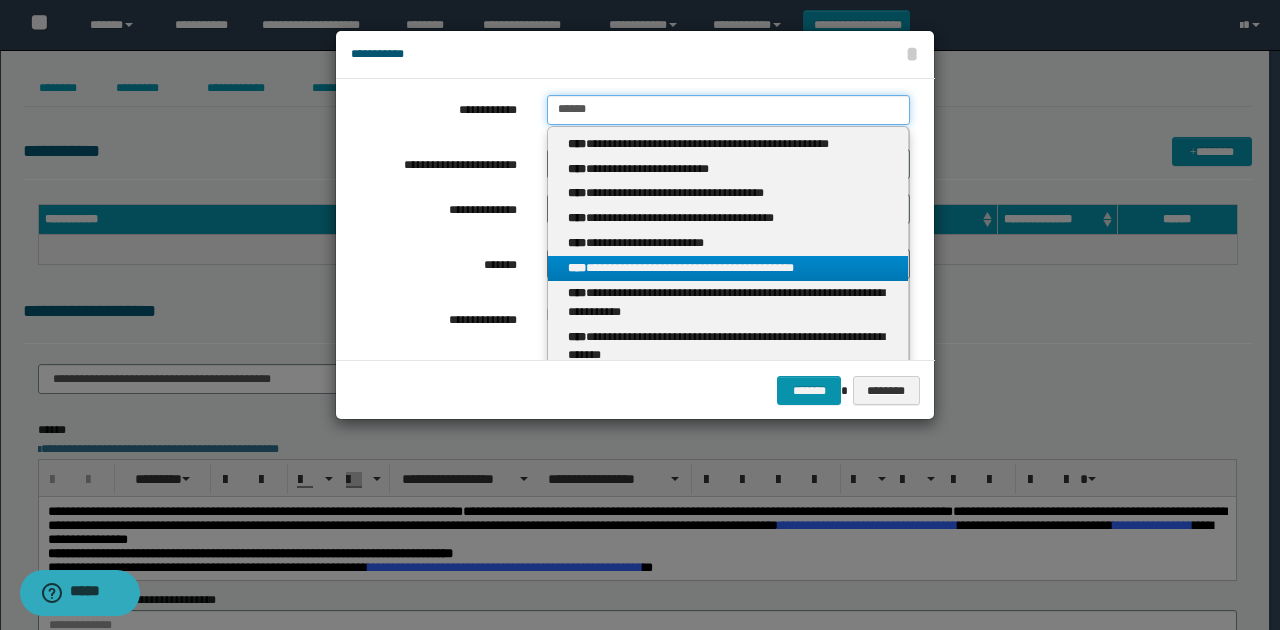 type 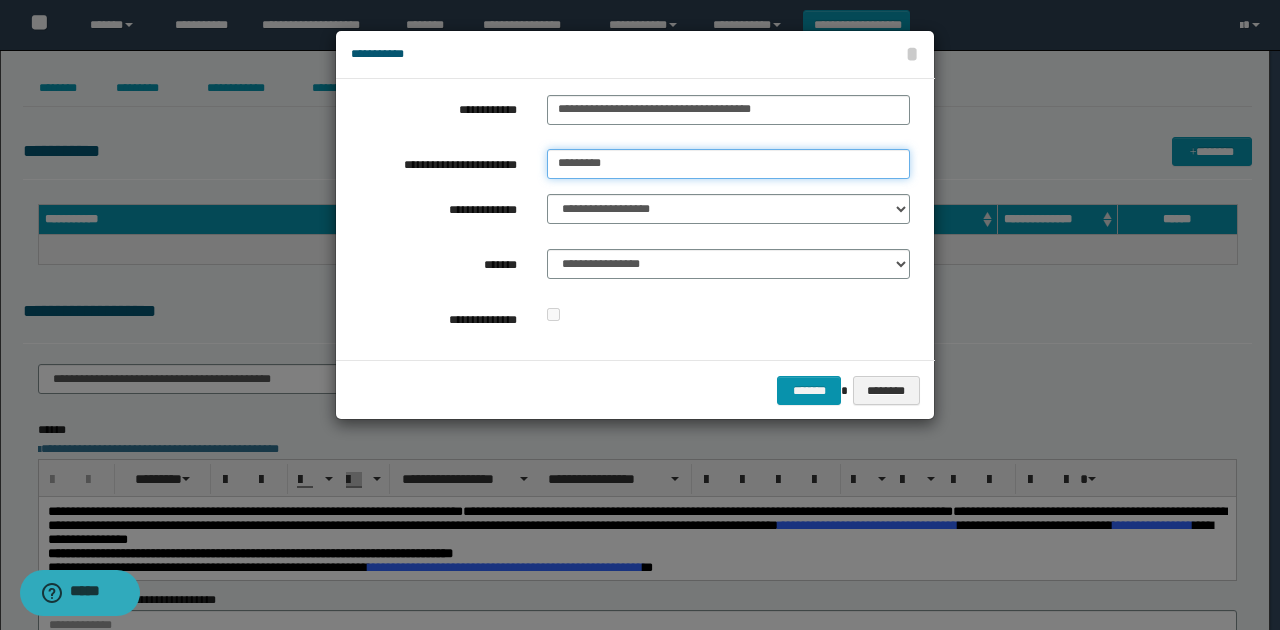 drag, startPoint x: 616, startPoint y: 161, endPoint x: 483, endPoint y: 158, distance: 133.03383 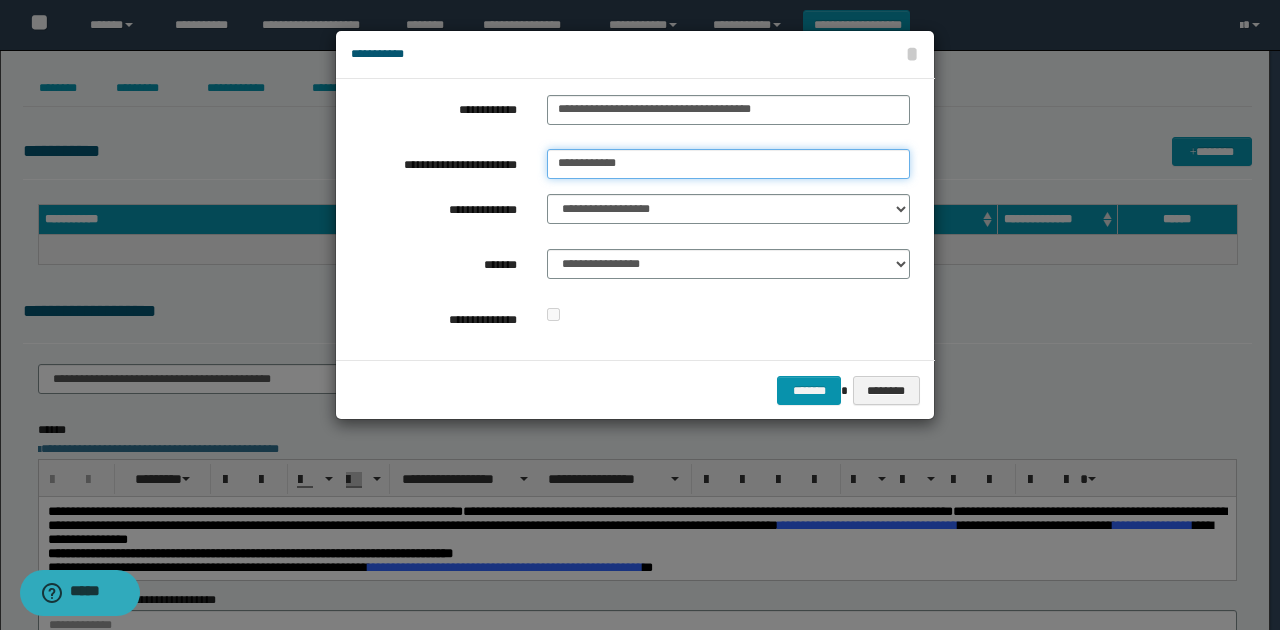 type on "**********" 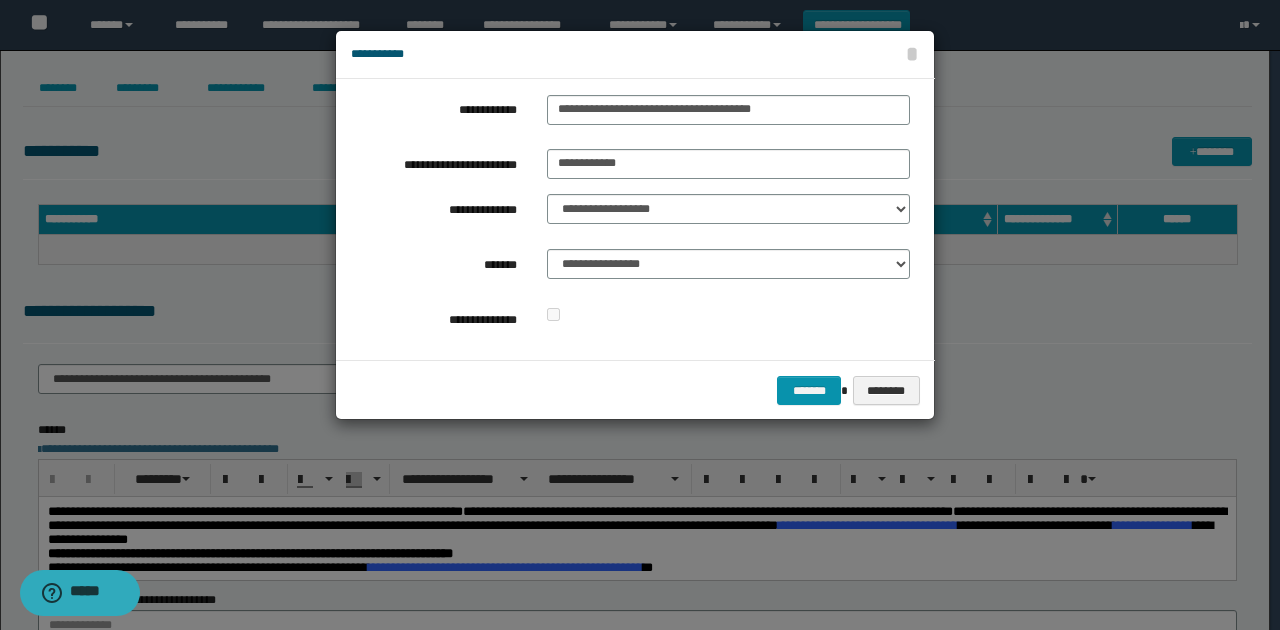drag, startPoint x: 716, startPoint y: 328, endPoint x: 665, endPoint y: 261, distance: 84.20214 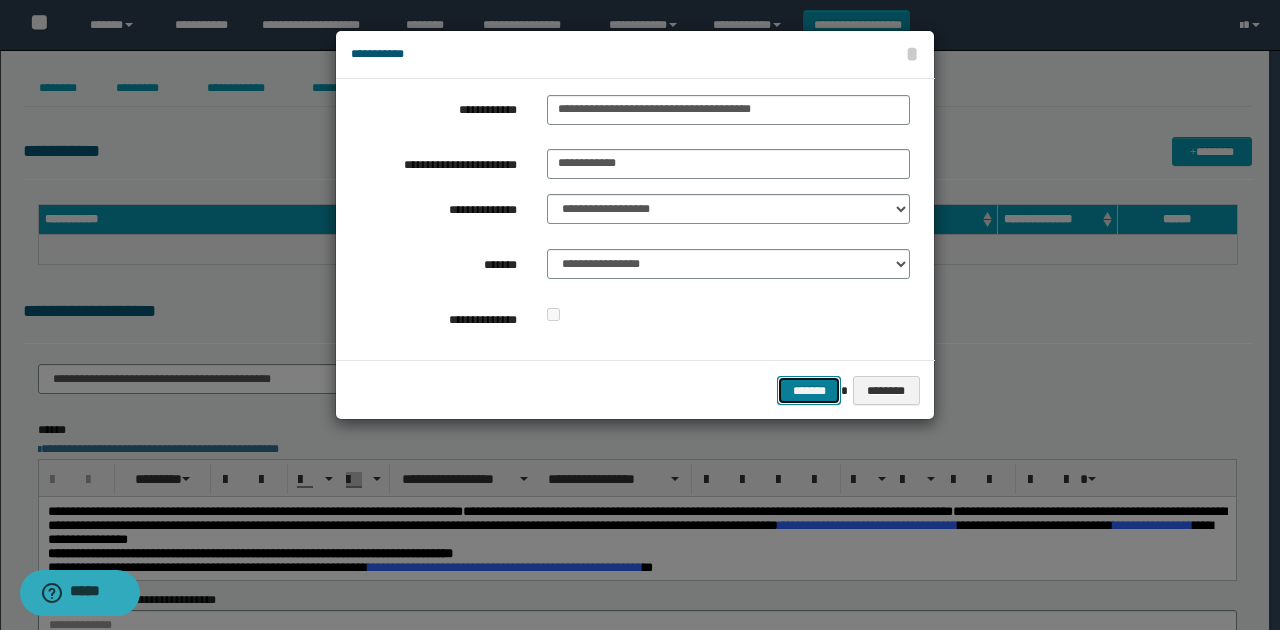 click on "*******" at bounding box center (809, 390) 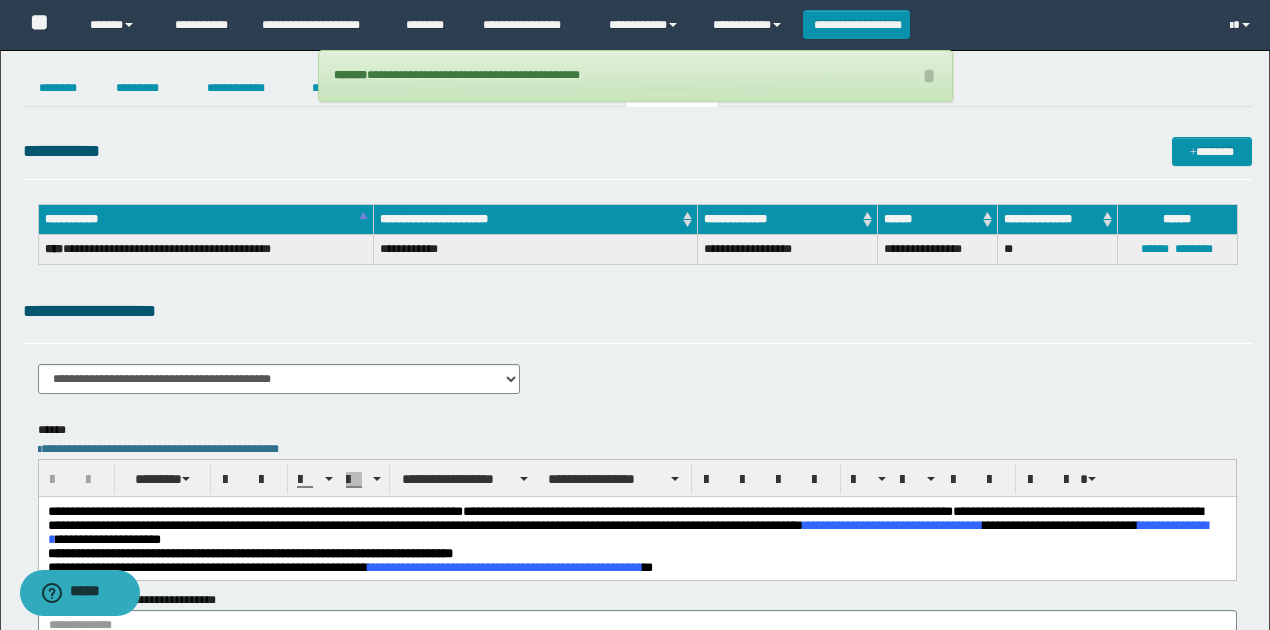 click on "**********" at bounding box center [637, 419] 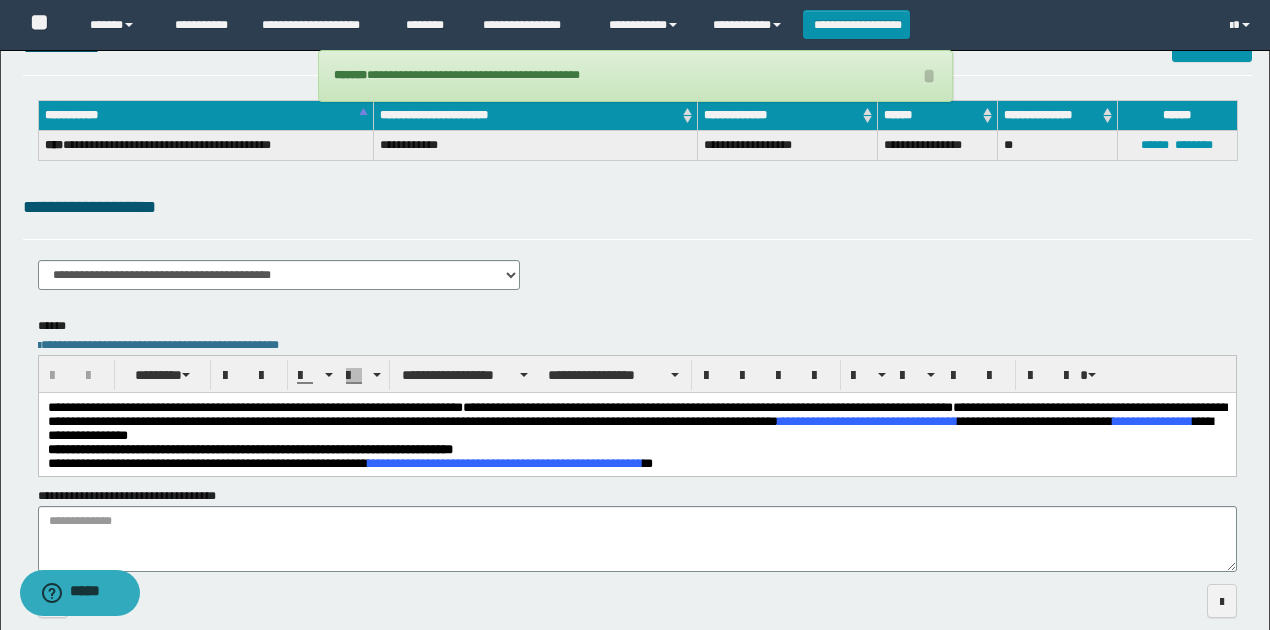 scroll, scrollTop: 198, scrollLeft: 0, axis: vertical 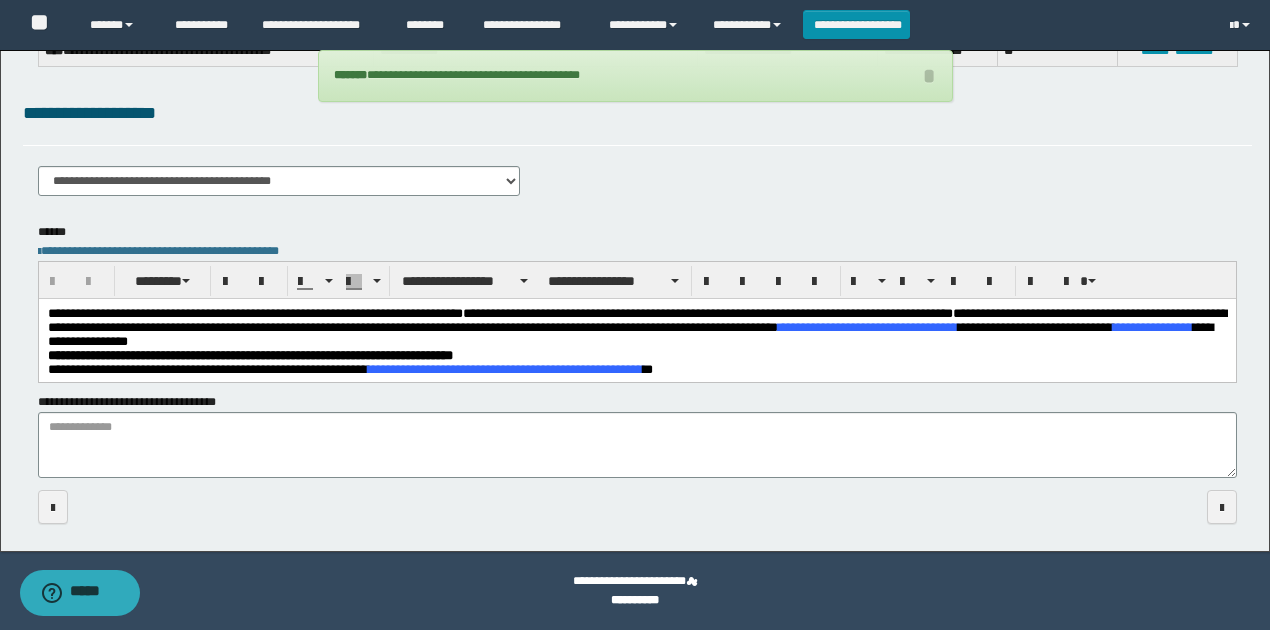 click on "**********" at bounding box center [637, 344] 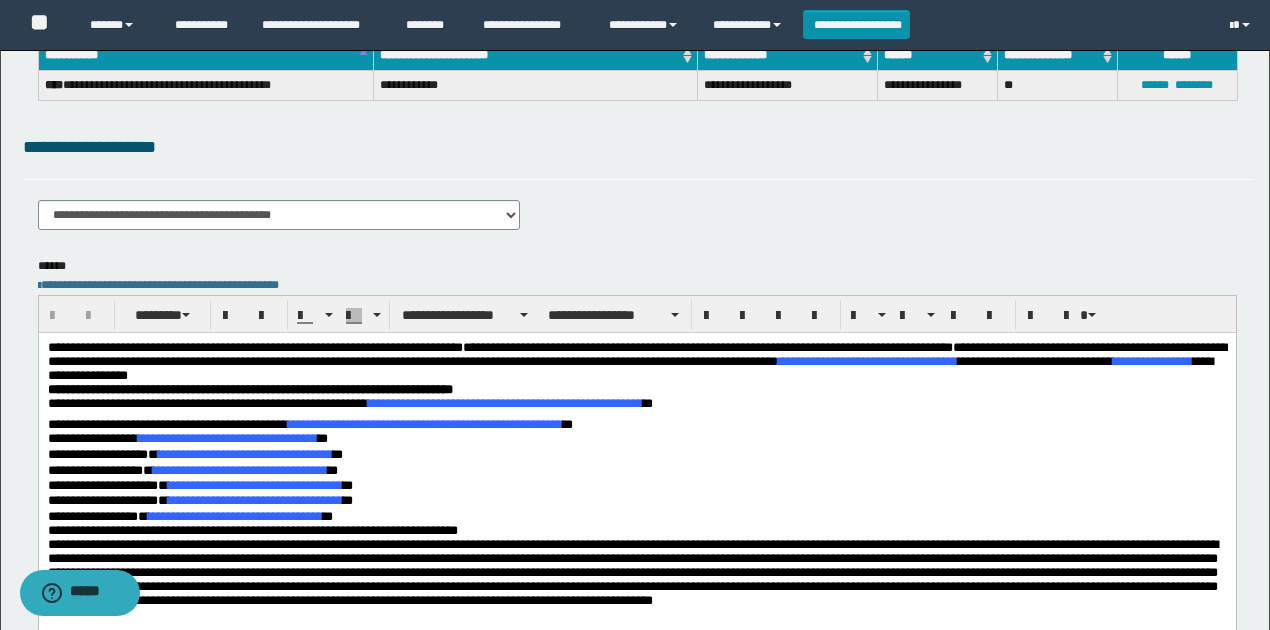 scroll, scrollTop: 0, scrollLeft: 0, axis: both 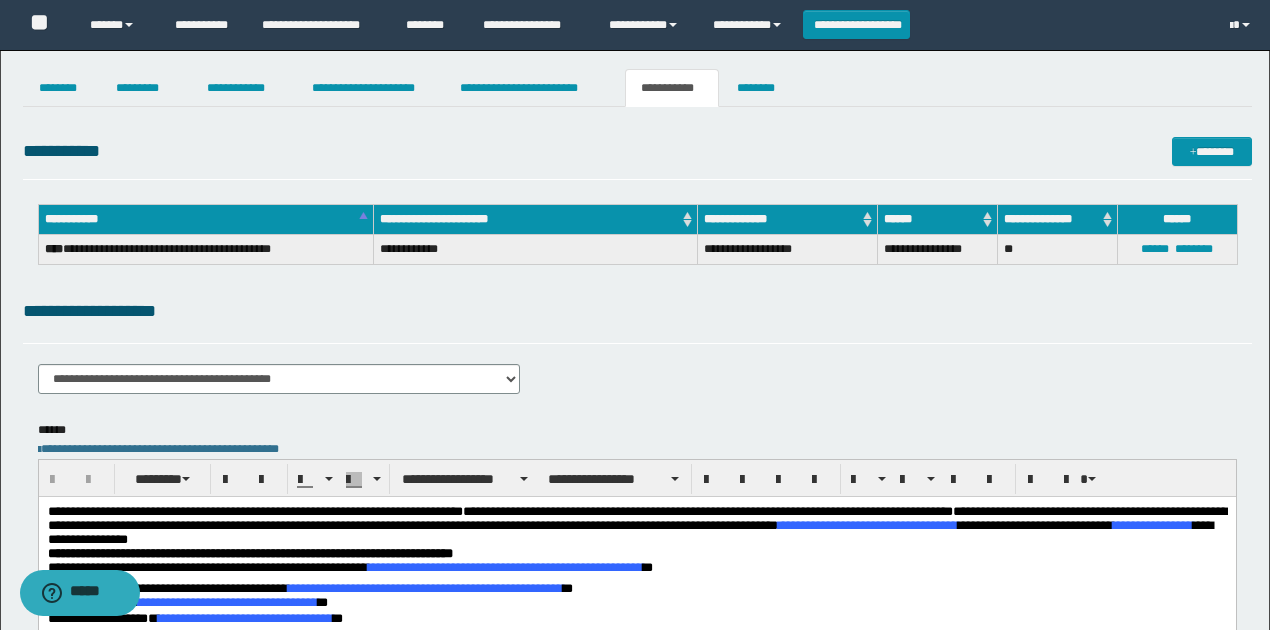 click on "**********" at bounding box center (637, 320) 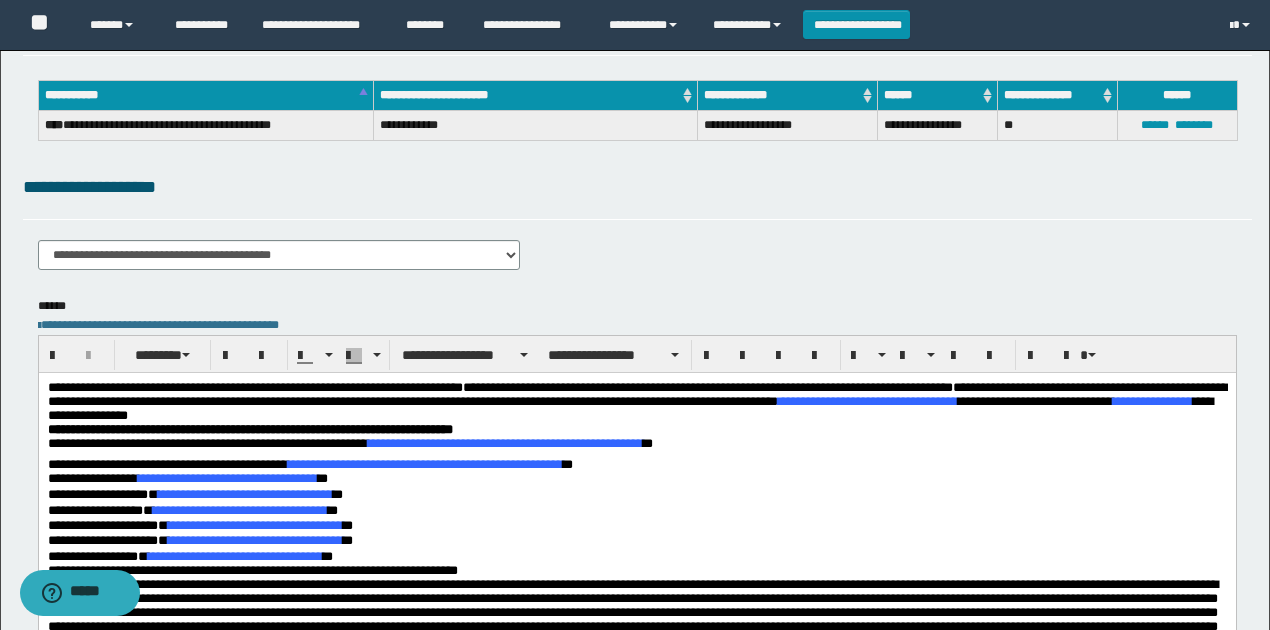 scroll, scrollTop: 266, scrollLeft: 0, axis: vertical 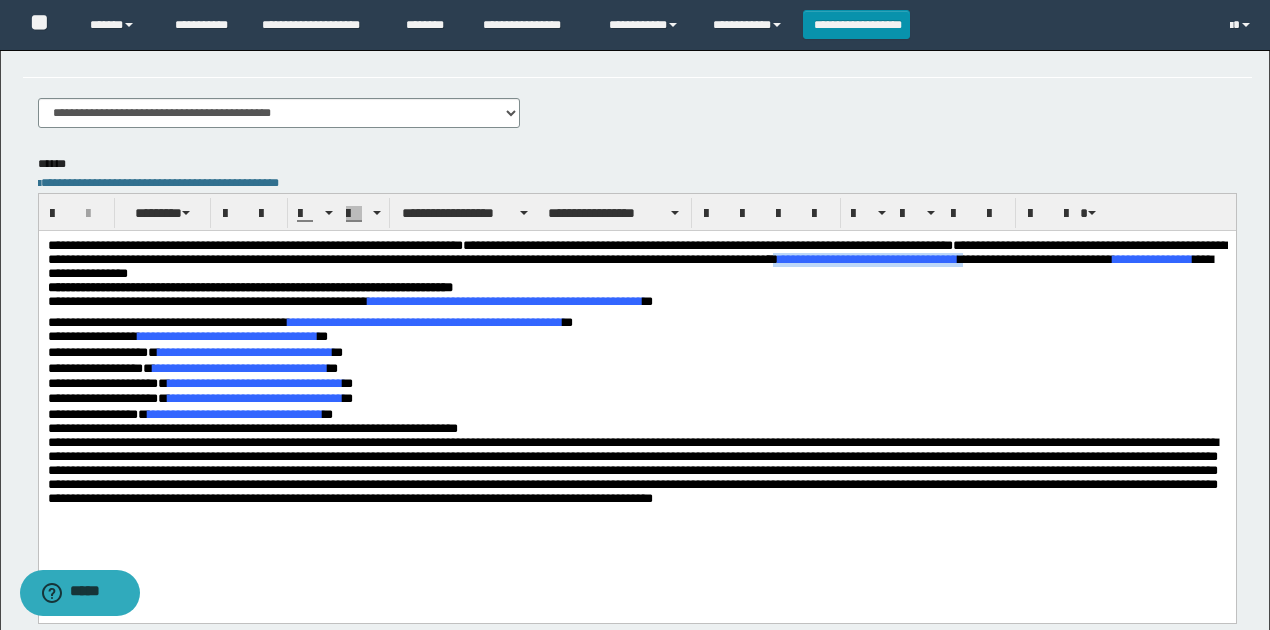 drag, startPoint x: 998, startPoint y: 259, endPoint x: 1207, endPoint y: 261, distance: 209.00957 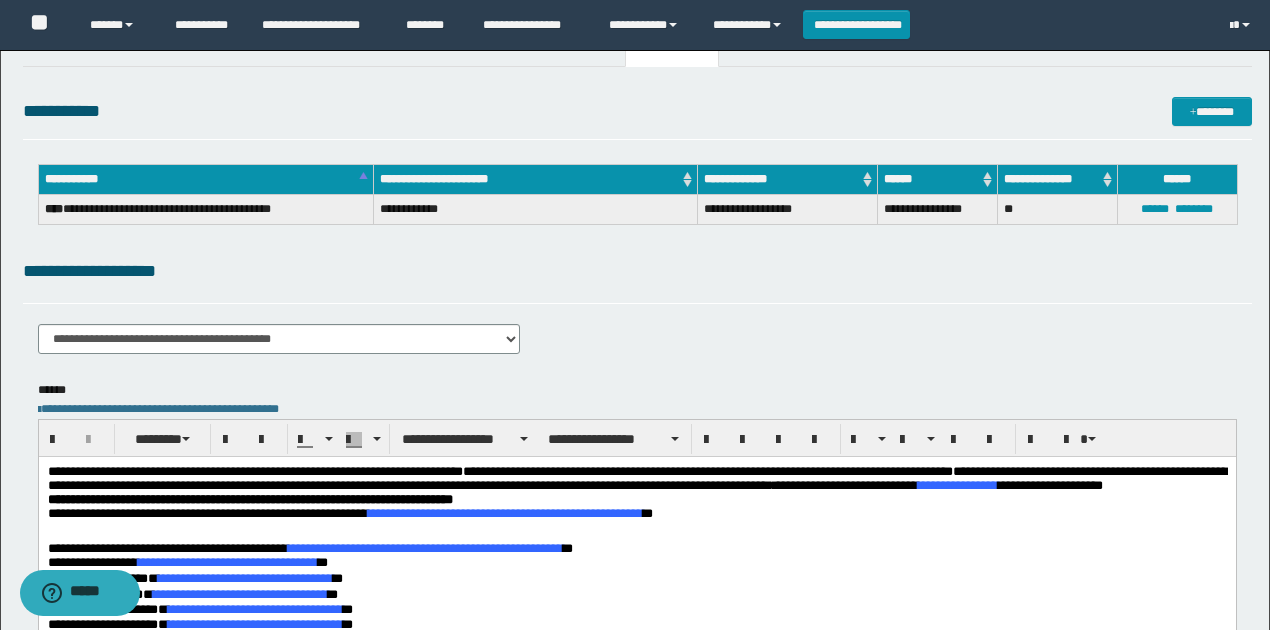 scroll, scrollTop: 0, scrollLeft: 0, axis: both 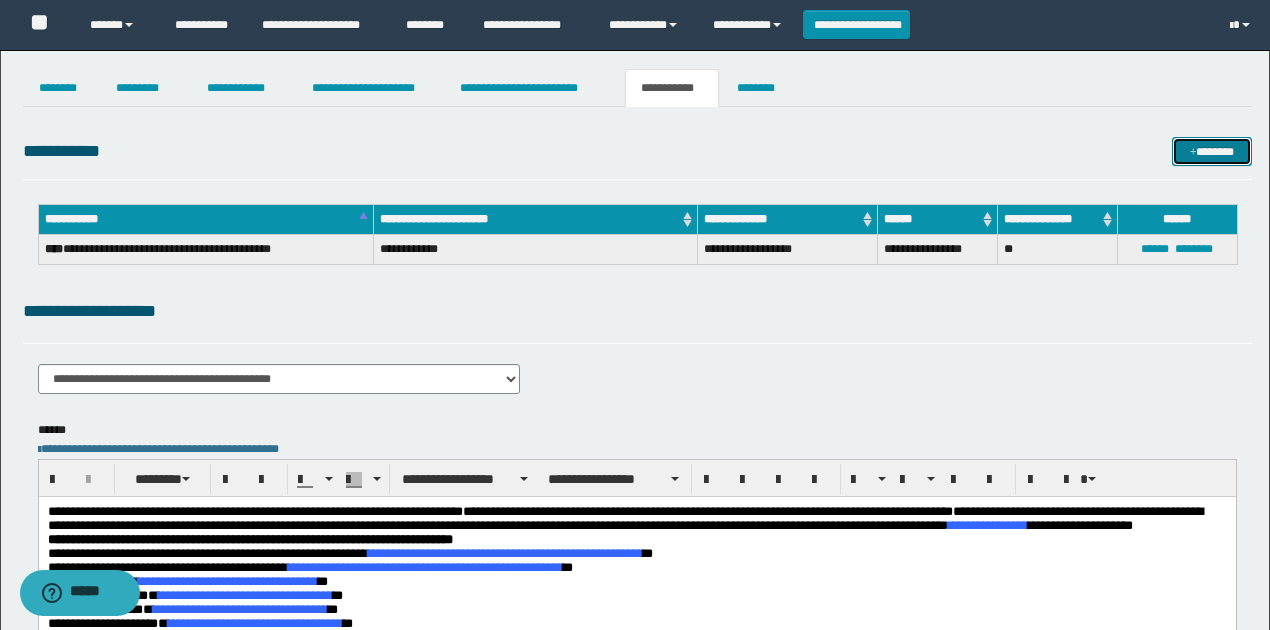 click on "*******" at bounding box center [1211, 151] 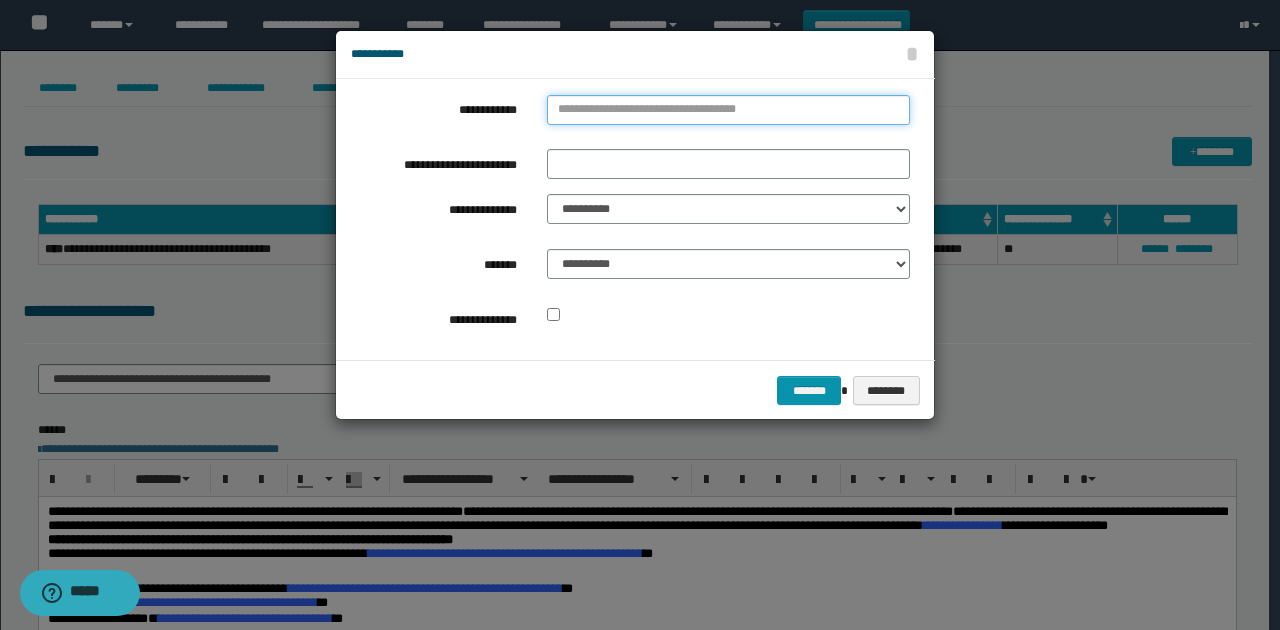 type on "**********" 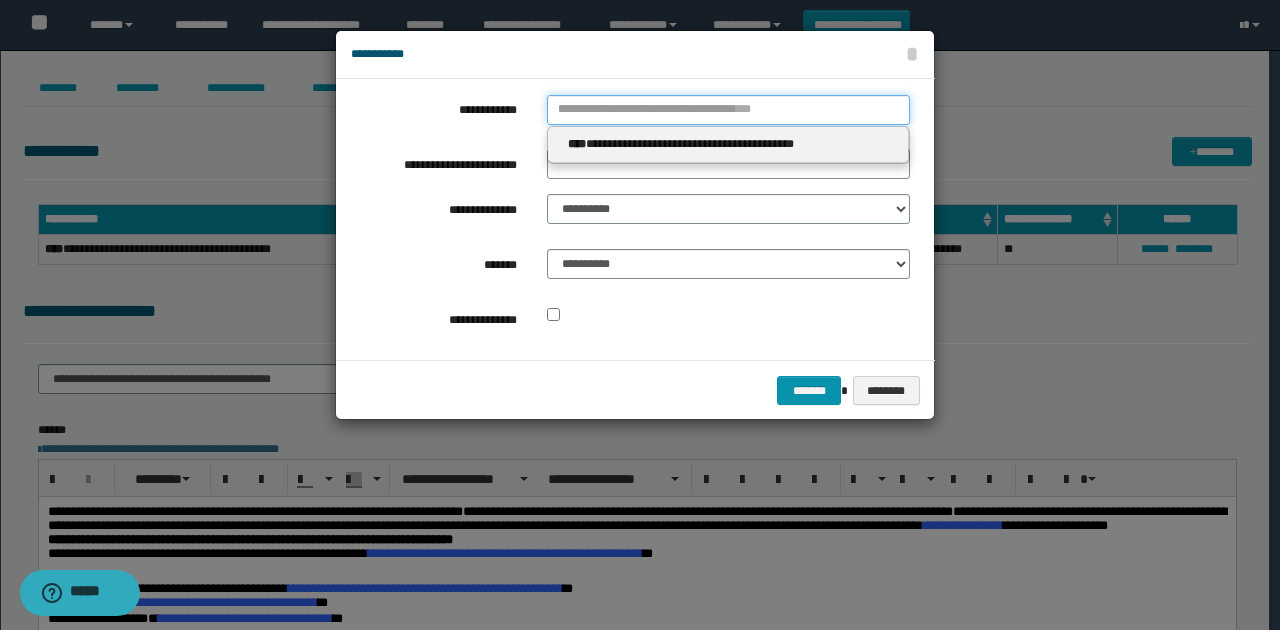 click on "**********" at bounding box center [728, 110] 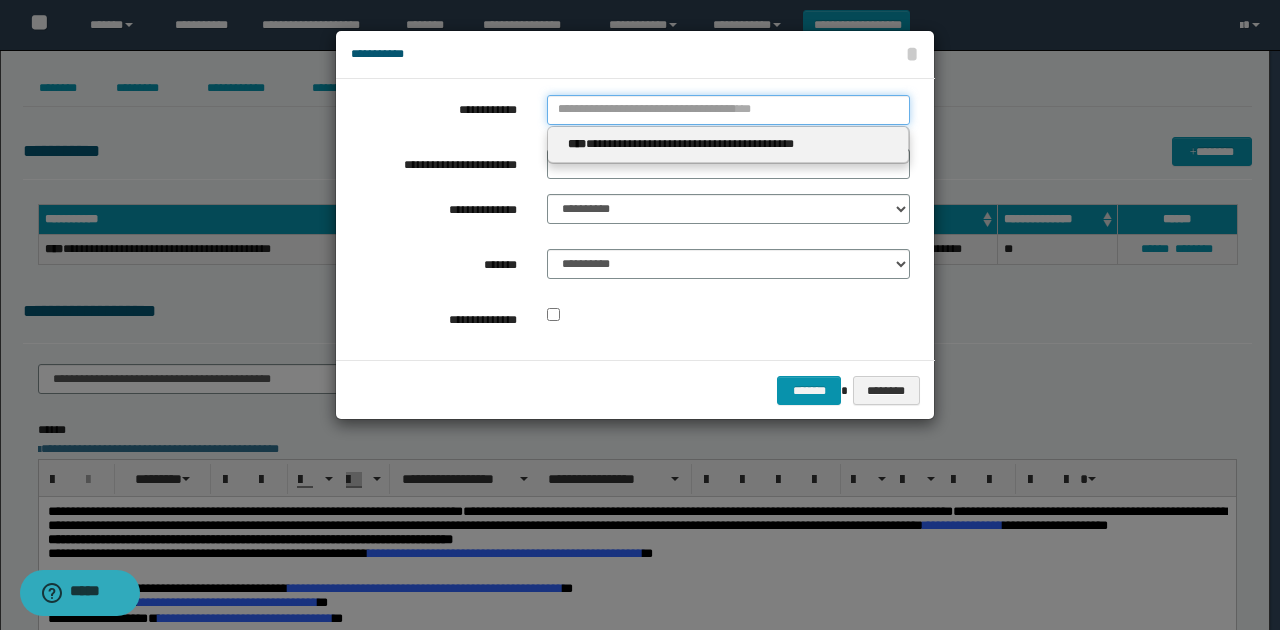 type 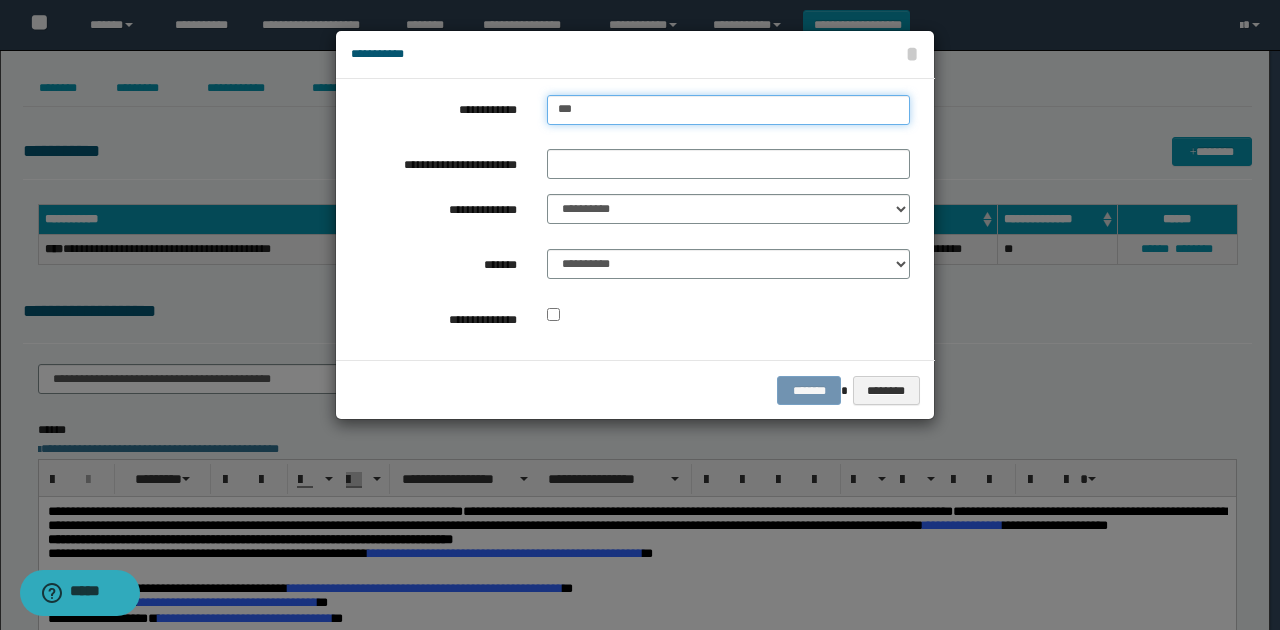 type on "****" 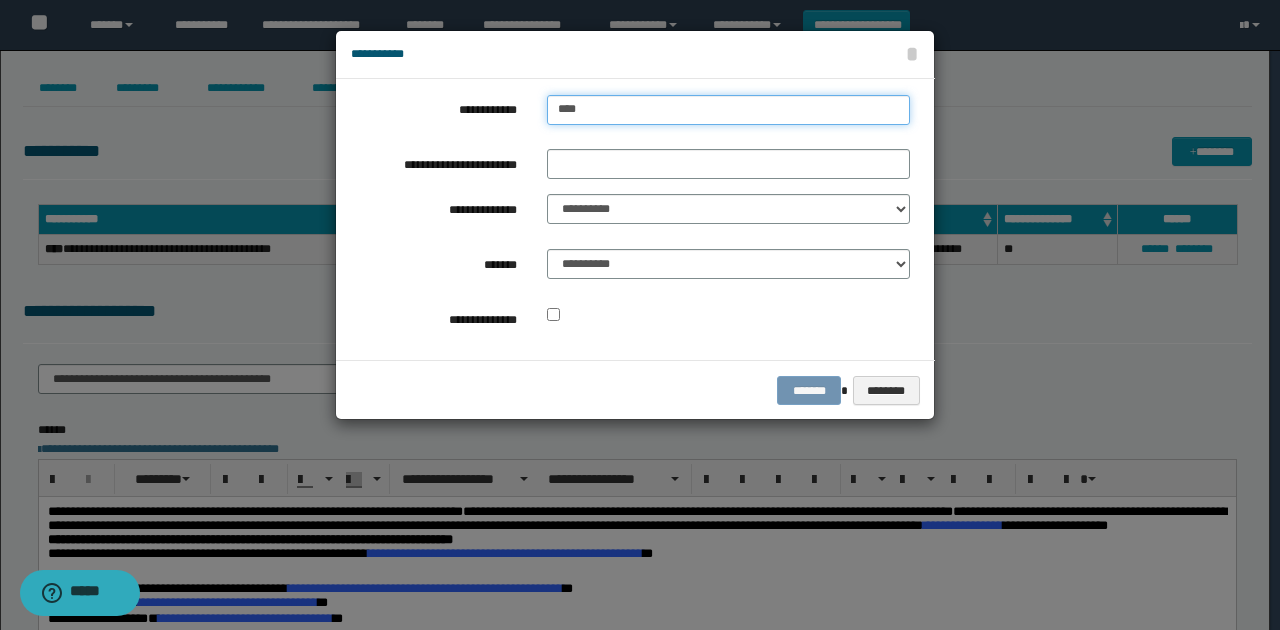type on "****" 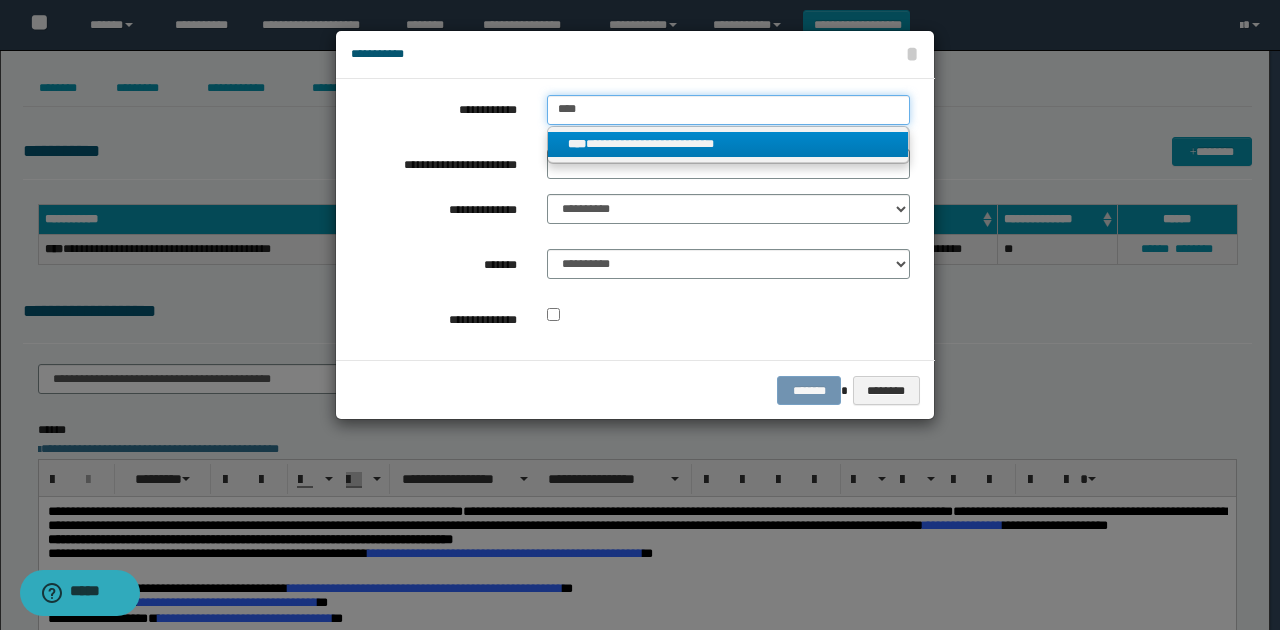type on "****" 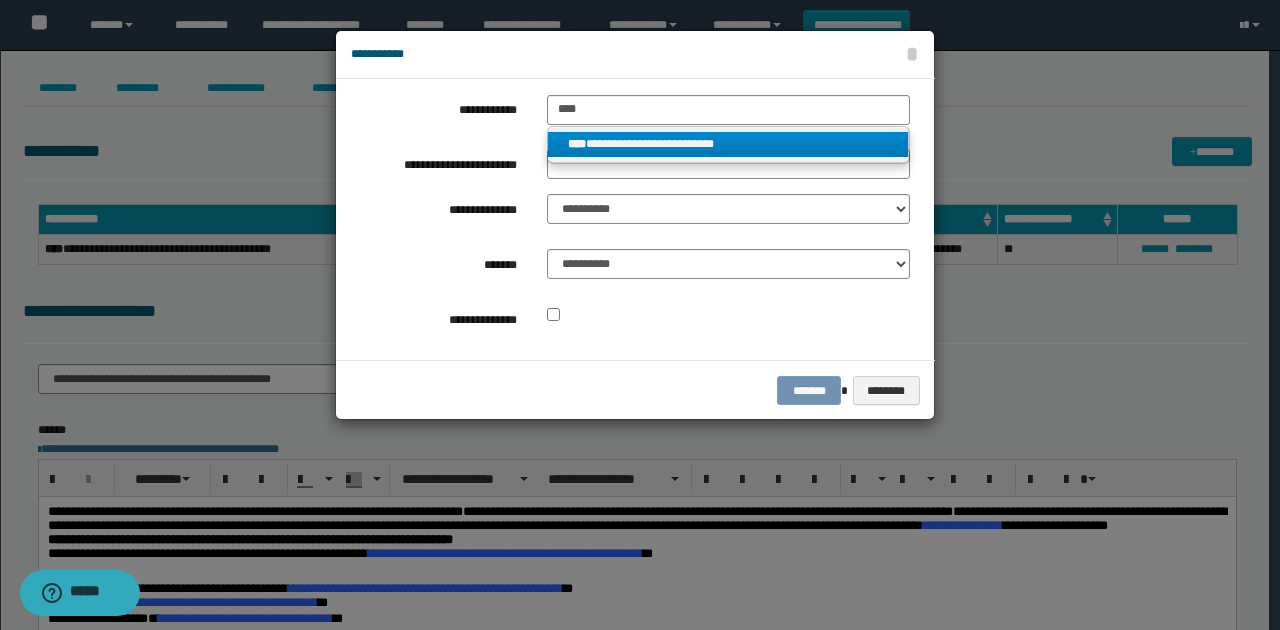 click on "**********" at bounding box center (728, 144) 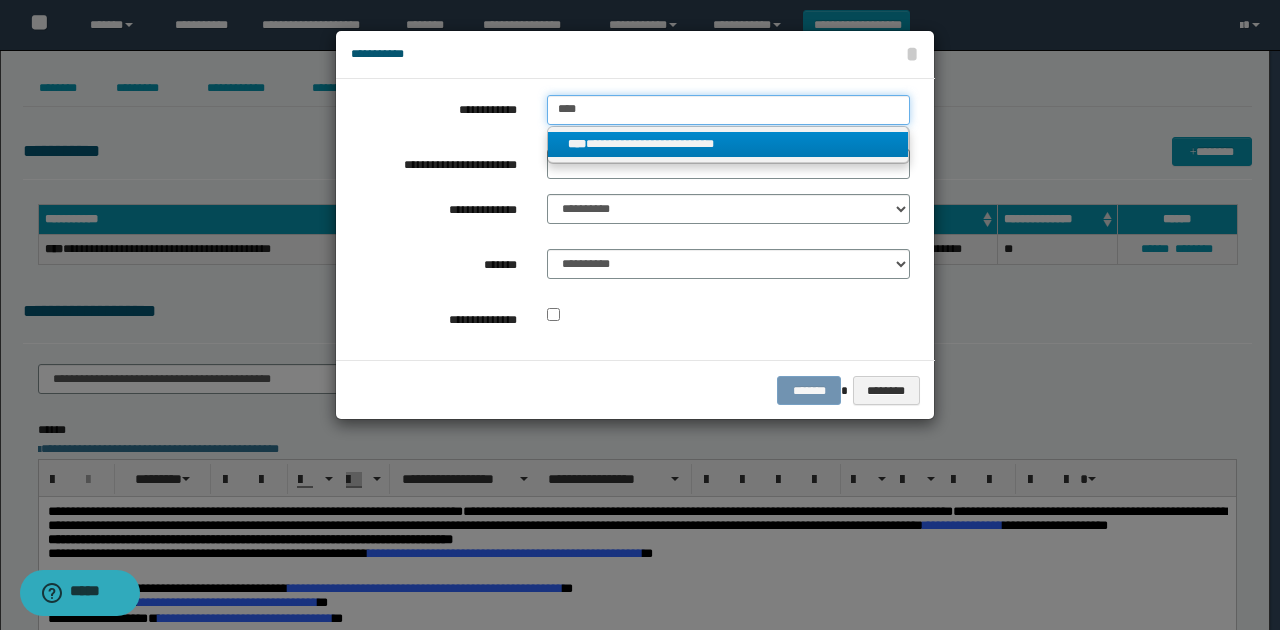 type 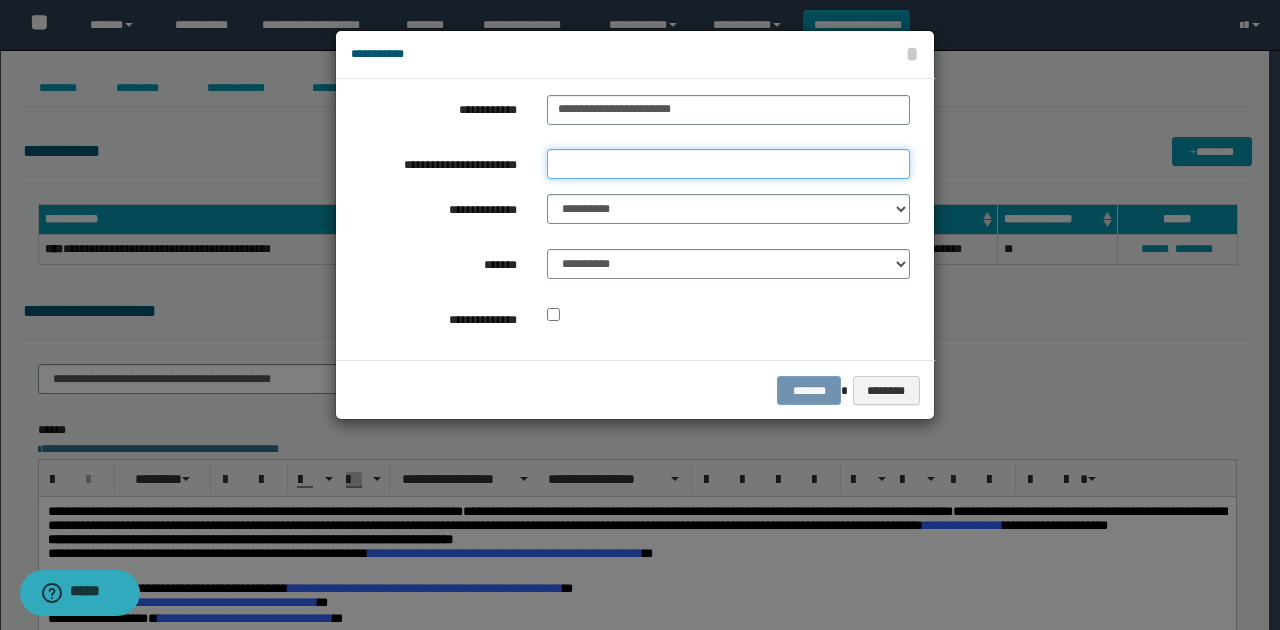 click on "**********" at bounding box center [728, 164] 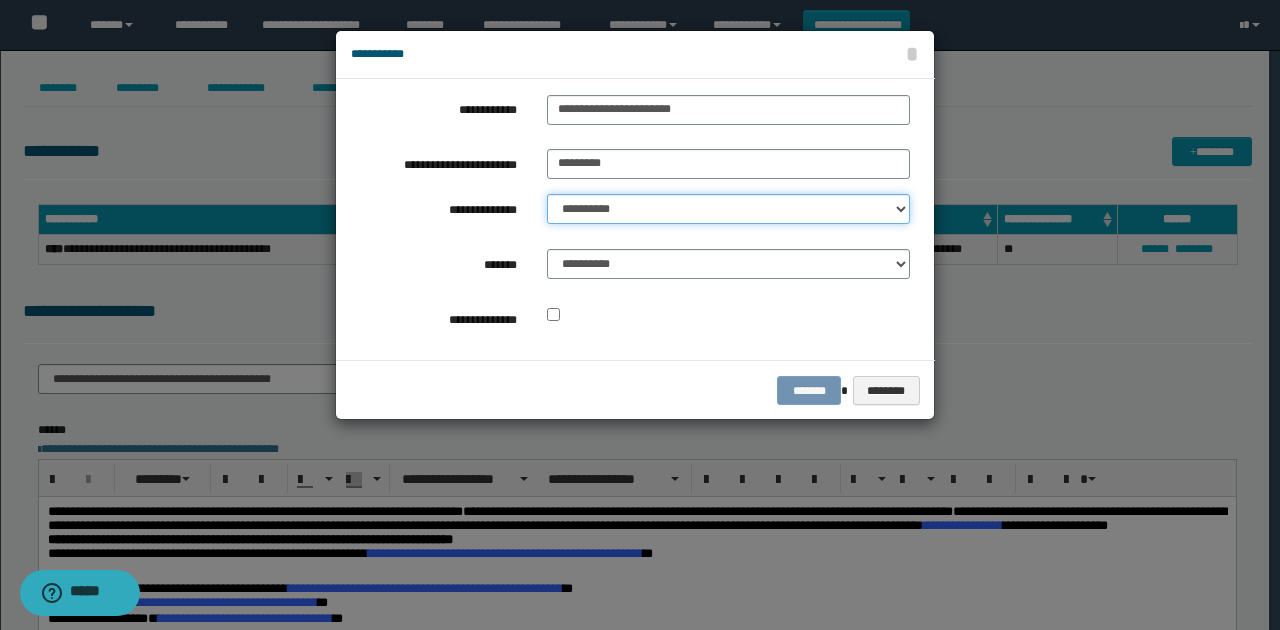 click on "**********" at bounding box center (728, 209) 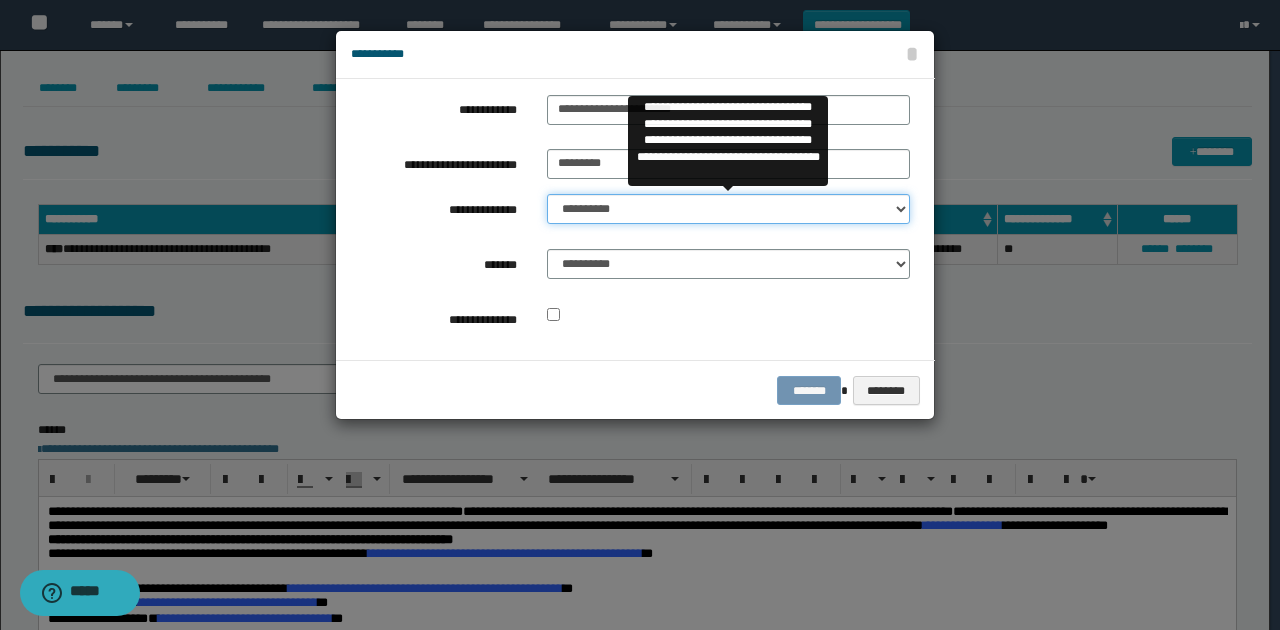 select on "**" 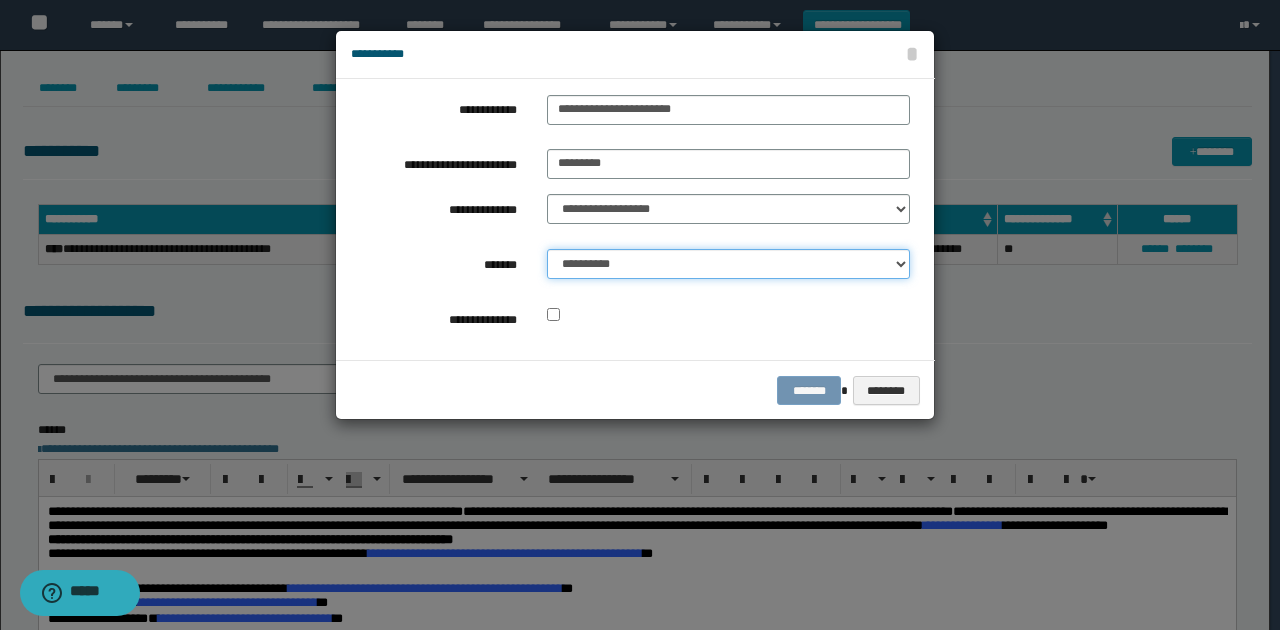 click on "**********" at bounding box center [728, 264] 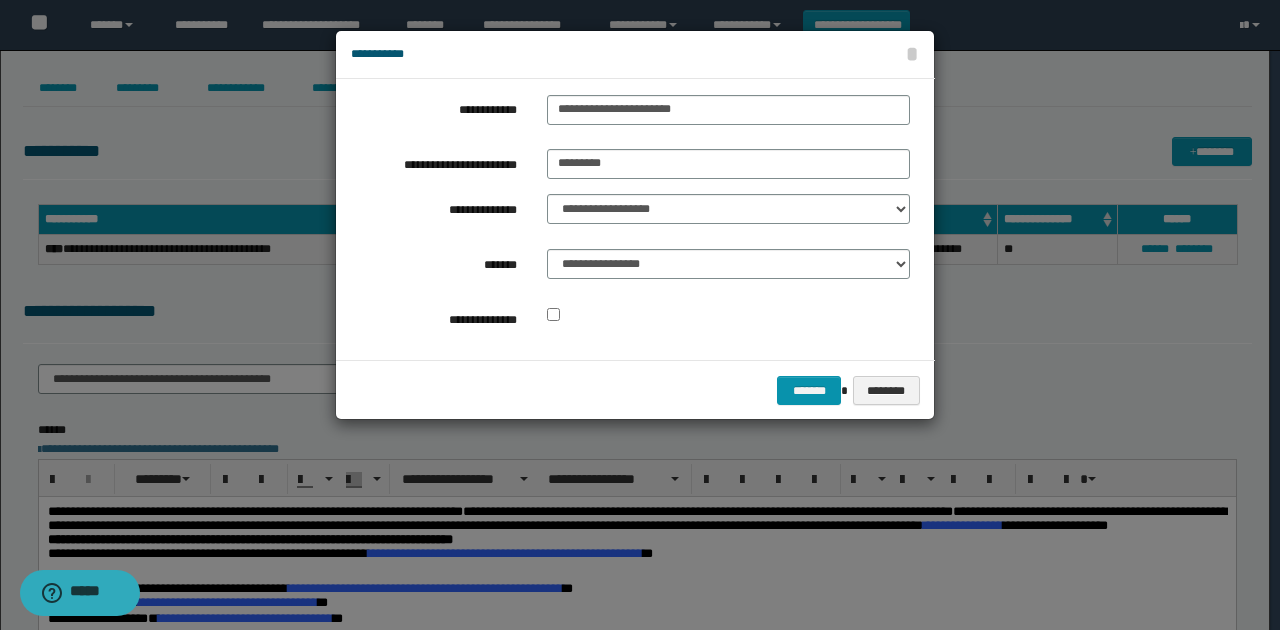 click on "**********" at bounding box center [630, 219] 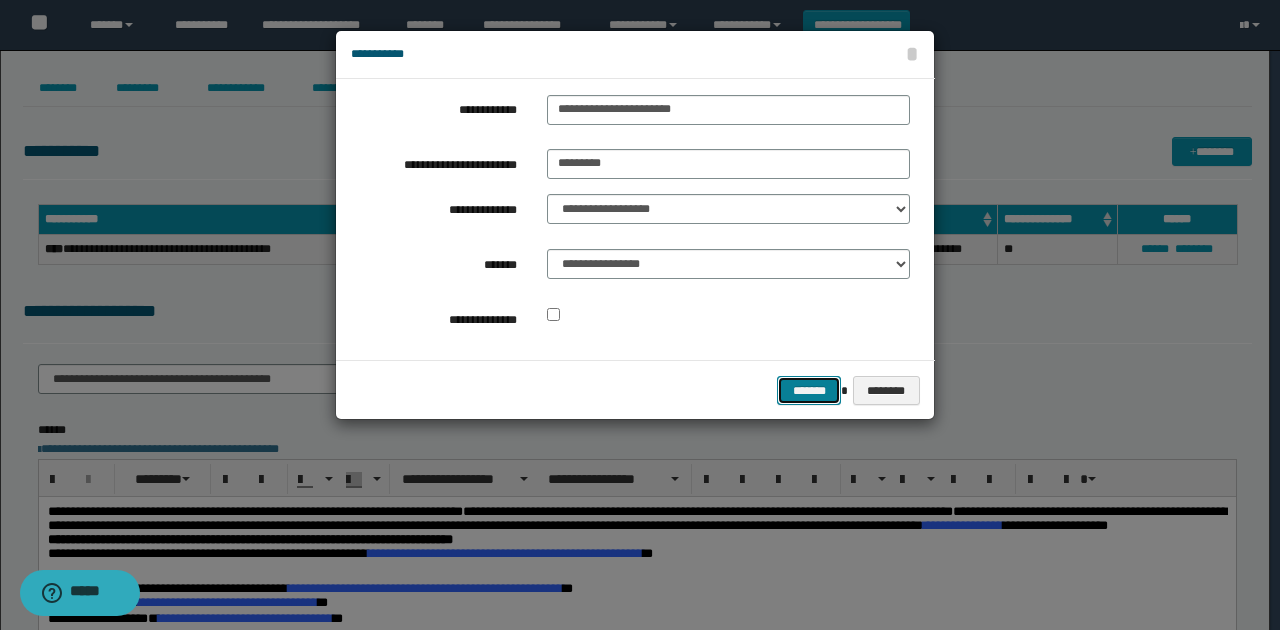 click on "*******" at bounding box center (809, 390) 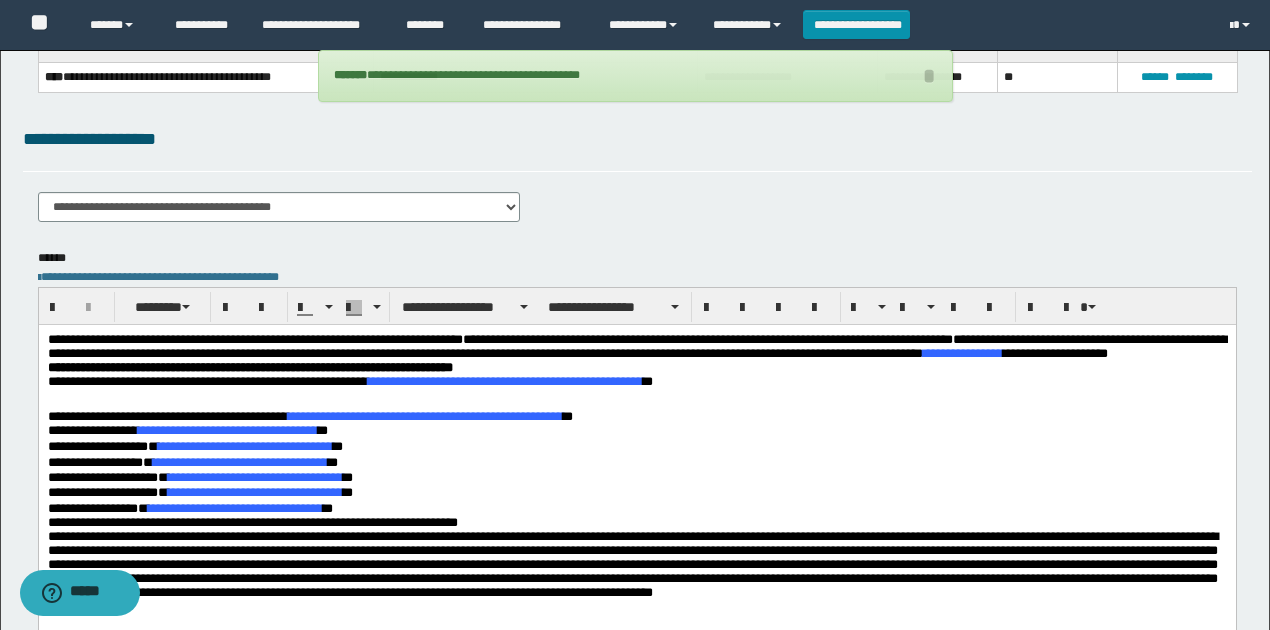 scroll, scrollTop: 133, scrollLeft: 0, axis: vertical 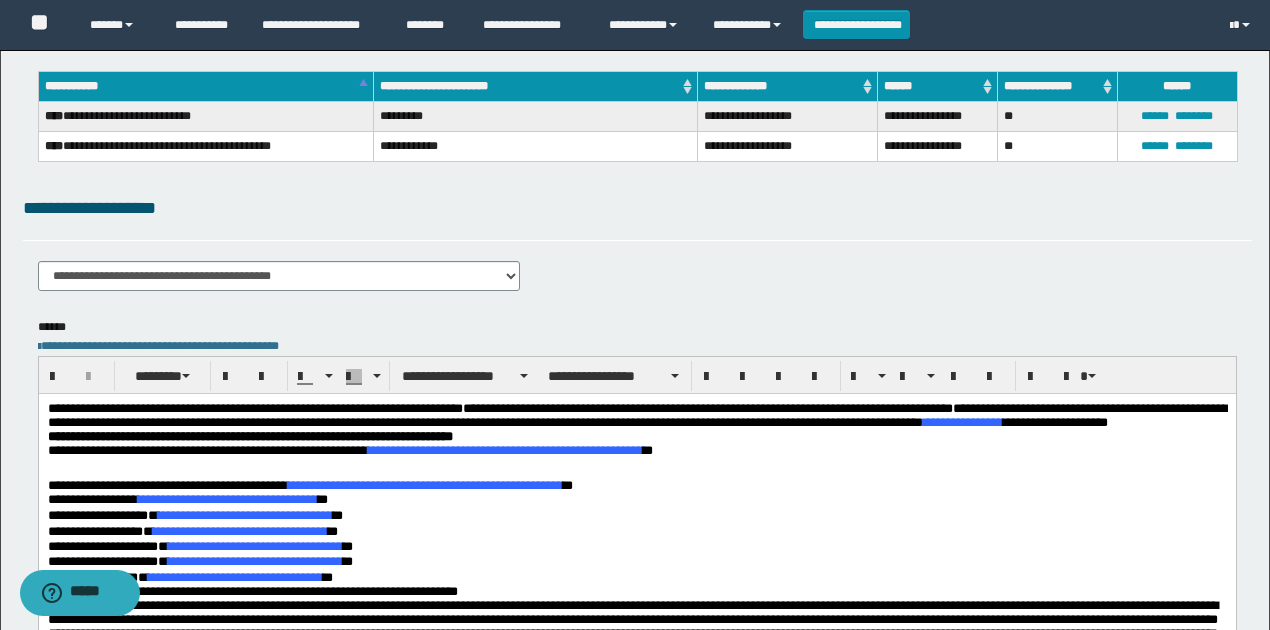 click on "**********" at bounding box center (637, 250) 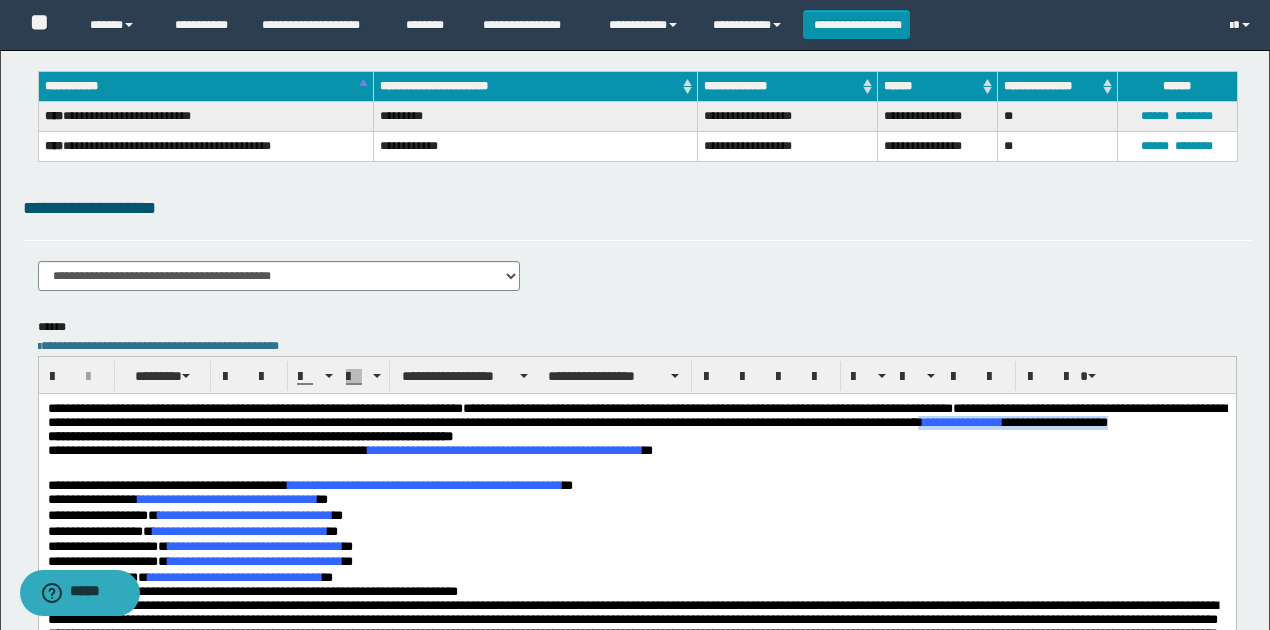 drag, startPoint x: 1158, startPoint y: 423, endPoint x: 242, endPoint y: 434, distance: 916.06604 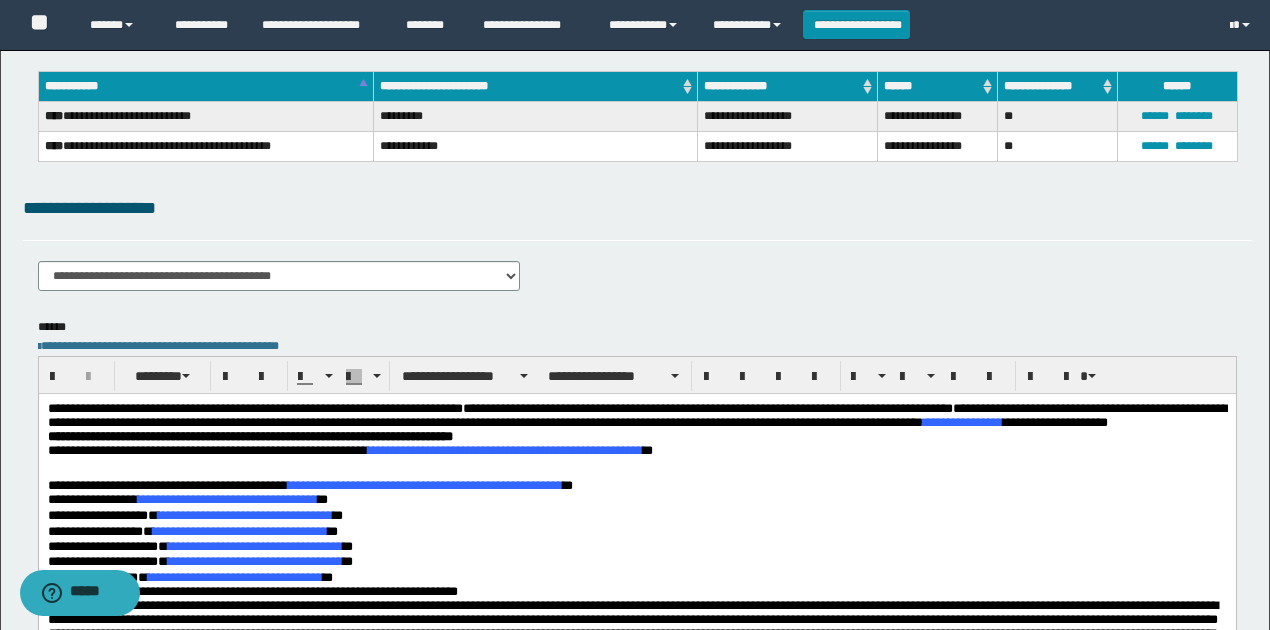 click on "**********" at bounding box center (504, 450) 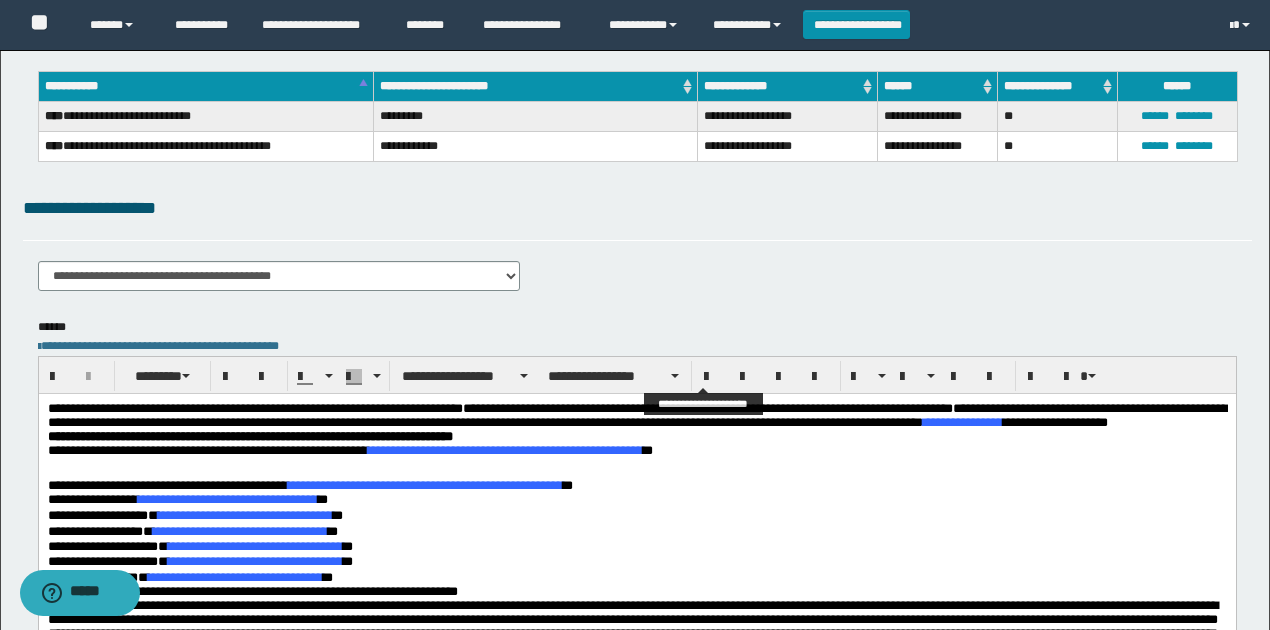 click on "**********" at bounding box center [637, 551] 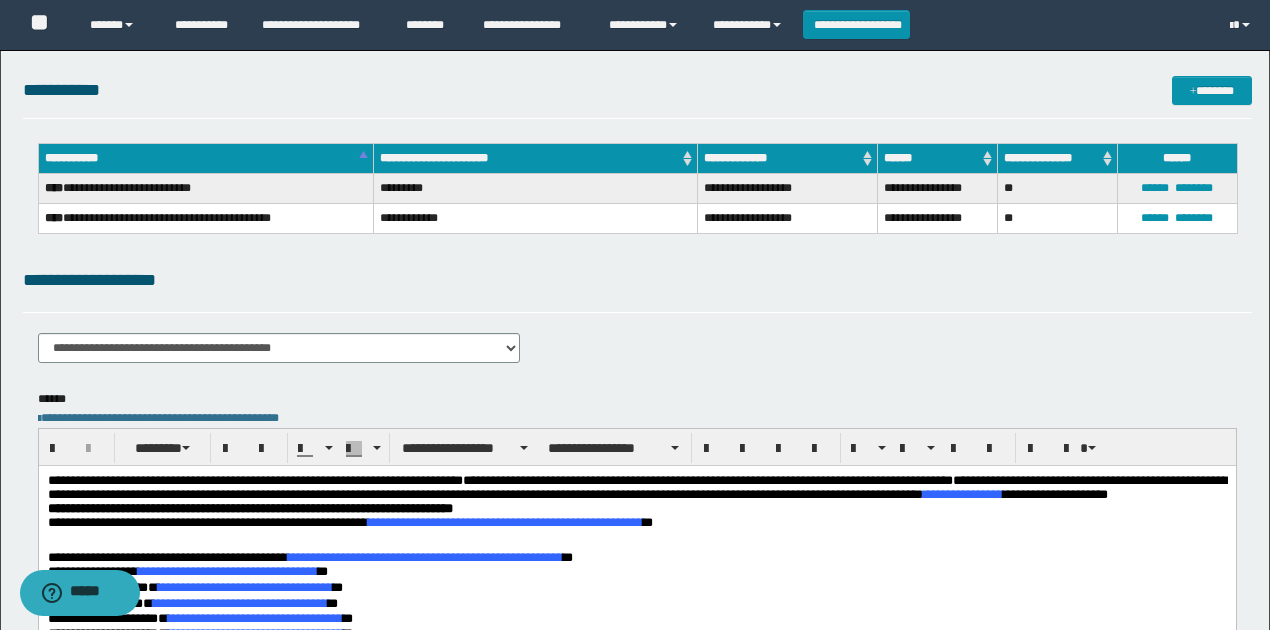 scroll, scrollTop: 0, scrollLeft: 0, axis: both 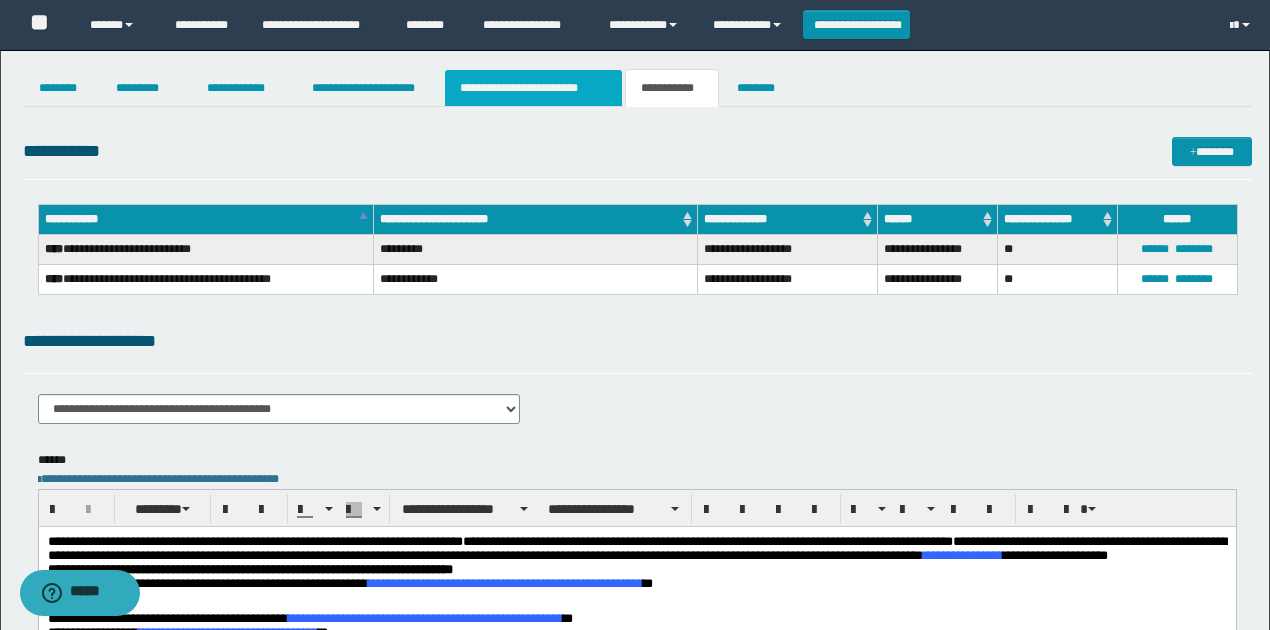 click on "**********" at bounding box center (533, 88) 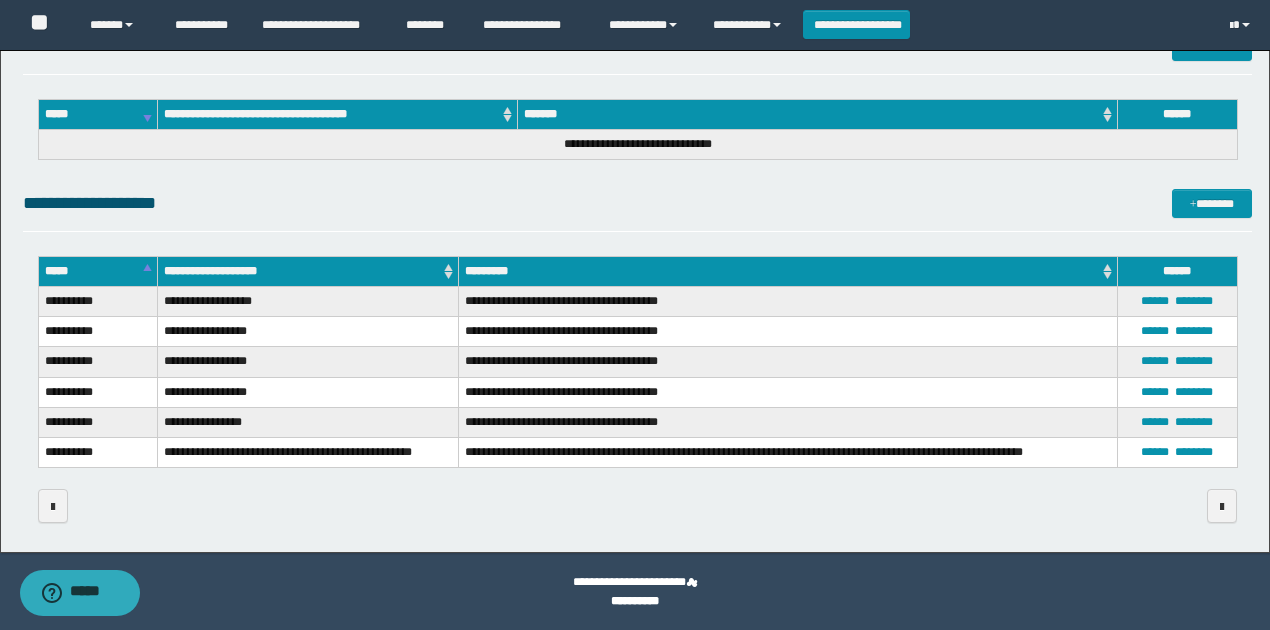 scroll, scrollTop: 198, scrollLeft: 0, axis: vertical 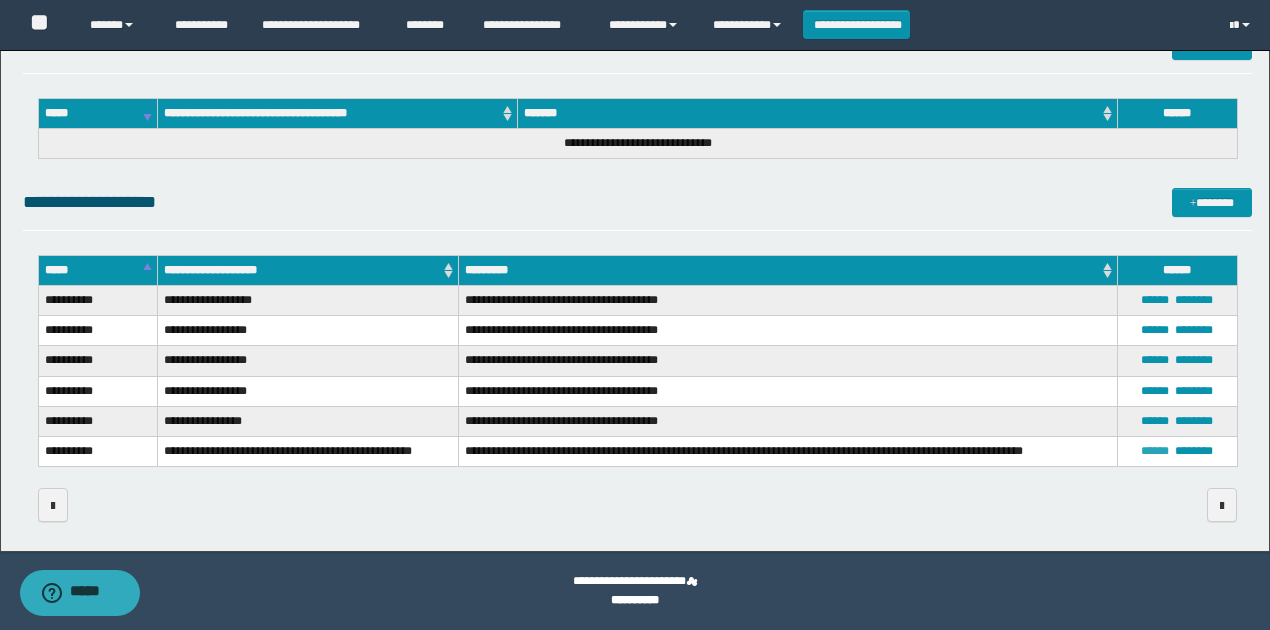 click on "******" at bounding box center (1155, 451) 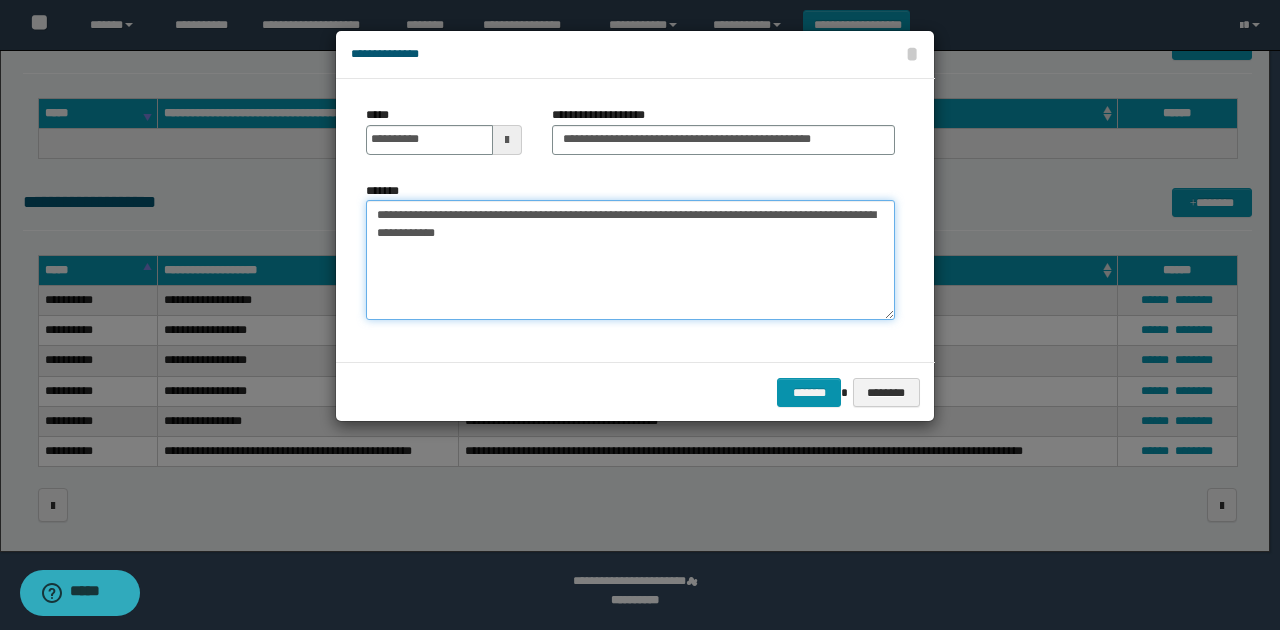 drag, startPoint x: 548, startPoint y: 234, endPoint x: 329, endPoint y: 212, distance: 220.10225 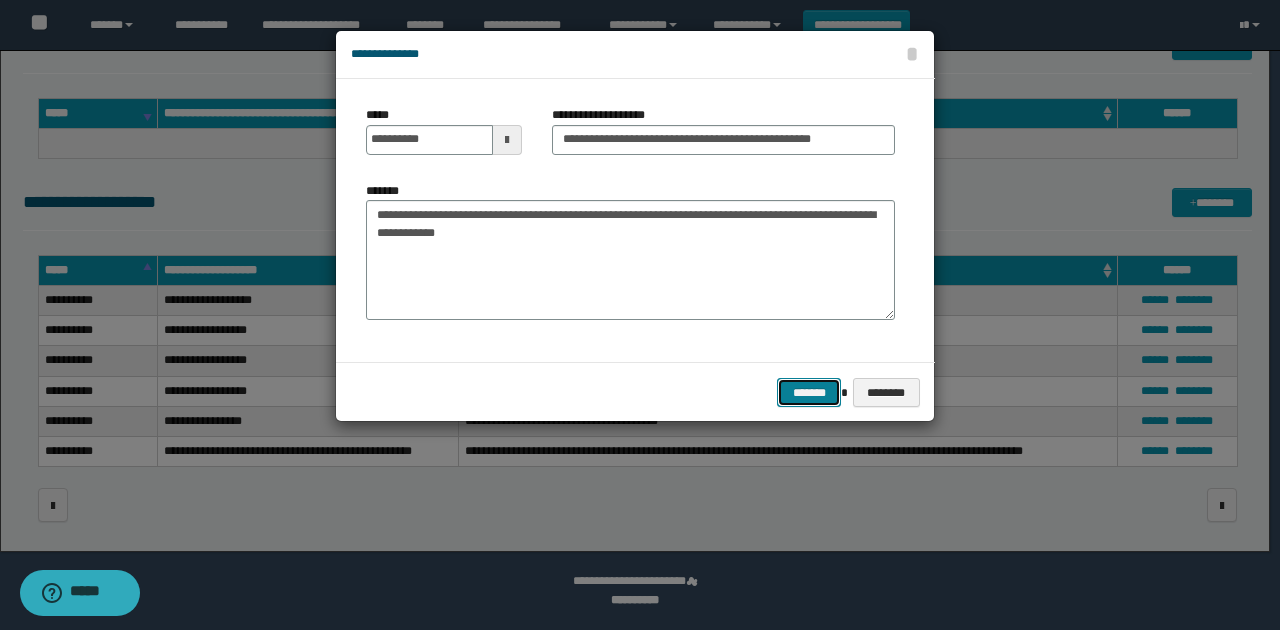 click on "*******" at bounding box center (809, 392) 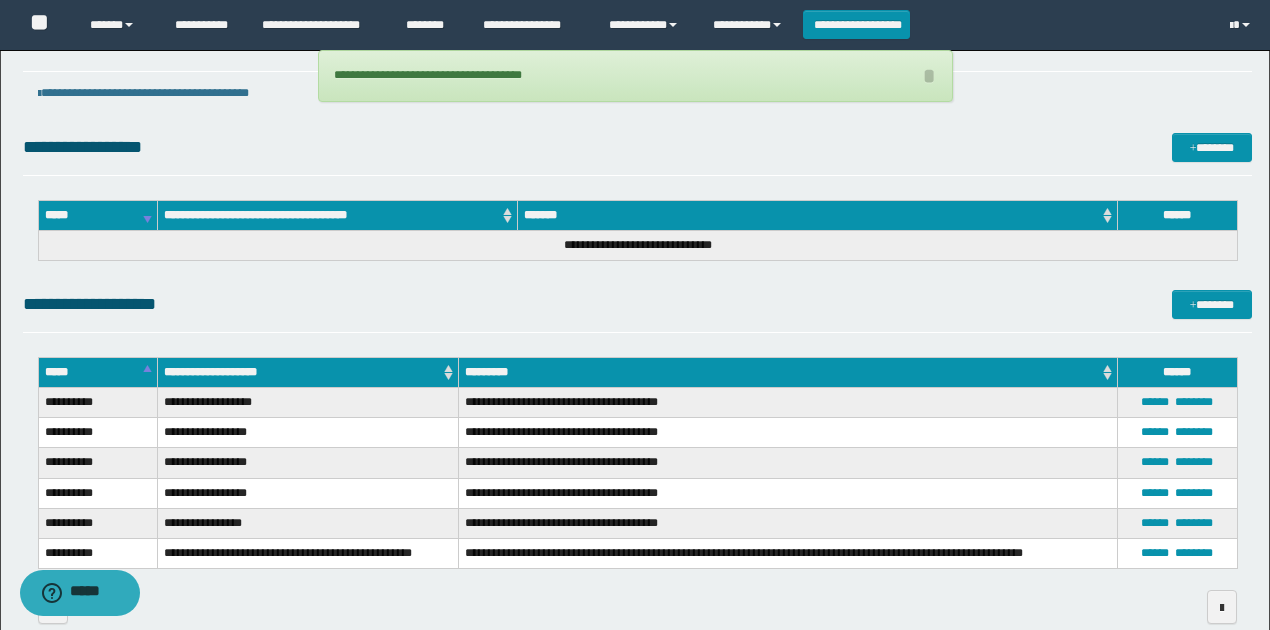 scroll, scrollTop: 0, scrollLeft: 0, axis: both 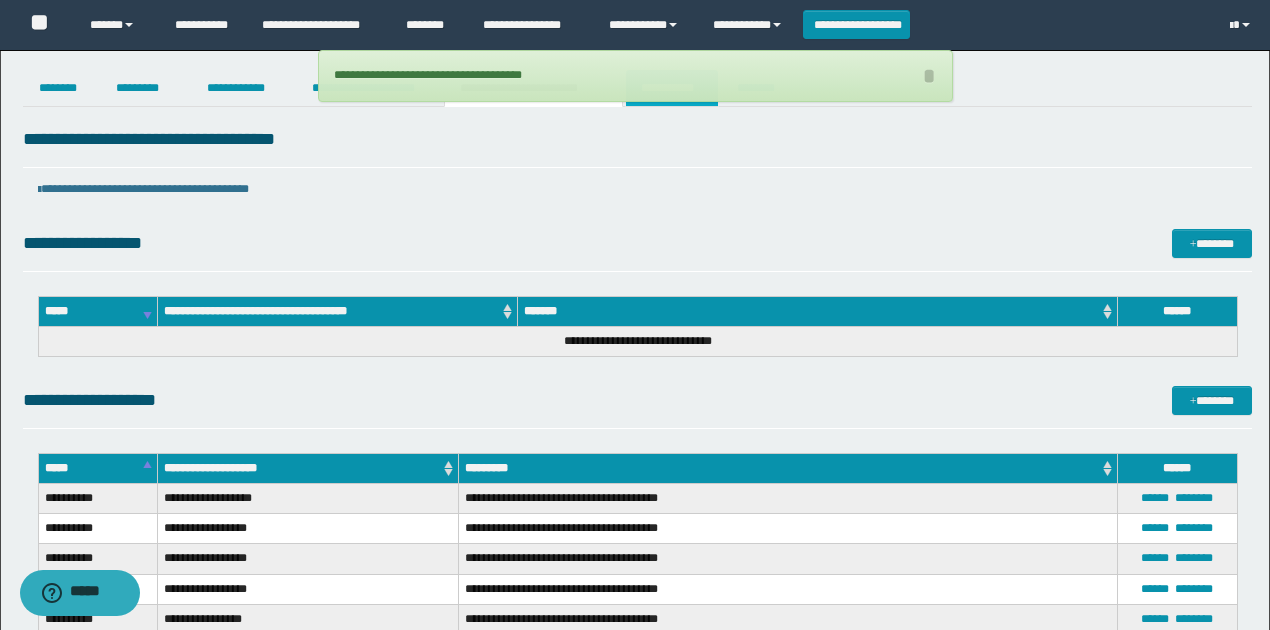 click on "**********" at bounding box center (672, 88) 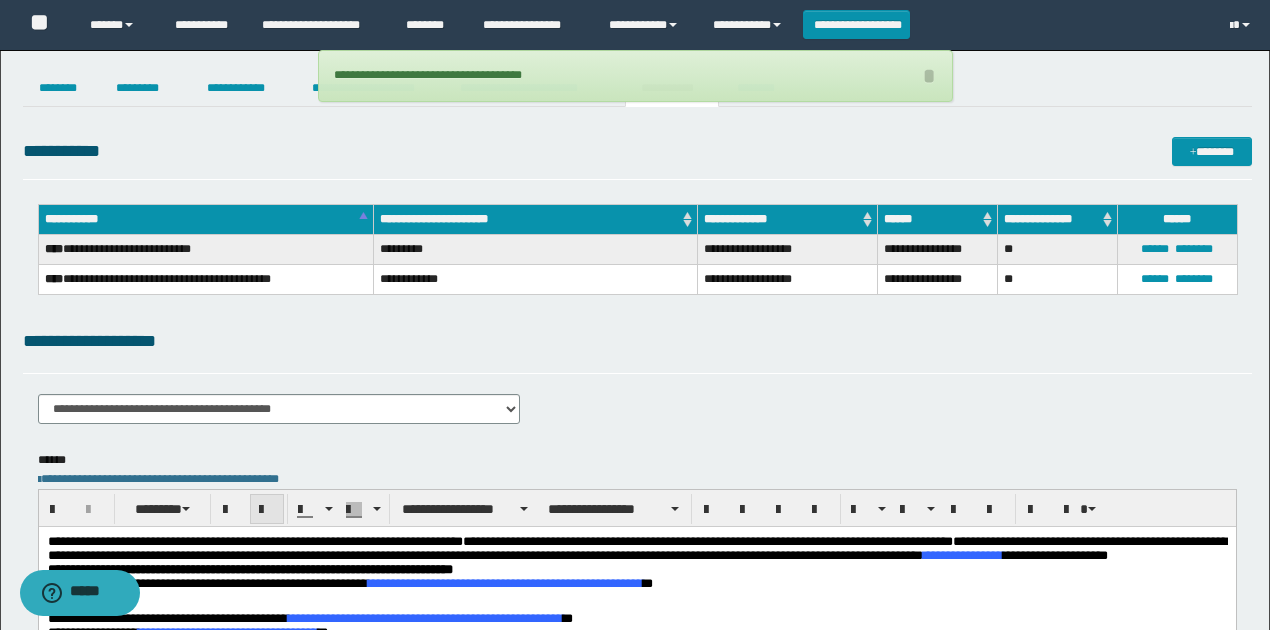 scroll, scrollTop: 333, scrollLeft: 0, axis: vertical 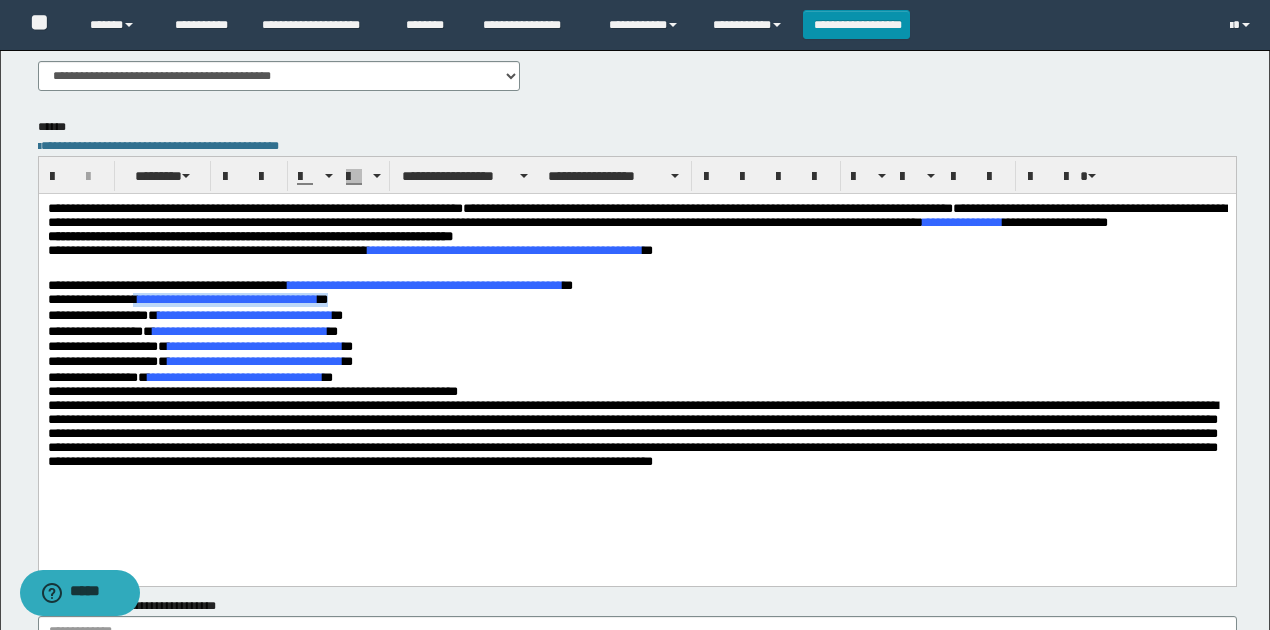 drag, startPoint x: 139, startPoint y: 300, endPoint x: 358, endPoint y: 294, distance: 219.08218 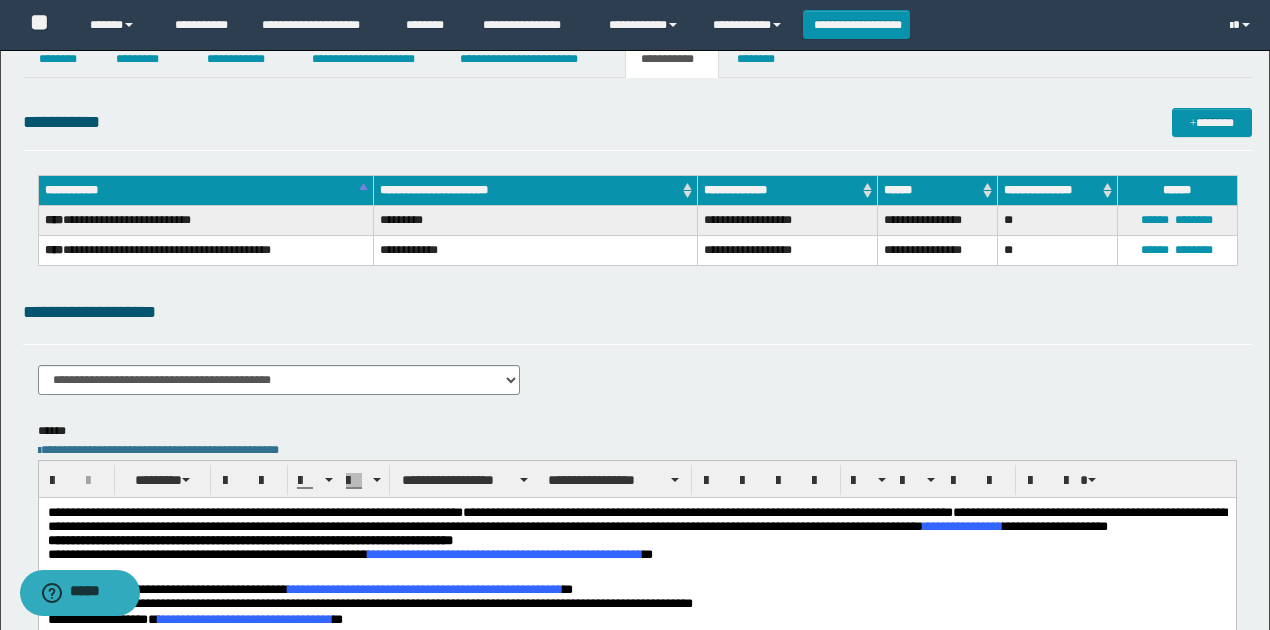 scroll, scrollTop: 0, scrollLeft: 0, axis: both 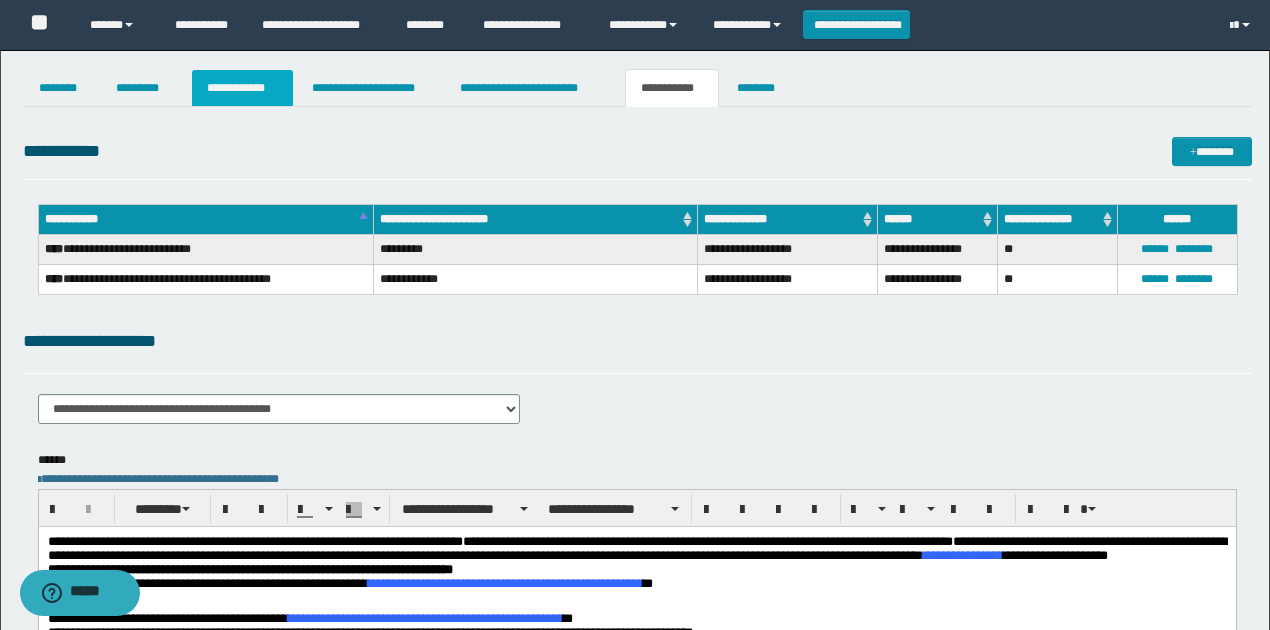 click on "**********" at bounding box center [243, 88] 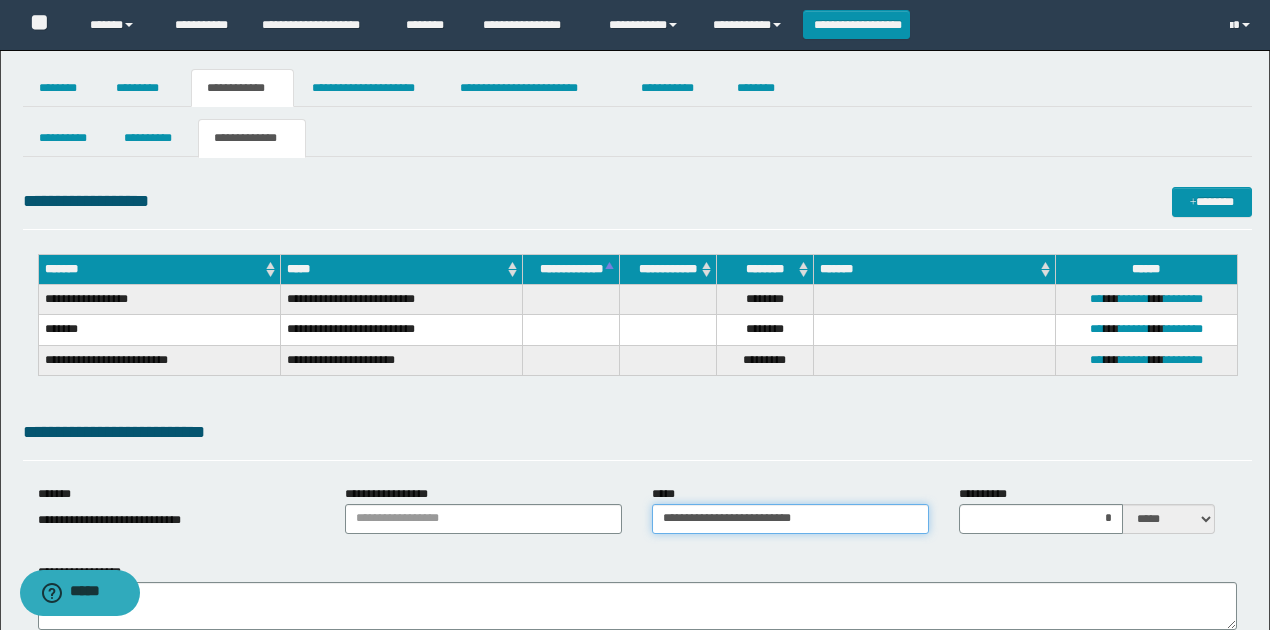 drag, startPoint x: 786, startPoint y: 515, endPoint x: 654, endPoint y: 512, distance: 132.03409 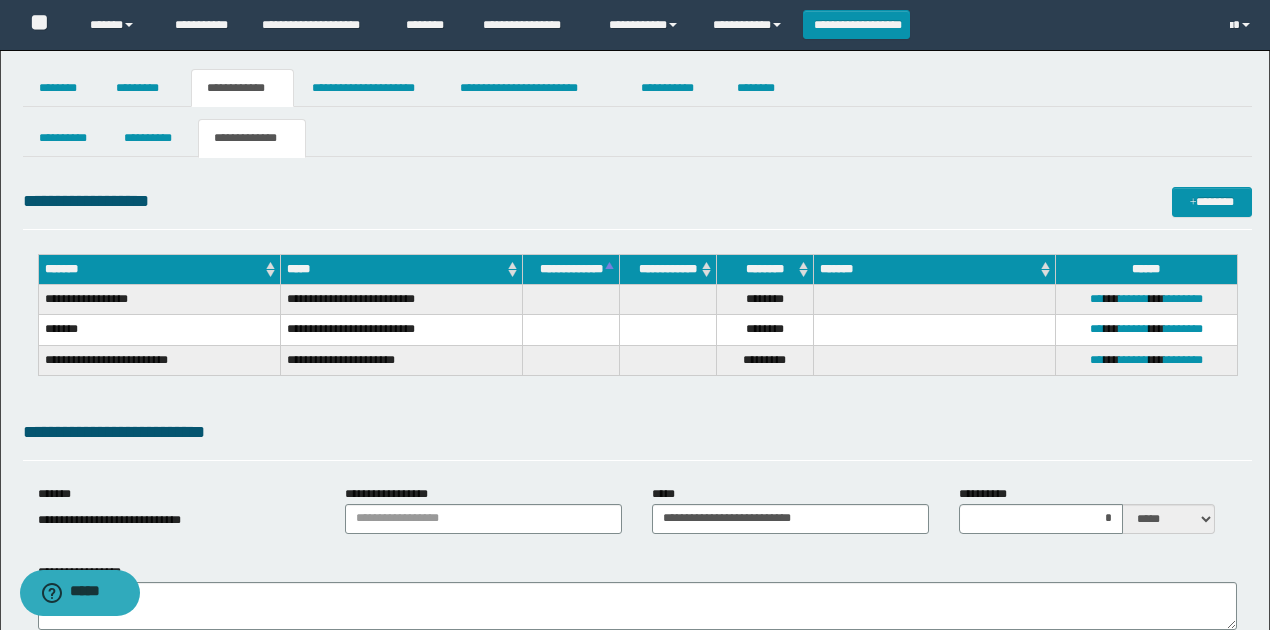 drag, startPoint x: 646, startPoint y: 168, endPoint x: 676, endPoint y: 101, distance: 73.409805 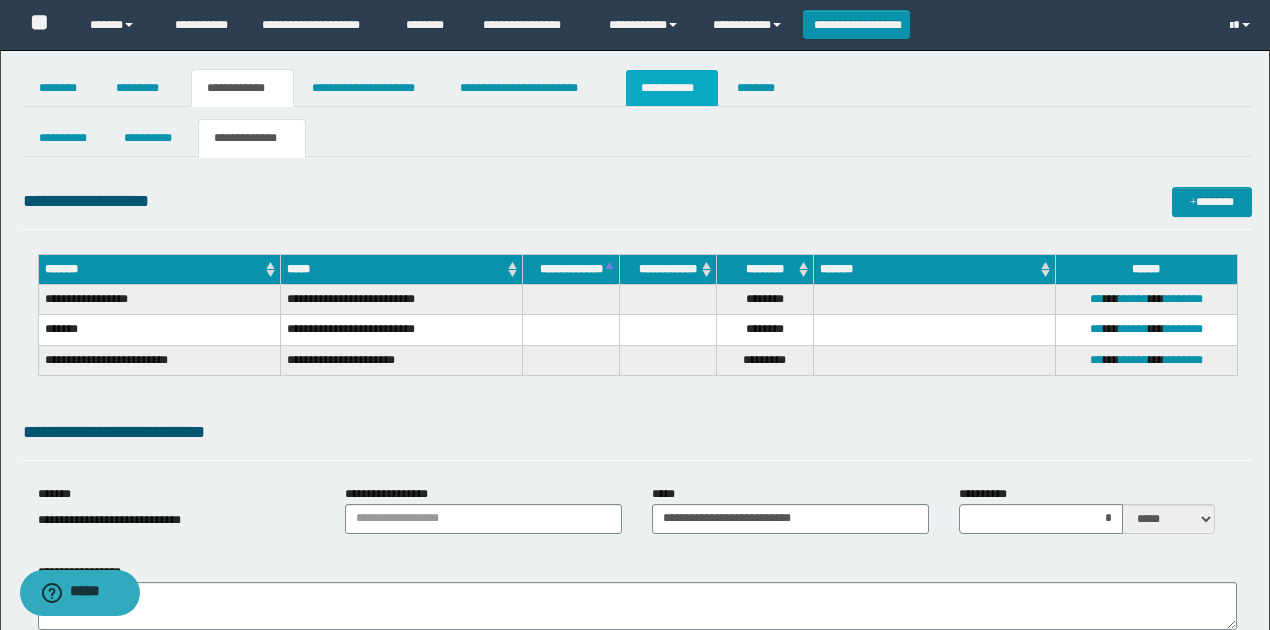 click on "**********" at bounding box center (672, 88) 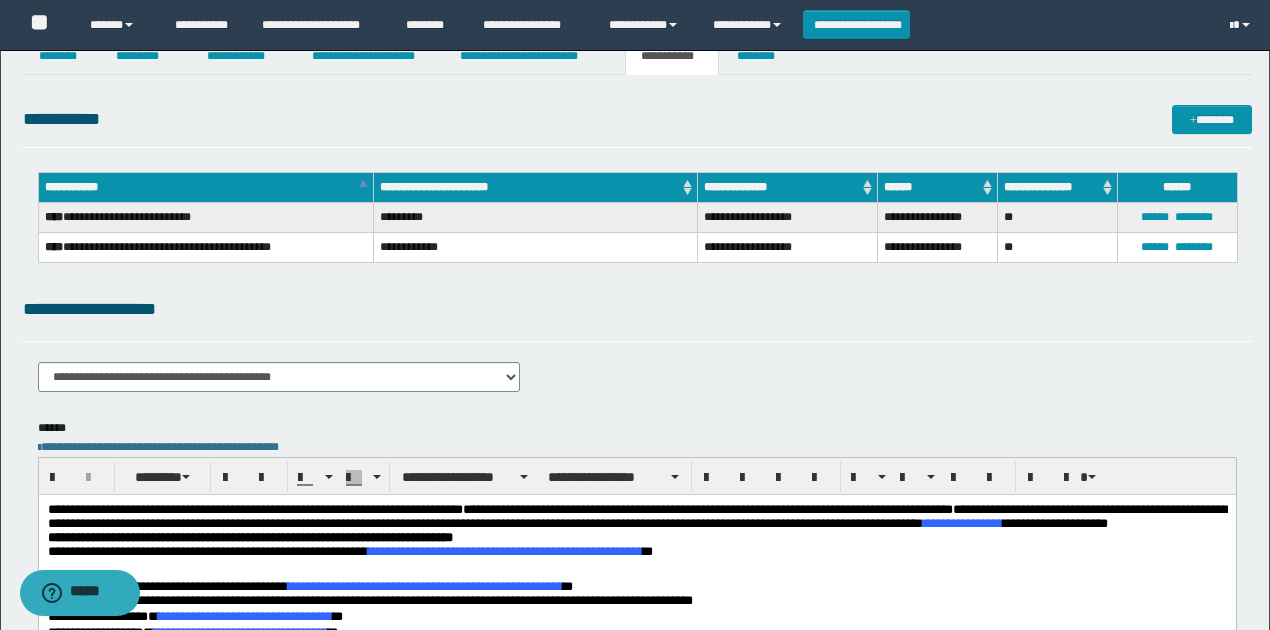 scroll, scrollTop: 266, scrollLeft: 0, axis: vertical 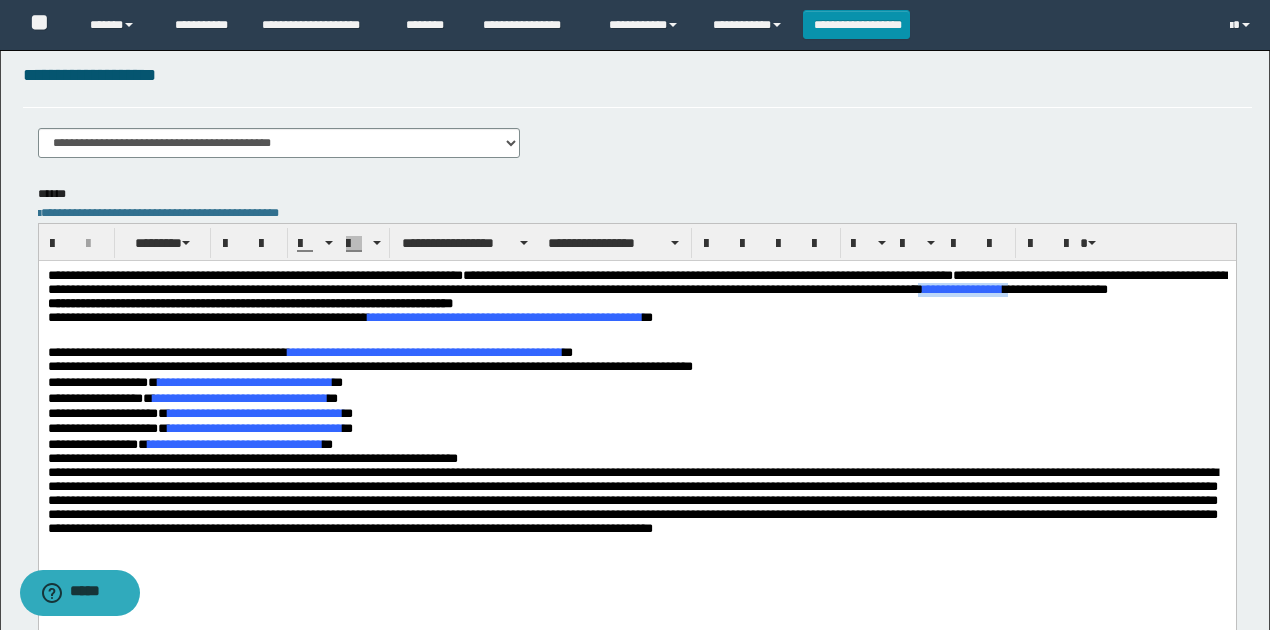 drag, startPoint x: 1156, startPoint y: 288, endPoint x: 81, endPoint y: 309, distance: 1075.2051 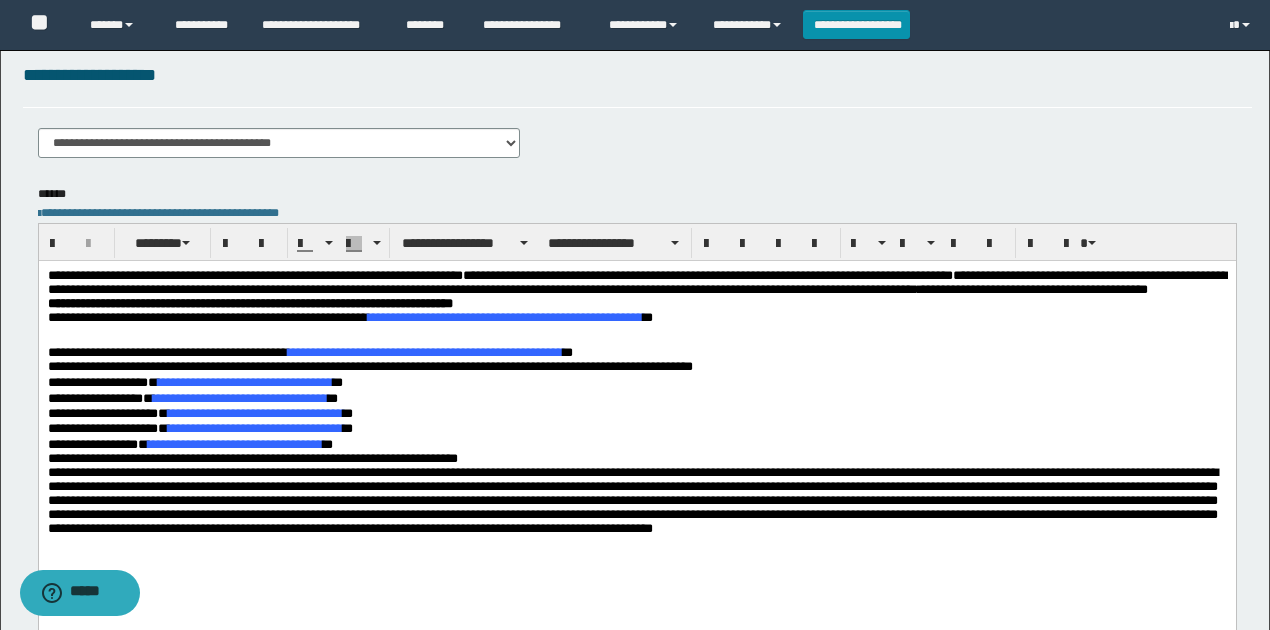 click on "**********" at bounding box center [637, 307] 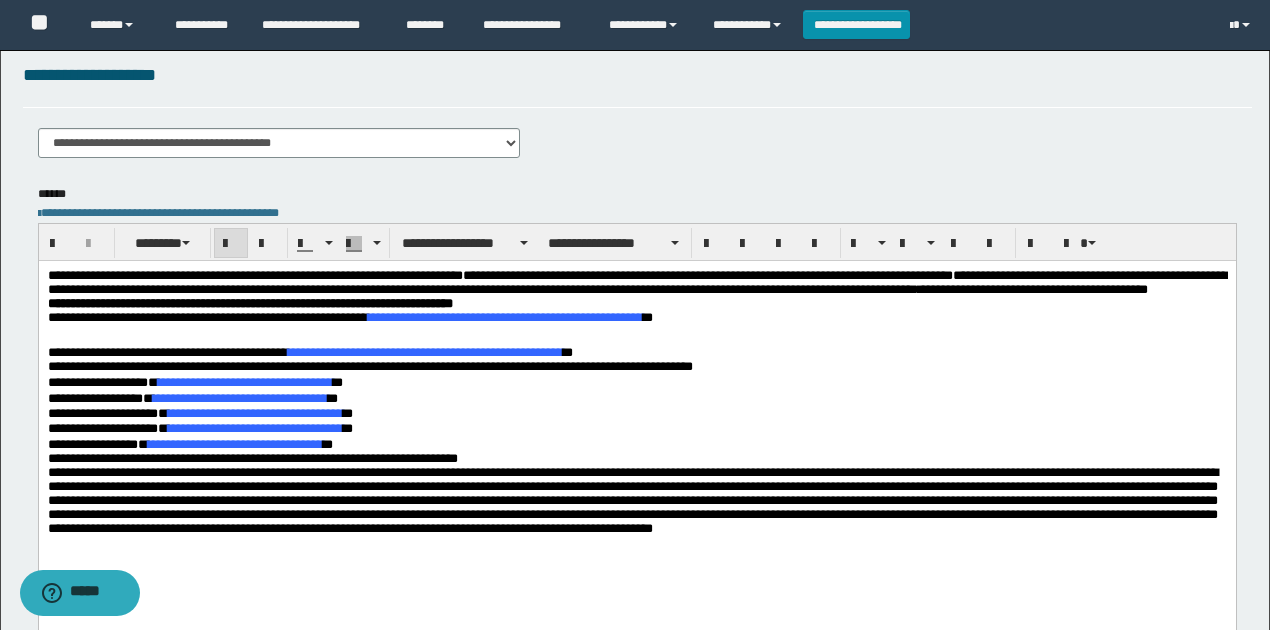 click on "**********" at bounding box center (637, 307) 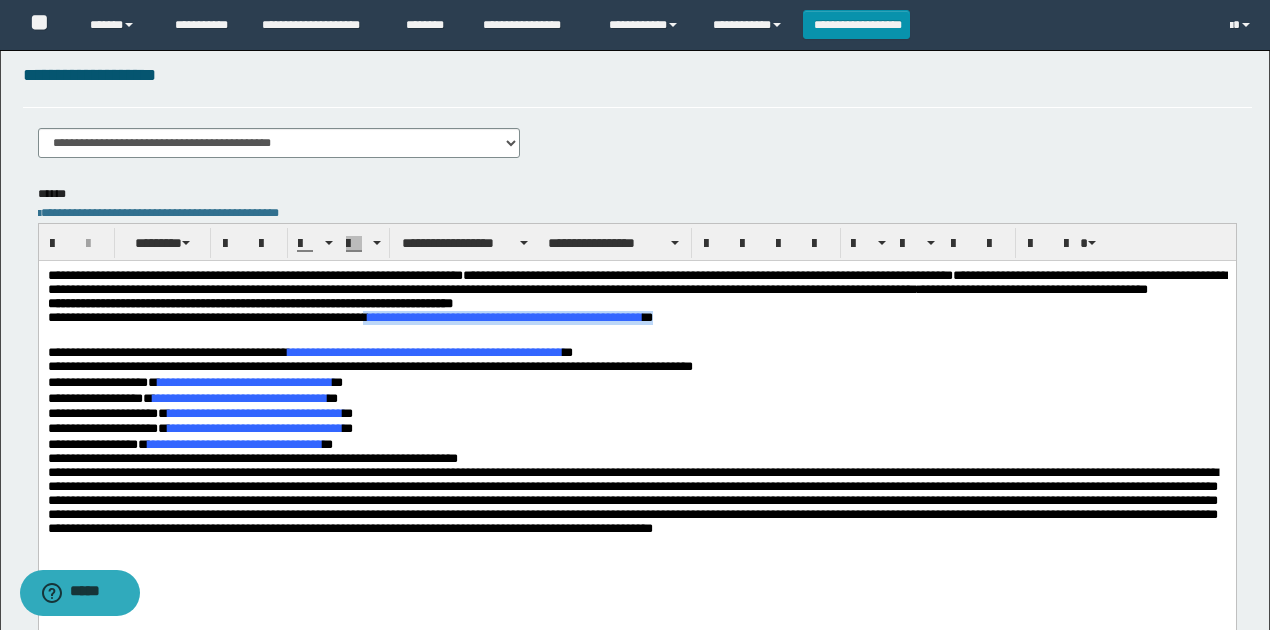 drag, startPoint x: 687, startPoint y: 333, endPoint x: 395, endPoint y: 335, distance: 292.00684 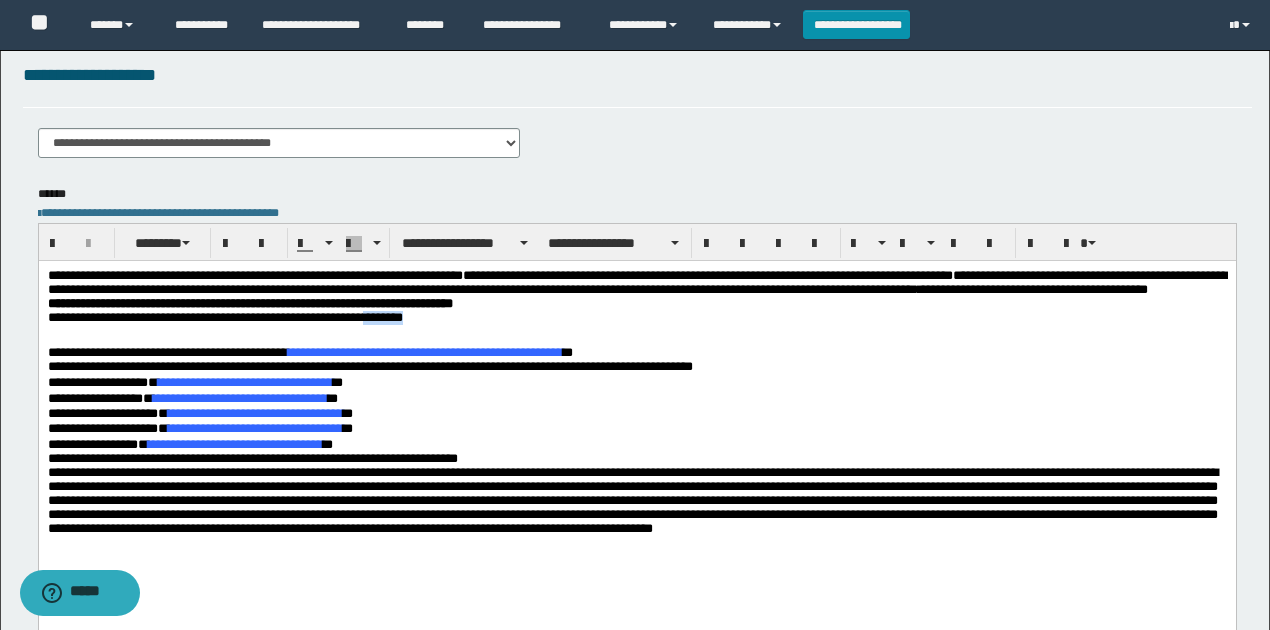 drag, startPoint x: 448, startPoint y: 334, endPoint x: 396, endPoint y: 330, distance: 52.153618 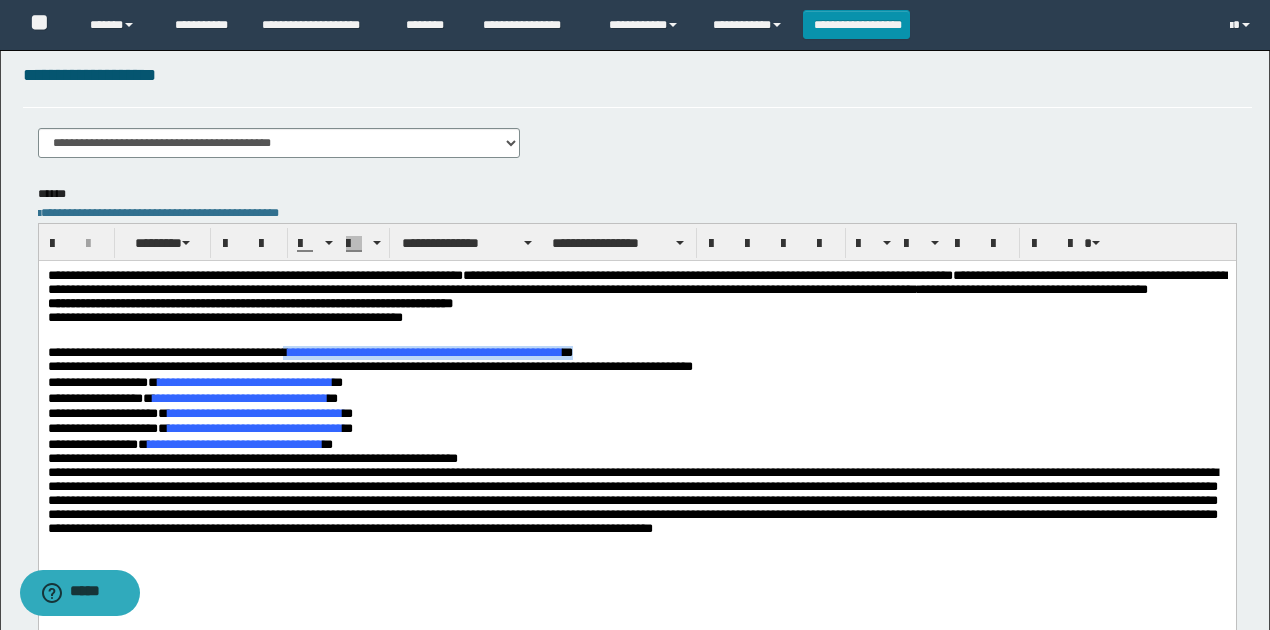 drag, startPoint x: 620, startPoint y: 350, endPoint x: 302, endPoint y: 356, distance: 318.0566 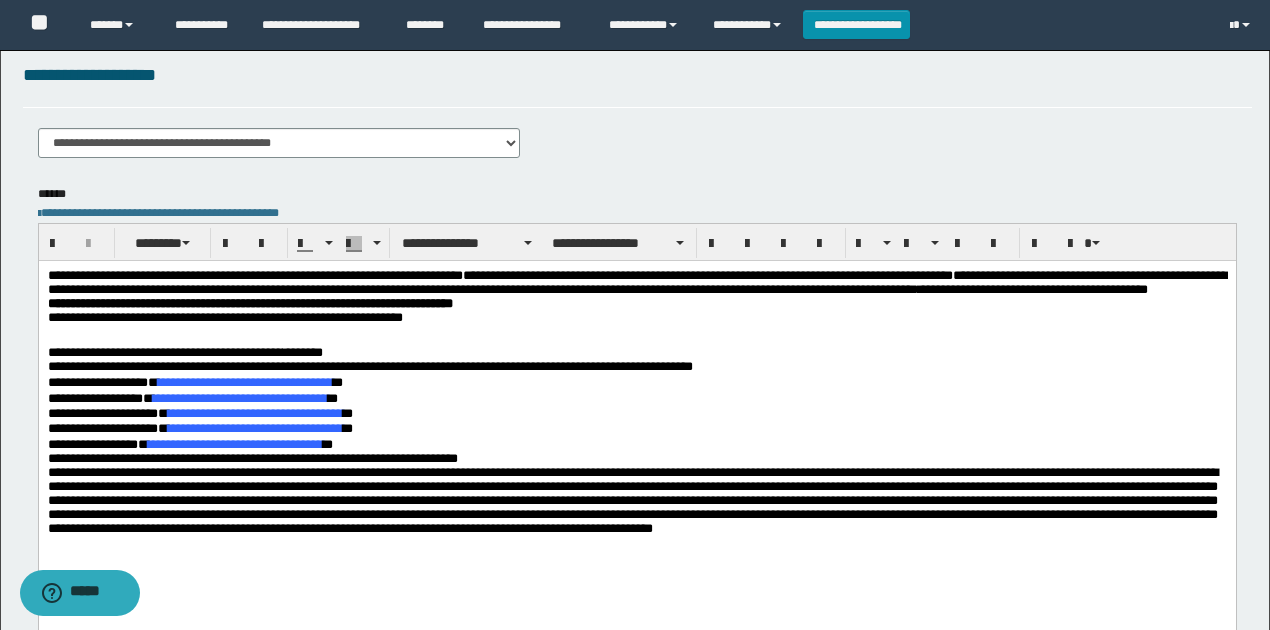 scroll, scrollTop: 466, scrollLeft: 0, axis: vertical 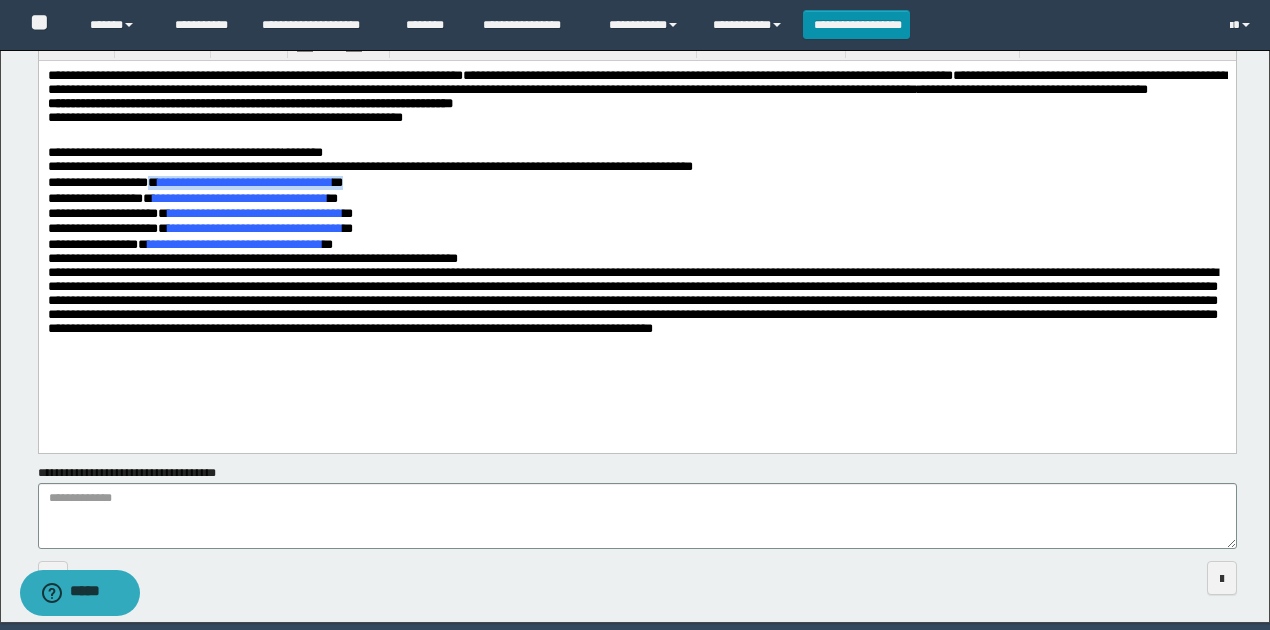 drag, startPoint x: 396, startPoint y: 181, endPoint x: 172, endPoint y: 183, distance: 224.00893 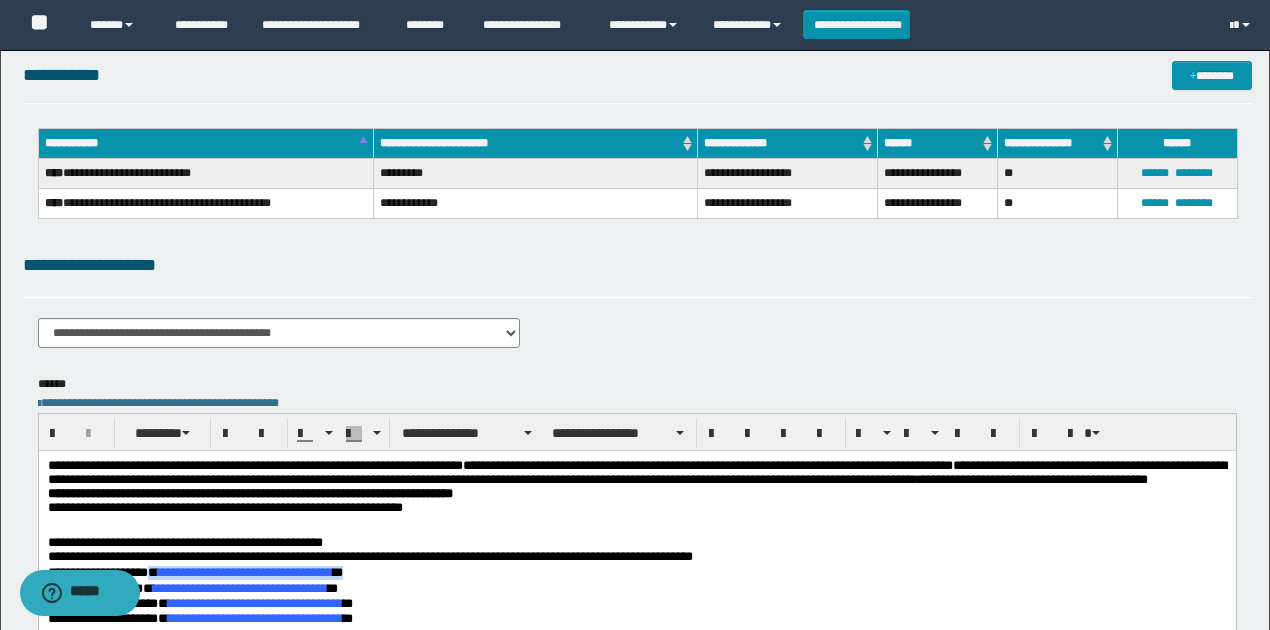 scroll, scrollTop: 0, scrollLeft: 0, axis: both 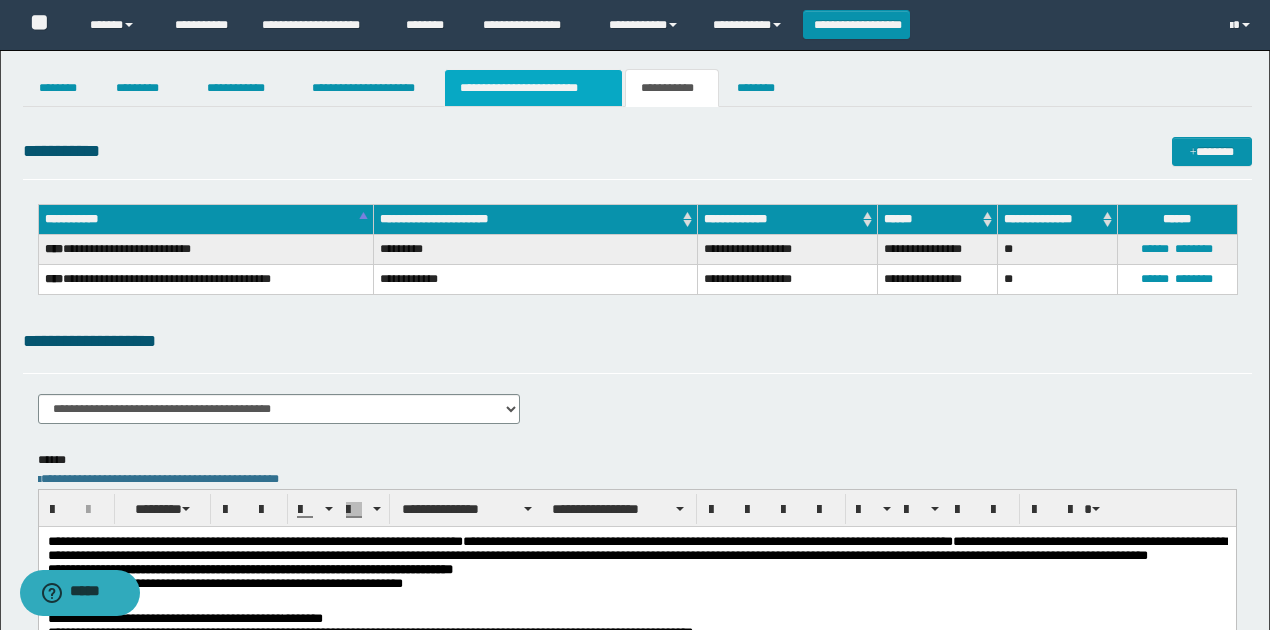 click on "**********" at bounding box center (533, 88) 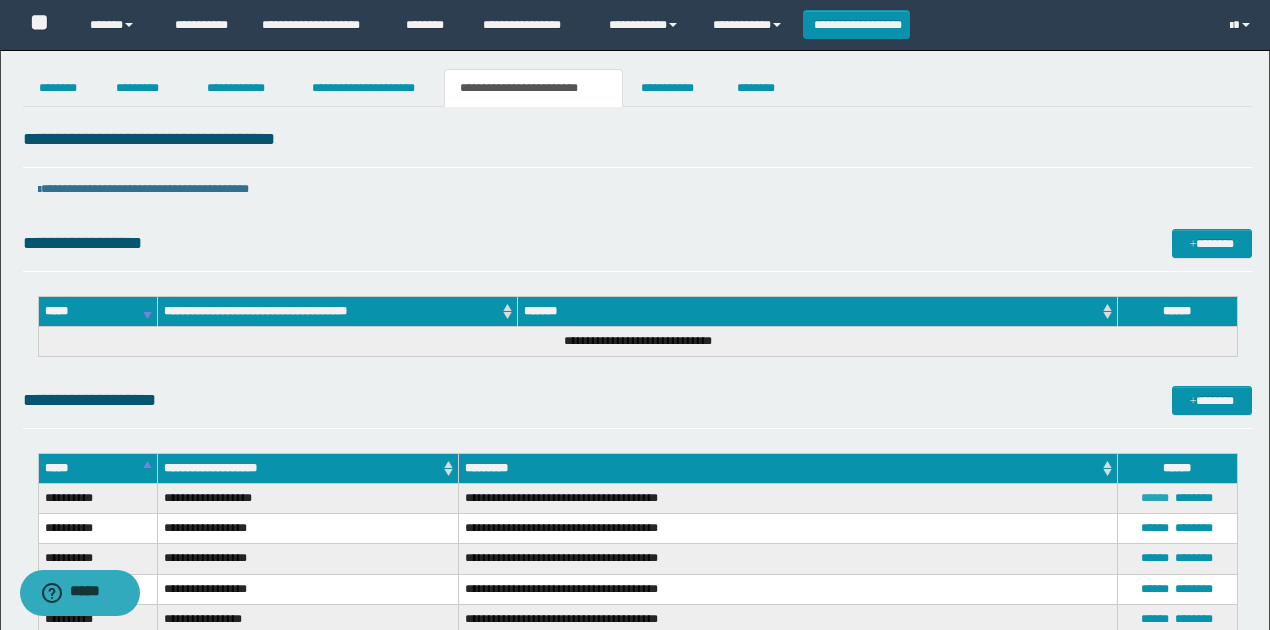 click on "******" at bounding box center [1155, 498] 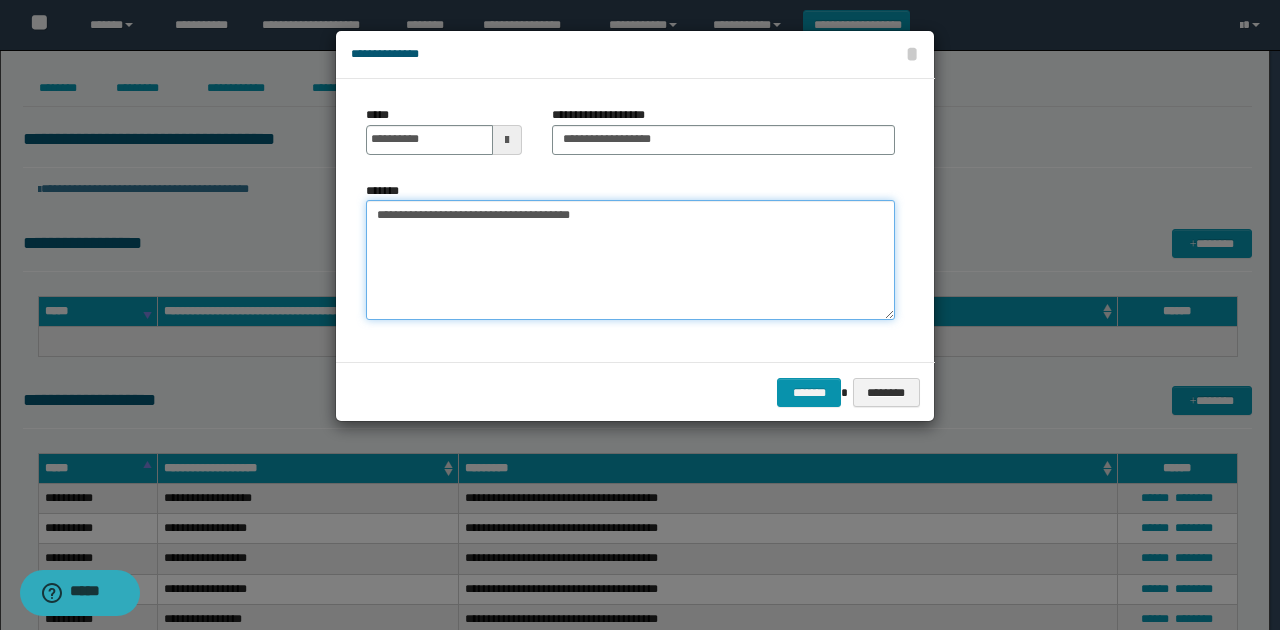 drag, startPoint x: 613, startPoint y: 229, endPoint x: 375, endPoint y: 218, distance: 238.25406 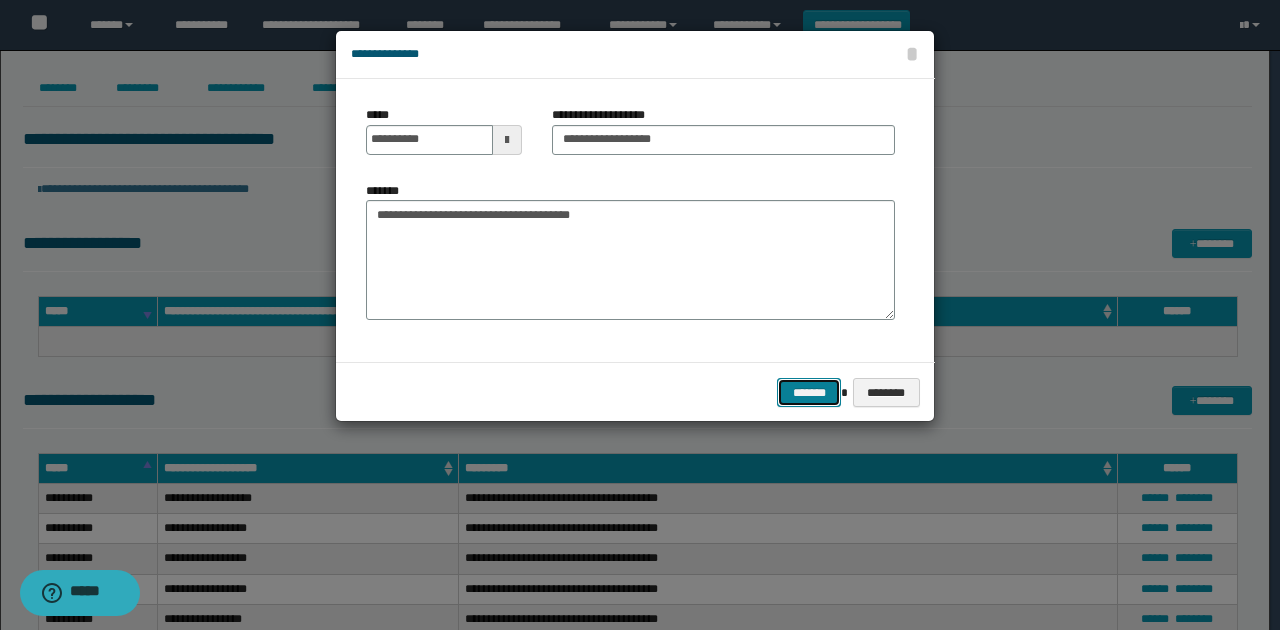 click on "*******" at bounding box center [809, 392] 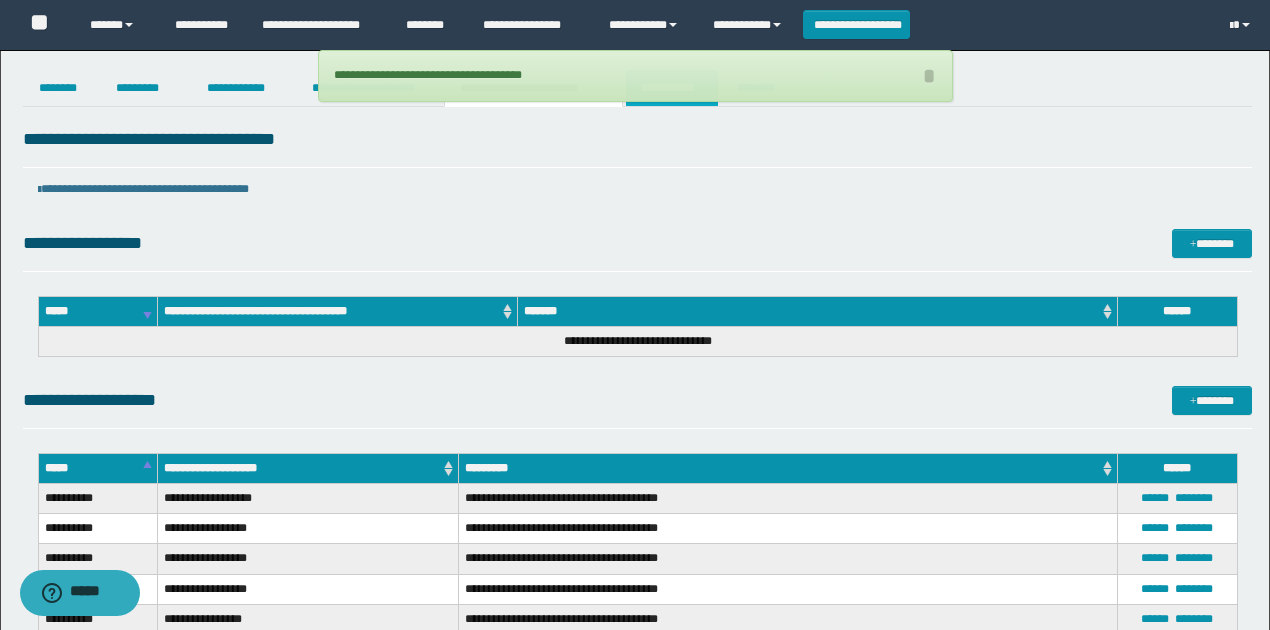 click on "**********" at bounding box center (672, 88) 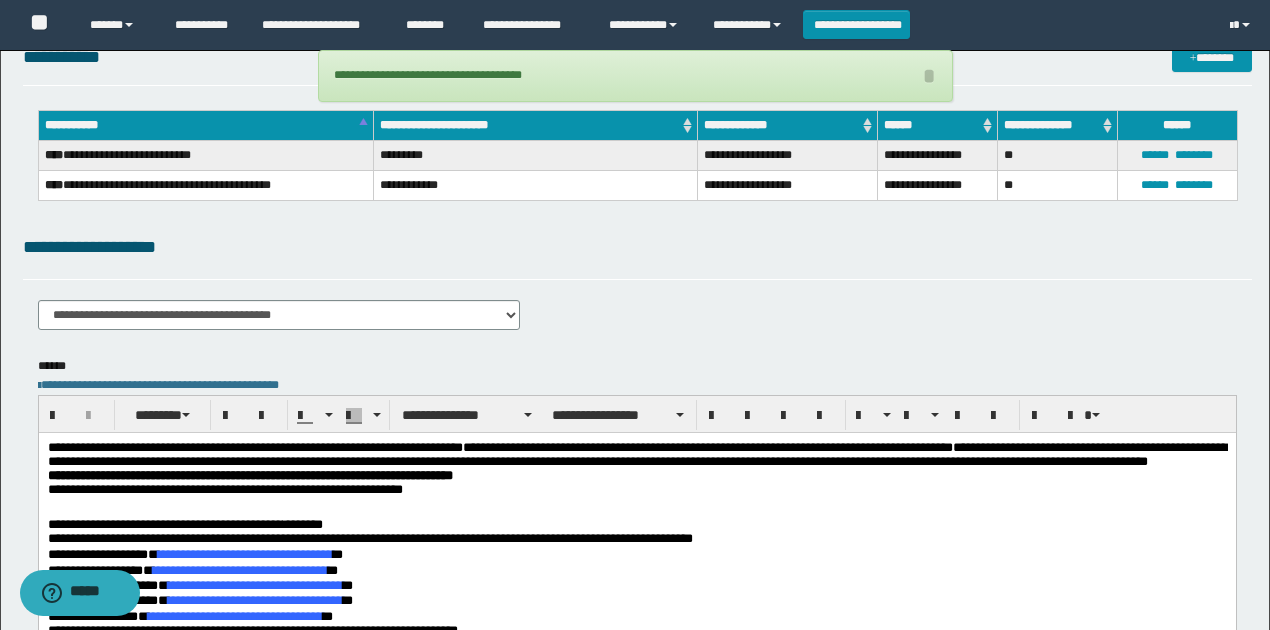 scroll, scrollTop: 200, scrollLeft: 0, axis: vertical 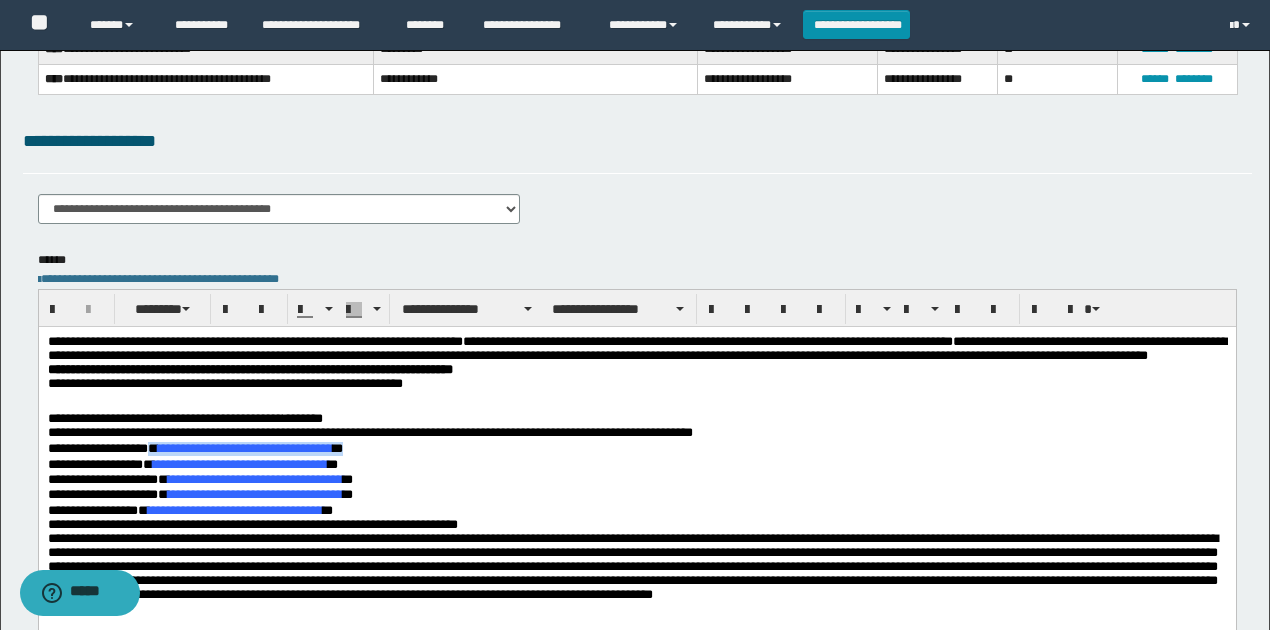 drag, startPoint x: 173, startPoint y: 446, endPoint x: 394, endPoint y: 446, distance: 221 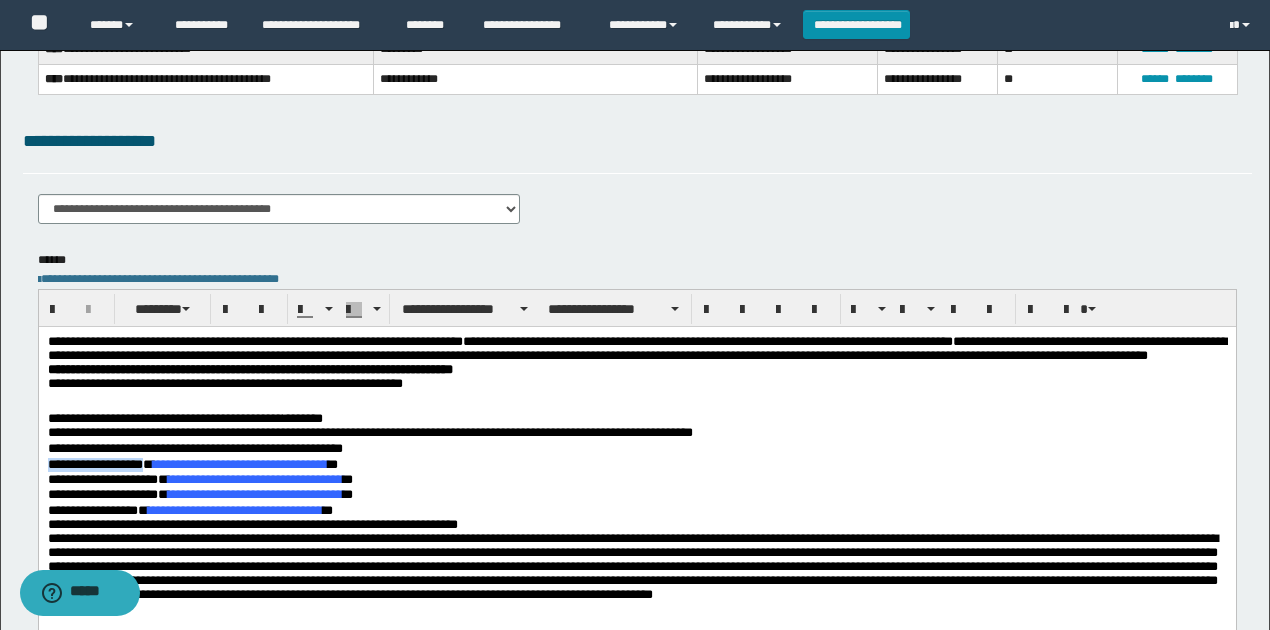 drag, startPoint x: 143, startPoint y: 462, endPoint x: 386, endPoint y: 456, distance: 243.07407 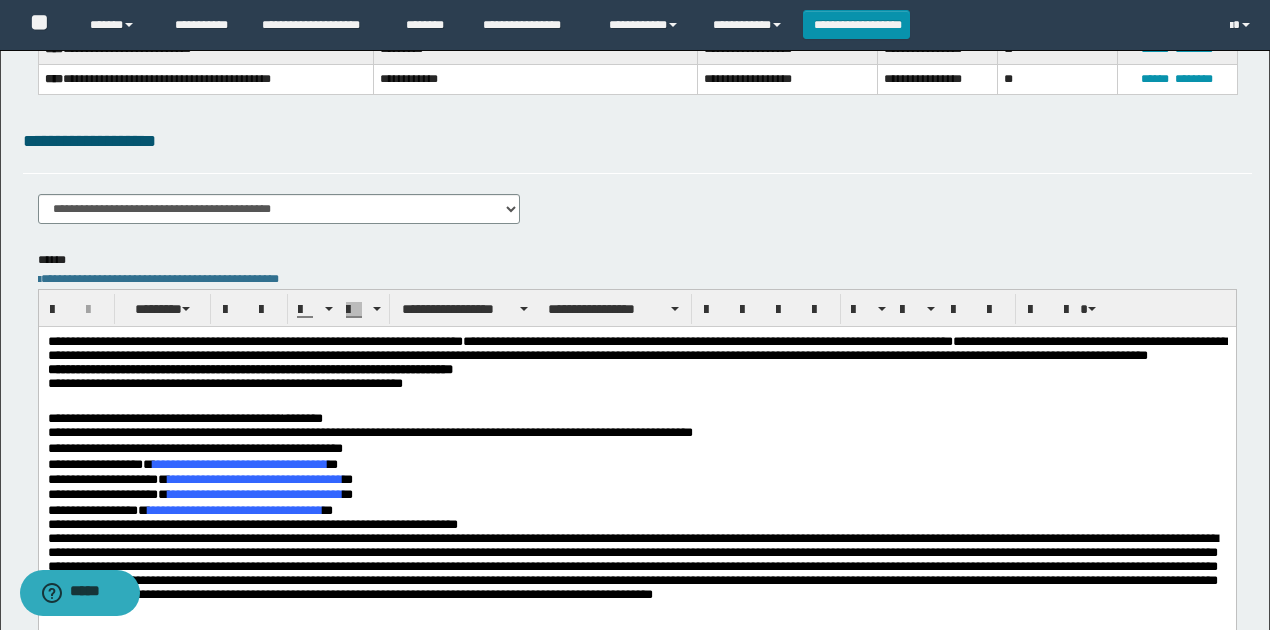 click on "**********" at bounding box center [637, 465] 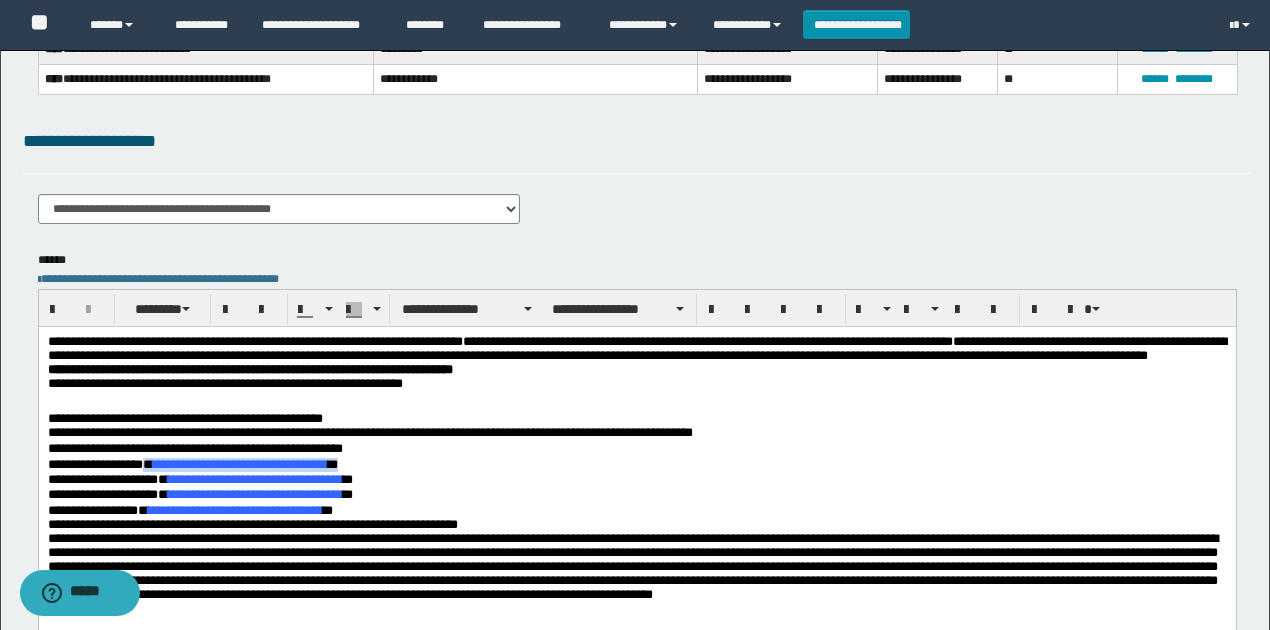 drag, startPoint x: 240, startPoint y: 459, endPoint x: 146, endPoint y: 463, distance: 94.08507 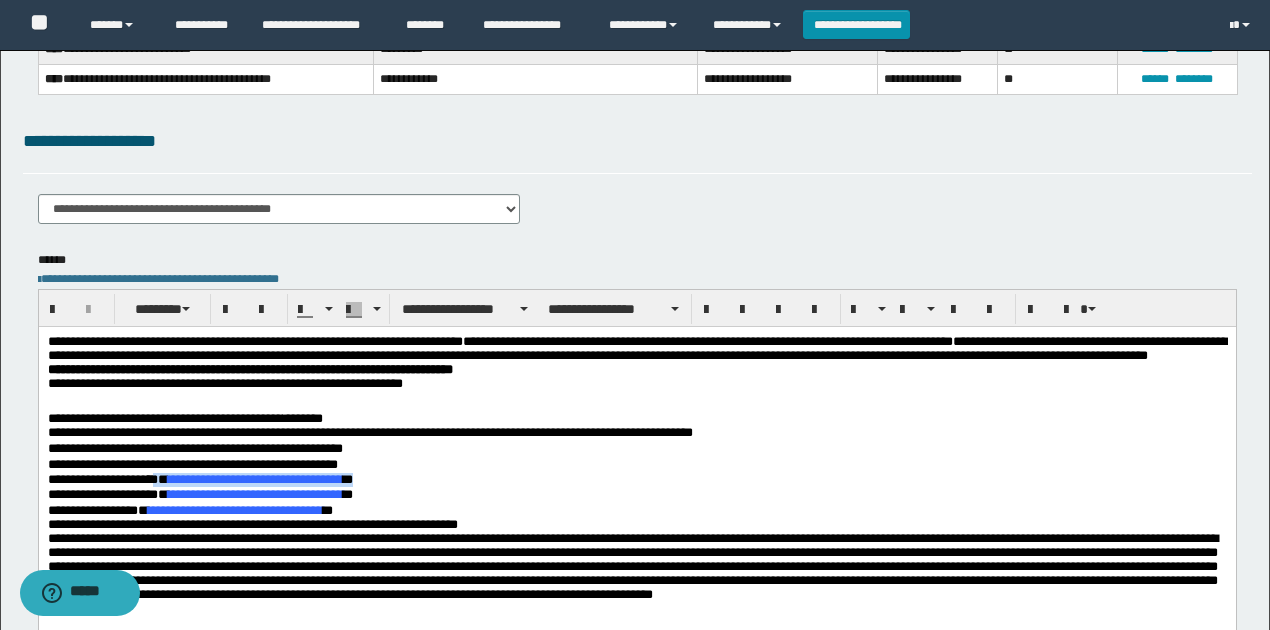 drag, startPoint x: 404, startPoint y: 482, endPoint x: 183, endPoint y: 476, distance: 221.08144 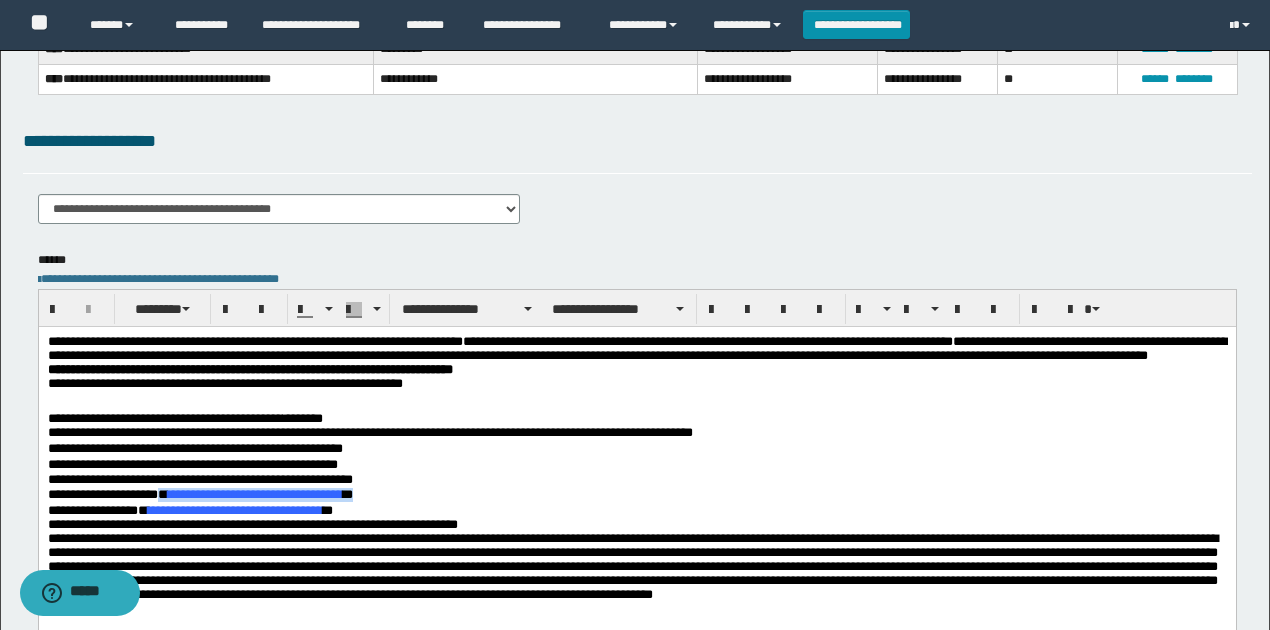 drag, startPoint x: 411, startPoint y: 495, endPoint x: 183, endPoint y: 492, distance: 228.01973 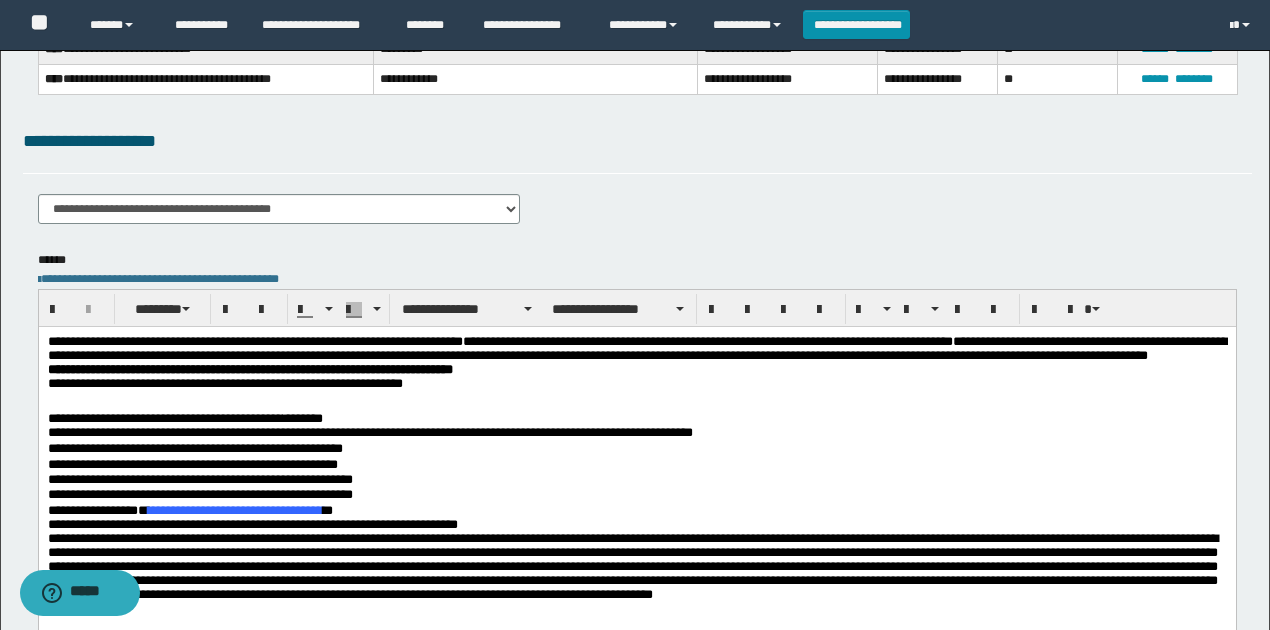 click on "**********" at bounding box center [234, 510] 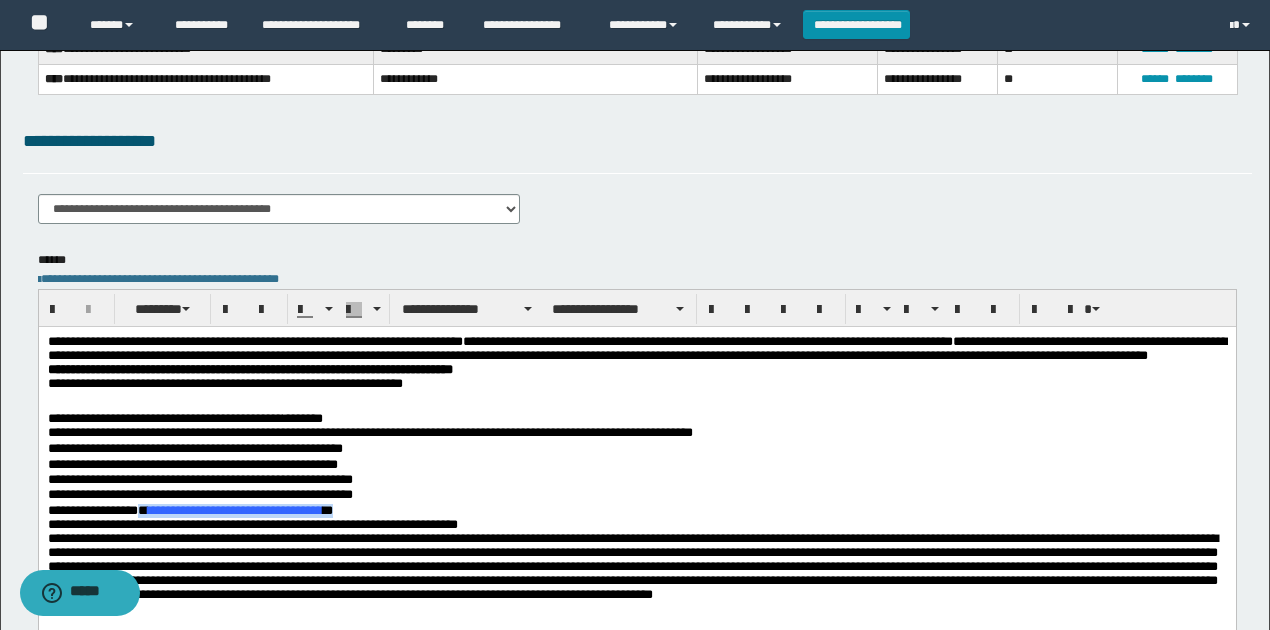 drag, startPoint x: 352, startPoint y: 510, endPoint x: 136, endPoint y: 506, distance: 216.03703 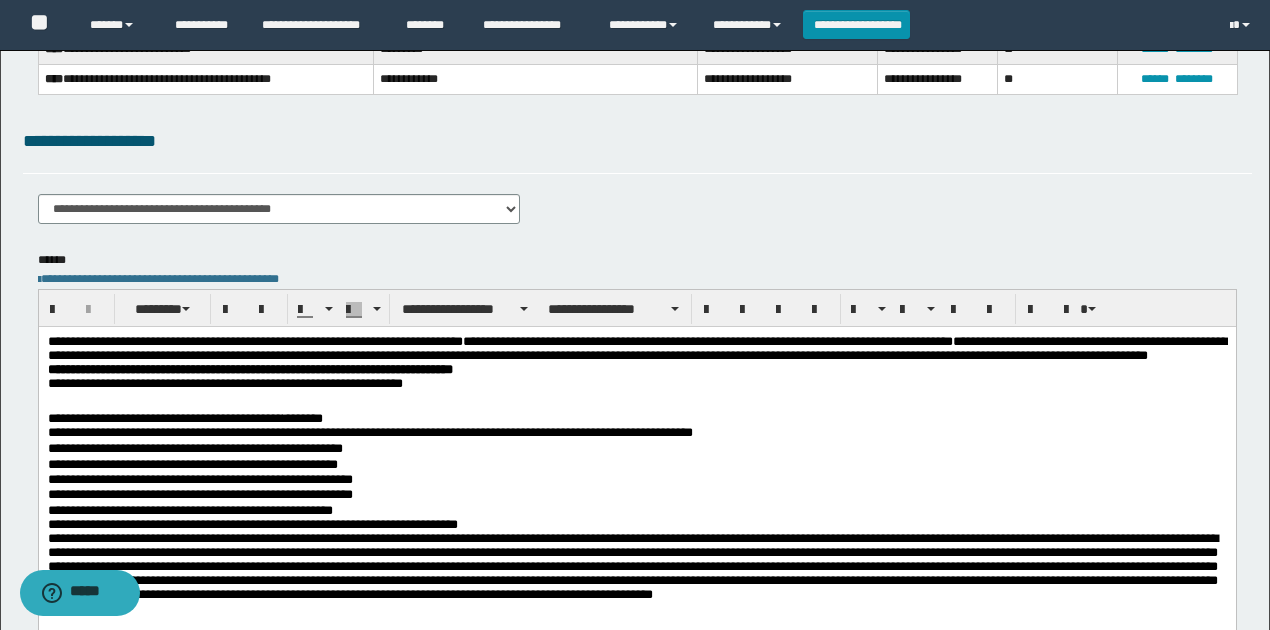 click on "**********" at bounding box center [637, 465] 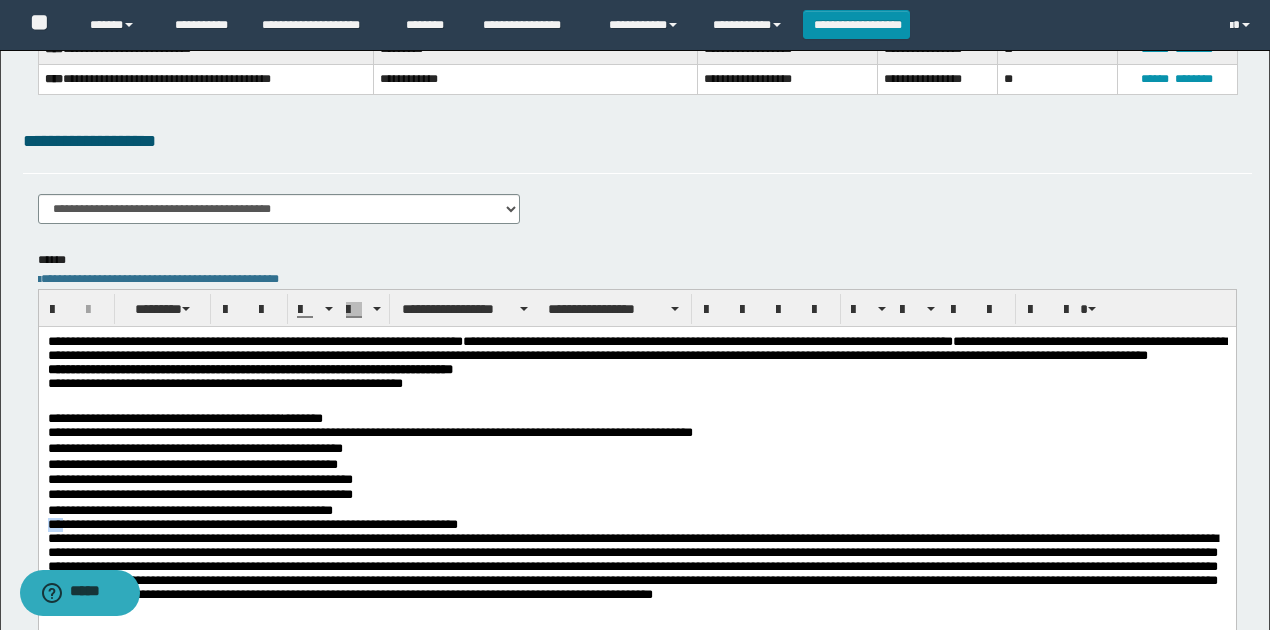 drag, startPoint x: 63, startPoint y: 526, endPoint x: 36, endPoint y: 519, distance: 27.89265 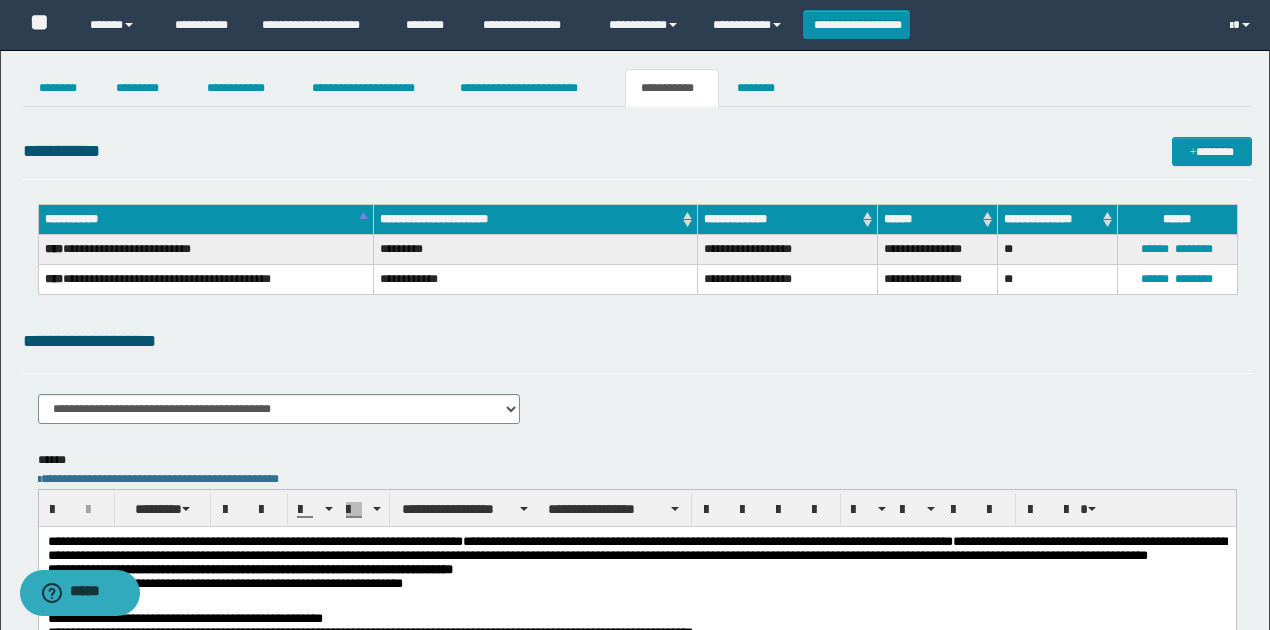 scroll, scrollTop: 0, scrollLeft: 0, axis: both 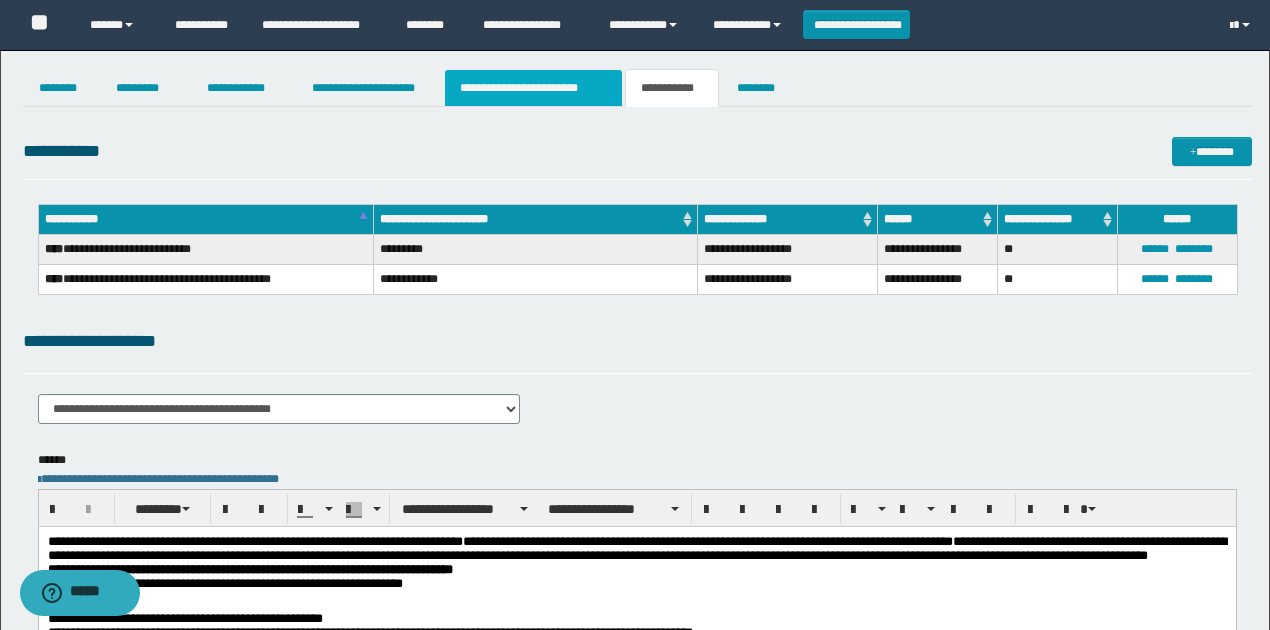 click on "**********" at bounding box center [533, 88] 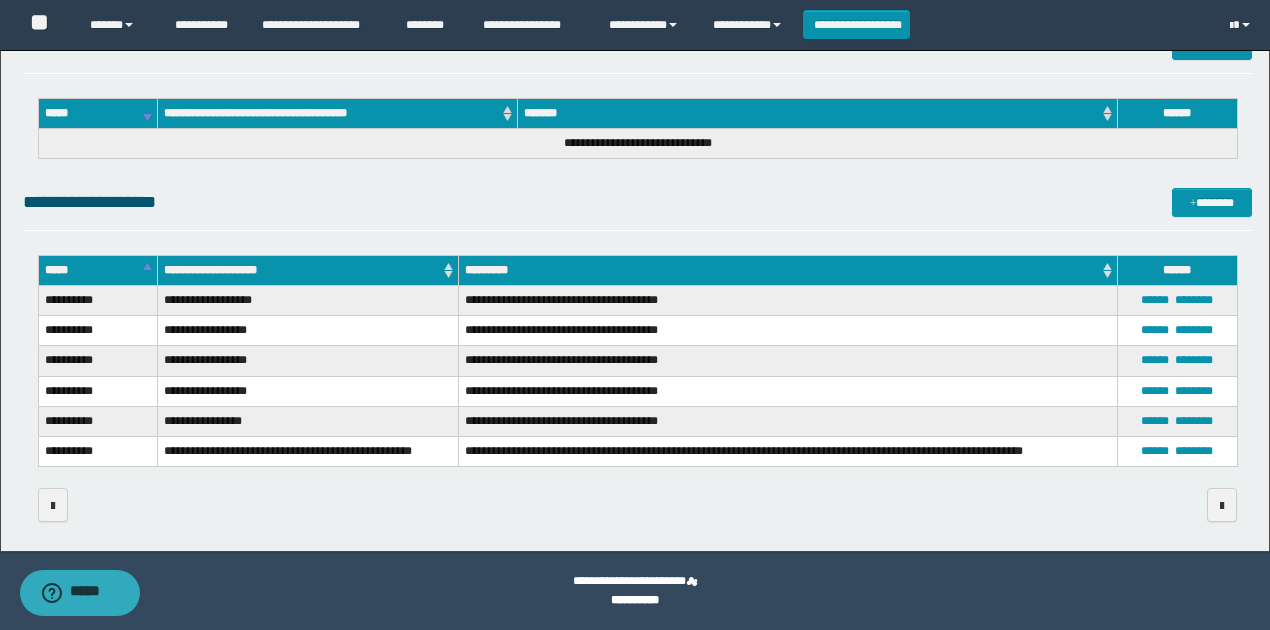scroll, scrollTop: 0, scrollLeft: 0, axis: both 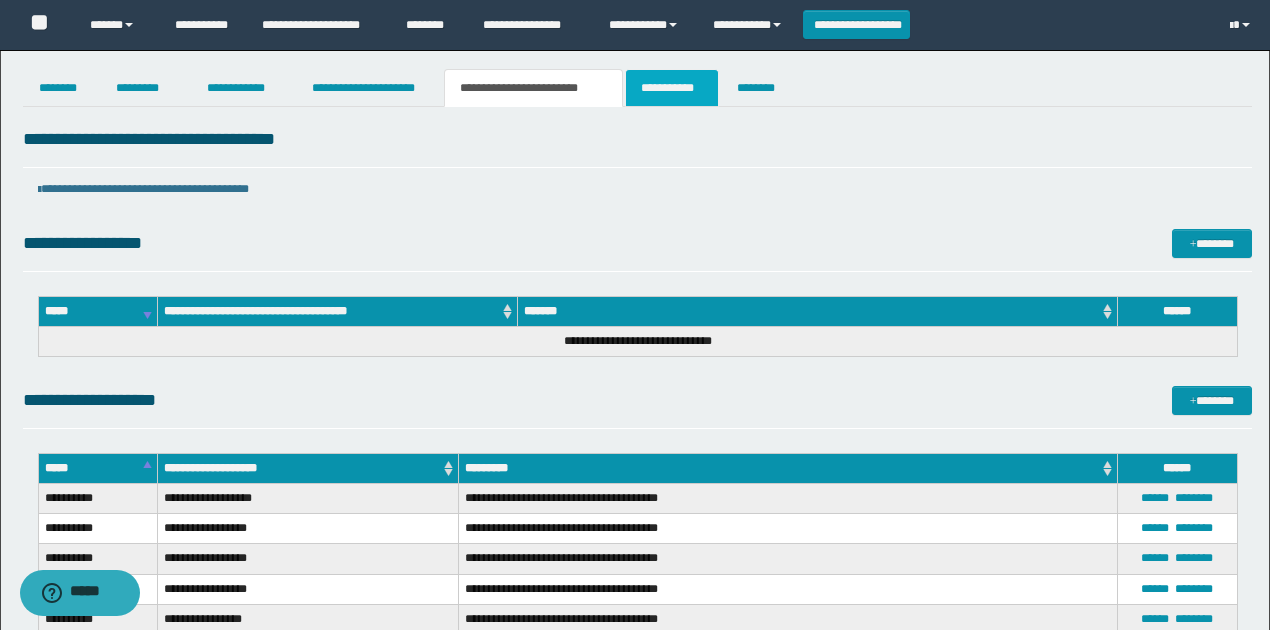 click on "**********" at bounding box center (672, 88) 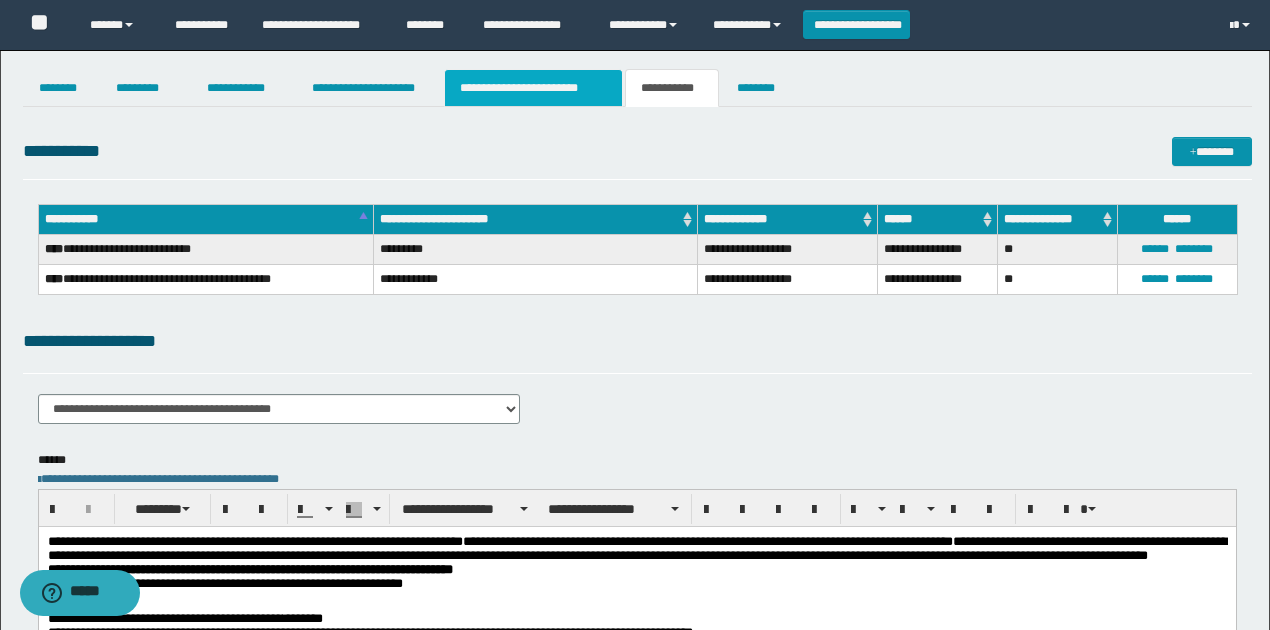 click on "**********" at bounding box center (533, 88) 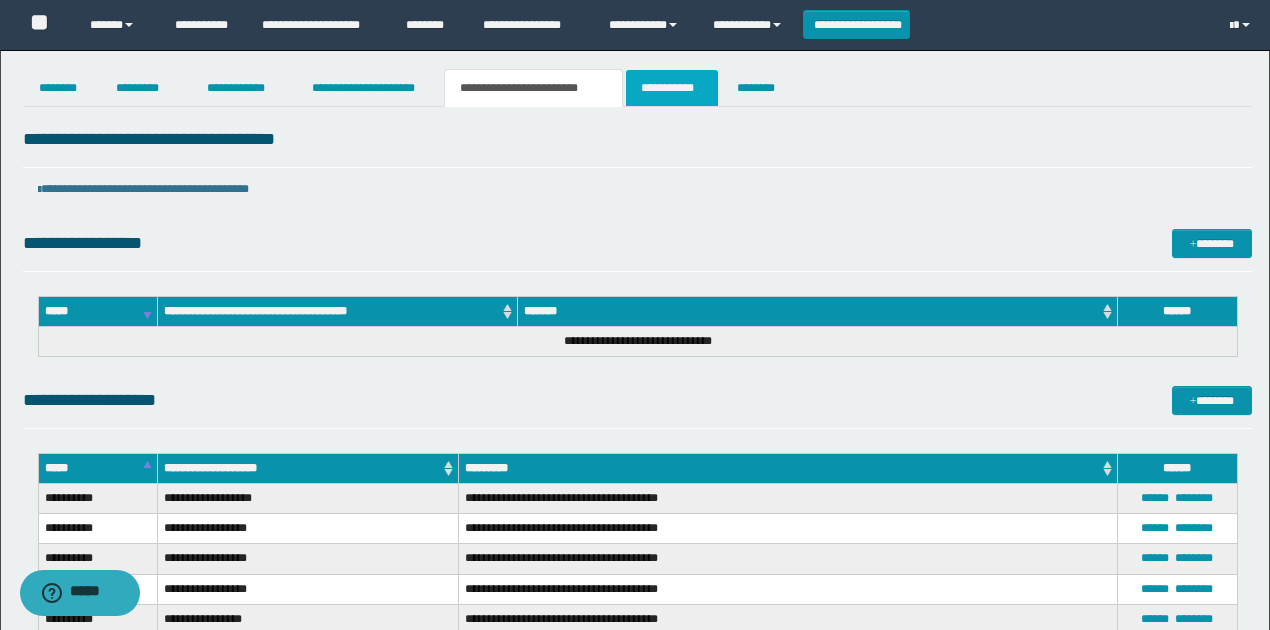click on "**********" at bounding box center [672, 88] 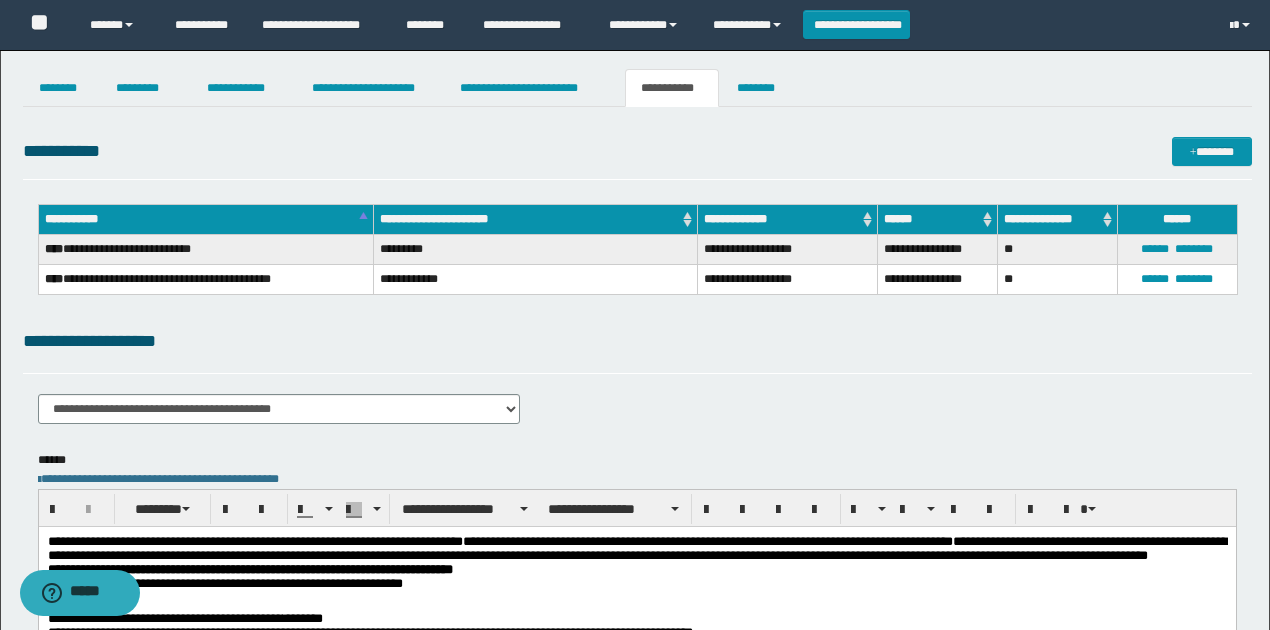click on "**********" at bounding box center (637, 341) 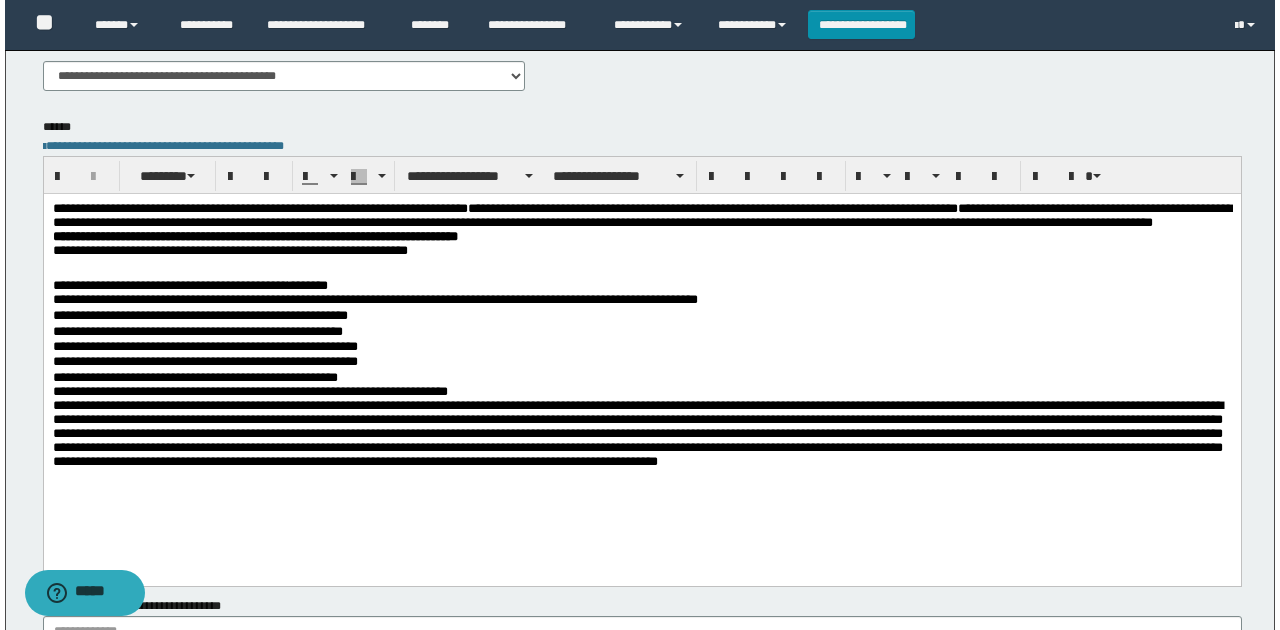 scroll, scrollTop: 0, scrollLeft: 0, axis: both 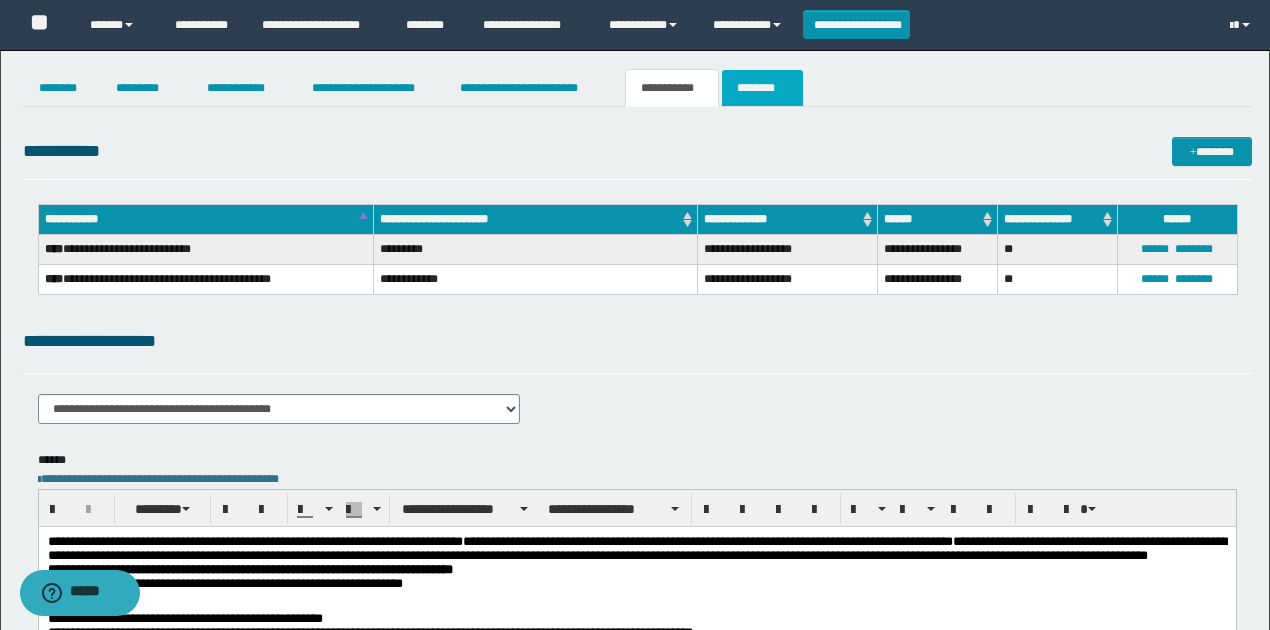 click on "********" at bounding box center [762, 88] 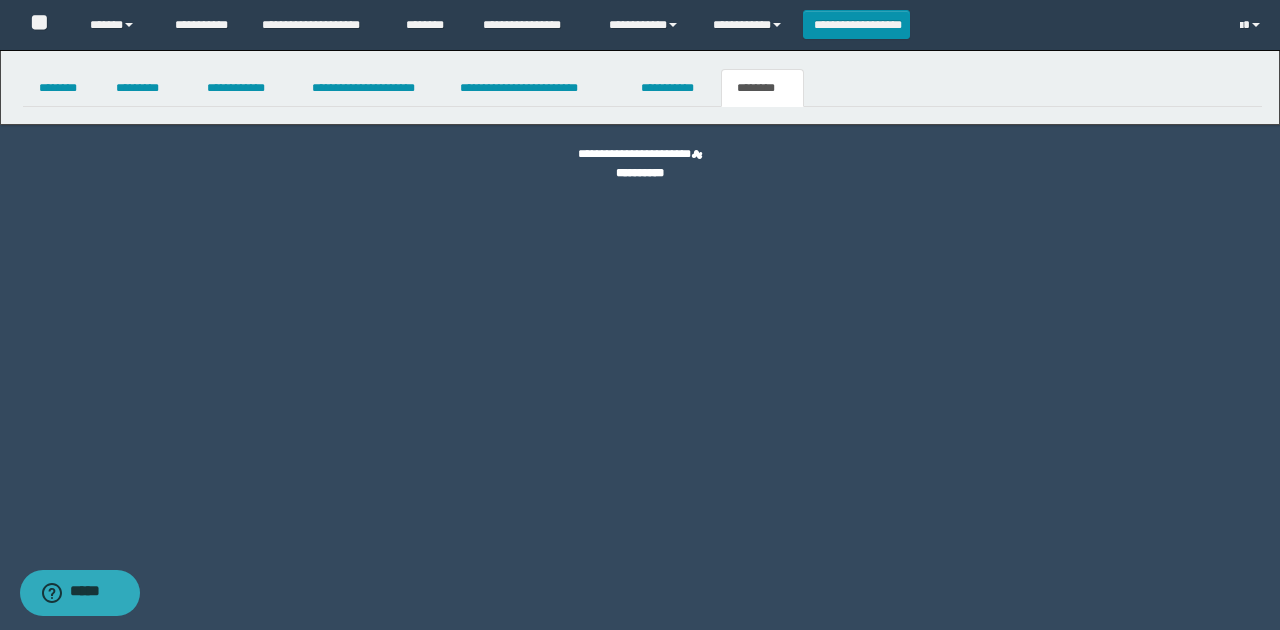 select 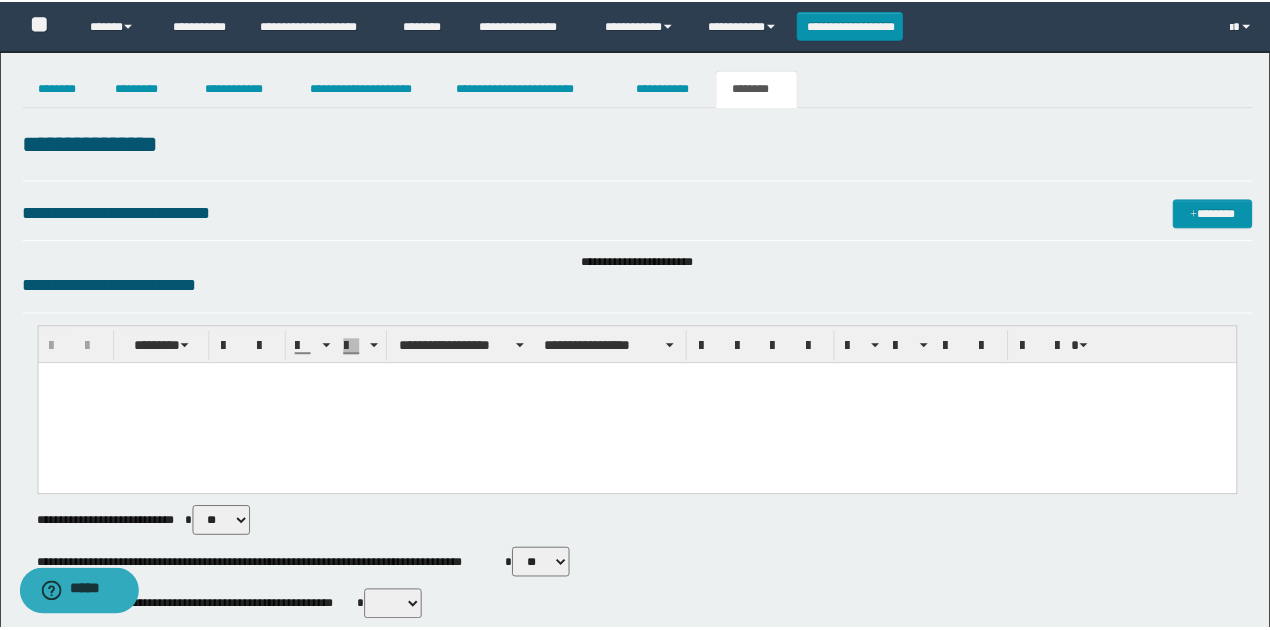 scroll, scrollTop: 0, scrollLeft: 0, axis: both 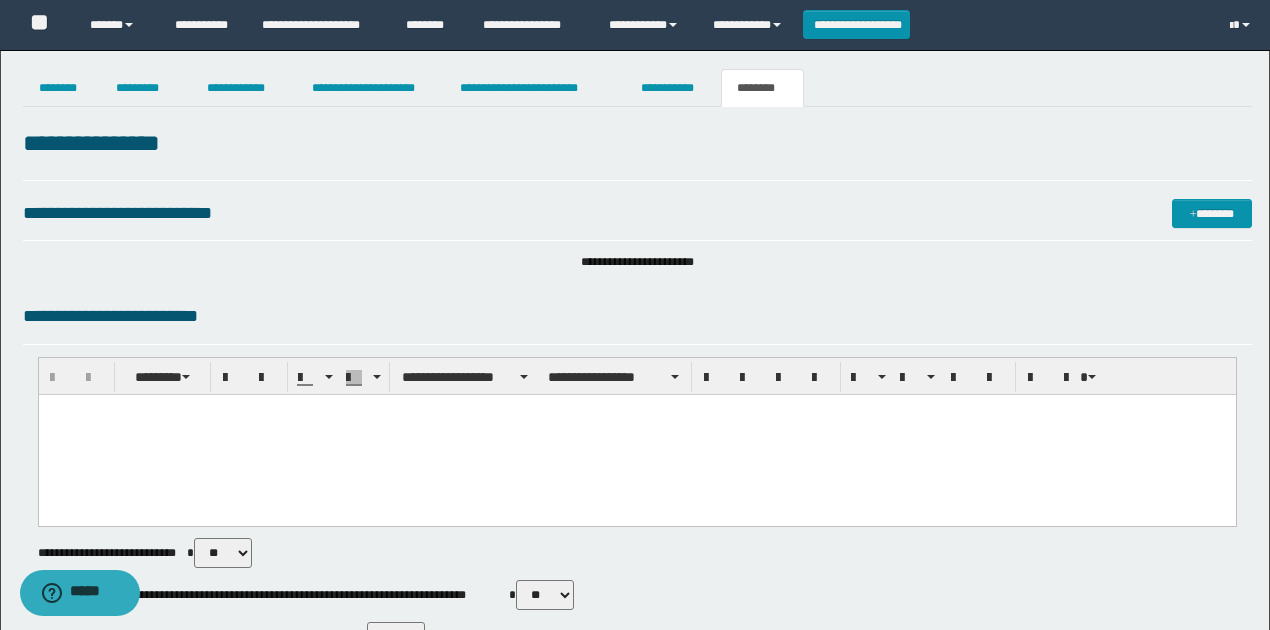 click at bounding box center [636, 435] 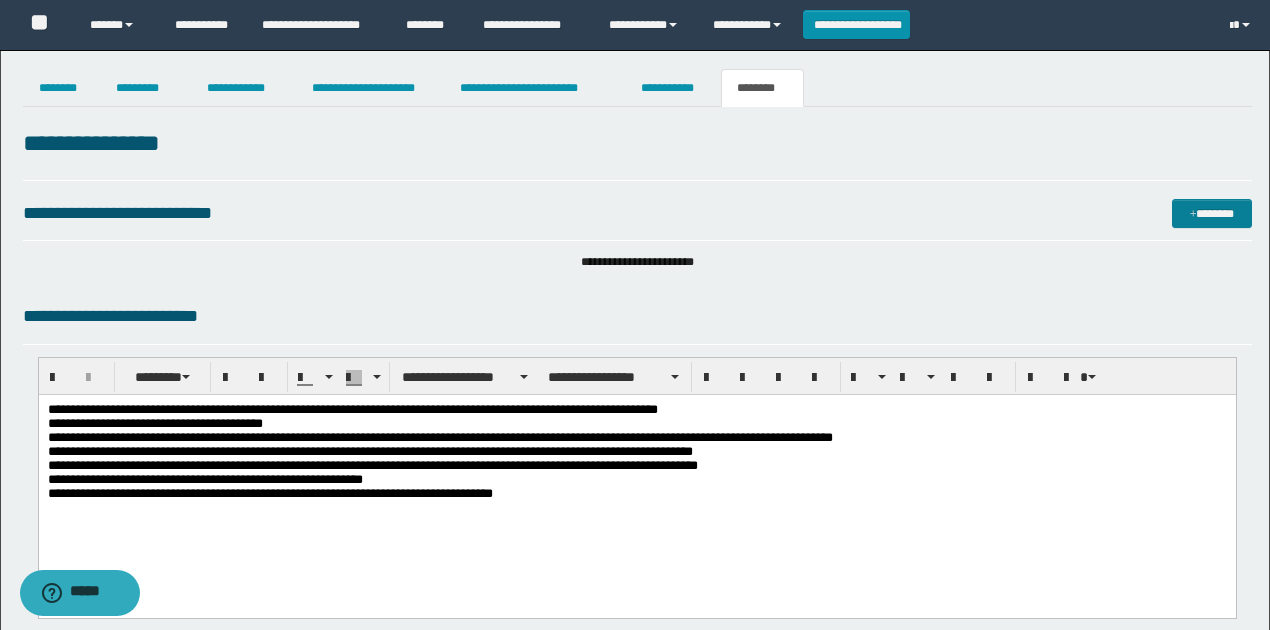 click on "*******" at bounding box center (1211, 213) 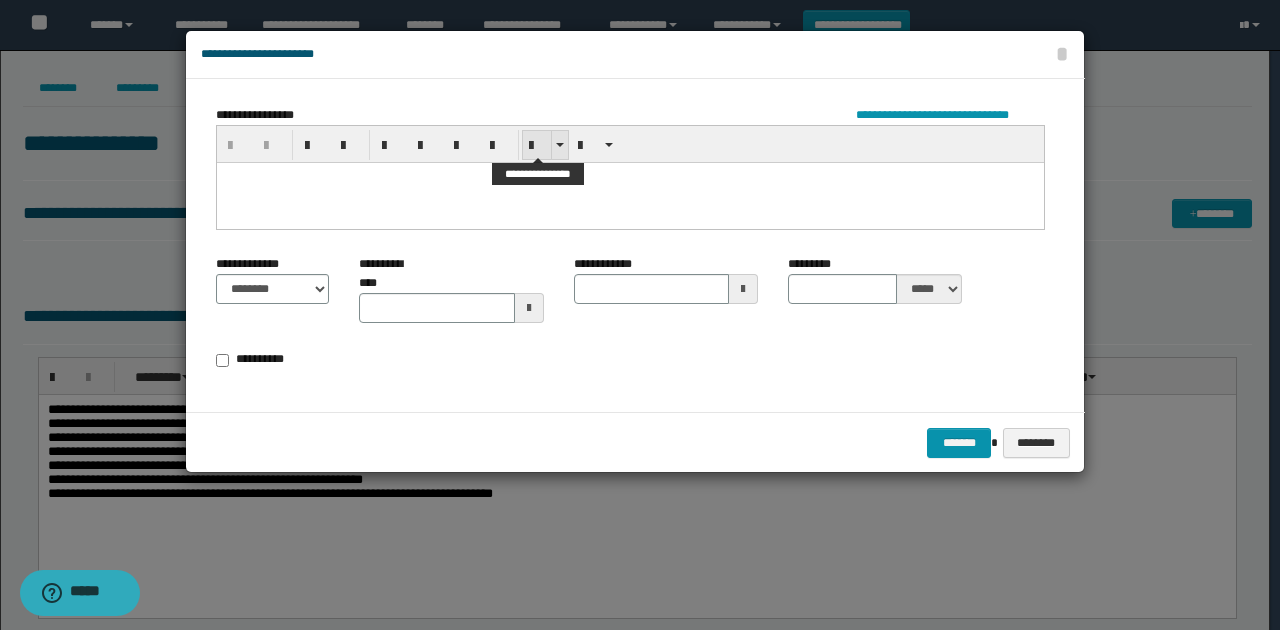 click at bounding box center [537, 146] 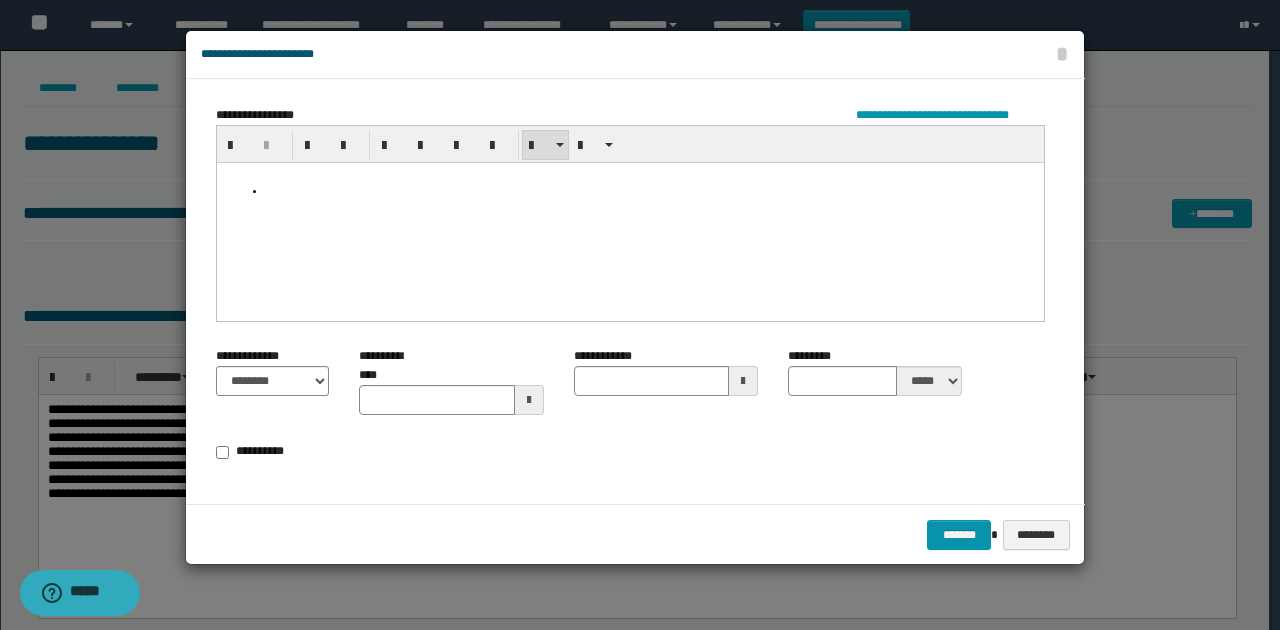 type 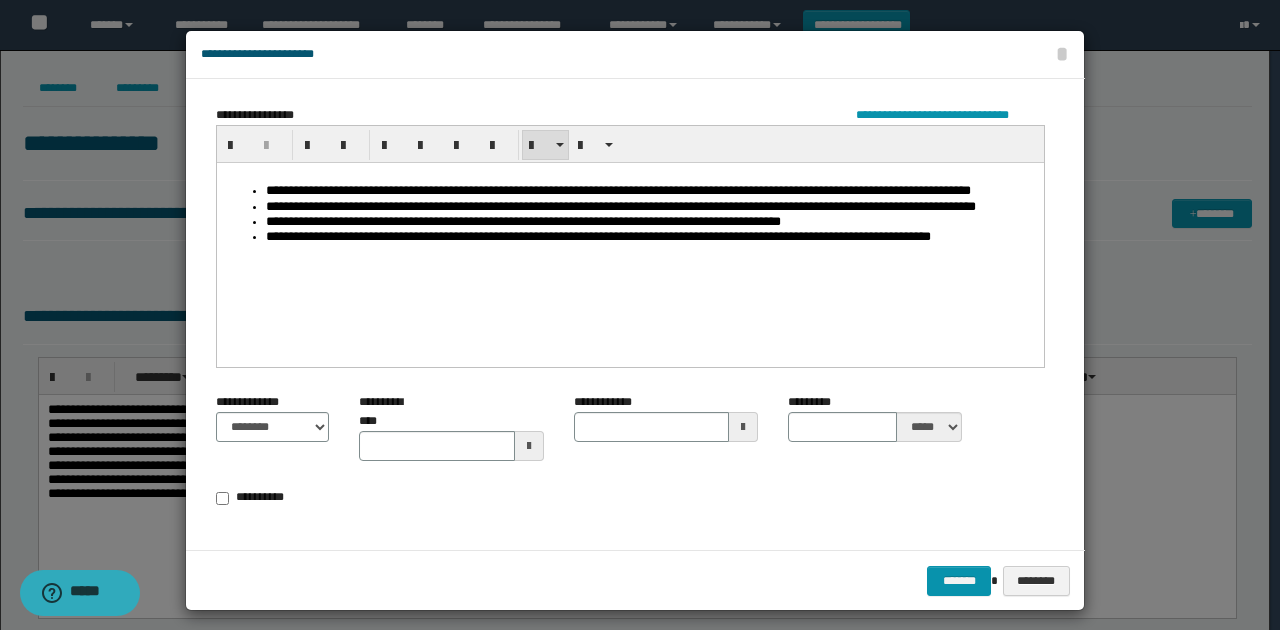 click on "**********" at bounding box center [635, 315] 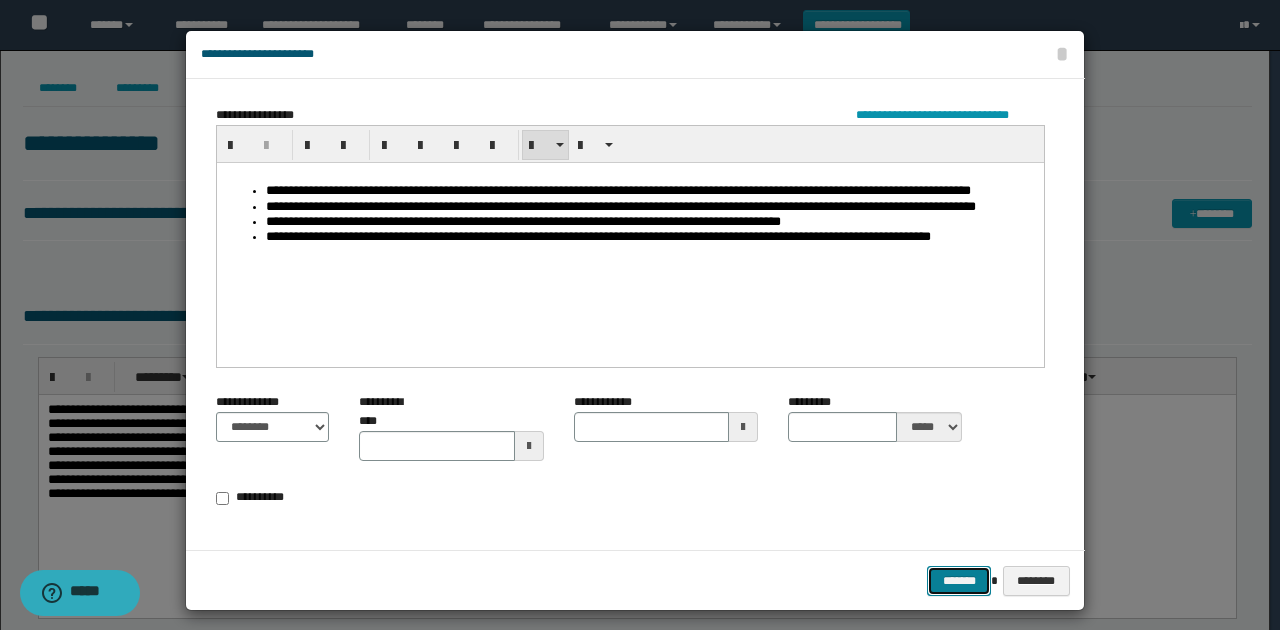 click on "*******" at bounding box center (959, 580) 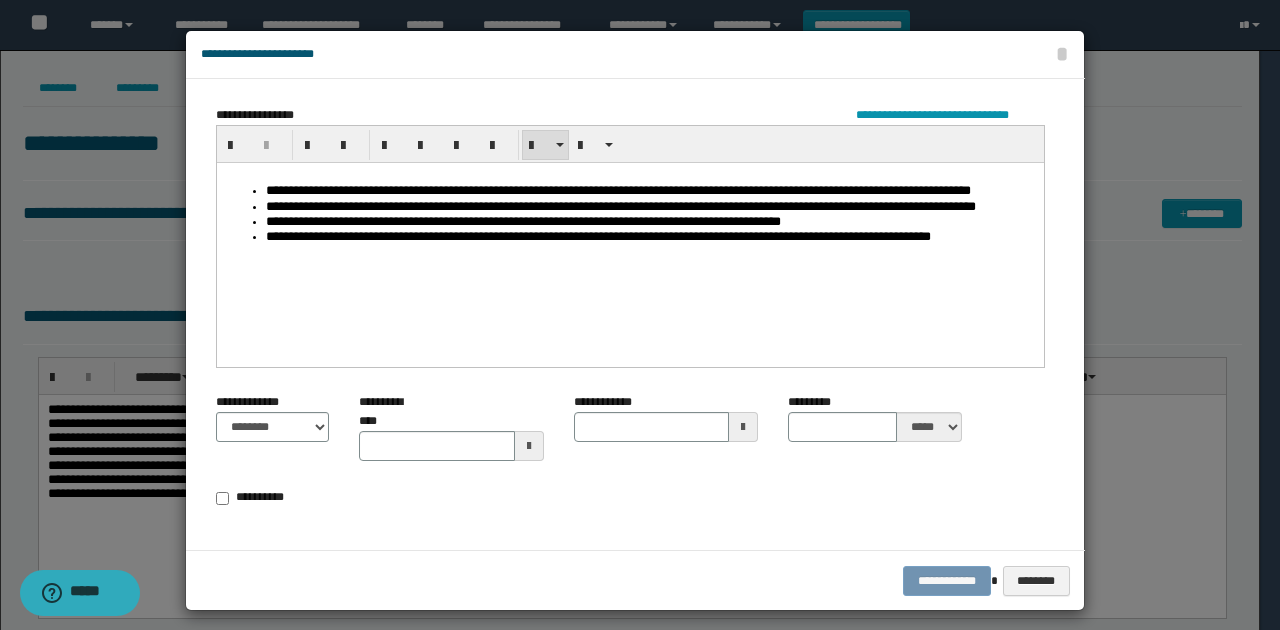 type 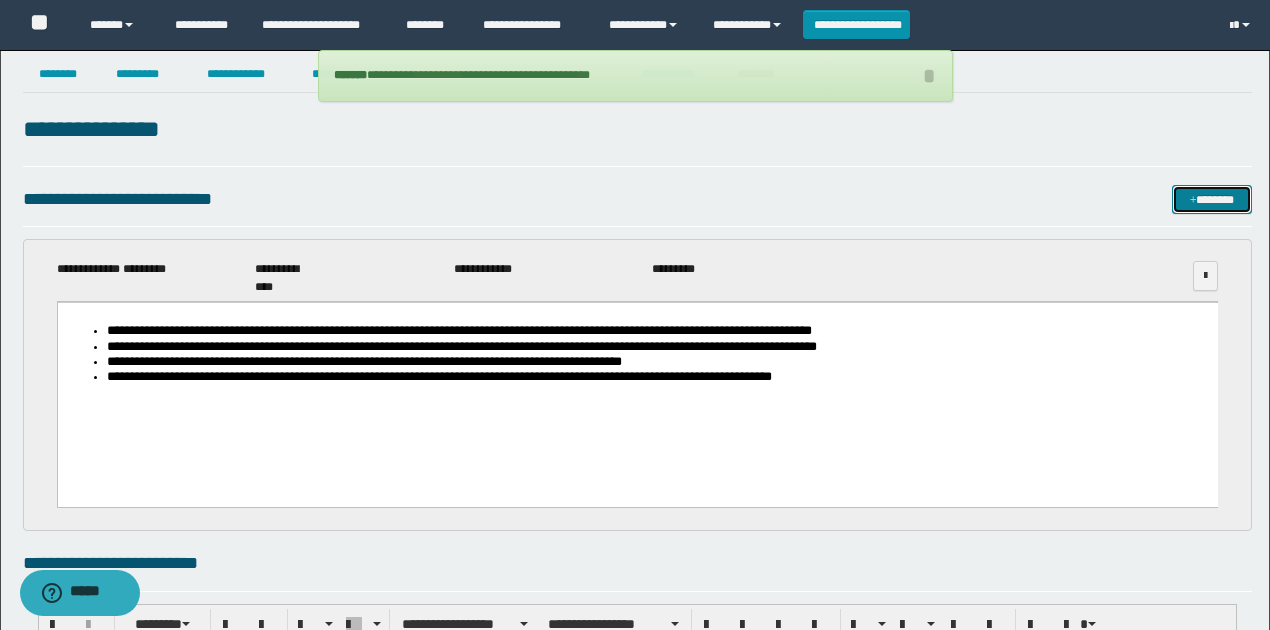 scroll, scrollTop: 0, scrollLeft: 0, axis: both 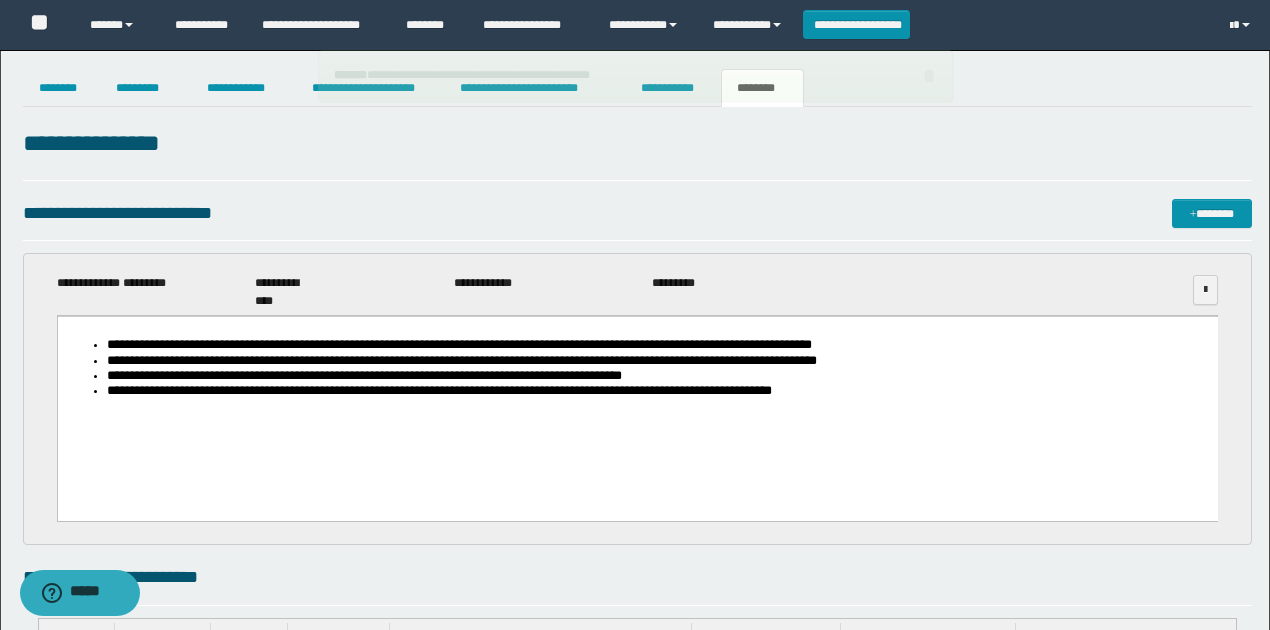 click on "**********" at bounding box center [635, 76] 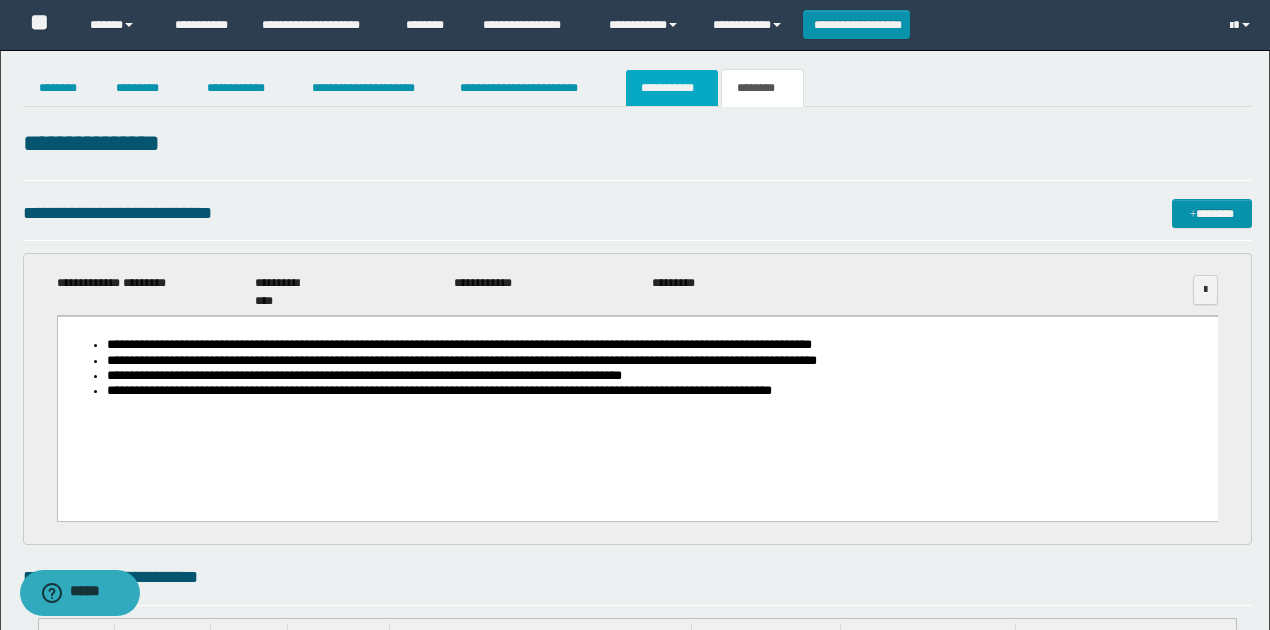 click on "**********" at bounding box center [672, 88] 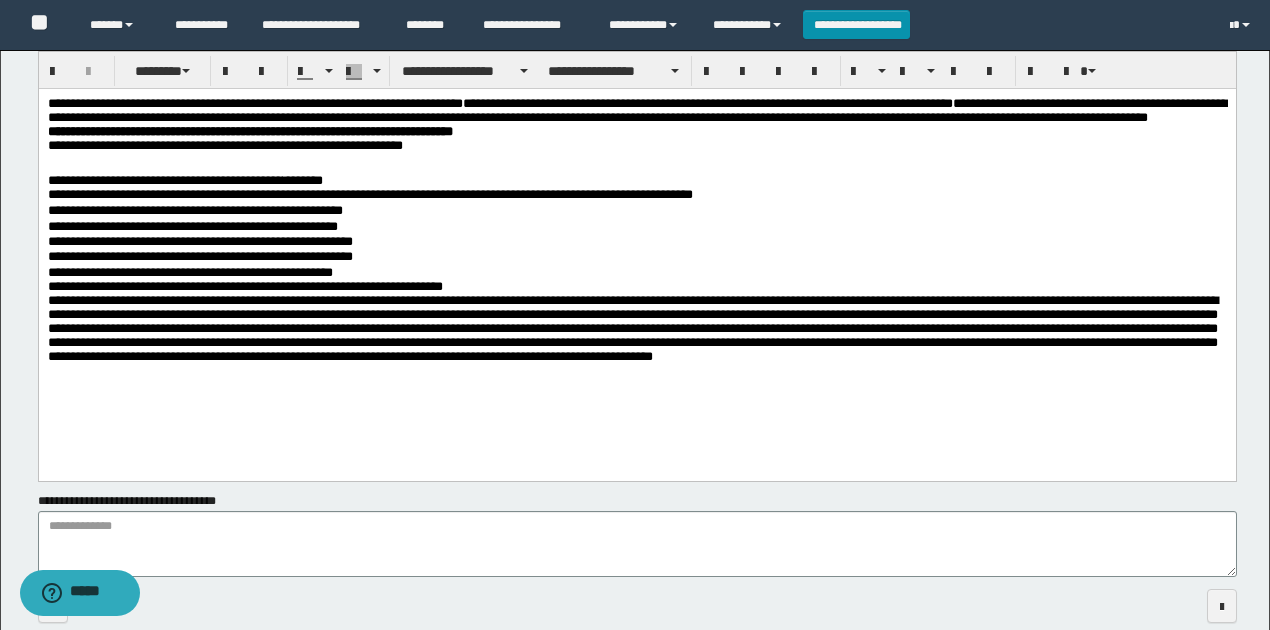scroll, scrollTop: 533, scrollLeft: 0, axis: vertical 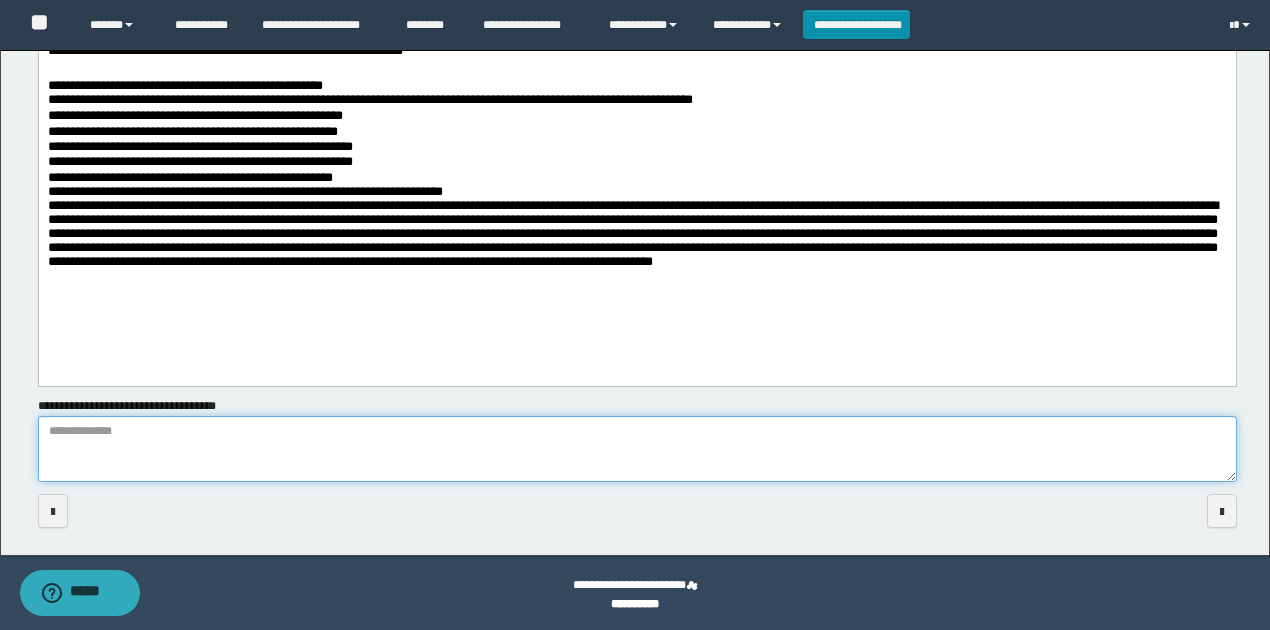 click on "**********" at bounding box center [637, 449] 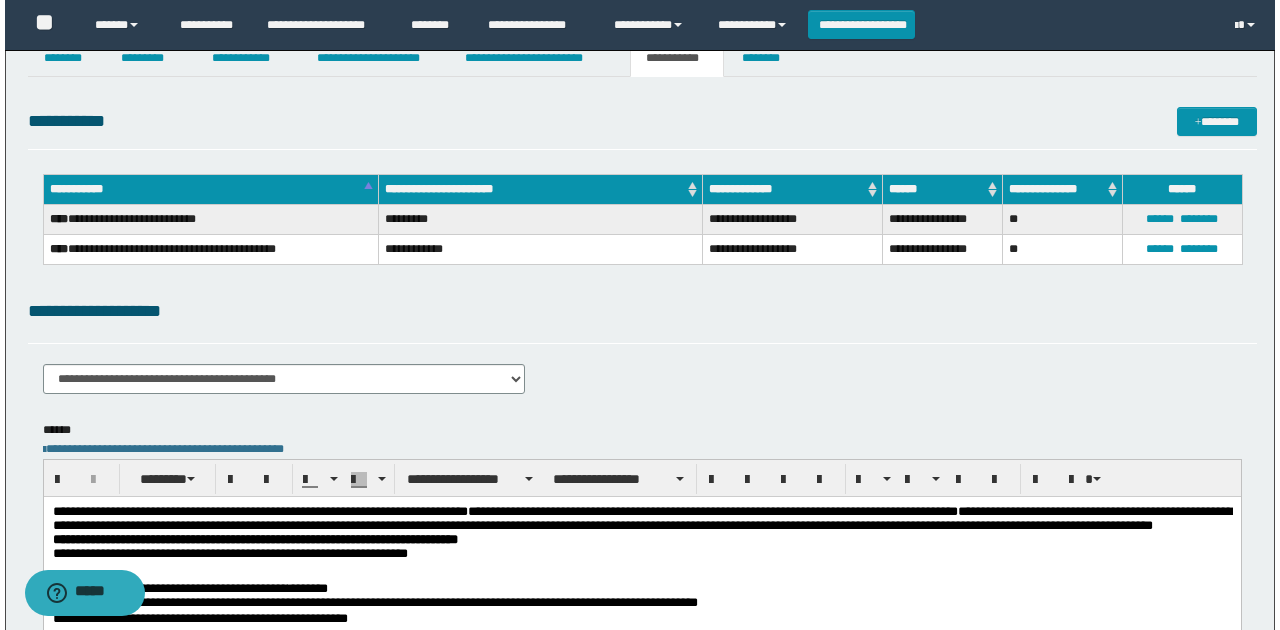 scroll, scrollTop: 0, scrollLeft: 0, axis: both 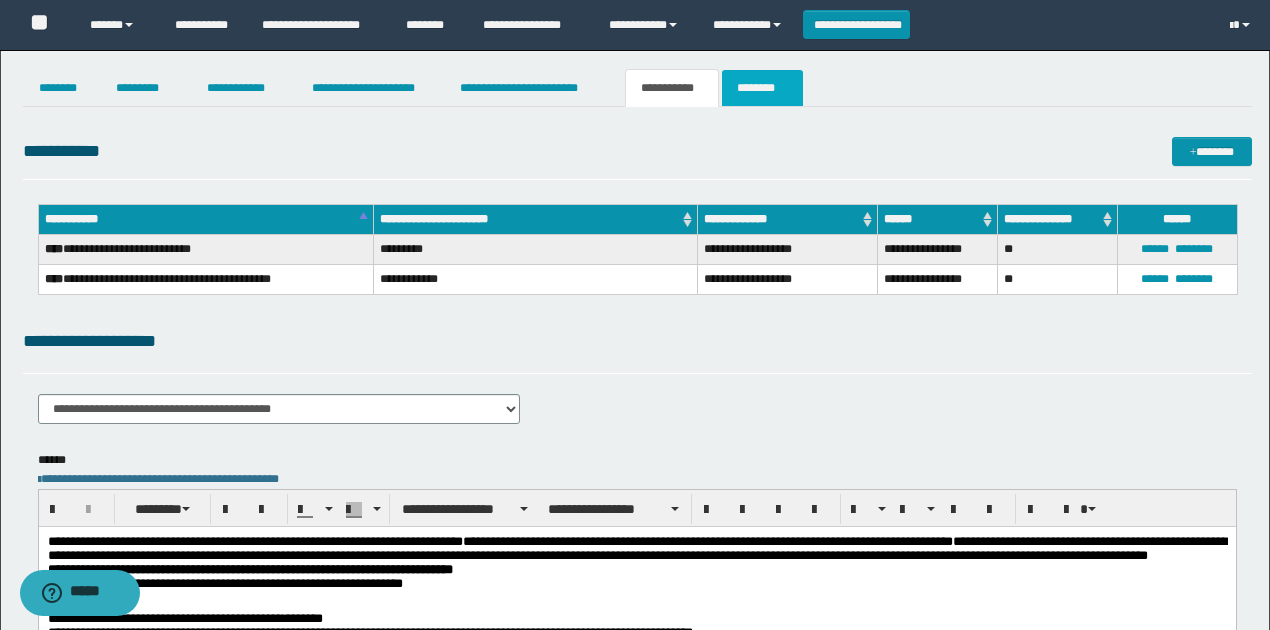 type on "**********" 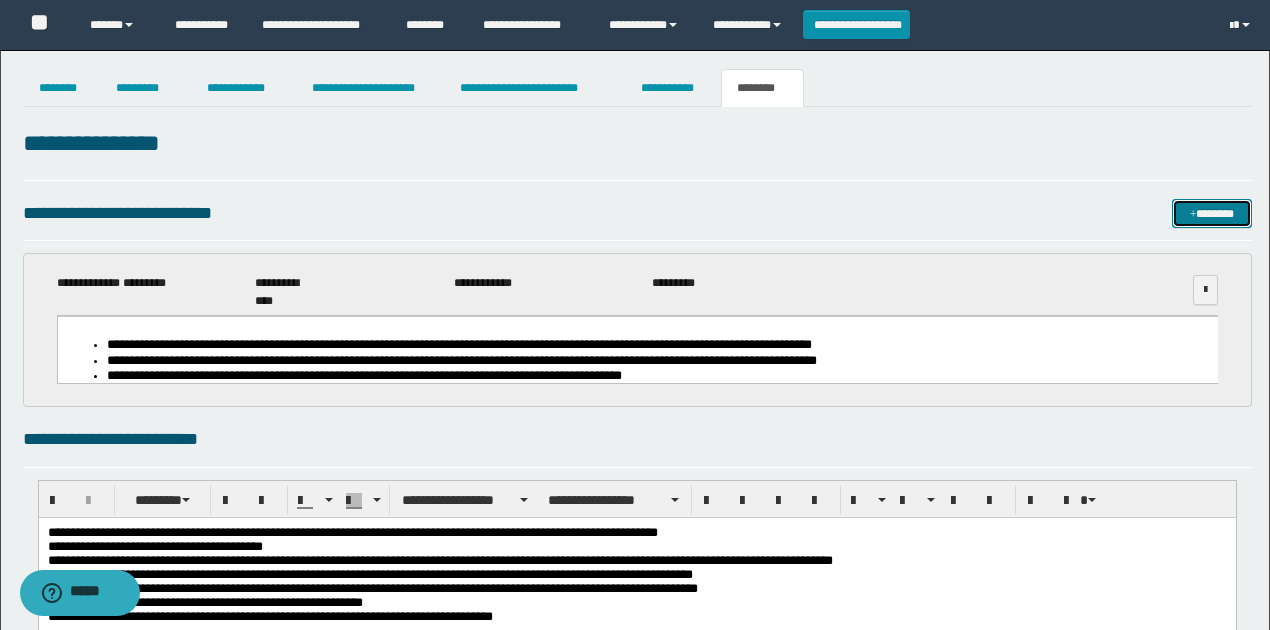click on "*******" at bounding box center [1211, 213] 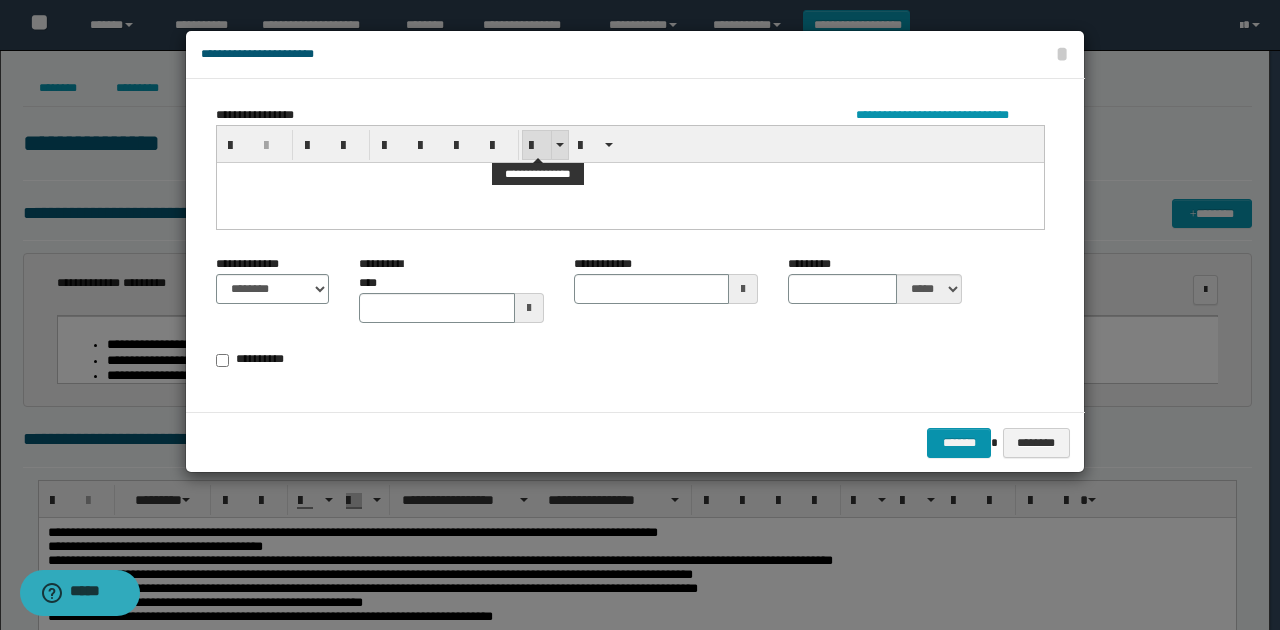 click at bounding box center [537, 146] 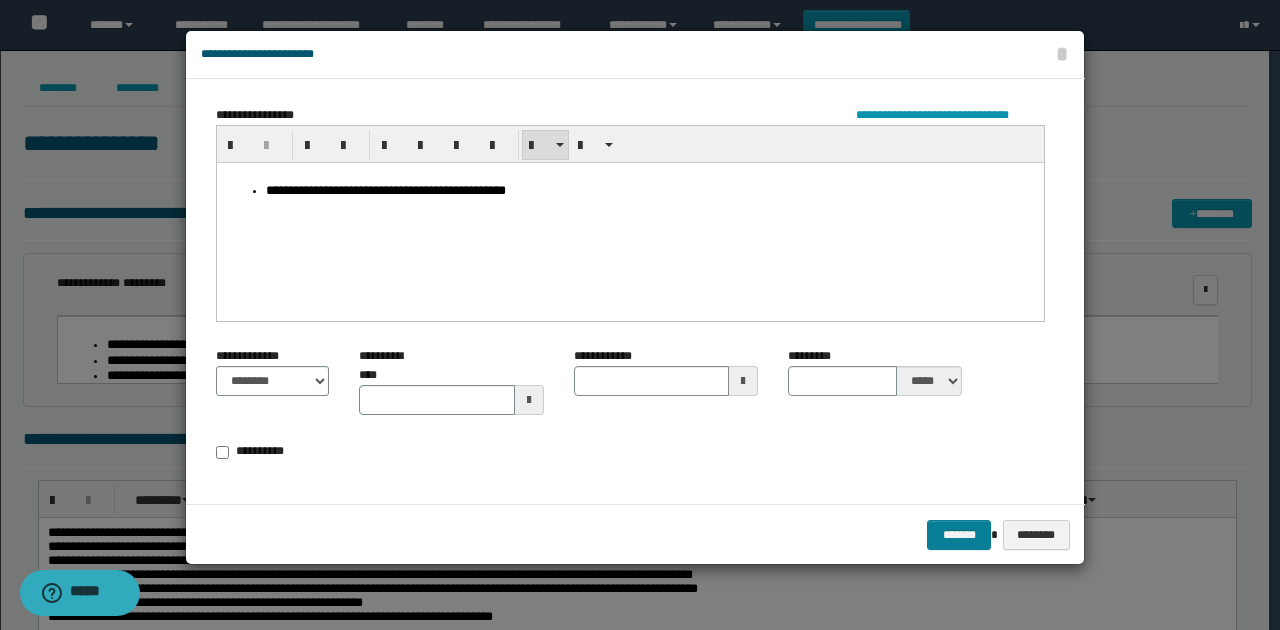 click on "*******" at bounding box center [959, 534] 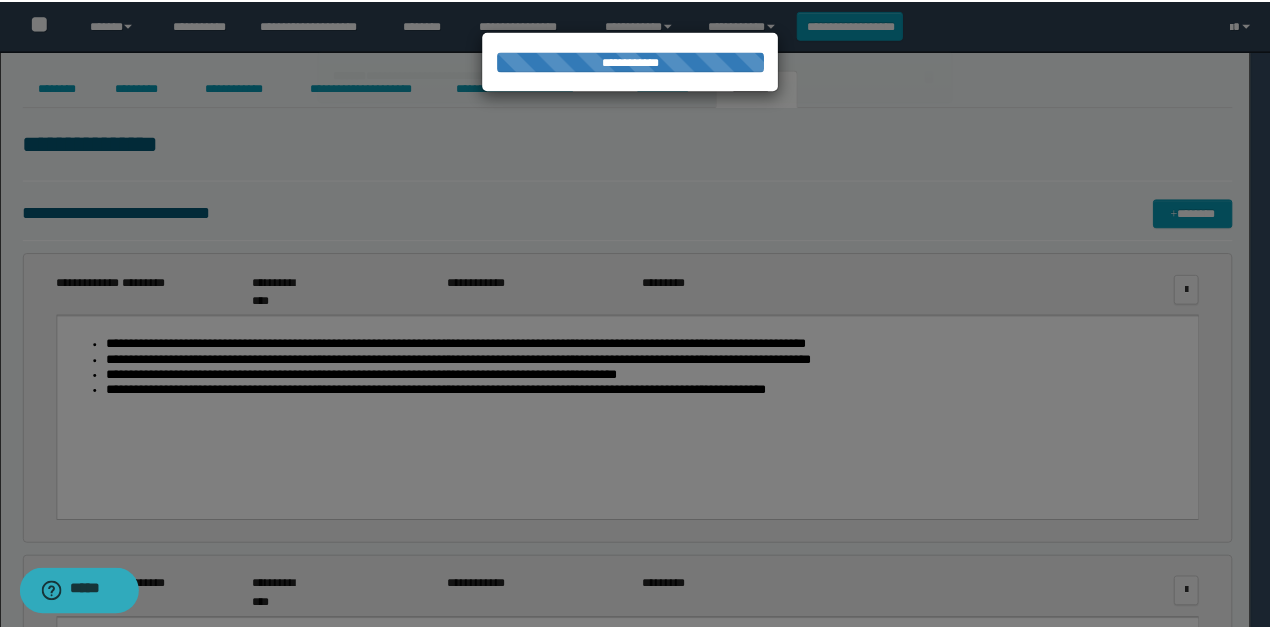 scroll, scrollTop: 0, scrollLeft: 0, axis: both 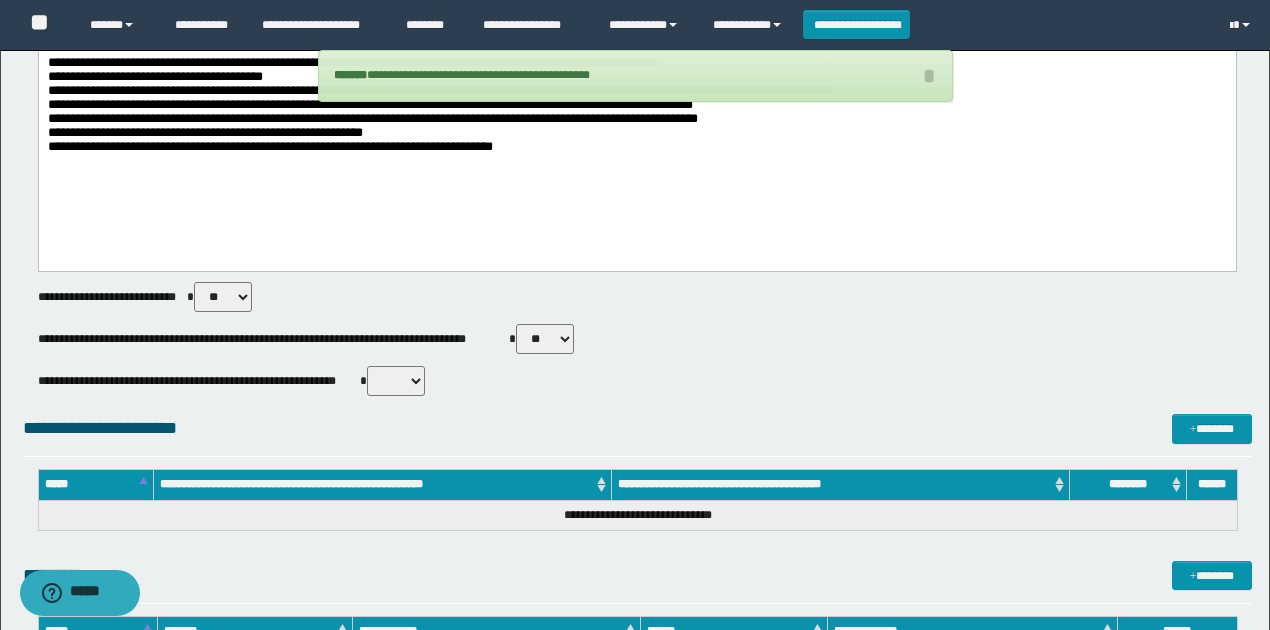 click on "**
**" at bounding box center [396, 381] 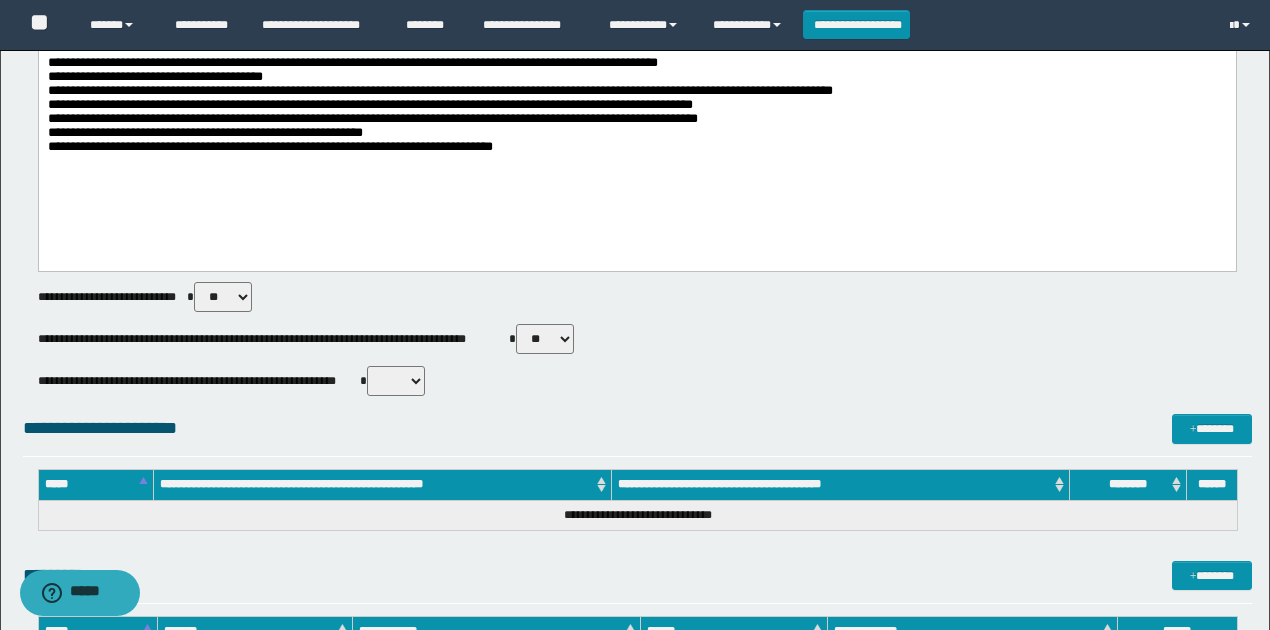 select on "*****" 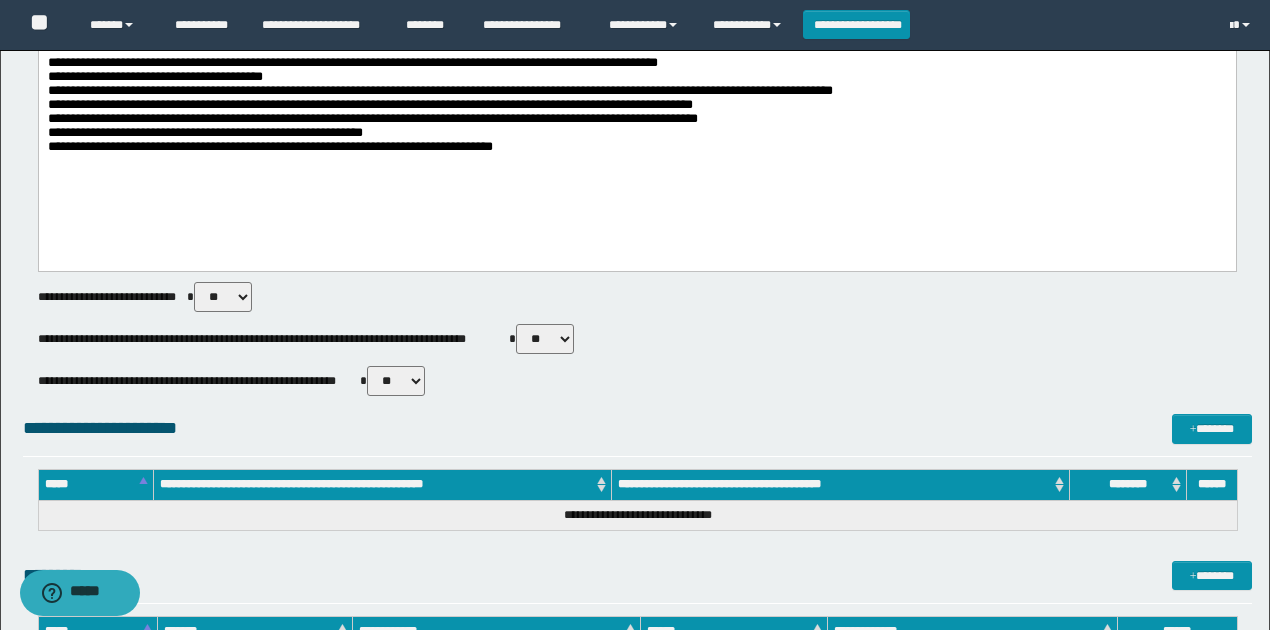 click on "**
**" at bounding box center (396, 381) 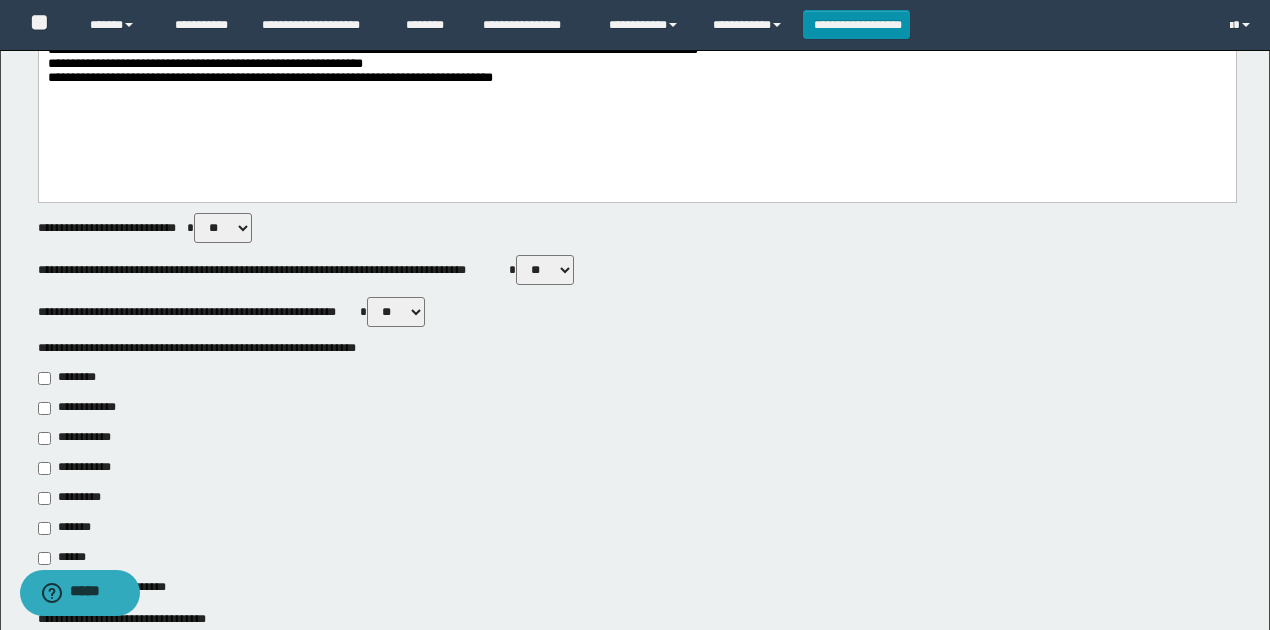 scroll, scrollTop: 1066, scrollLeft: 0, axis: vertical 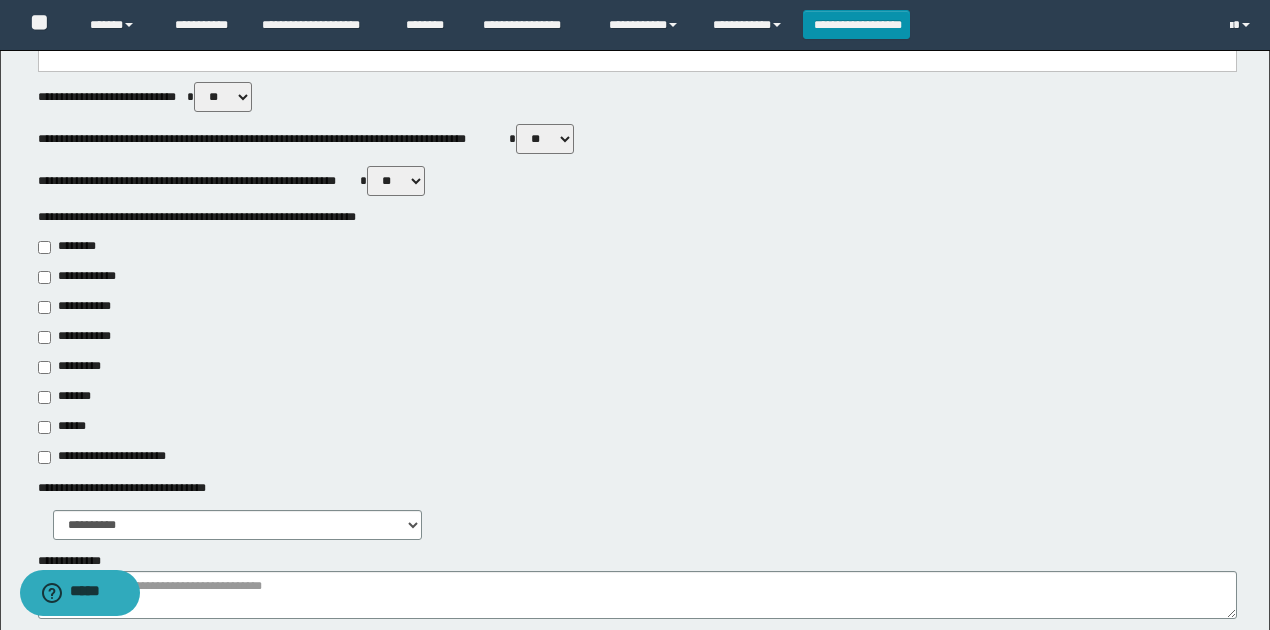 click on "**********" at bounding box center (81, 307) 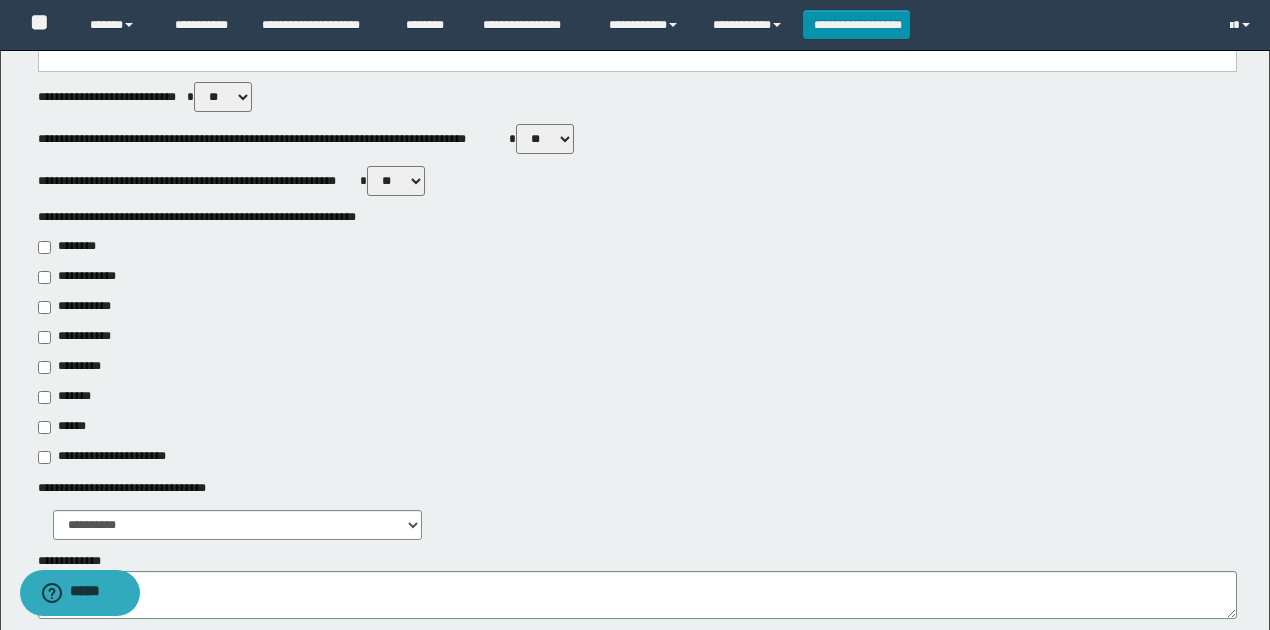 click on "*******" at bounding box center [70, 397] 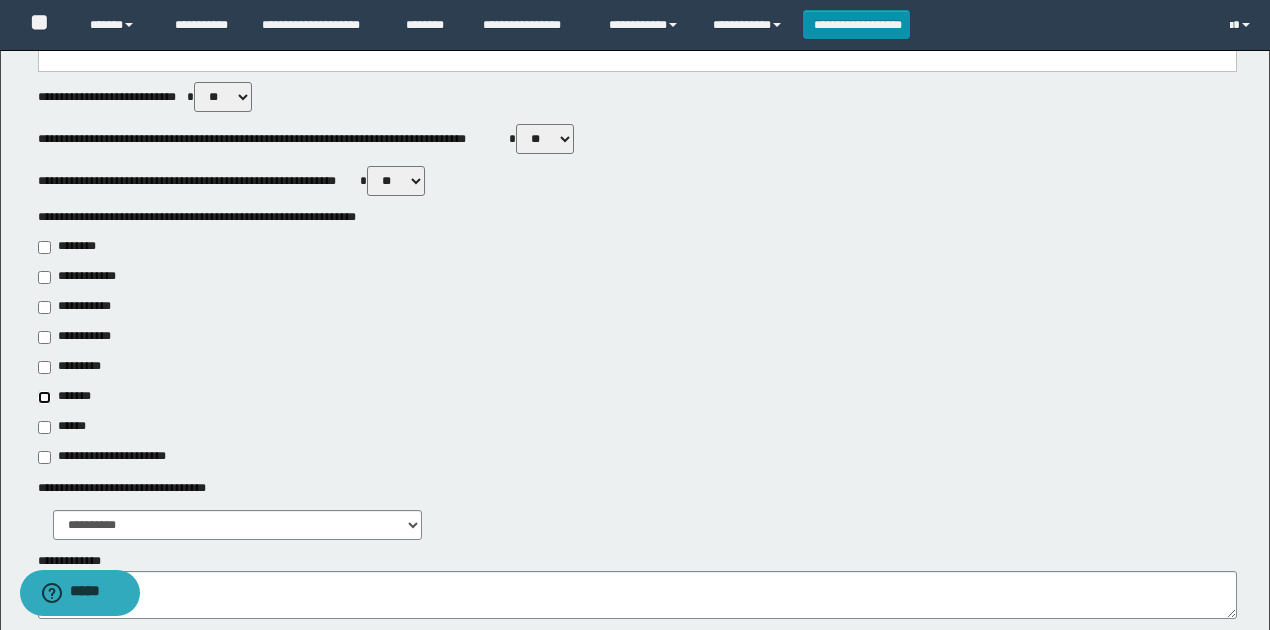 type on "**********" 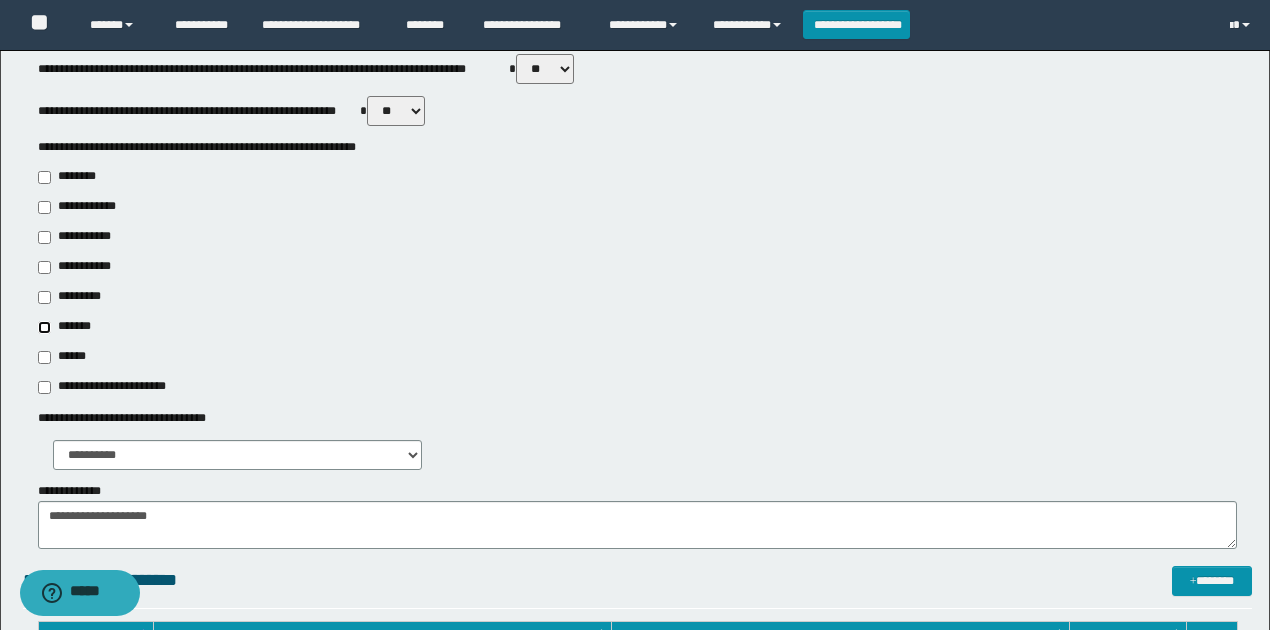 scroll, scrollTop: 1200, scrollLeft: 0, axis: vertical 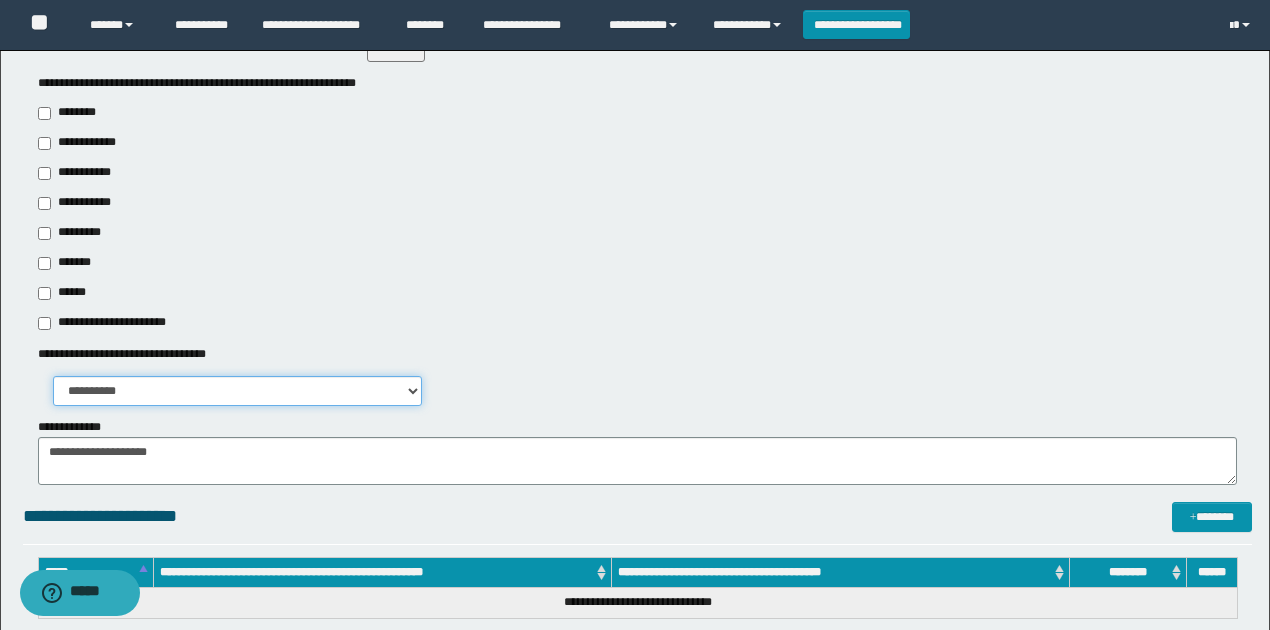 click on "**********" at bounding box center (238, 391) 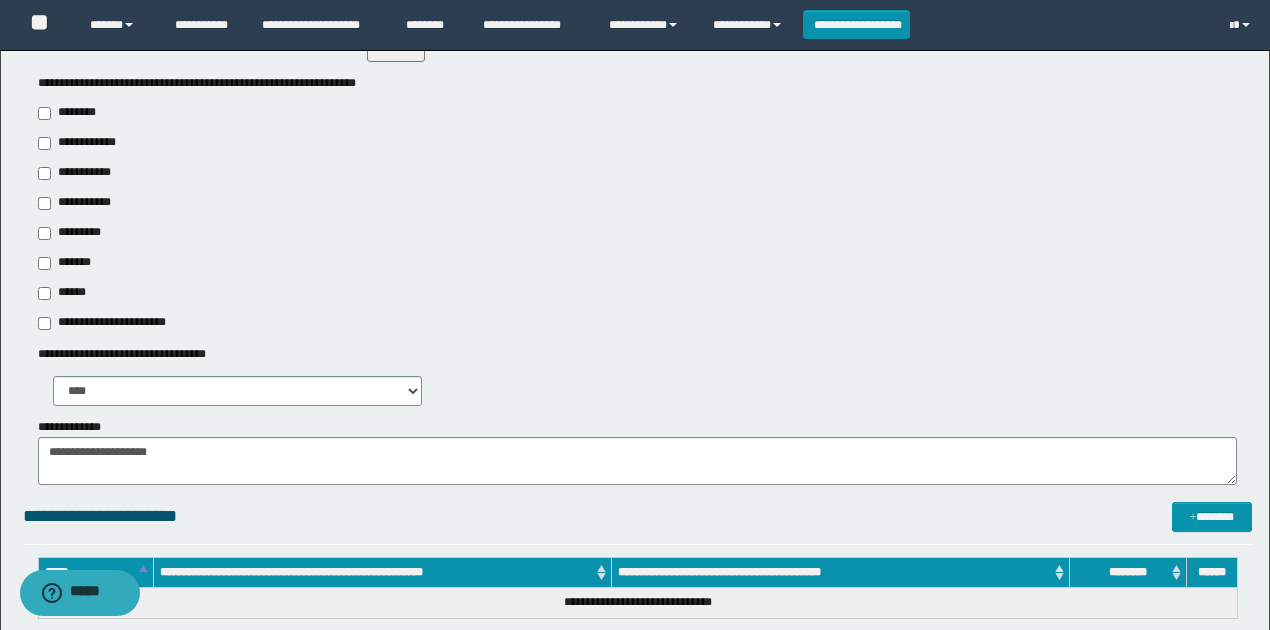 click on "**********" at bounding box center (637, 323) 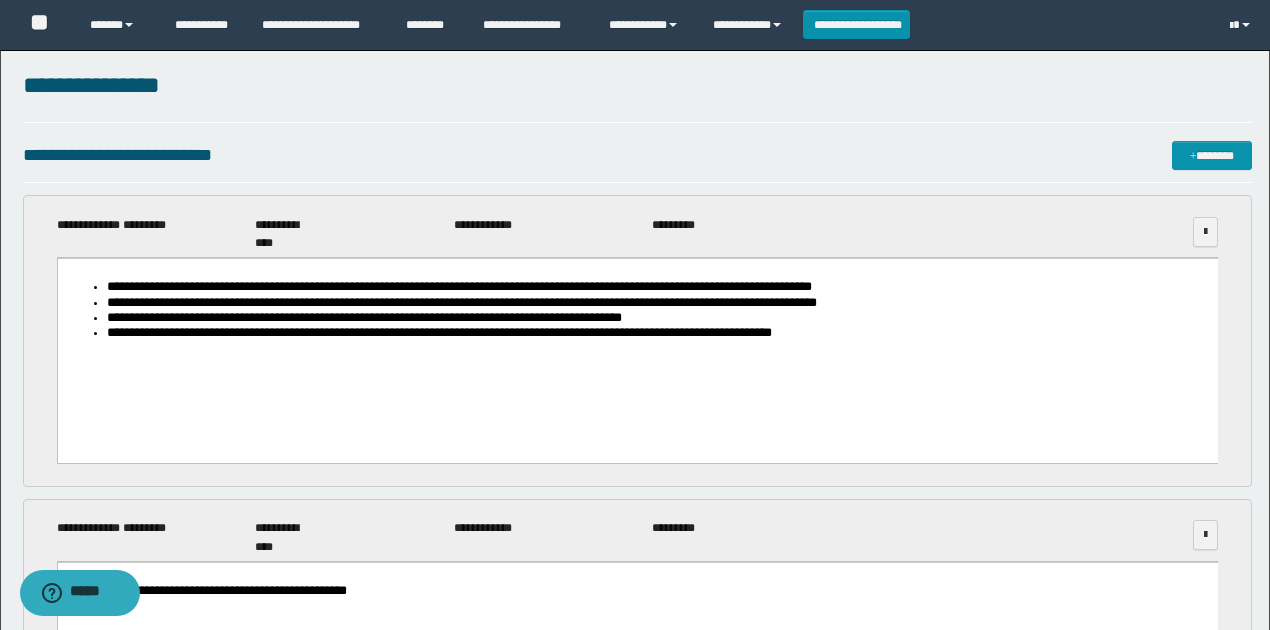 scroll, scrollTop: 0, scrollLeft: 0, axis: both 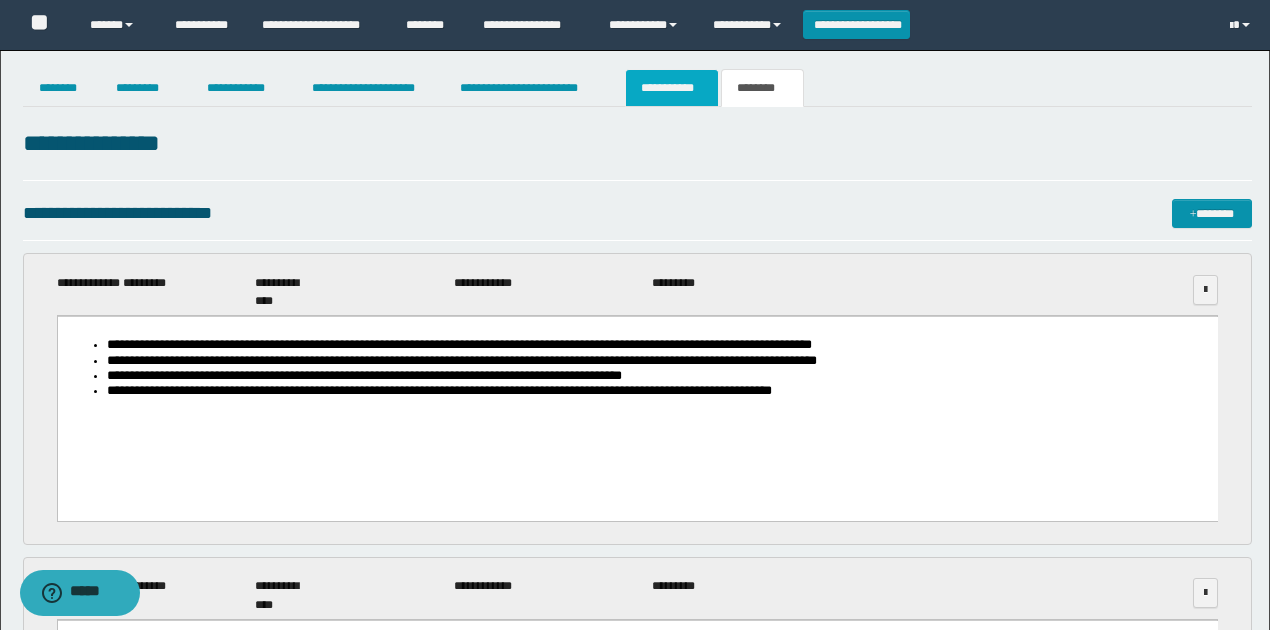 click on "**********" at bounding box center (672, 88) 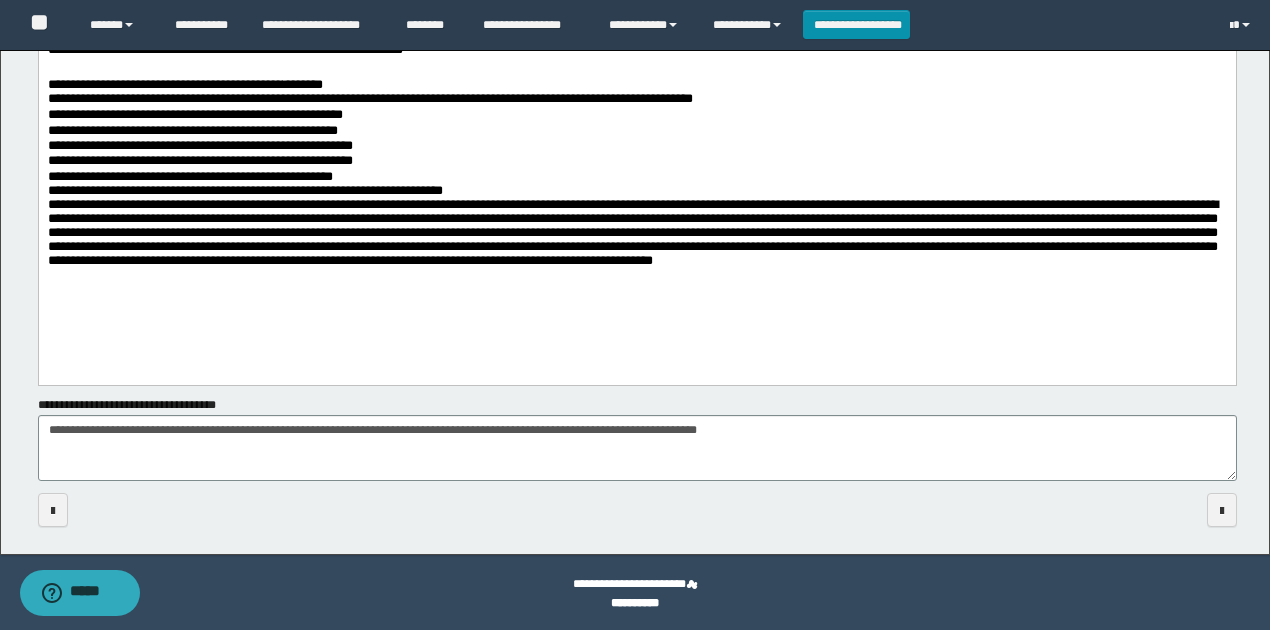 scroll, scrollTop: 536, scrollLeft: 0, axis: vertical 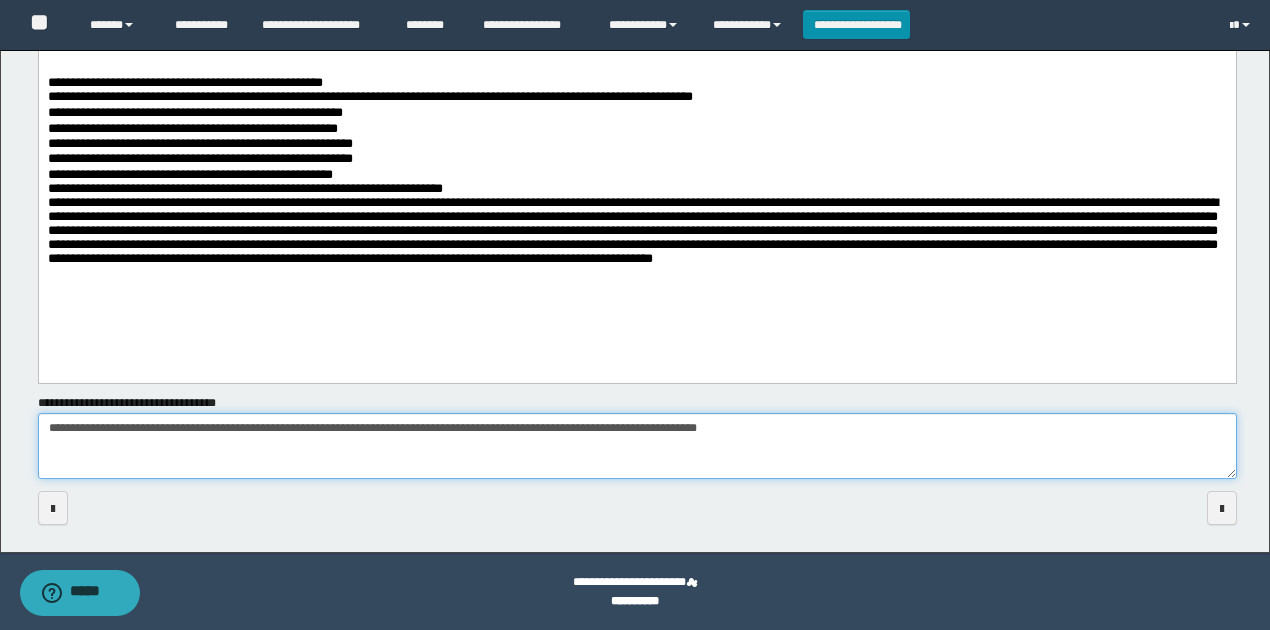 click on "**********" at bounding box center (637, 446) 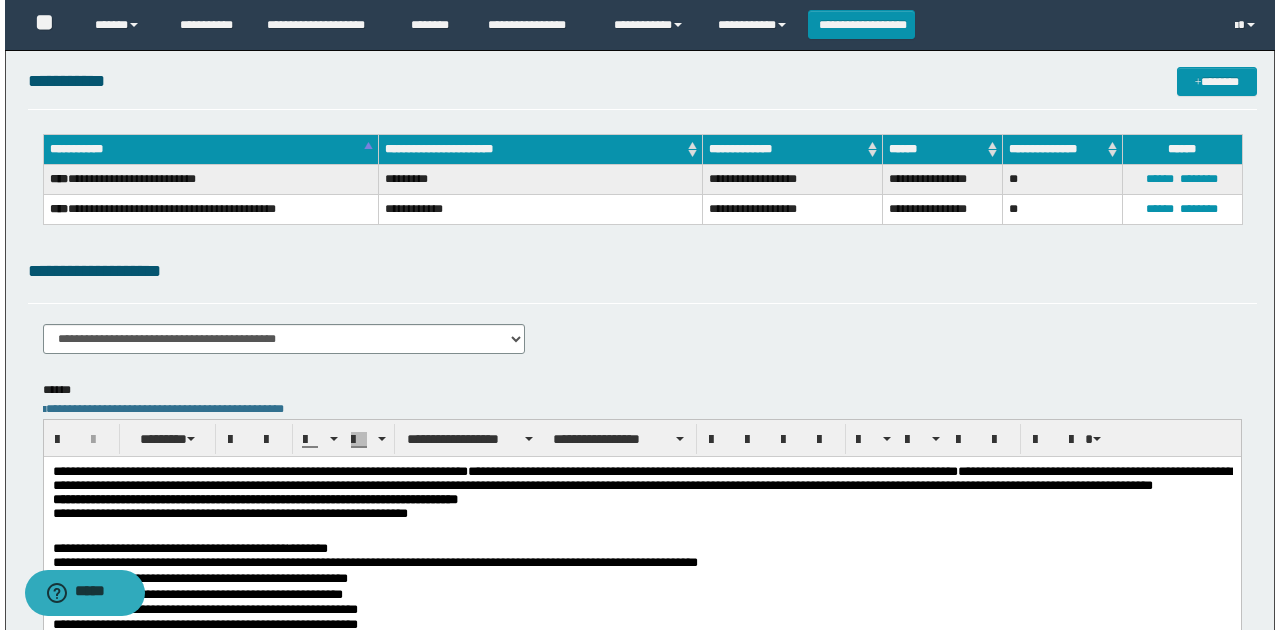 scroll, scrollTop: 0, scrollLeft: 0, axis: both 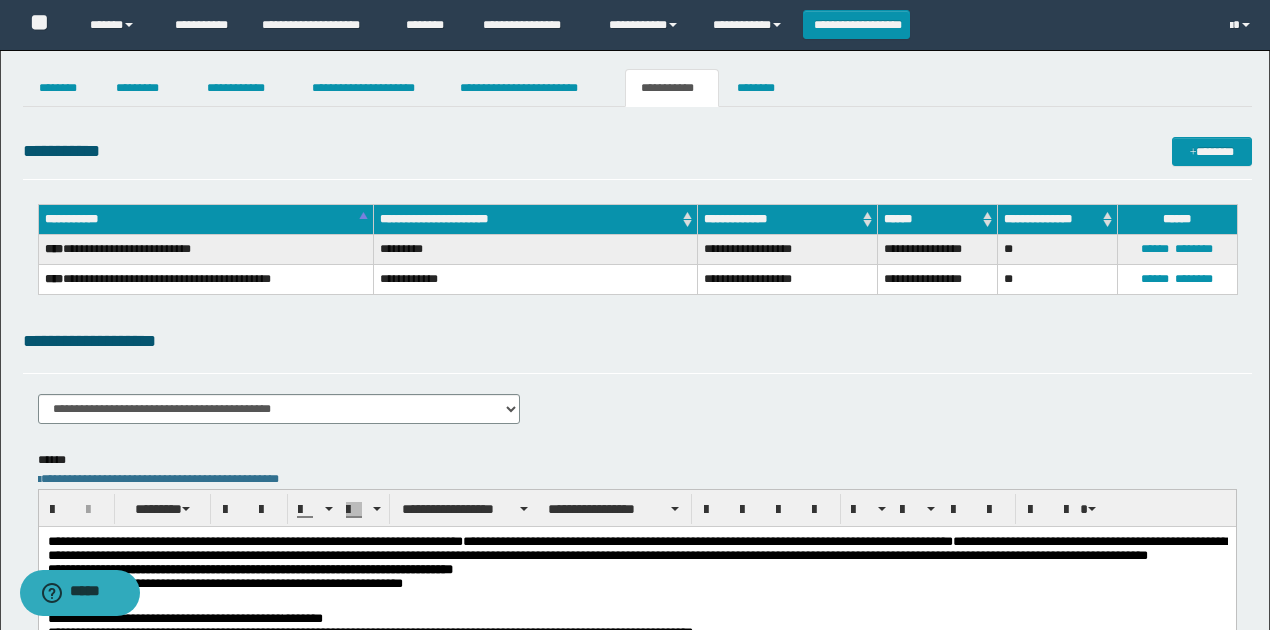 type on "**********" 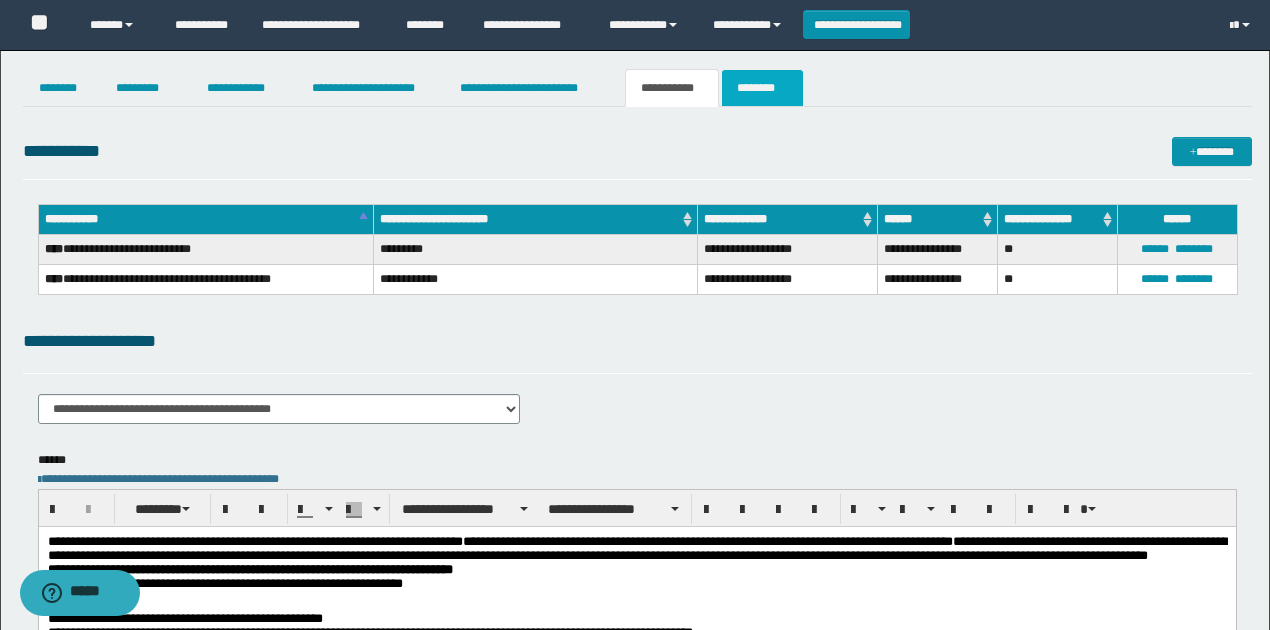 click on "********" at bounding box center (762, 88) 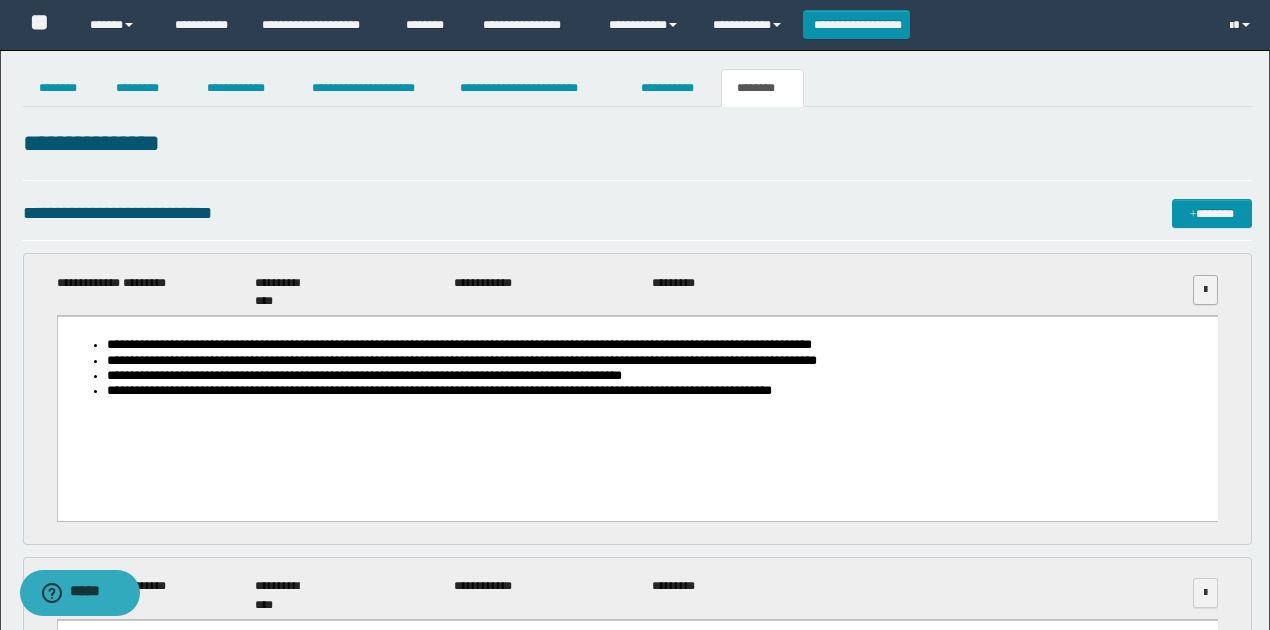 click at bounding box center (1205, 290) 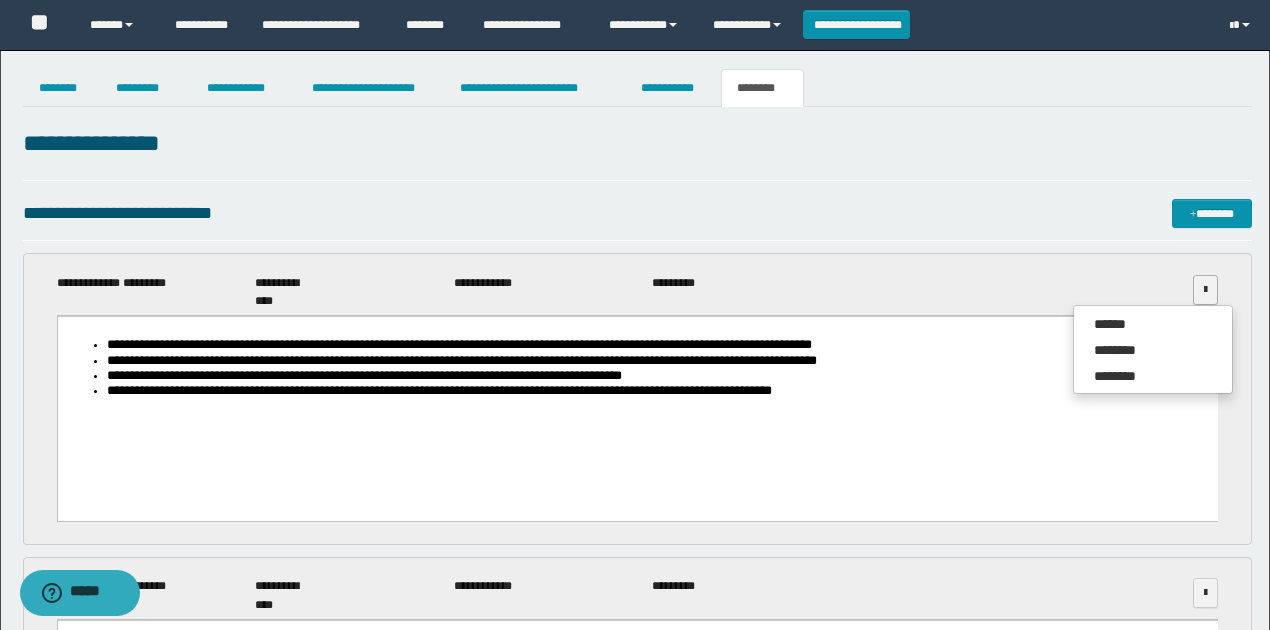 click on "******
********
********" at bounding box center (1153, 349) 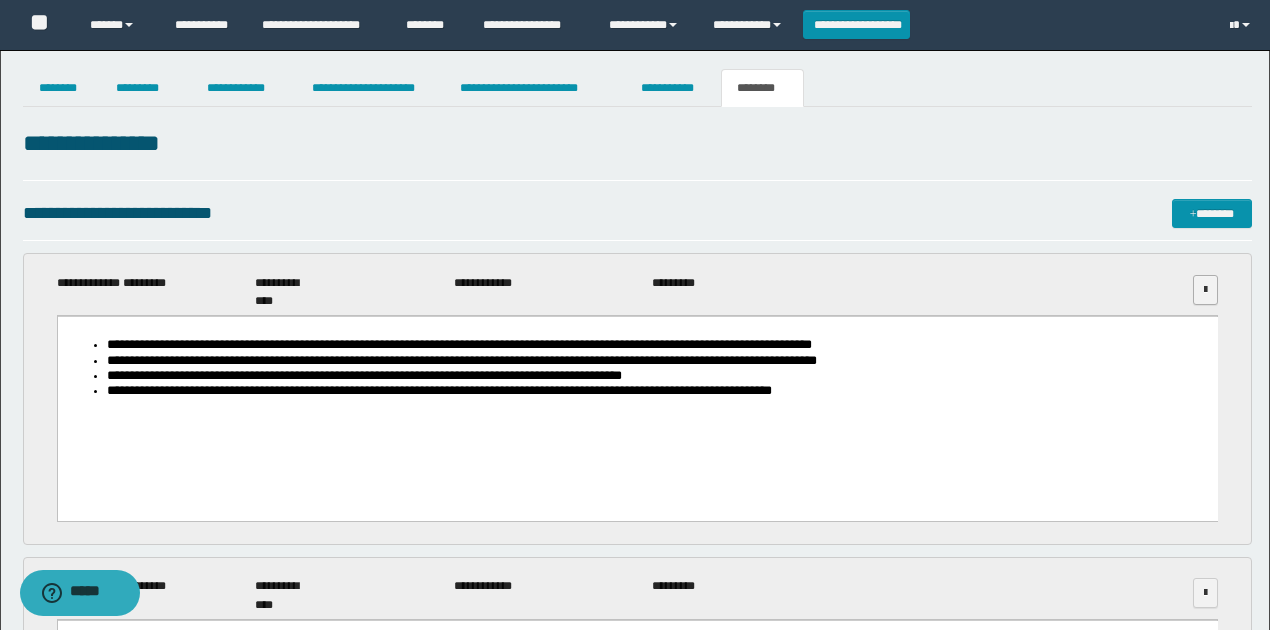 drag, startPoint x: 1183, startPoint y: 298, endPoint x: 1195, endPoint y: 284, distance: 18.439089 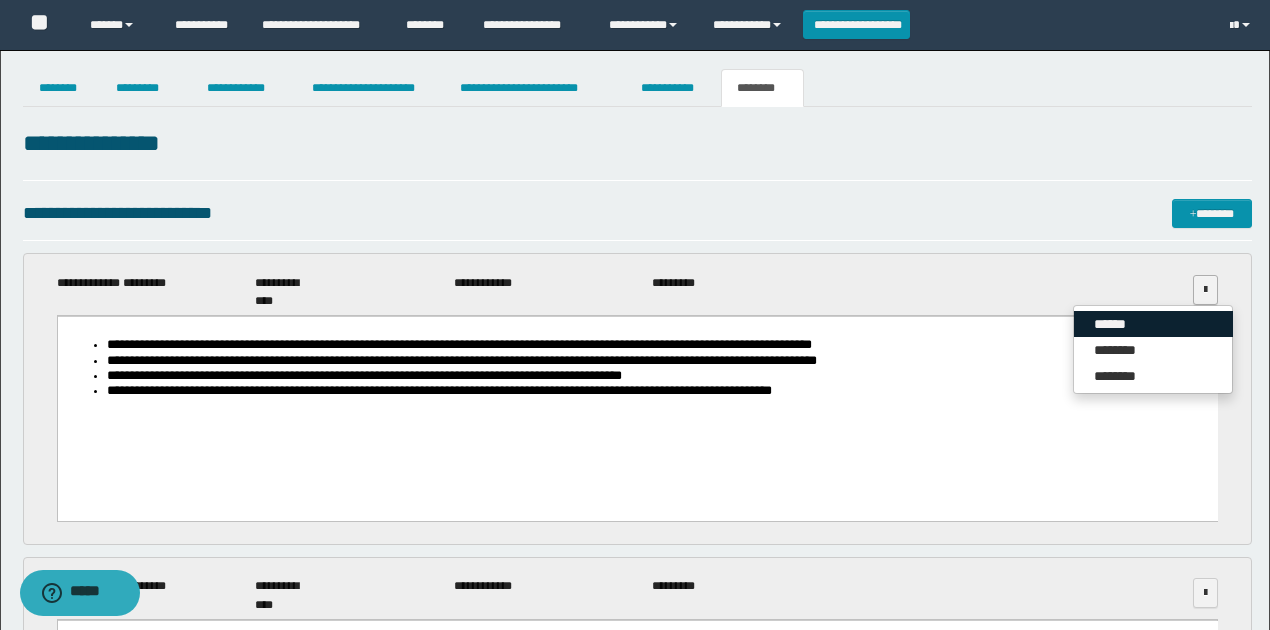 click on "******" at bounding box center [1153, 324] 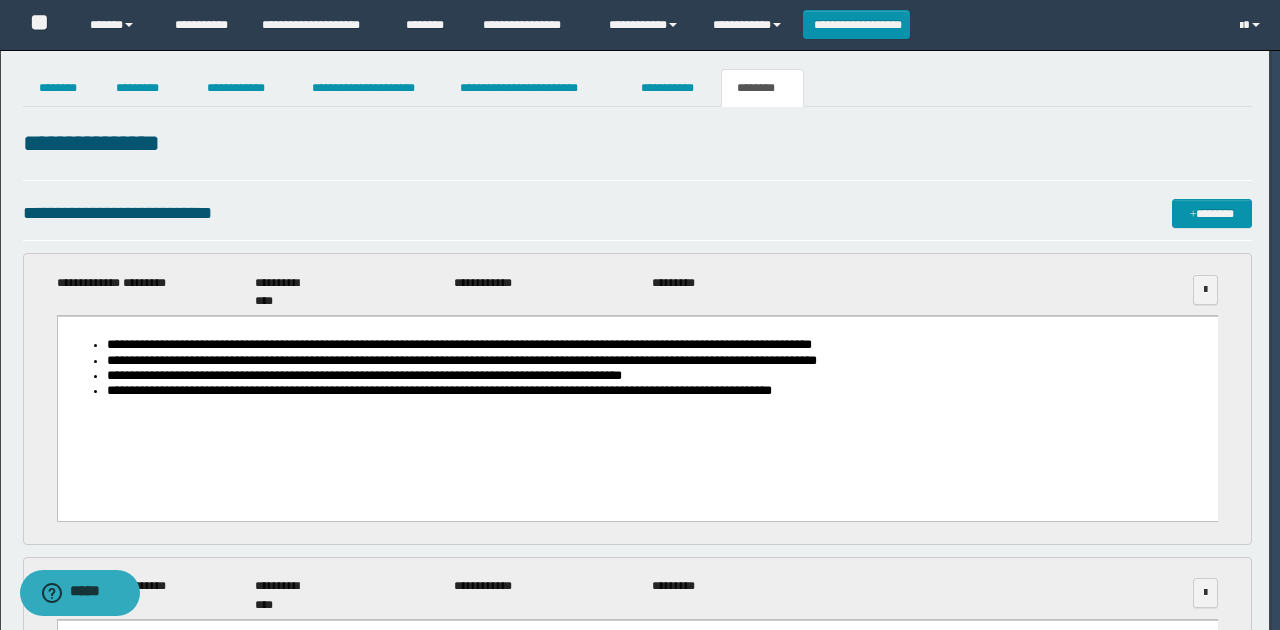 type 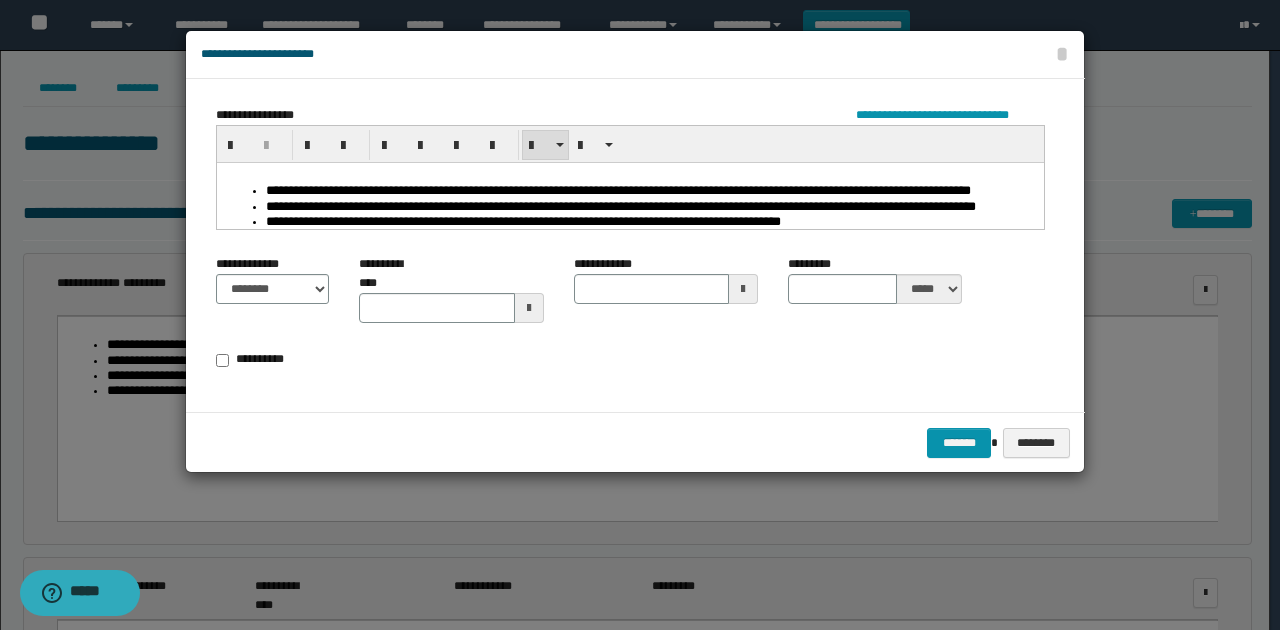 type 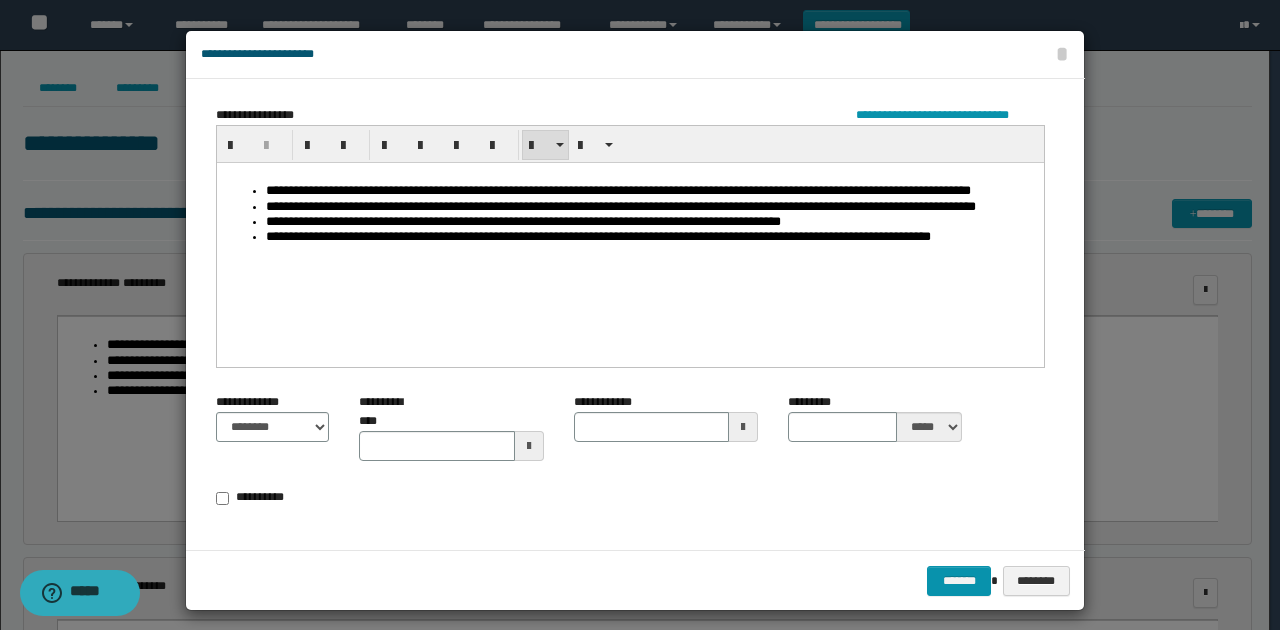 click on "**********" at bounding box center [650, 236] 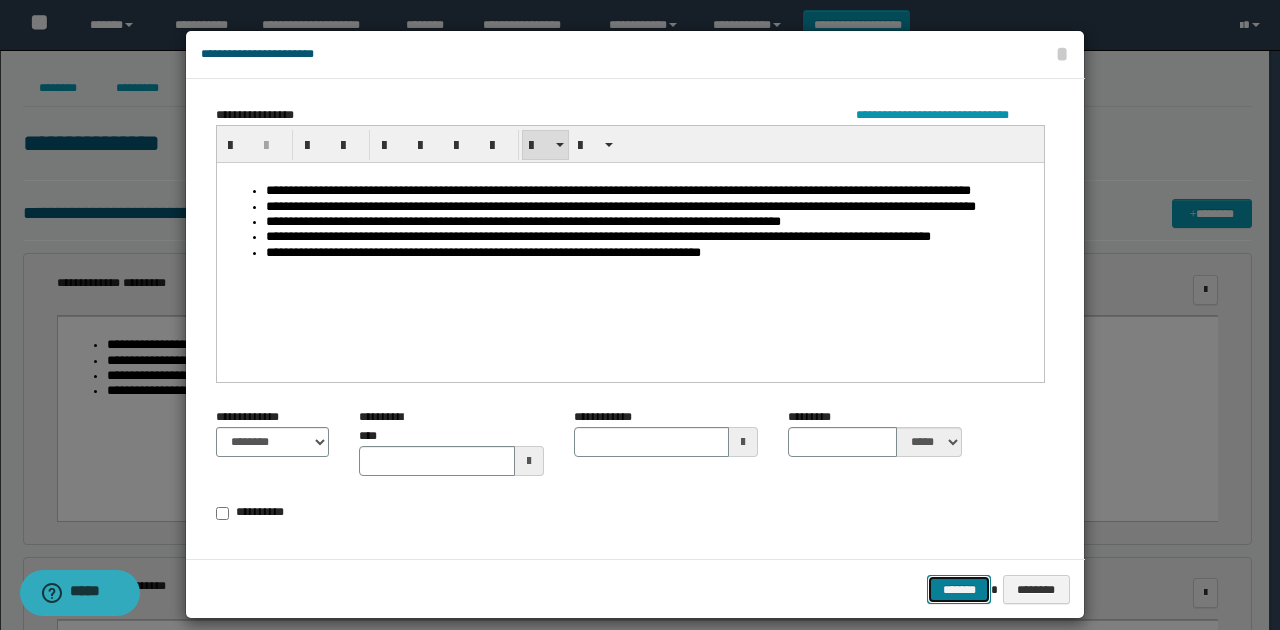 click on "*******" at bounding box center [959, 589] 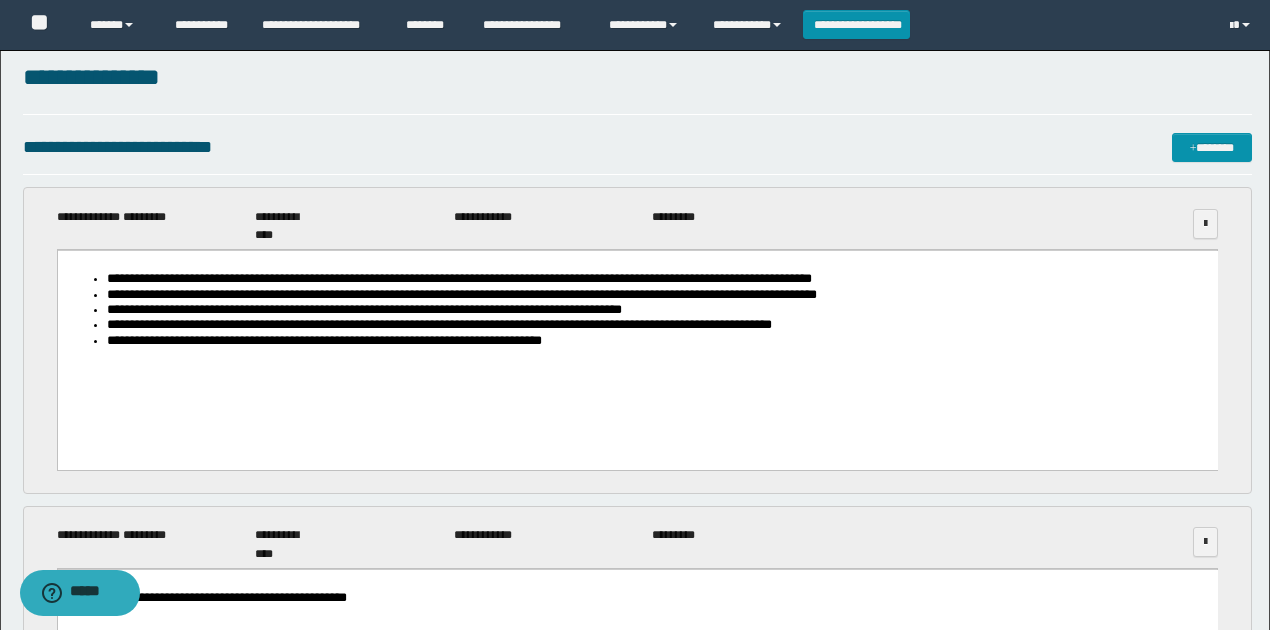 scroll, scrollTop: 0, scrollLeft: 0, axis: both 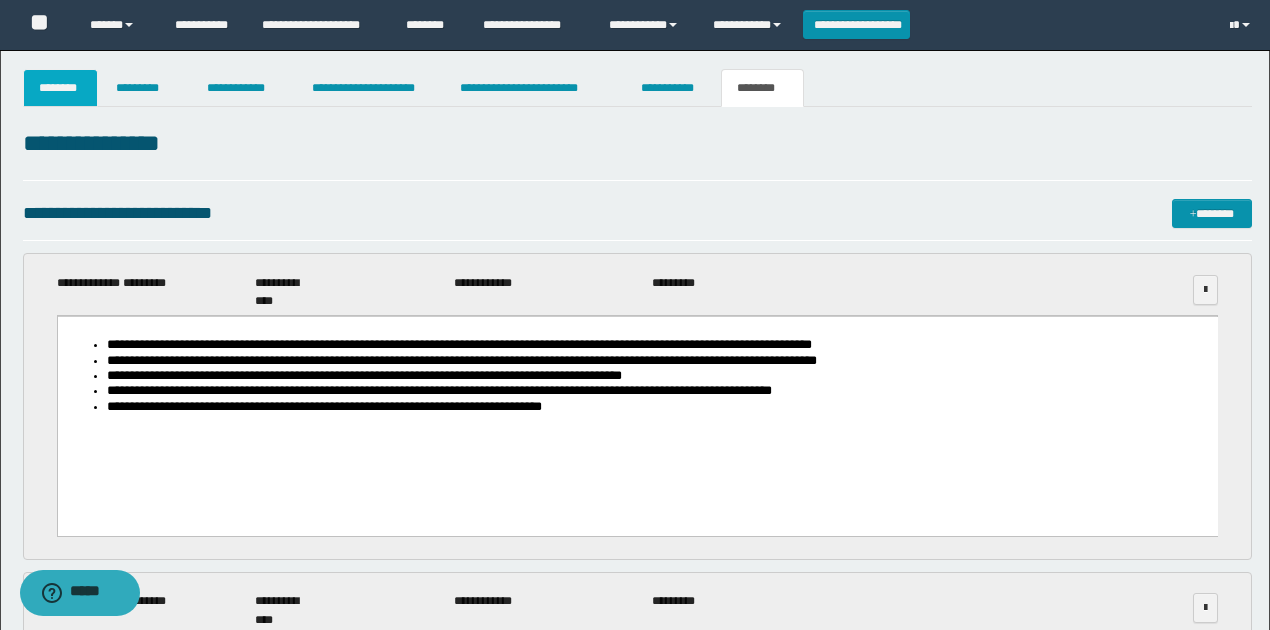 click on "********" at bounding box center [61, 88] 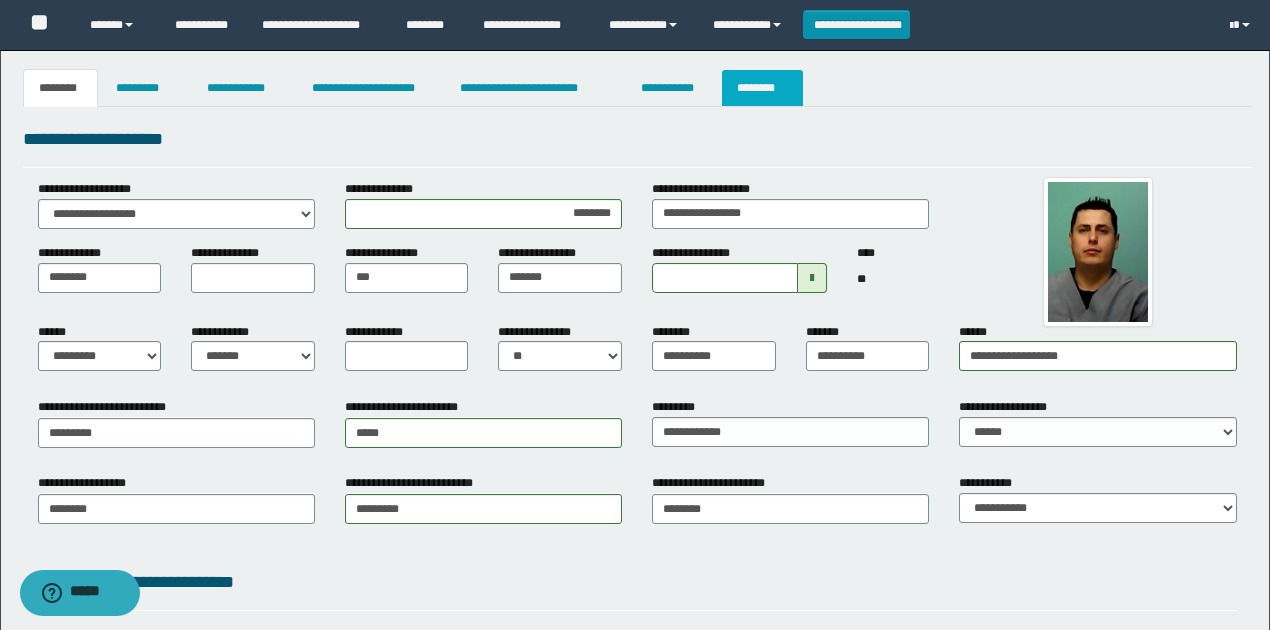 click on "********" at bounding box center [762, 88] 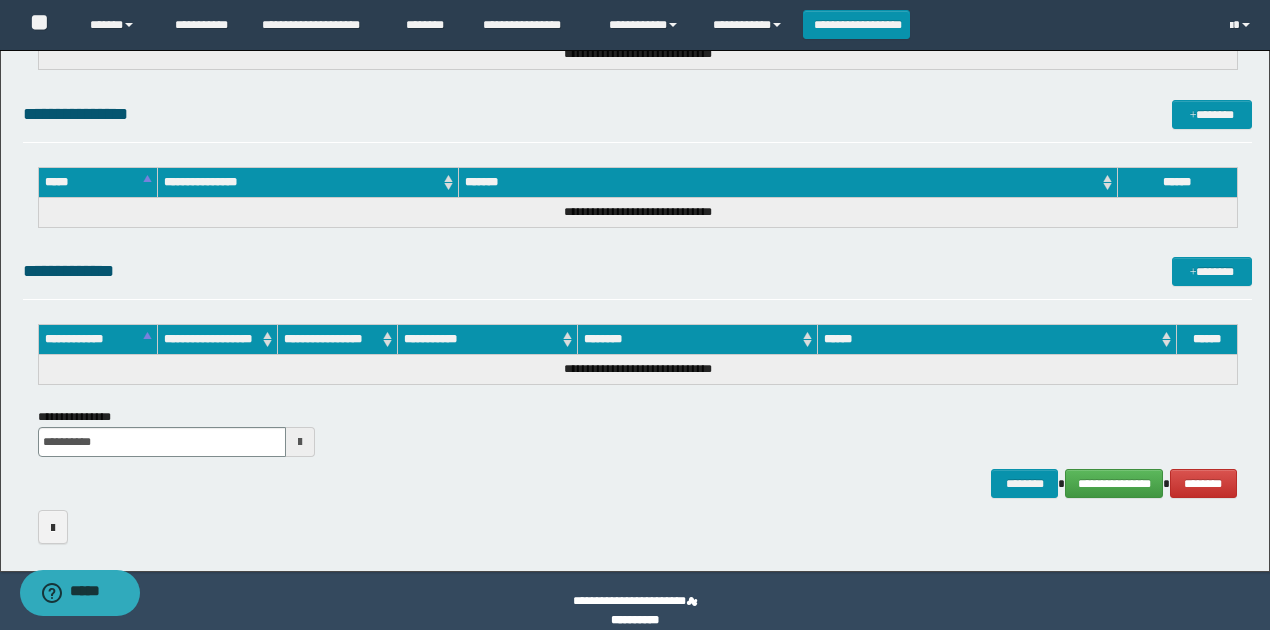 scroll, scrollTop: 1930, scrollLeft: 0, axis: vertical 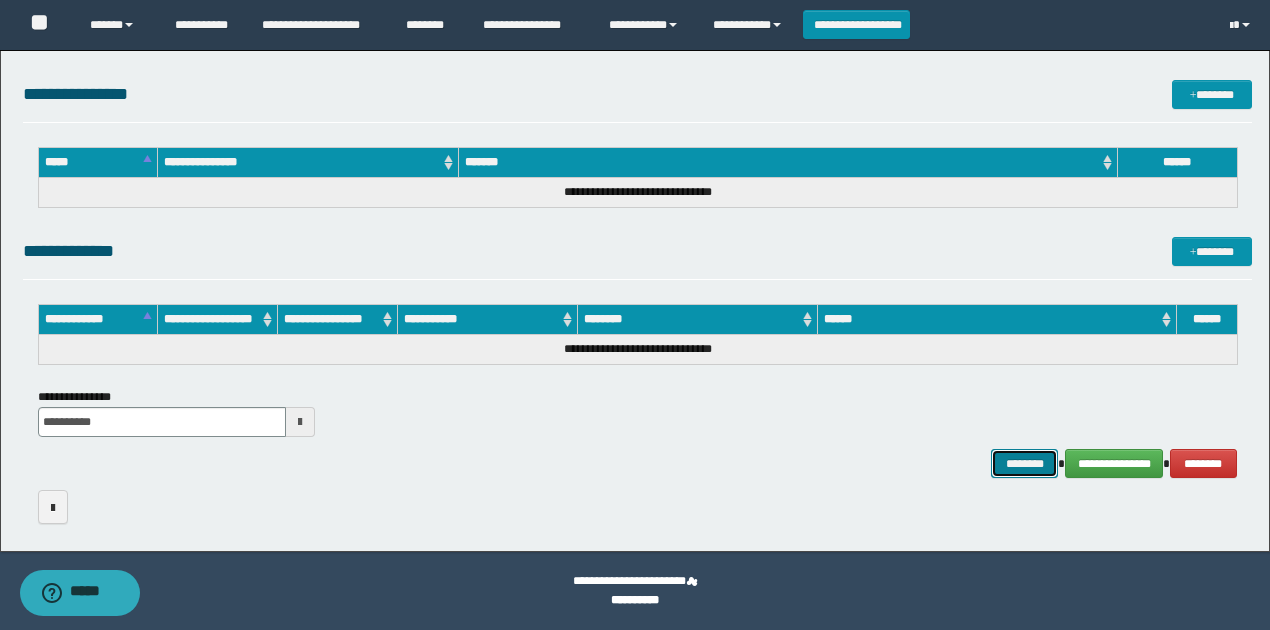click on "********" at bounding box center [1024, 463] 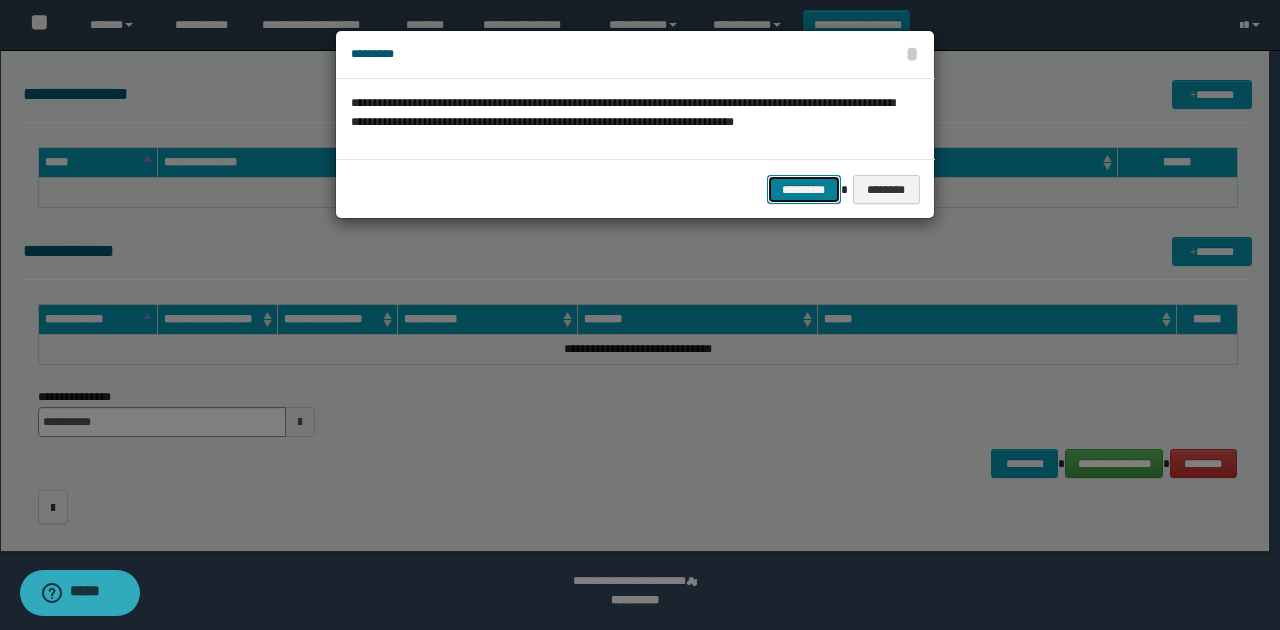 click on "*********" at bounding box center [804, 189] 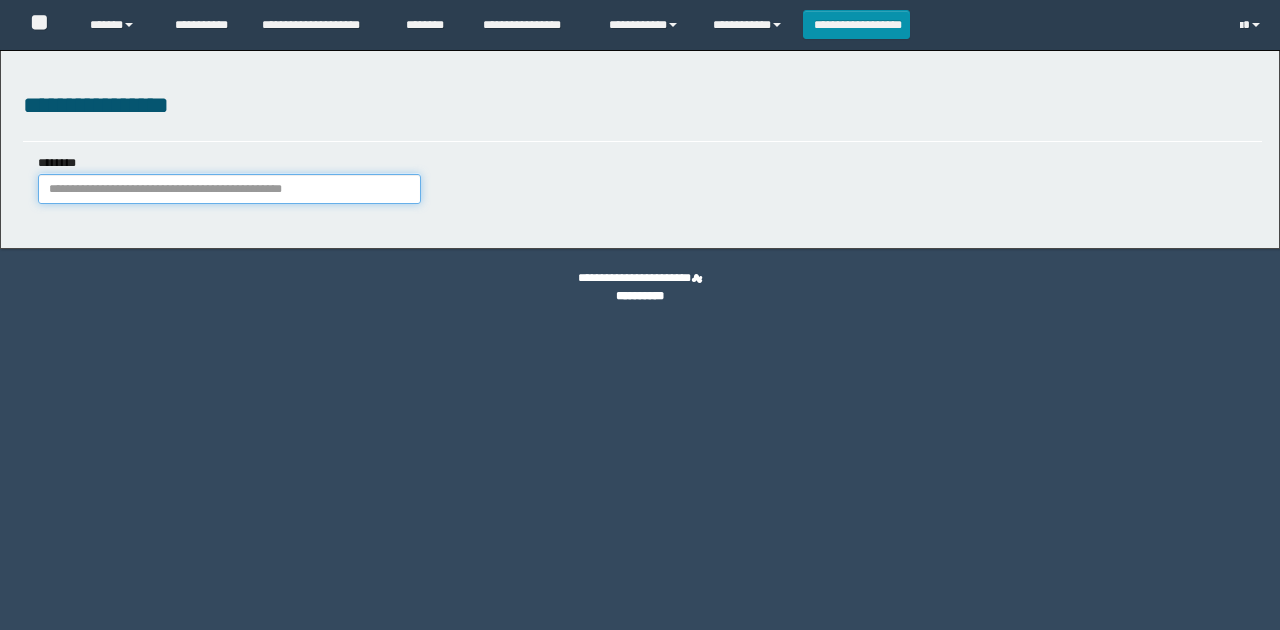 scroll, scrollTop: 0, scrollLeft: 0, axis: both 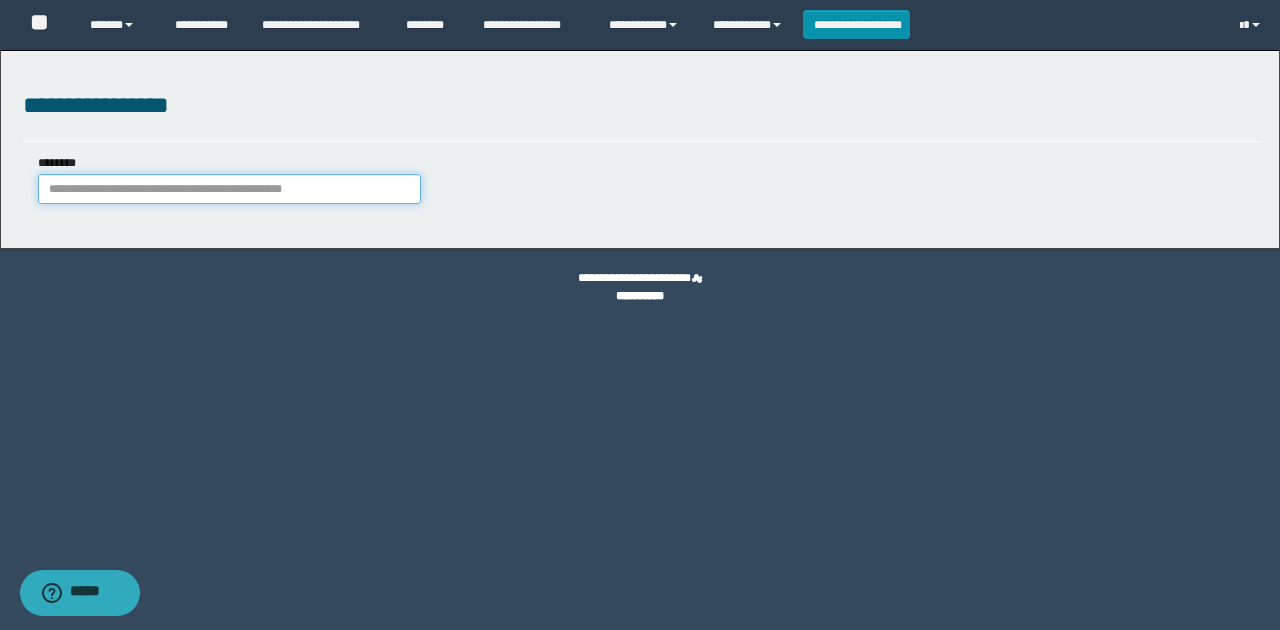 paste on "**********" 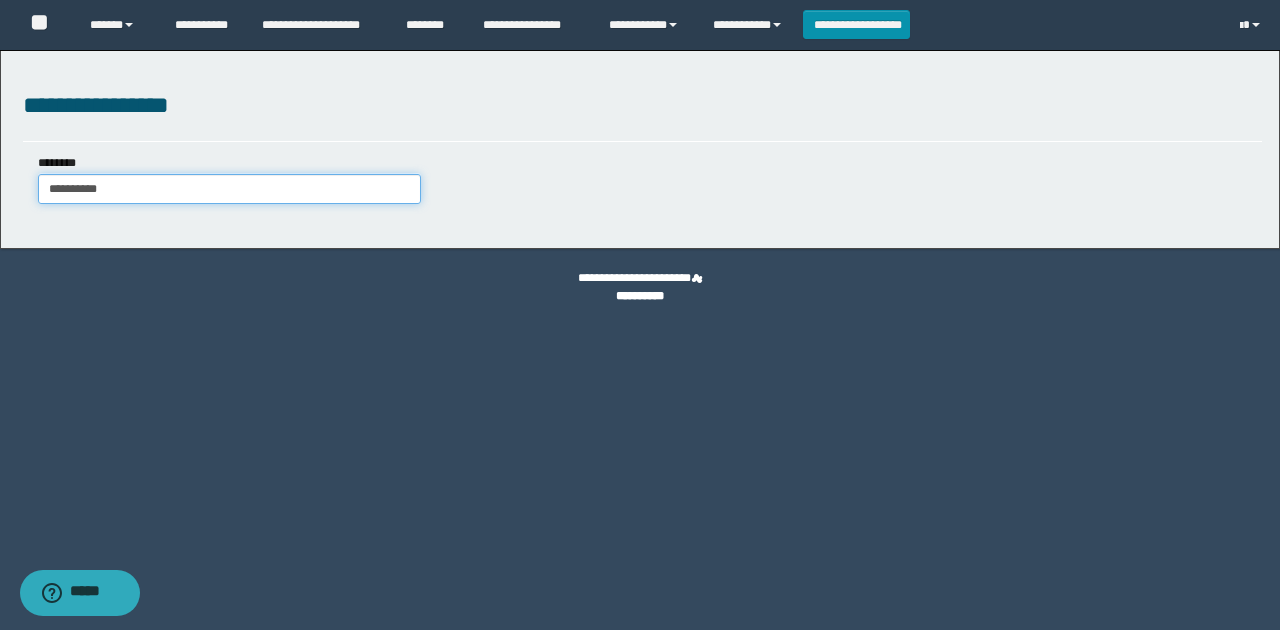 type on "**********" 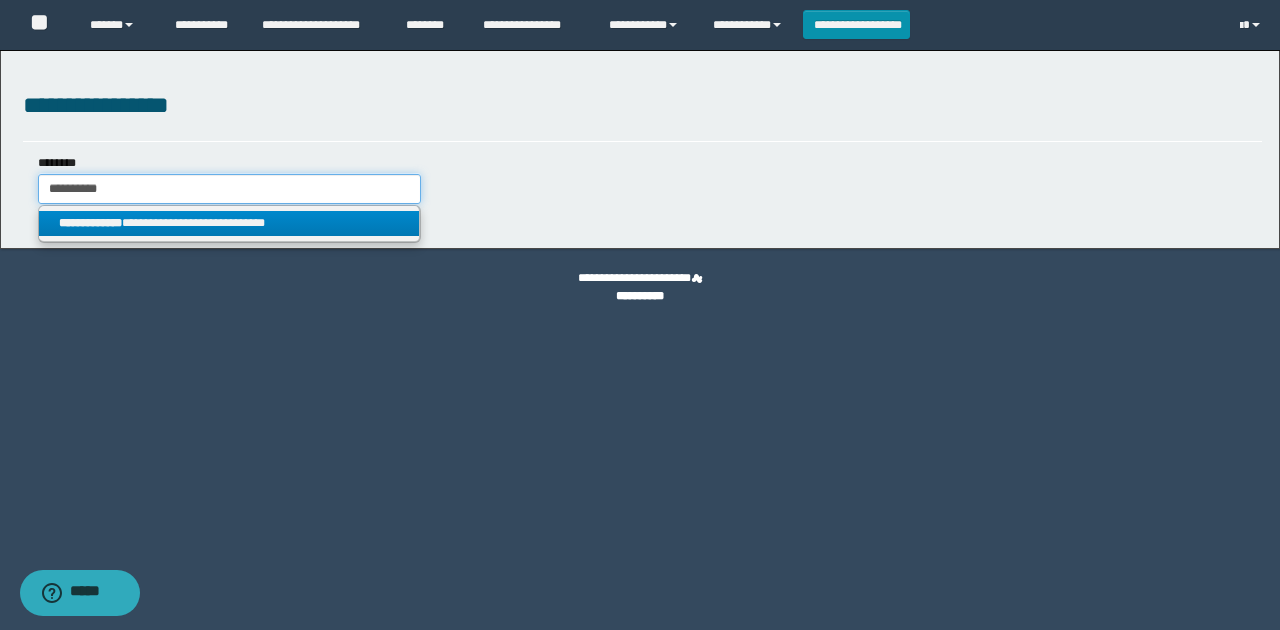 type on "**********" 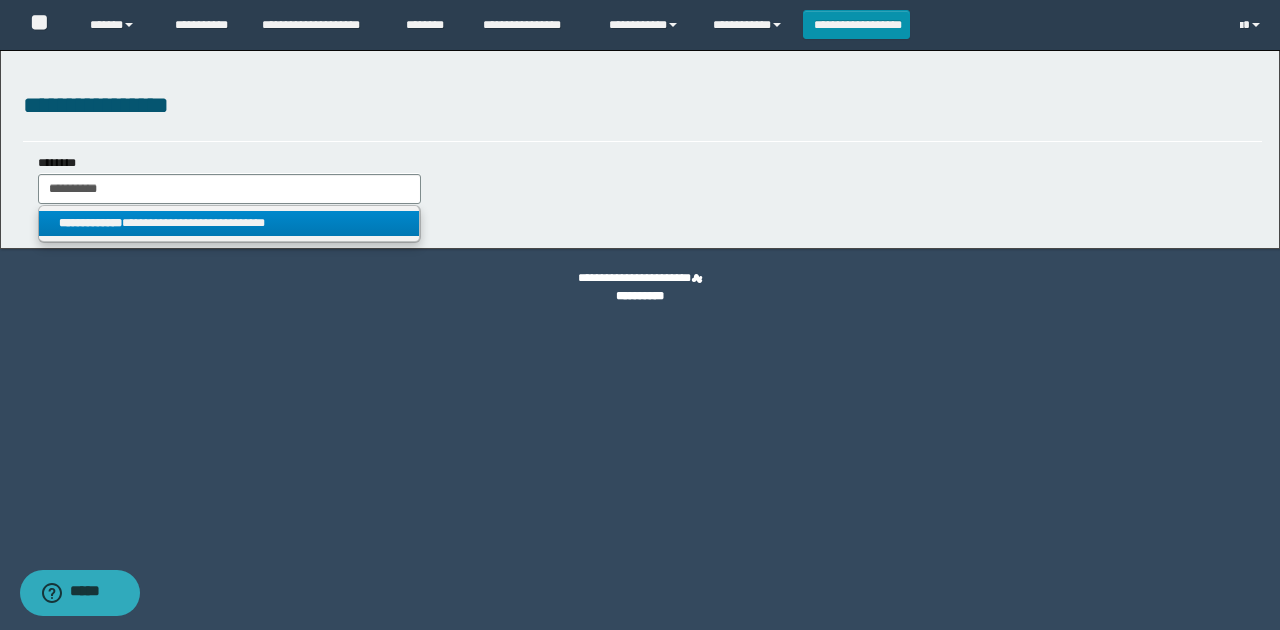 click on "**********" at bounding box center [229, 223] 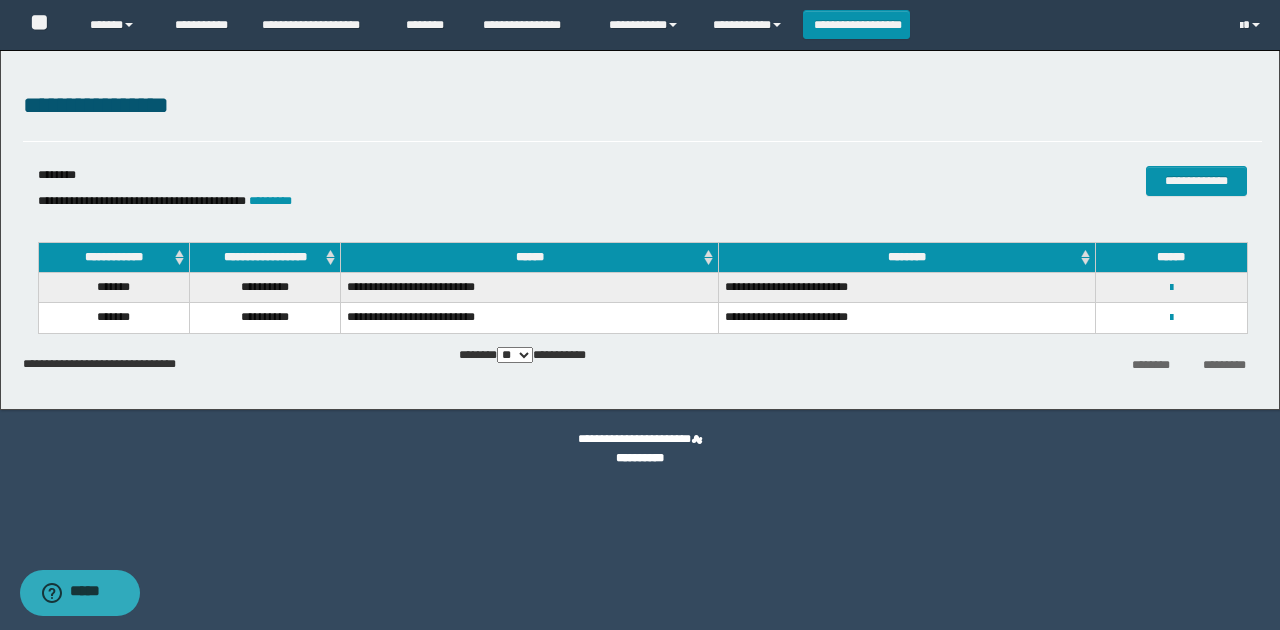 drag, startPoint x: 910, startPoint y: 113, endPoint x: 891, endPoint y: 114, distance: 19.026299 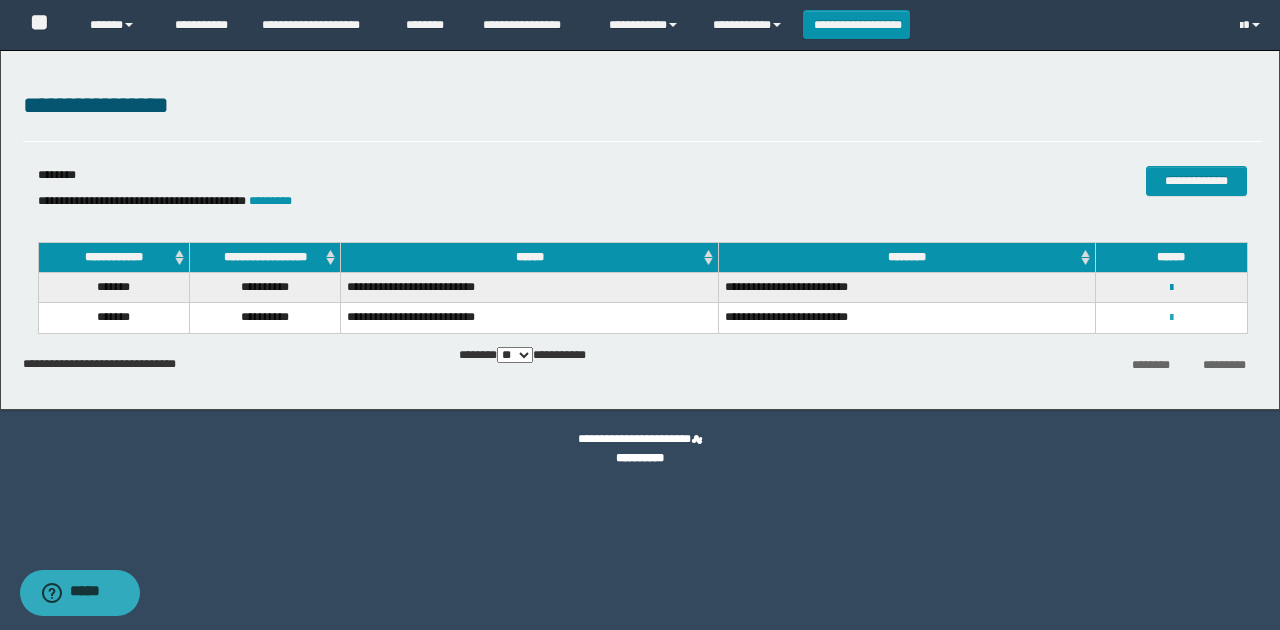 click at bounding box center (1171, 318) 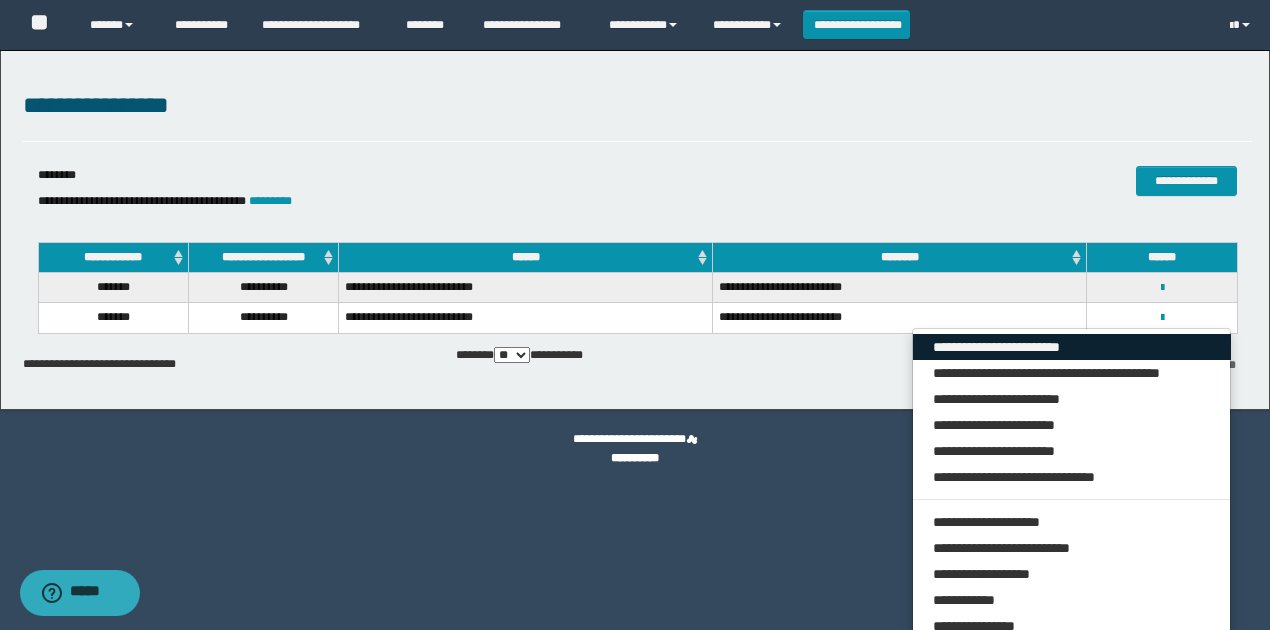 click on "**********" at bounding box center [1072, 347] 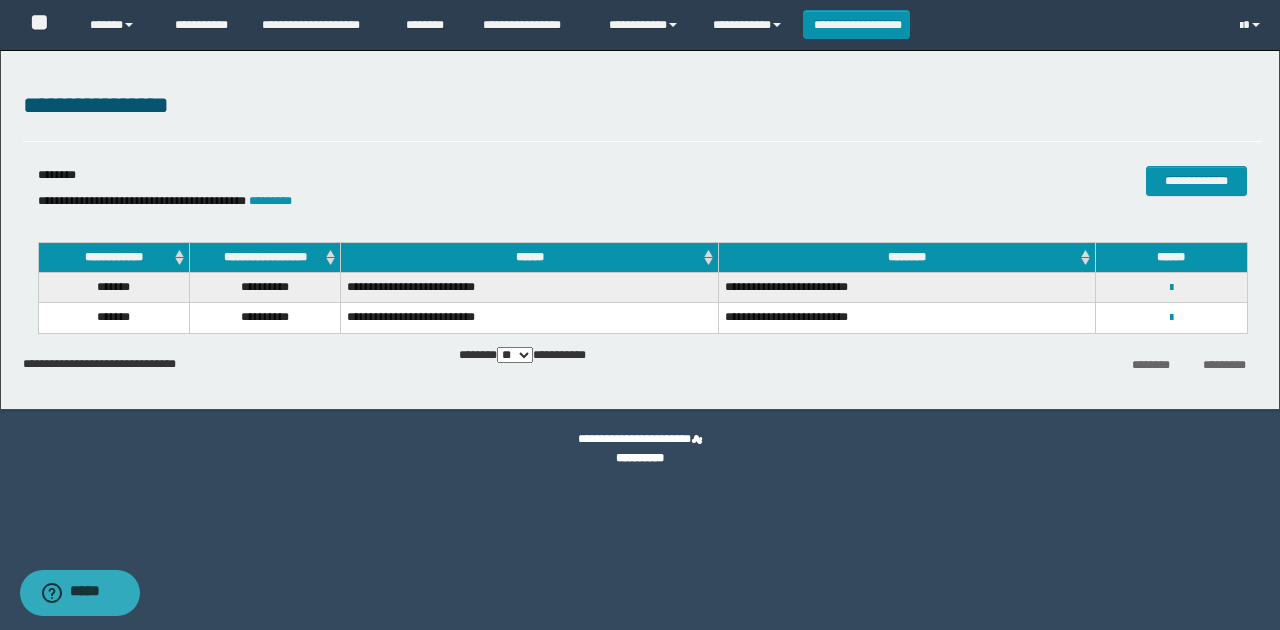 click on "**********" at bounding box center [642, 106] 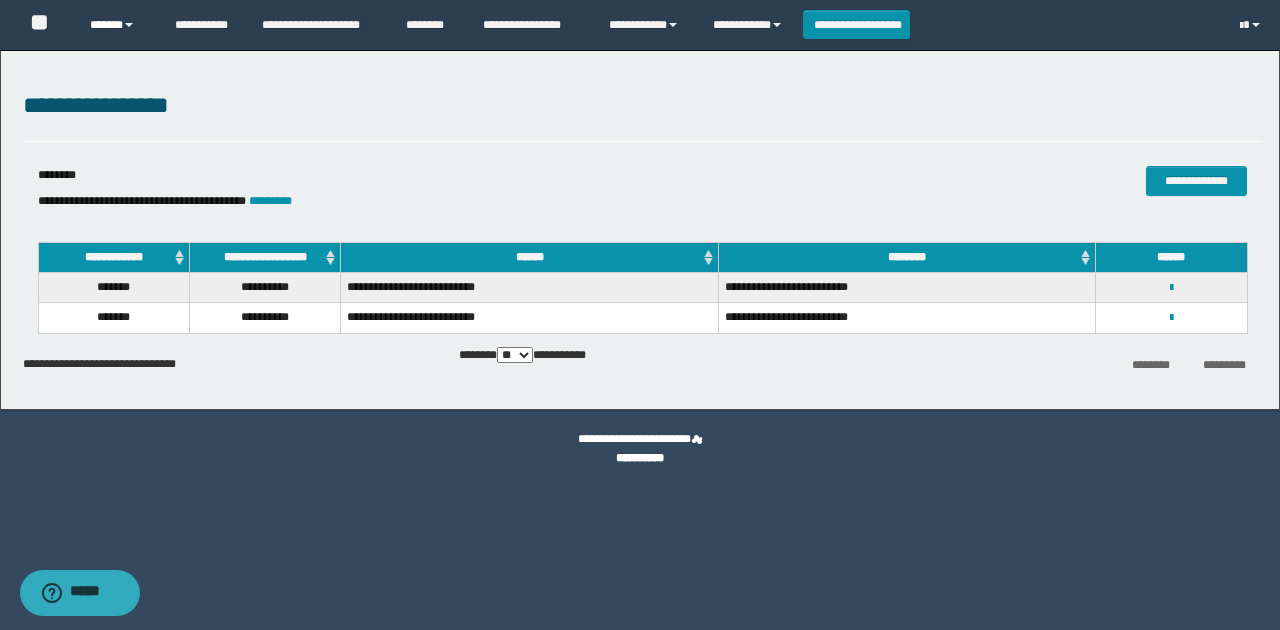 click on "******" at bounding box center [117, 25] 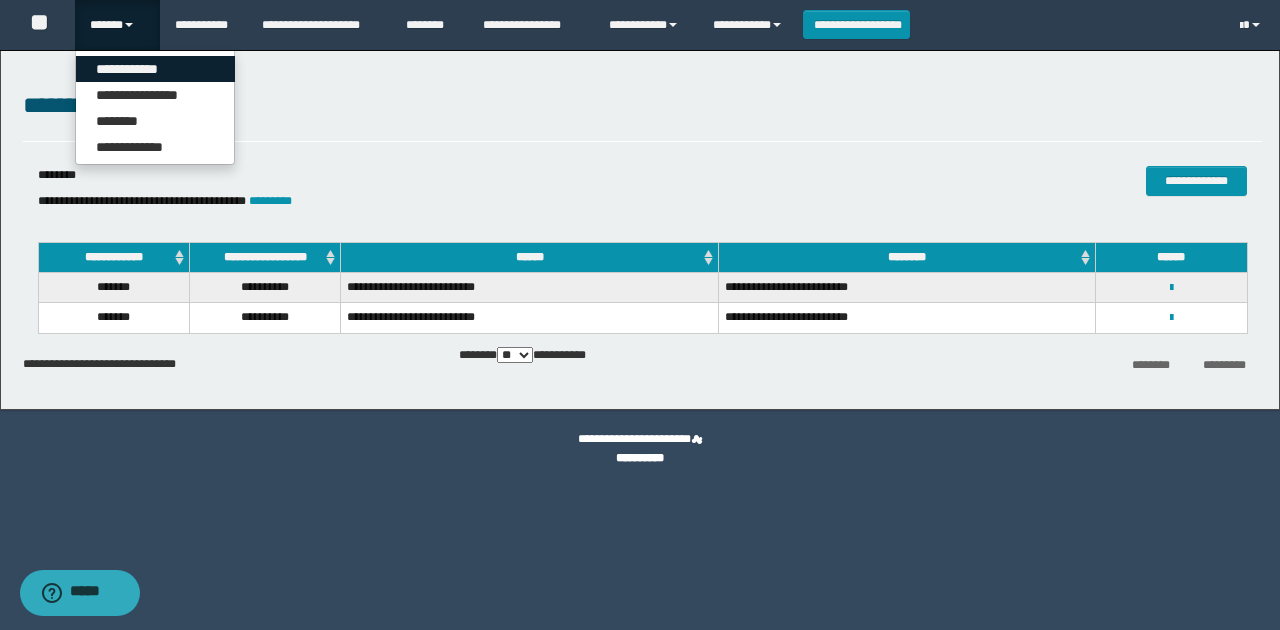 click on "**********" at bounding box center (155, 69) 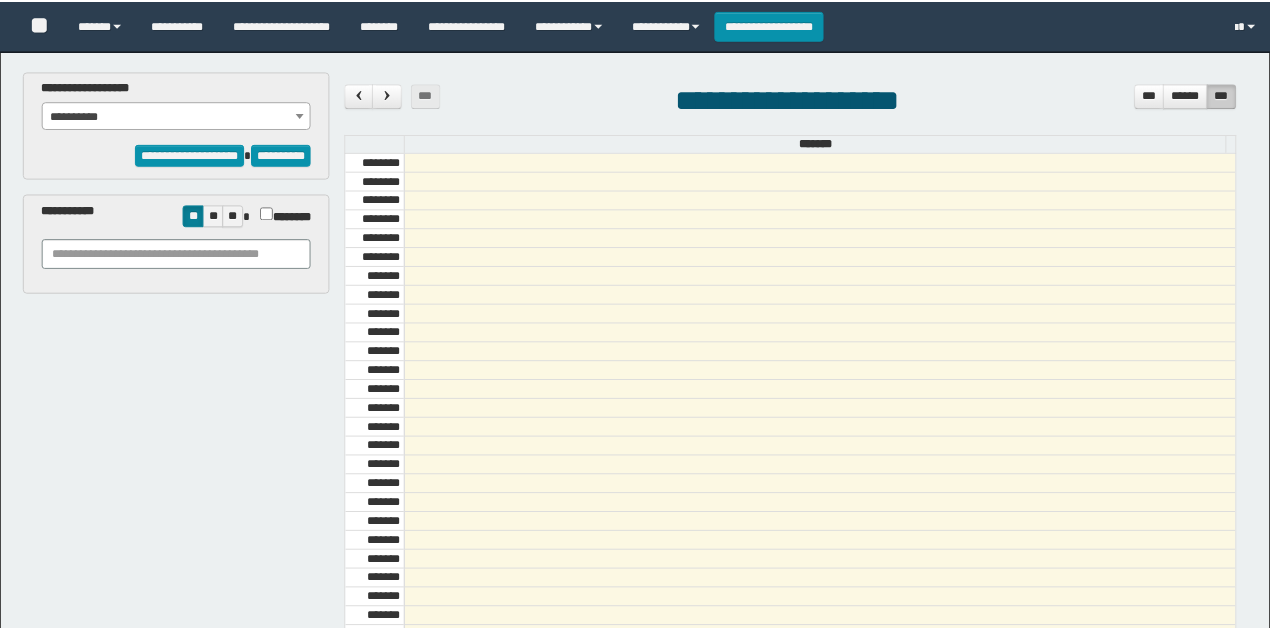 scroll, scrollTop: 0, scrollLeft: 0, axis: both 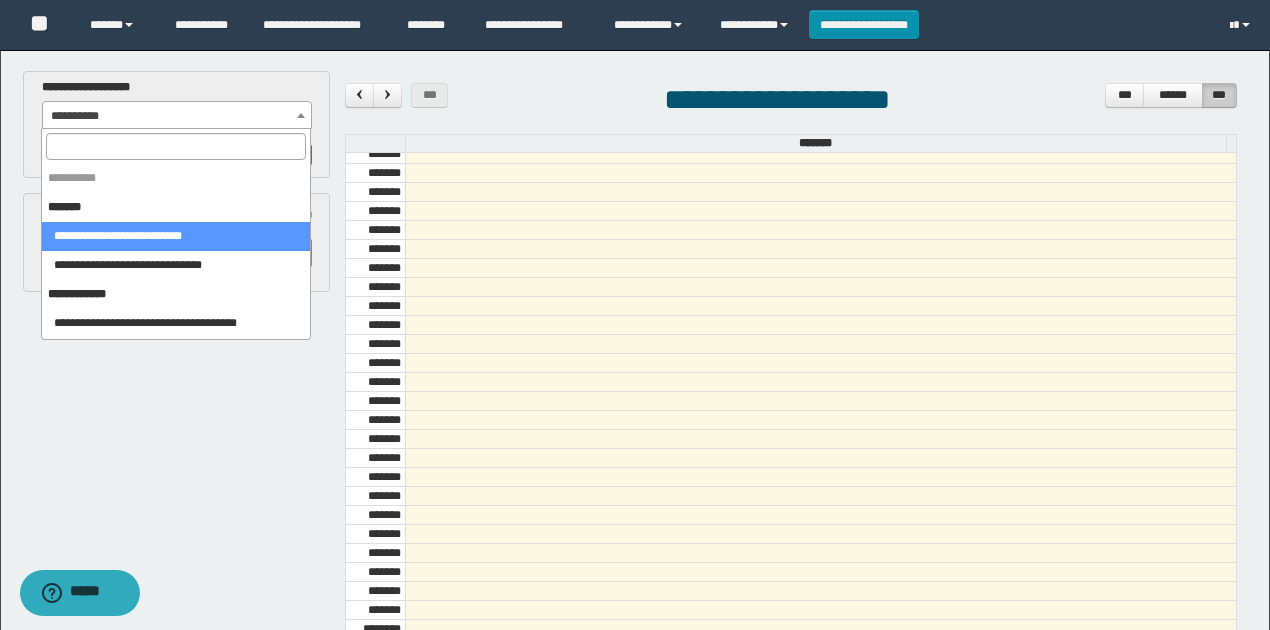 click on "**********" at bounding box center [177, 116] 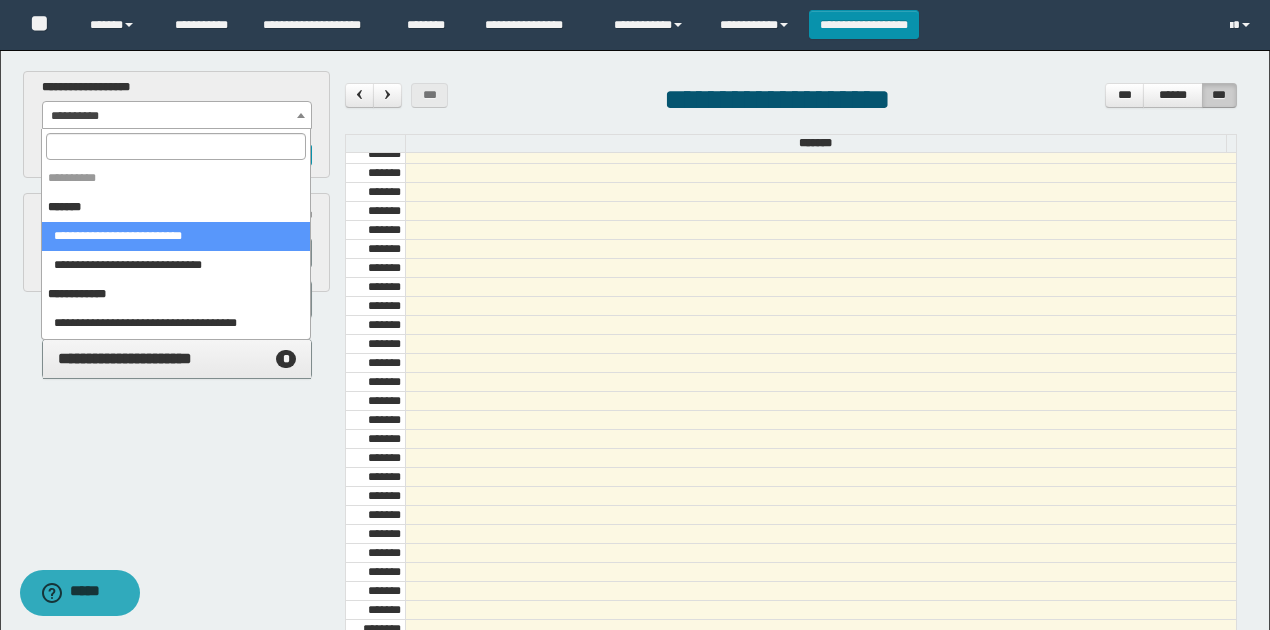 select on "******" 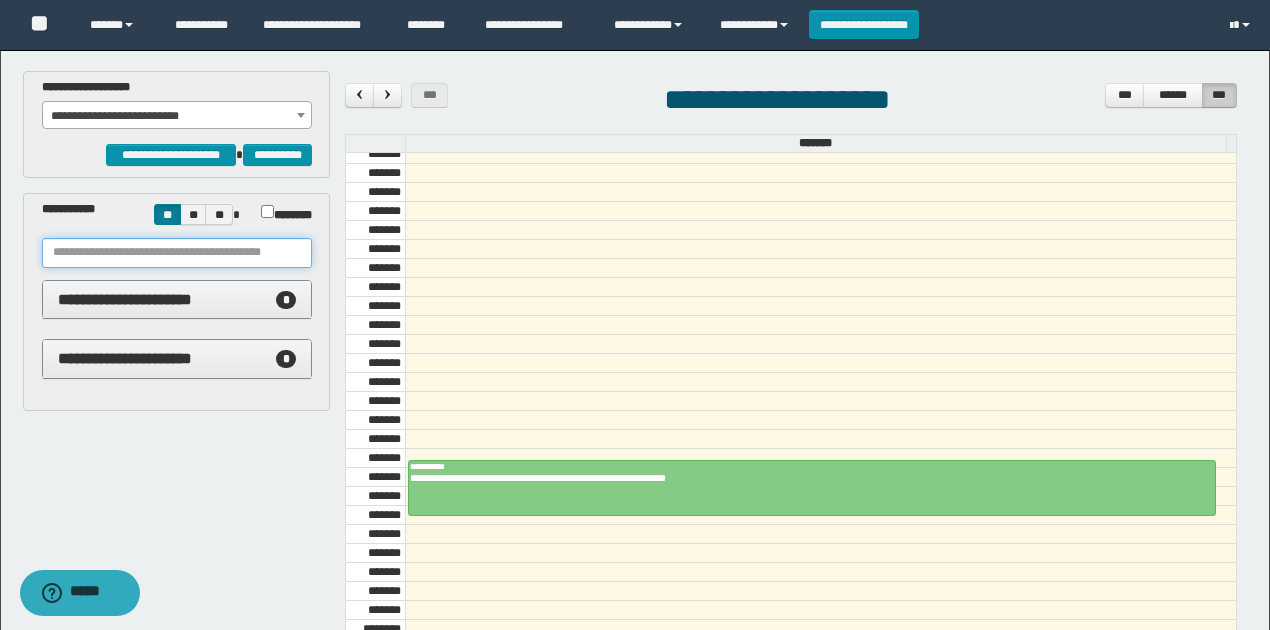 click at bounding box center [177, 253] 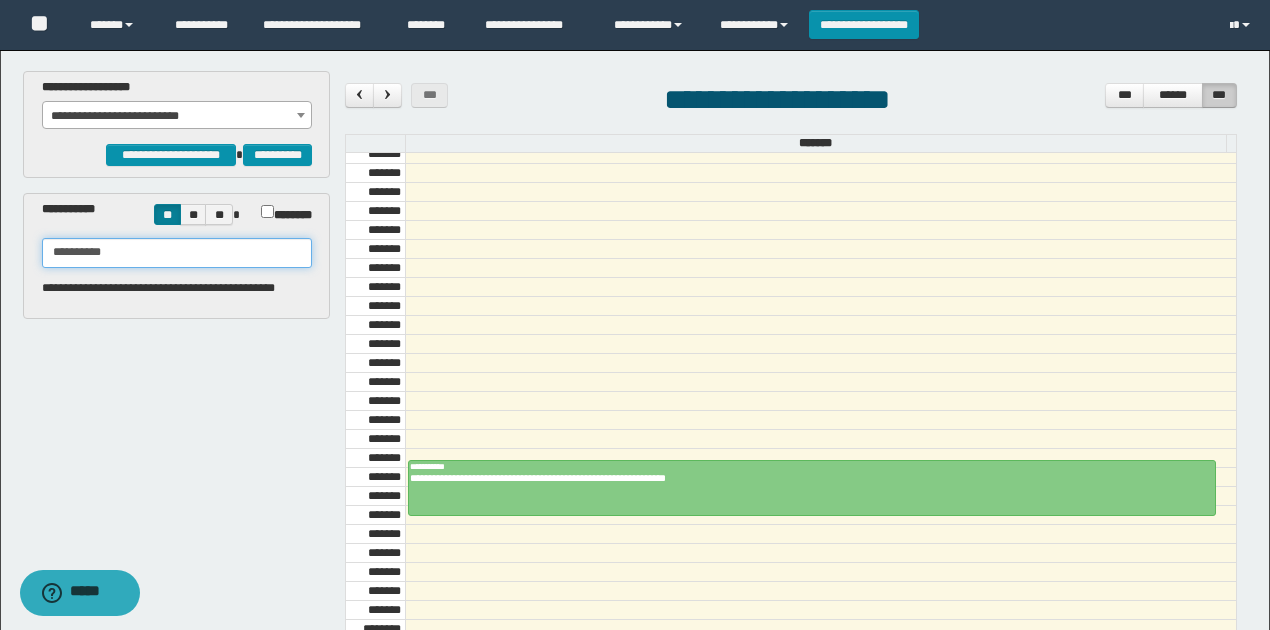 click on "**********" at bounding box center (177, 253) 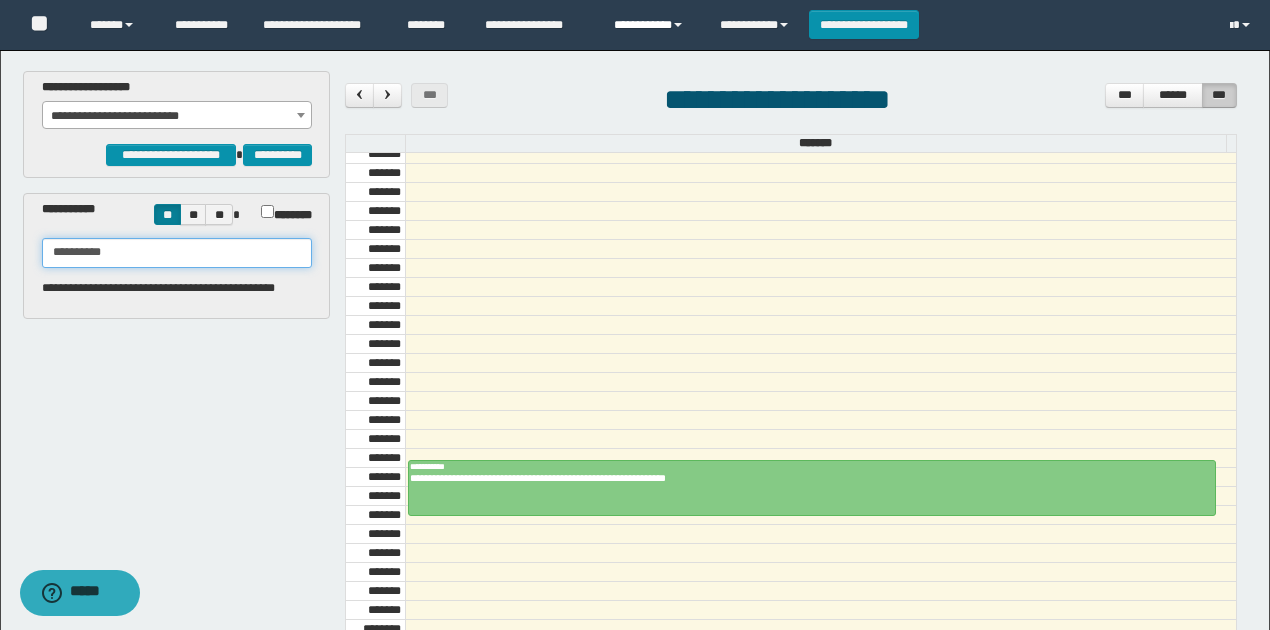 type on "**********" 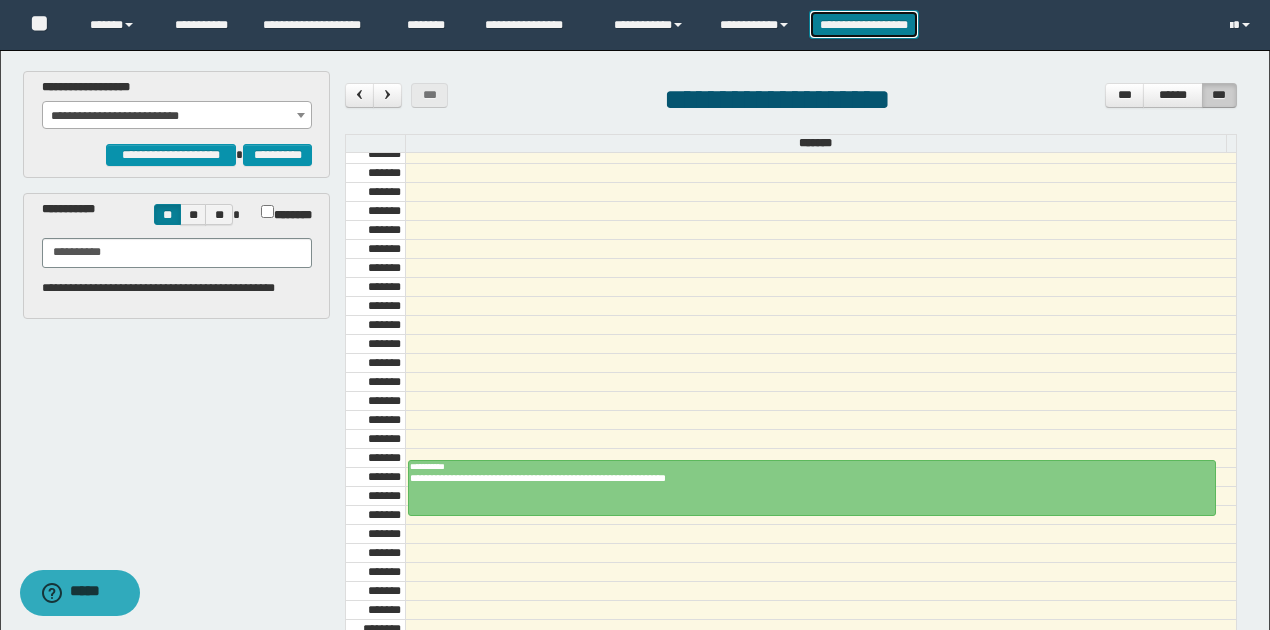 click on "**********" at bounding box center (864, 24) 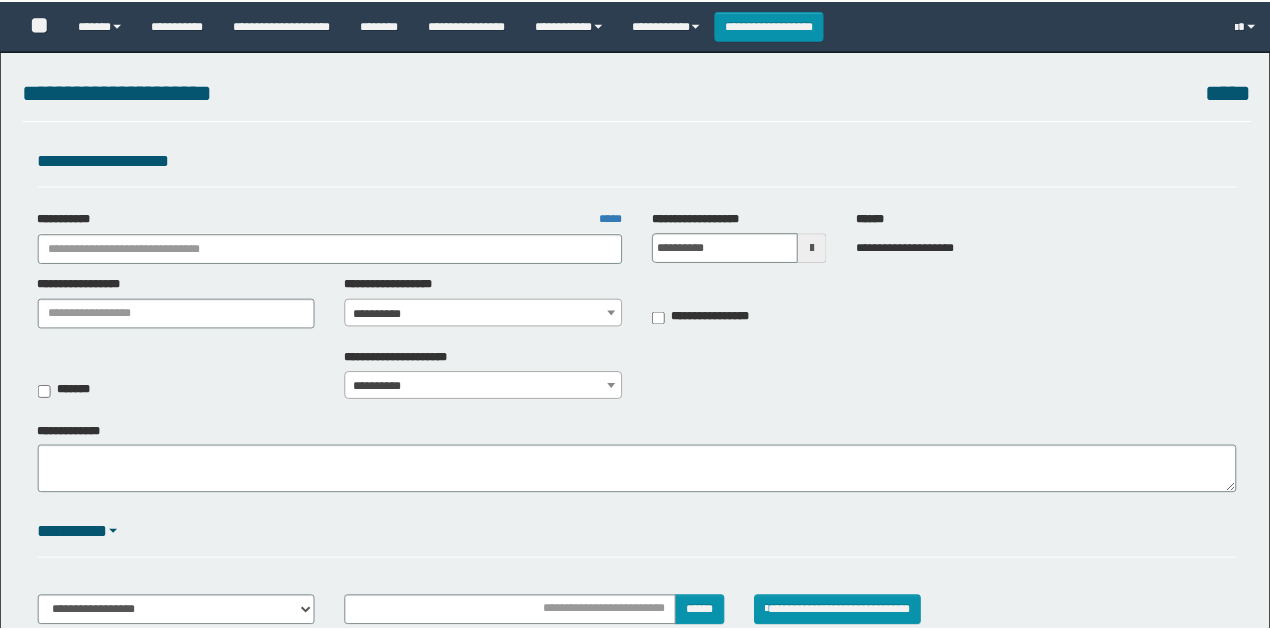 scroll, scrollTop: 0, scrollLeft: 0, axis: both 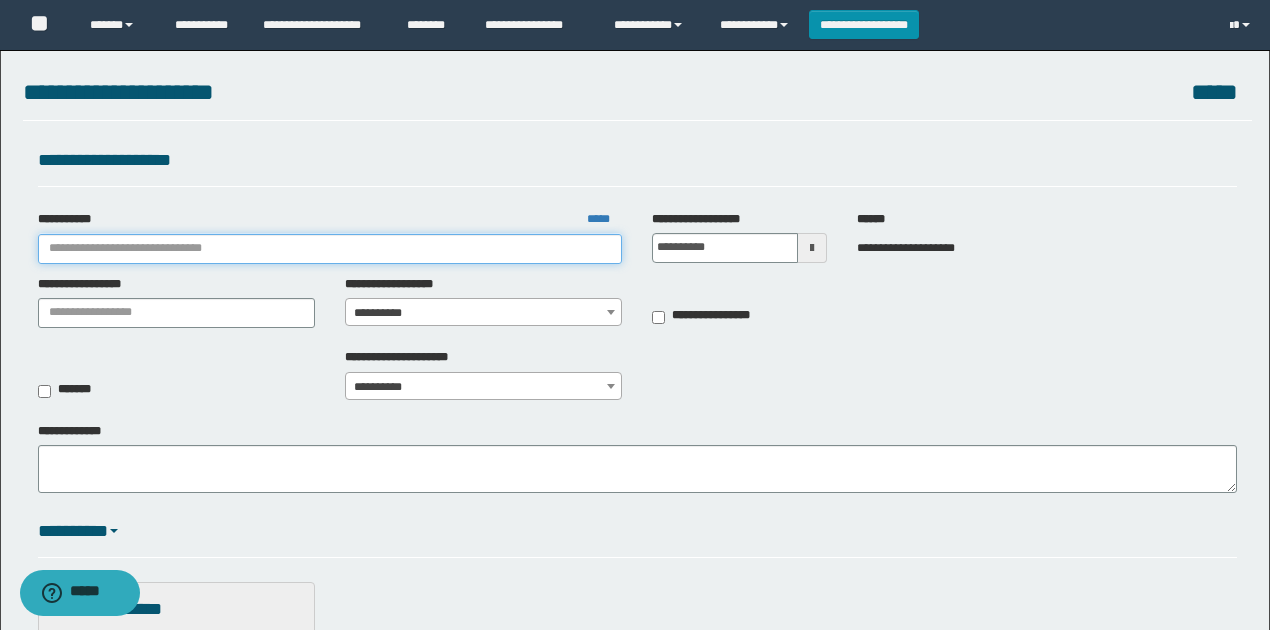 click on "**********" at bounding box center (330, 249) 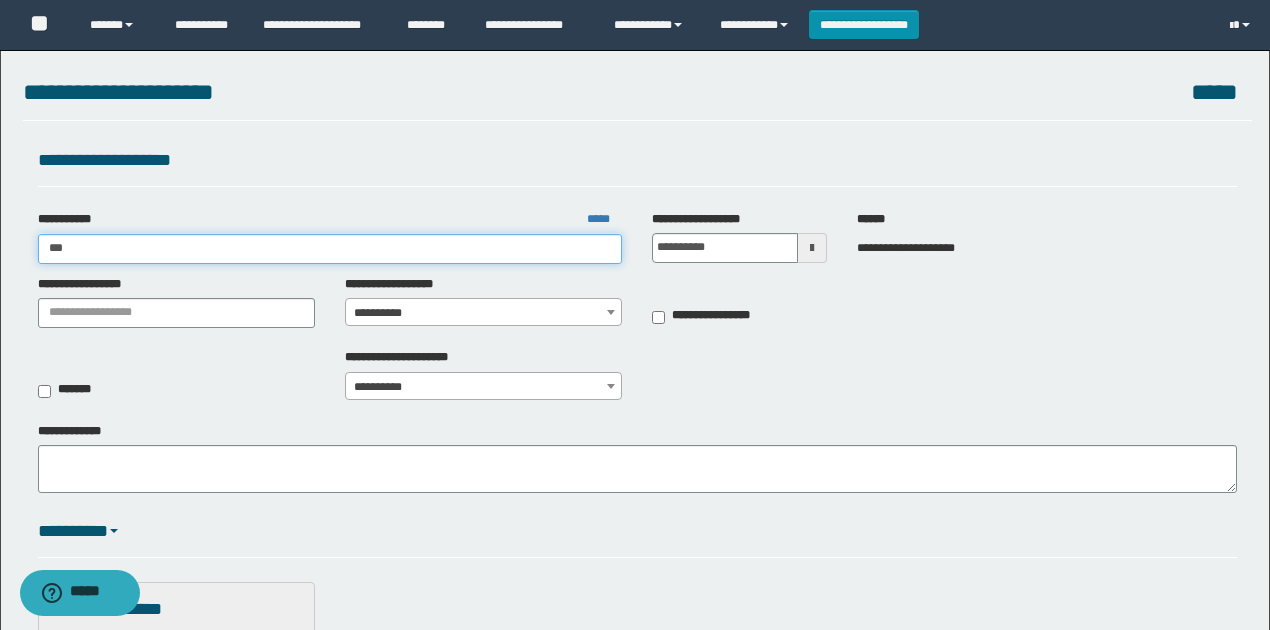 type on "****" 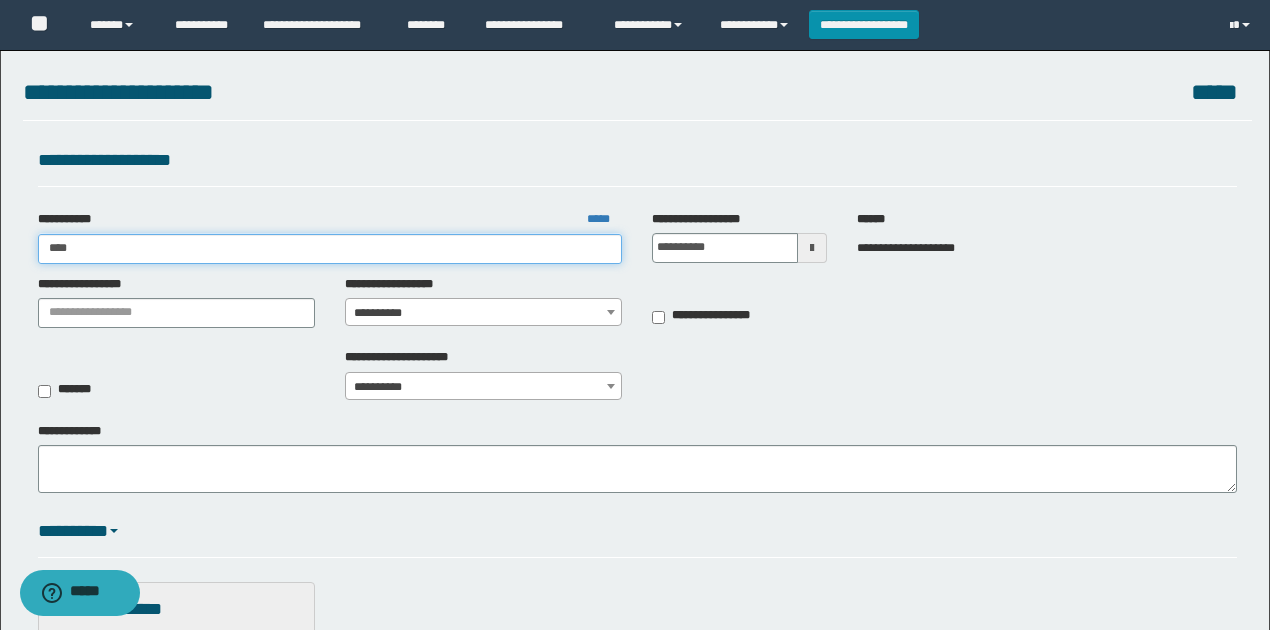 type on "****" 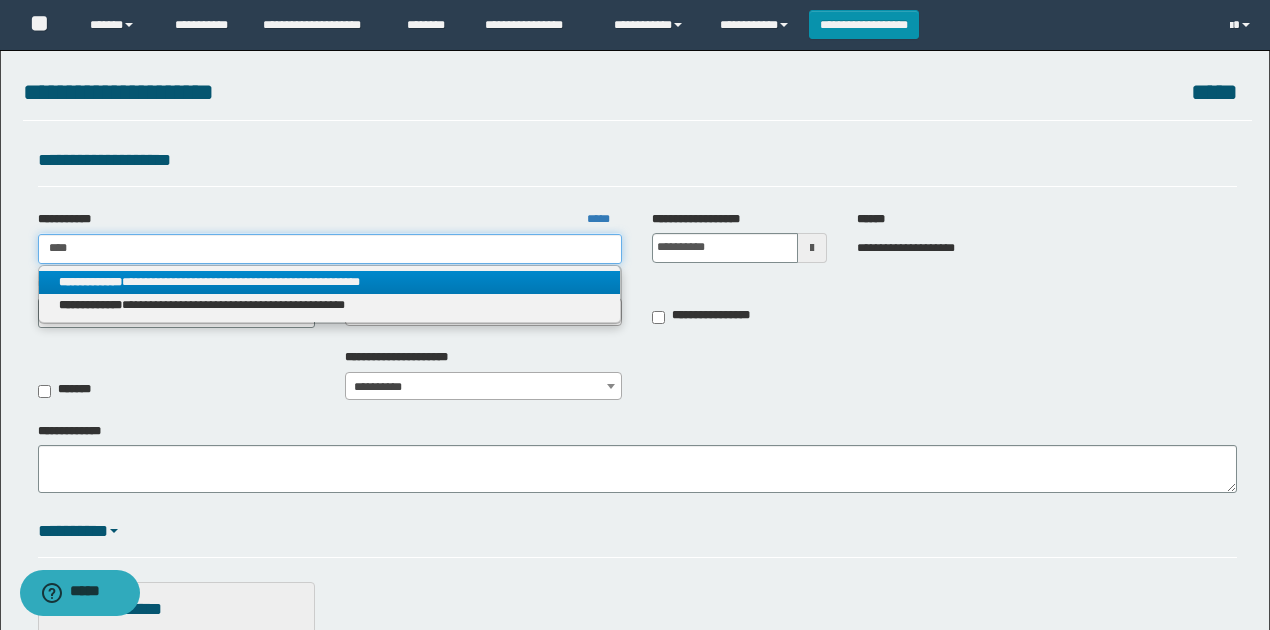 type on "****" 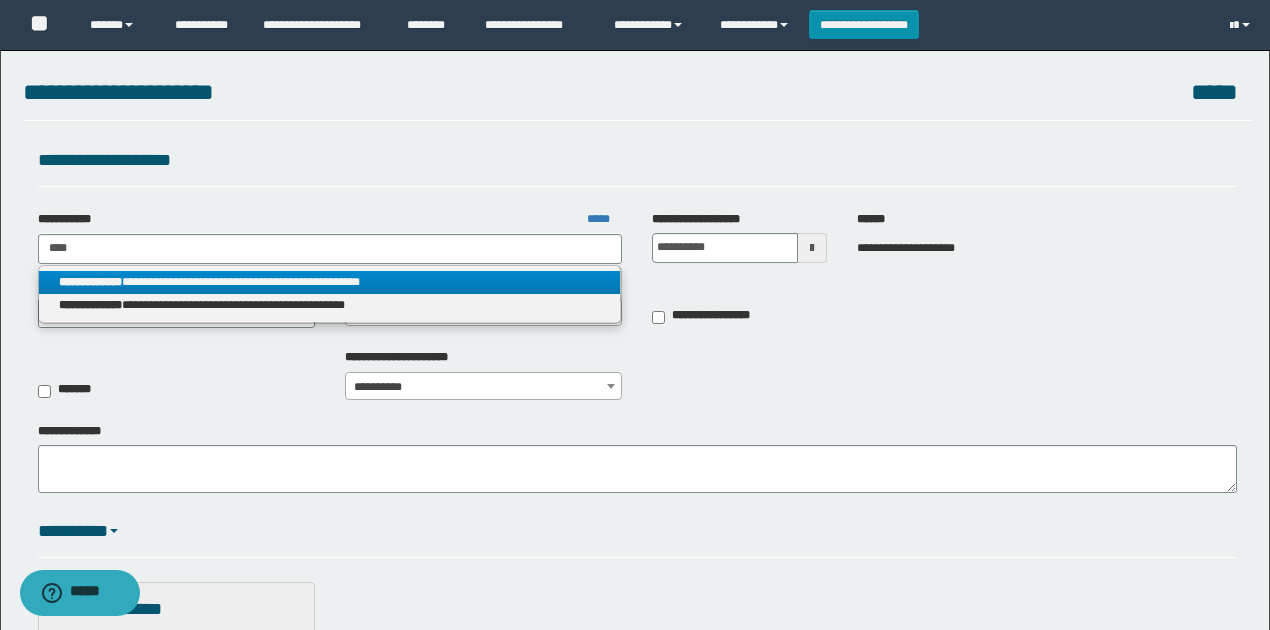 click on "**********" at bounding box center [330, 282] 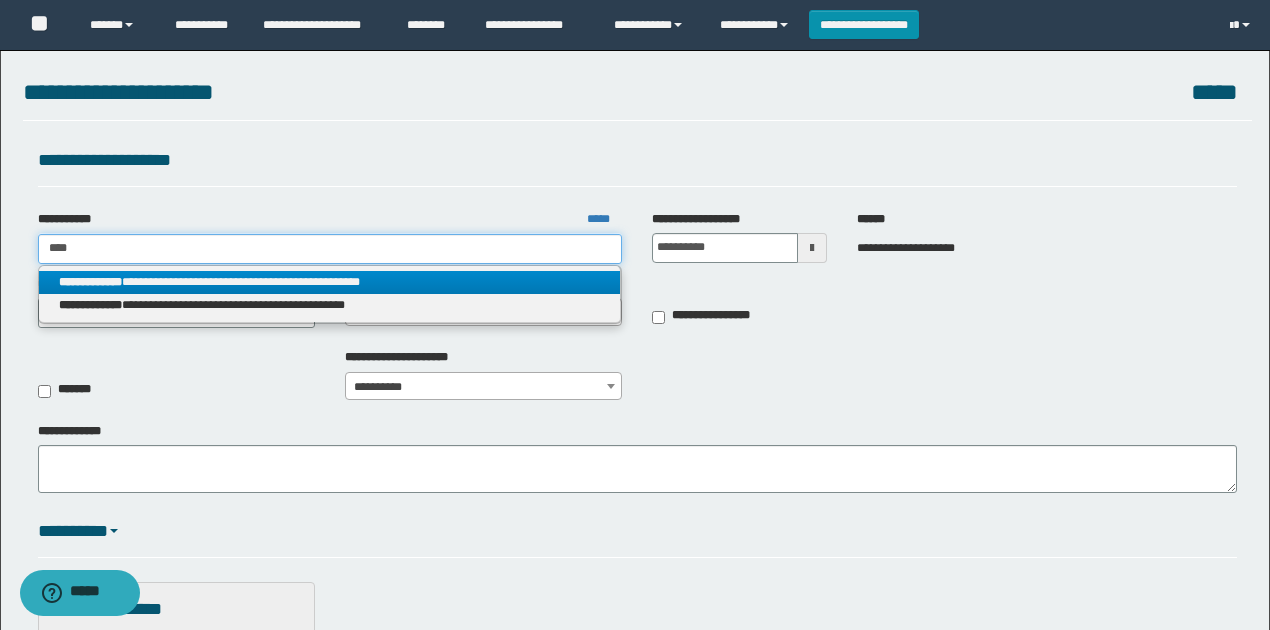 type 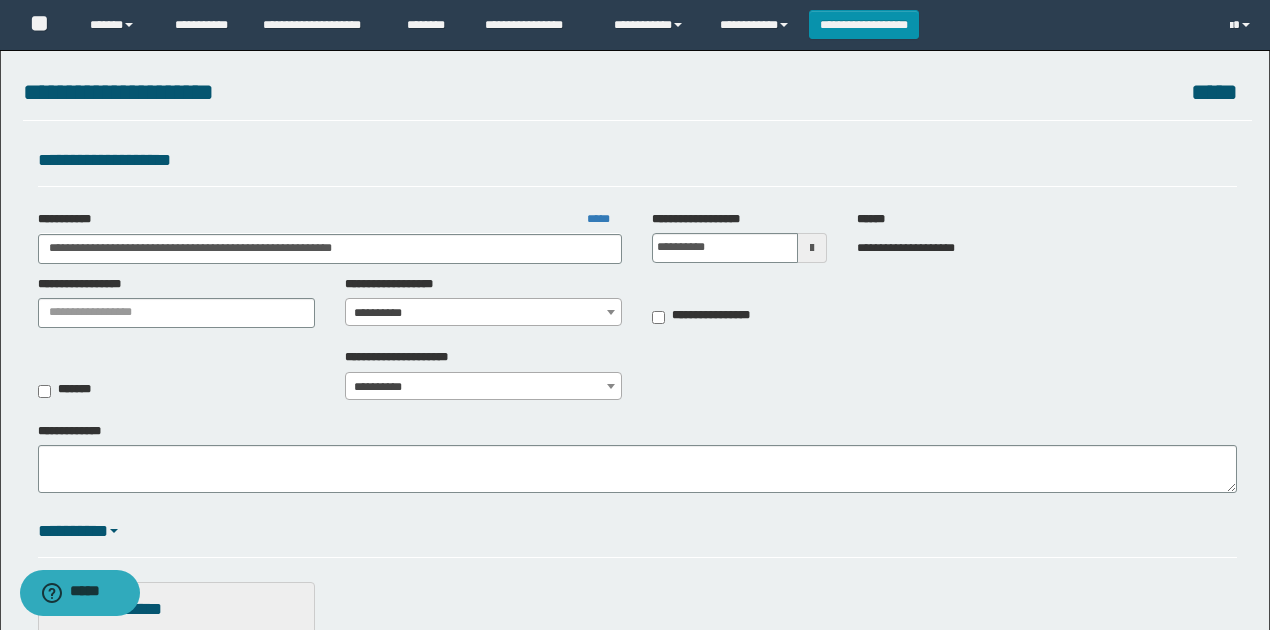 click on "**********" at bounding box center [484, 313] 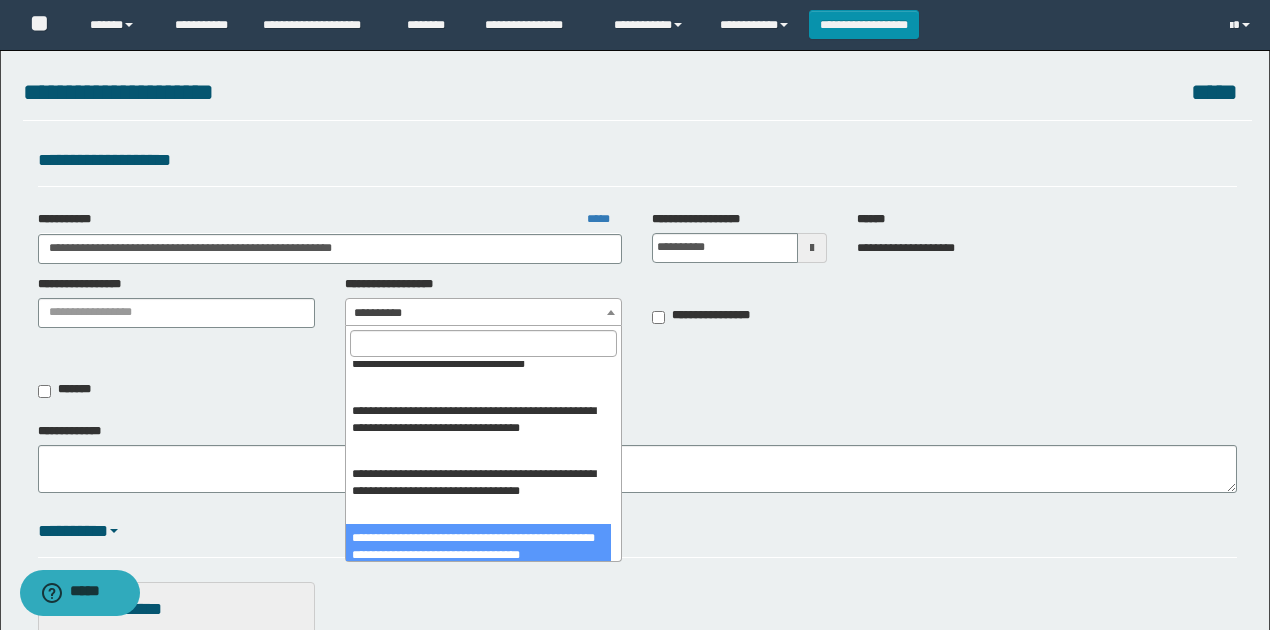 scroll, scrollTop: 603, scrollLeft: 0, axis: vertical 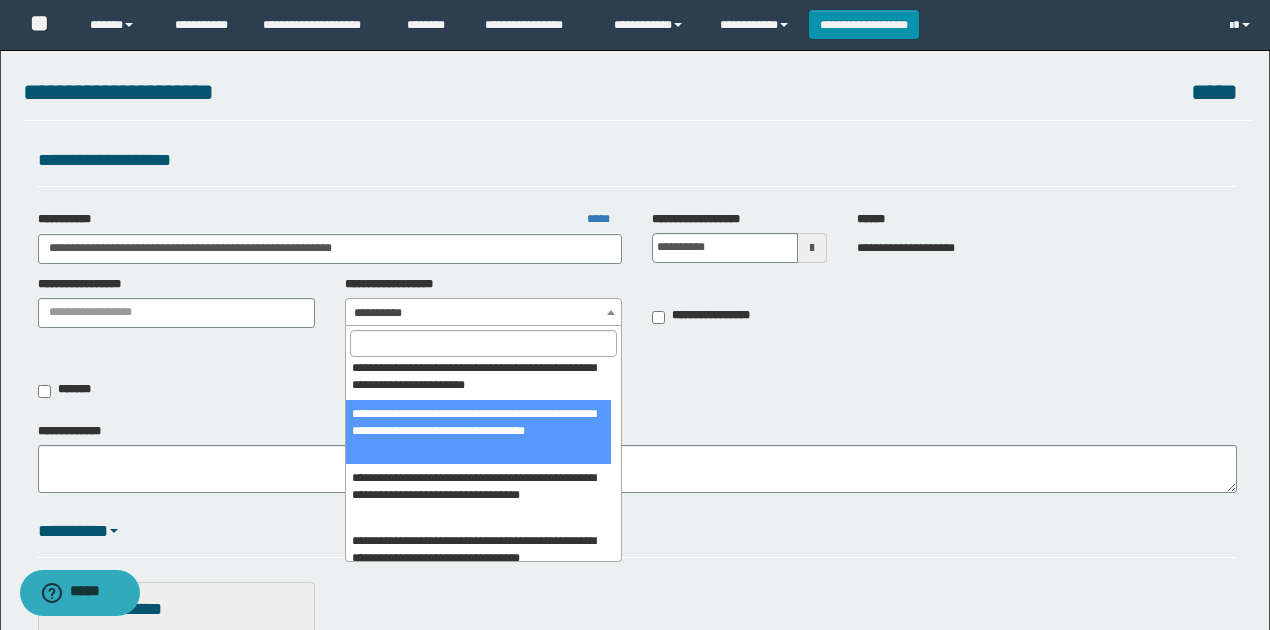 select on "****" 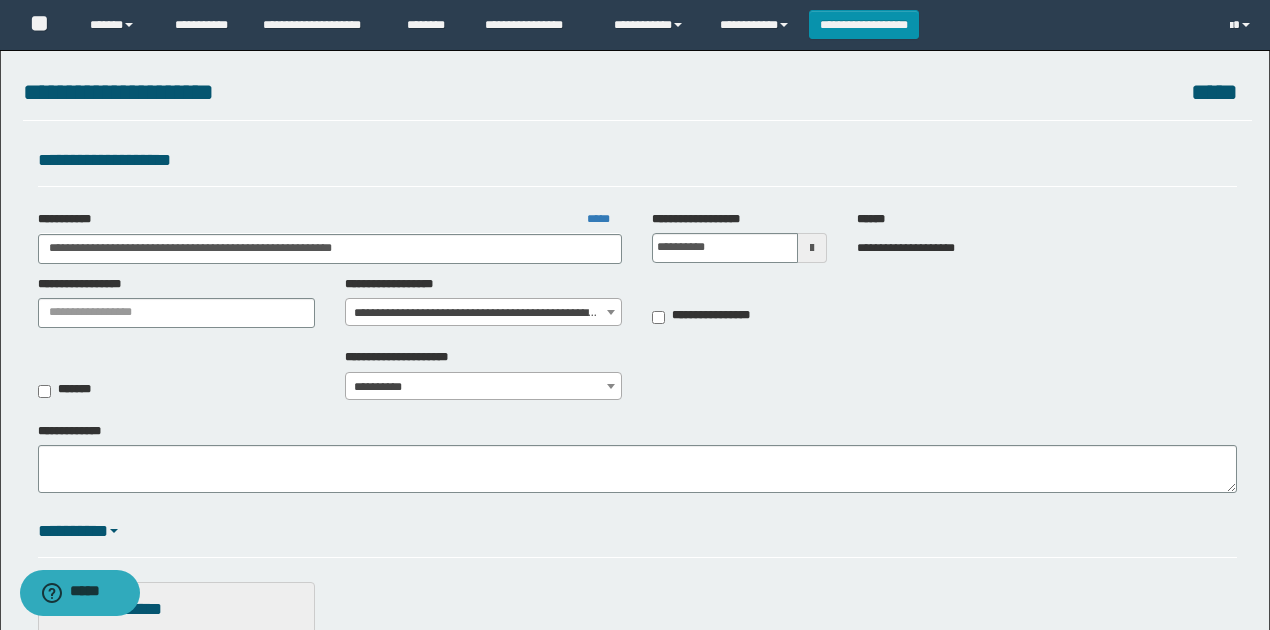 click on "**********" at bounding box center [637, 380] 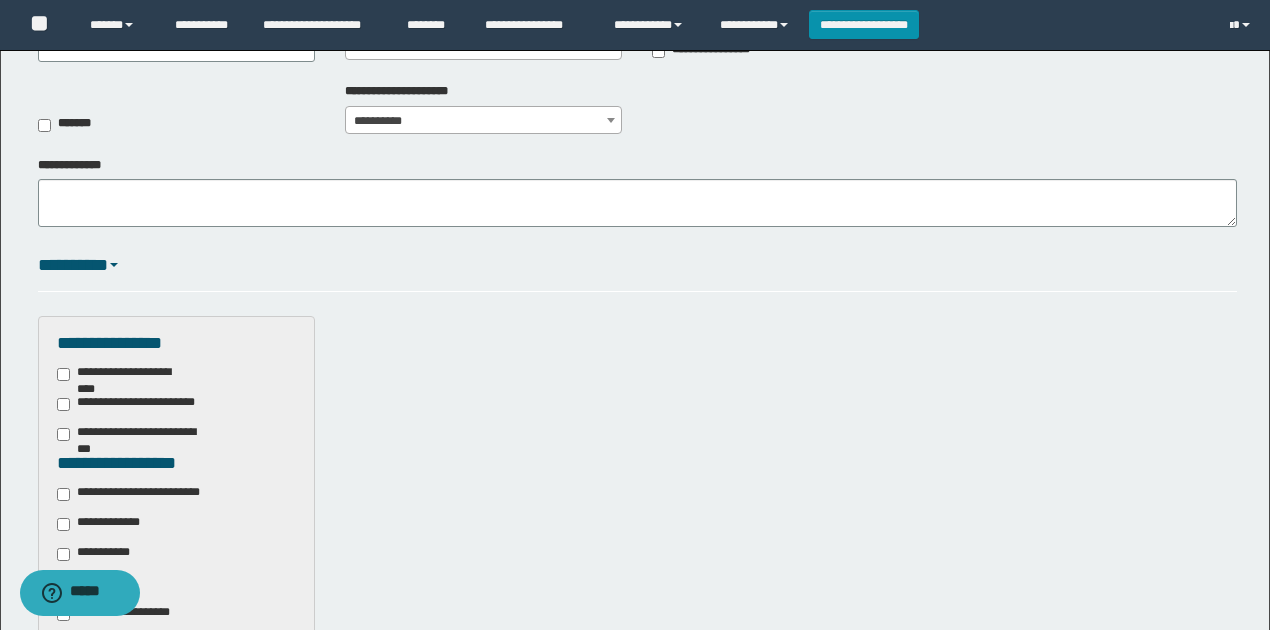 click on "**********" at bounding box center (143, 494) 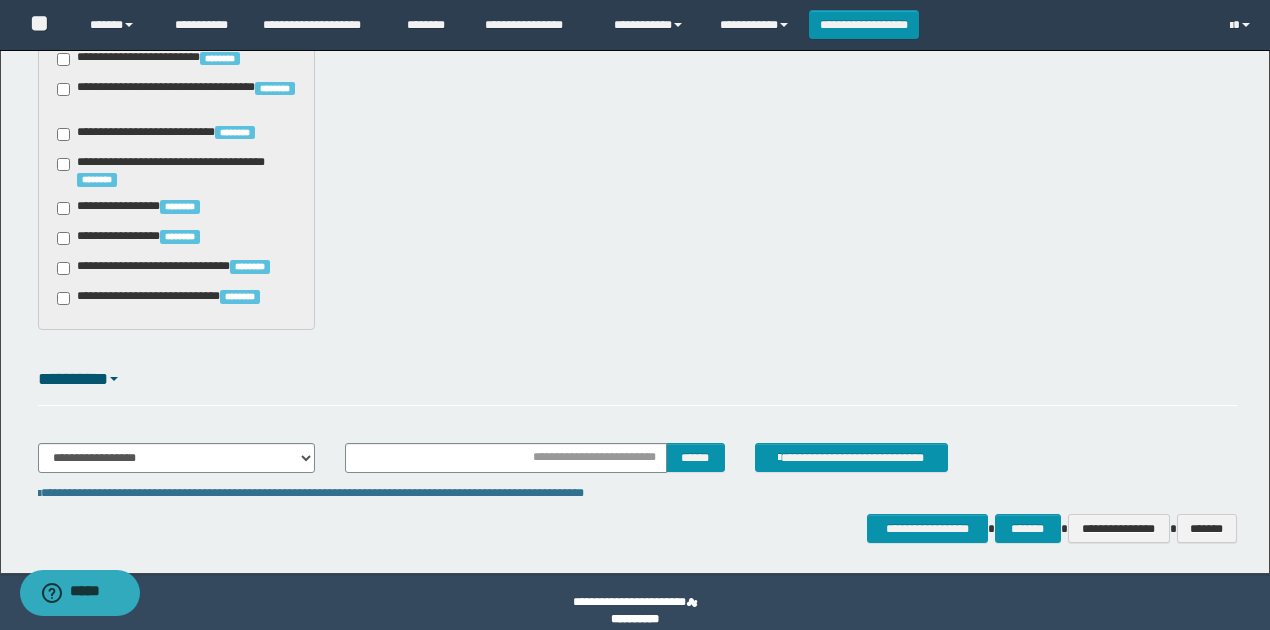 scroll, scrollTop: 1720, scrollLeft: 0, axis: vertical 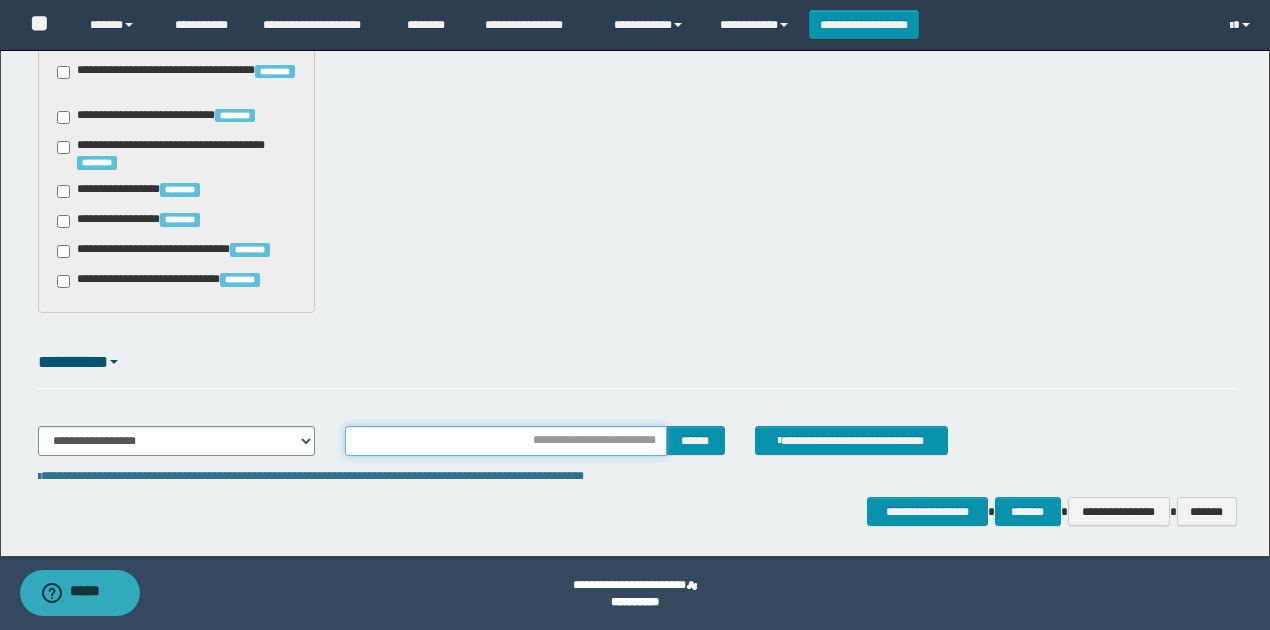 click at bounding box center [506, 441] 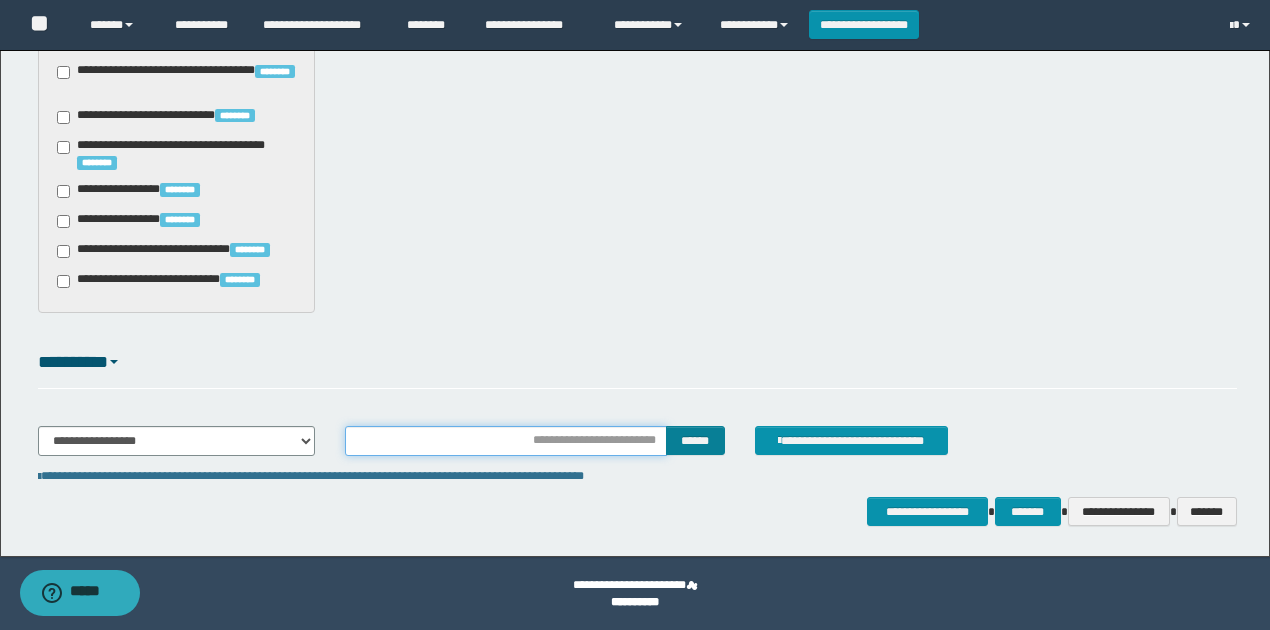 type on "**********" 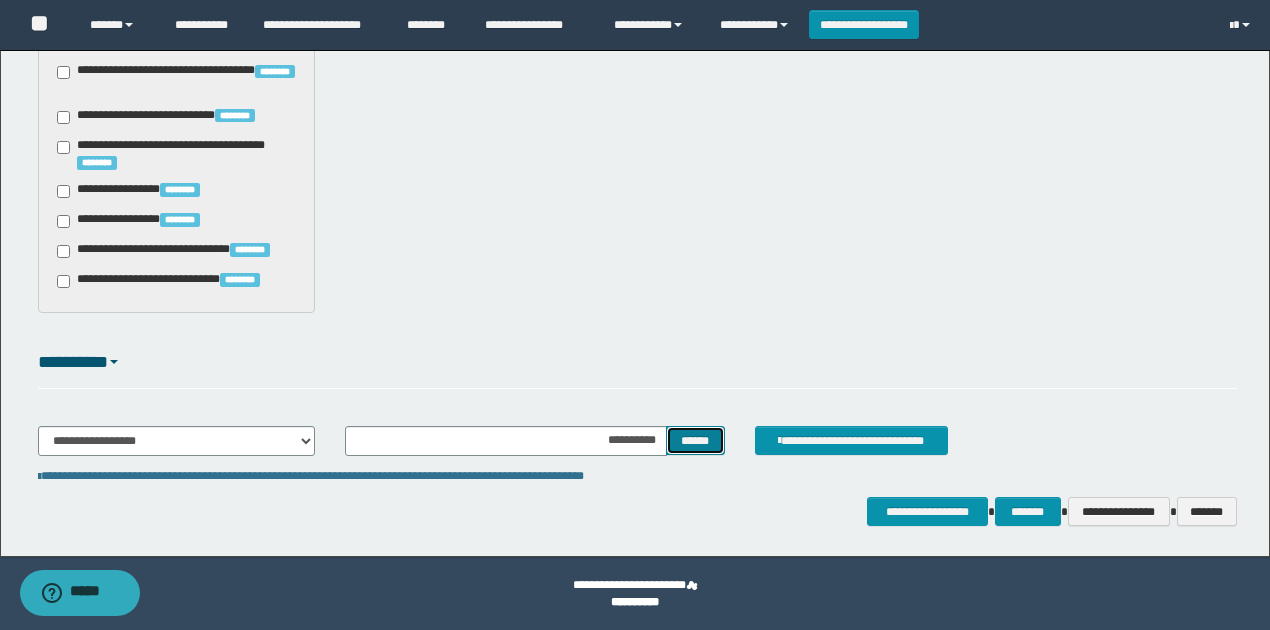 click on "******" at bounding box center (695, 440) 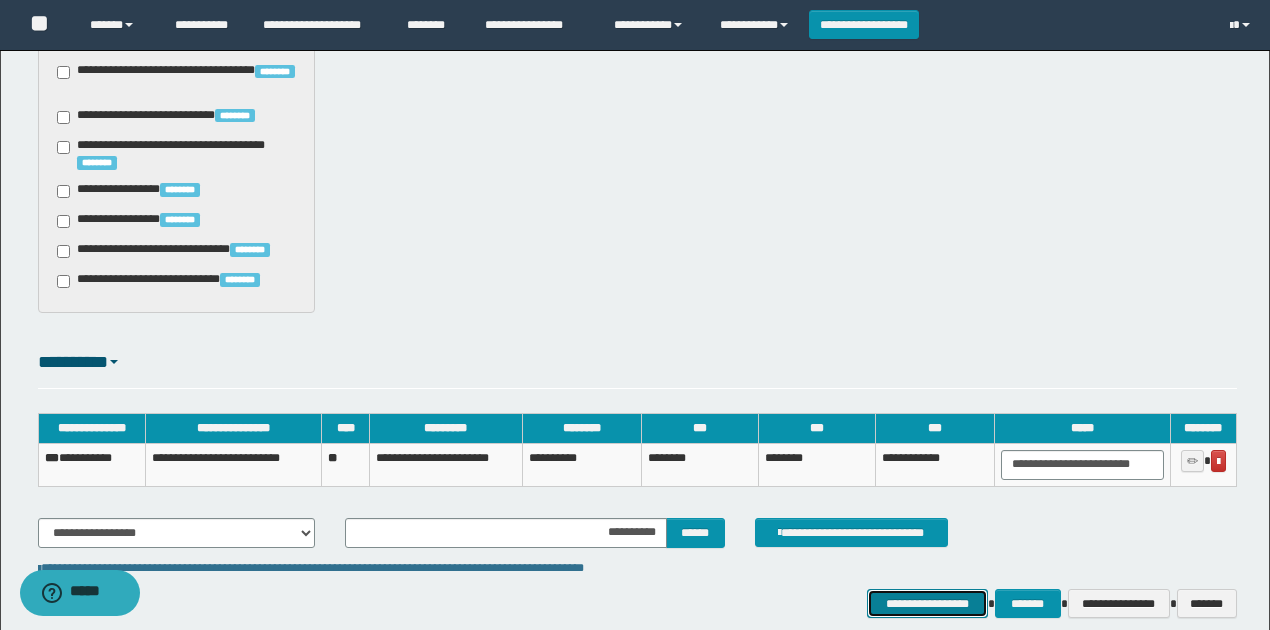 click on "**********" at bounding box center (927, 603) 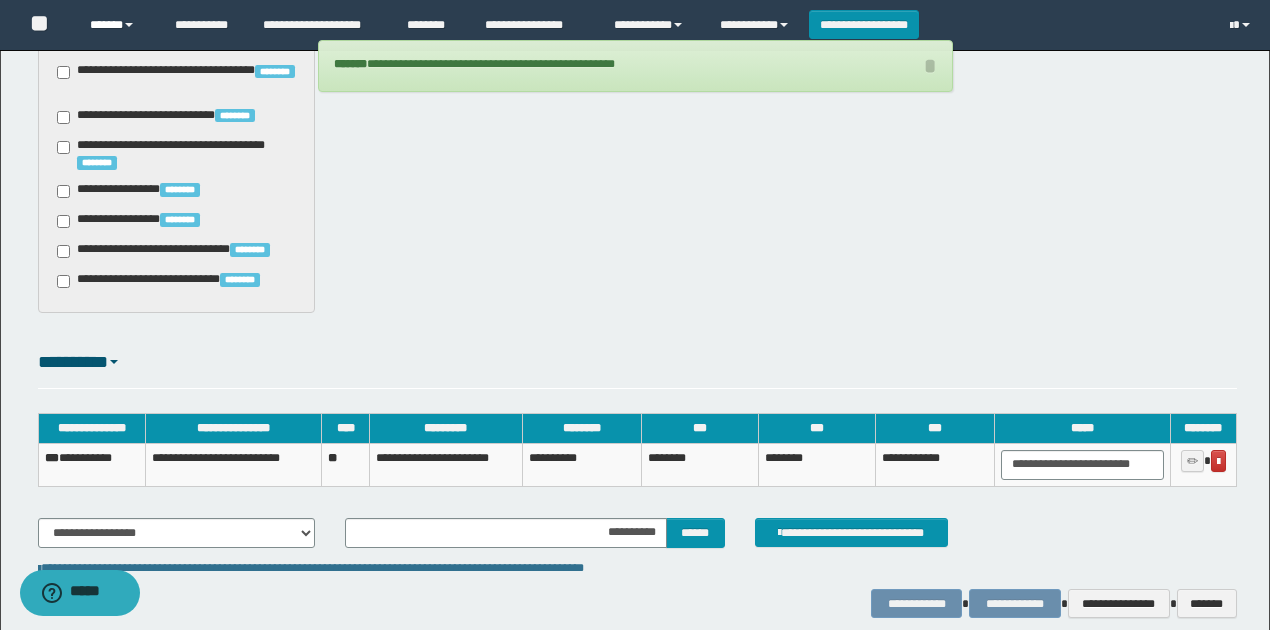 click on "******" at bounding box center [117, 25] 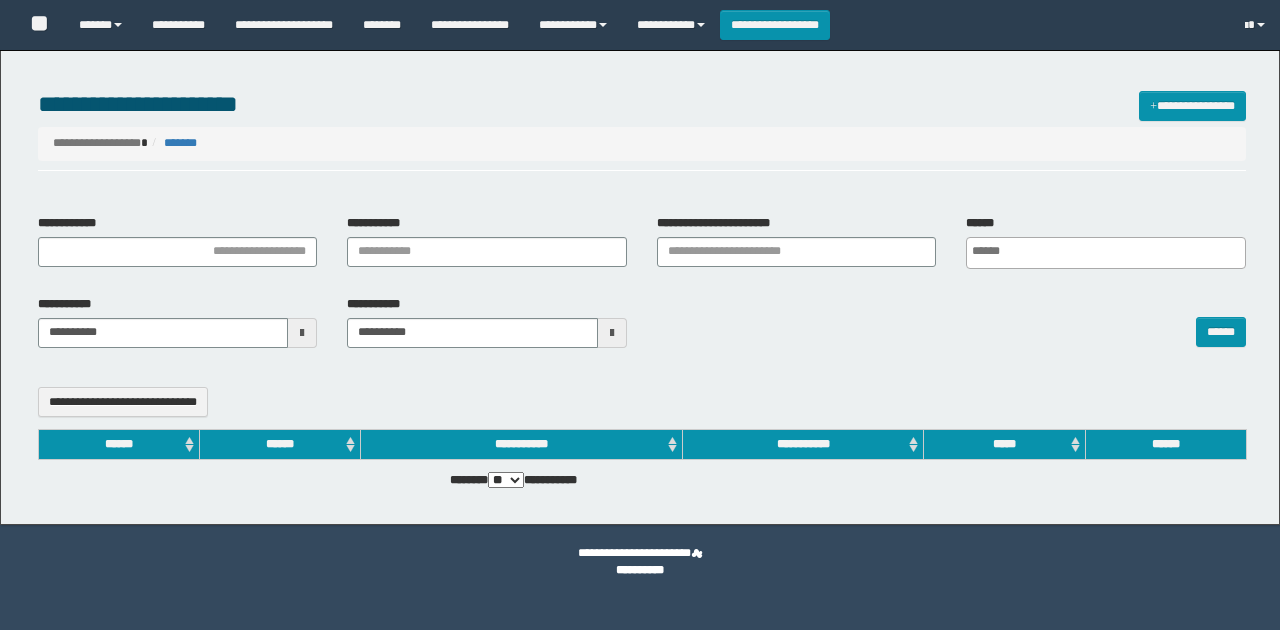 select 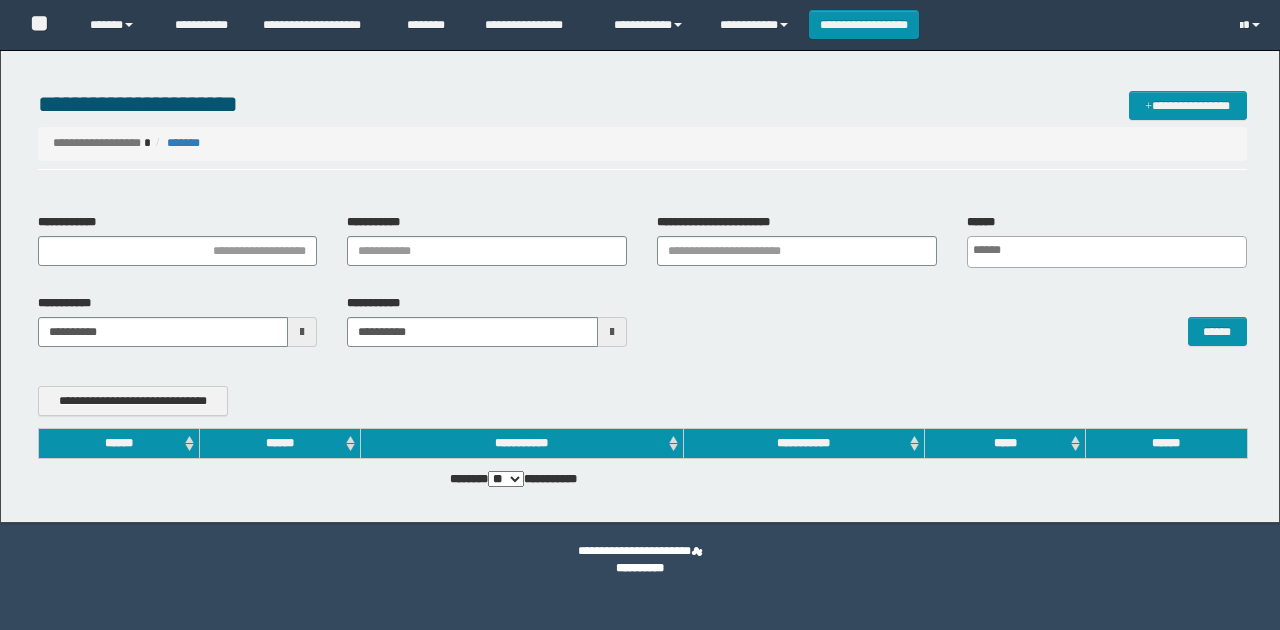 scroll, scrollTop: 0, scrollLeft: 0, axis: both 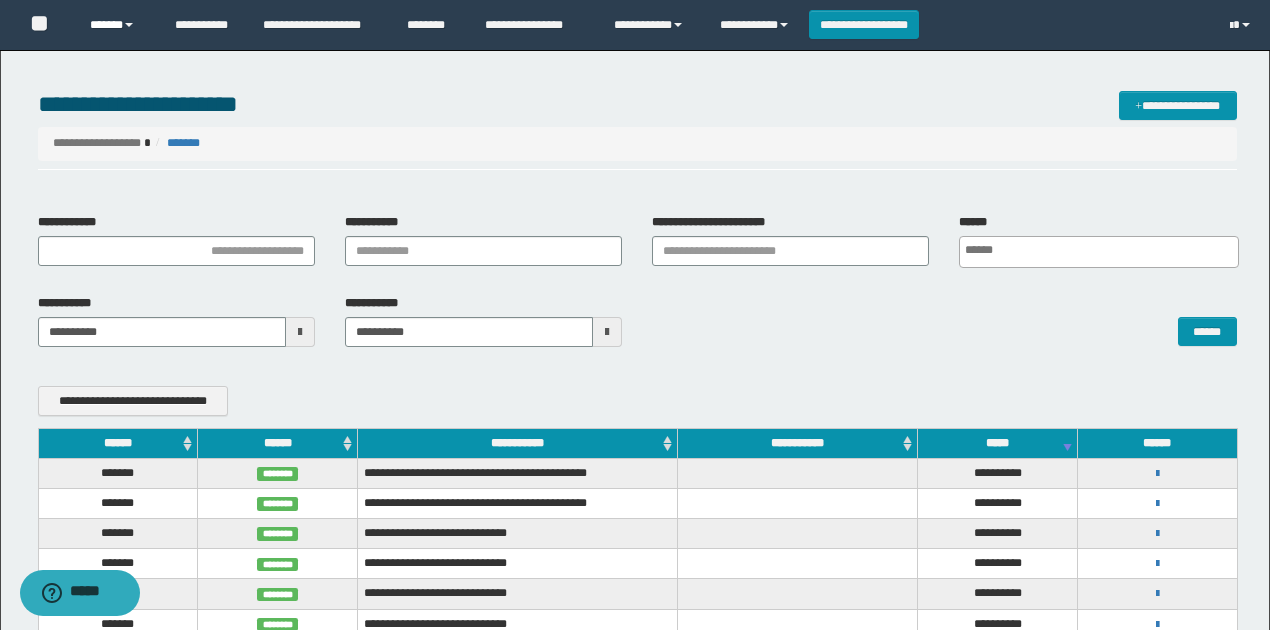 click on "******" at bounding box center [117, 25] 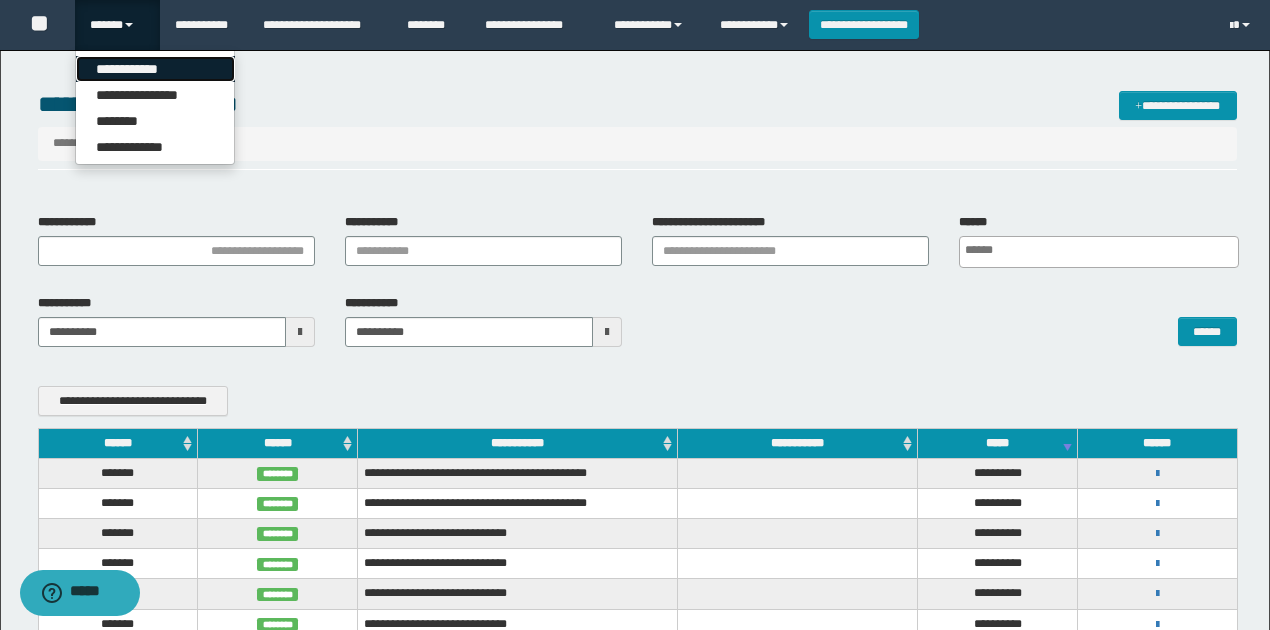 click on "**********" at bounding box center [155, 69] 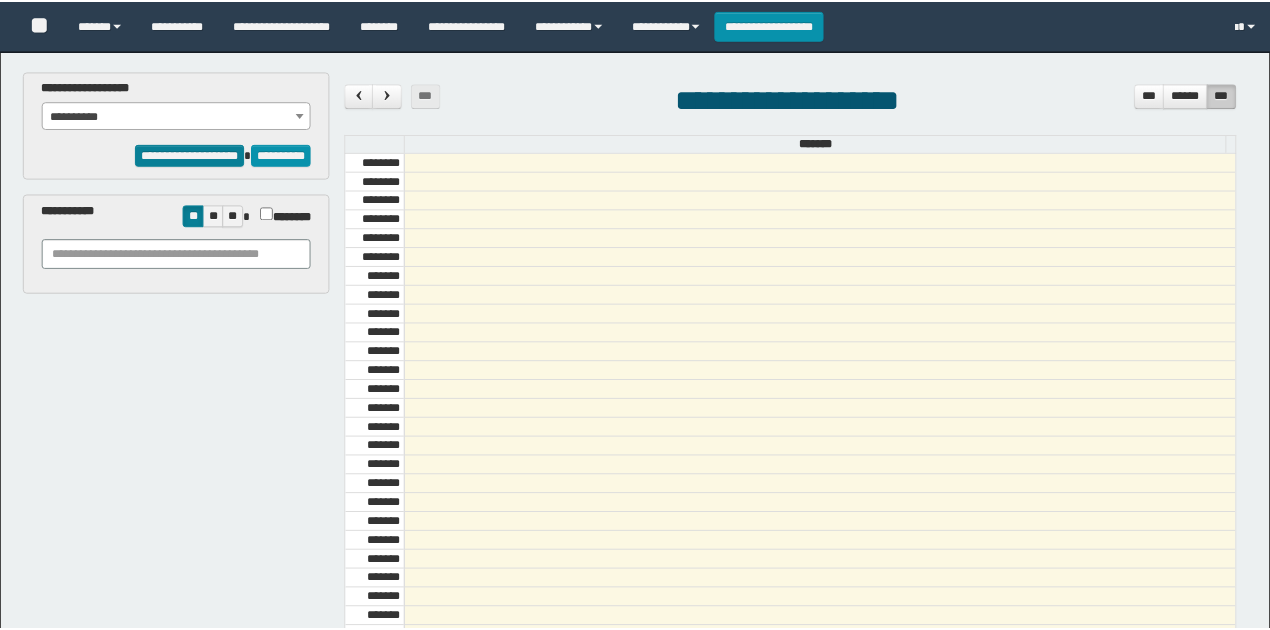 scroll, scrollTop: 0, scrollLeft: 0, axis: both 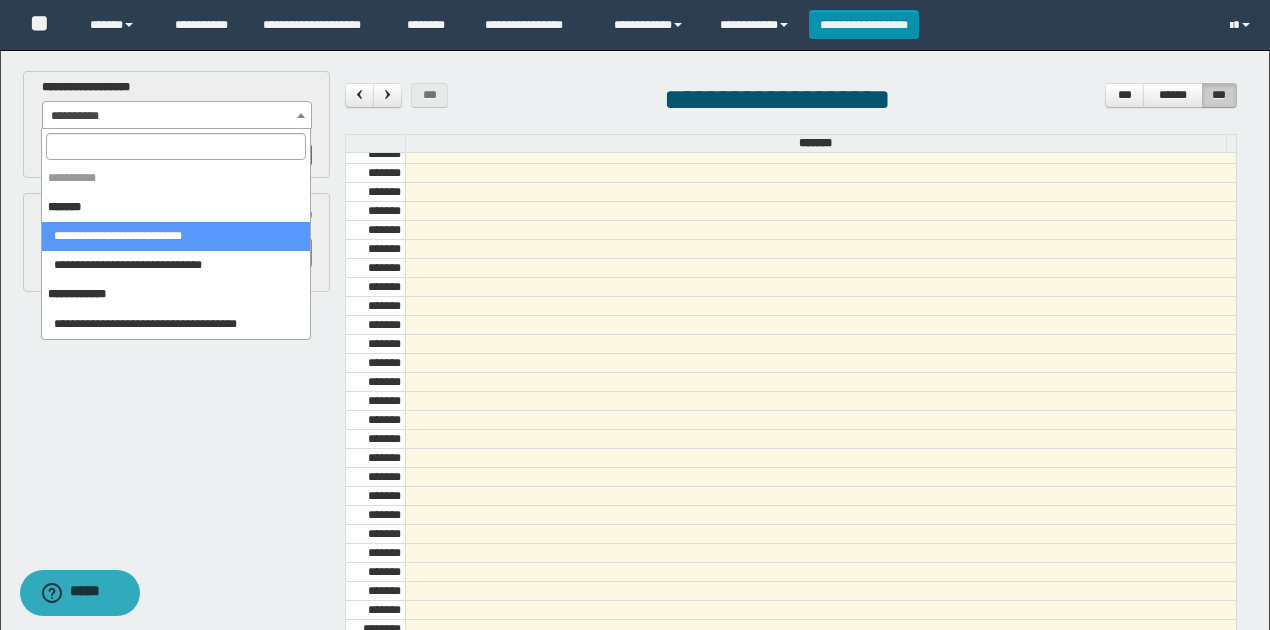 click on "**********" at bounding box center [177, 116] 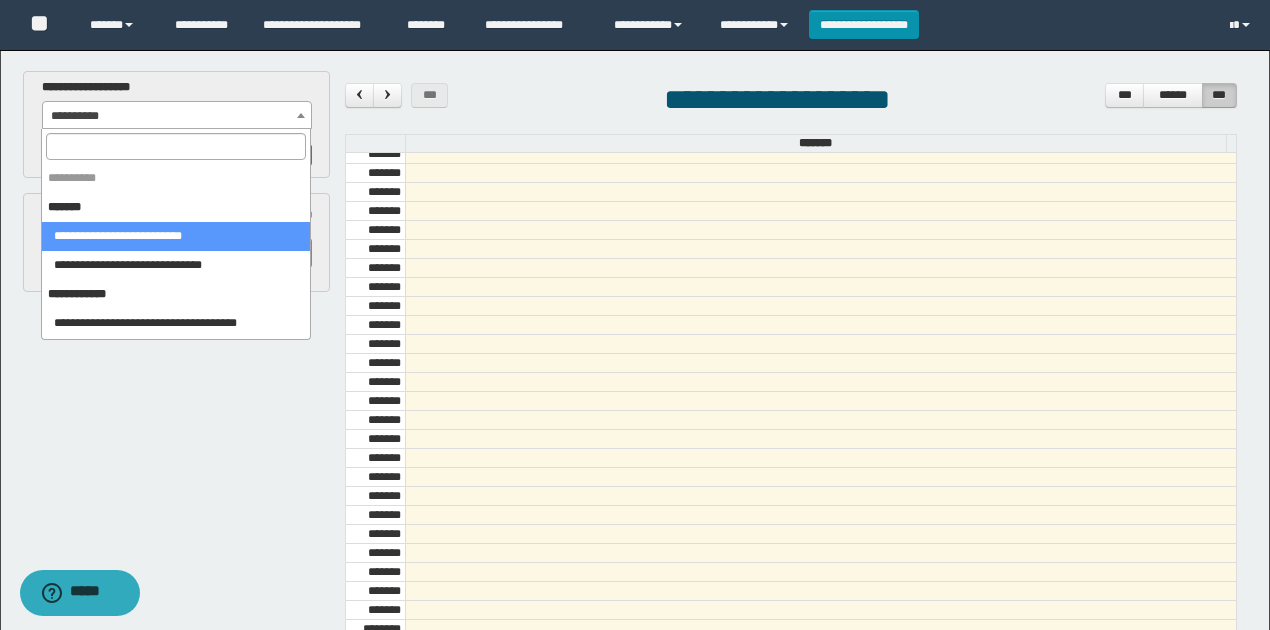 select on "******" 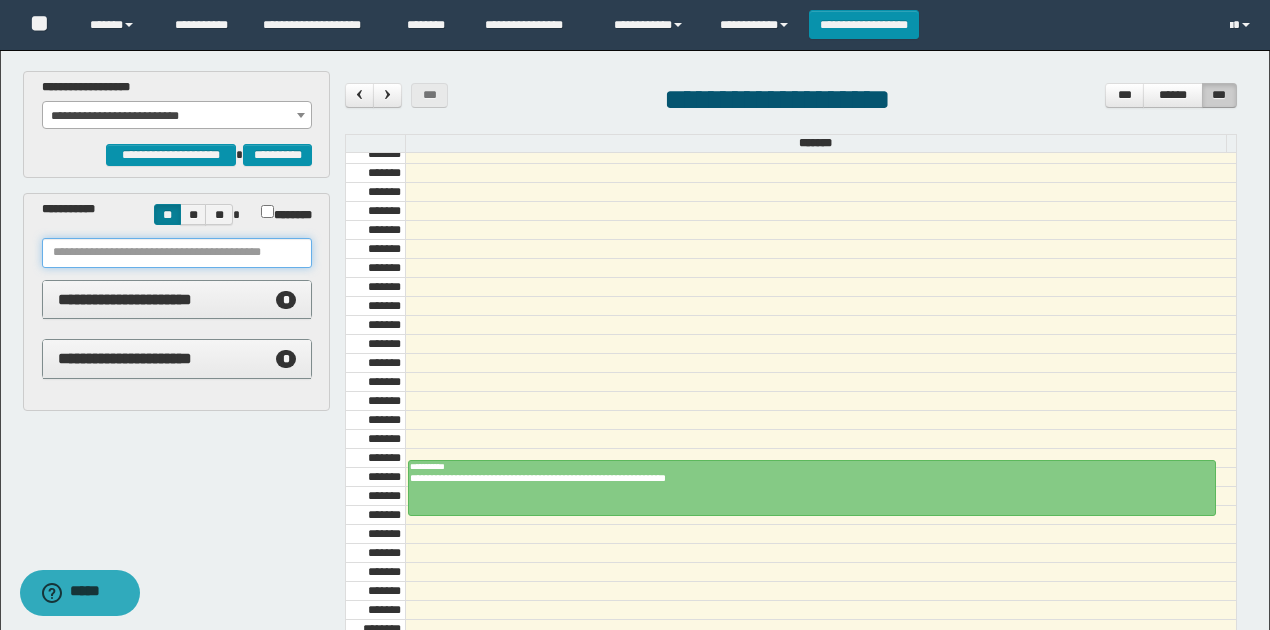 click at bounding box center [177, 253] 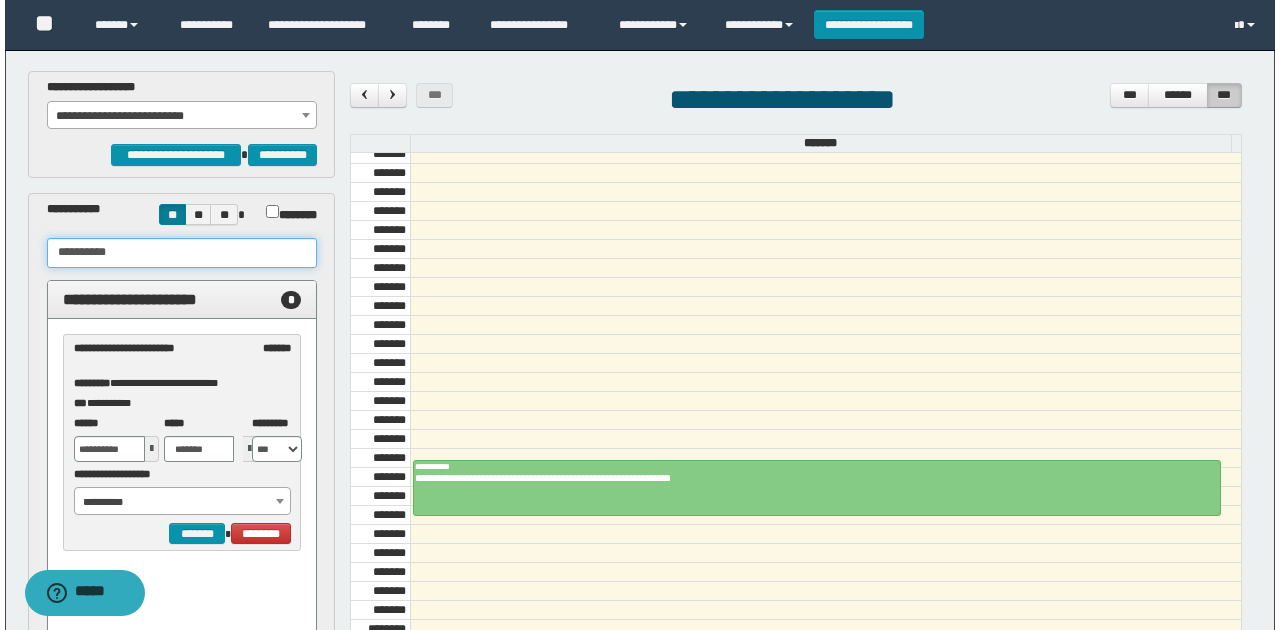 scroll, scrollTop: 200, scrollLeft: 0, axis: vertical 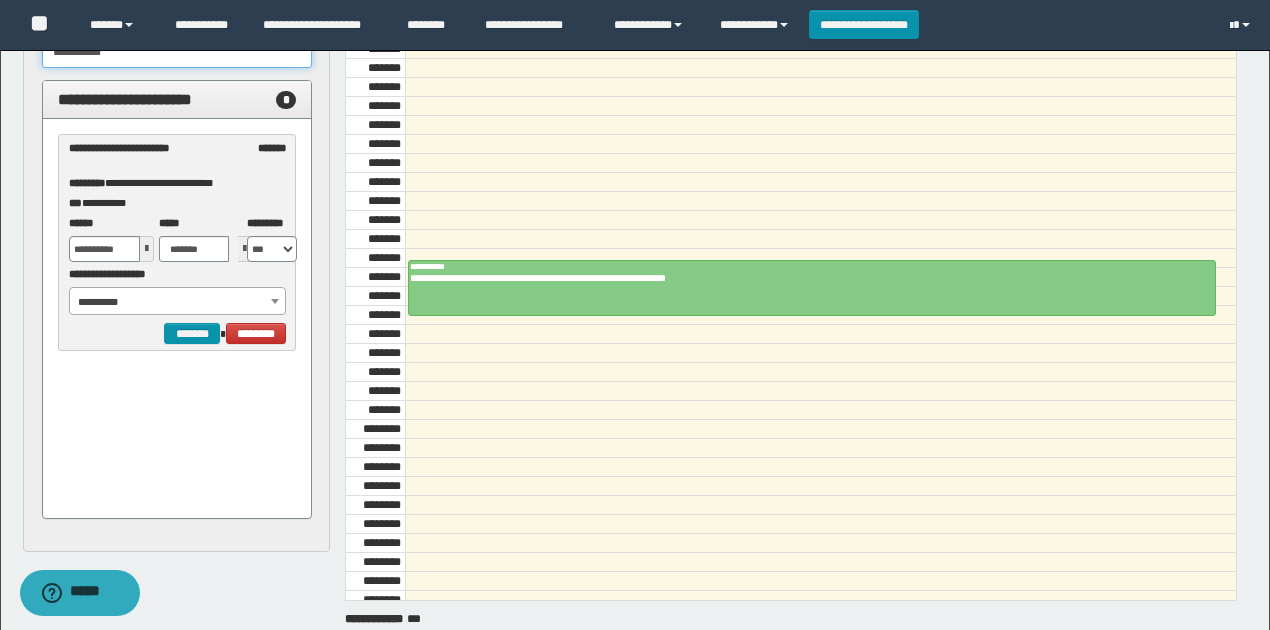 click on "**********" at bounding box center [178, 302] 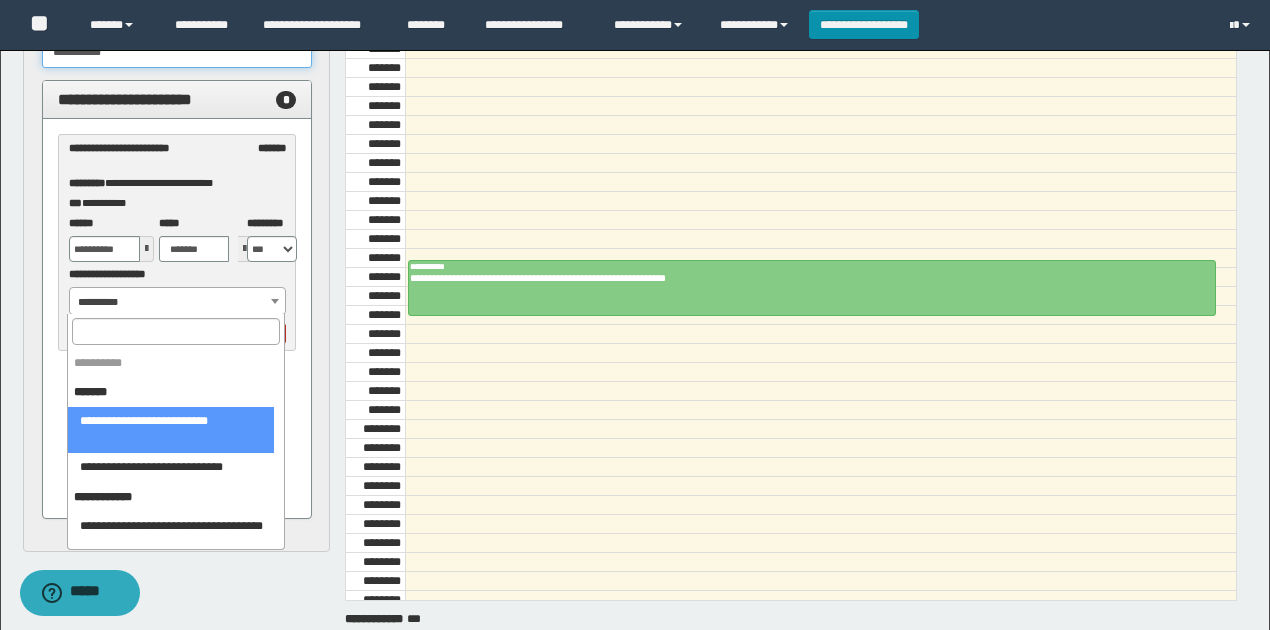 type on "**********" 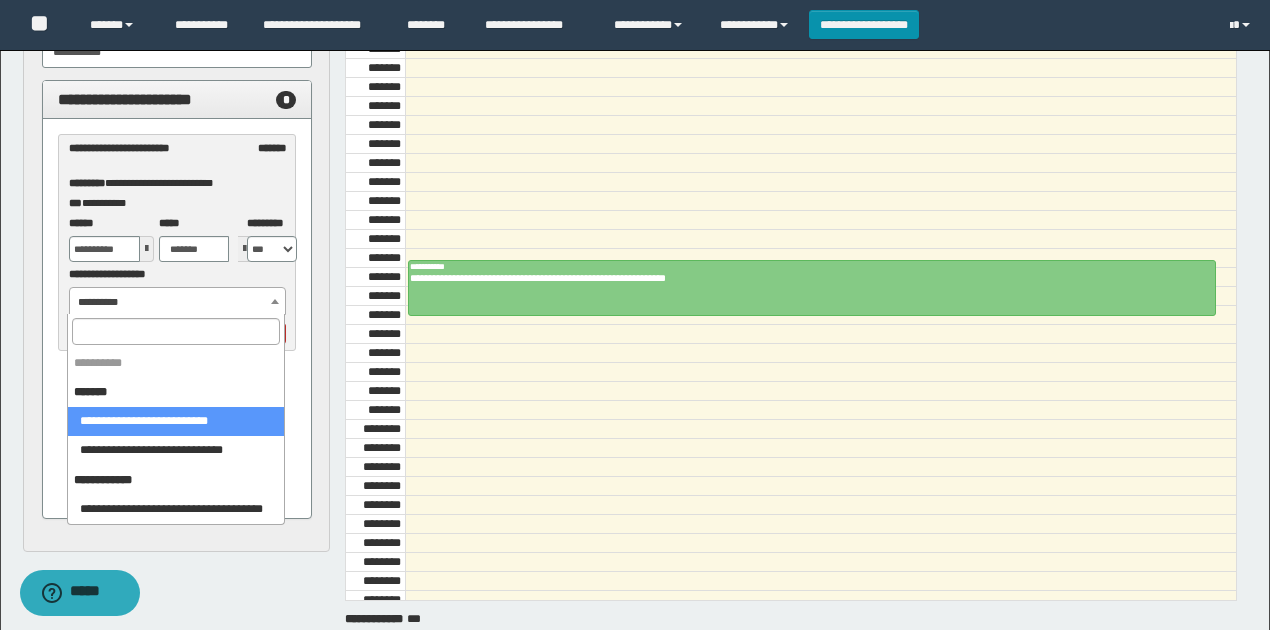 click on "**********" at bounding box center (178, 302) 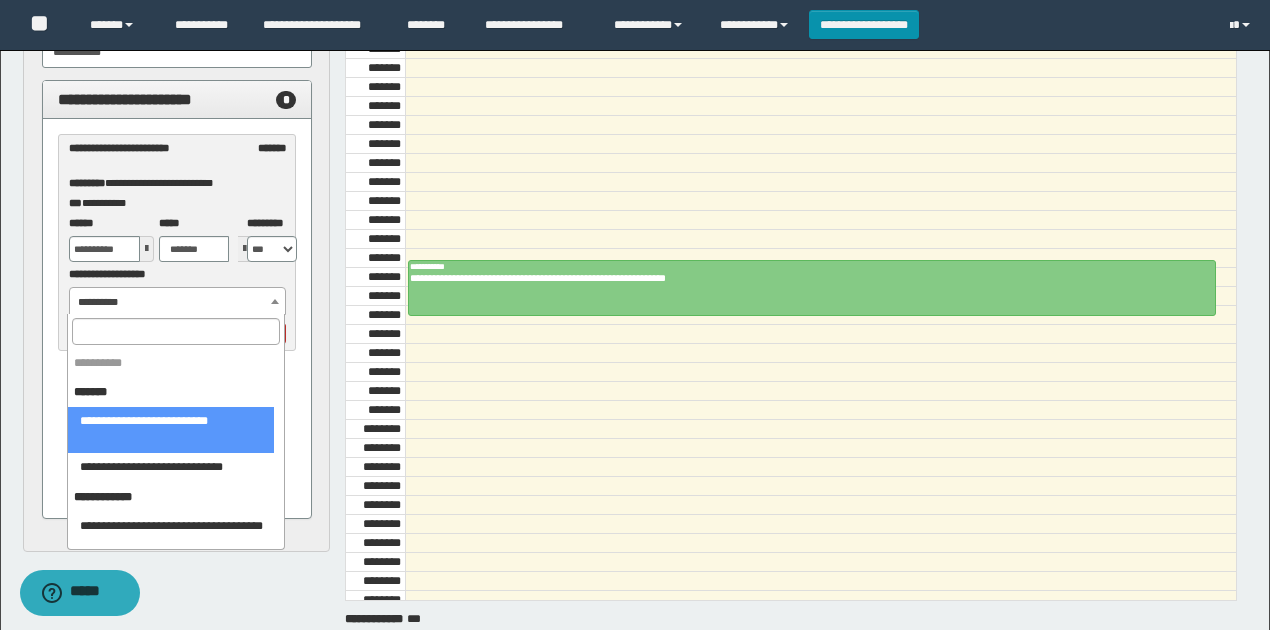 select on "******" 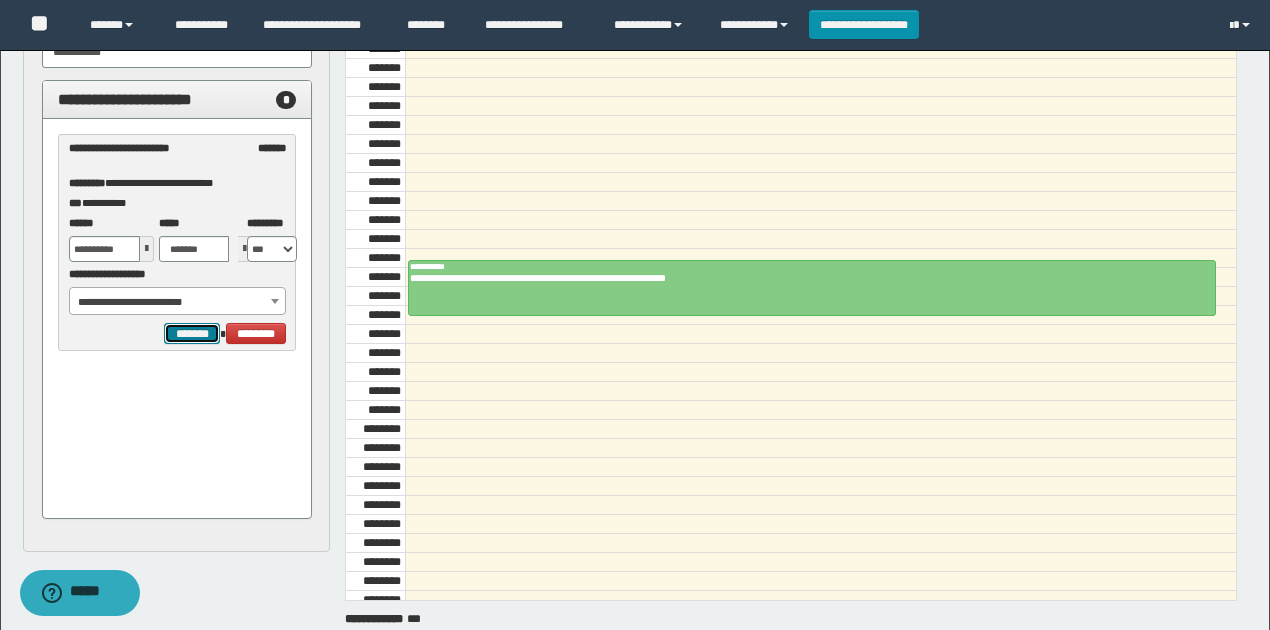 click on "*******" at bounding box center [192, 333] 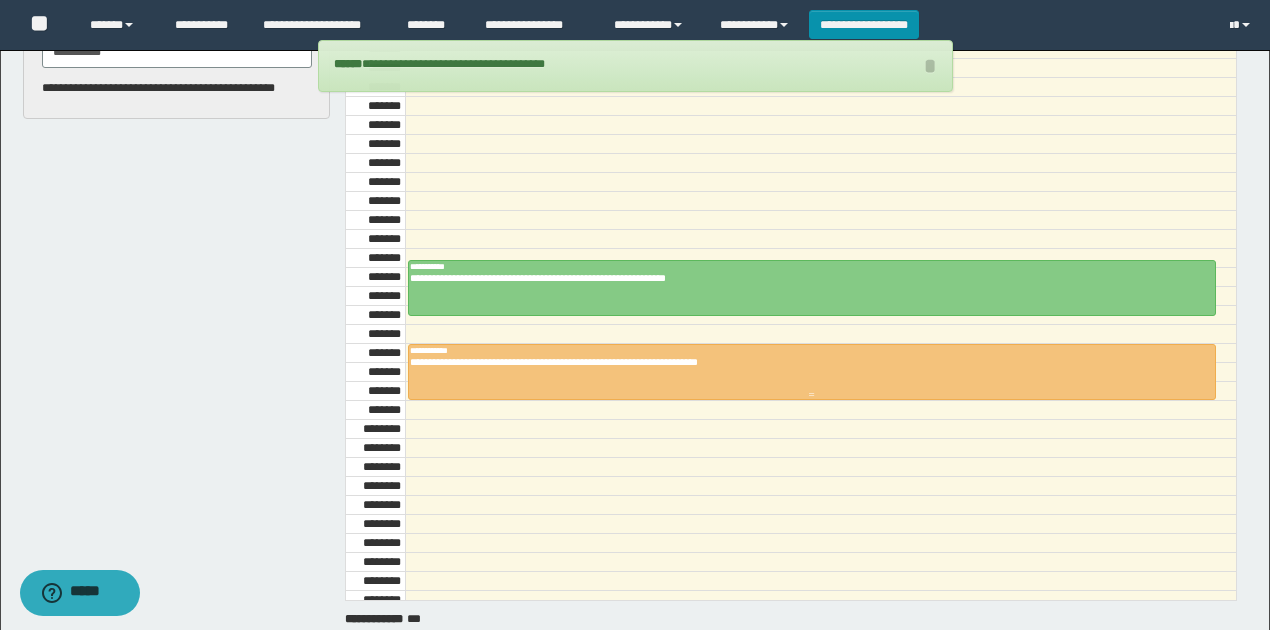 click on "**********" at bounding box center [807, 362] 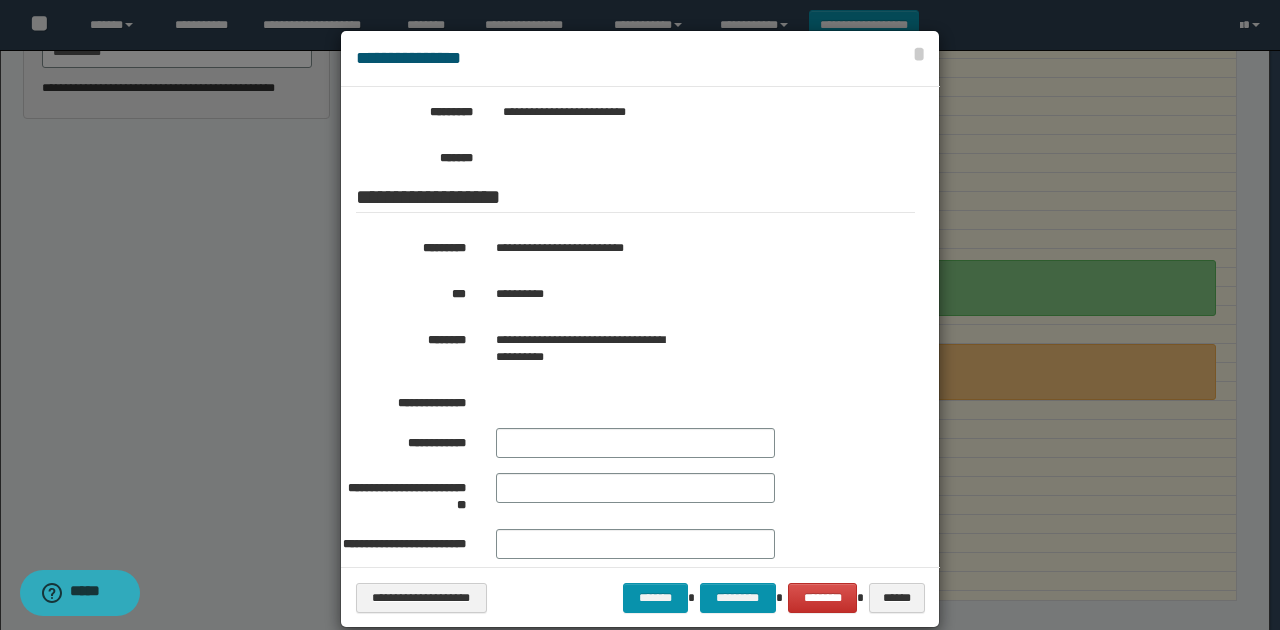 scroll, scrollTop: 376, scrollLeft: 0, axis: vertical 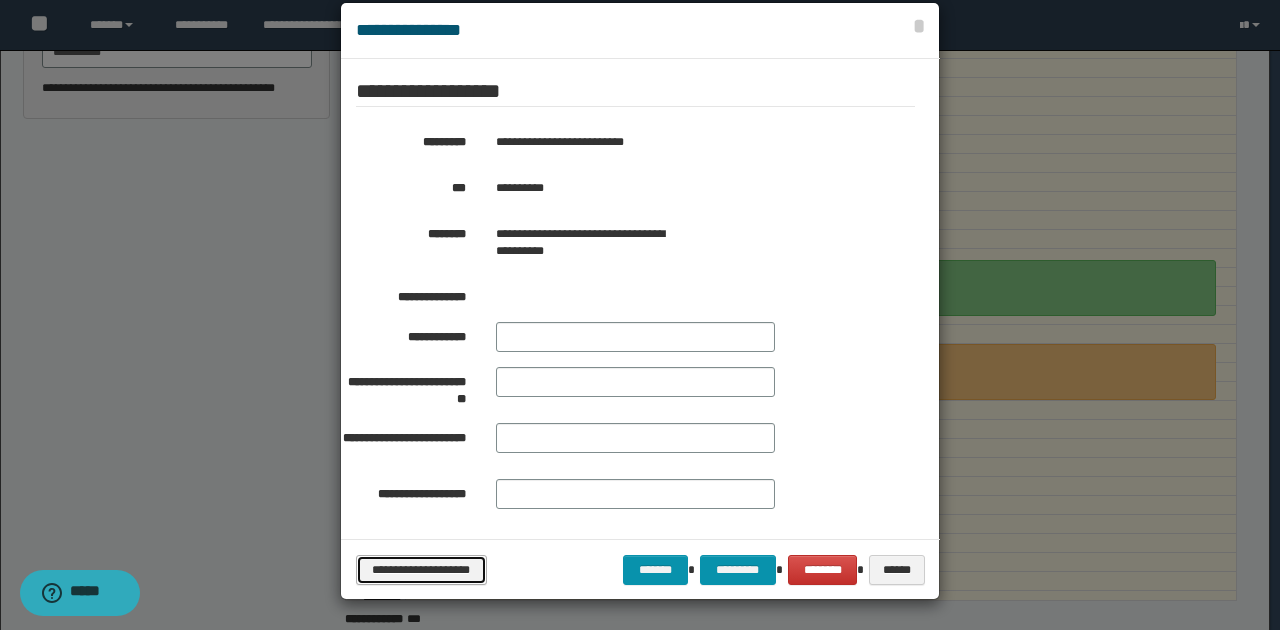 click on "**********" at bounding box center [421, 569] 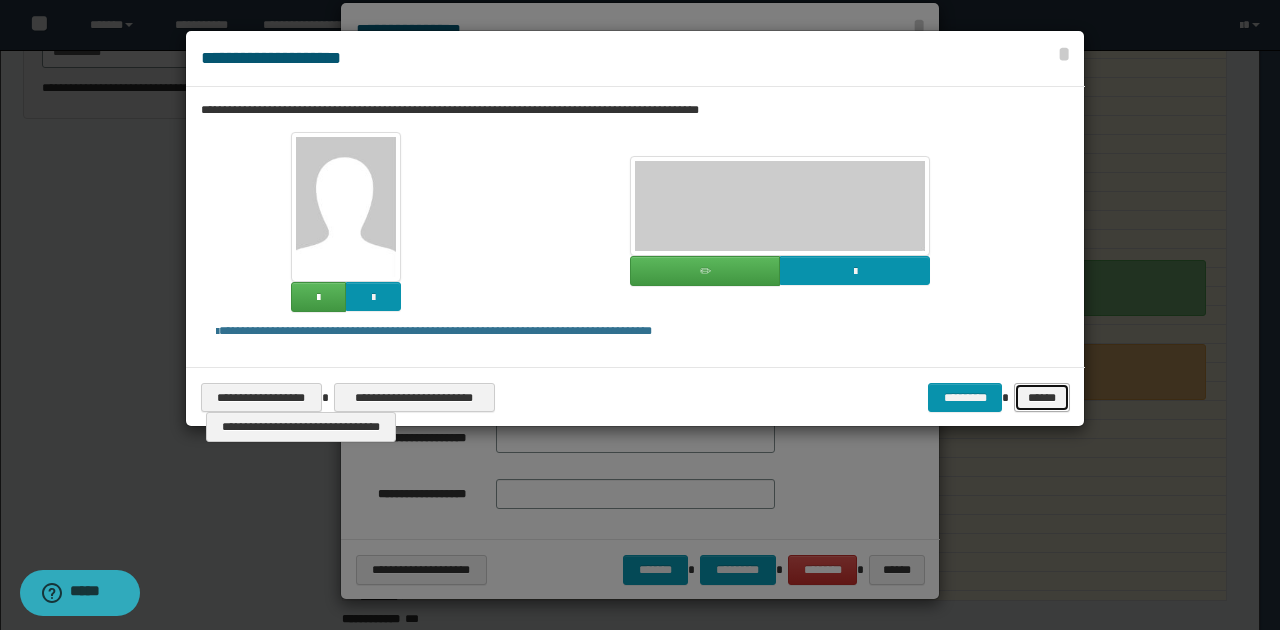 click on "******" at bounding box center (1041, 397) 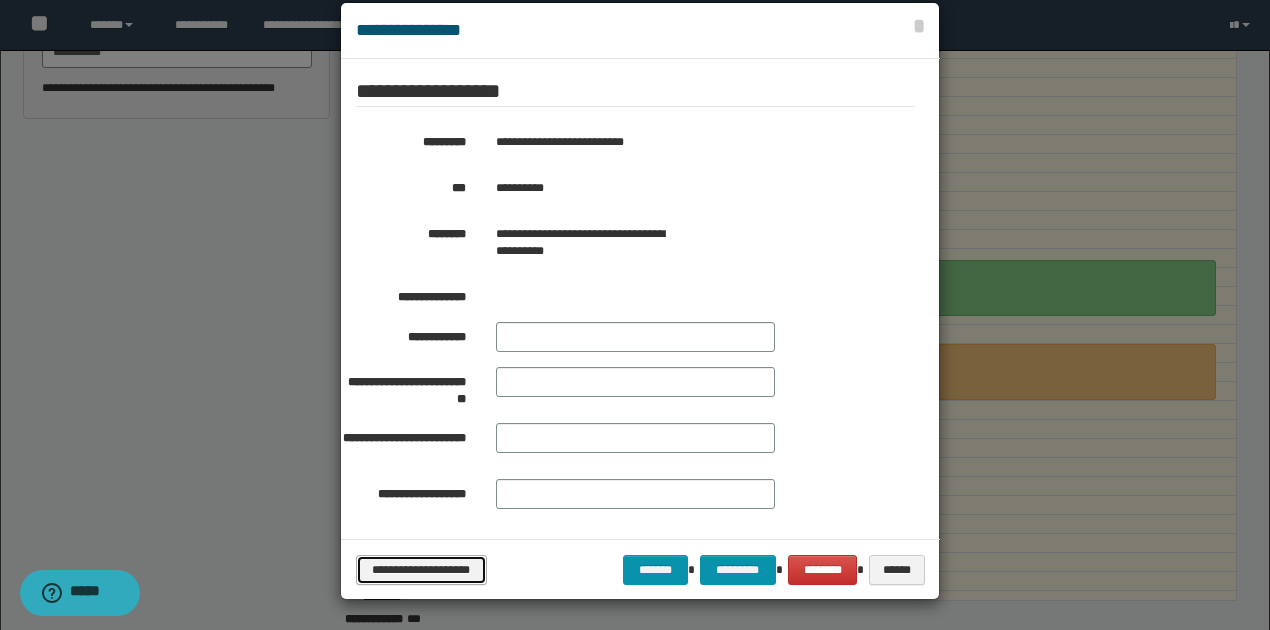 click on "**********" at bounding box center (421, 569) 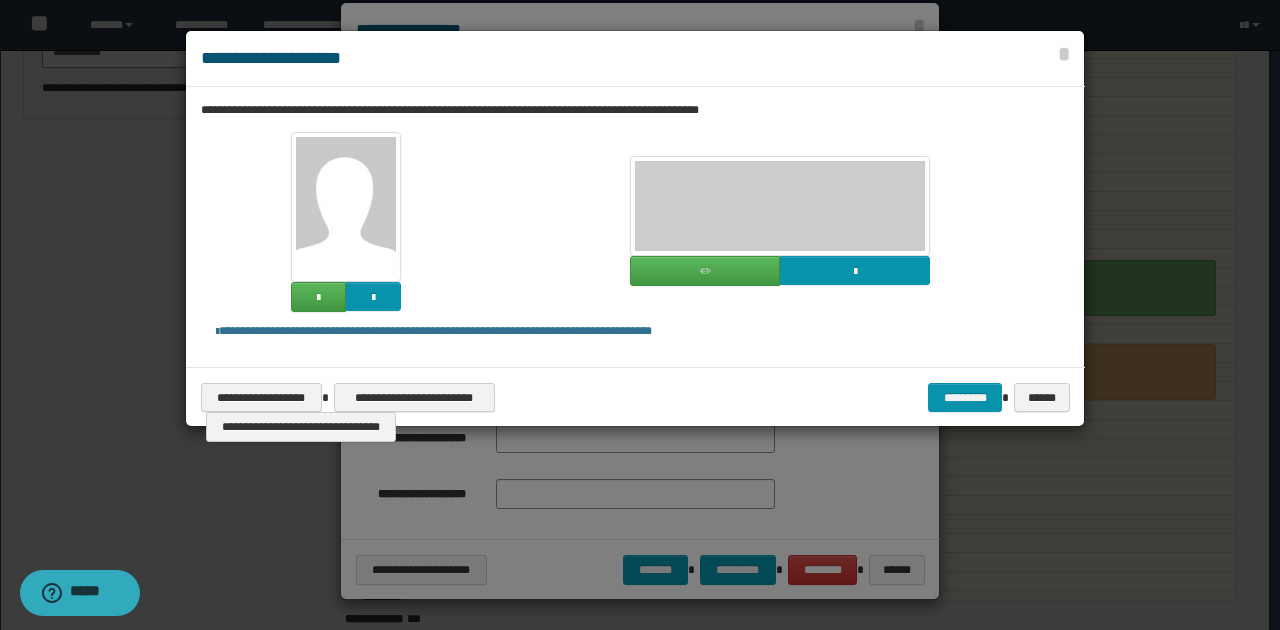 click on "**********" at bounding box center [635, 221] 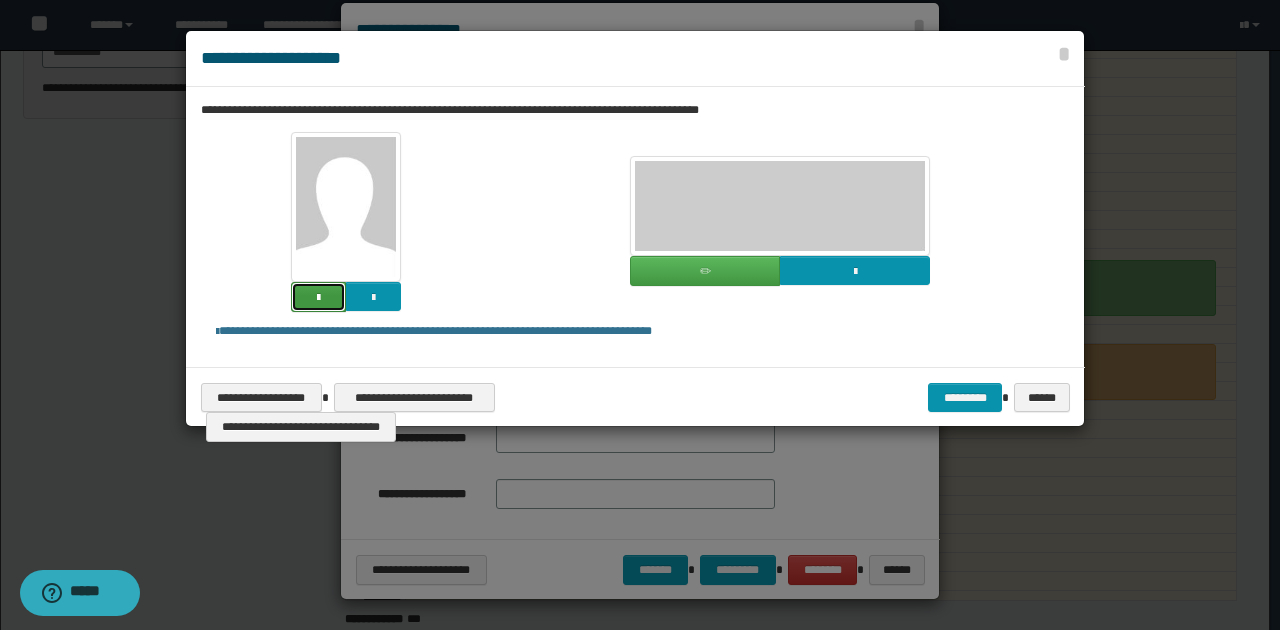 click at bounding box center [318, 297] 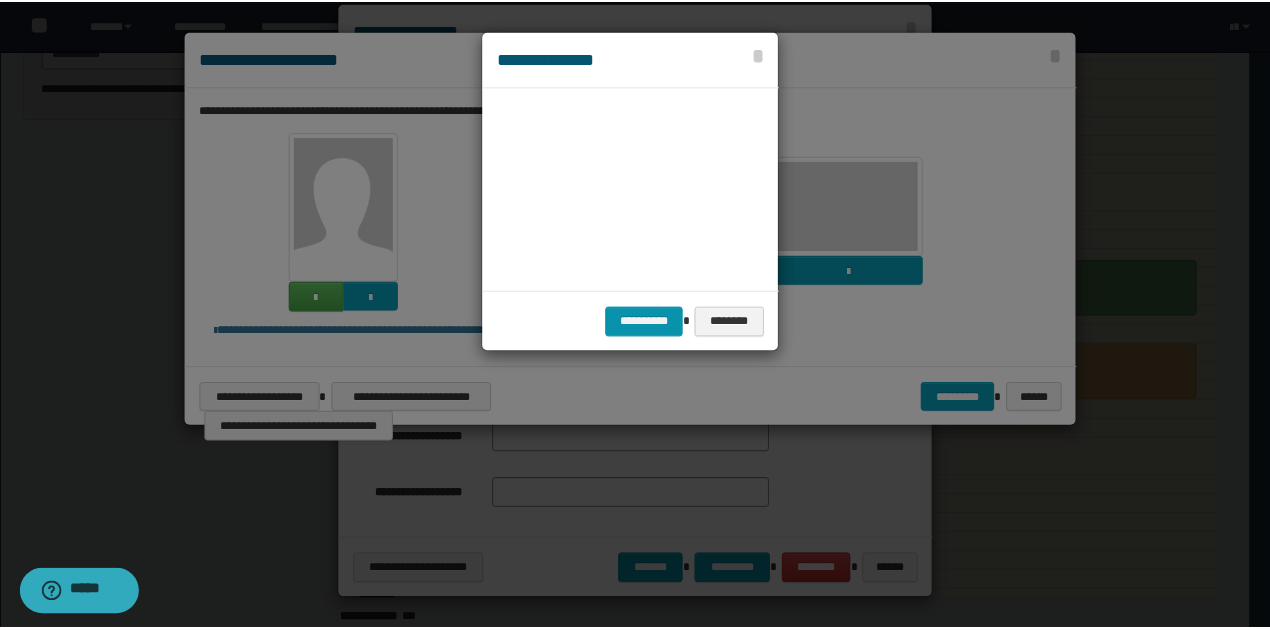 scroll, scrollTop: 45, scrollLeft: 105, axis: both 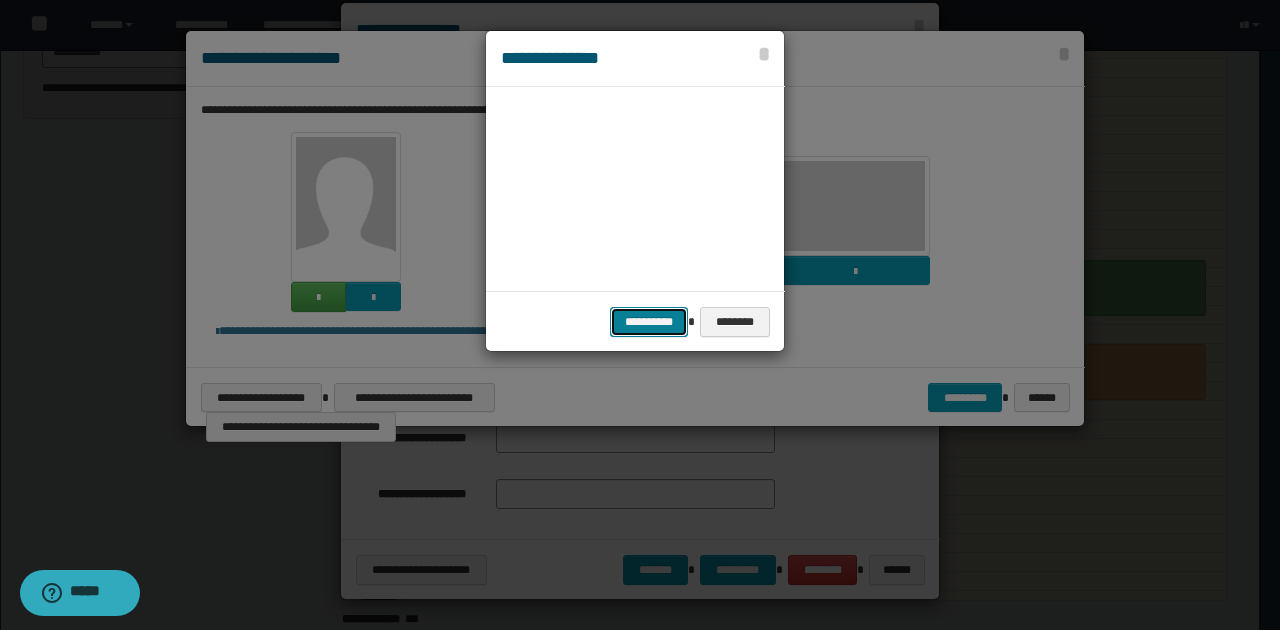 click on "**********" at bounding box center [649, 321] 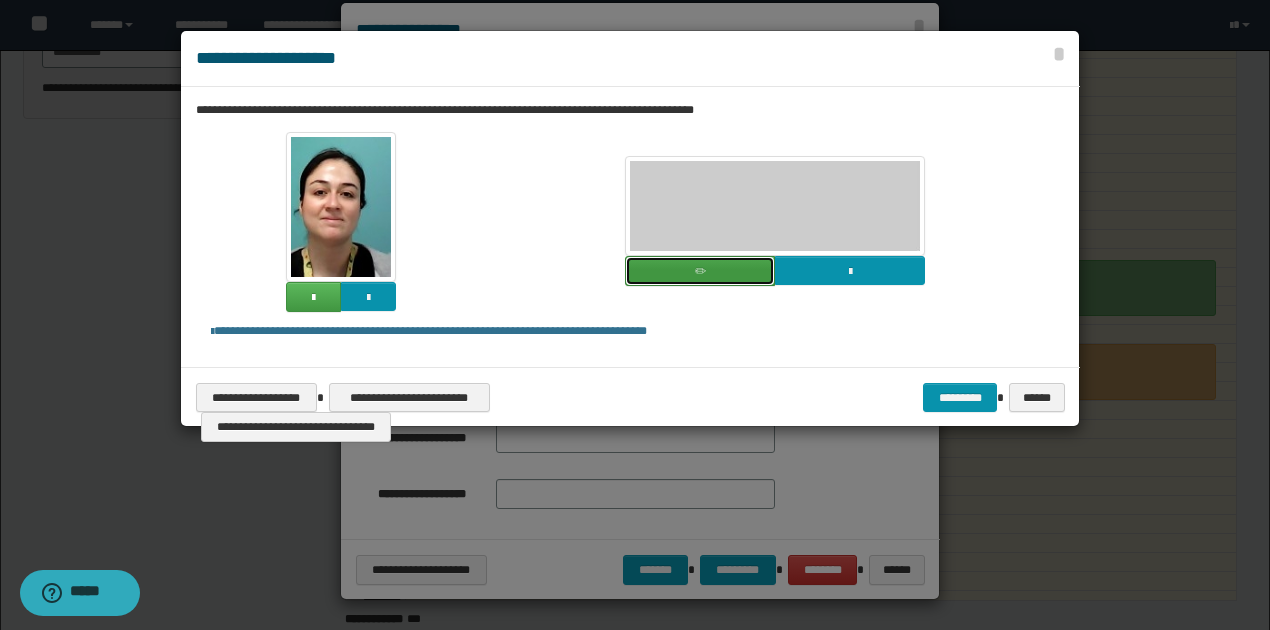 click at bounding box center [700, 272] 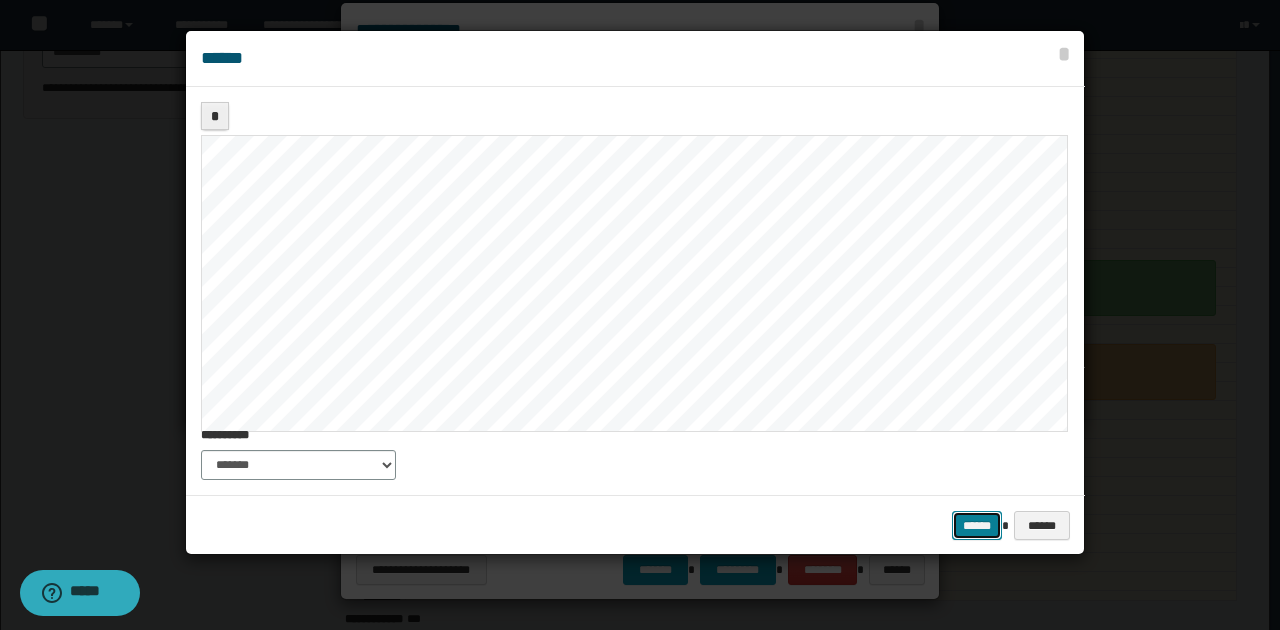 click on "******" at bounding box center (977, 525) 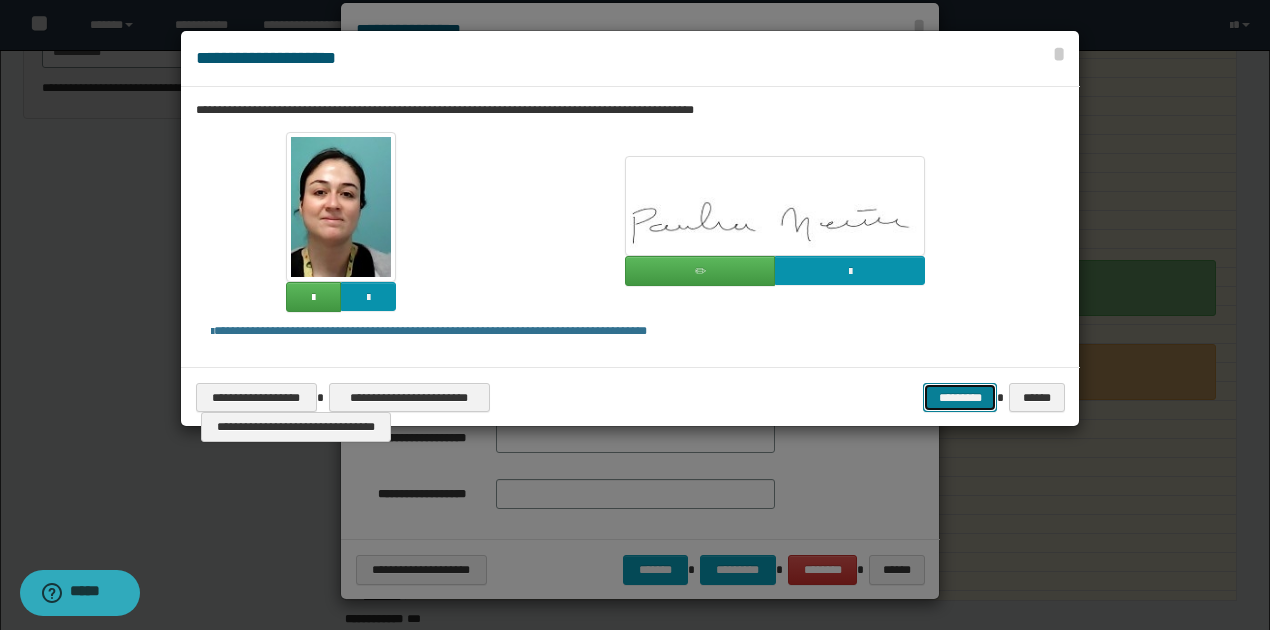 click on "*********" at bounding box center [960, 397] 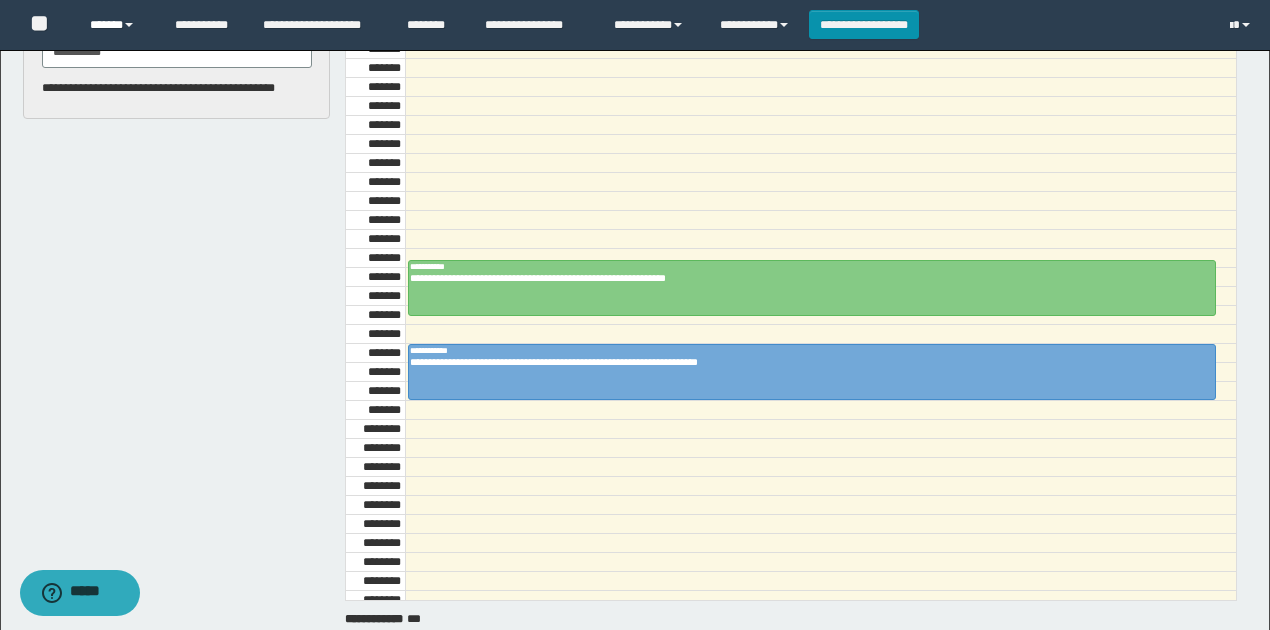 click on "******" at bounding box center [117, 25] 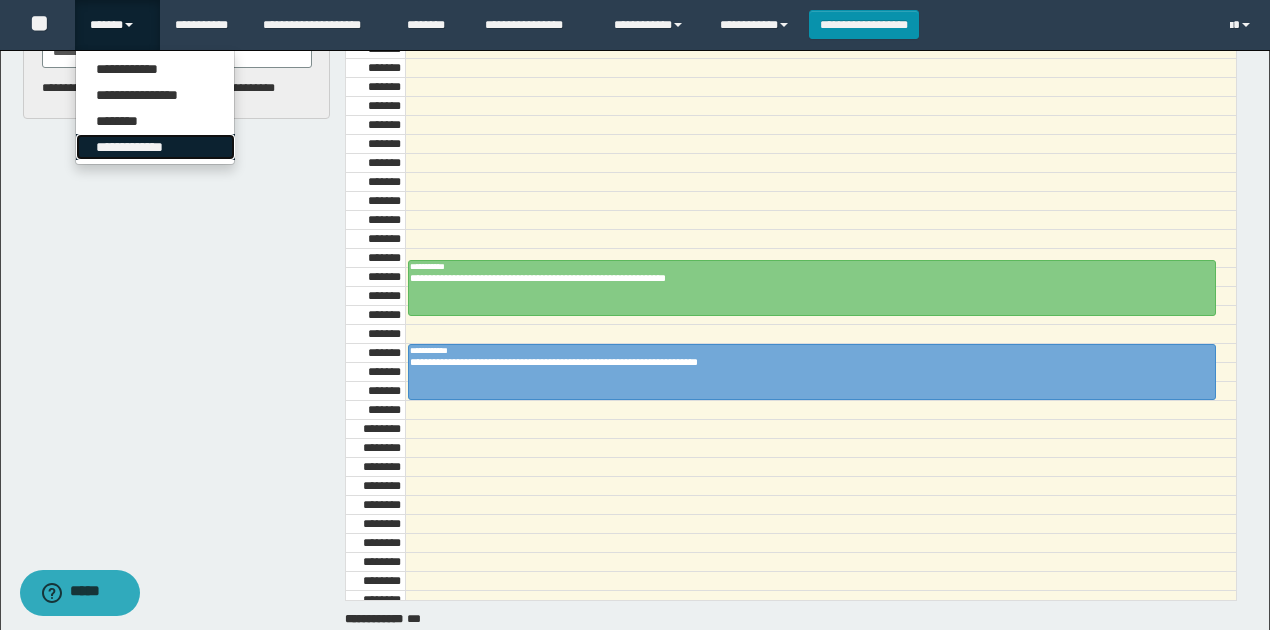 click on "**********" at bounding box center [155, 147] 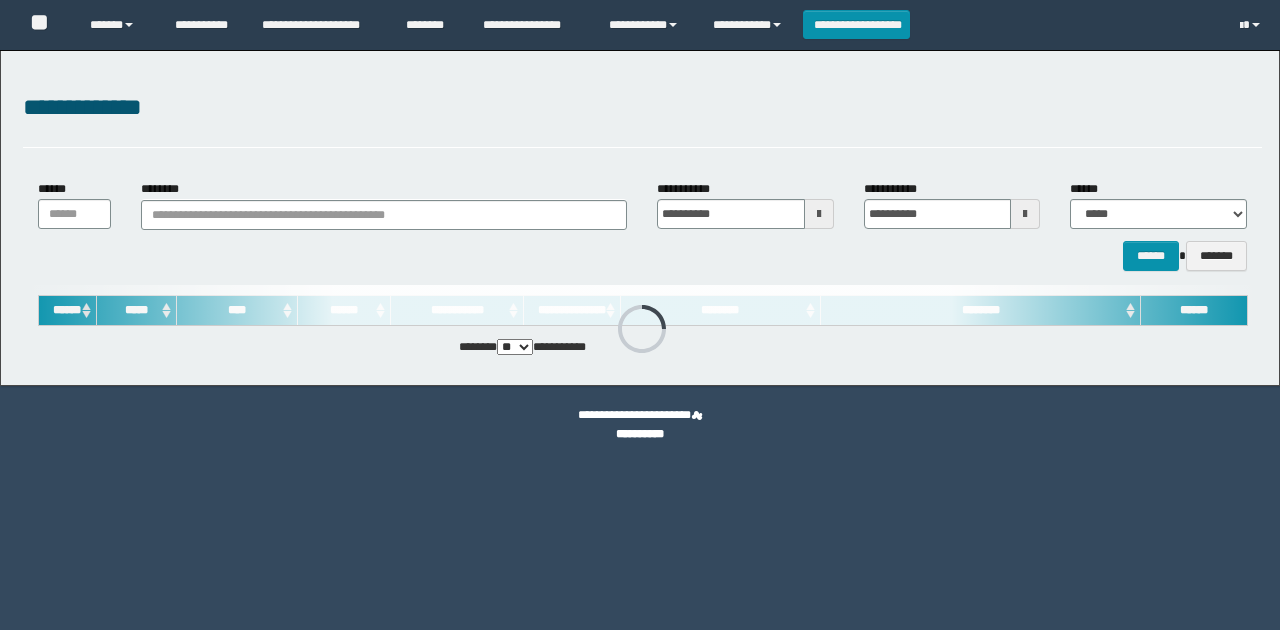 scroll, scrollTop: 0, scrollLeft: 0, axis: both 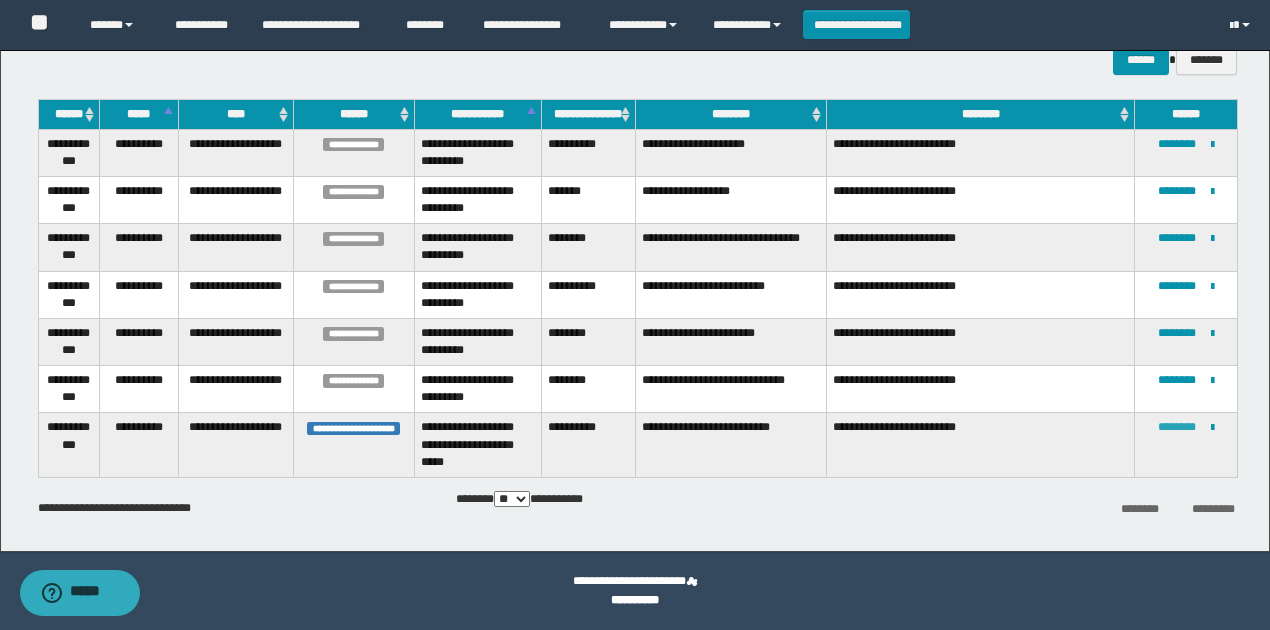 click on "********" at bounding box center [1177, 427] 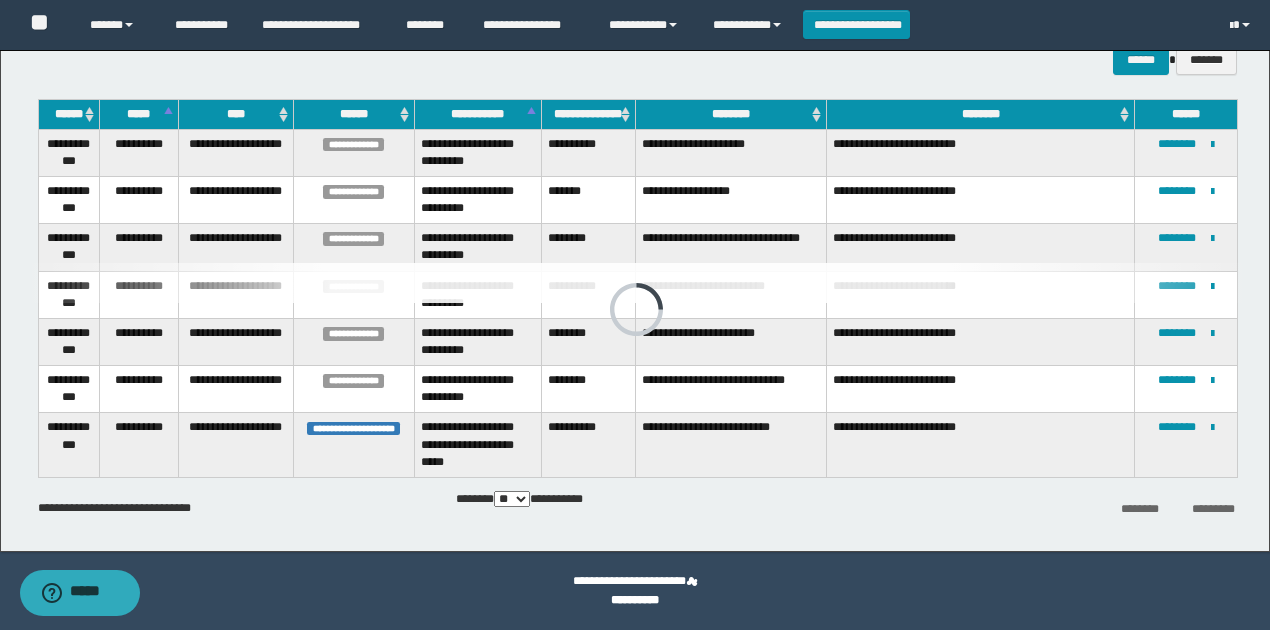 scroll, scrollTop: 0, scrollLeft: 0, axis: both 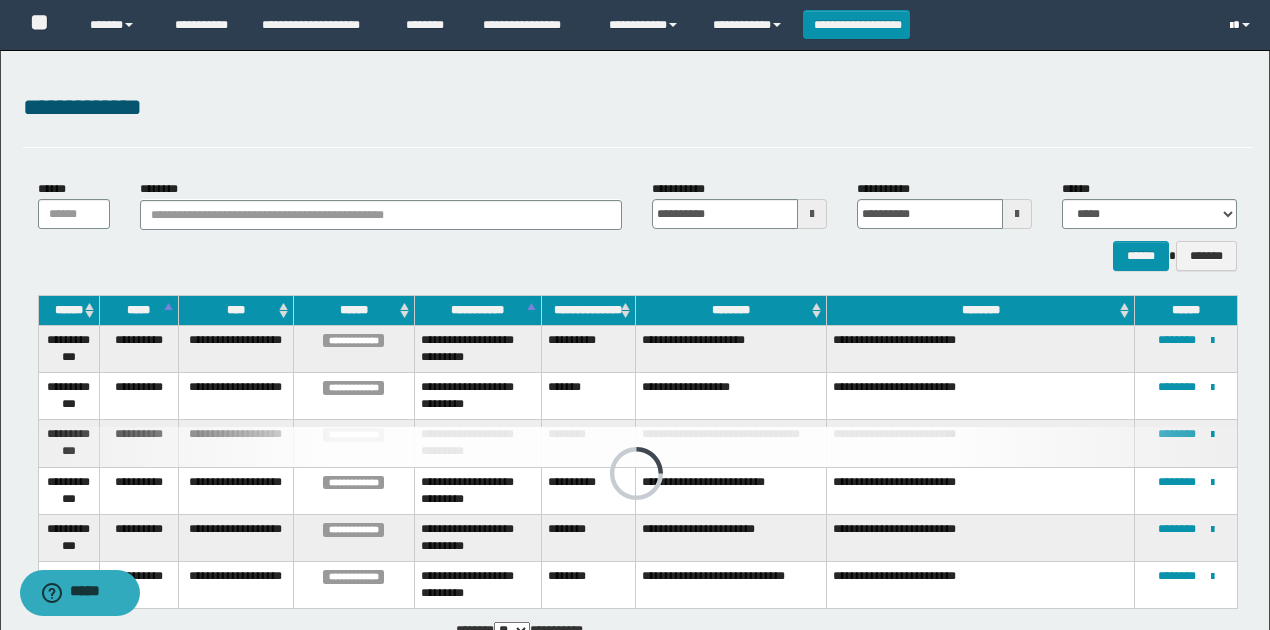 click at bounding box center (1231, 26) 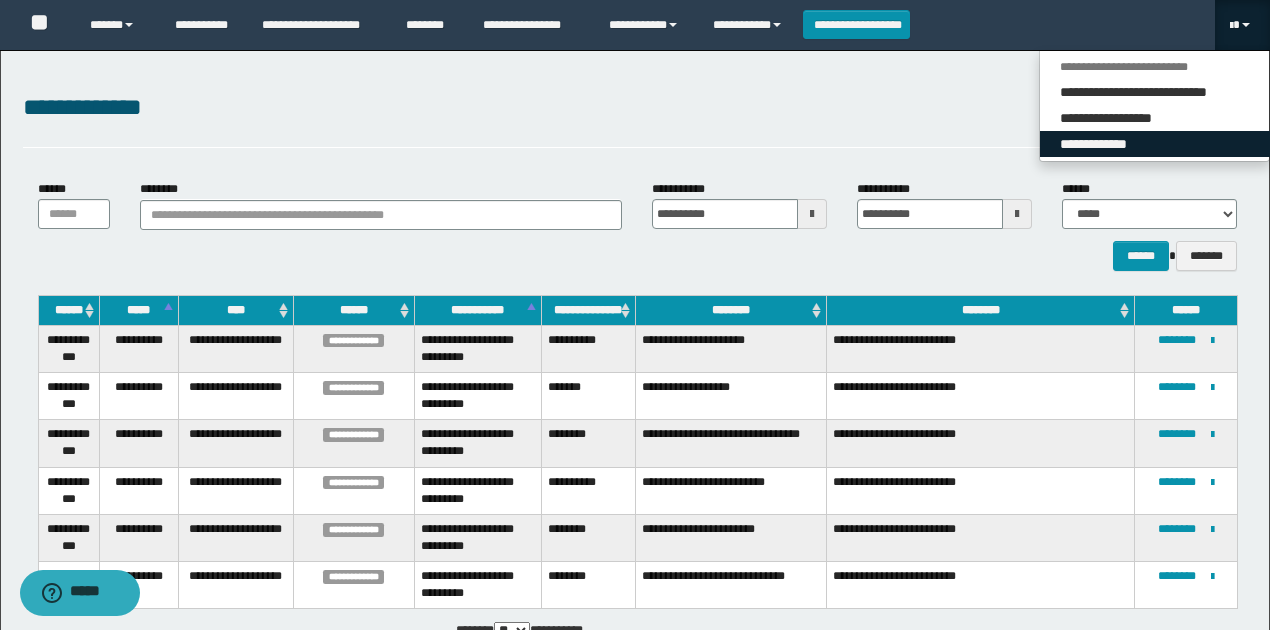 click on "**********" at bounding box center (1155, 144) 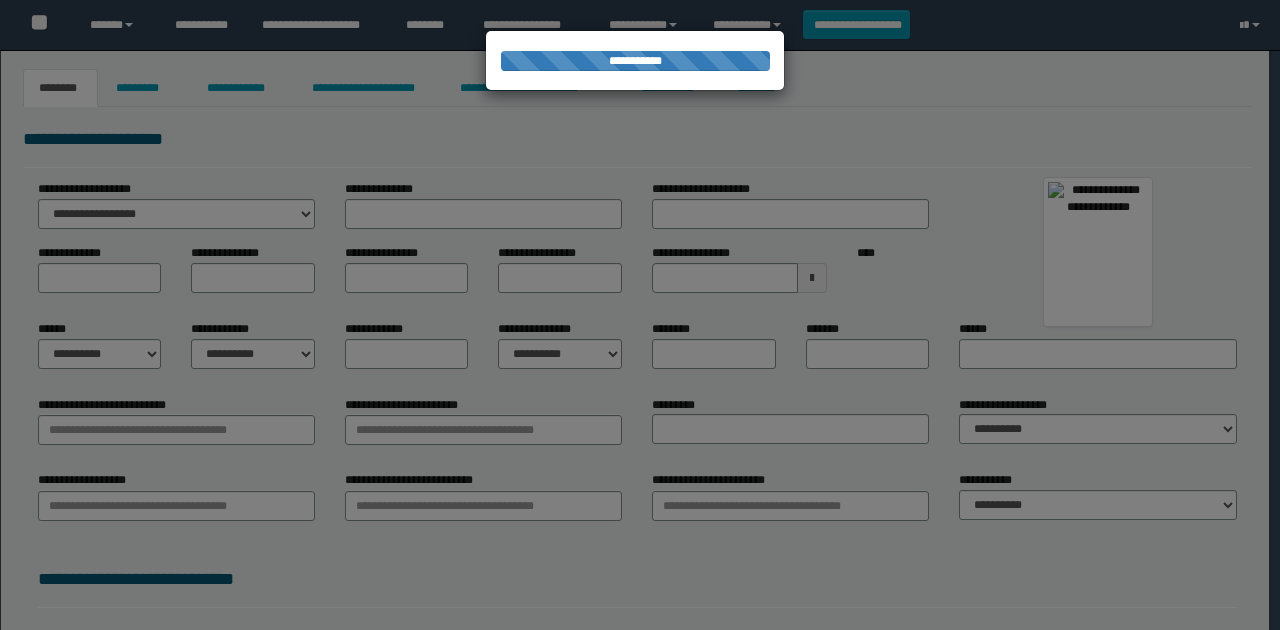 scroll, scrollTop: 0, scrollLeft: 0, axis: both 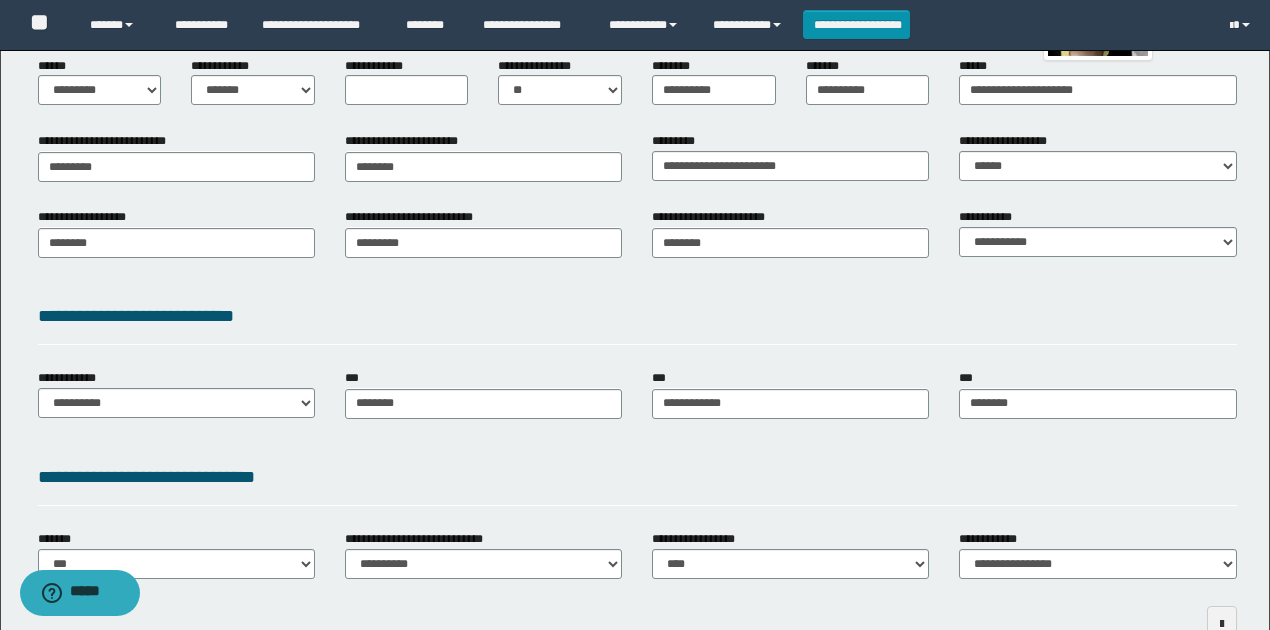click on "**********" at bounding box center (637, 249) 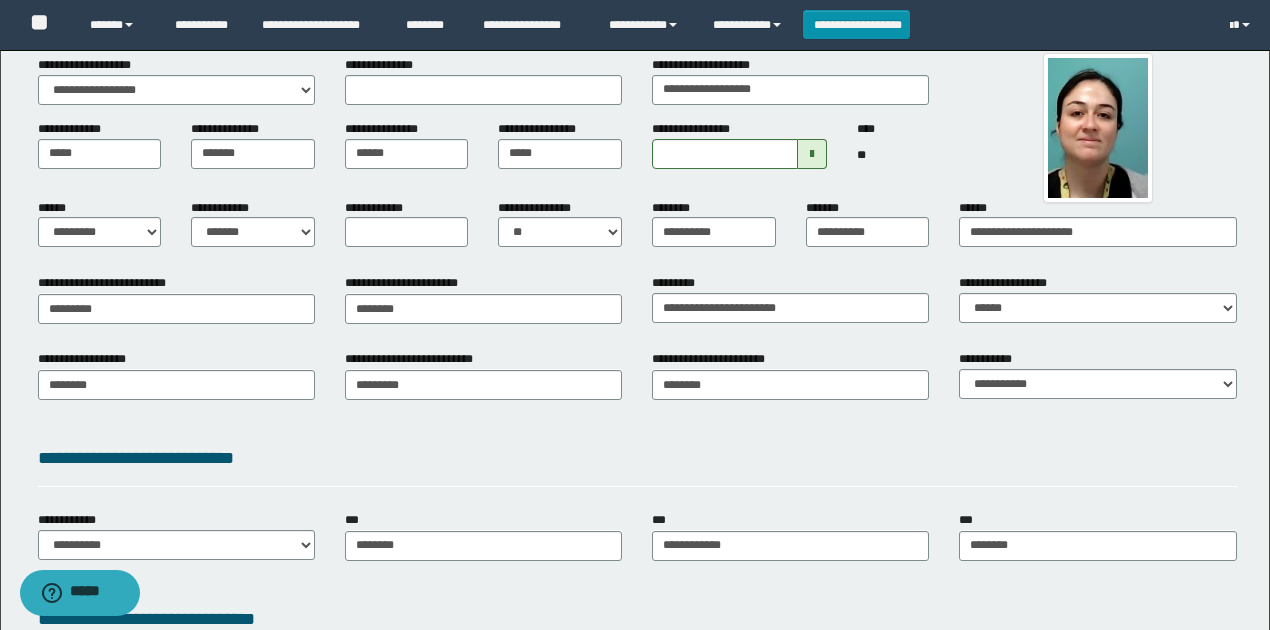 scroll, scrollTop: 333, scrollLeft: 0, axis: vertical 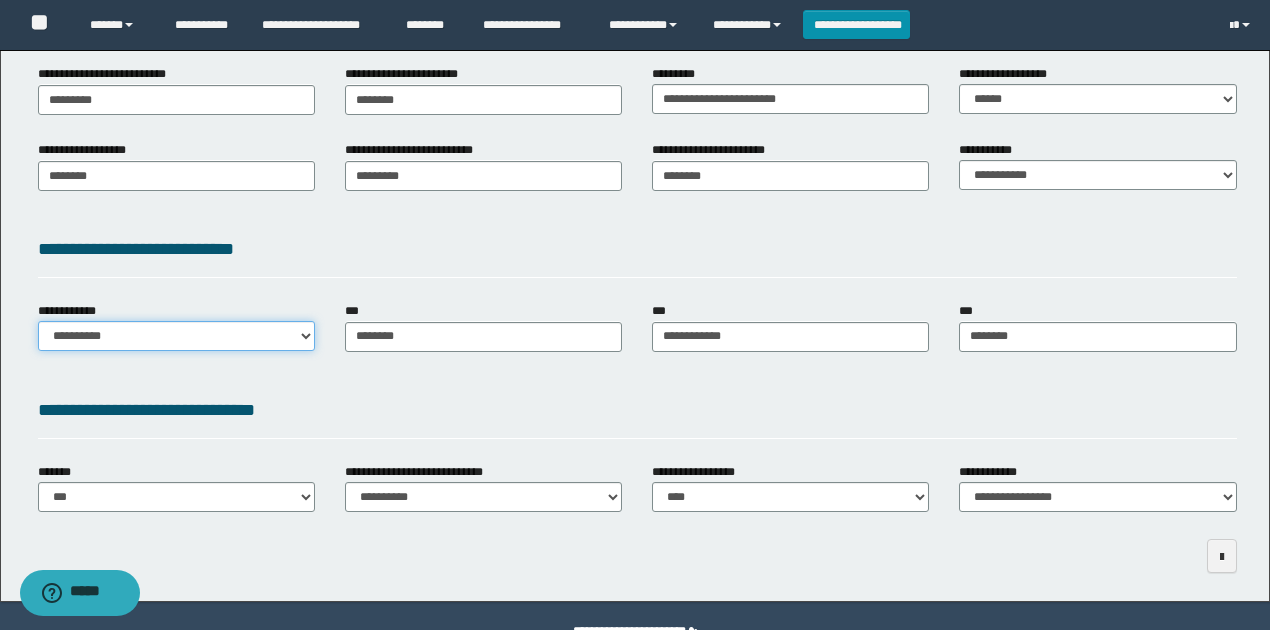 click on "**********" at bounding box center (176, 336) 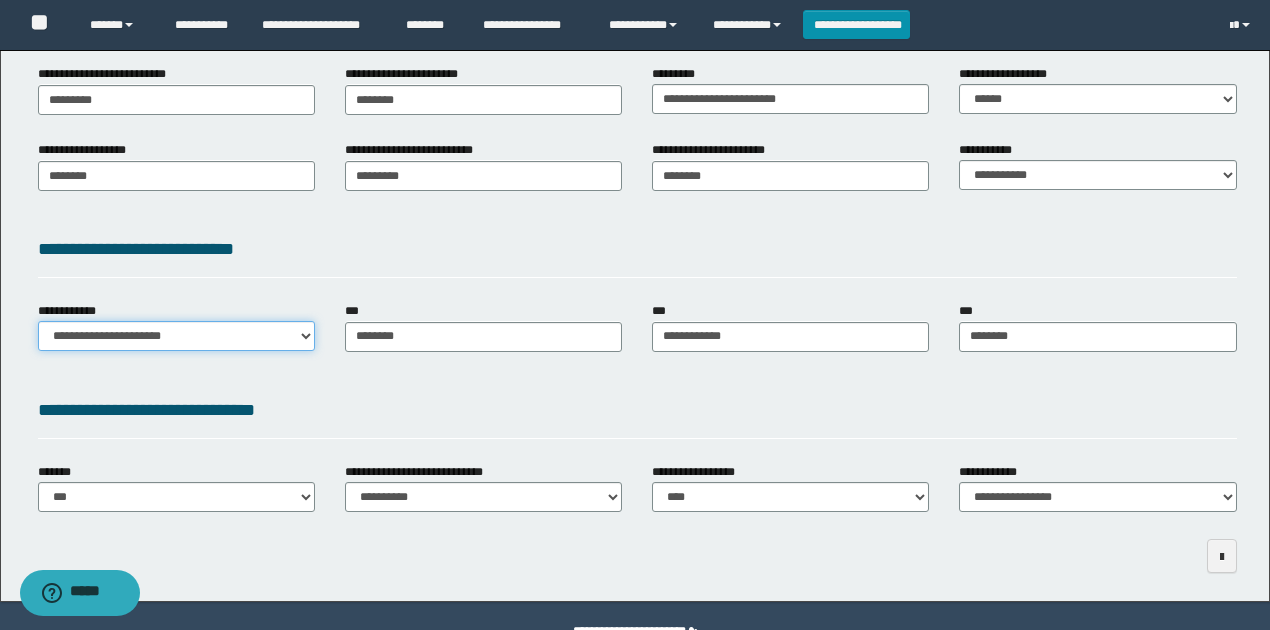 click on "**********" at bounding box center [176, 336] 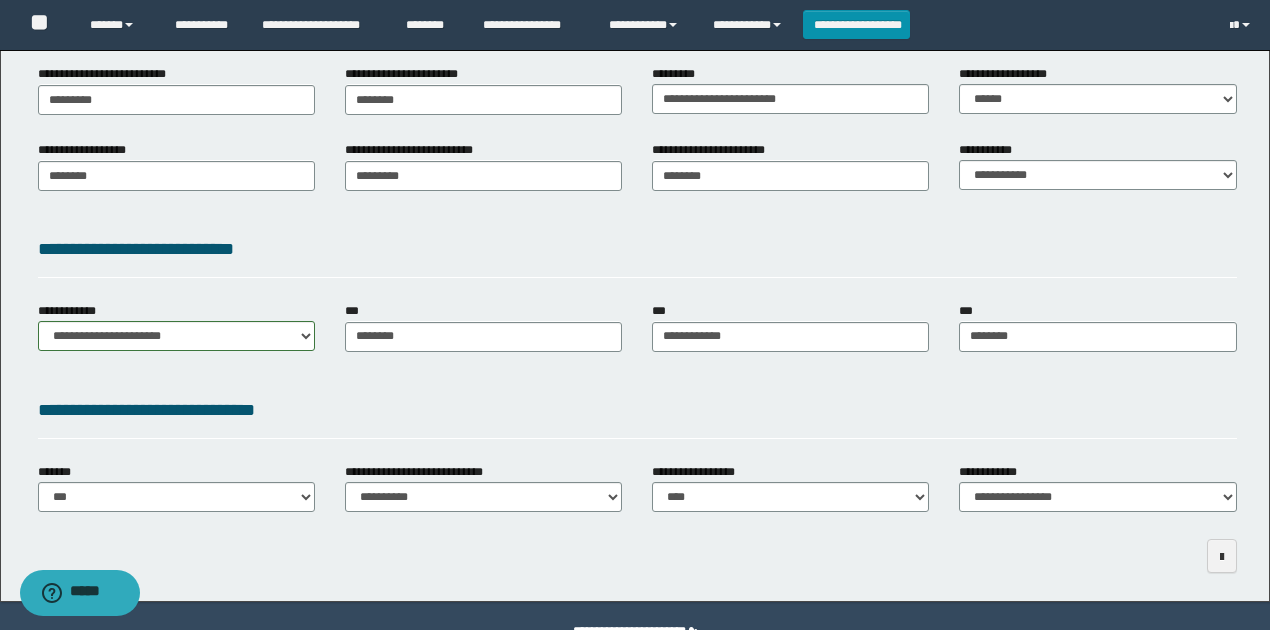 click on "**********" at bounding box center [637, 182] 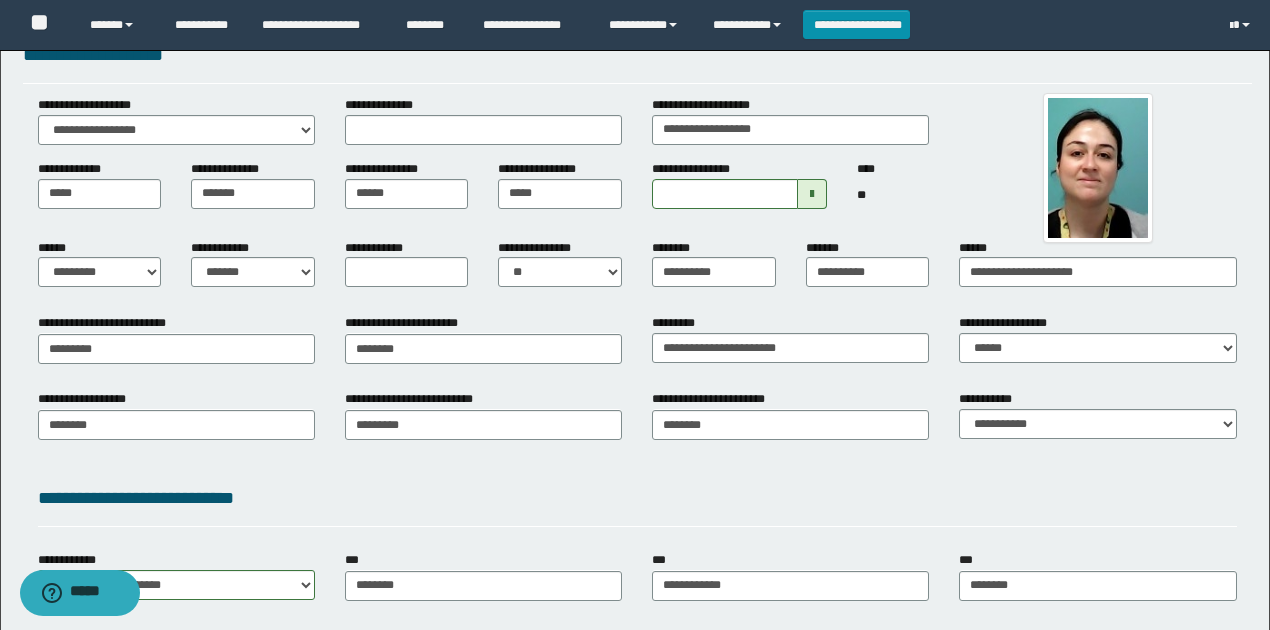 scroll, scrollTop: 0, scrollLeft: 0, axis: both 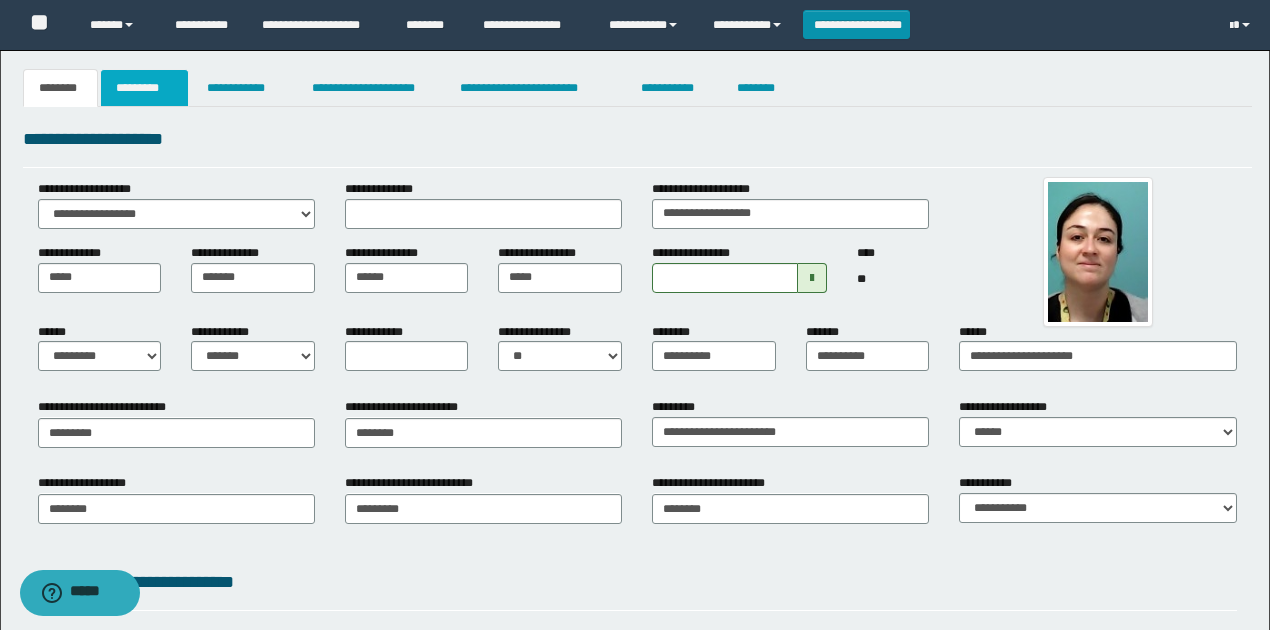 click on "*********" at bounding box center [144, 88] 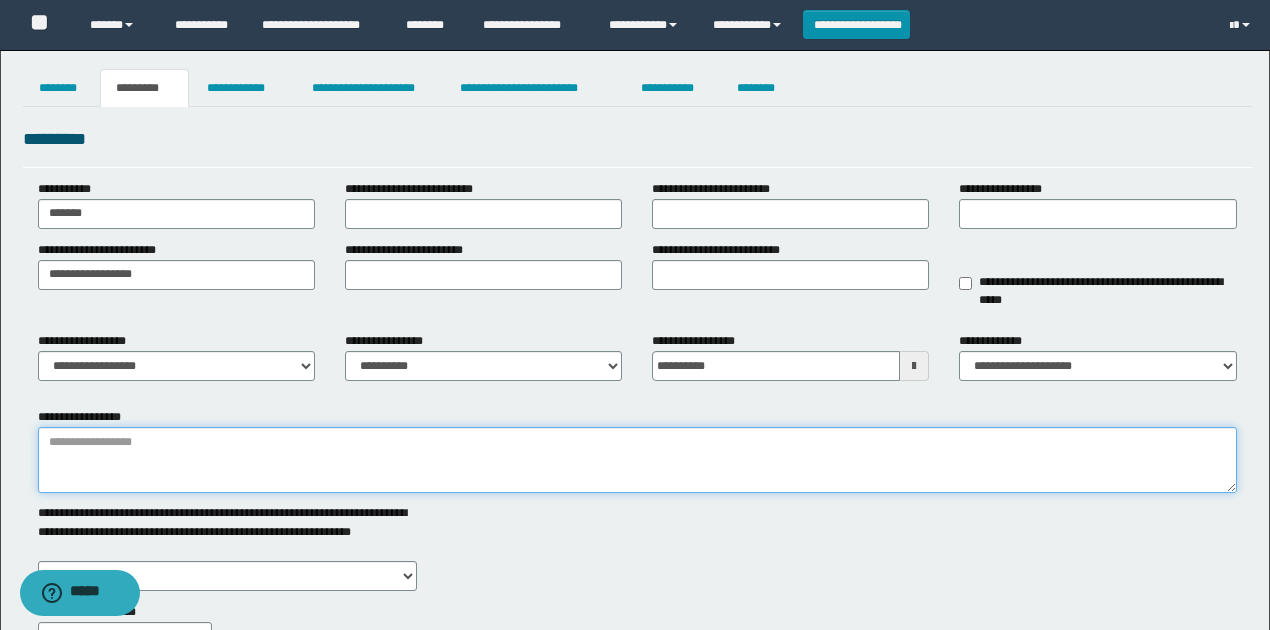 click on "**********" at bounding box center [637, 460] 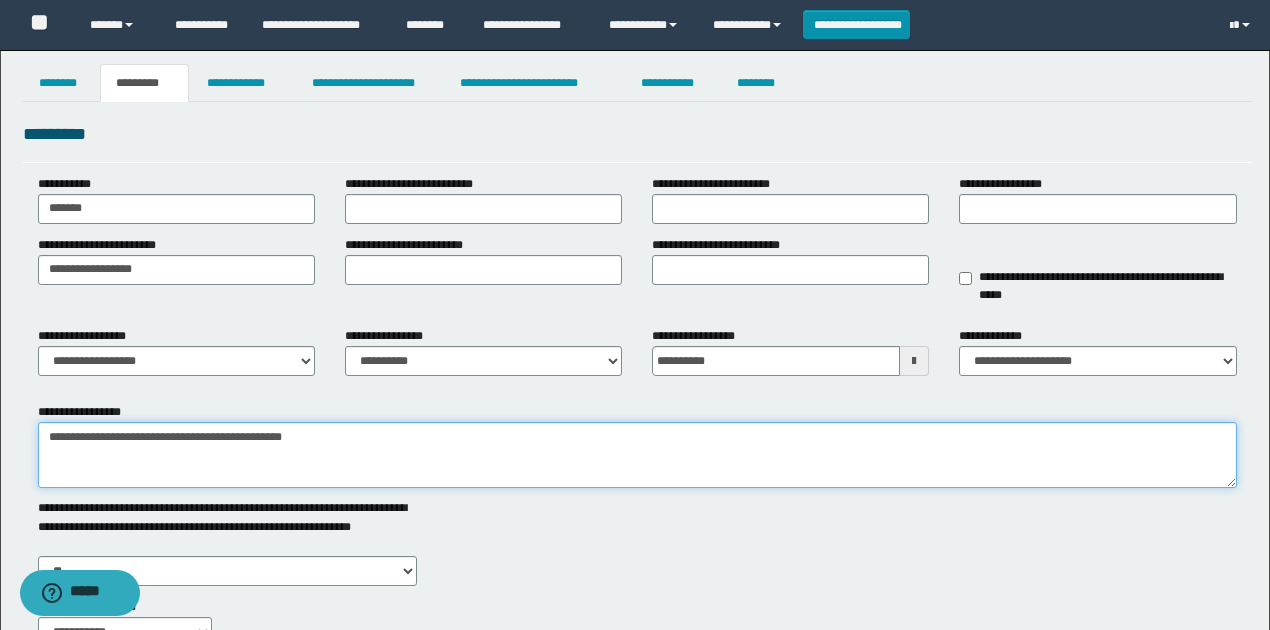 scroll, scrollTop: 266, scrollLeft: 0, axis: vertical 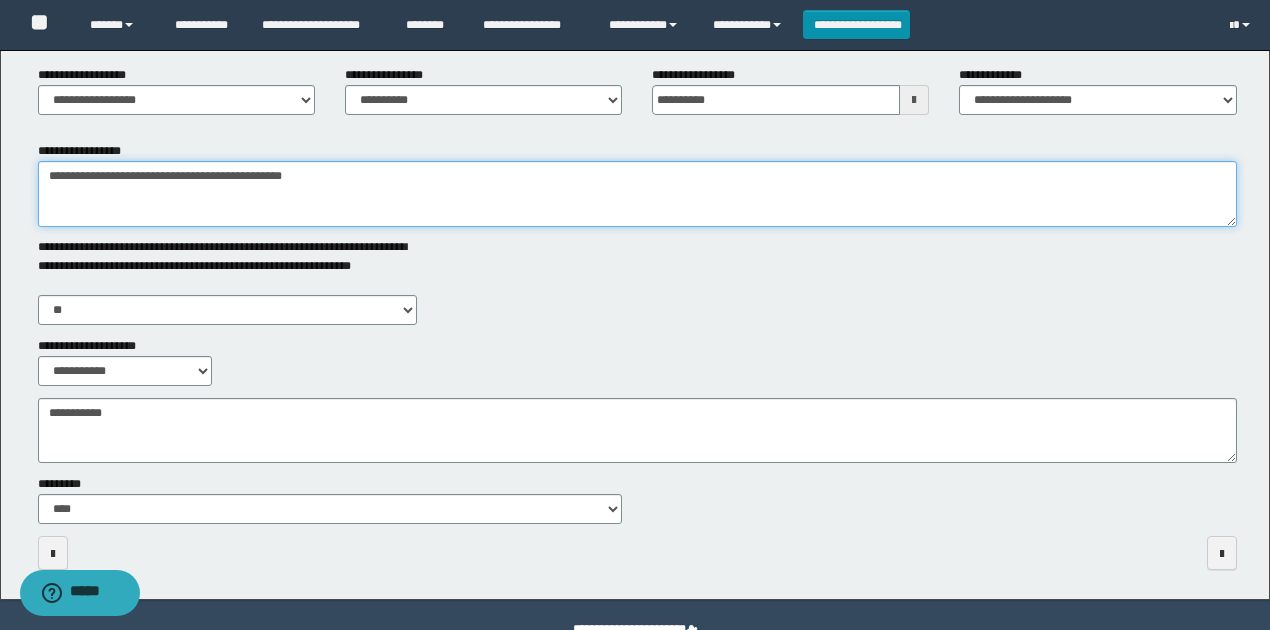 type on "**********" 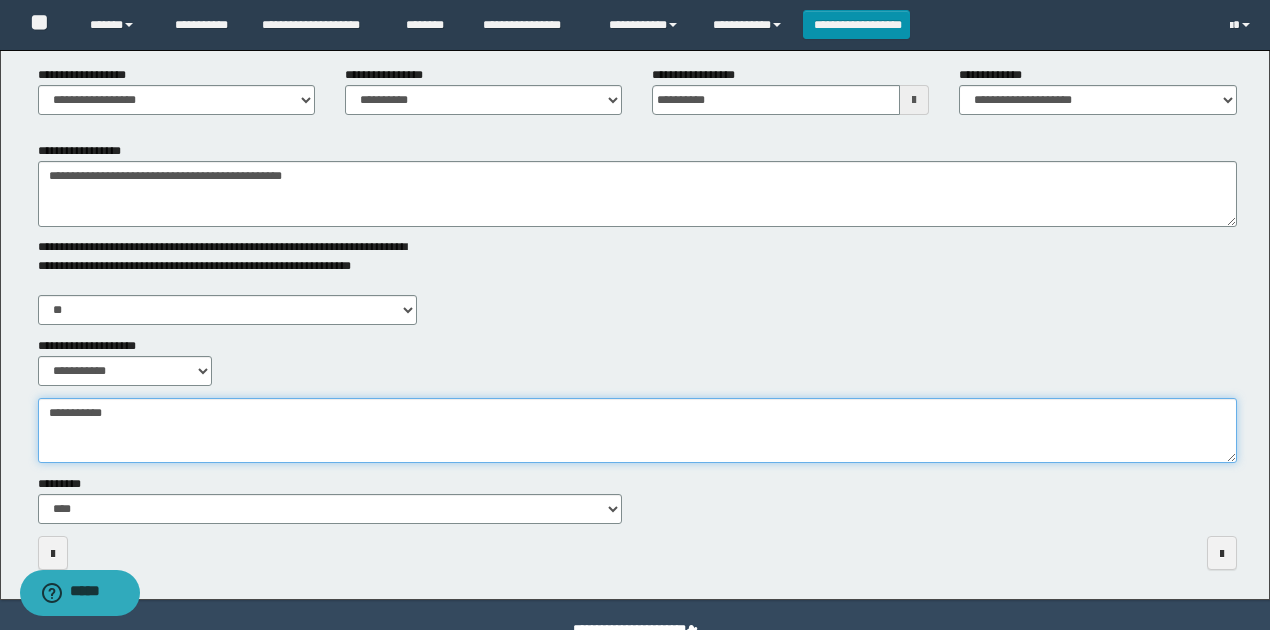 click on "**********" at bounding box center [637, 430] 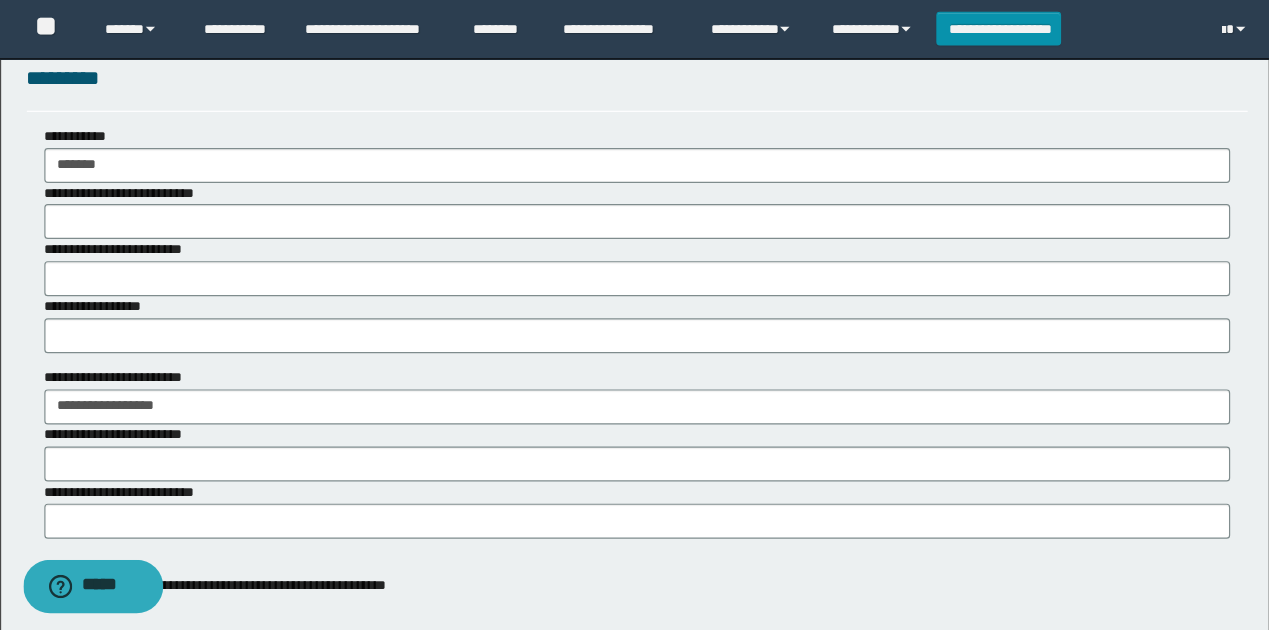 scroll, scrollTop: 0, scrollLeft: 0, axis: both 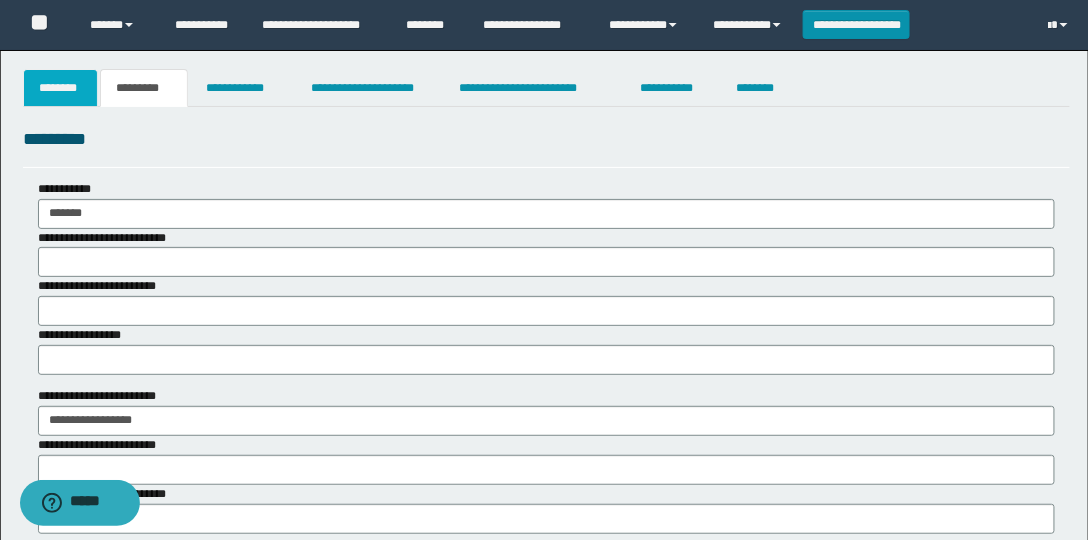 type on "**********" 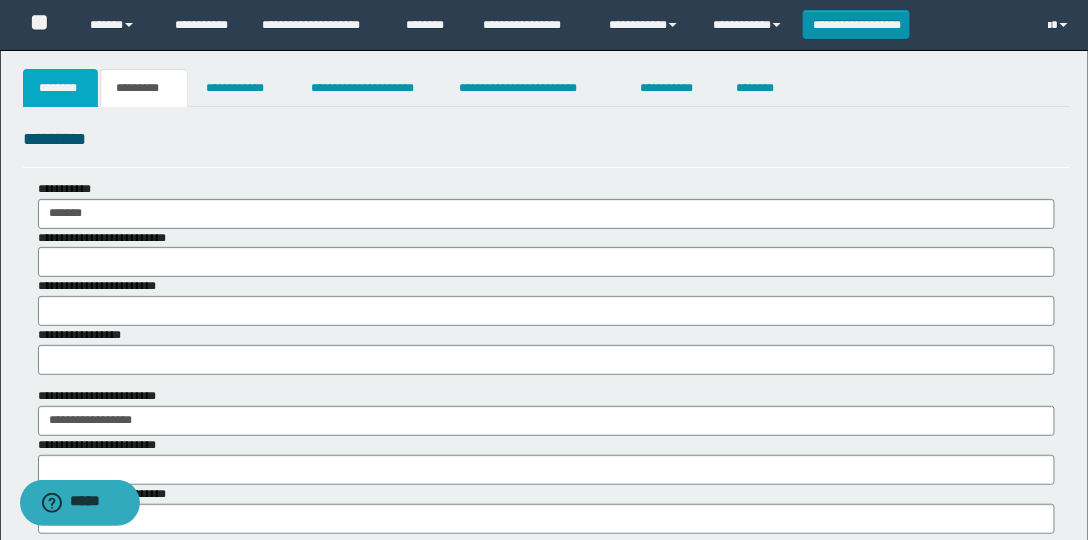 drag, startPoint x: 64, startPoint y: 86, endPoint x: 220, endPoint y: 229, distance: 211.62466 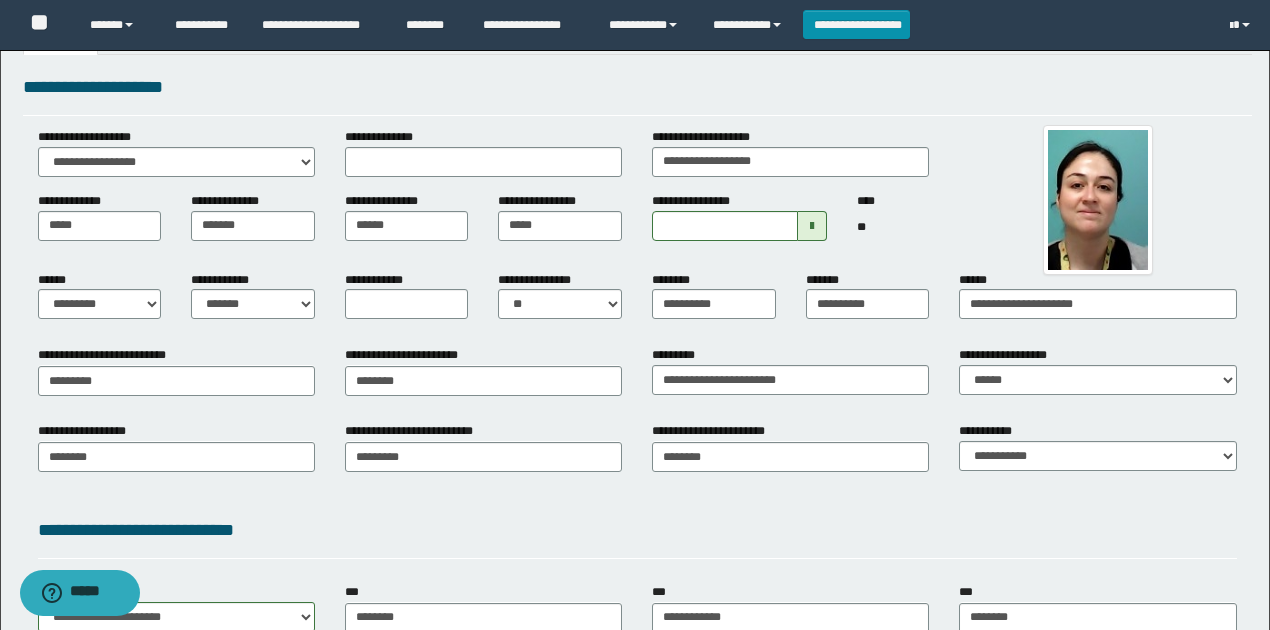 scroll, scrollTop: 0, scrollLeft: 0, axis: both 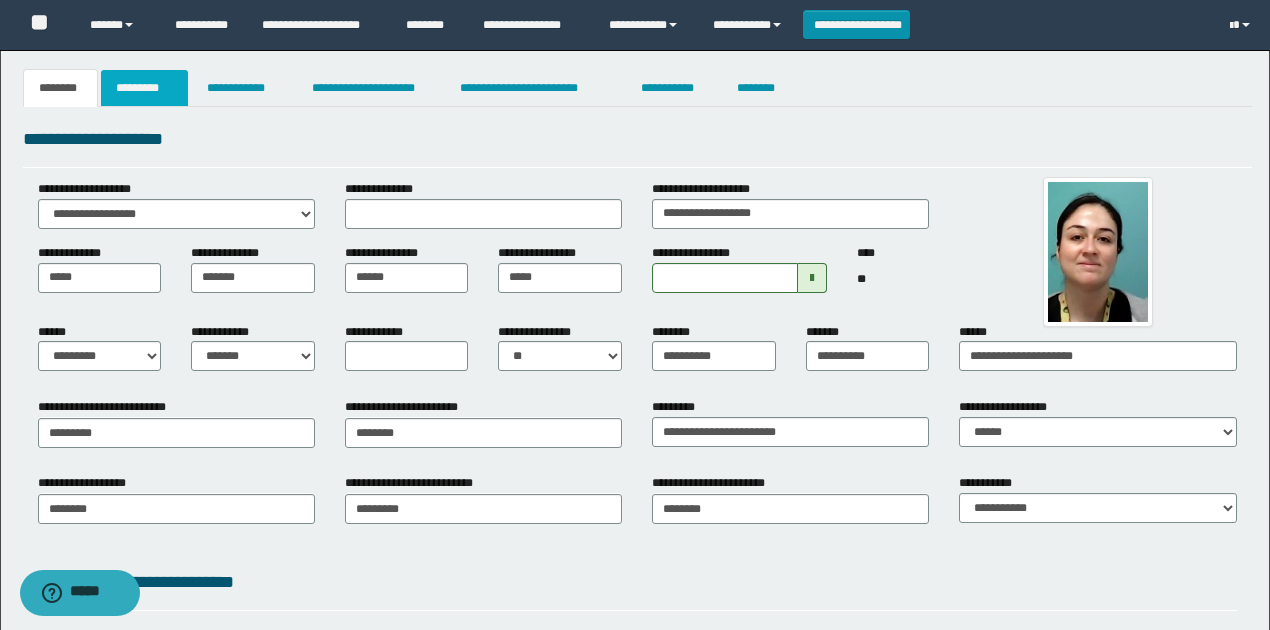 click on "*********" at bounding box center (144, 88) 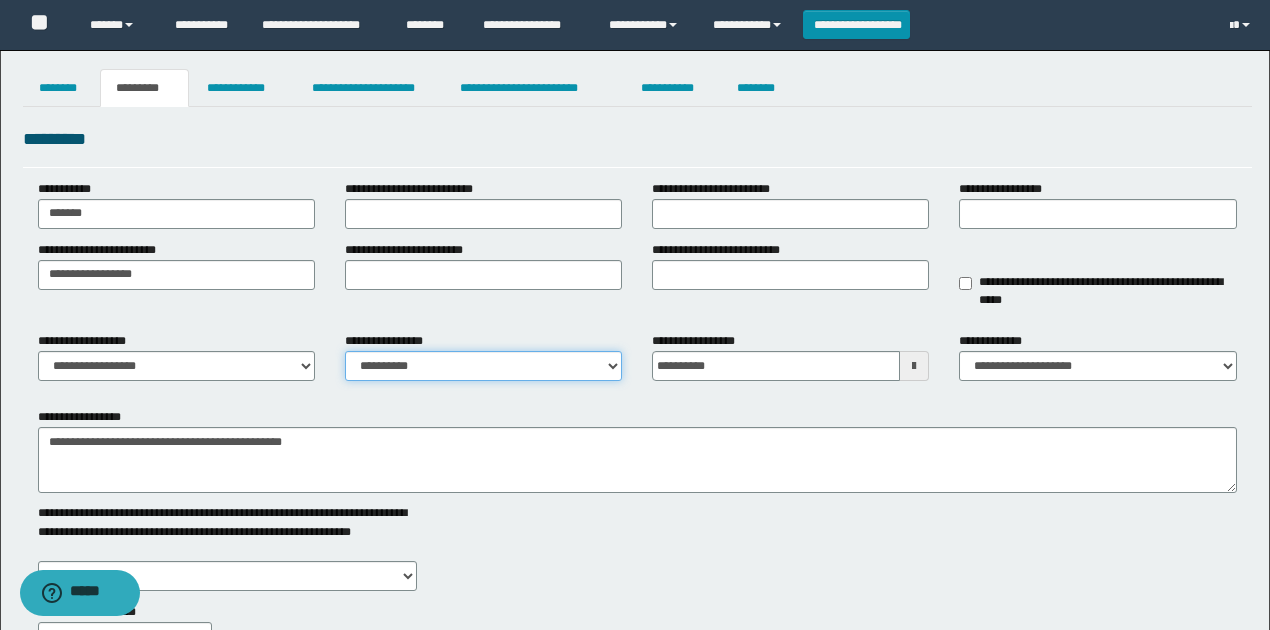 drag, startPoint x: 488, startPoint y: 356, endPoint x: 486, endPoint y: 366, distance: 10.198039 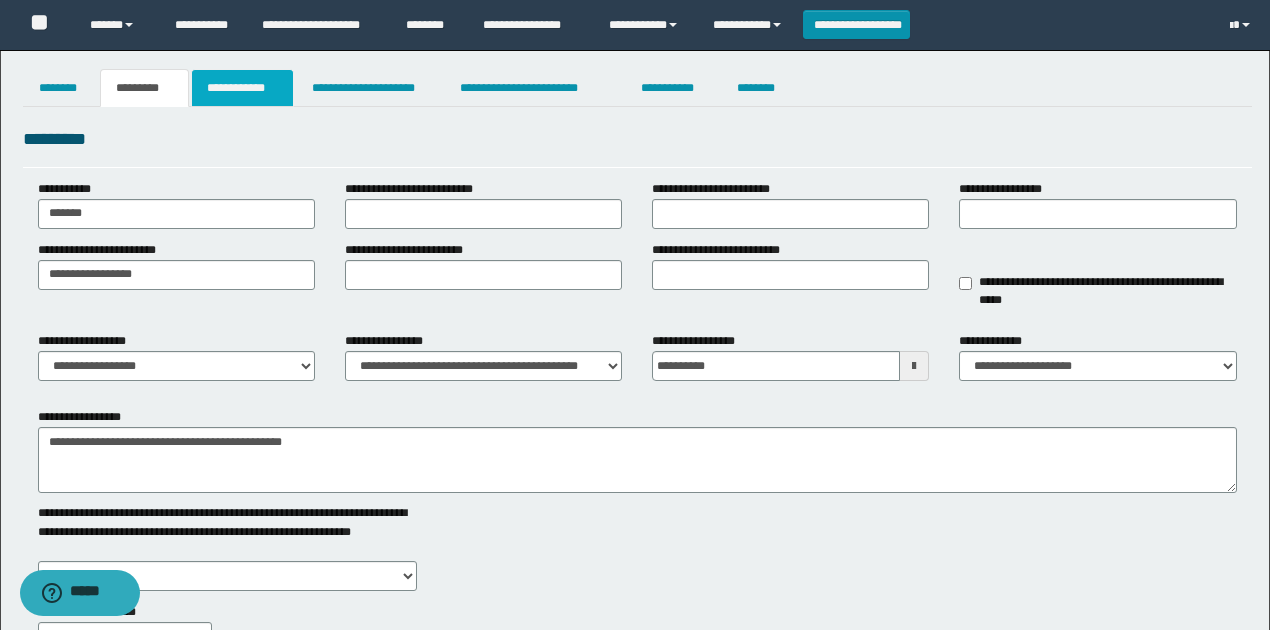 click on "**********" at bounding box center [243, 88] 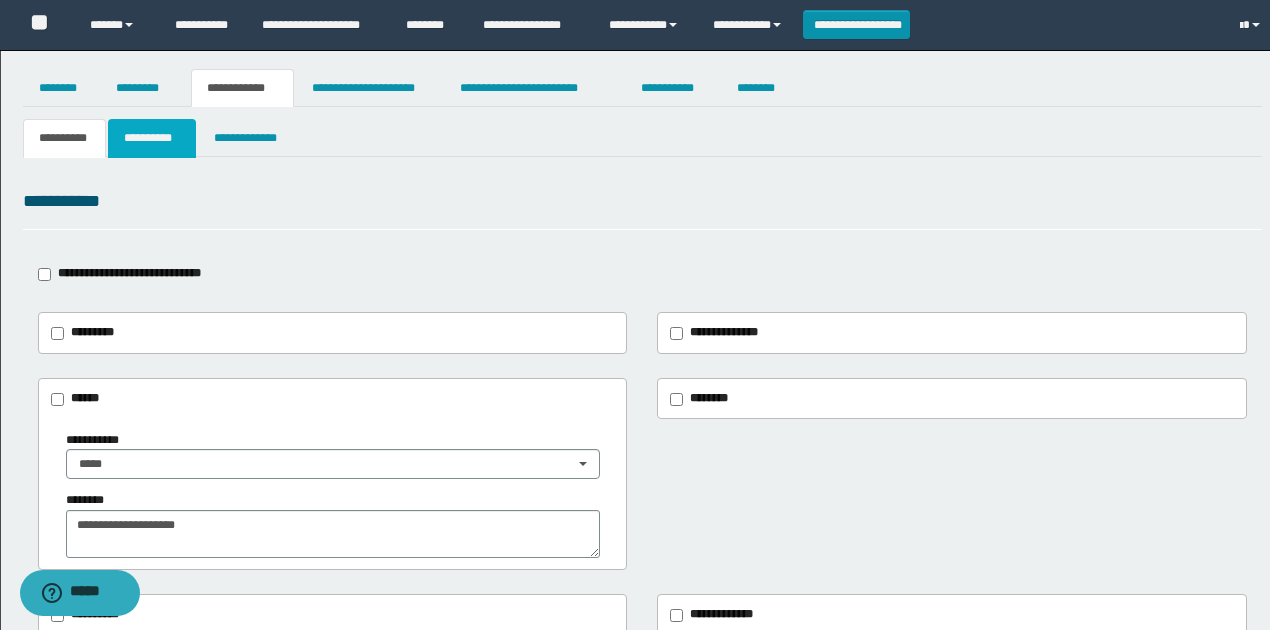 click on "**********" at bounding box center (151, 138) 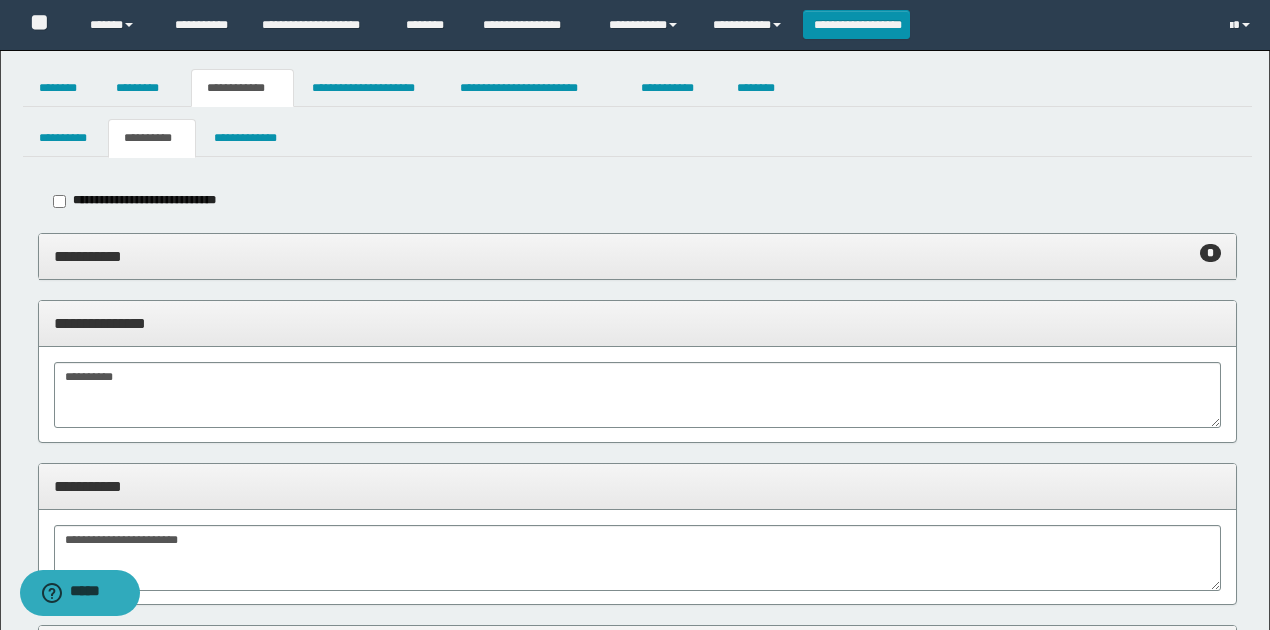 click on "**********" at bounding box center (637, 201) 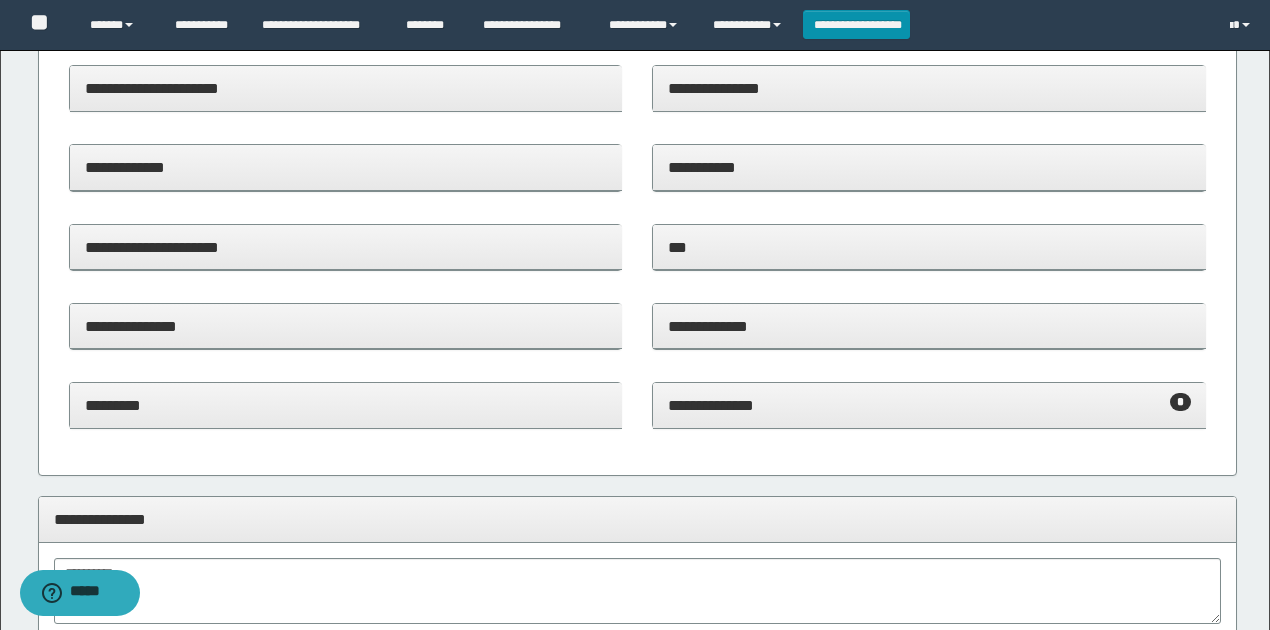 click on "**********" at bounding box center (929, 406) 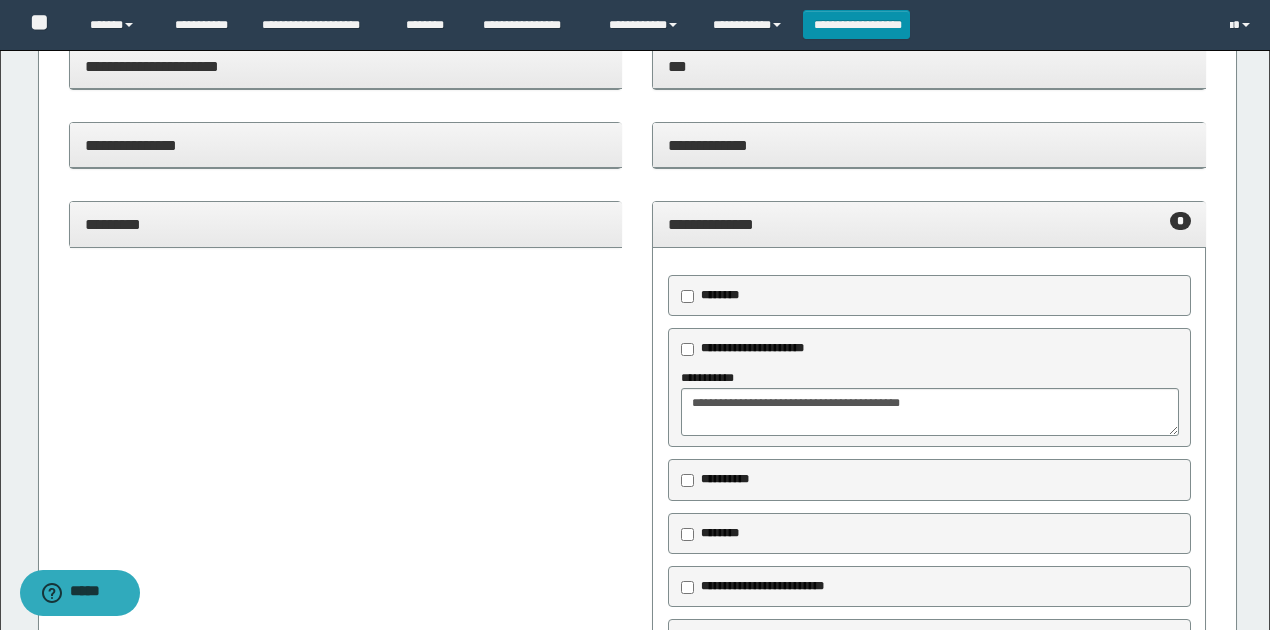 scroll, scrollTop: 600, scrollLeft: 0, axis: vertical 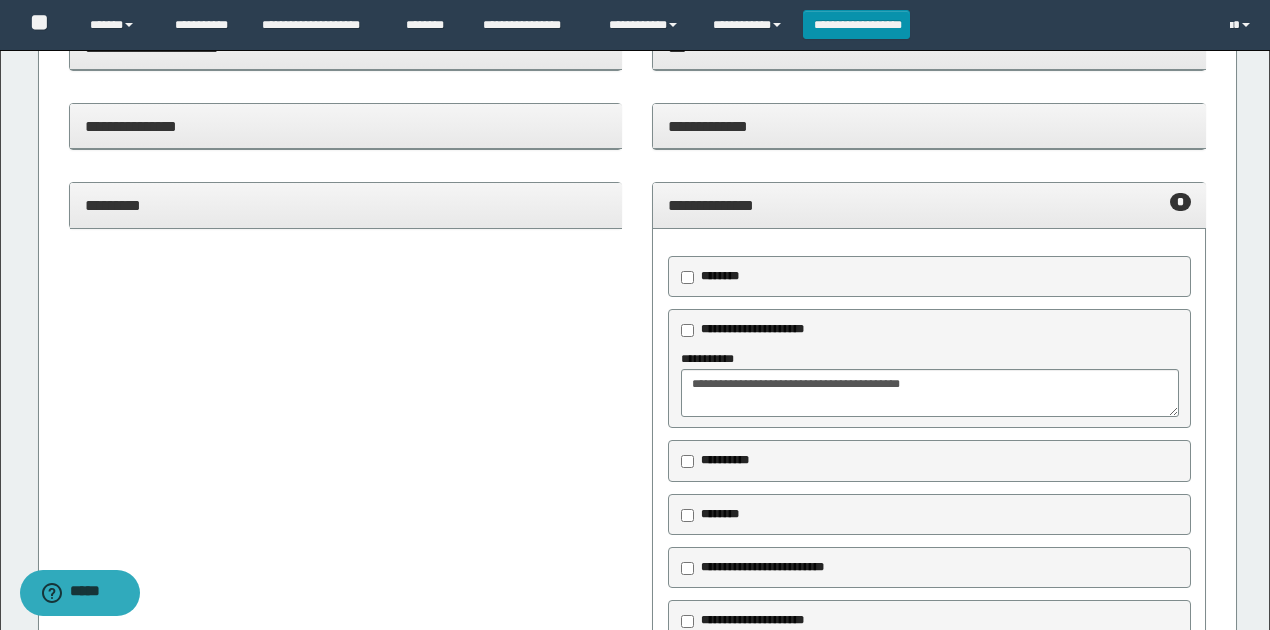 click on "**********" at bounding box center [929, 205] 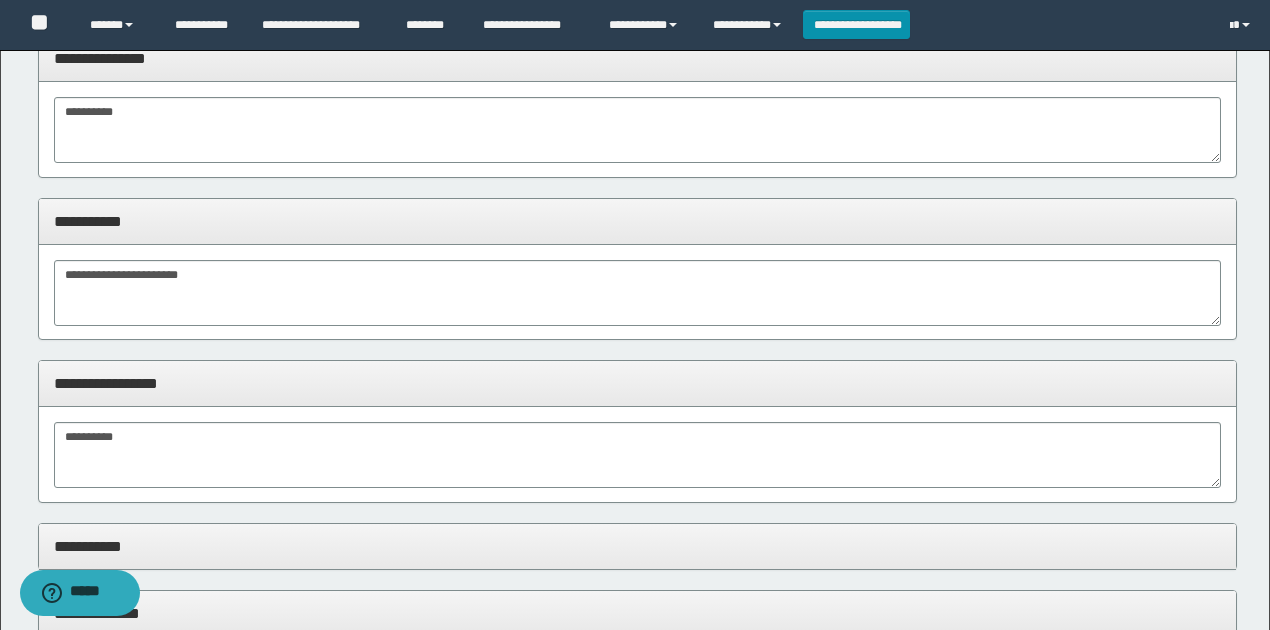 scroll, scrollTop: 866, scrollLeft: 0, axis: vertical 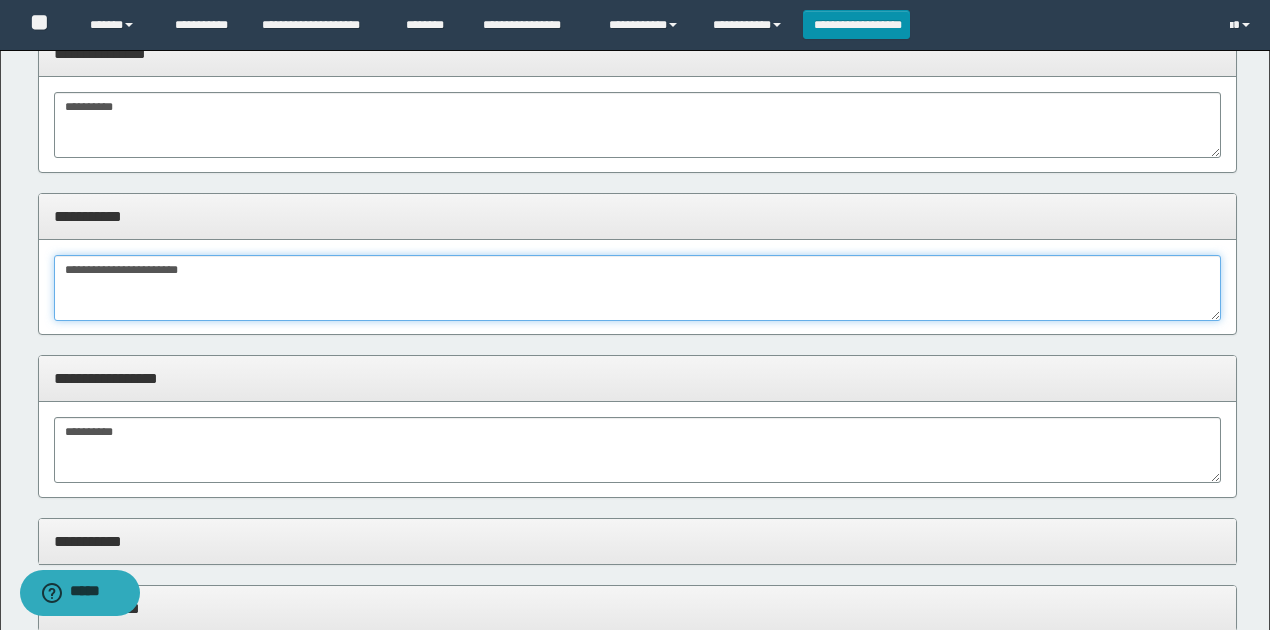 click on "**********" at bounding box center (638, 288) 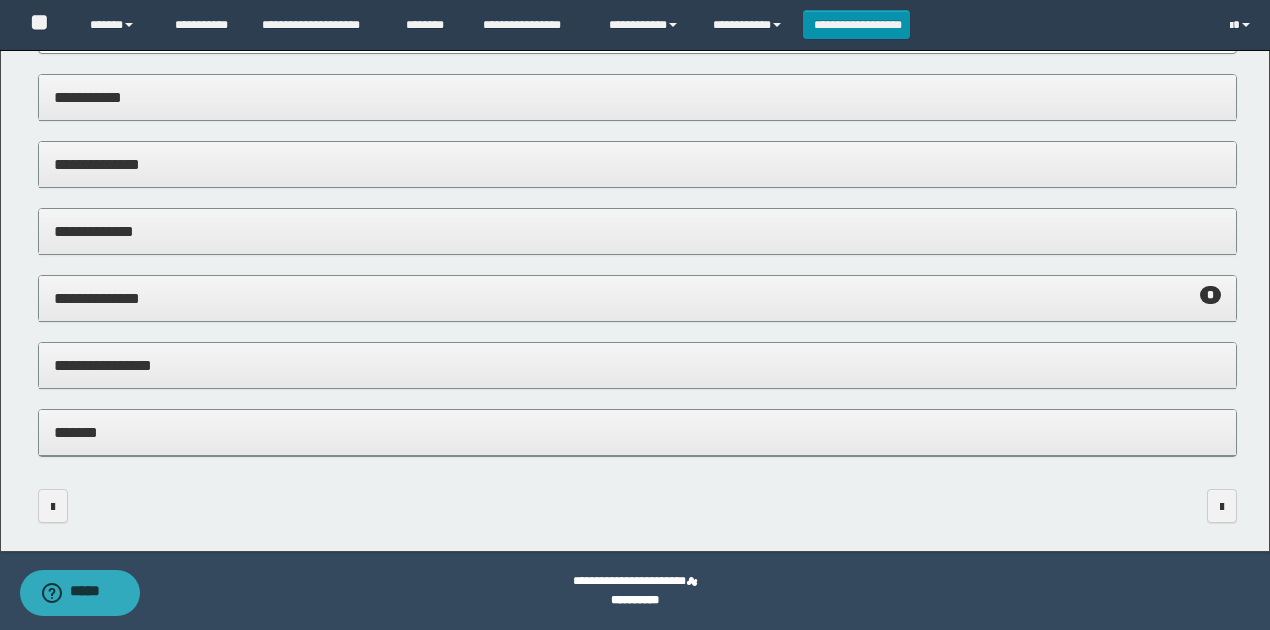 click on "**********" at bounding box center (638, 365) 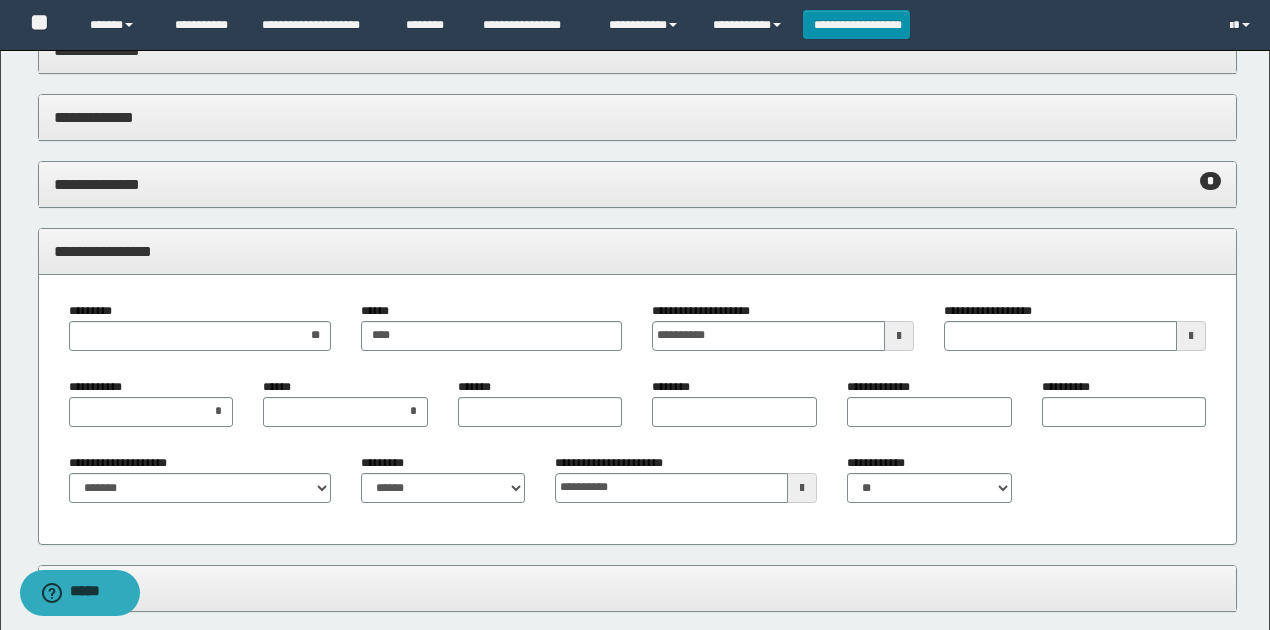 scroll, scrollTop: 1576, scrollLeft: 0, axis: vertical 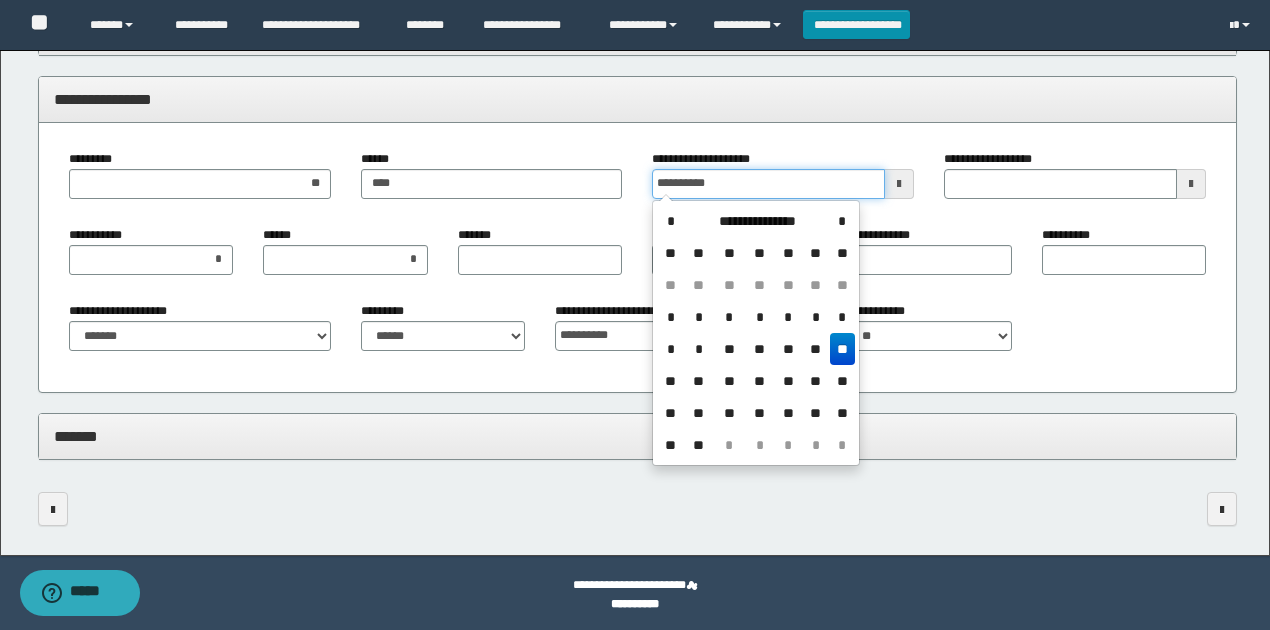 drag, startPoint x: 718, startPoint y: 178, endPoint x: 635, endPoint y: 176, distance: 83.02409 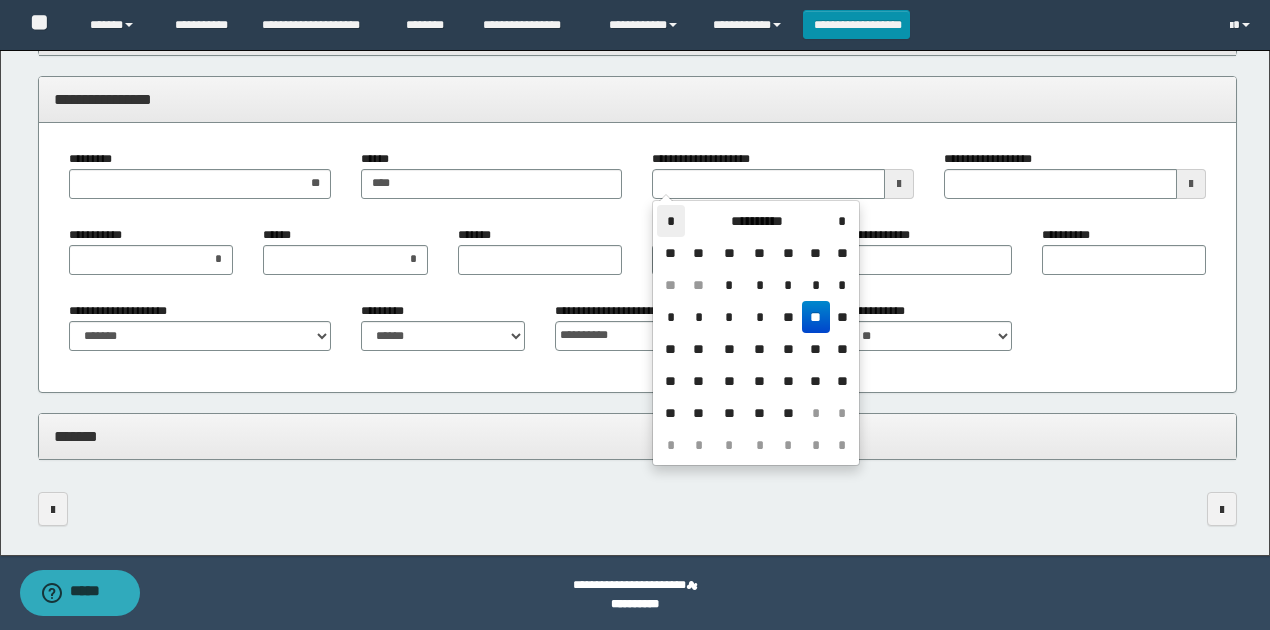 click on "*" at bounding box center [671, 221] 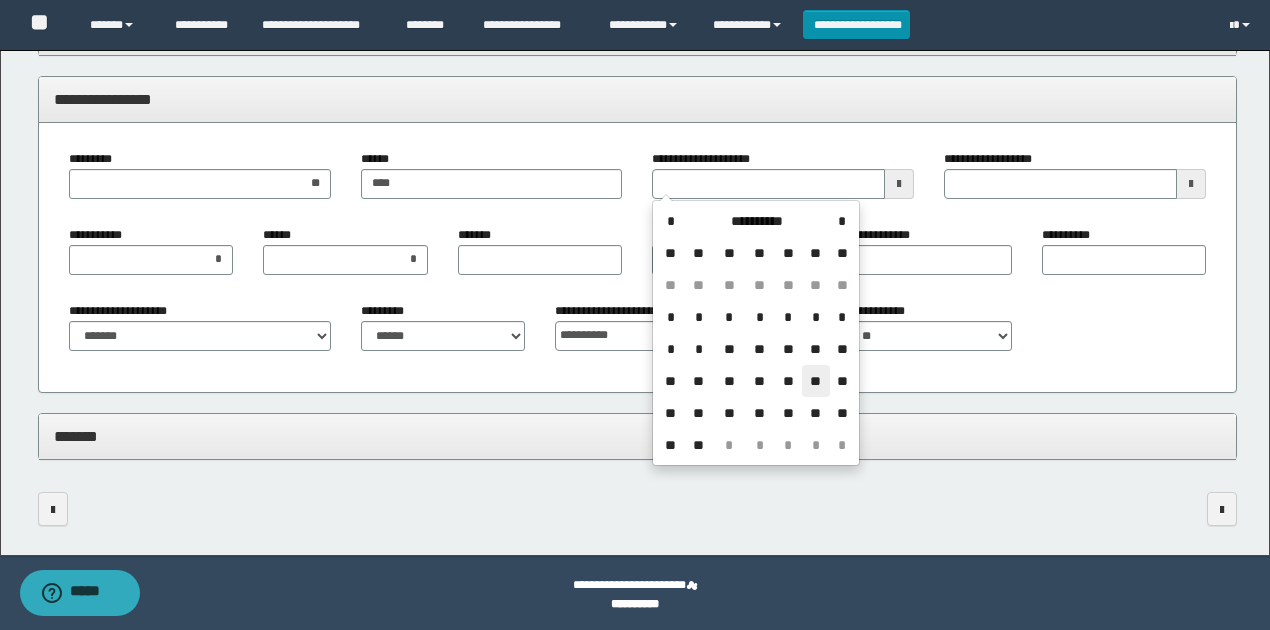 click on "**" at bounding box center (816, 381) 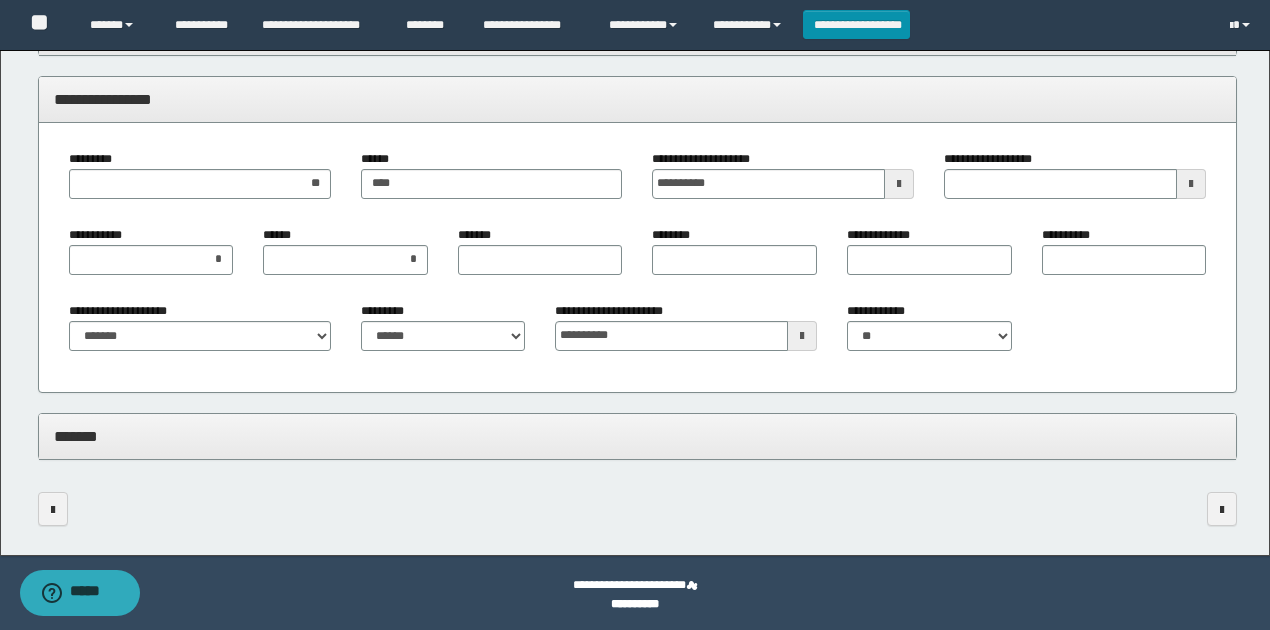 click on "**********" at bounding box center [638, 258] 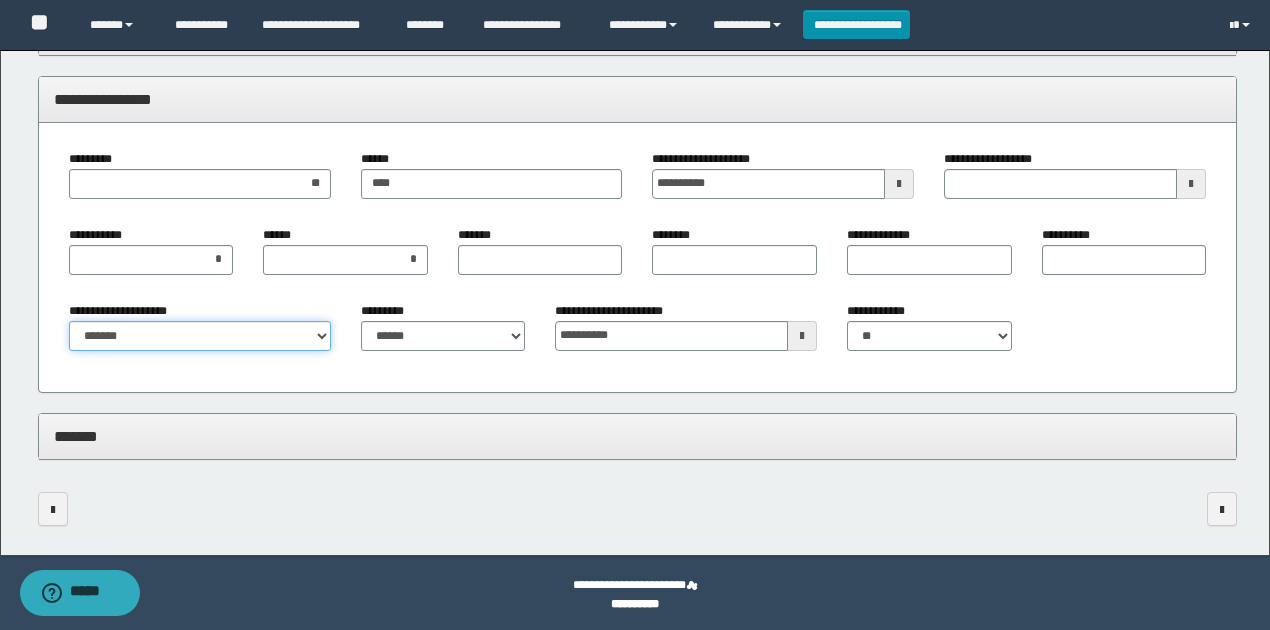 click on "**********" at bounding box center (200, 336) 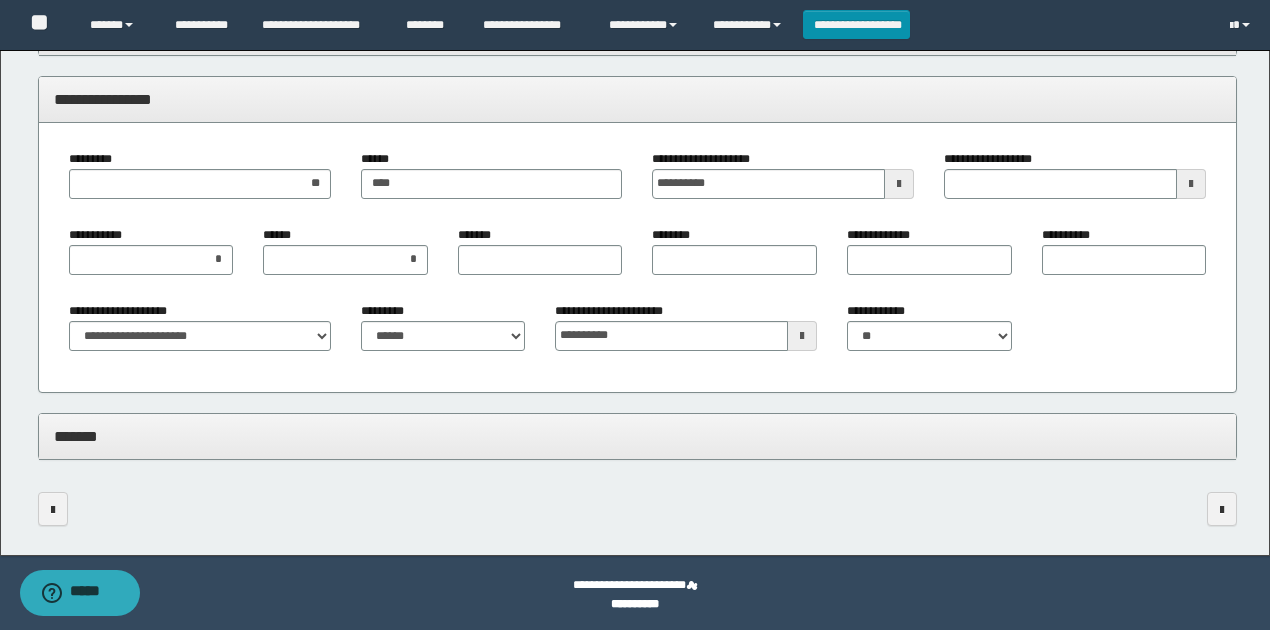 click on "**********" at bounding box center [638, 258] 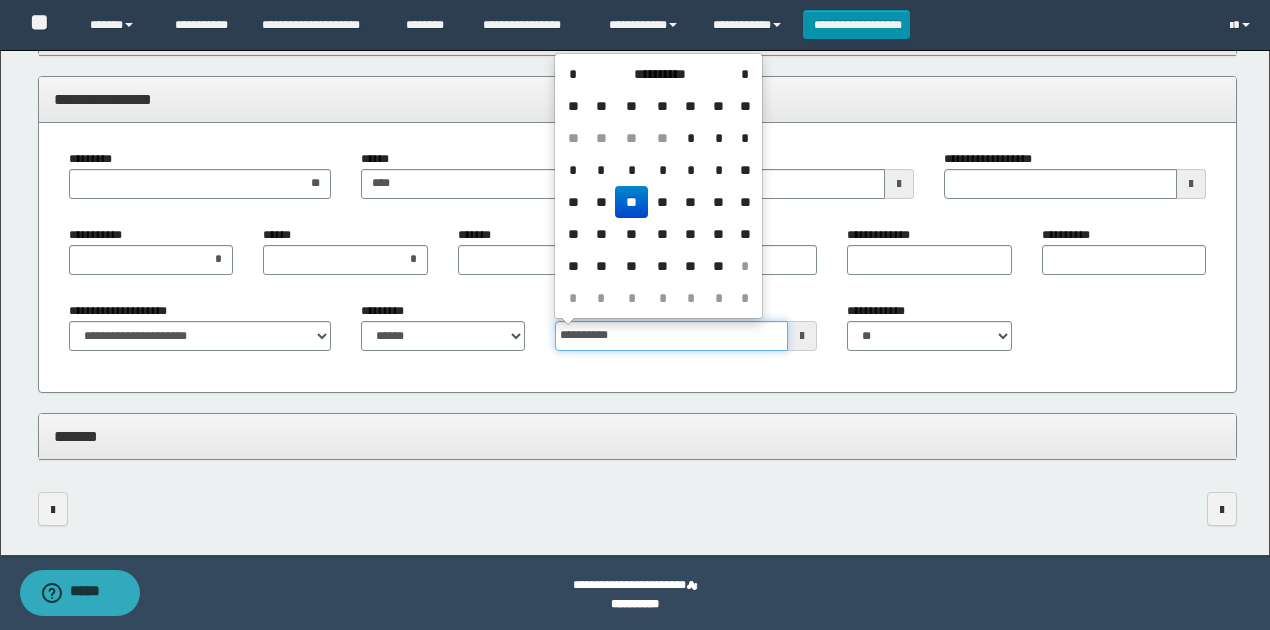 drag, startPoint x: 627, startPoint y: 334, endPoint x: 542, endPoint y: 328, distance: 85.2115 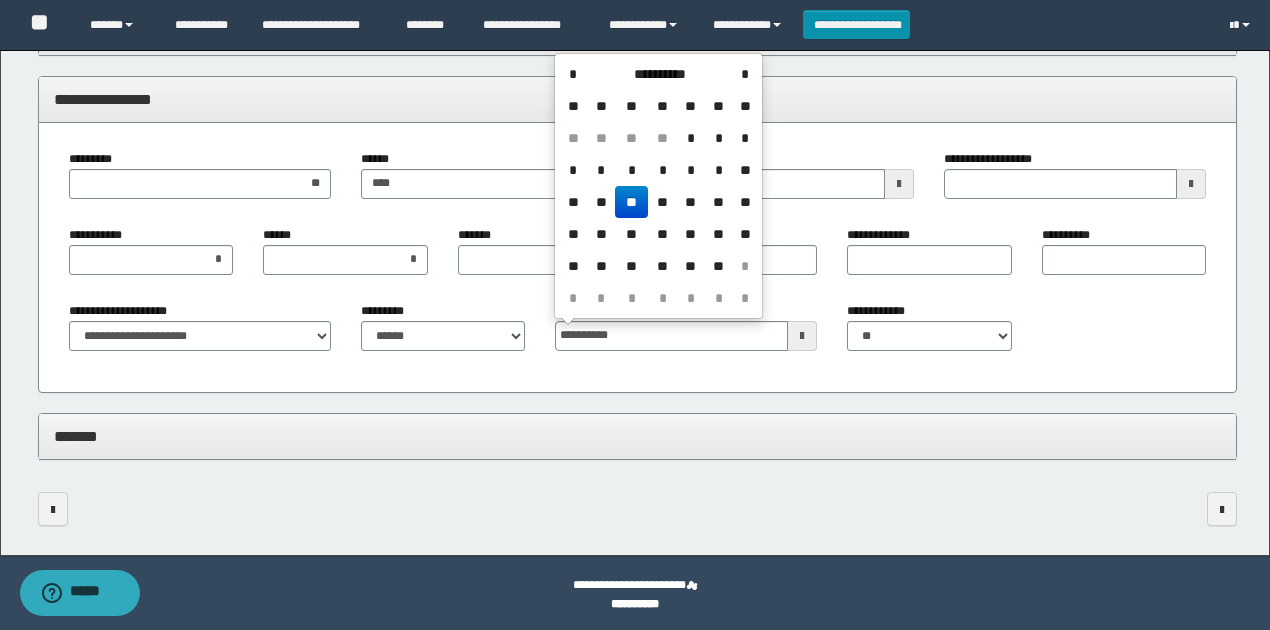 type on "**********" 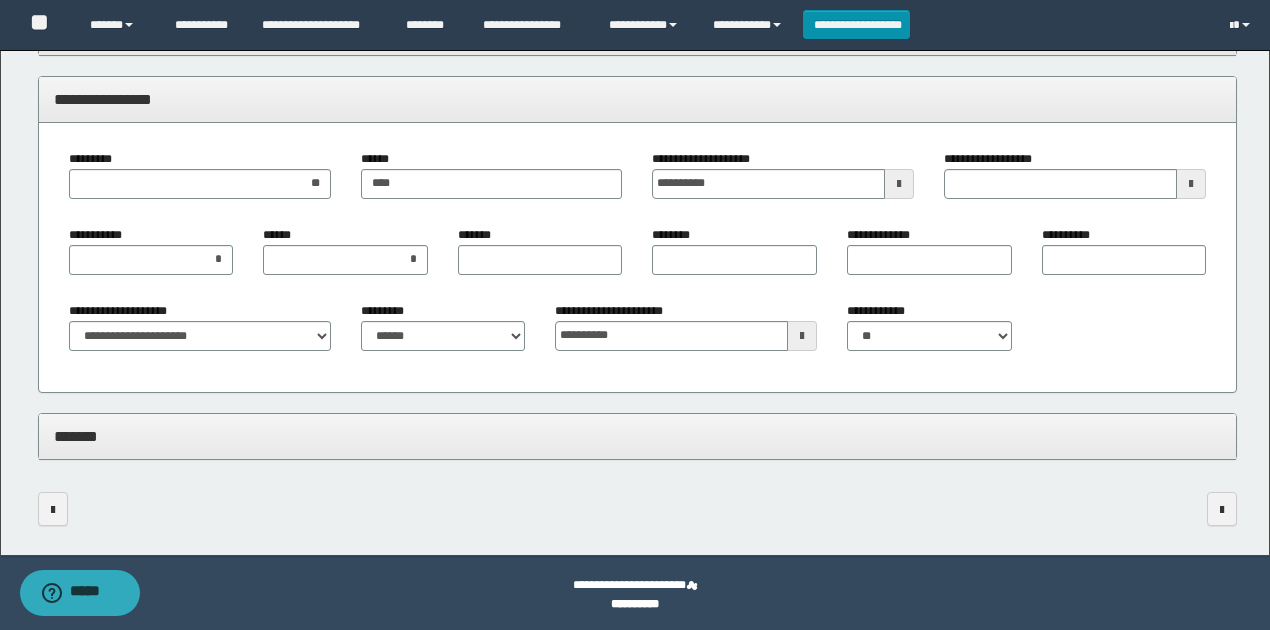 click on "*******" at bounding box center [638, 436] 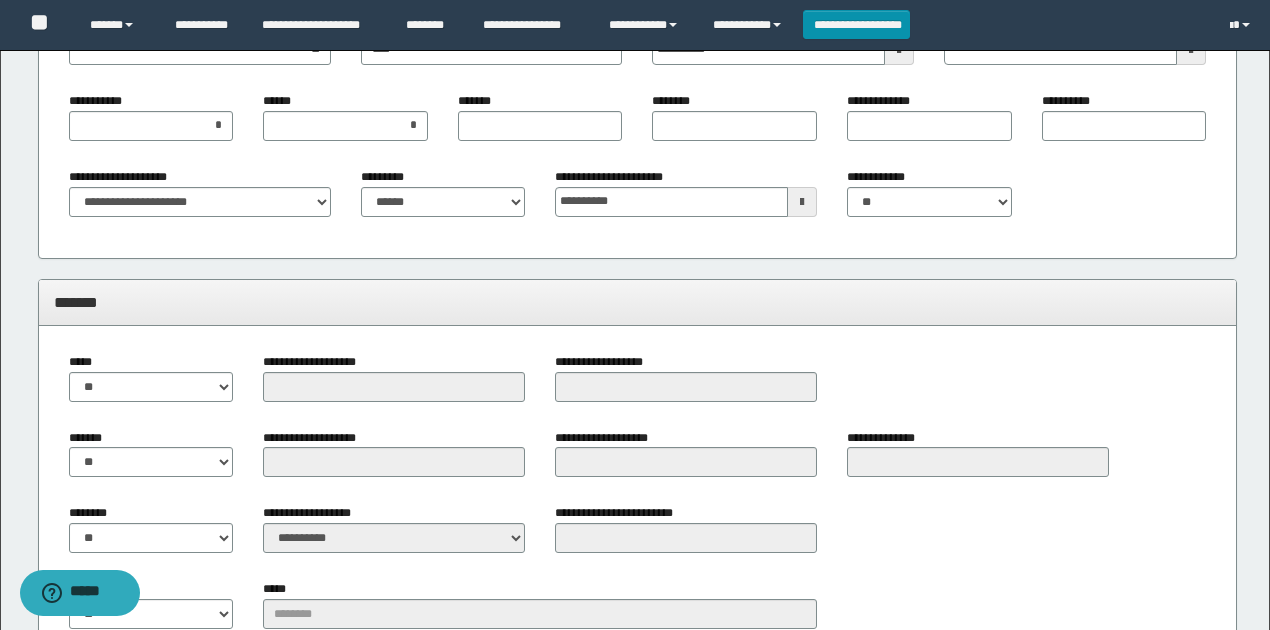 drag, startPoint x: 218, startPoint y: 418, endPoint x: 225, endPoint y: 410, distance: 10.630146 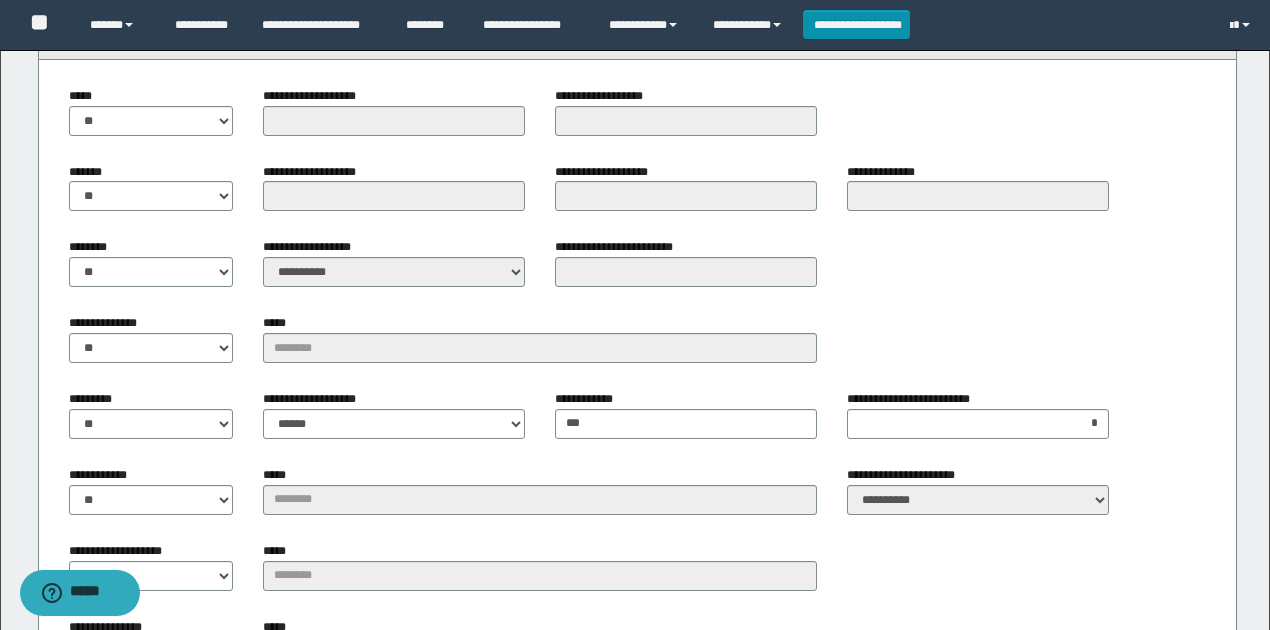 scroll, scrollTop: 1976, scrollLeft: 0, axis: vertical 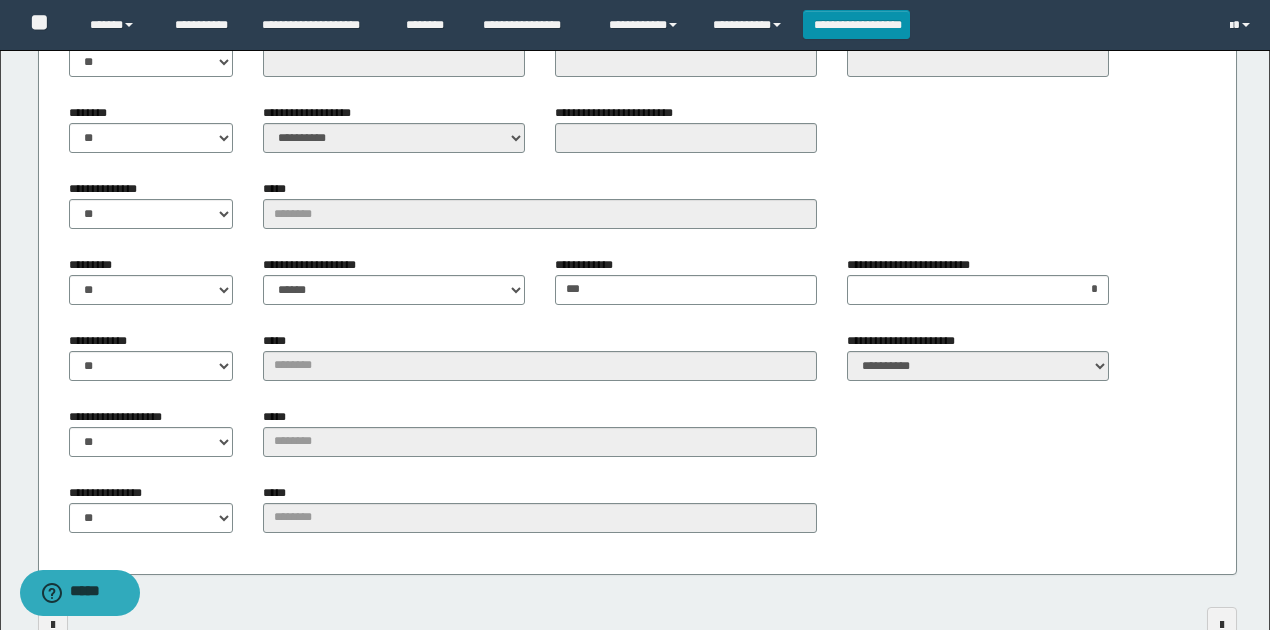 click on "*********
**
**" at bounding box center [151, 280] 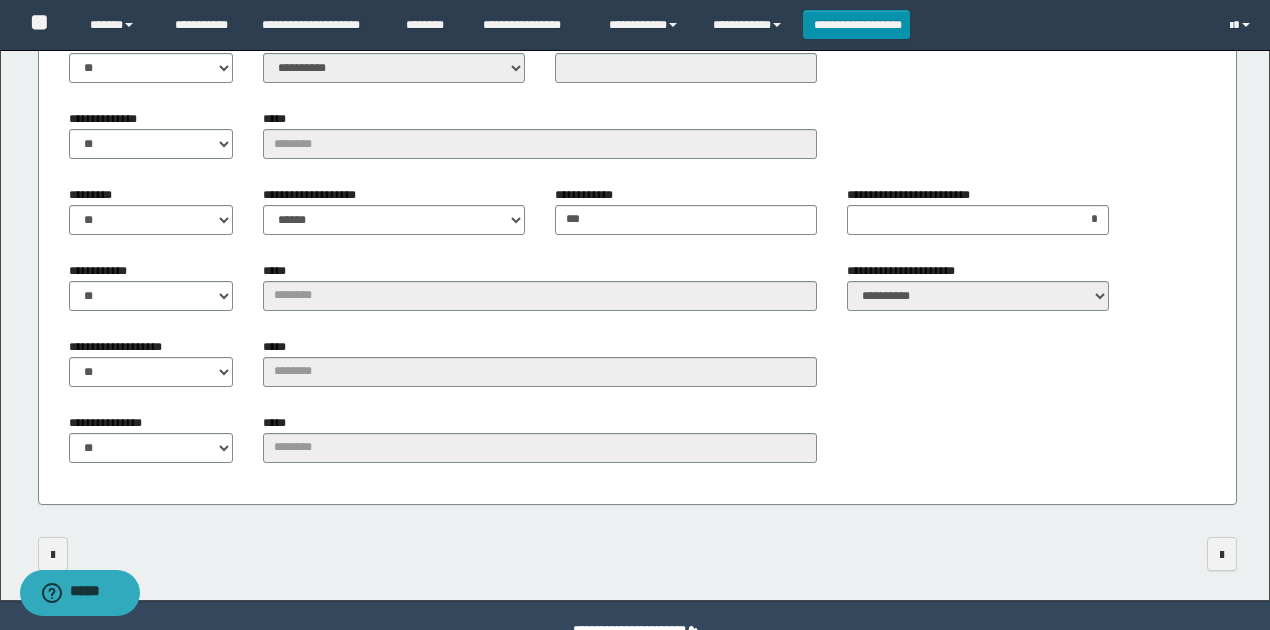 scroll, scrollTop: 2228, scrollLeft: 0, axis: vertical 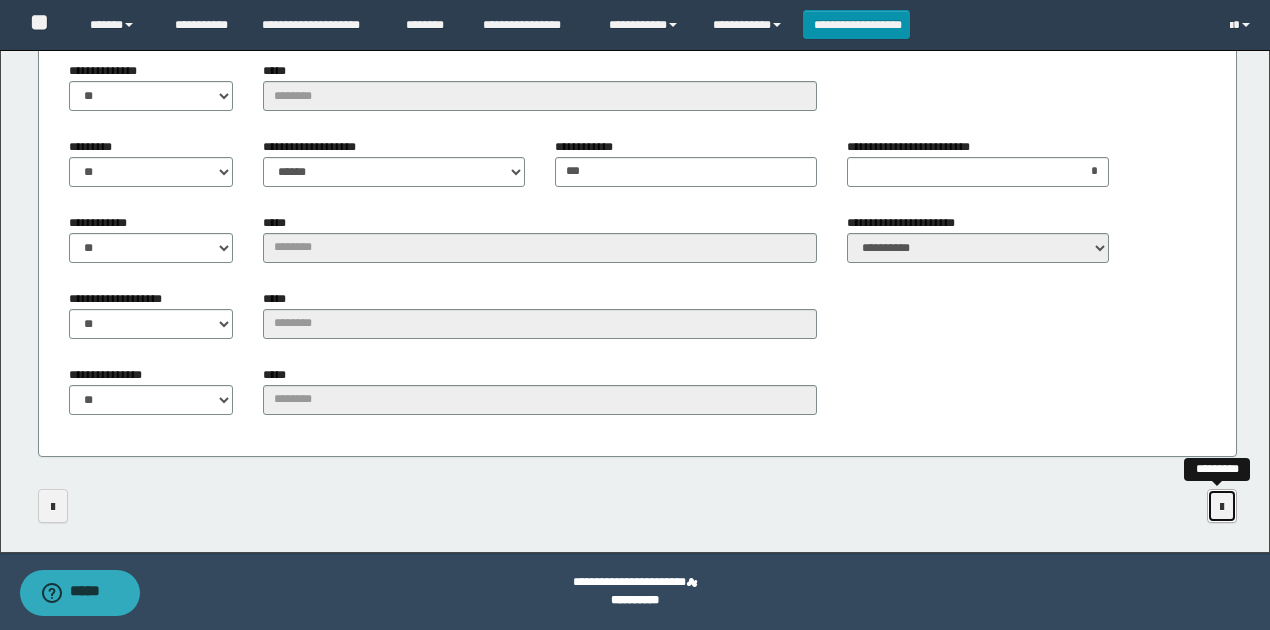 click at bounding box center [1222, 506] 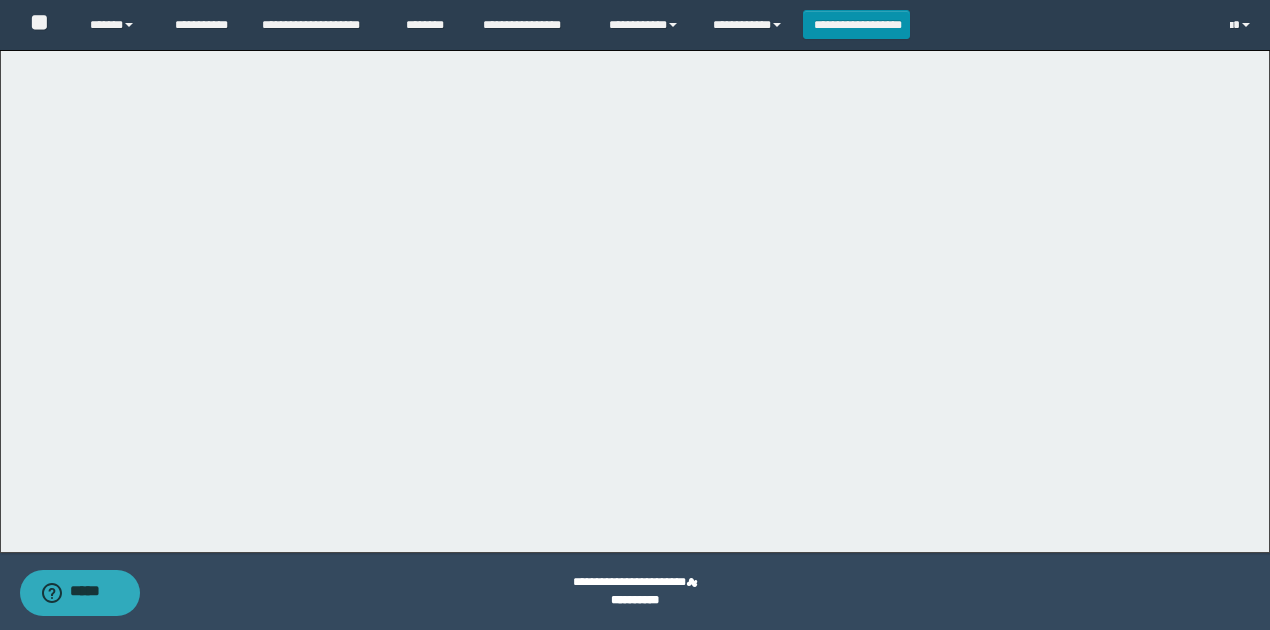 scroll, scrollTop: 0, scrollLeft: 0, axis: both 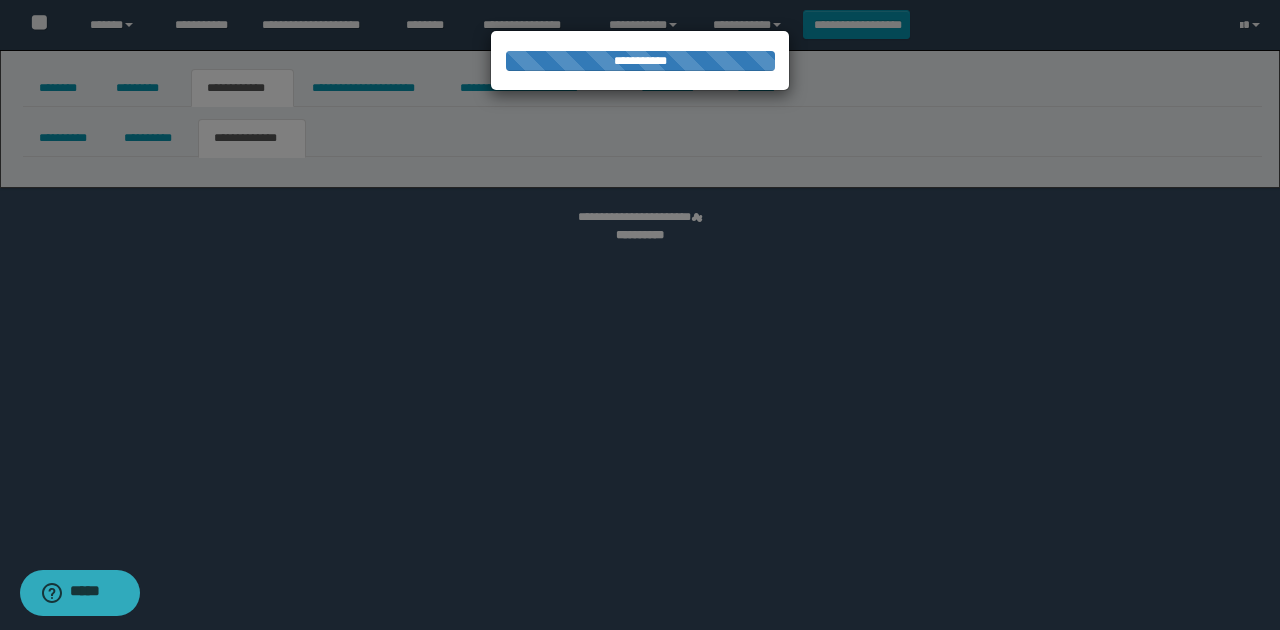 select on "*" 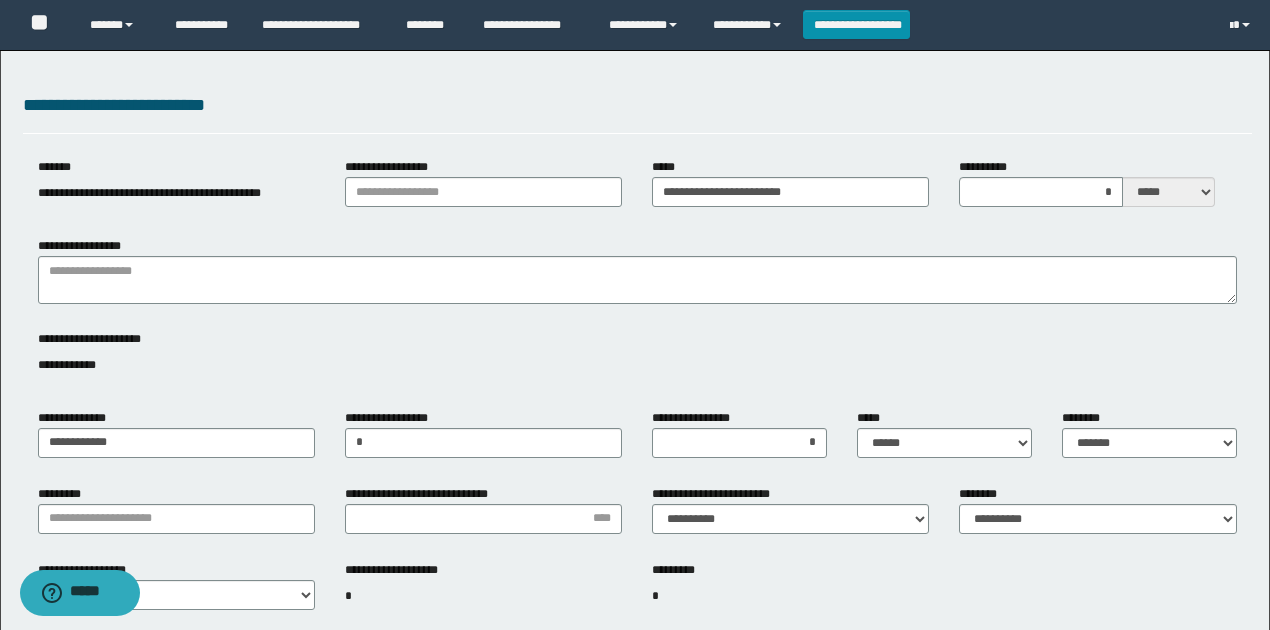 scroll, scrollTop: 66, scrollLeft: 0, axis: vertical 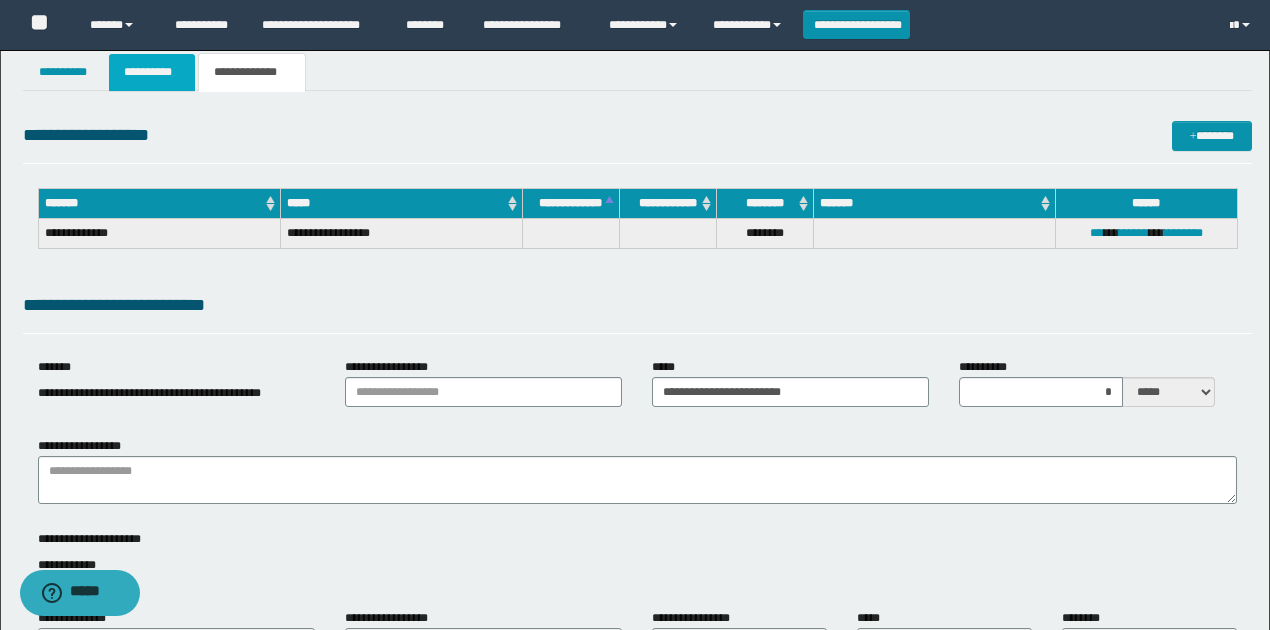 click on "**********" at bounding box center (151, 72) 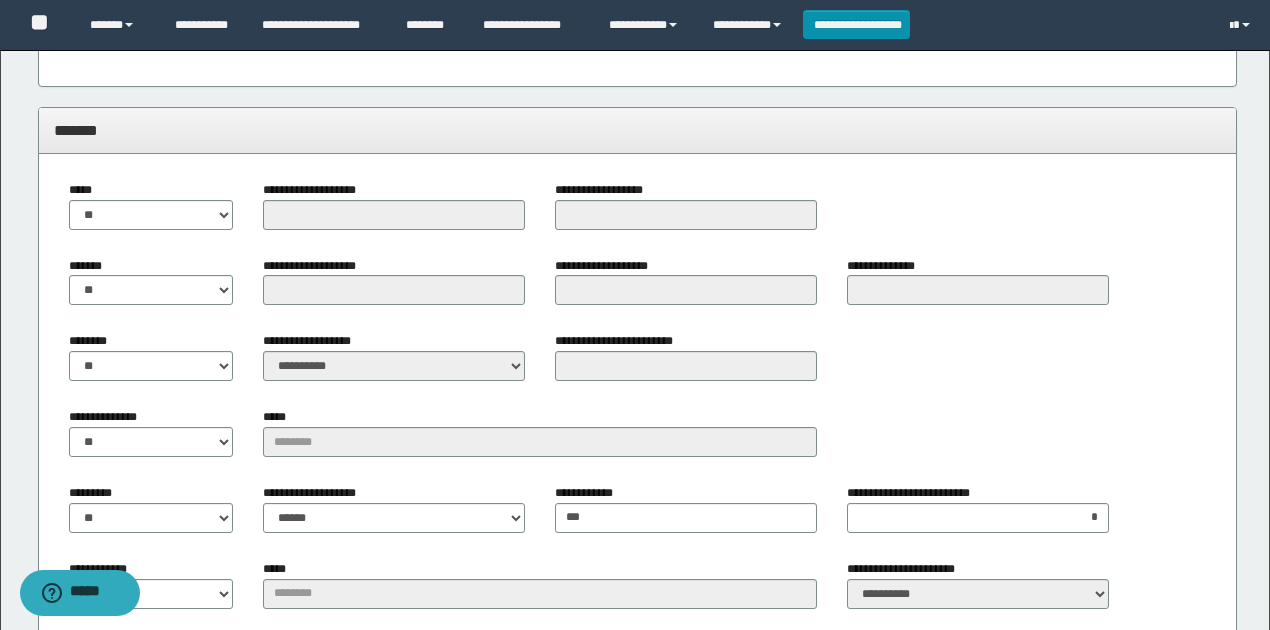 scroll, scrollTop: 1962, scrollLeft: 0, axis: vertical 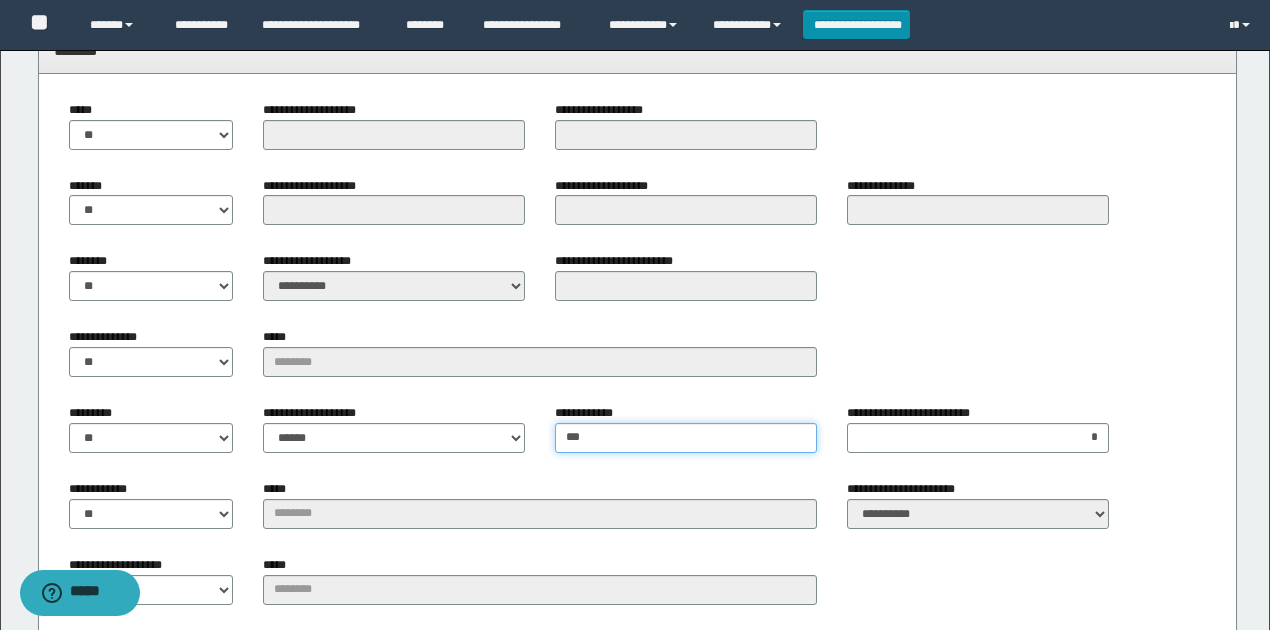 drag, startPoint x: 608, startPoint y: 432, endPoint x: 546, endPoint y: 426, distance: 62.289646 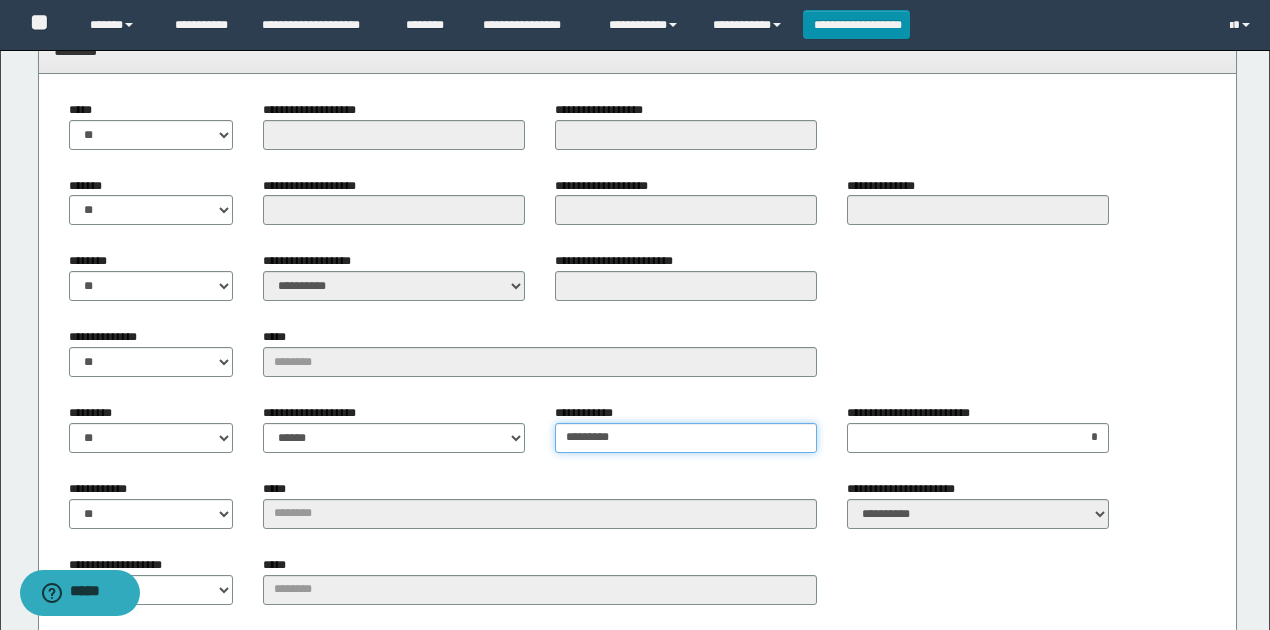 type on "*********" 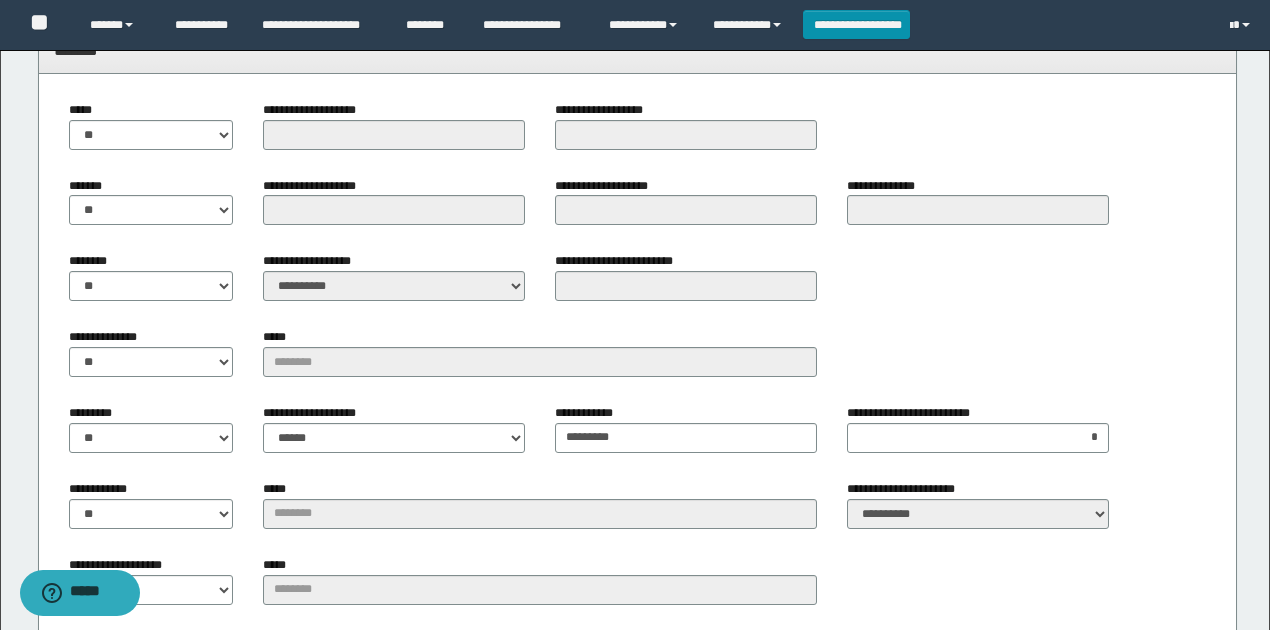 click on "**********" at bounding box center (638, 360) 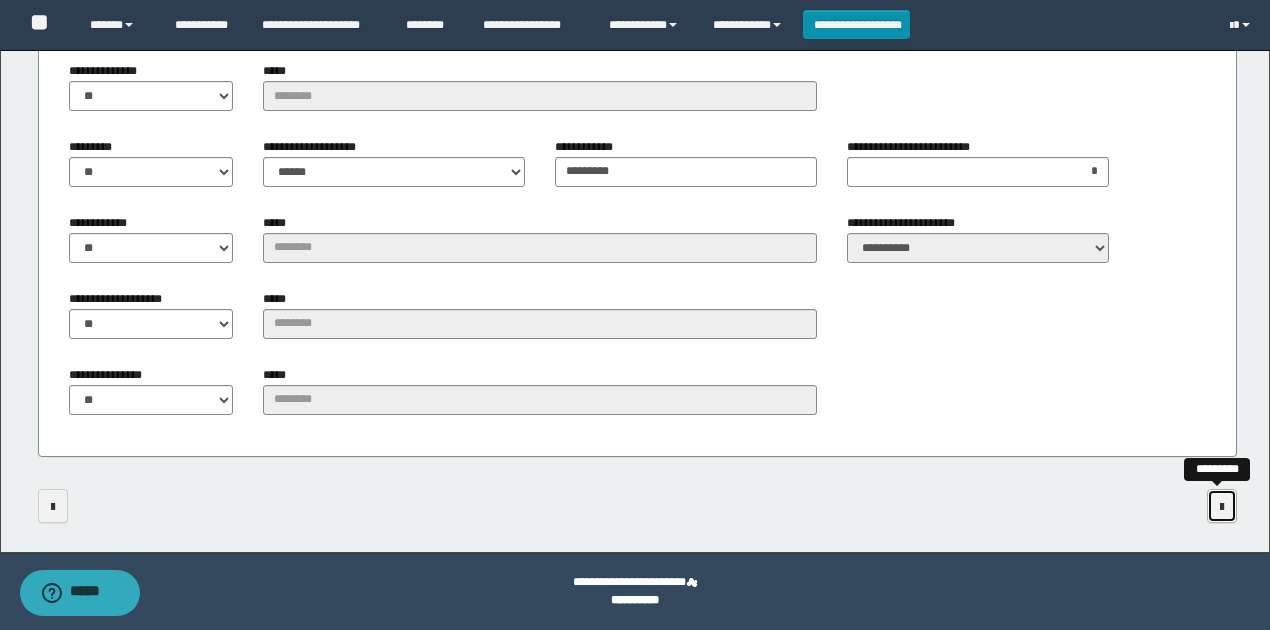 click at bounding box center [1222, 506] 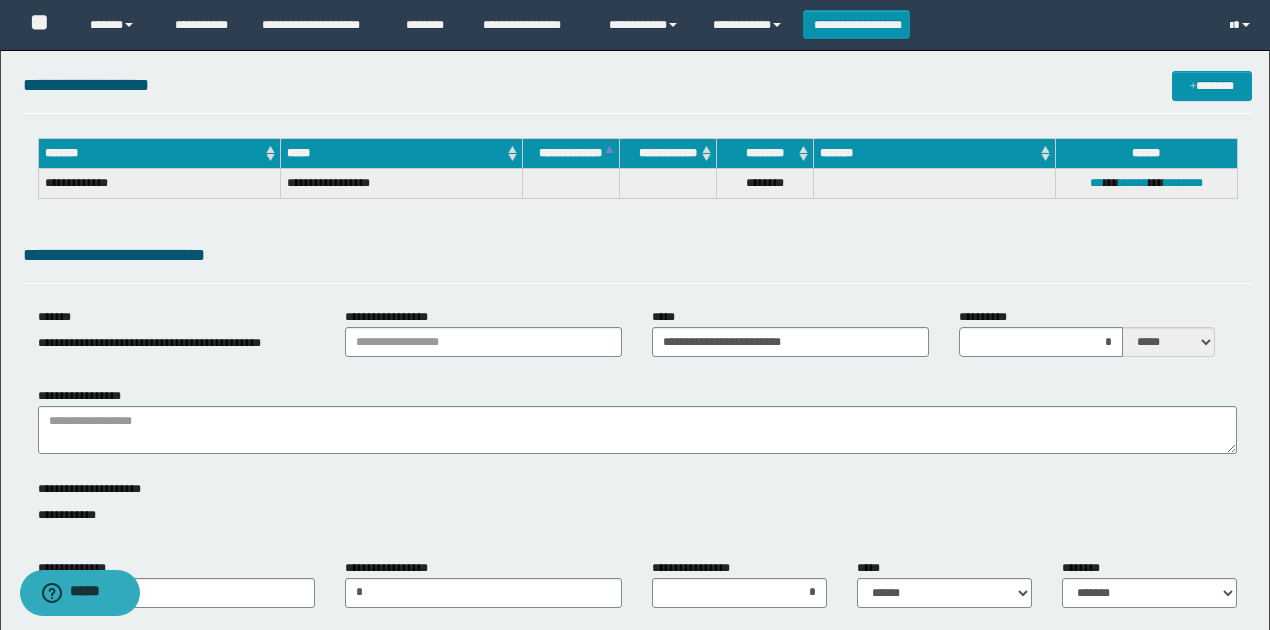 scroll, scrollTop: 0, scrollLeft: 0, axis: both 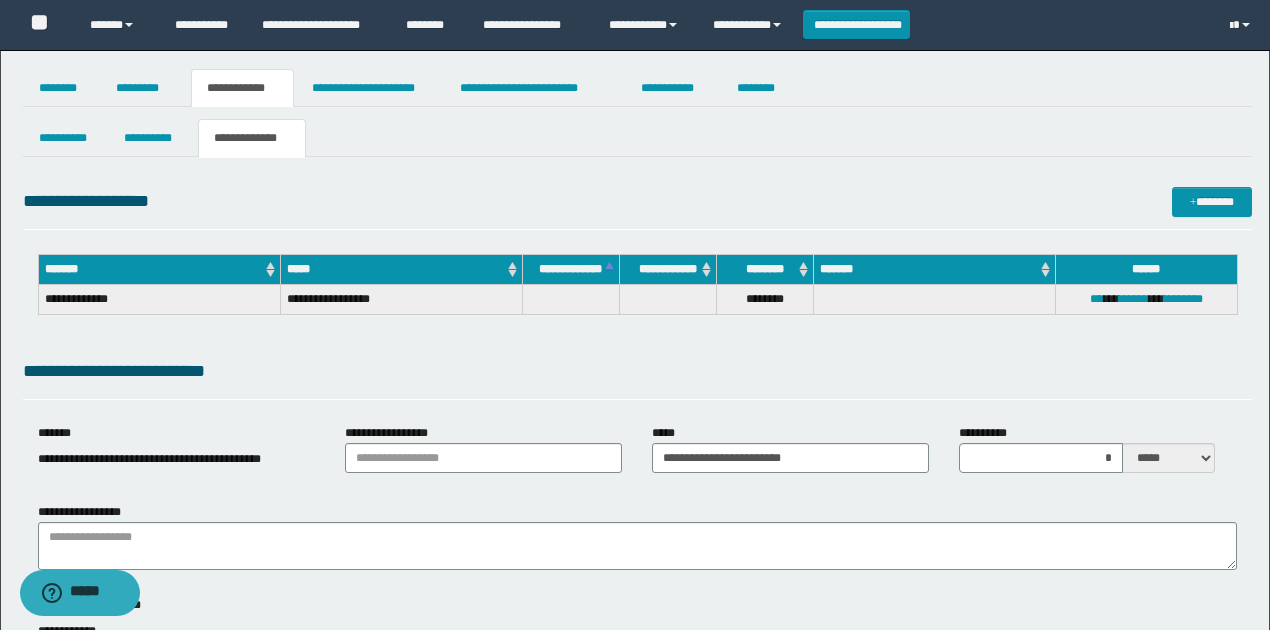 drag, startPoint x: 648, startPoint y: 372, endPoint x: 570, endPoint y: 360, distance: 78.91768 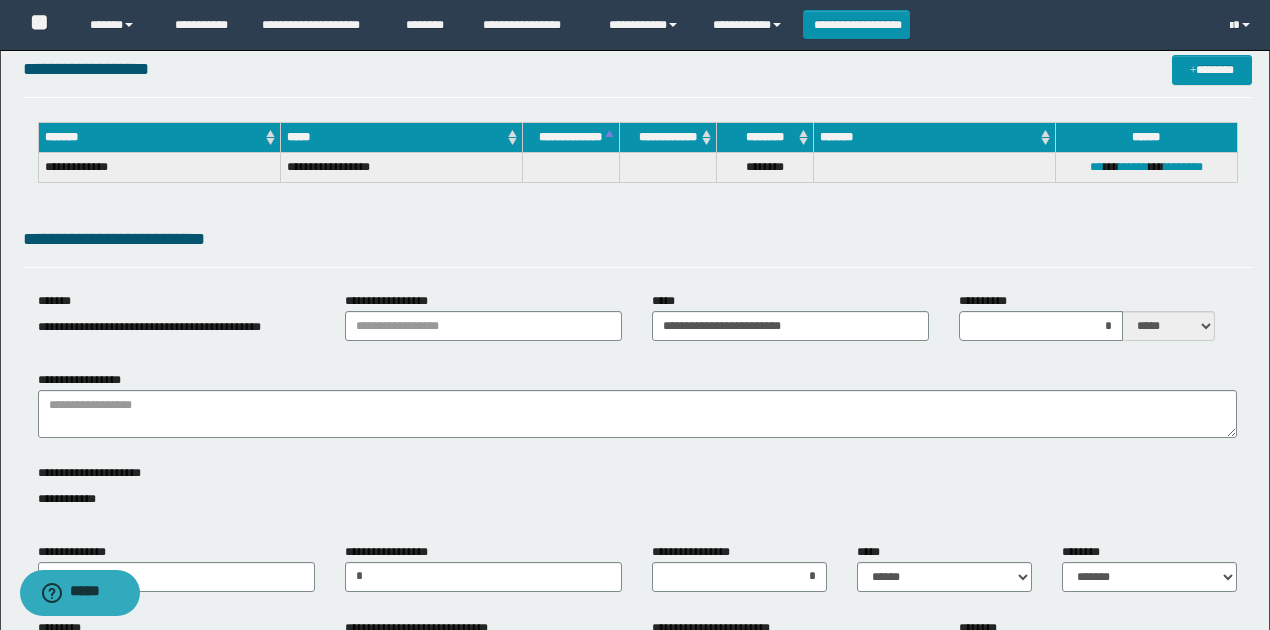 scroll, scrollTop: 133, scrollLeft: 0, axis: vertical 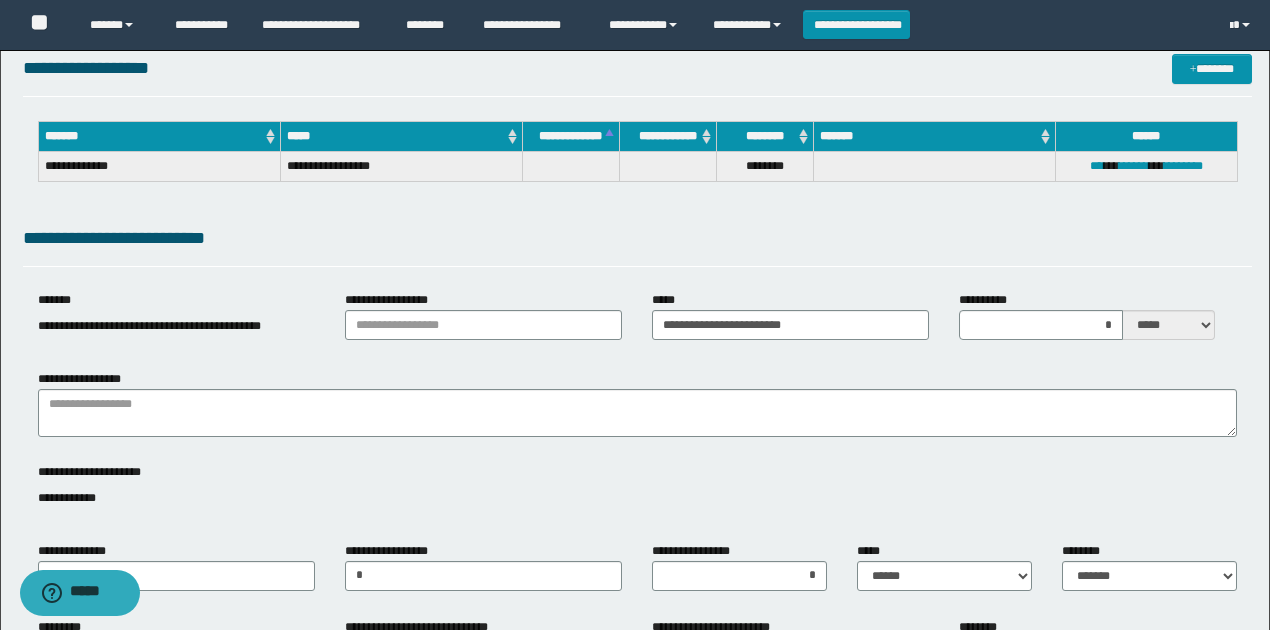 click on "**********" at bounding box center [637, 812] 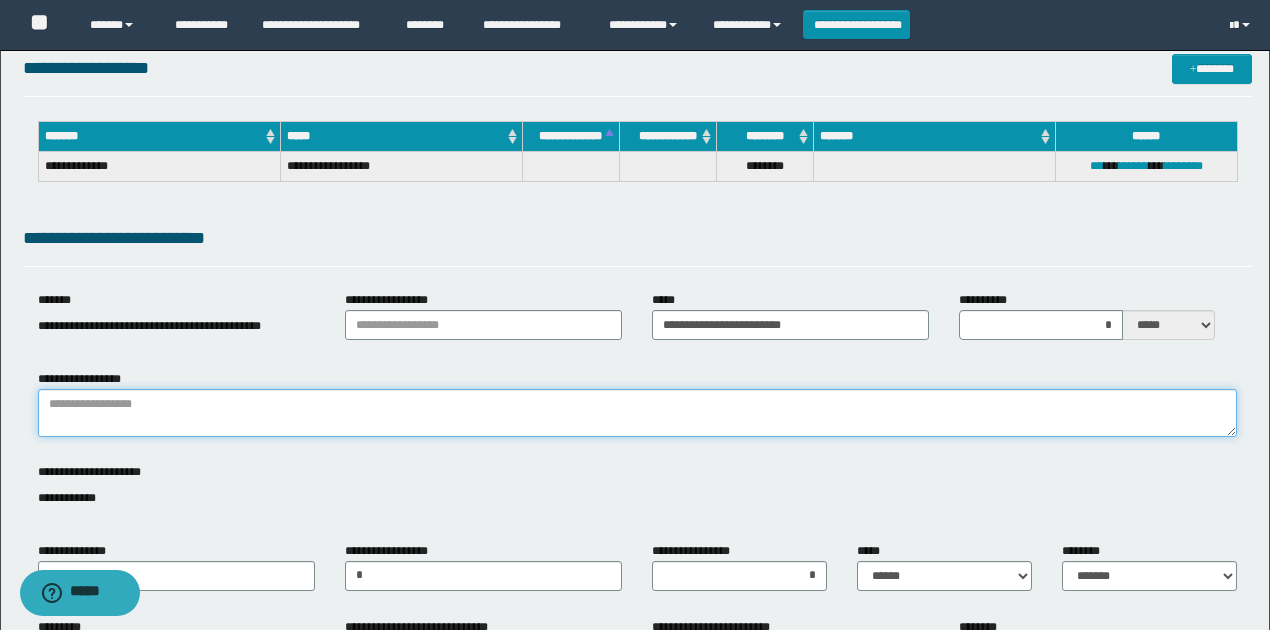 click on "**********" at bounding box center (637, 413) 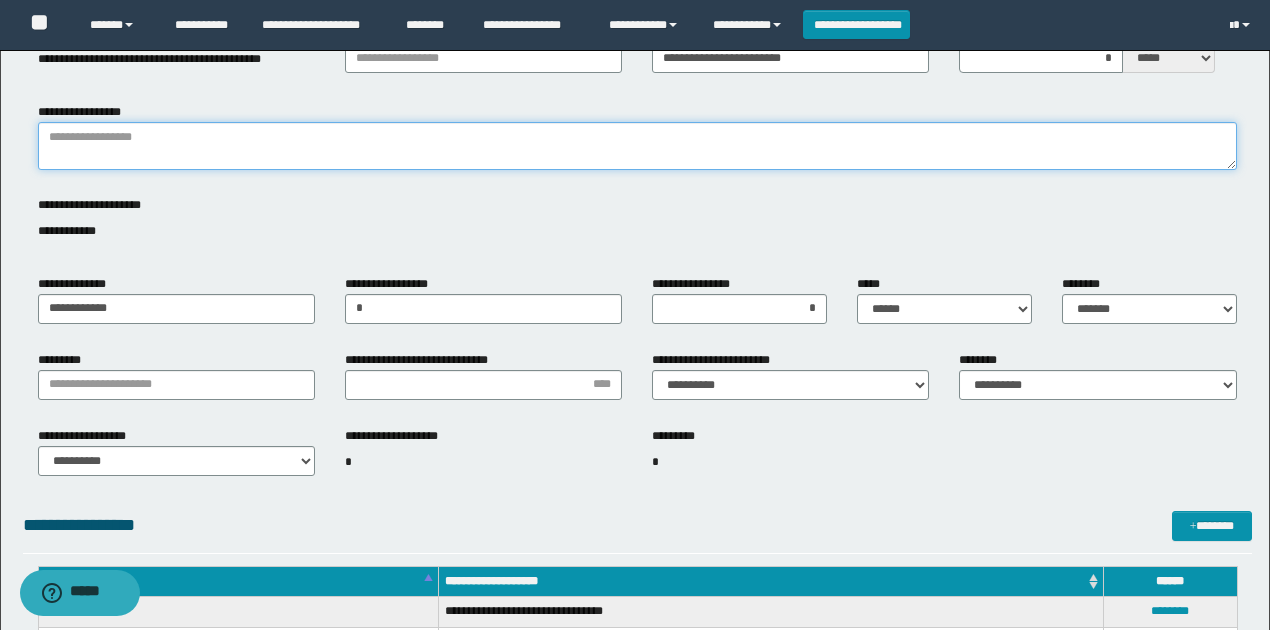 scroll, scrollTop: 200, scrollLeft: 0, axis: vertical 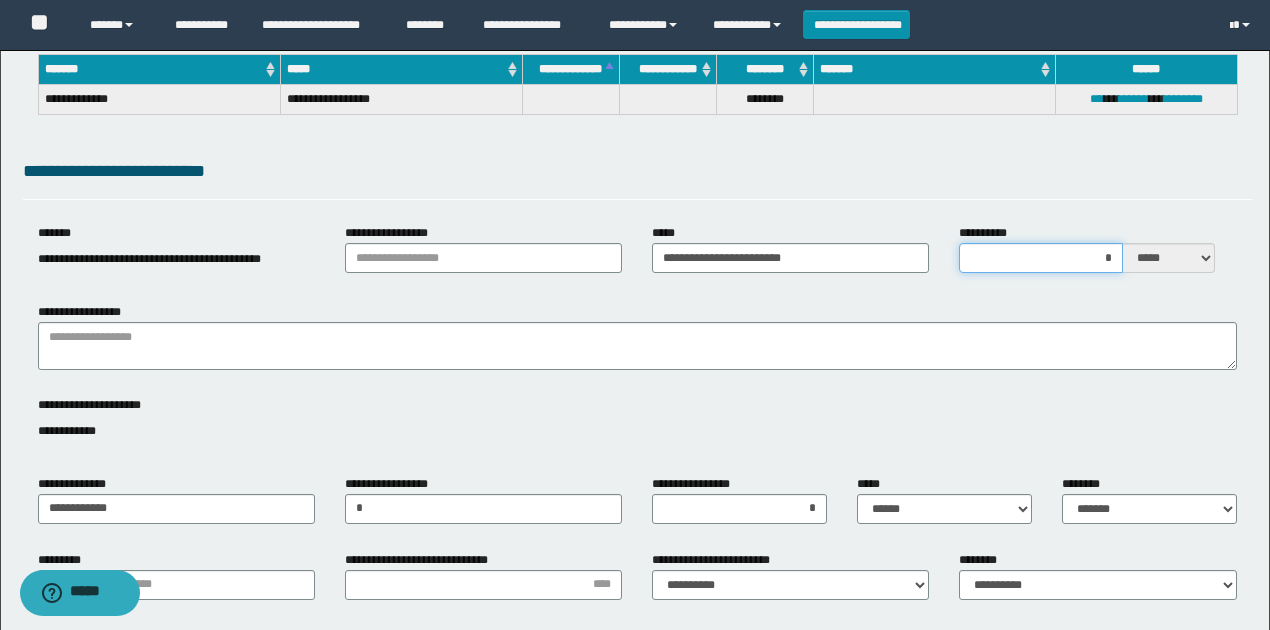 drag, startPoint x: 1112, startPoint y: 258, endPoint x: 1089, endPoint y: 254, distance: 23.345236 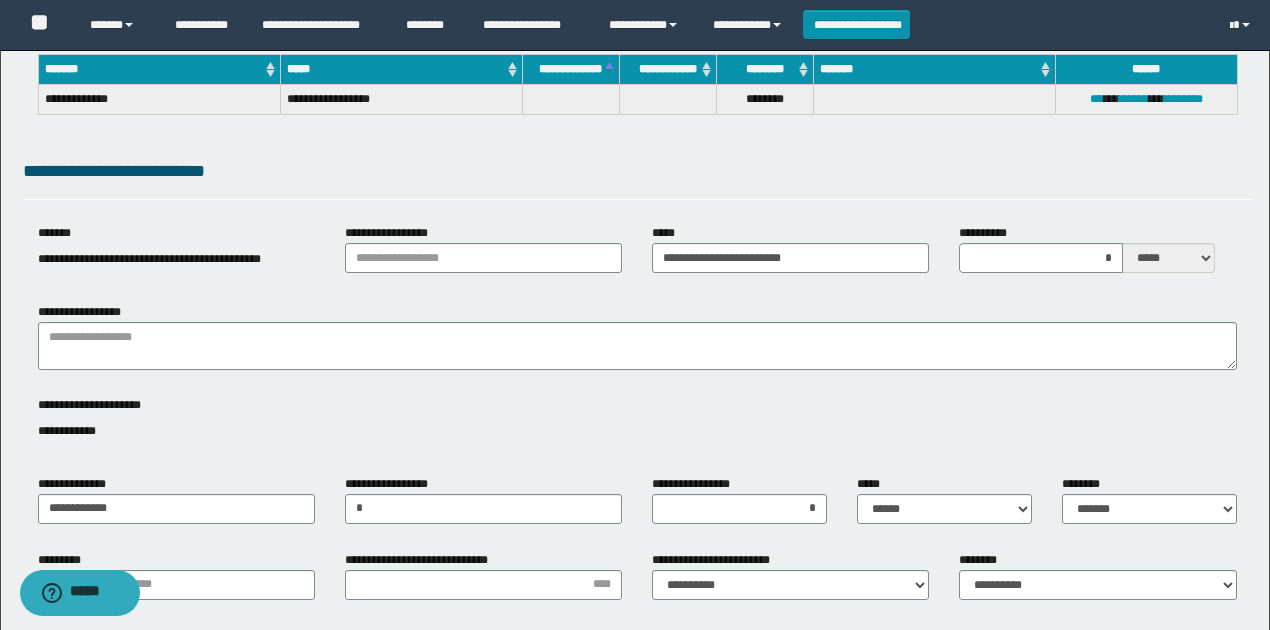 click on "**********" at bounding box center [637, 178] 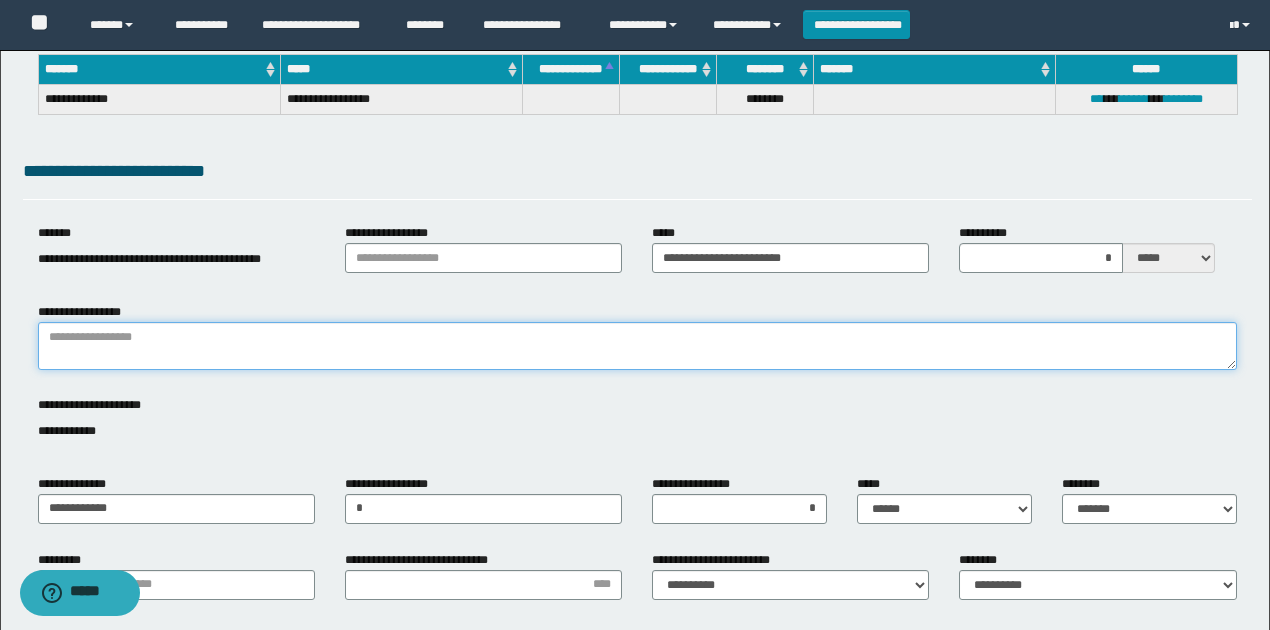 click on "**********" at bounding box center (637, 346) 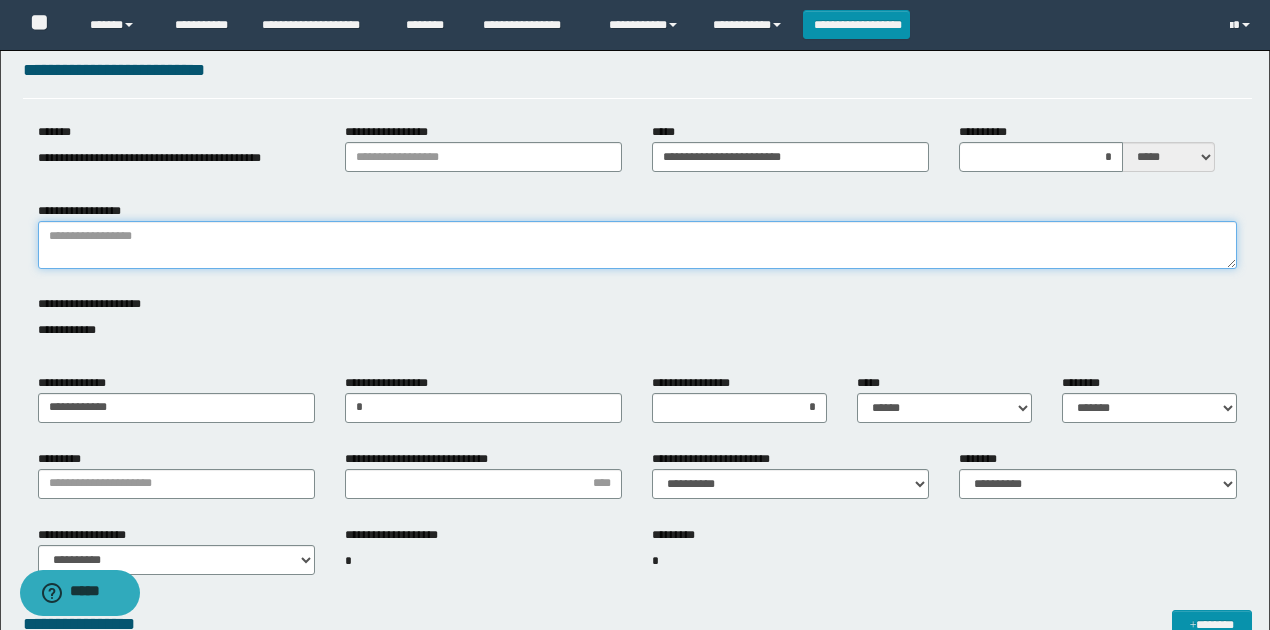 scroll, scrollTop: 400, scrollLeft: 0, axis: vertical 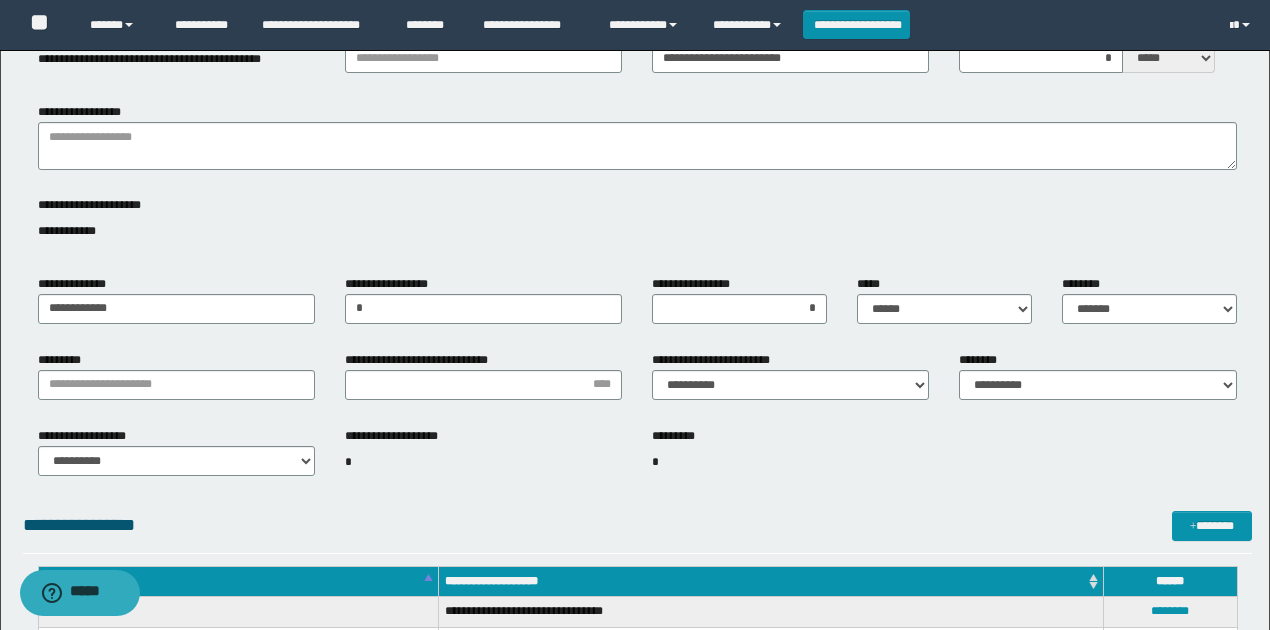 click on "*" at bounding box center [790, 462] 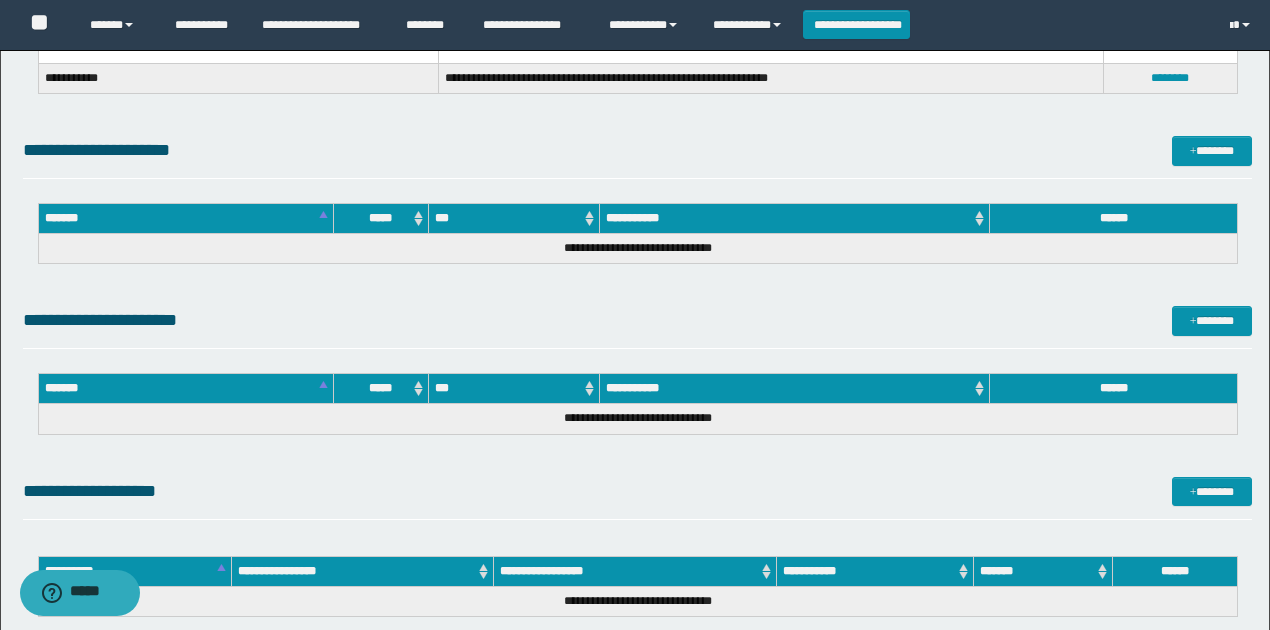 scroll, scrollTop: 1200, scrollLeft: 0, axis: vertical 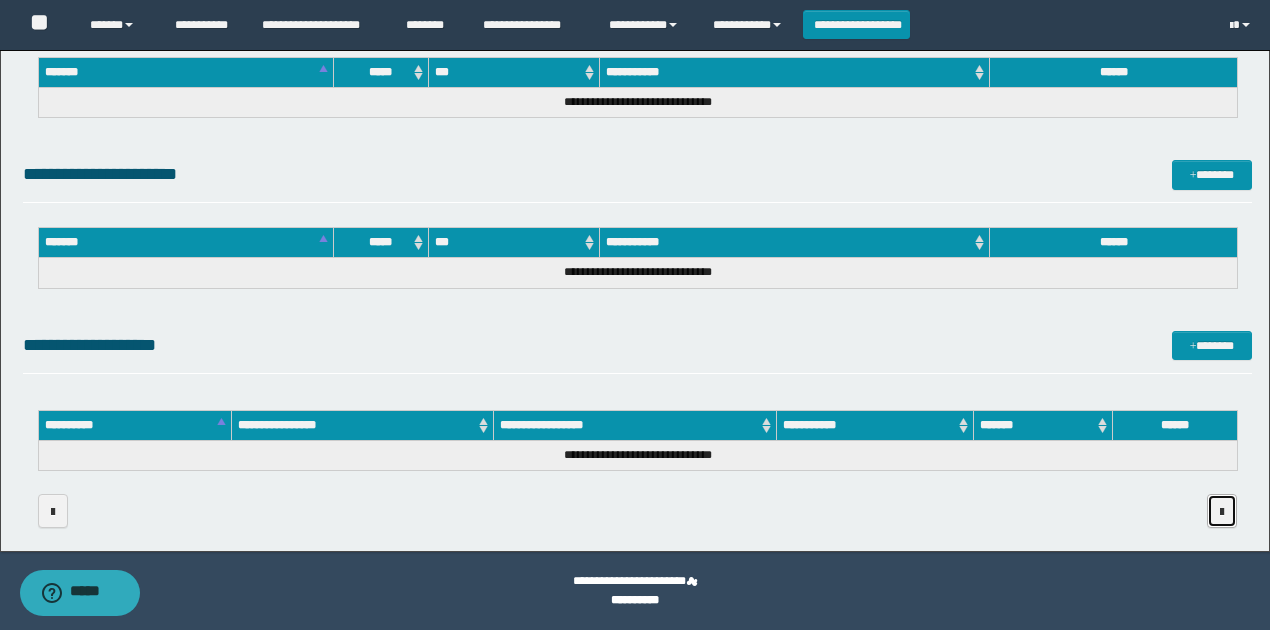 click at bounding box center (1222, 511) 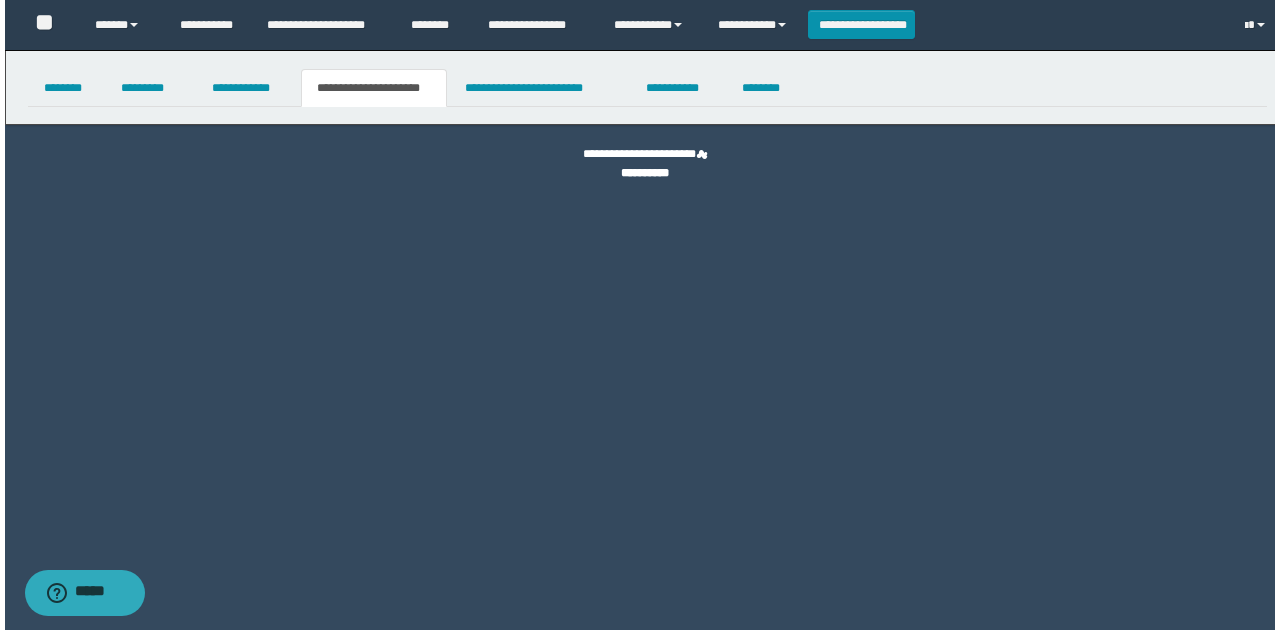 scroll, scrollTop: 0, scrollLeft: 0, axis: both 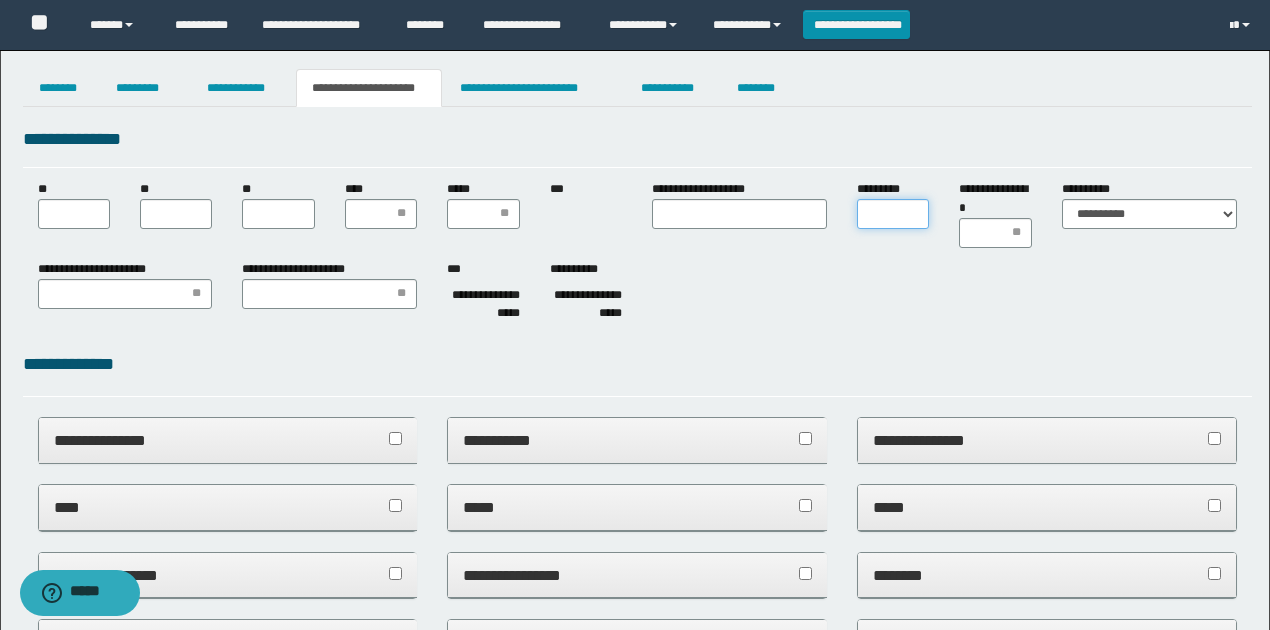 click on "*********" at bounding box center [893, 214] 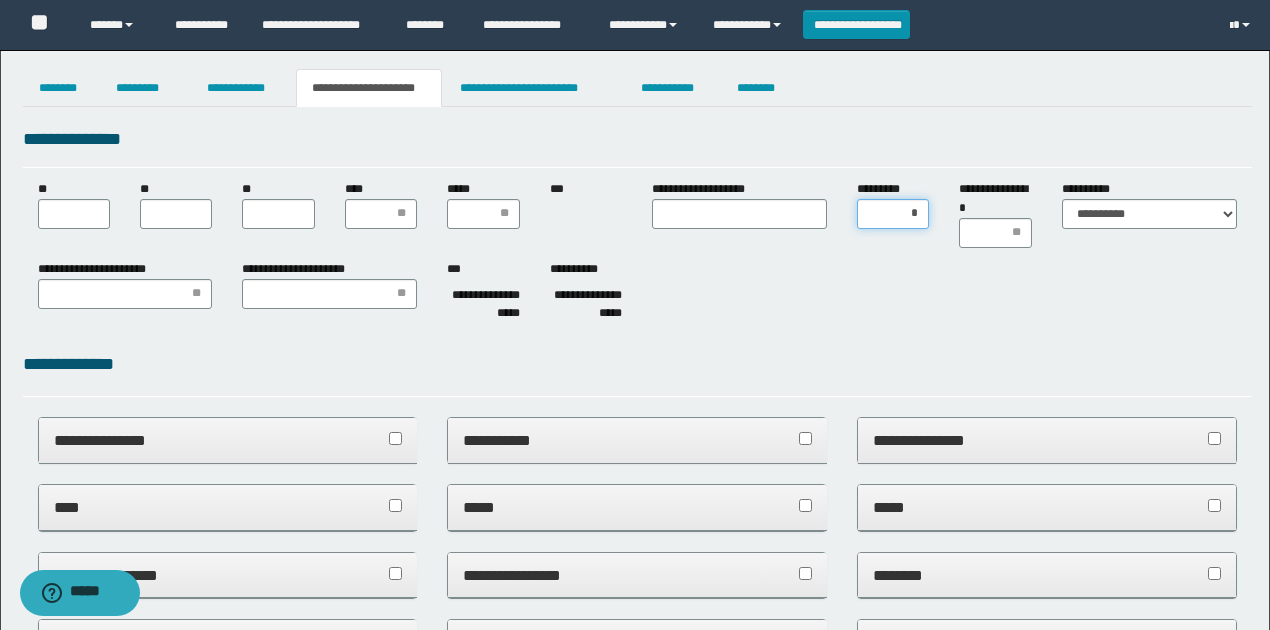 type on "**" 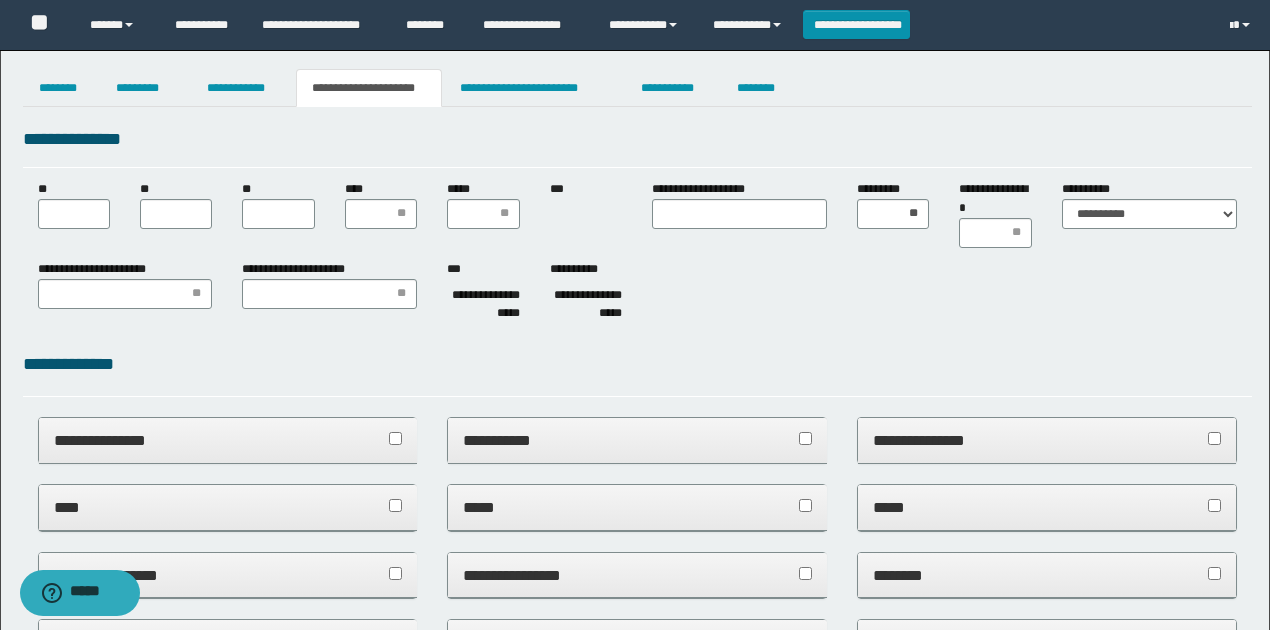 click on "**********" at bounding box center [995, 199] 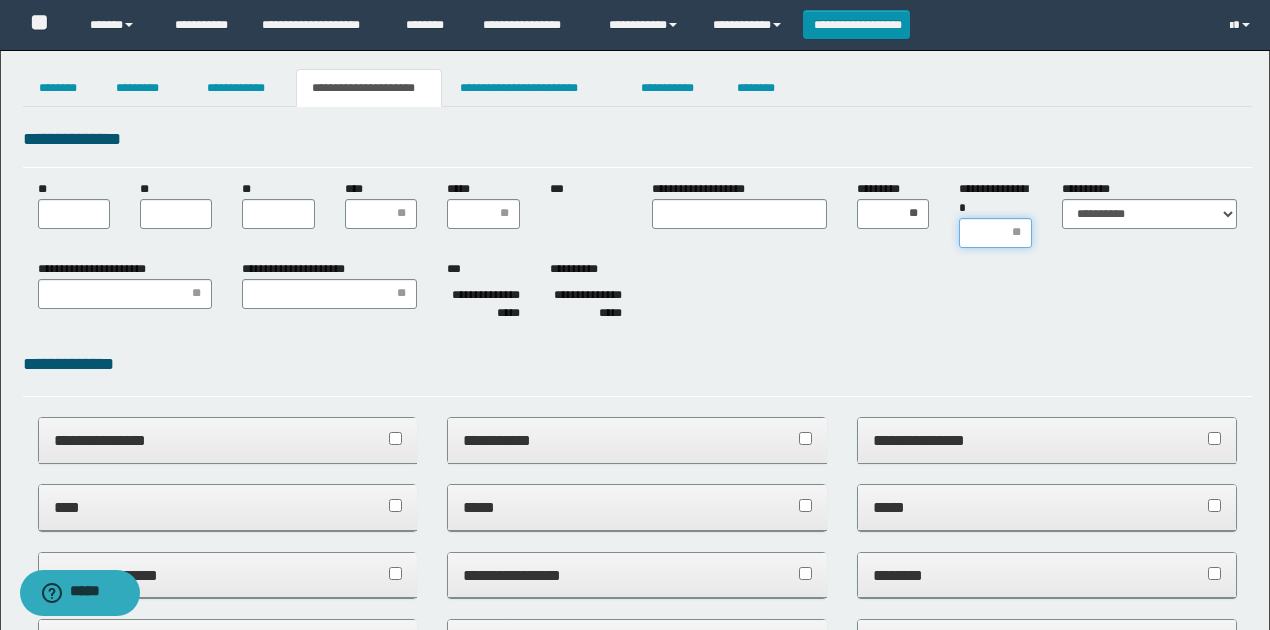 click on "**********" at bounding box center [995, 233] 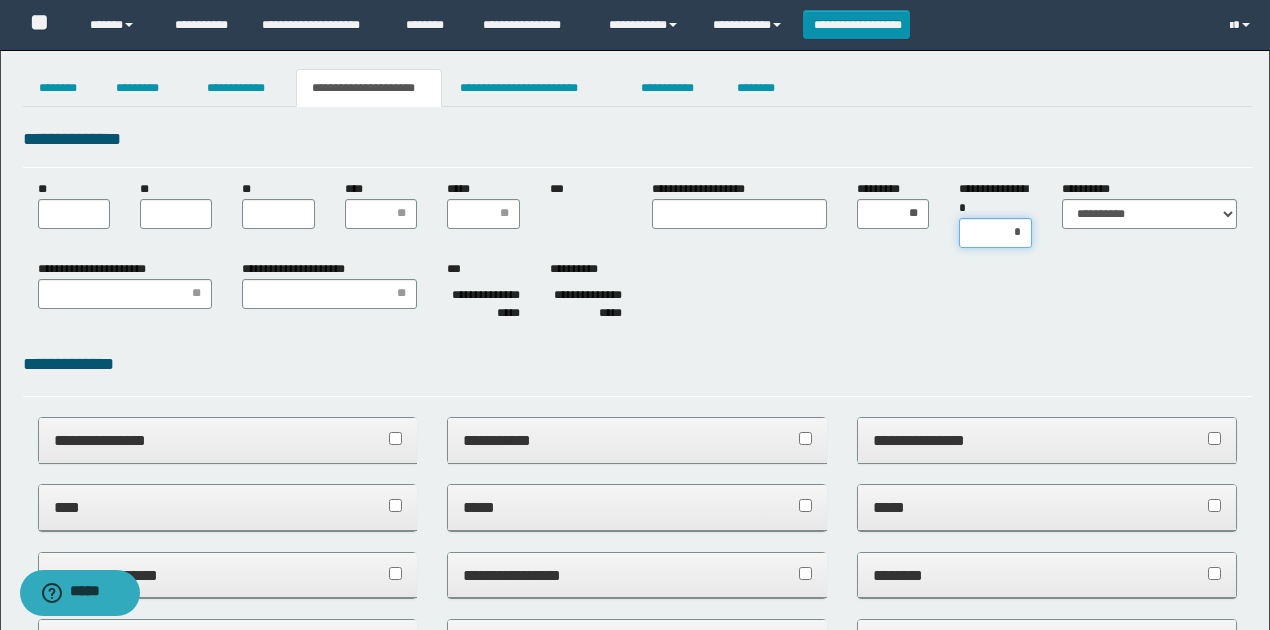 type on "**" 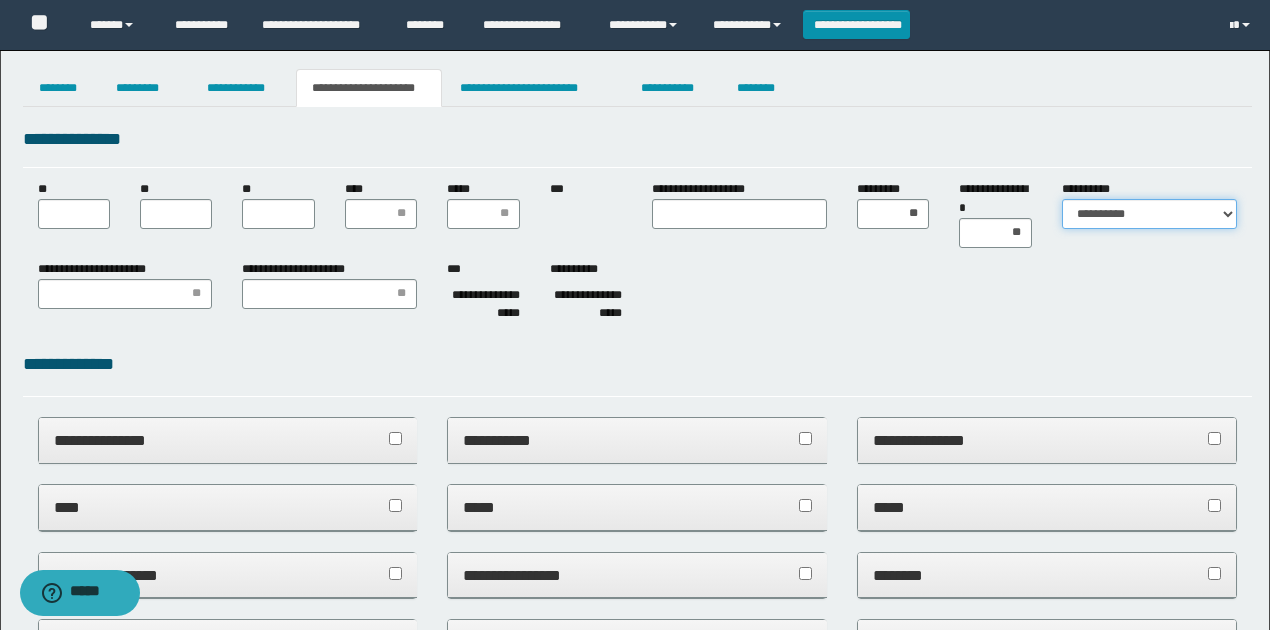 click on "**********" at bounding box center (1149, 214) 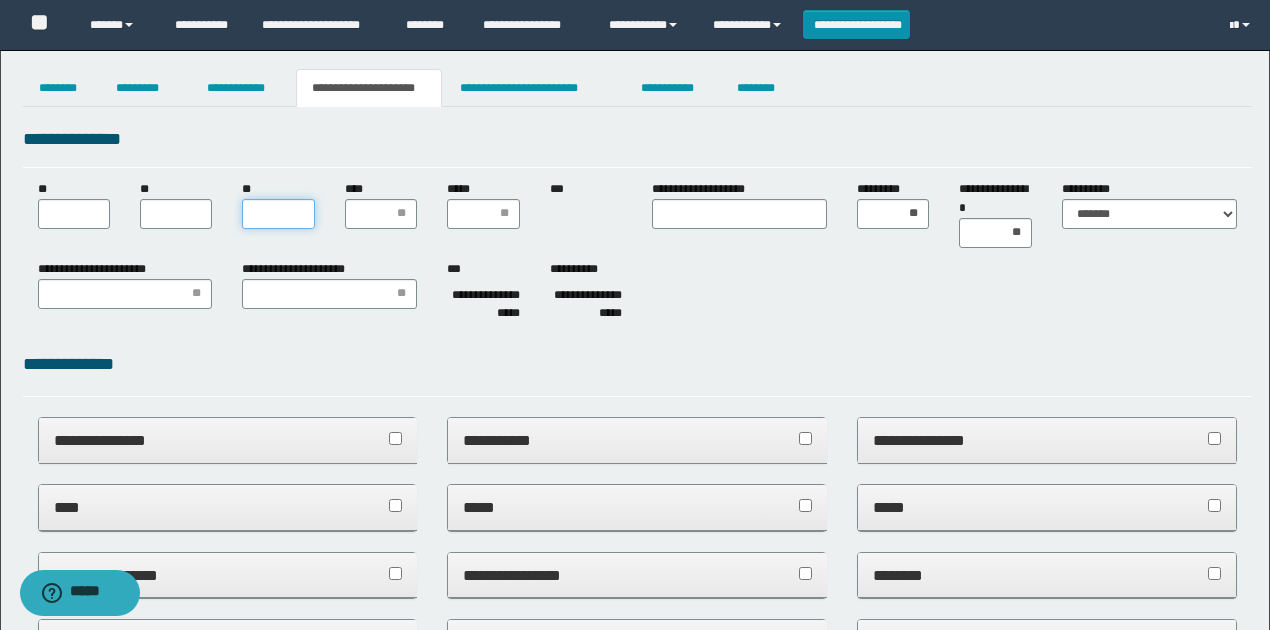 click on "**" at bounding box center [278, 214] 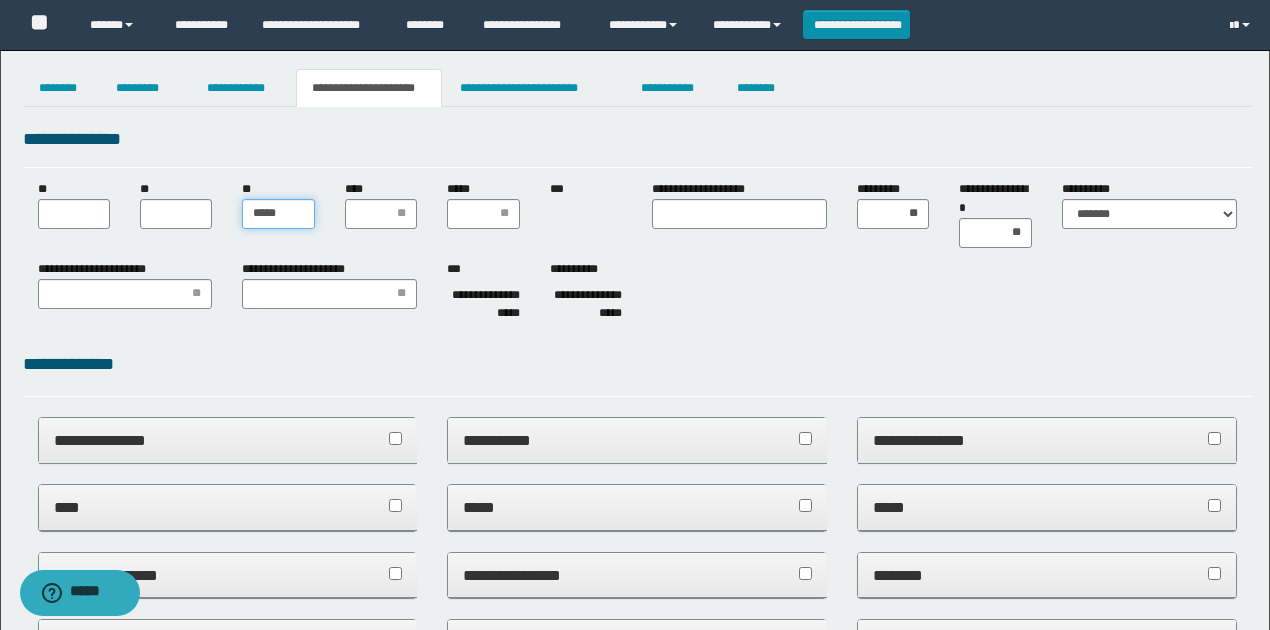 type on "******" 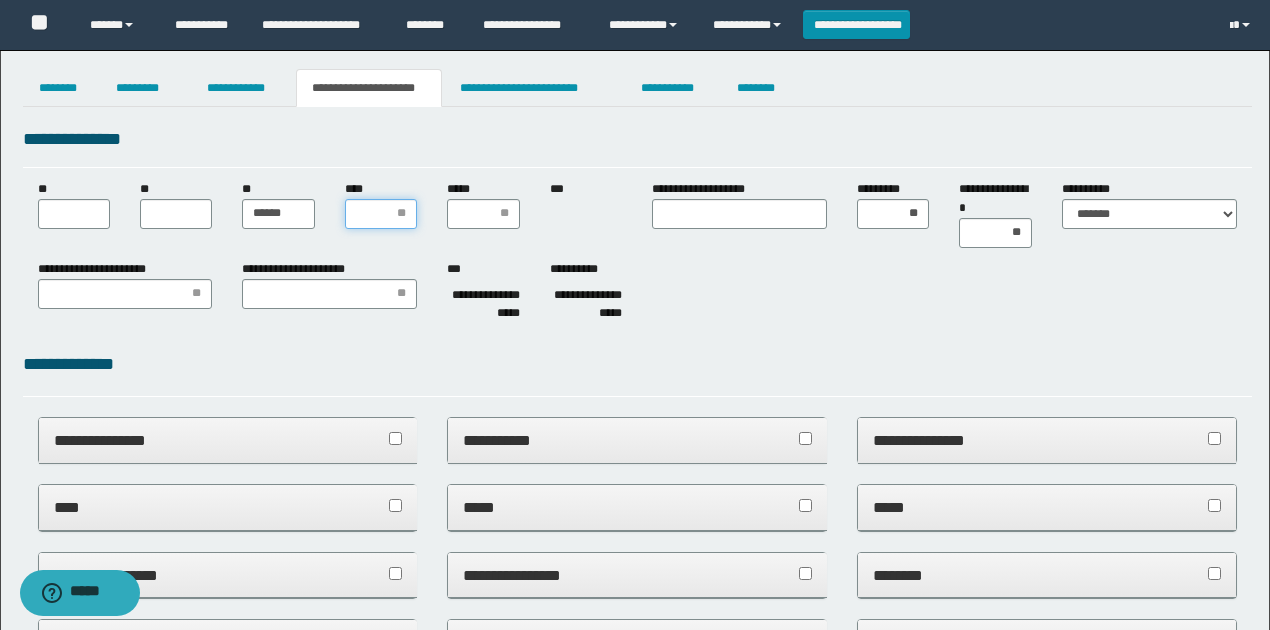 click on "****" at bounding box center [381, 214] 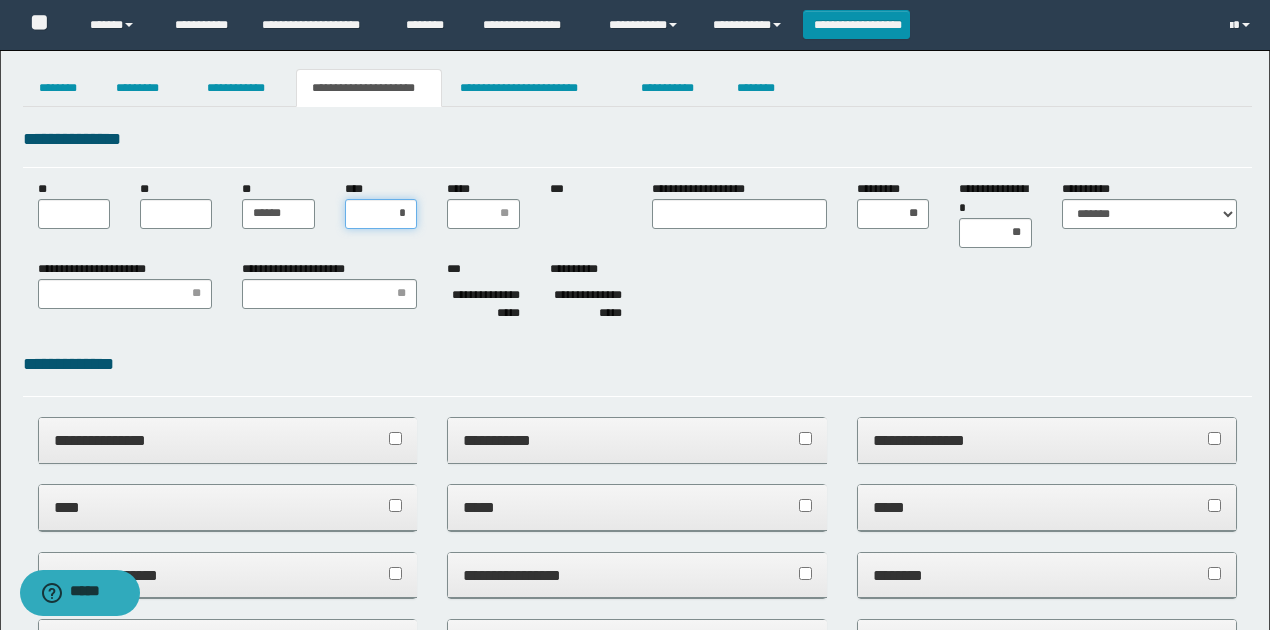 type on "**" 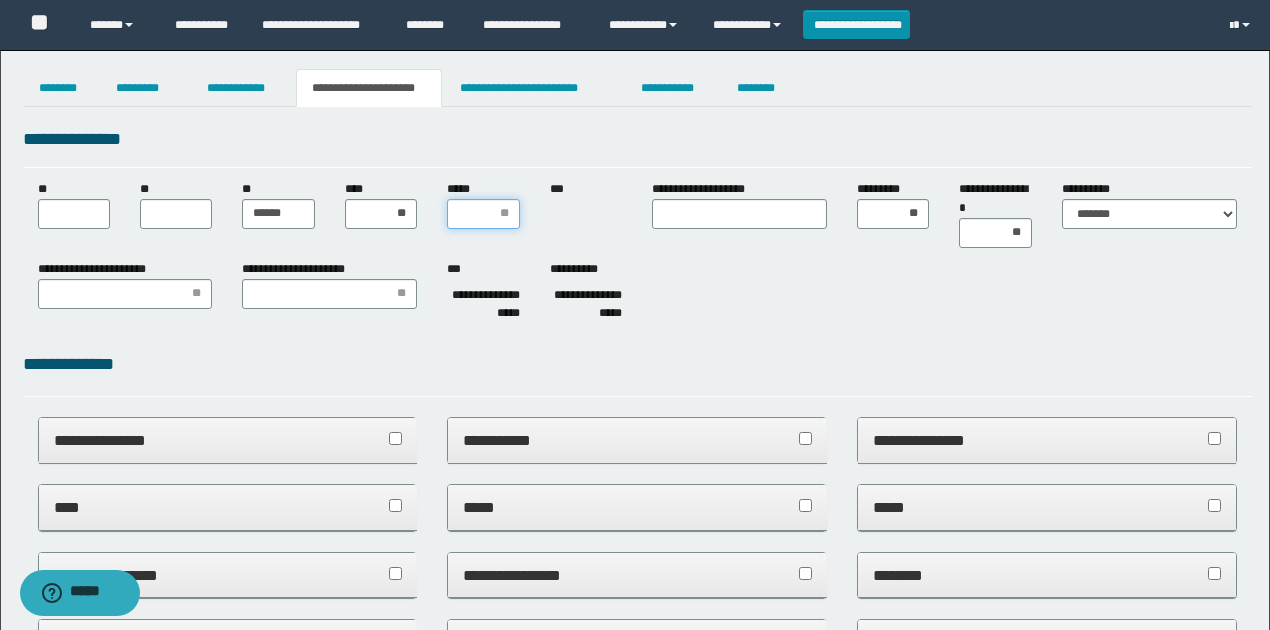 click on "*****" at bounding box center [483, 214] 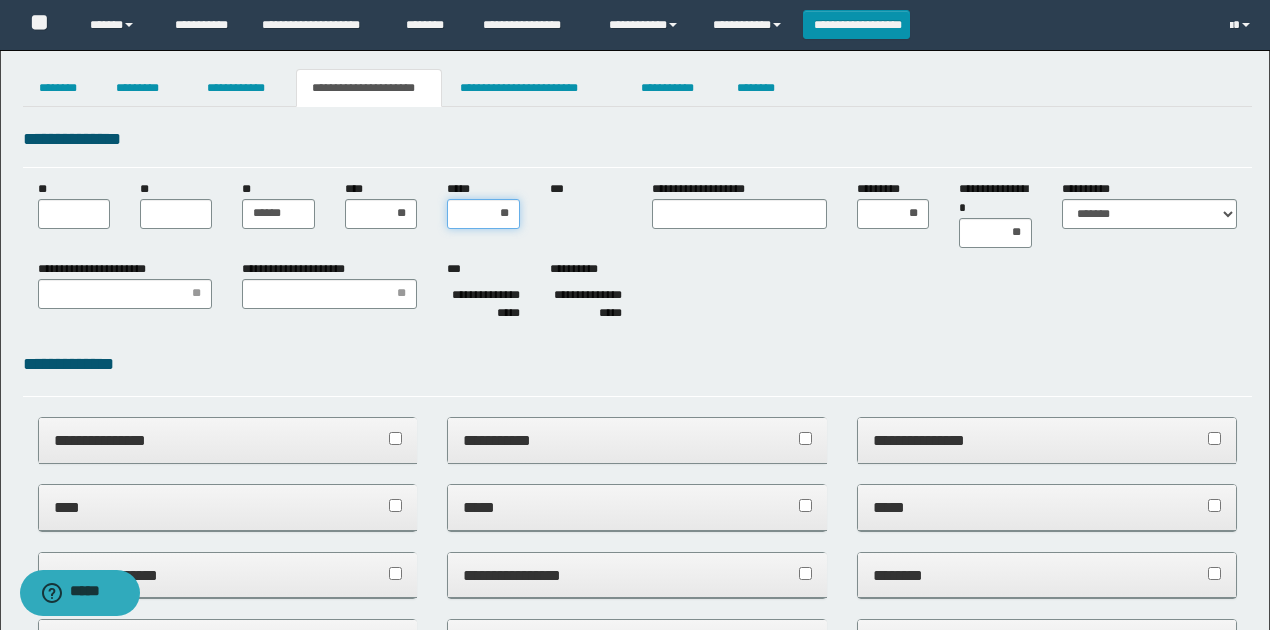 type on "***" 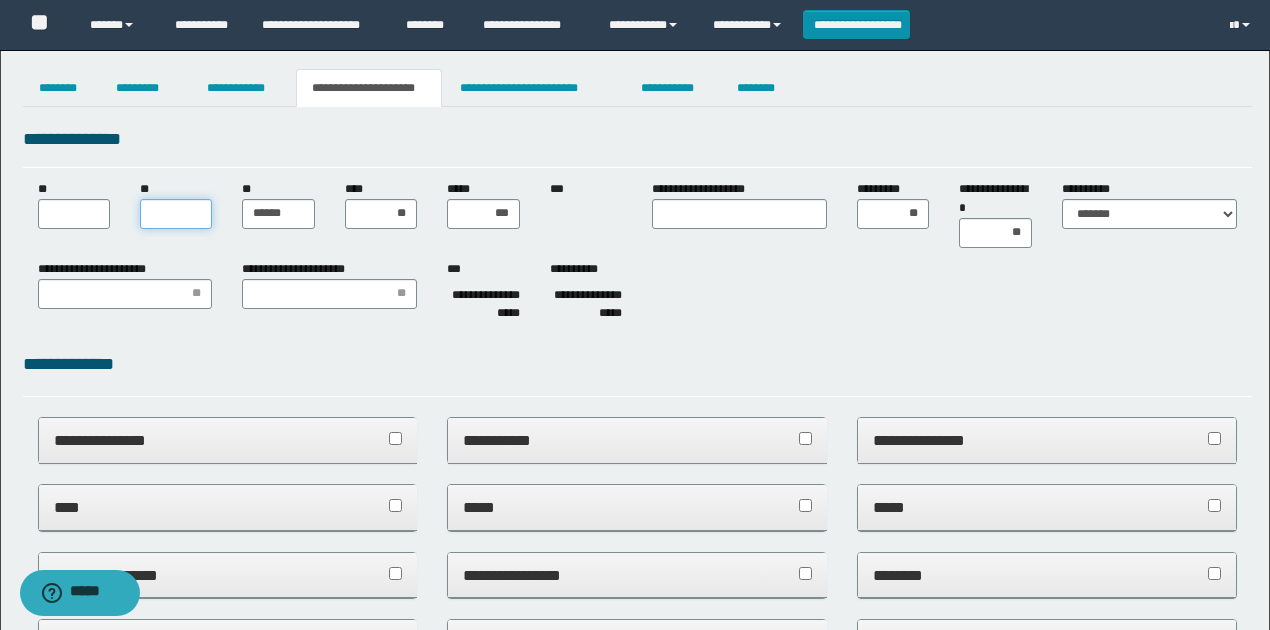 click on "**" at bounding box center (176, 214) 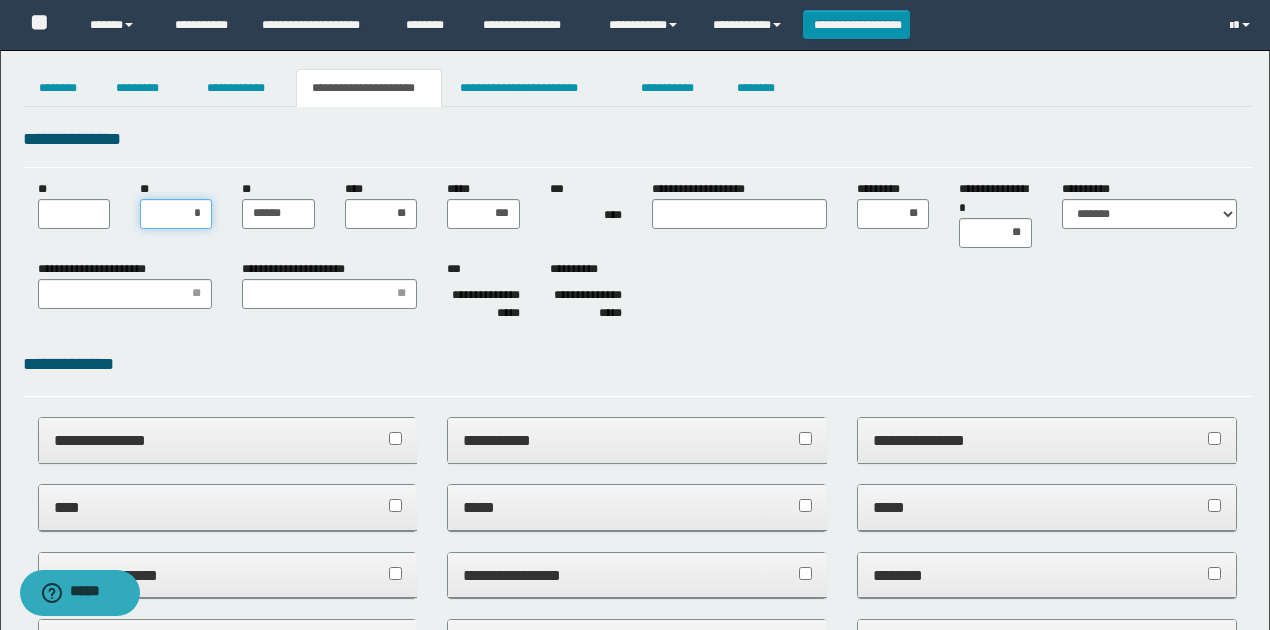 type on "**" 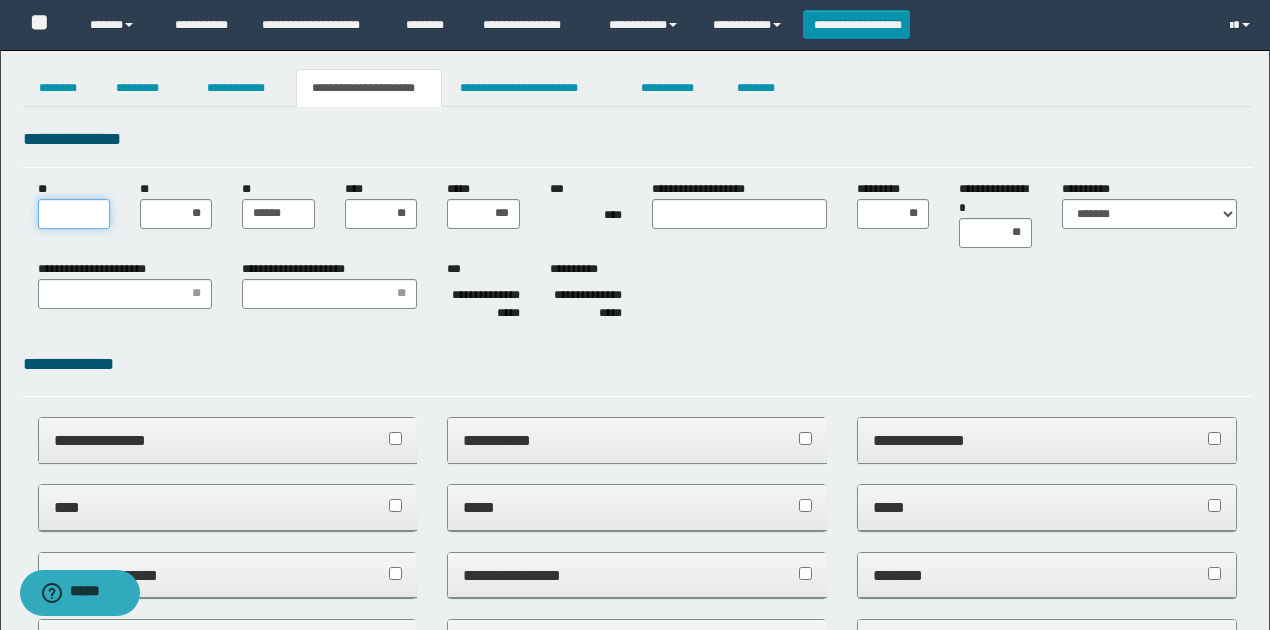 drag, startPoint x: 88, startPoint y: 210, endPoint x: 102, endPoint y: 219, distance: 16.643316 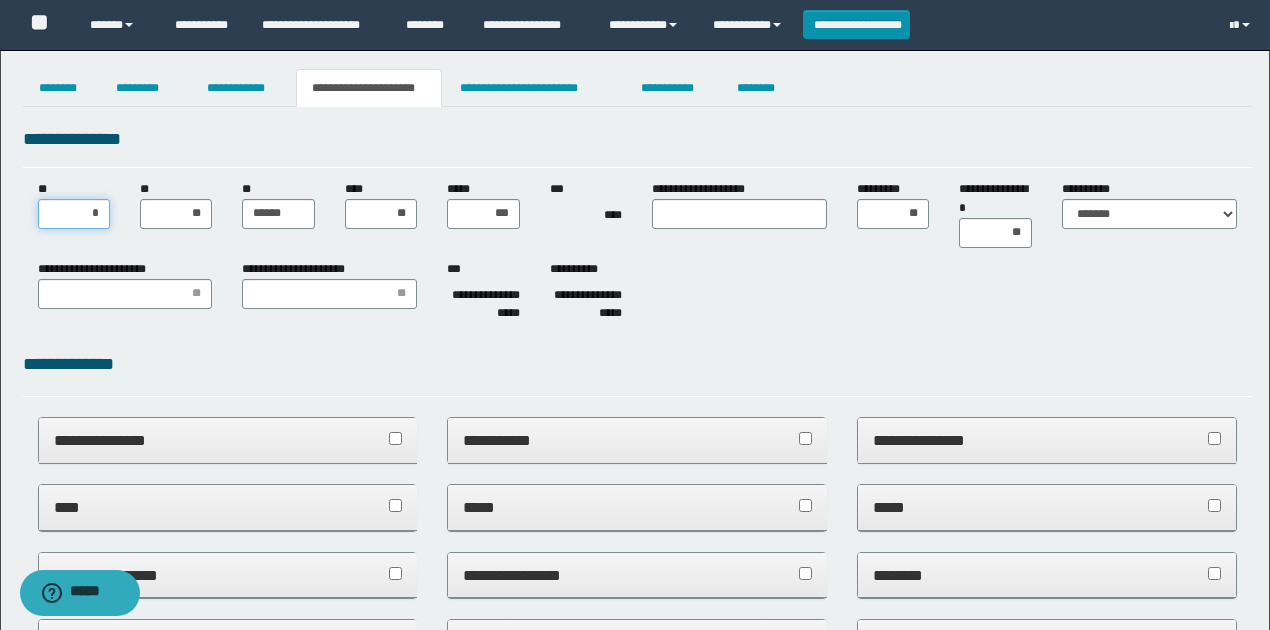 type on "**" 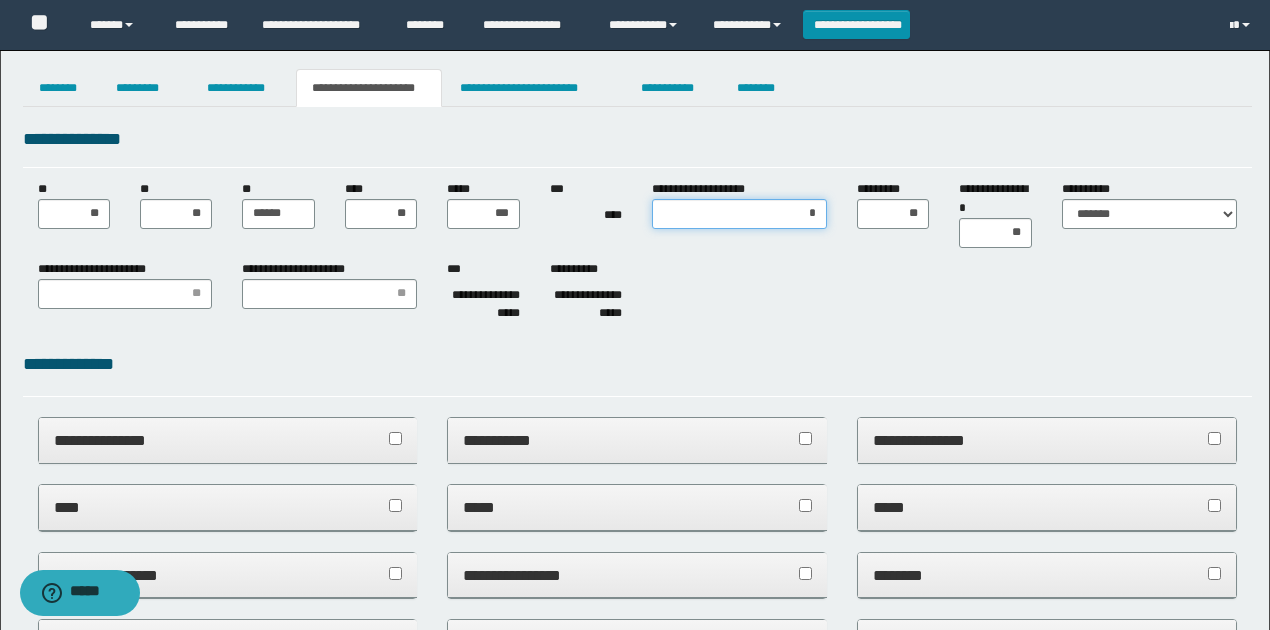 type on "**" 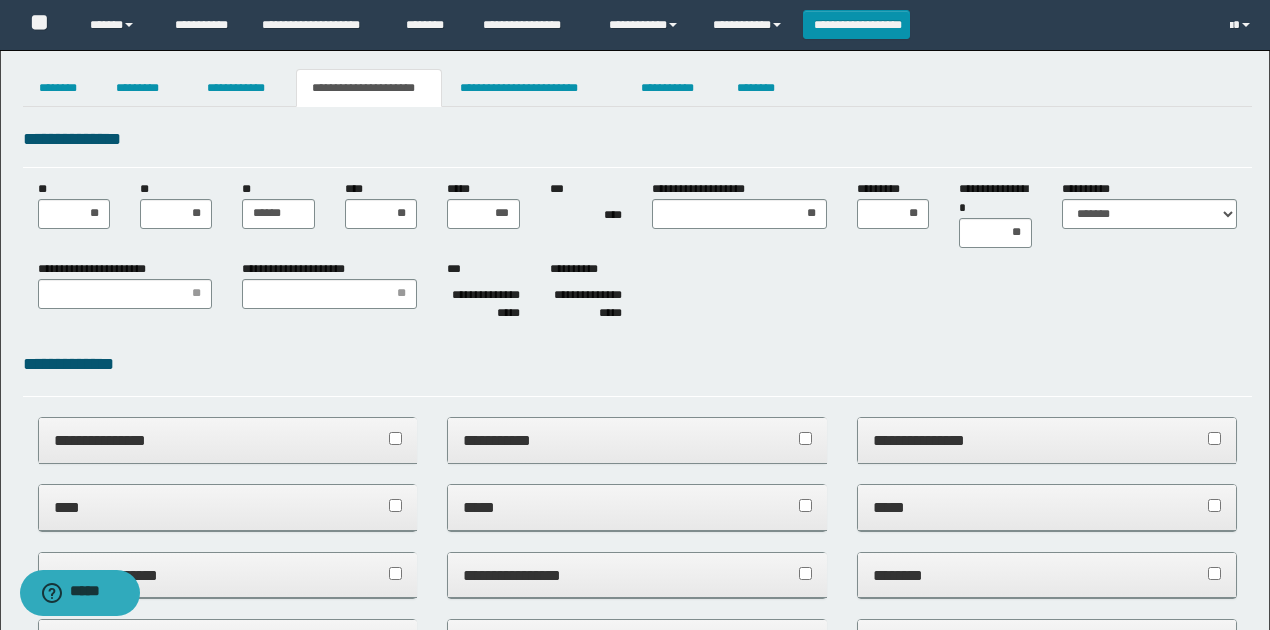 click on "**********" at bounding box center [586, 305] 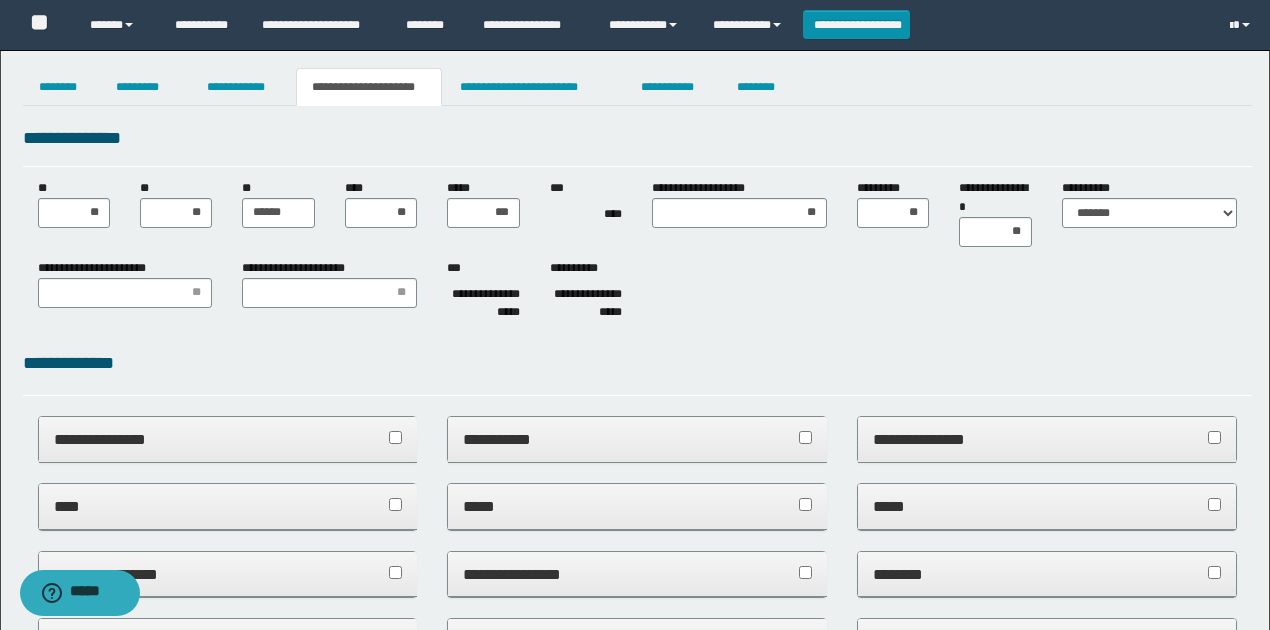 scroll, scrollTop: 0, scrollLeft: 0, axis: both 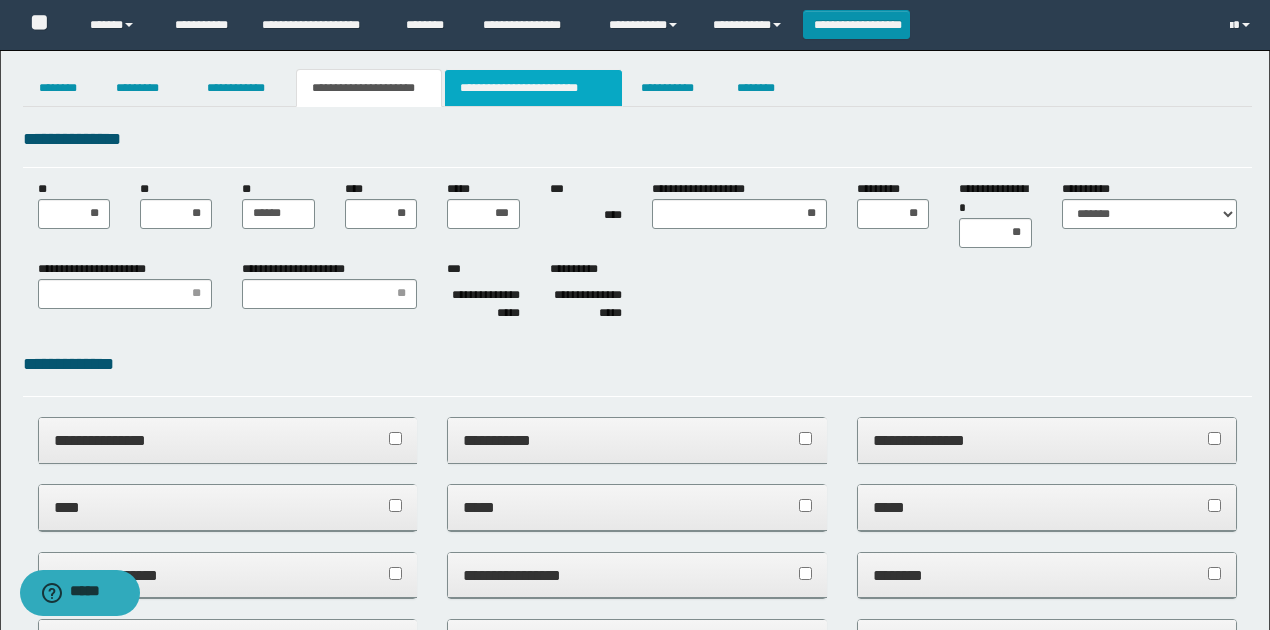click on "**********" at bounding box center [533, 88] 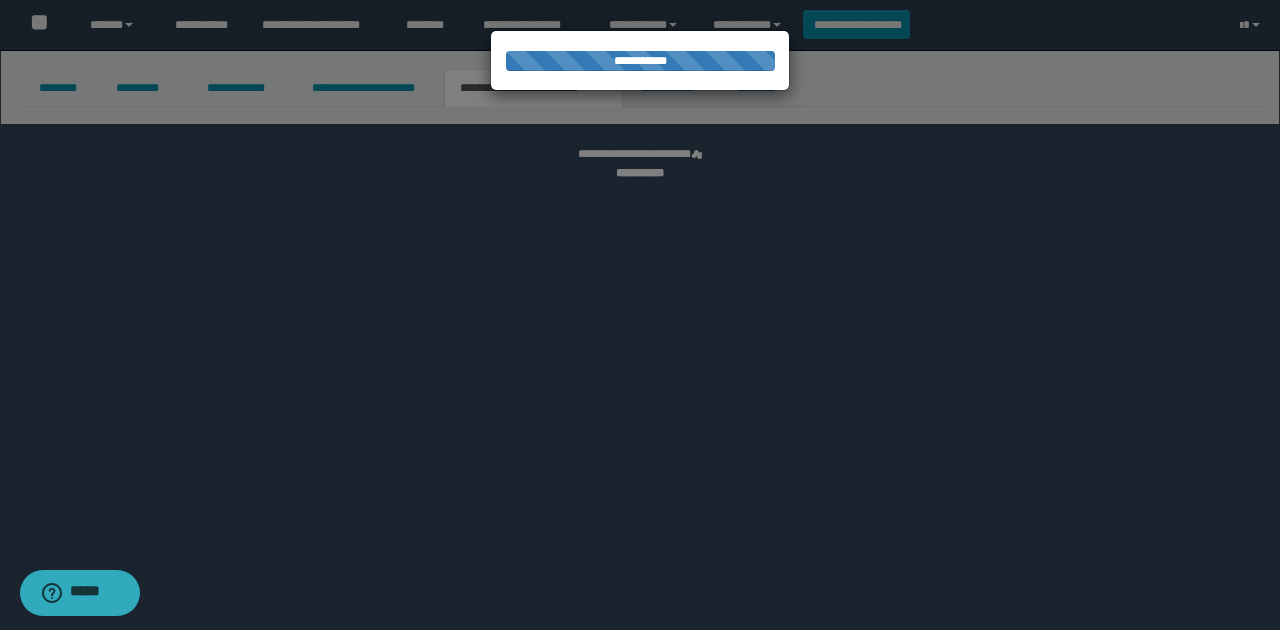 click on "**********" at bounding box center (640, 315) 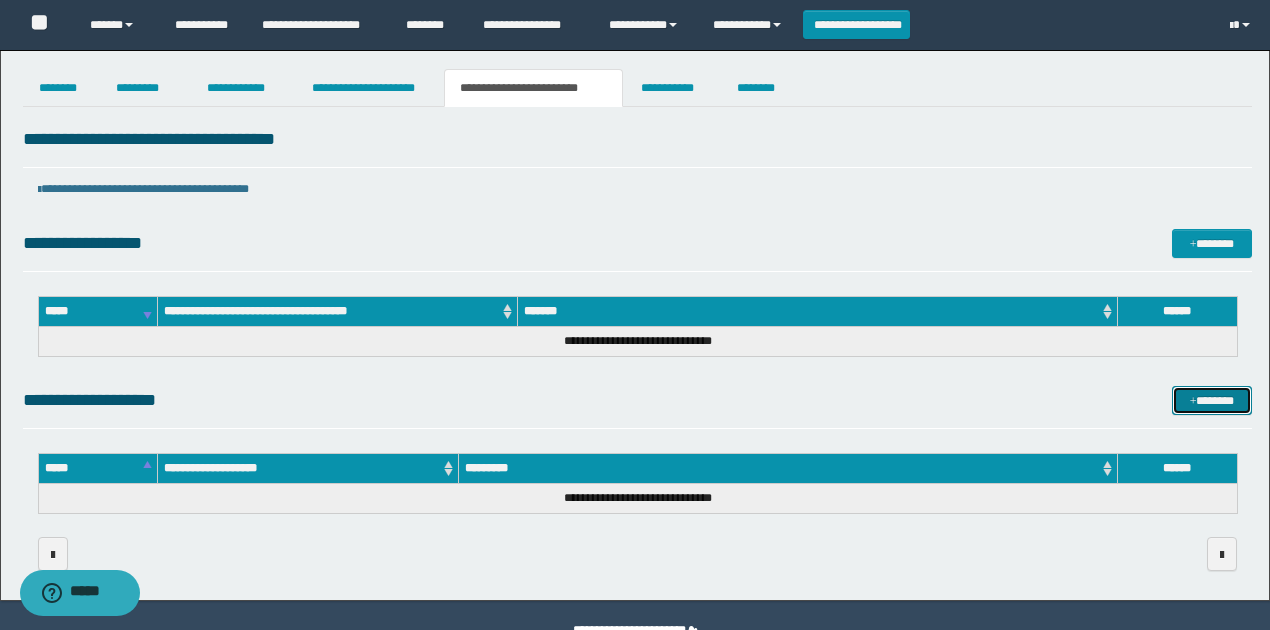 click on "*******" at bounding box center (1211, 400) 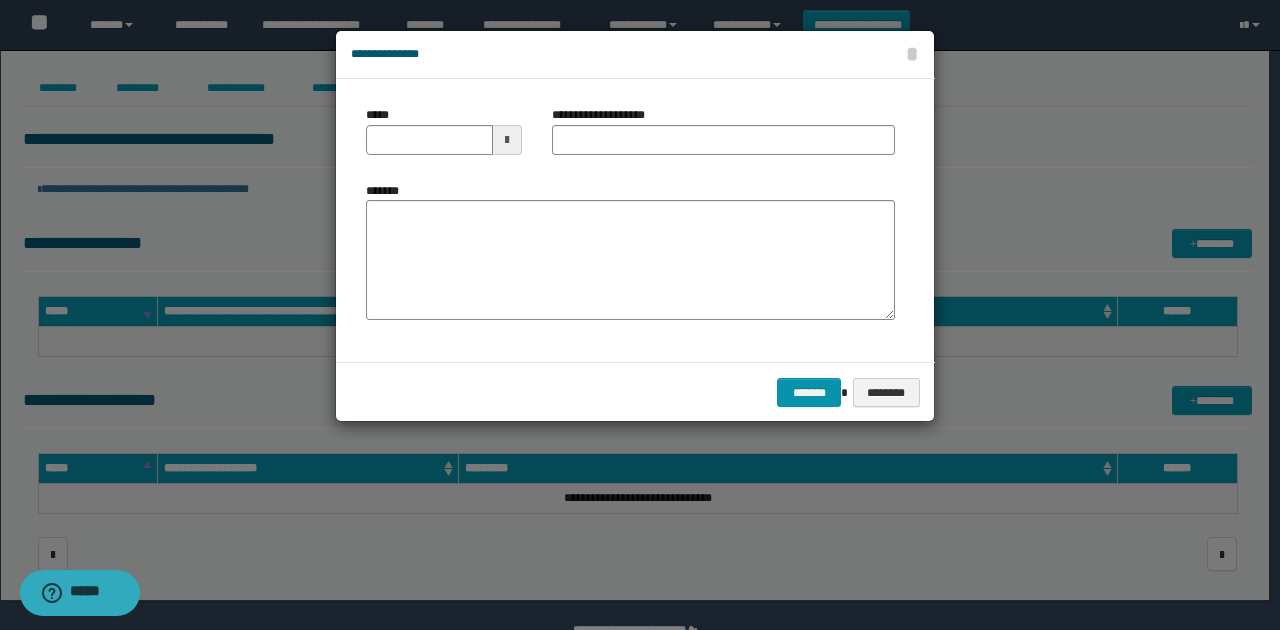 click at bounding box center [507, 140] 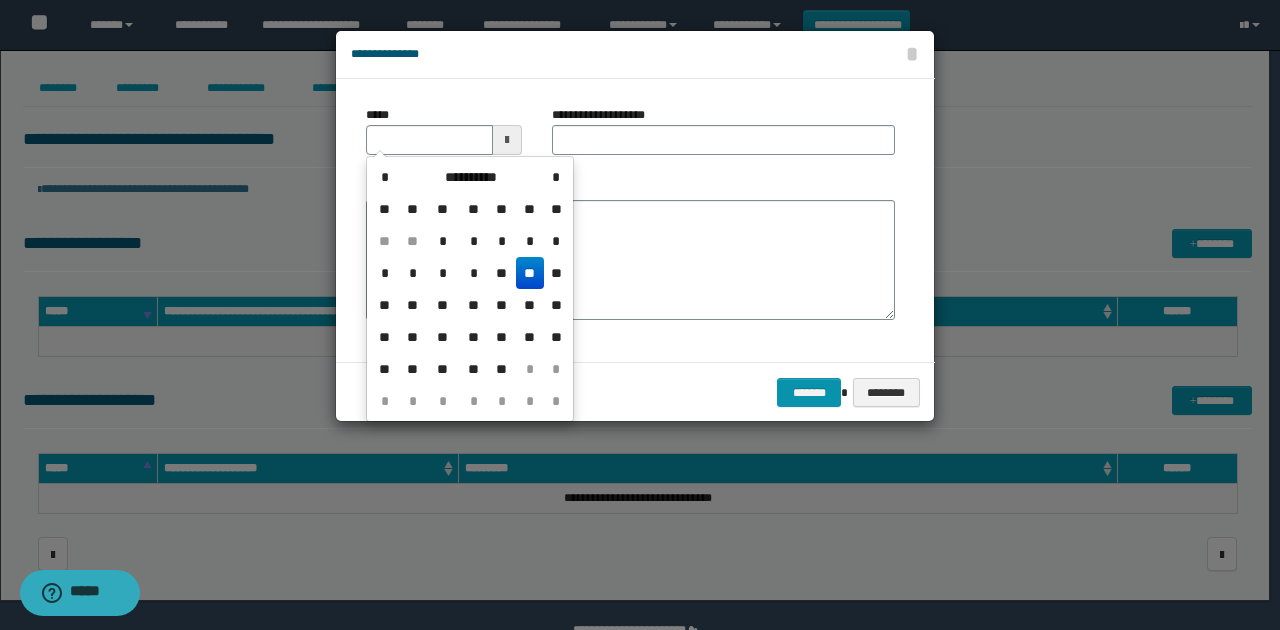 click on "**" at bounding box center (530, 273) 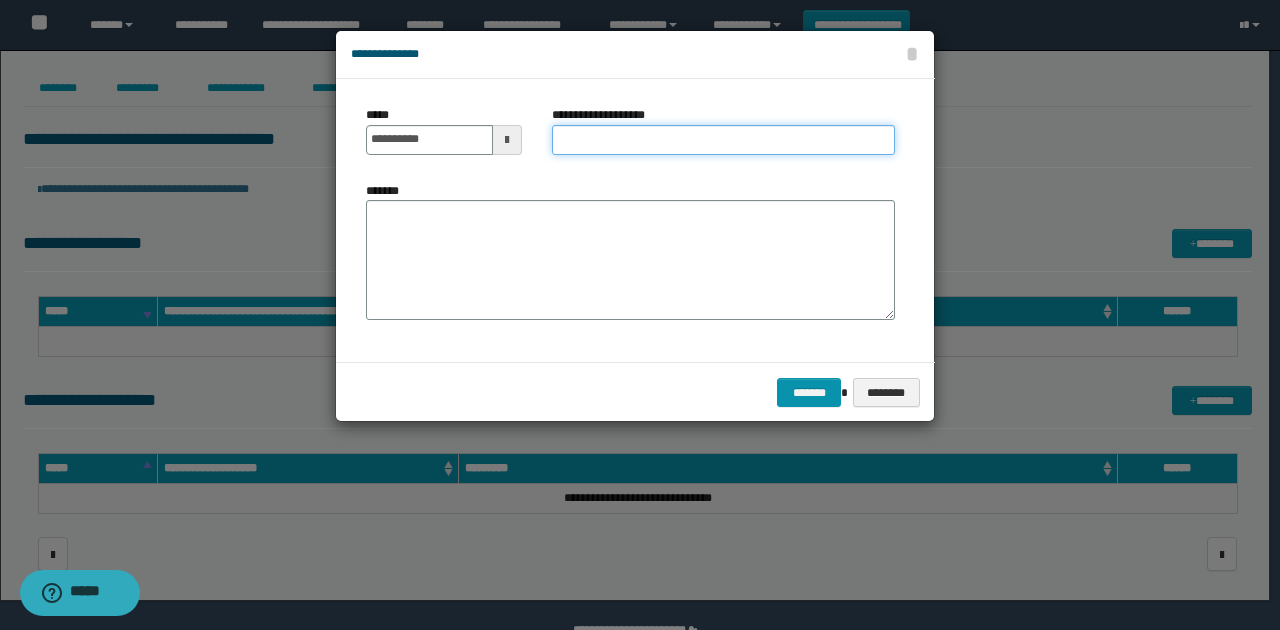 click on "**********" at bounding box center (723, 140) 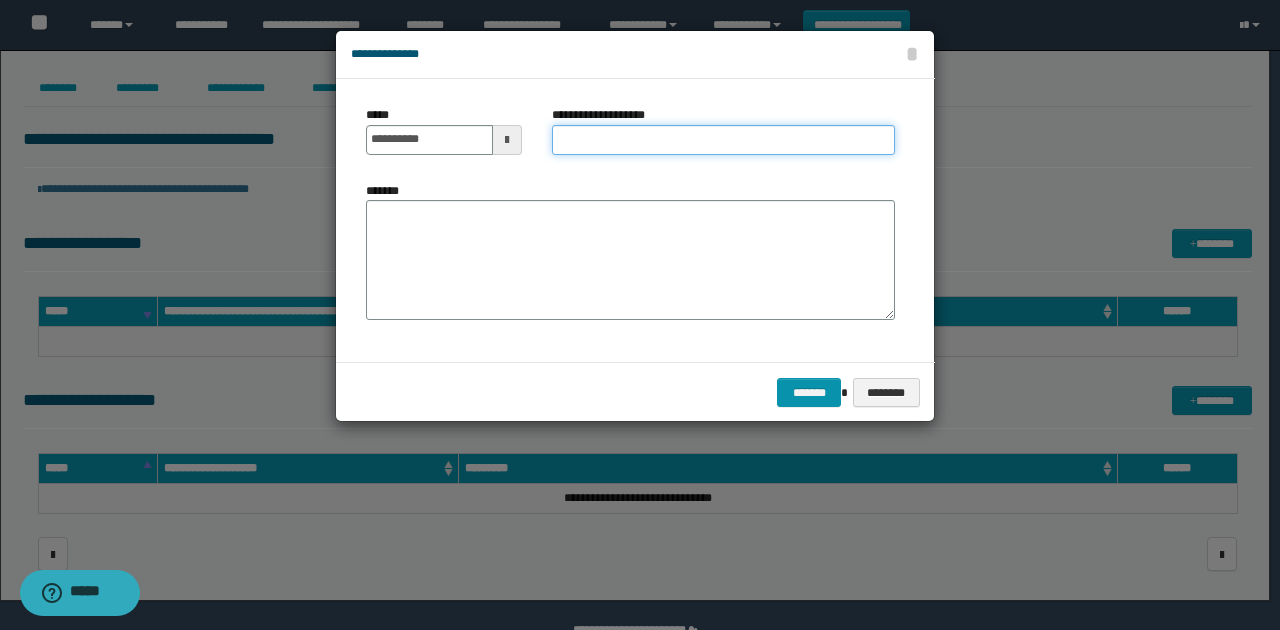 type on "**********" 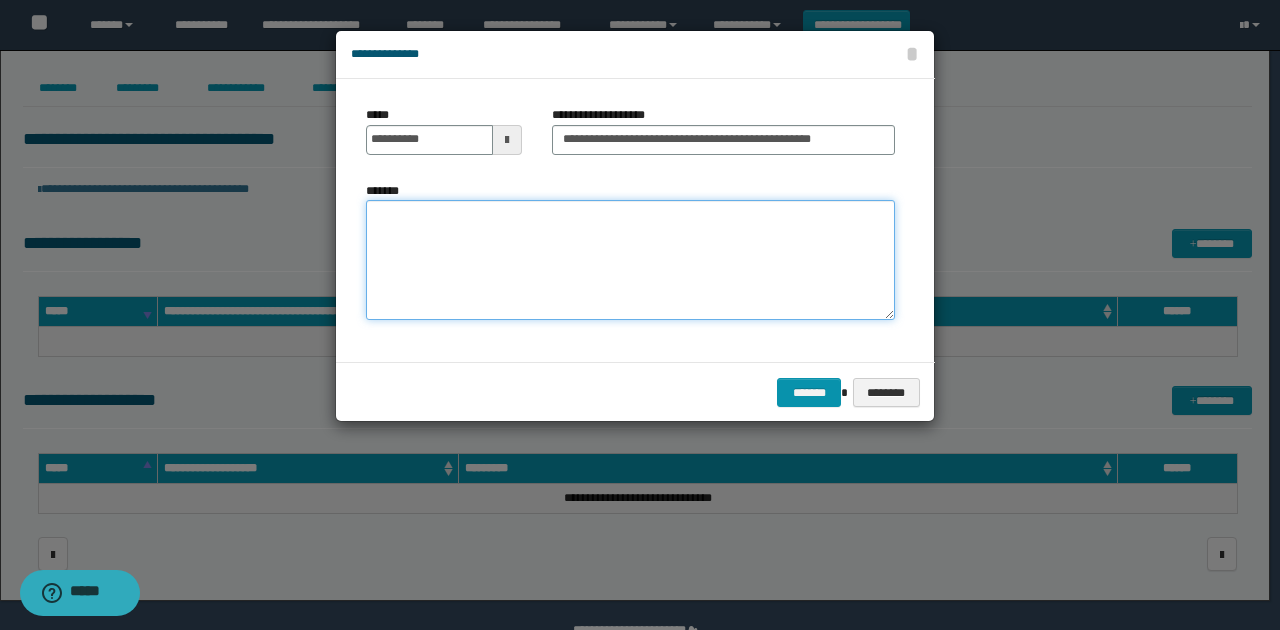 click on "*******" at bounding box center [630, 260] 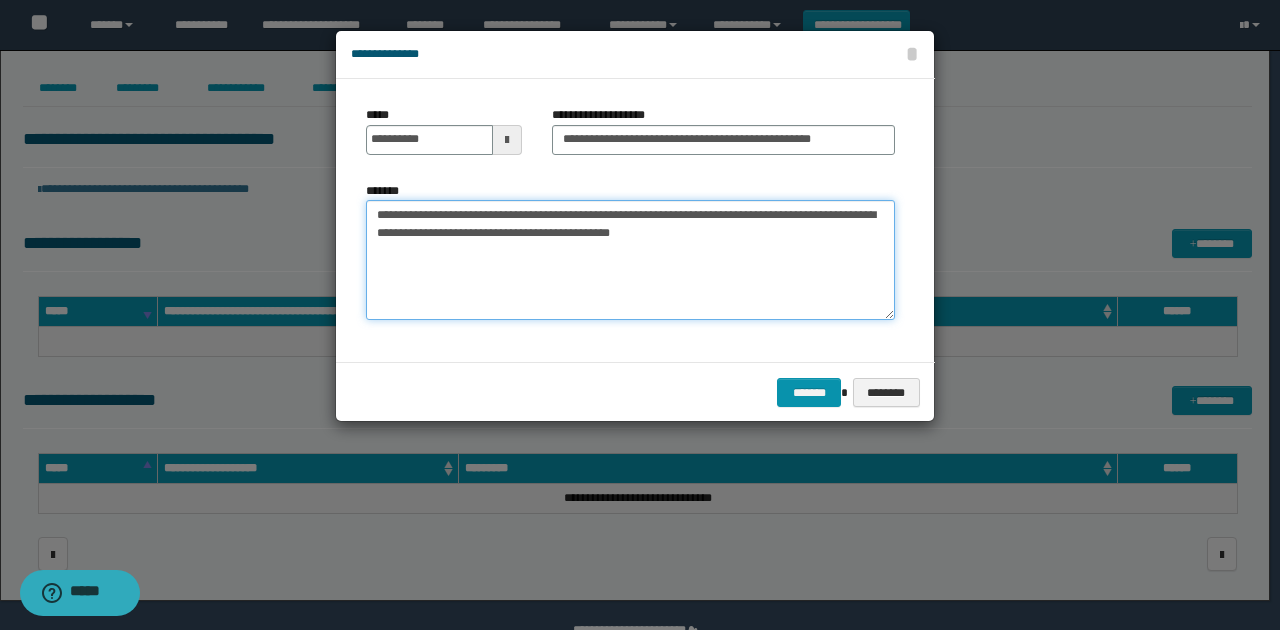 type on "**********" 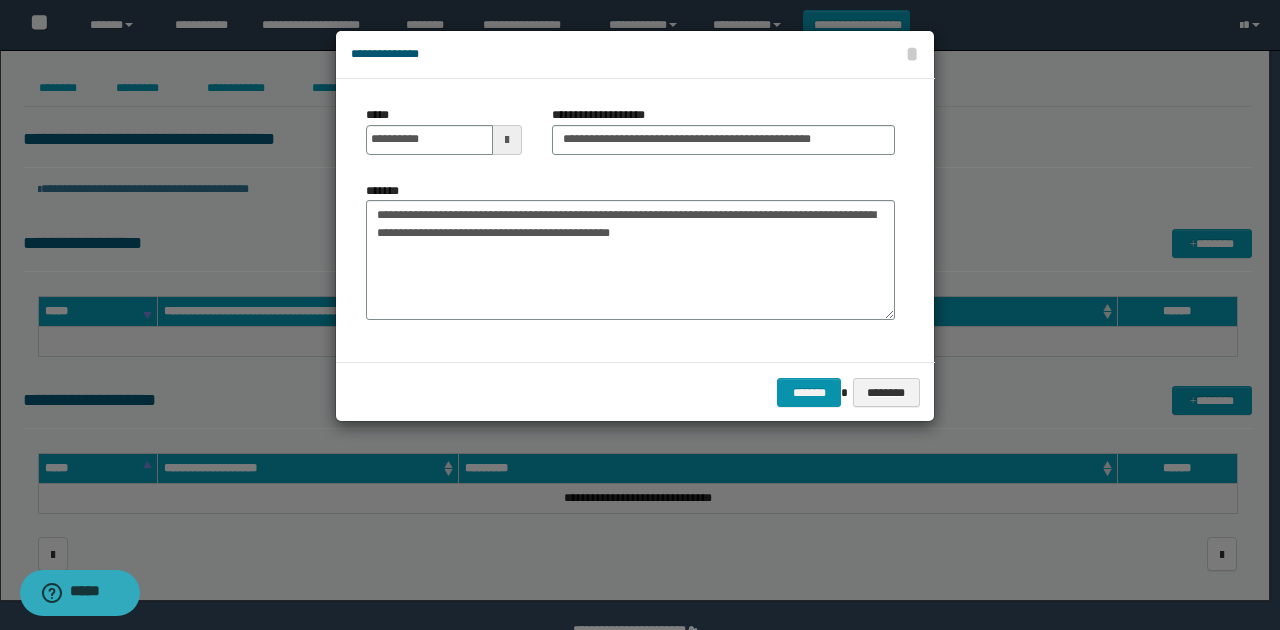 drag, startPoint x: 537, startPoint y: 352, endPoint x: 564, endPoint y: 356, distance: 27.294687 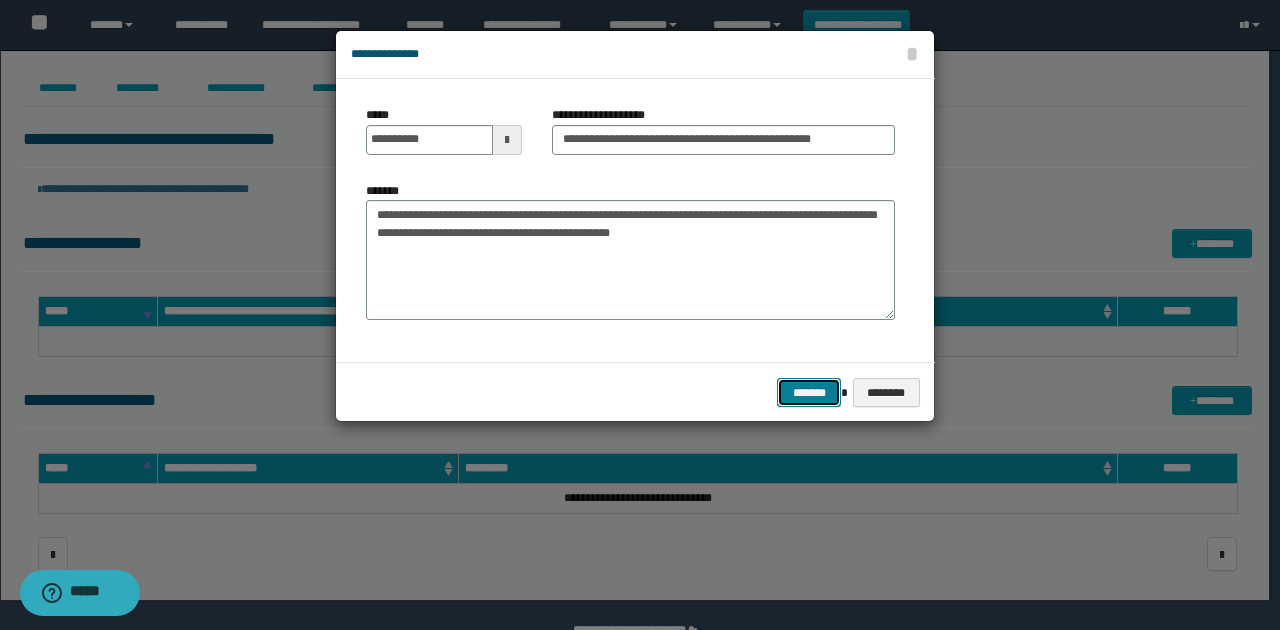 click on "*******" at bounding box center (809, 392) 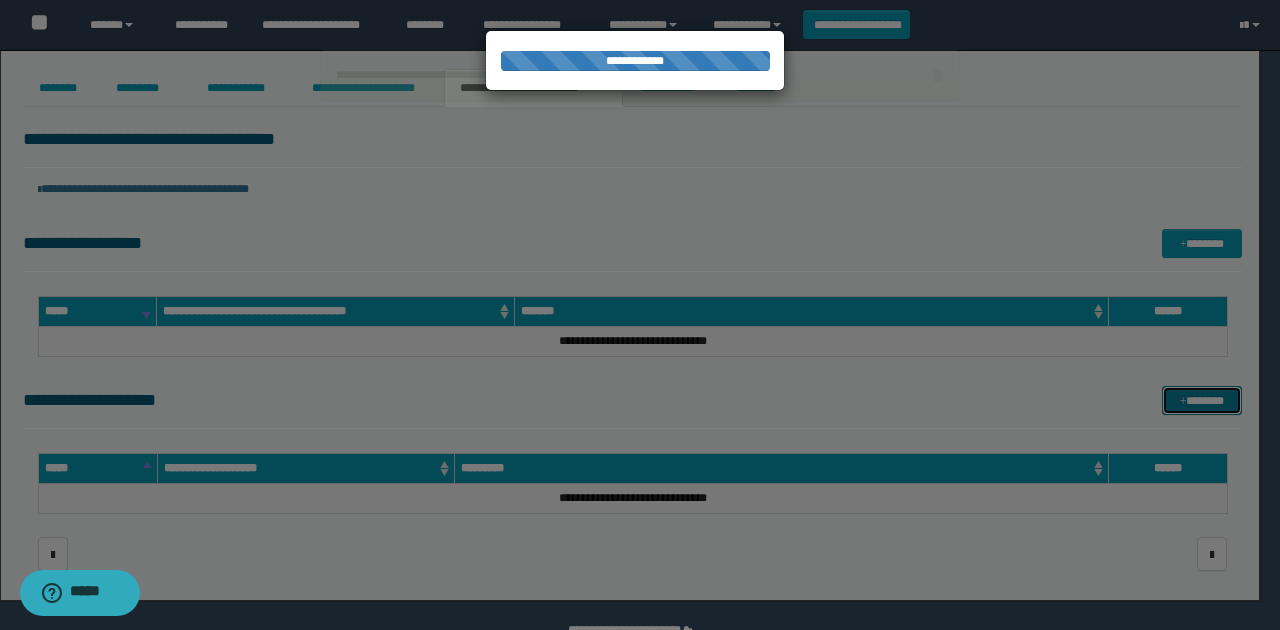 type 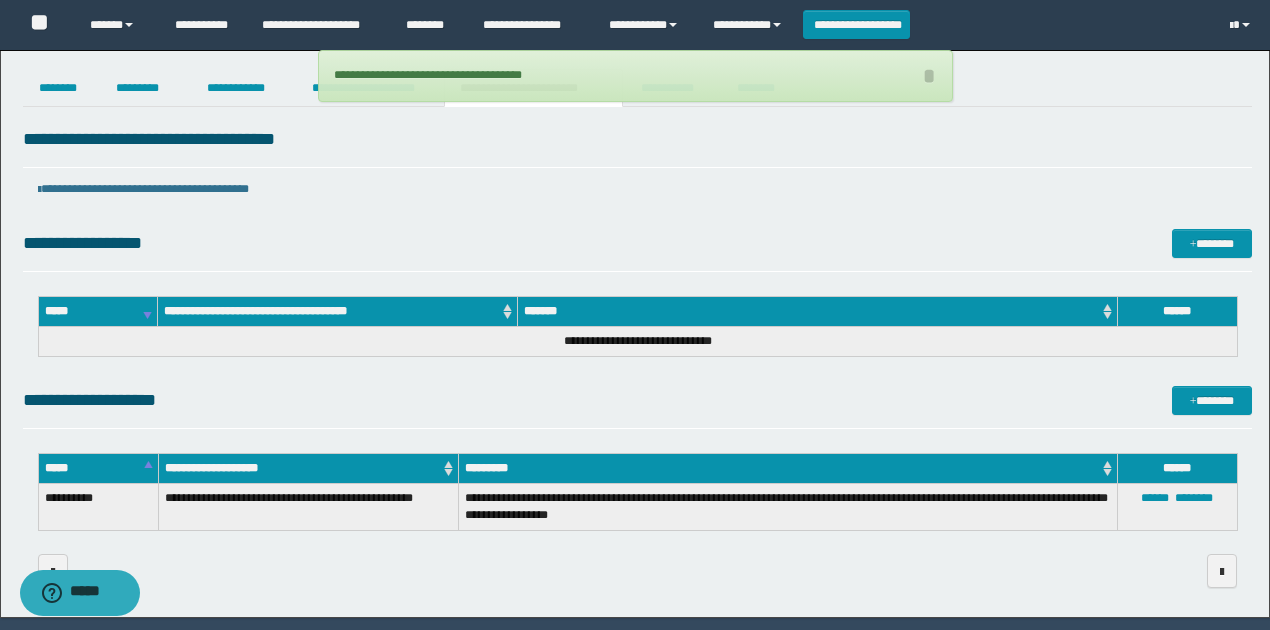 click on "**********" at bounding box center [637, 400] 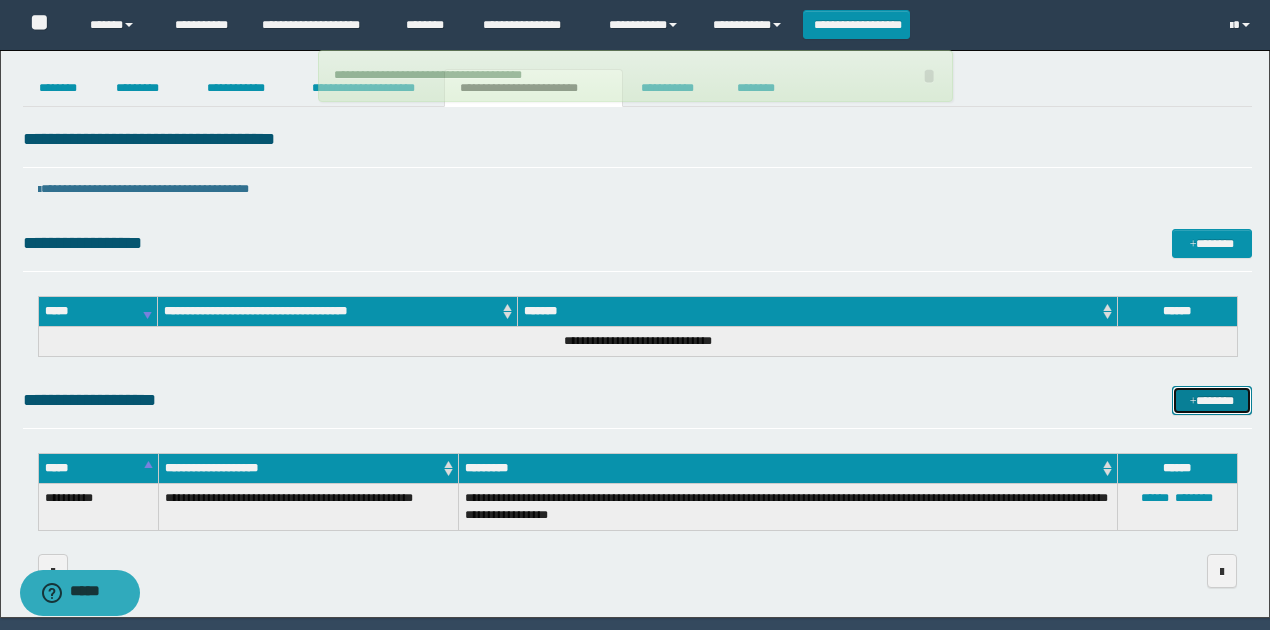 click on "*******" at bounding box center (1211, 400) 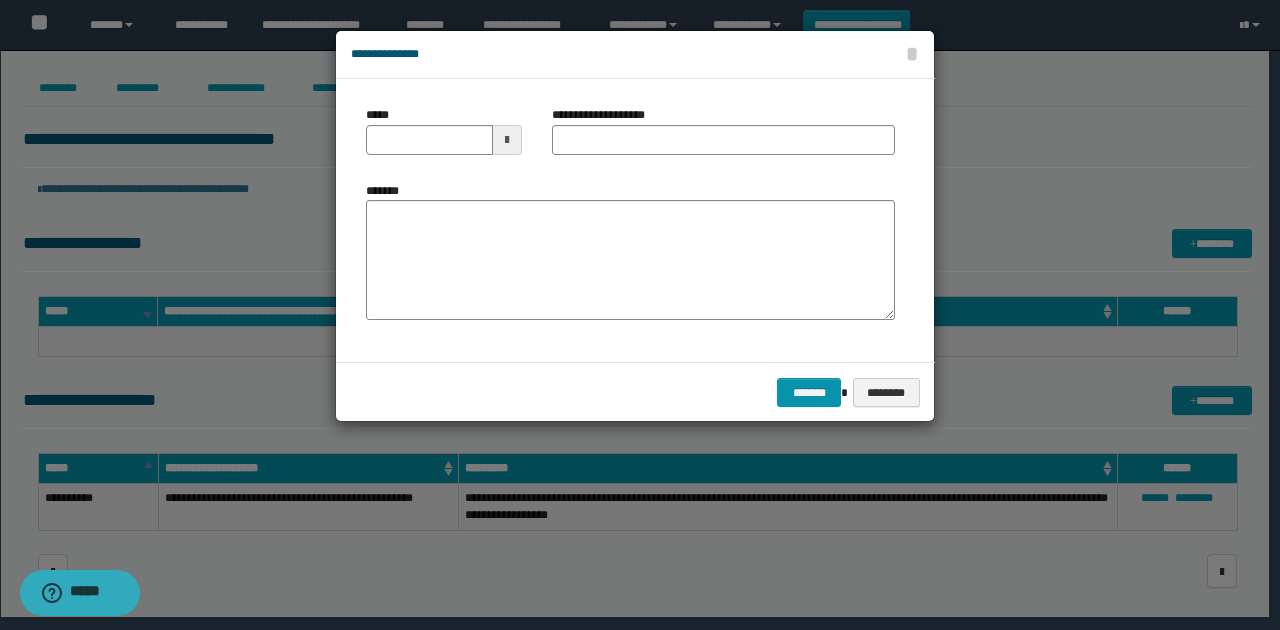 click at bounding box center [507, 140] 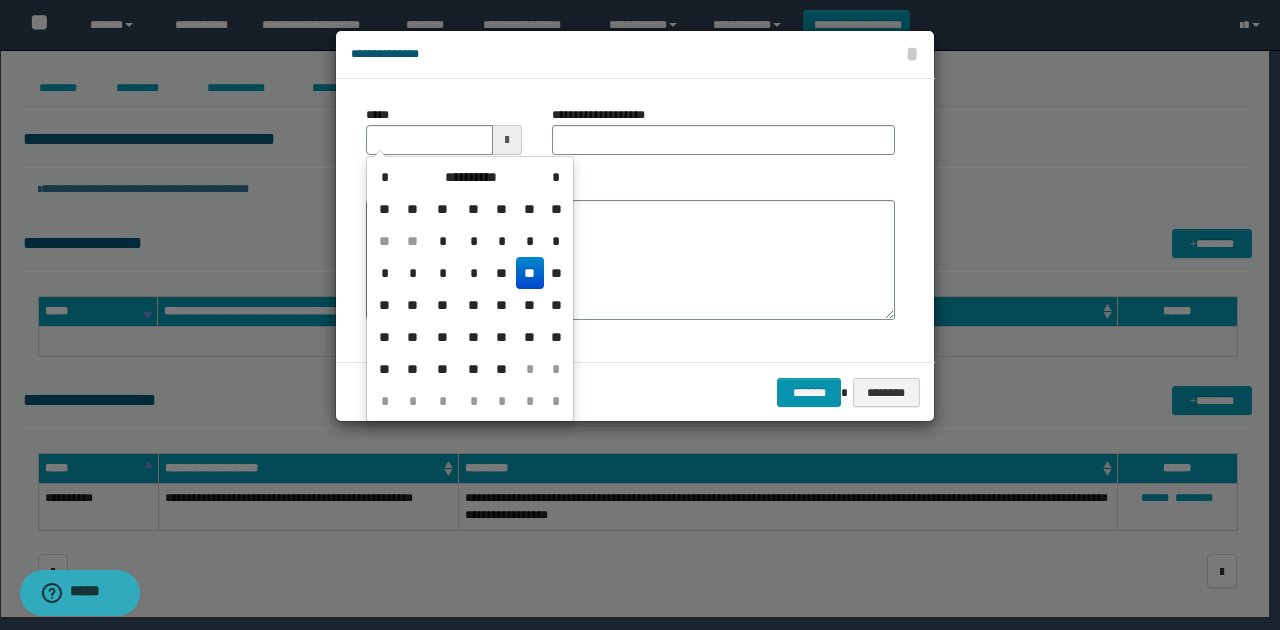 drag, startPoint x: 527, startPoint y: 266, endPoint x: 531, endPoint y: 254, distance: 12.649111 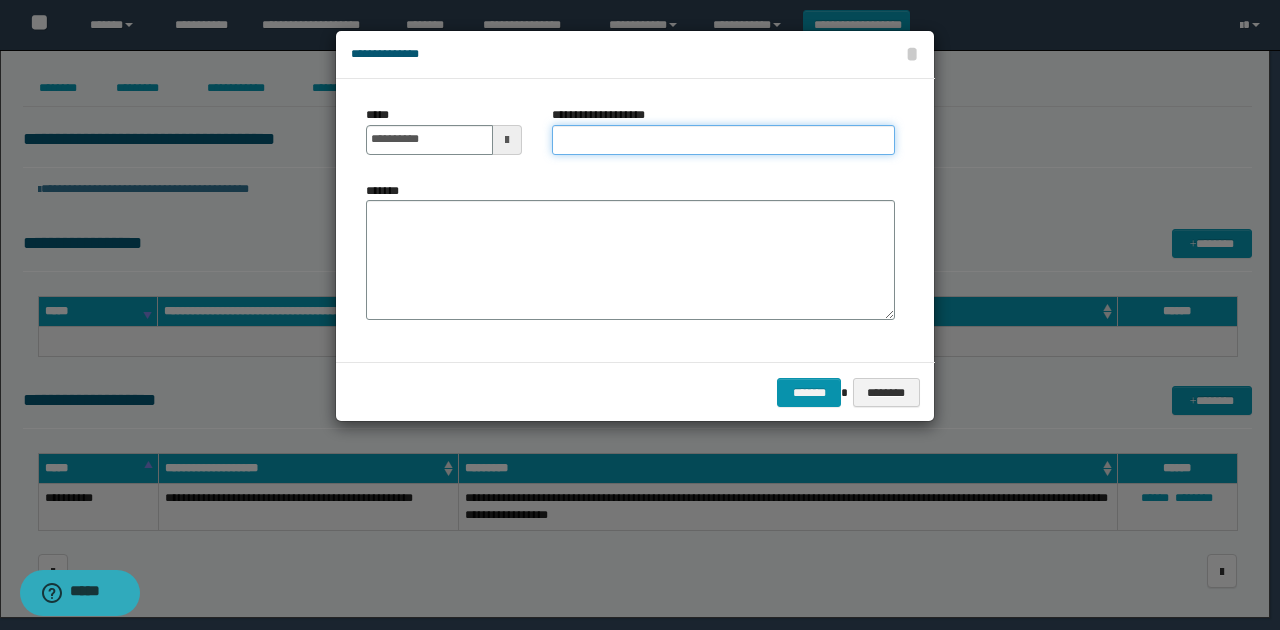 click on "**********" at bounding box center (723, 140) 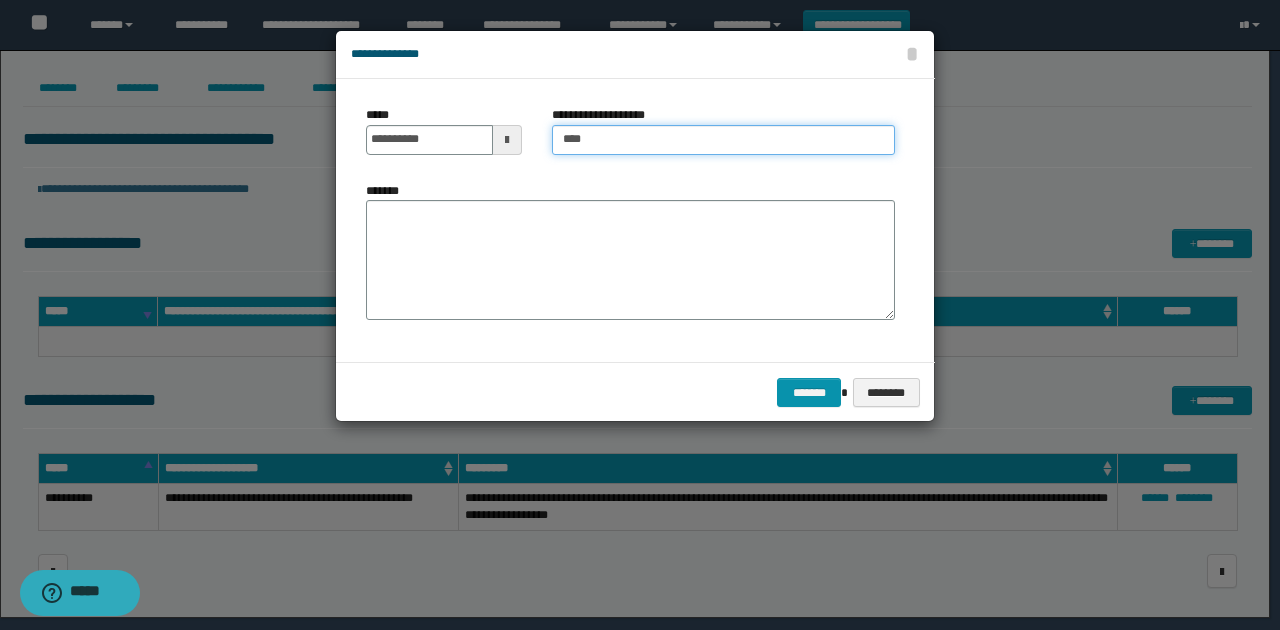 type on "**********" 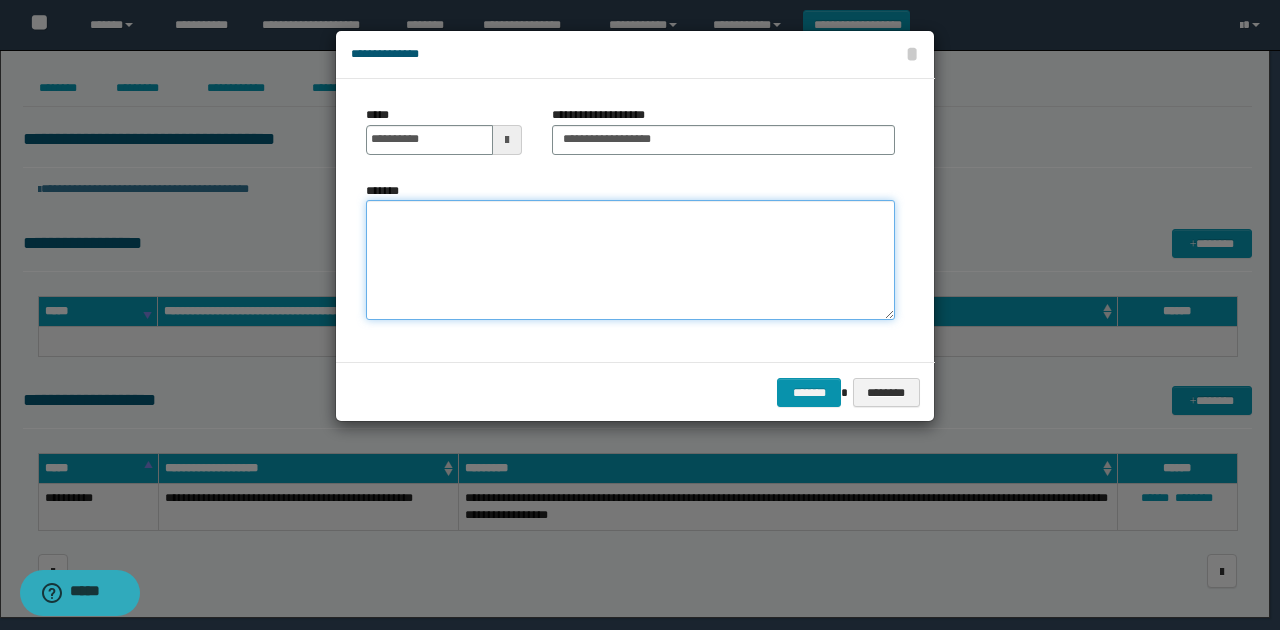 drag, startPoint x: 645, startPoint y: 245, endPoint x: 654, endPoint y: 197, distance: 48.83646 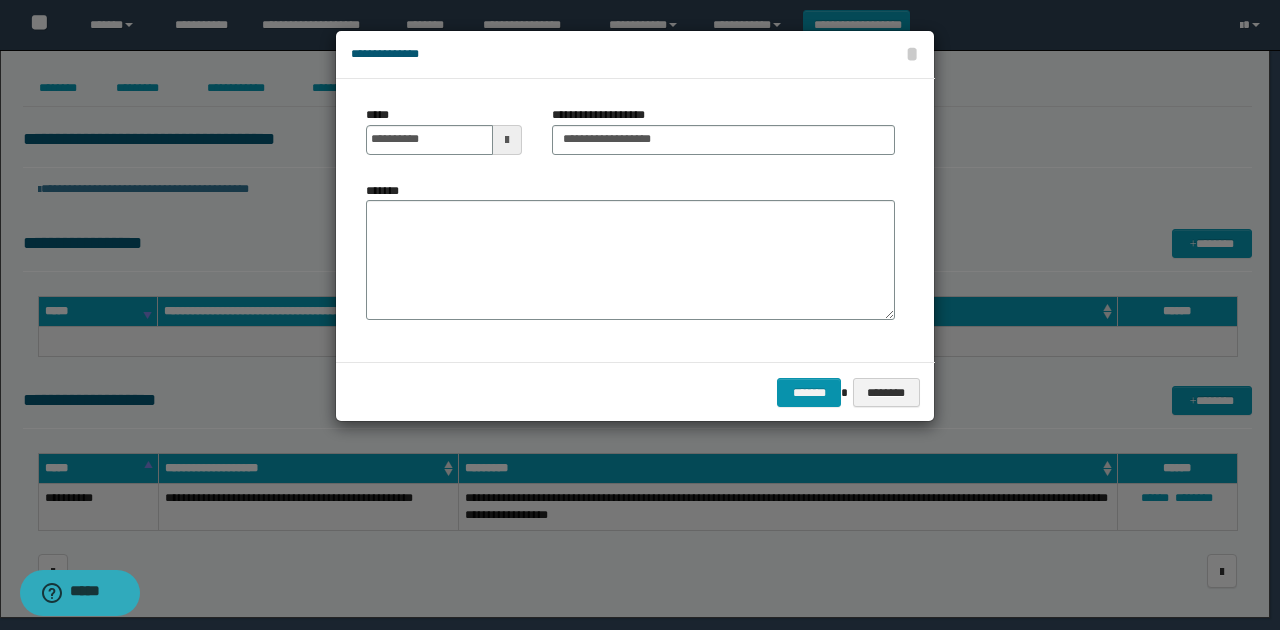 click at bounding box center [507, 140] 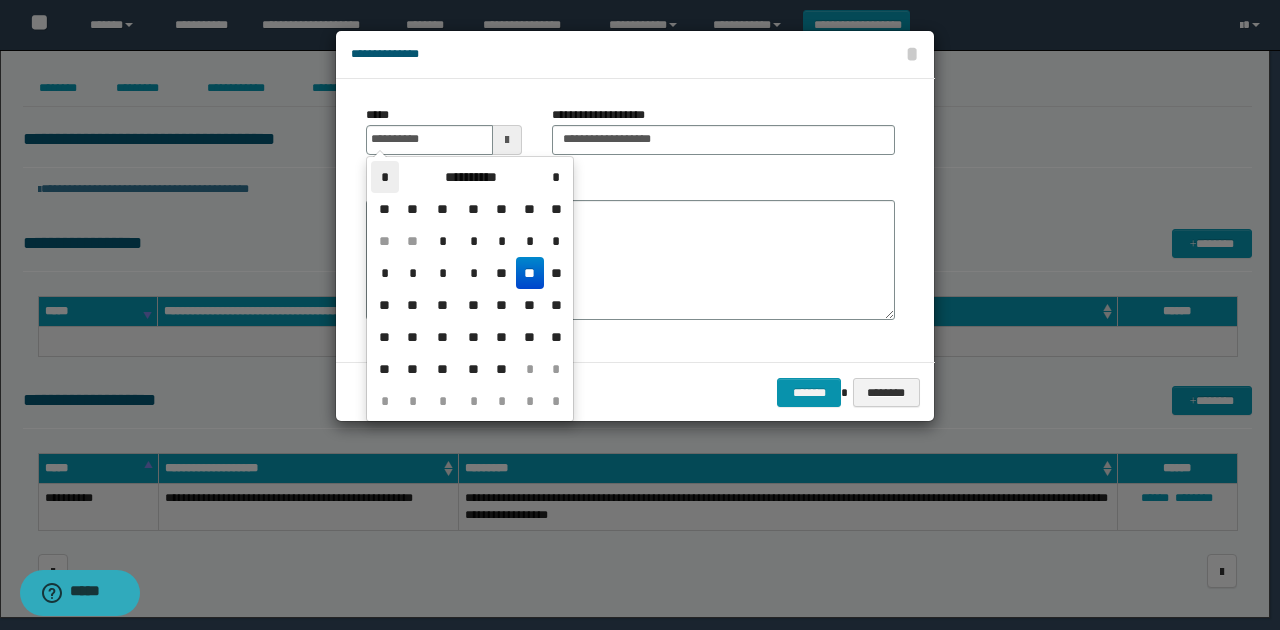 click on "*" at bounding box center (385, 177) 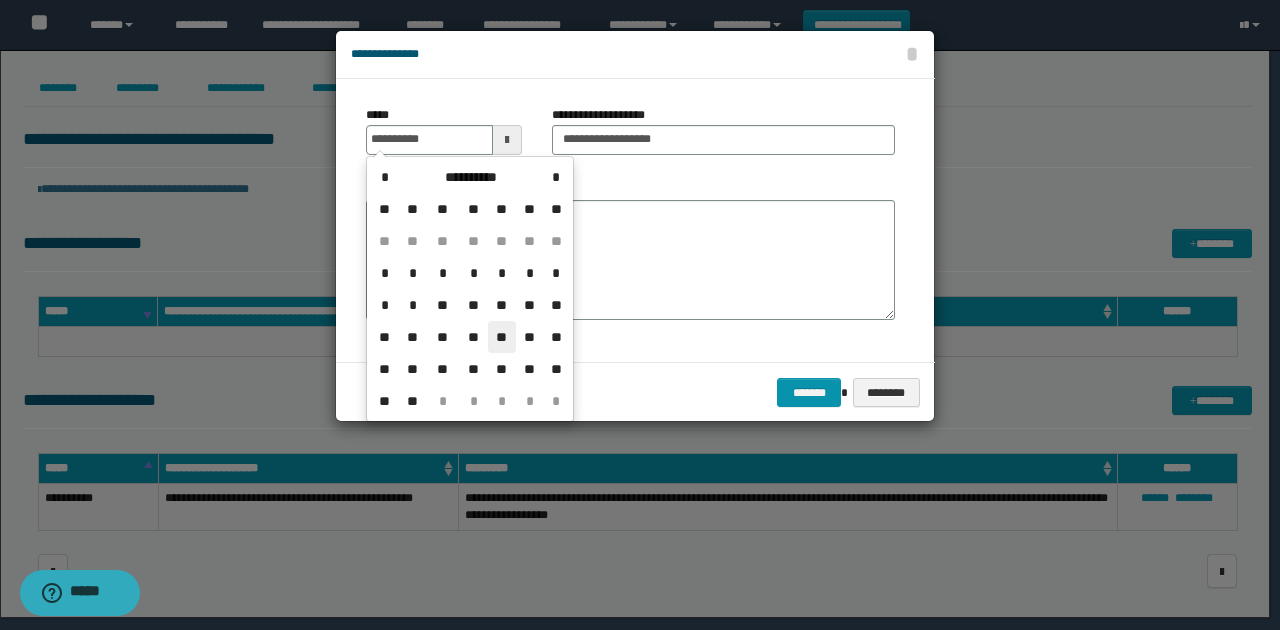 click on "**" at bounding box center (502, 337) 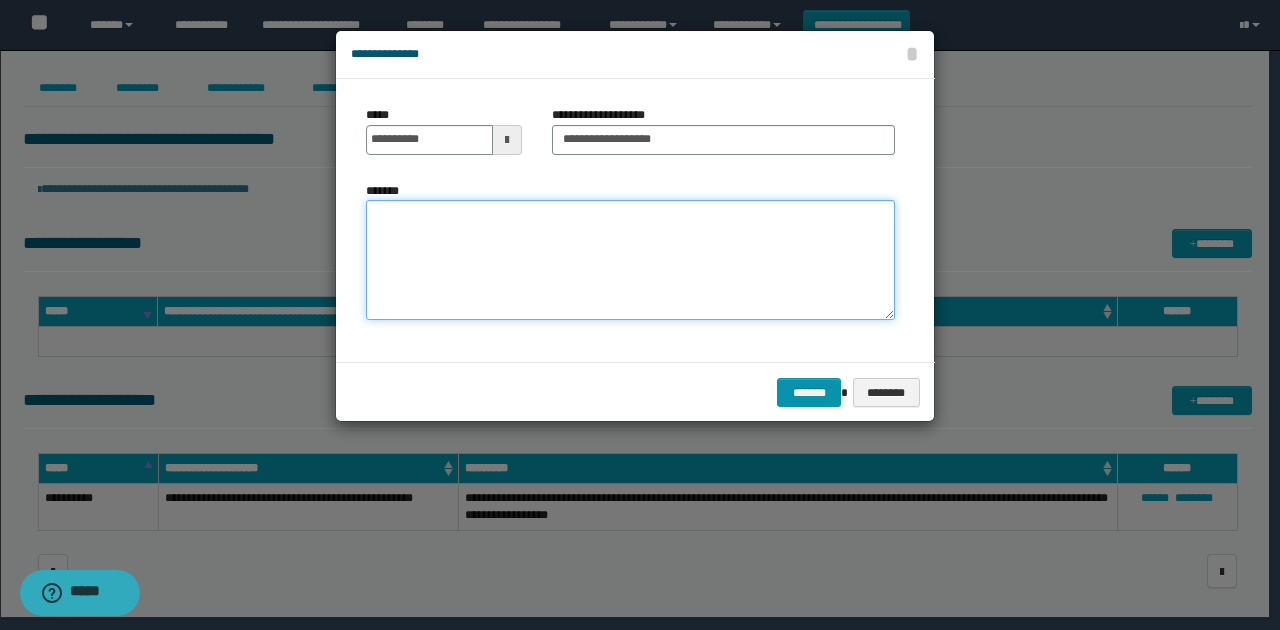 click on "*******" at bounding box center (630, 260) 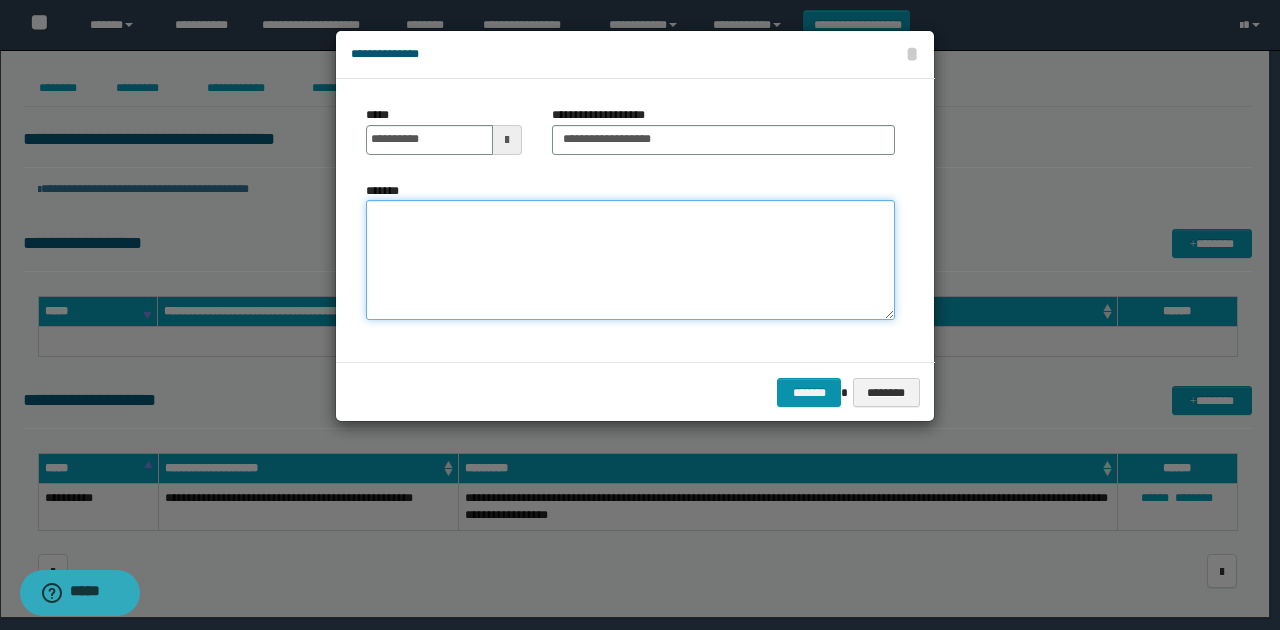 click on "*******" at bounding box center (630, 260) 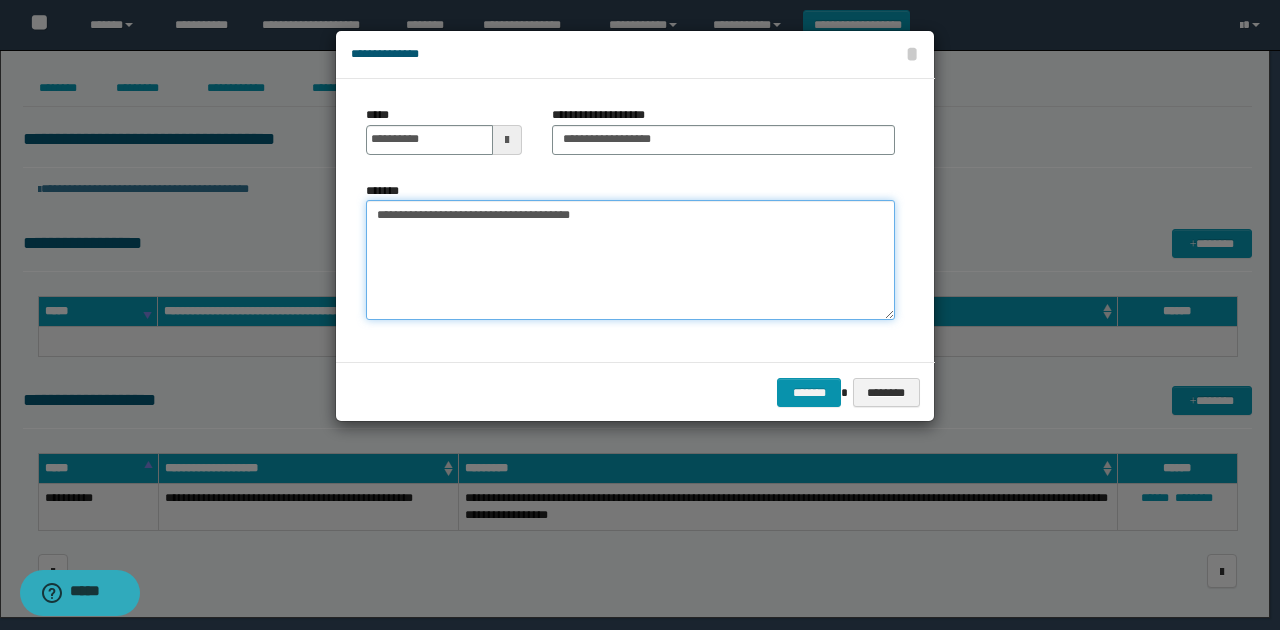 type on "**********" 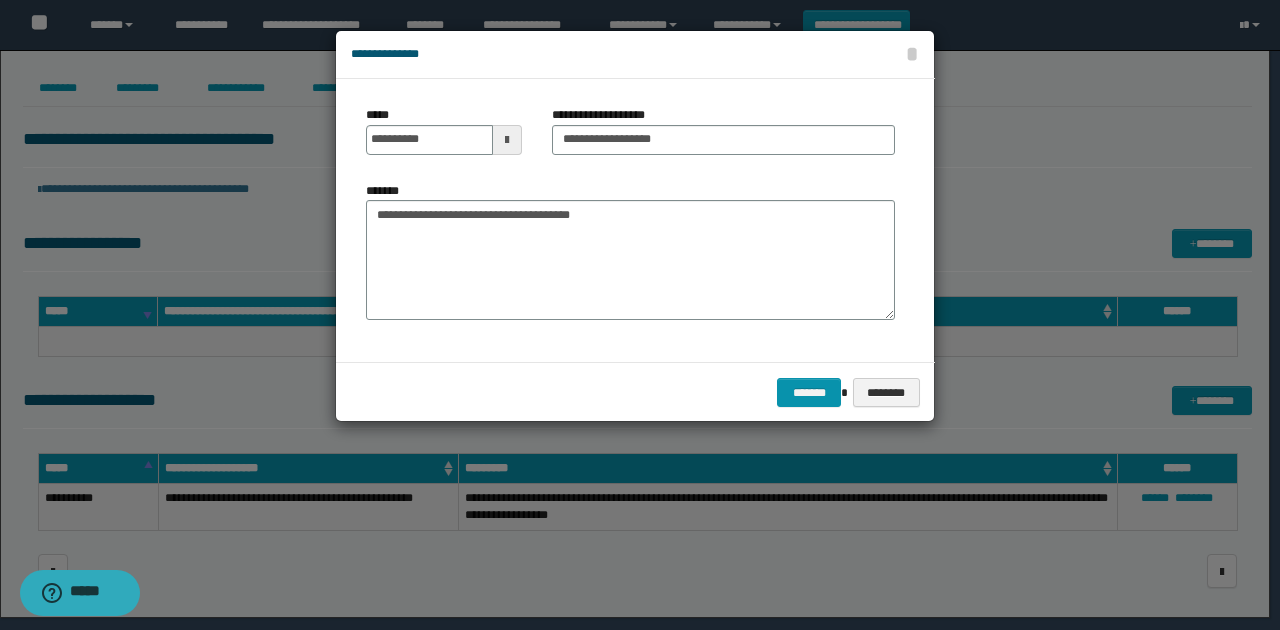 drag, startPoint x: 609, startPoint y: 372, endPoint x: 714, endPoint y: 376, distance: 105.076164 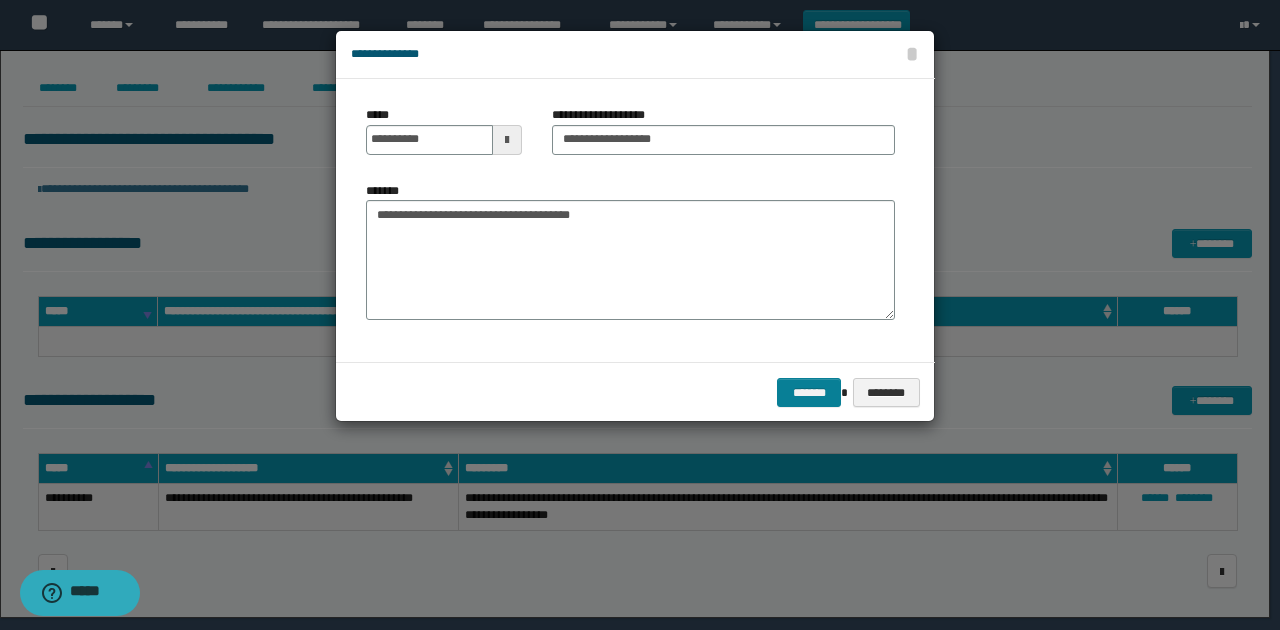 drag, startPoint x: 770, startPoint y: 381, endPoint x: 788, endPoint y: 386, distance: 18.681541 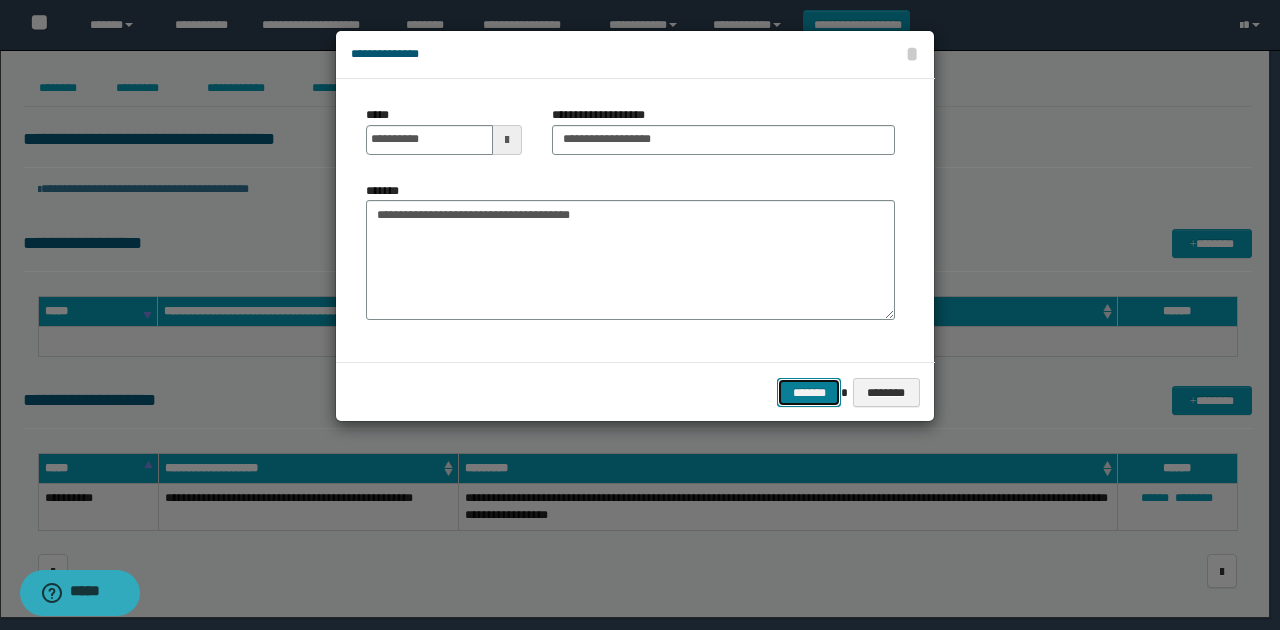 click on "*******" at bounding box center [809, 392] 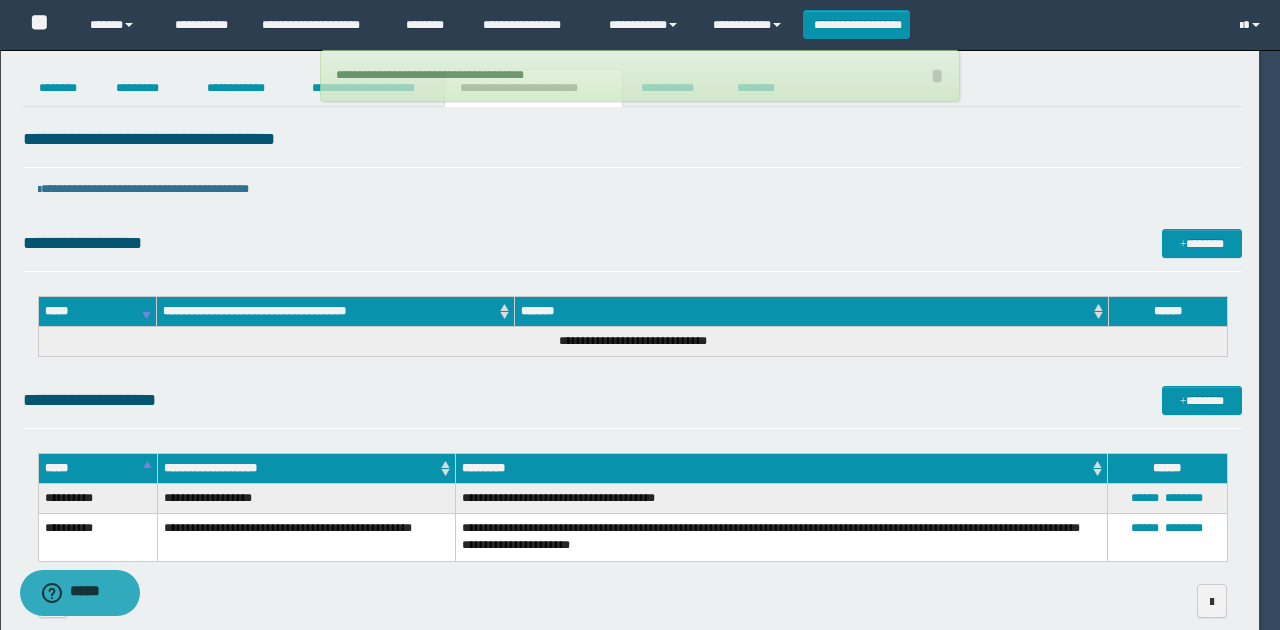 type 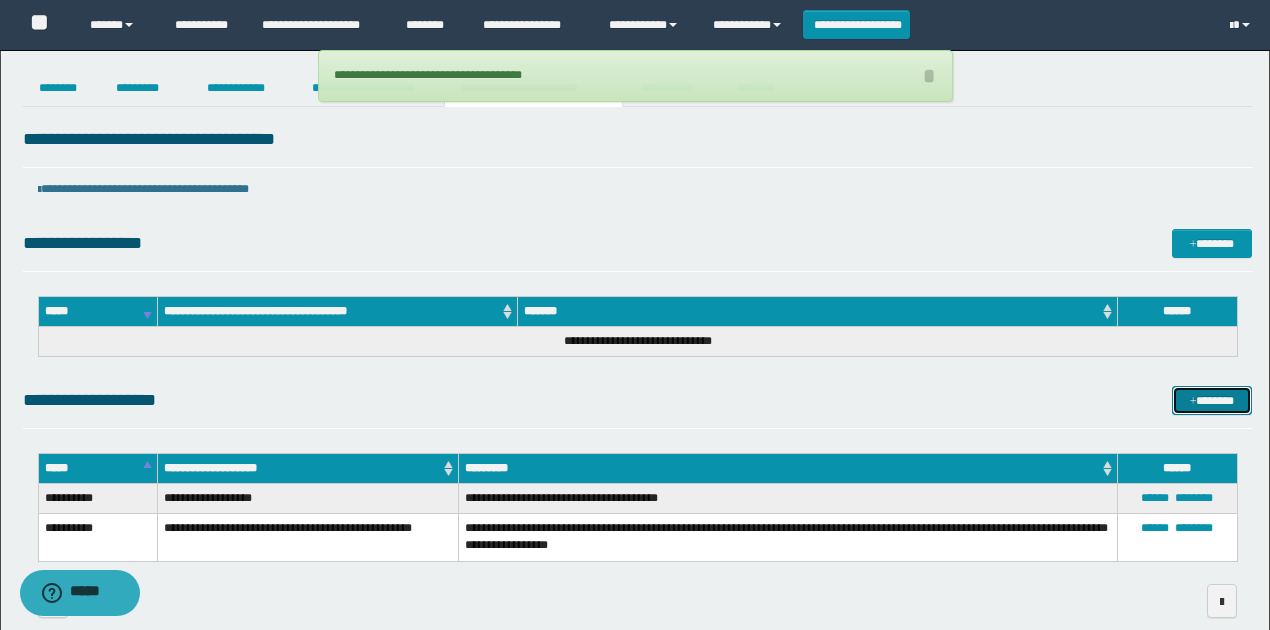 click on "*******" at bounding box center [1211, 400] 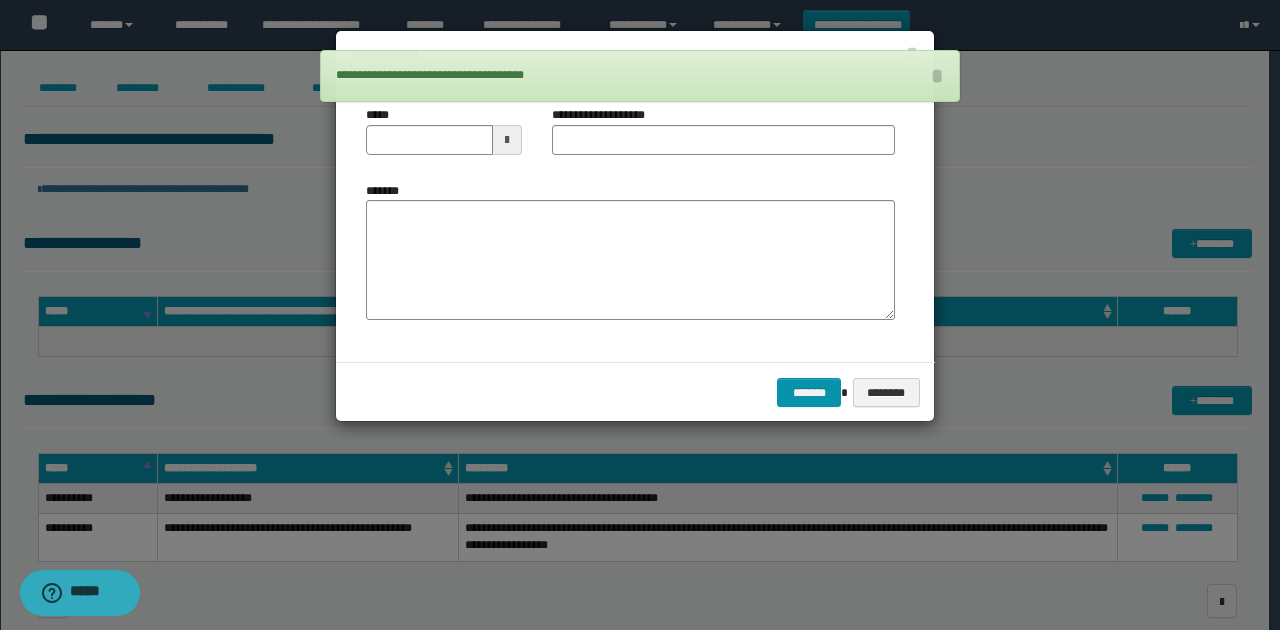 click at bounding box center (507, 140) 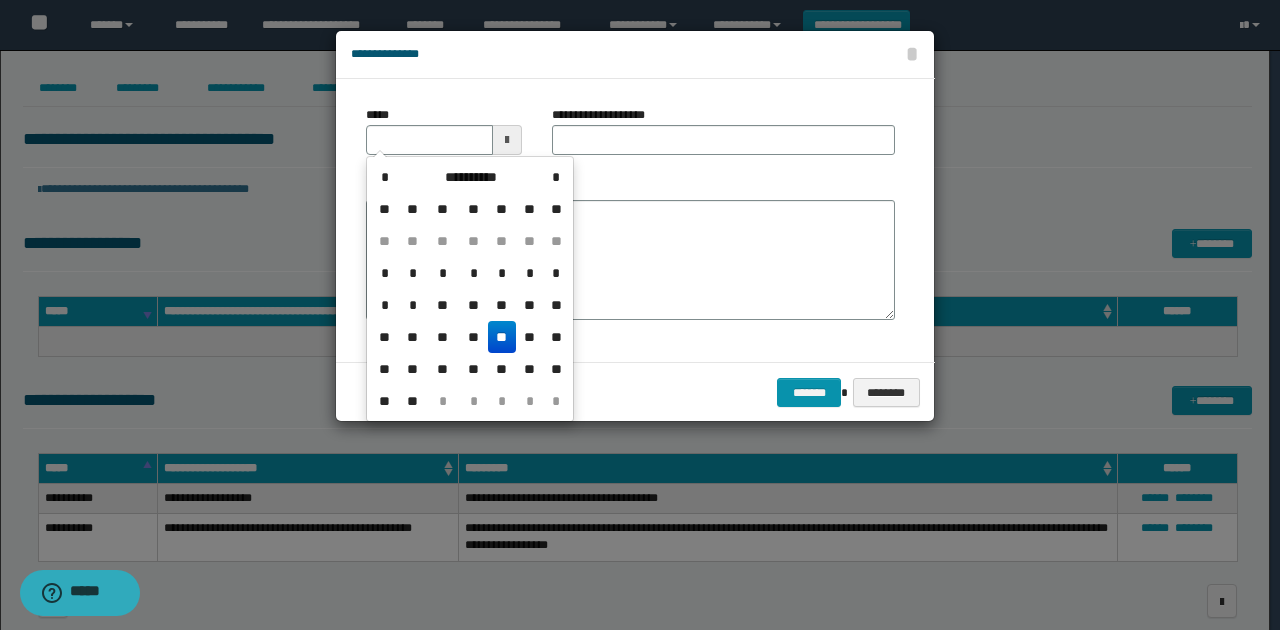 click on "**" at bounding box center [502, 337] 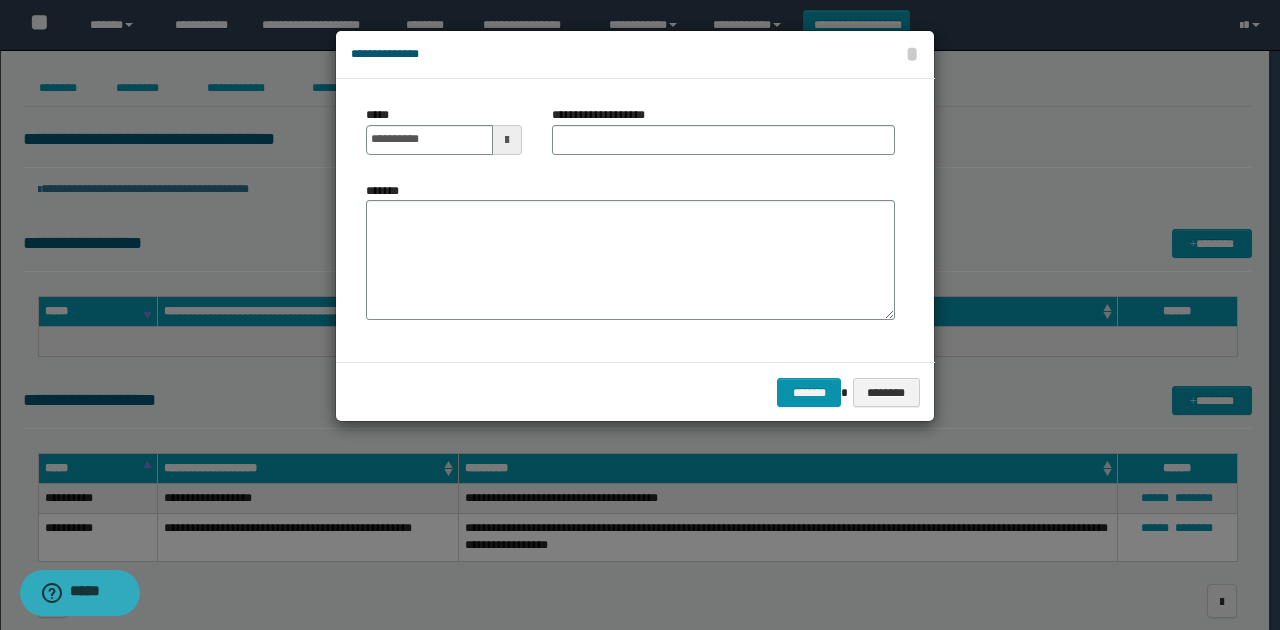 click on "**********" at bounding box center [609, 115] 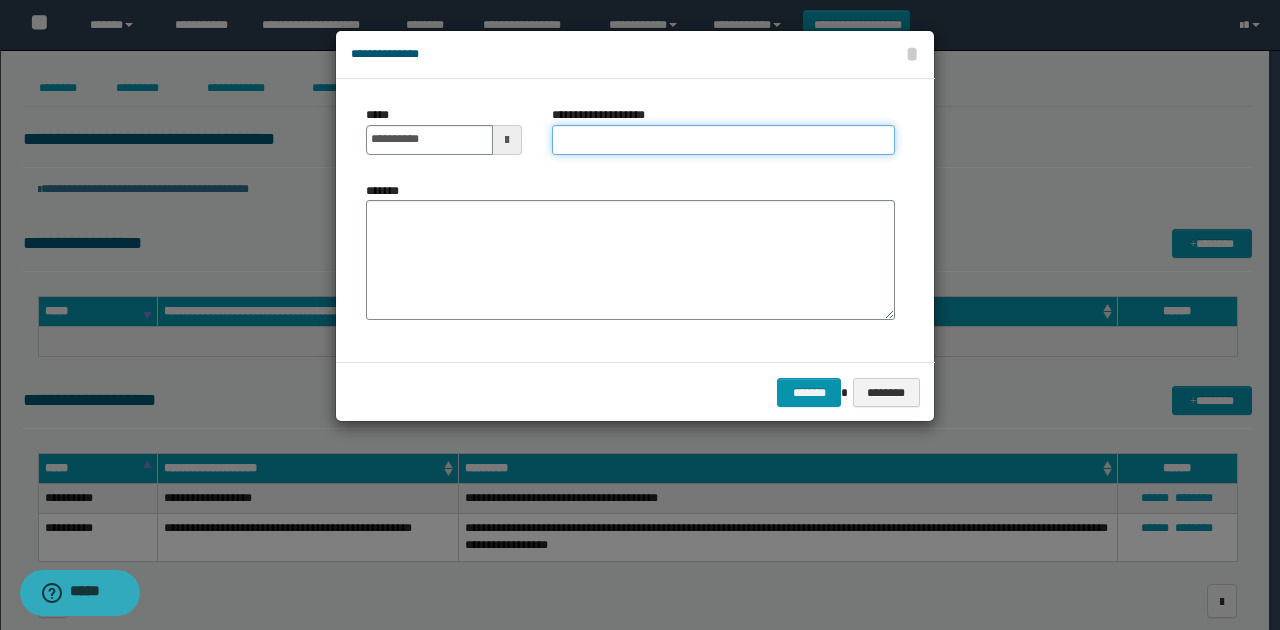 click on "**********" at bounding box center [723, 140] 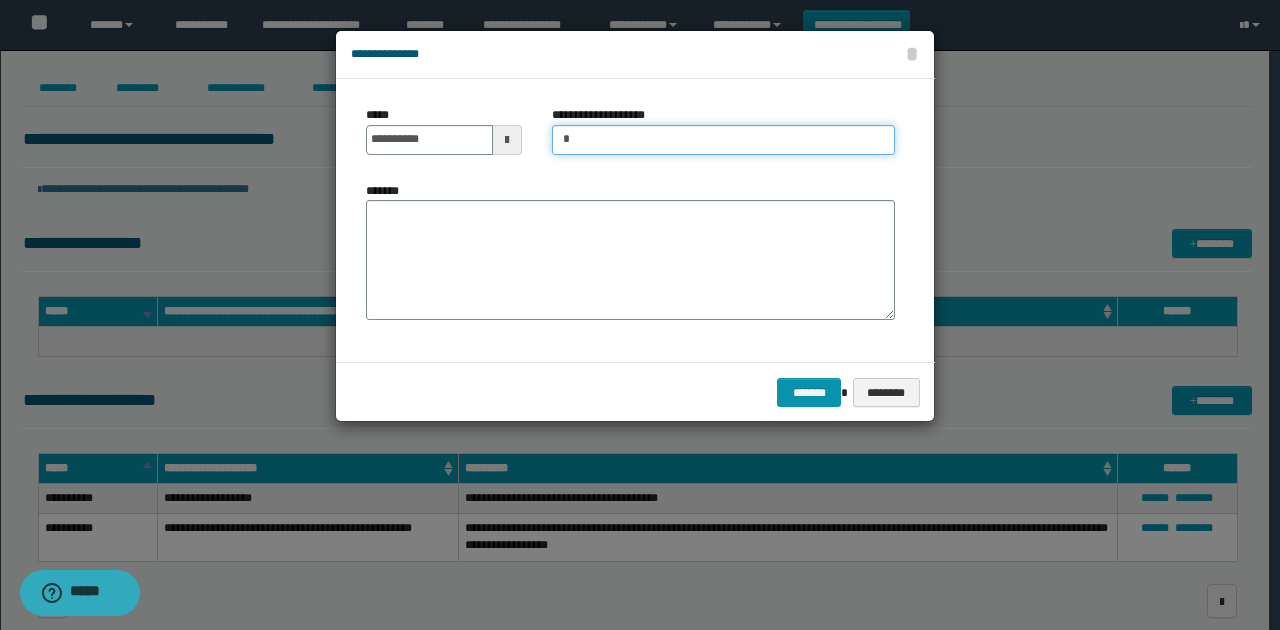 type on "***" 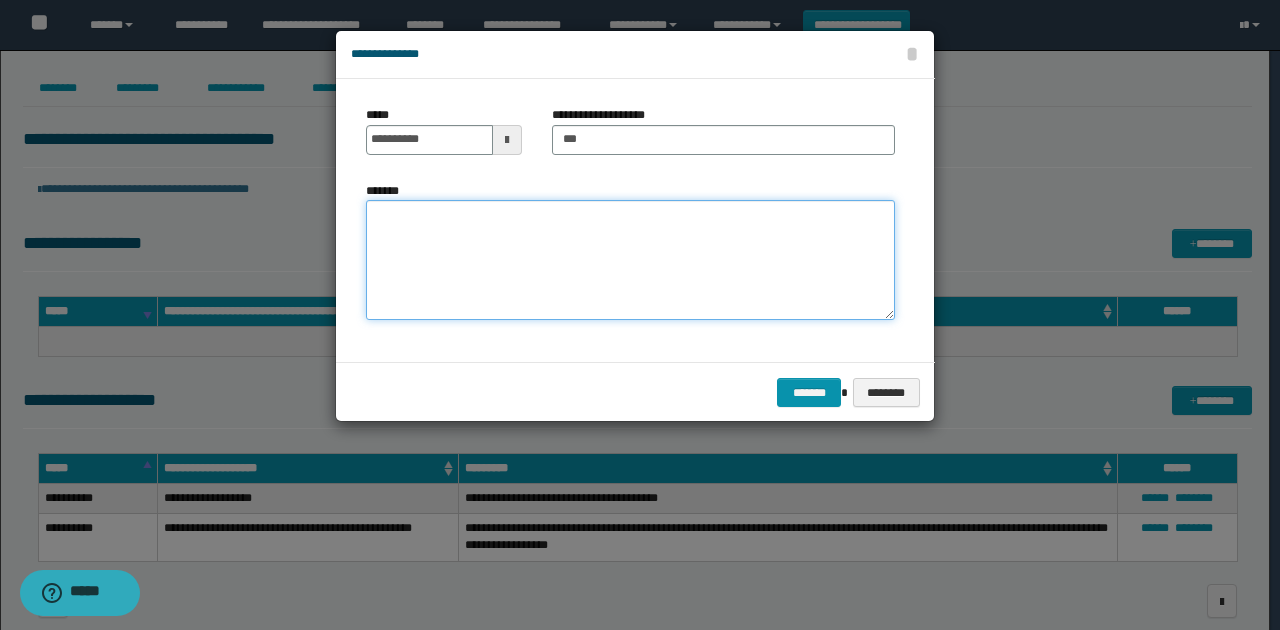 click on "*******" at bounding box center [630, 260] 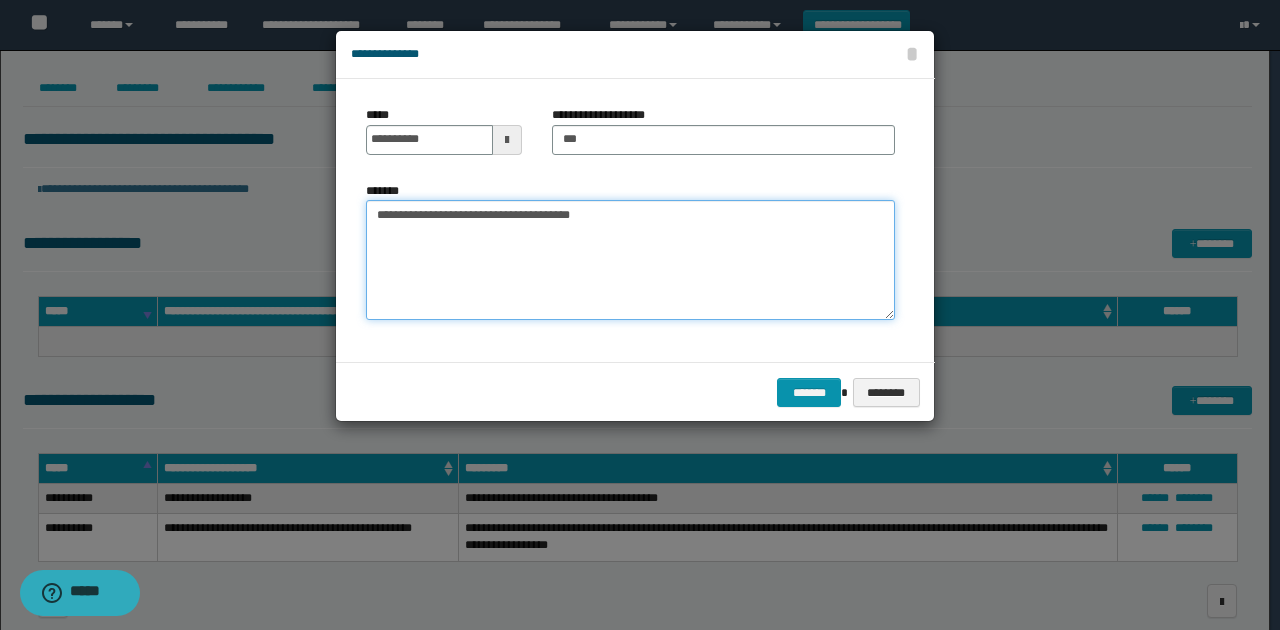 type on "**********" 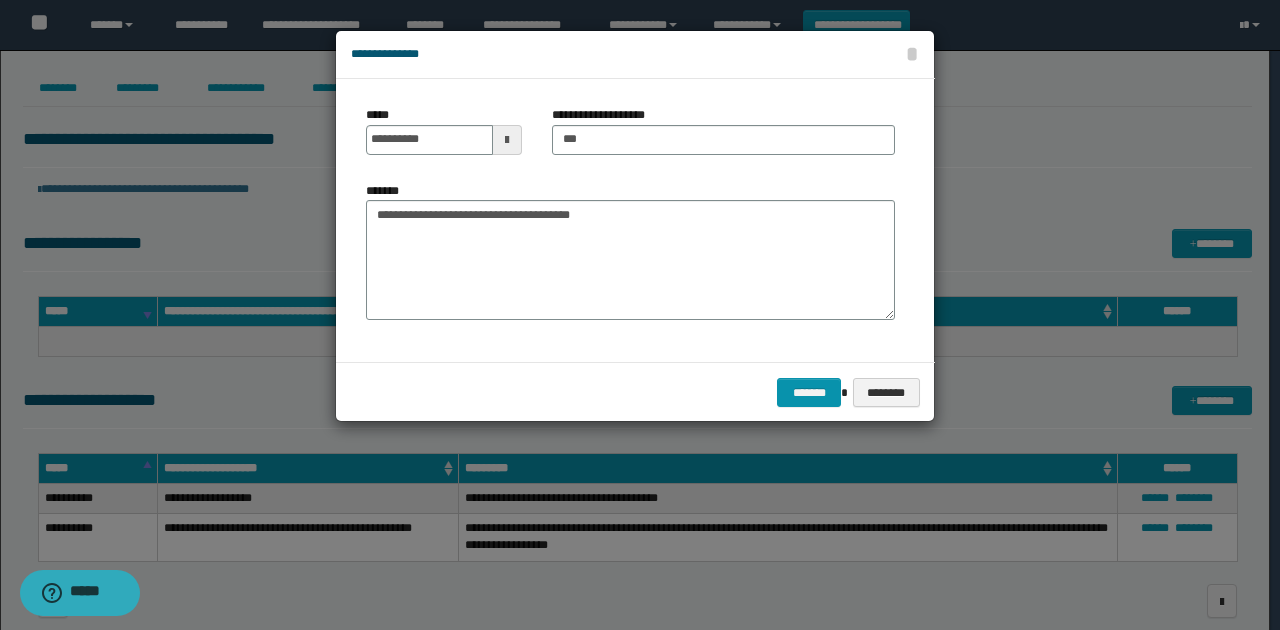 click on "**********" at bounding box center [635, 220] 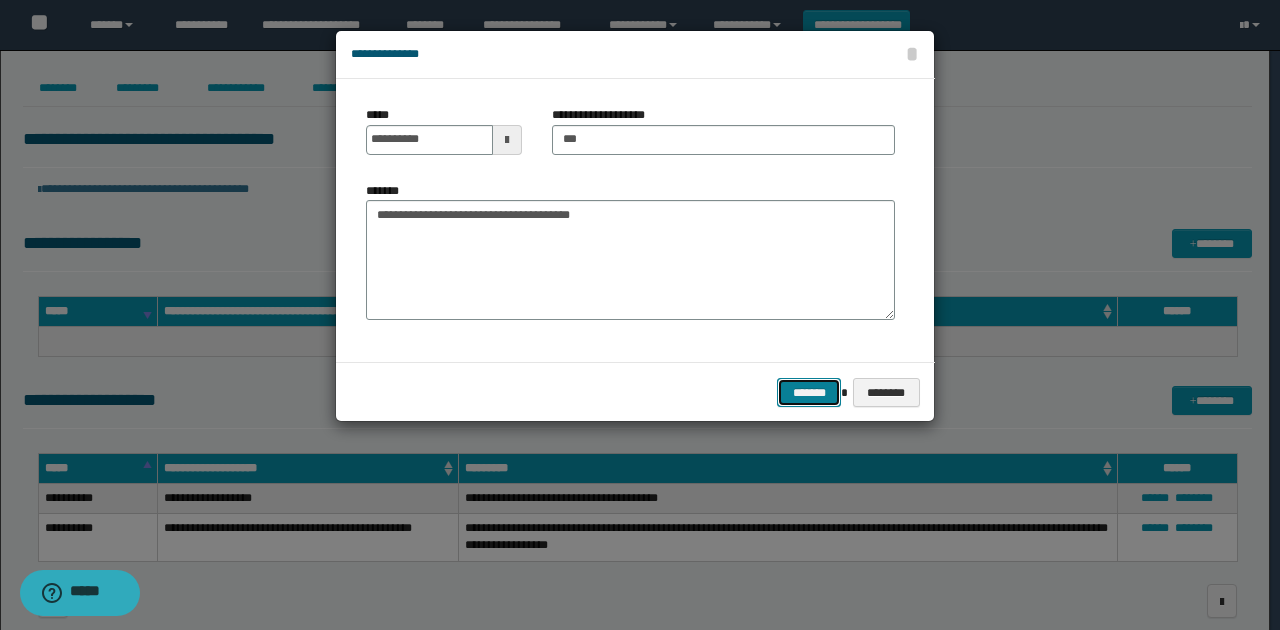 click on "*******" at bounding box center [809, 392] 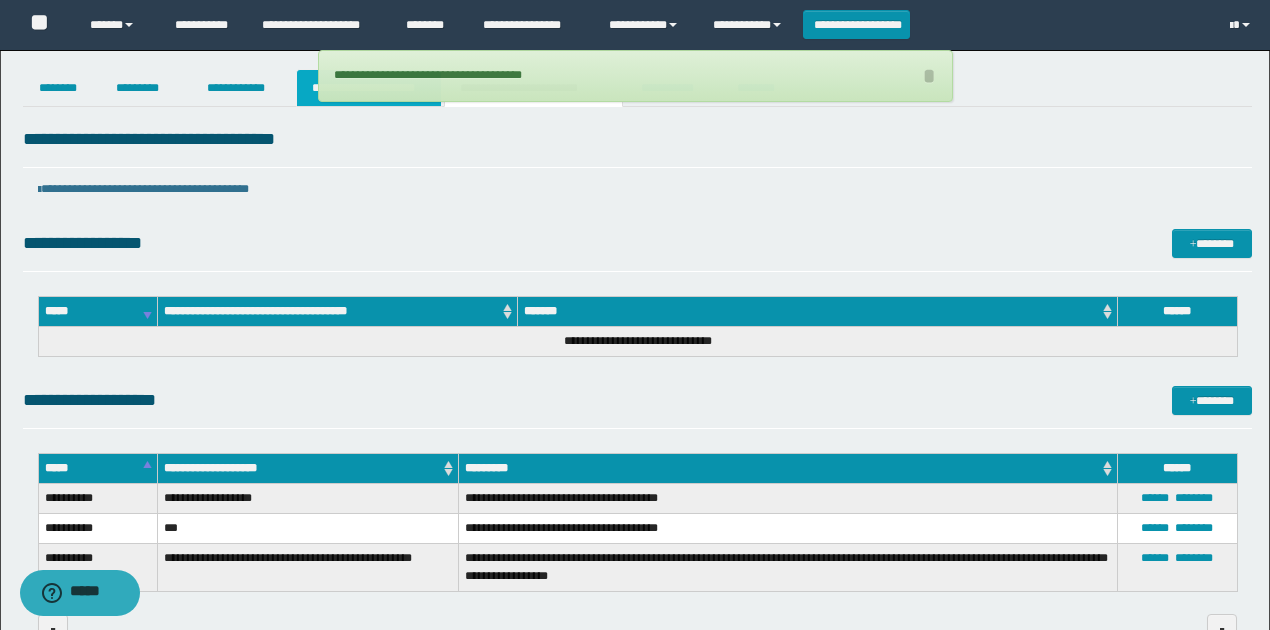 click on "**********" at bounding box center [369, 88] 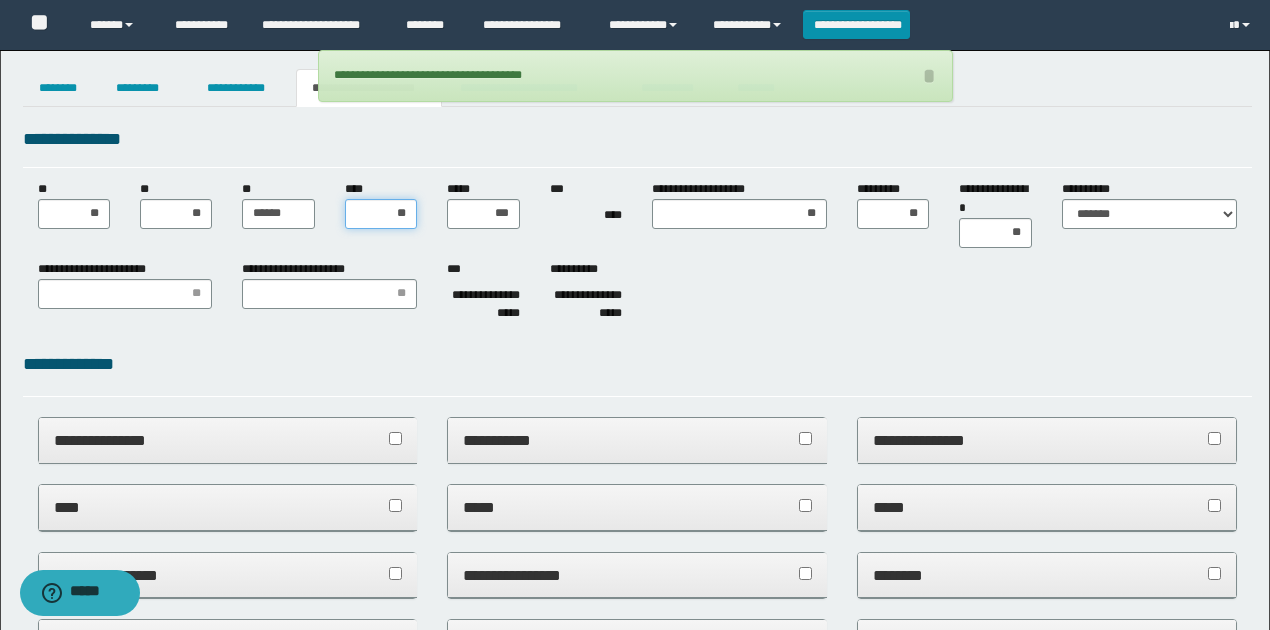 click on "**" at bounding box center (381, 214) 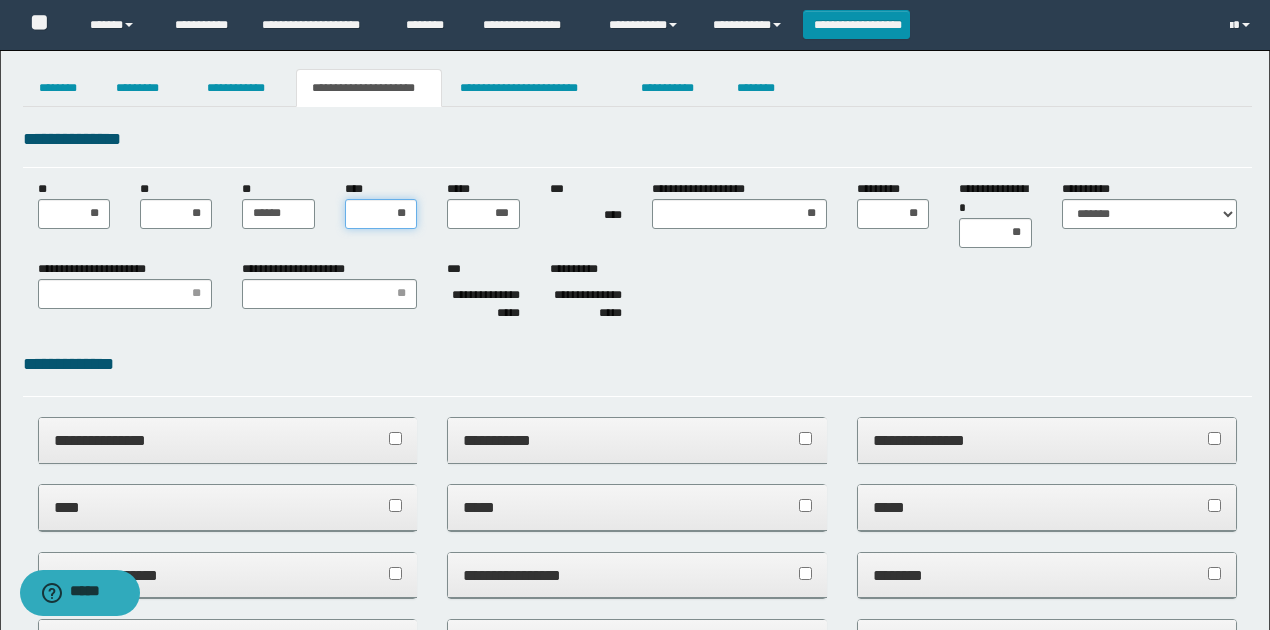 type on "*" 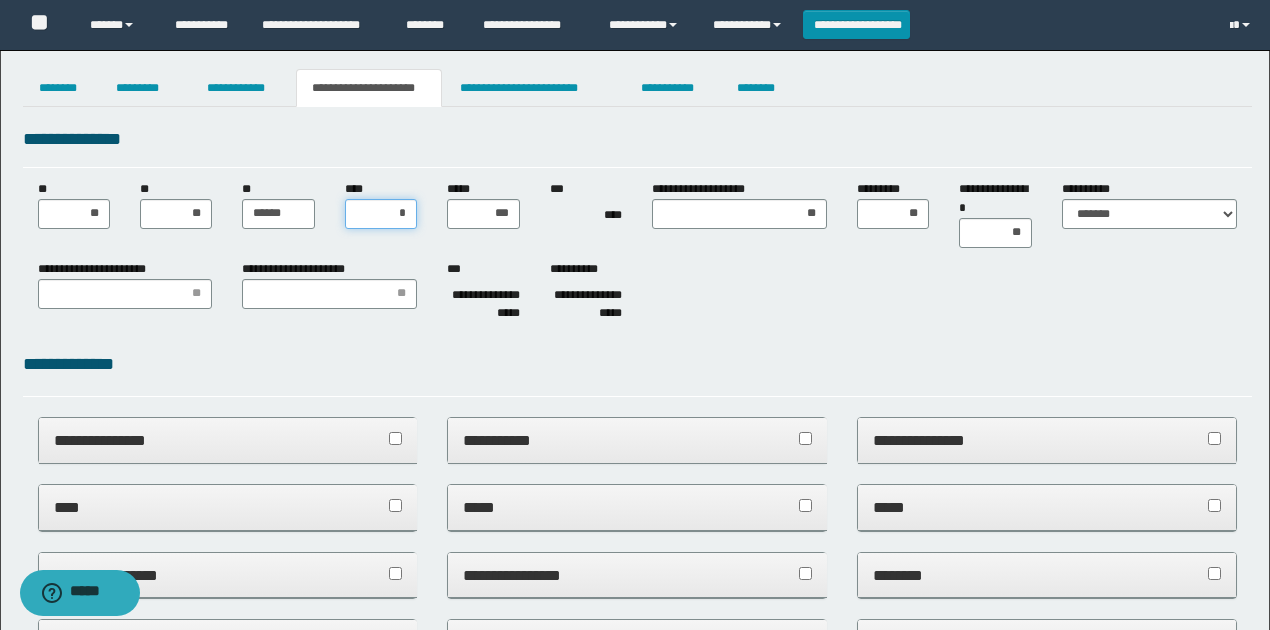 type on "**" 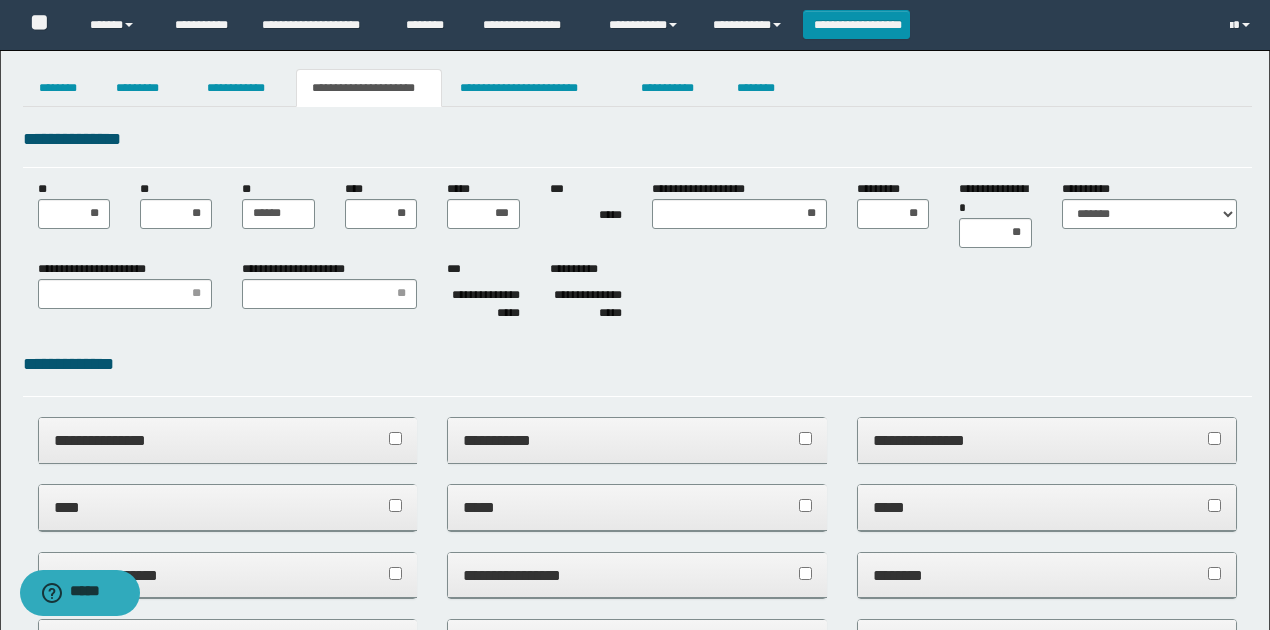 click on "**********" at bounding box center [637, 214] 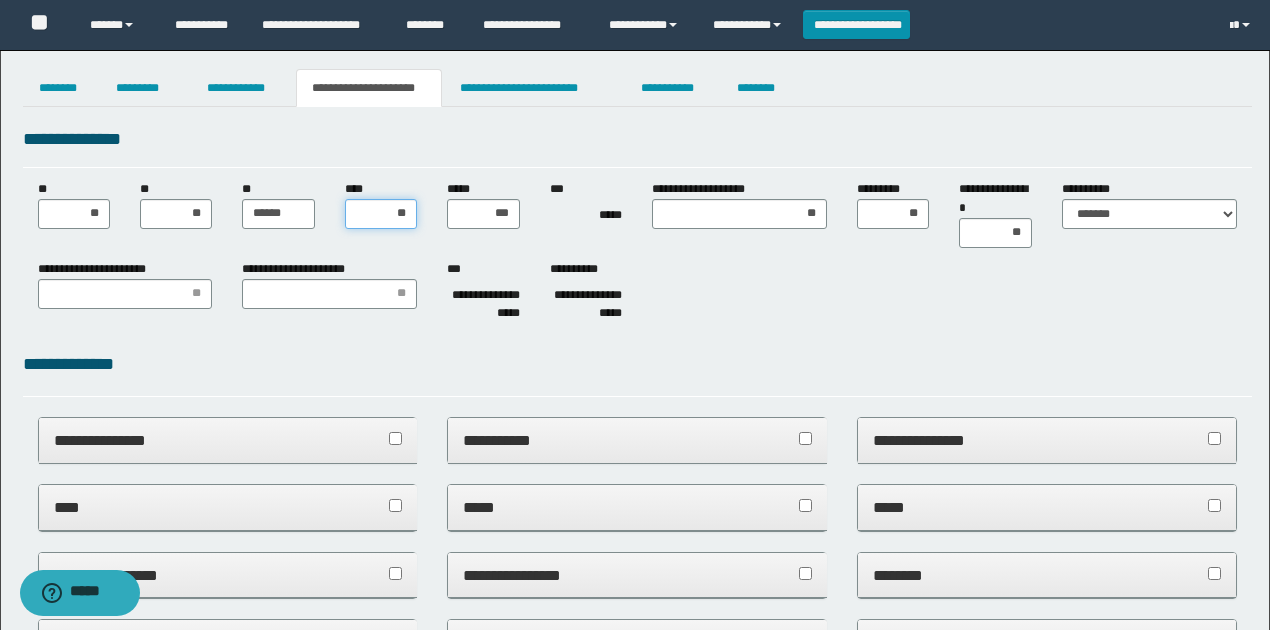 click on "**" at bounding box center (381, 214) 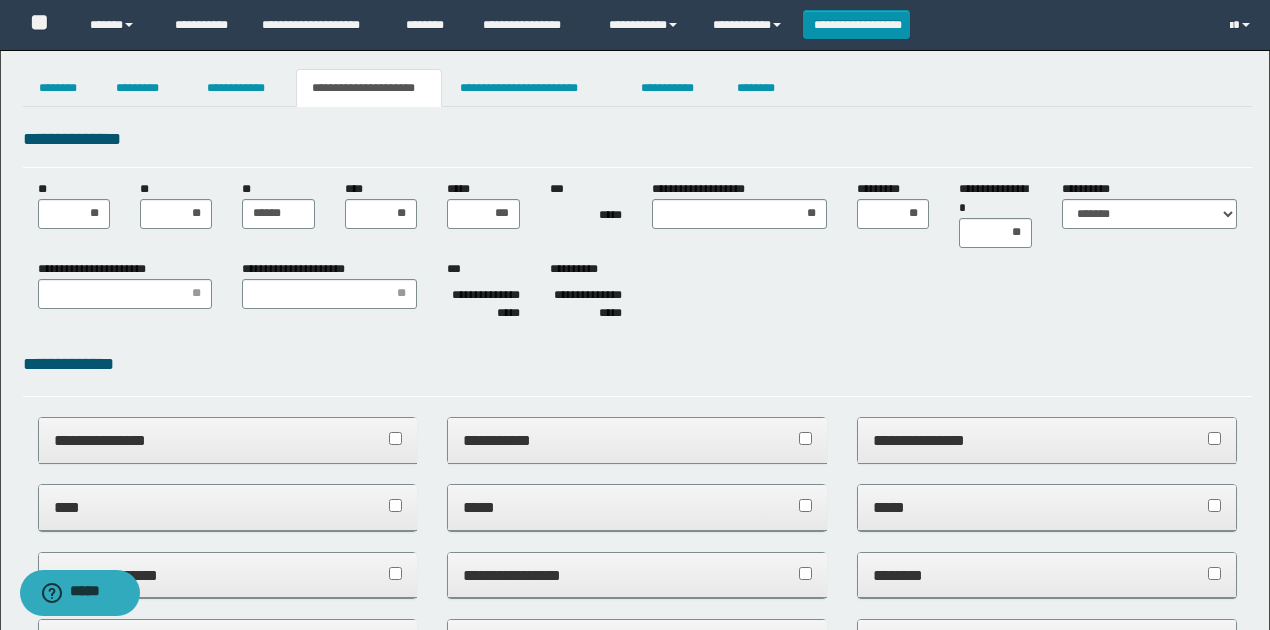 click on "**********" at bounding box center (637, 255) 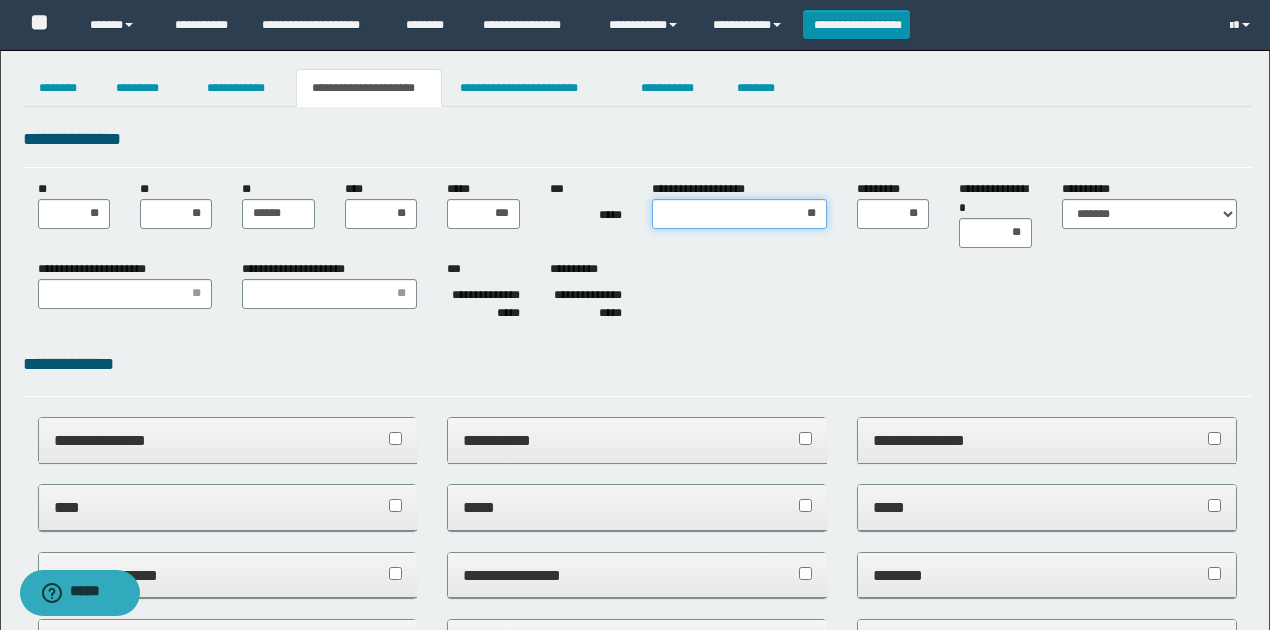 click on "**" at bounding box center (739, 214) 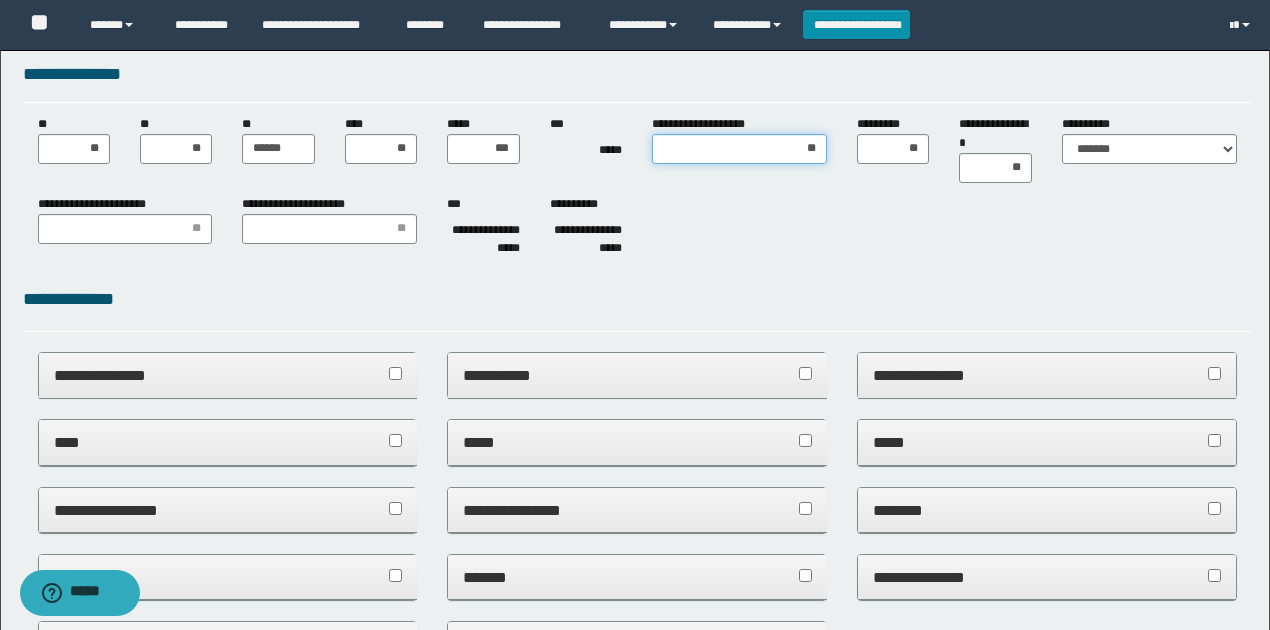 scroll, scrollTop: 266, scrollLeft: 0, axis: vertical 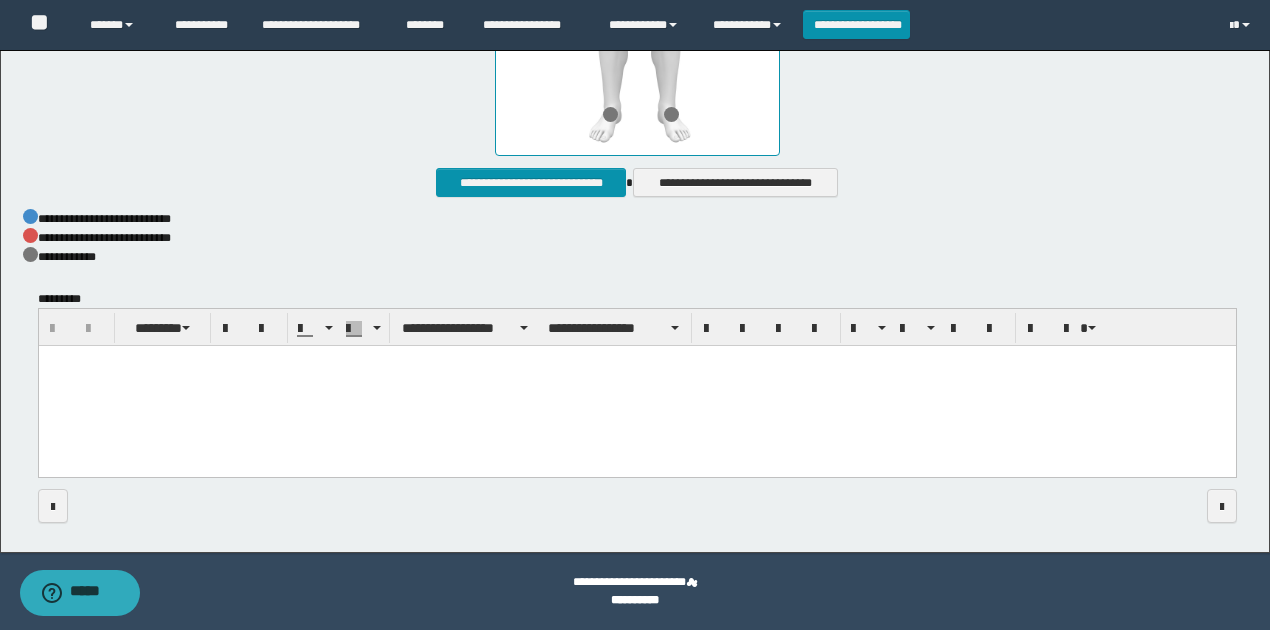 click at bounding box center (636, 387) 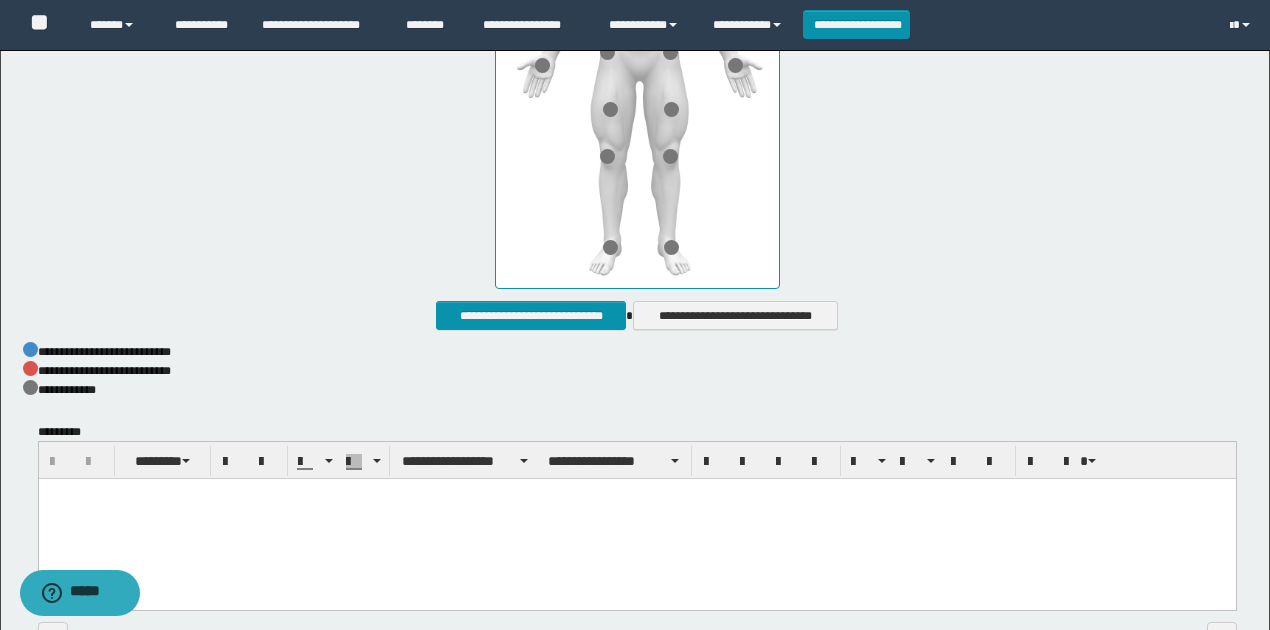 scroll, scrollTop: 869, scrollLeft: 0, axis: vertical 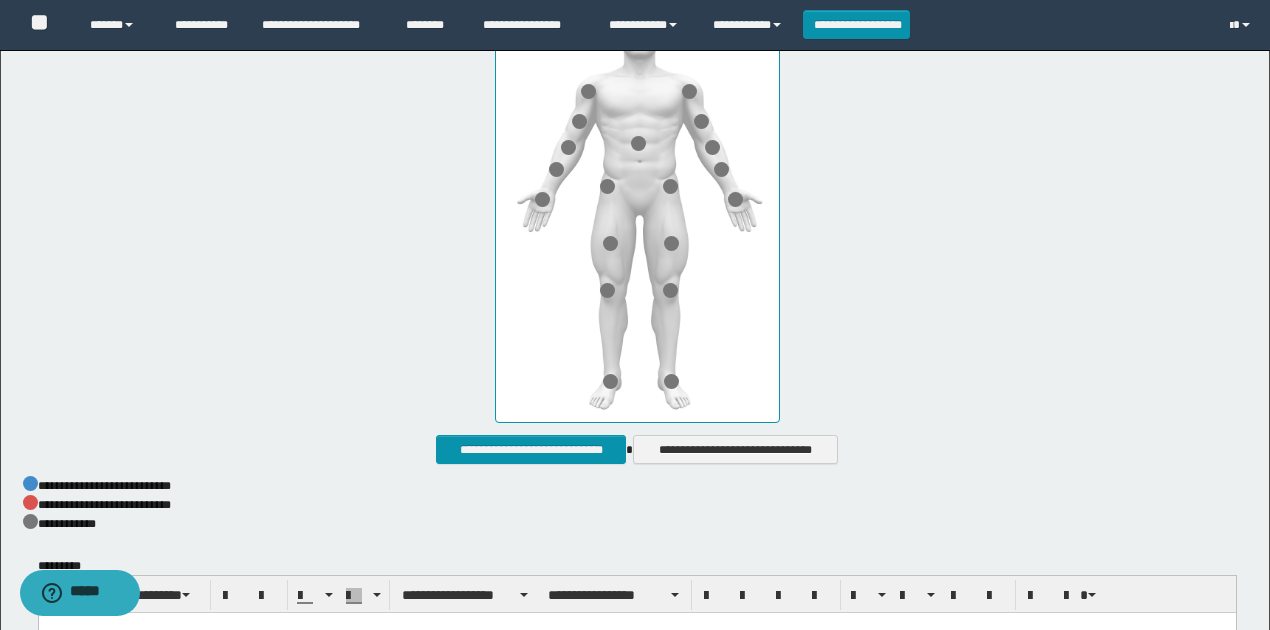 click on "**********" at bounding box center (637, 190) 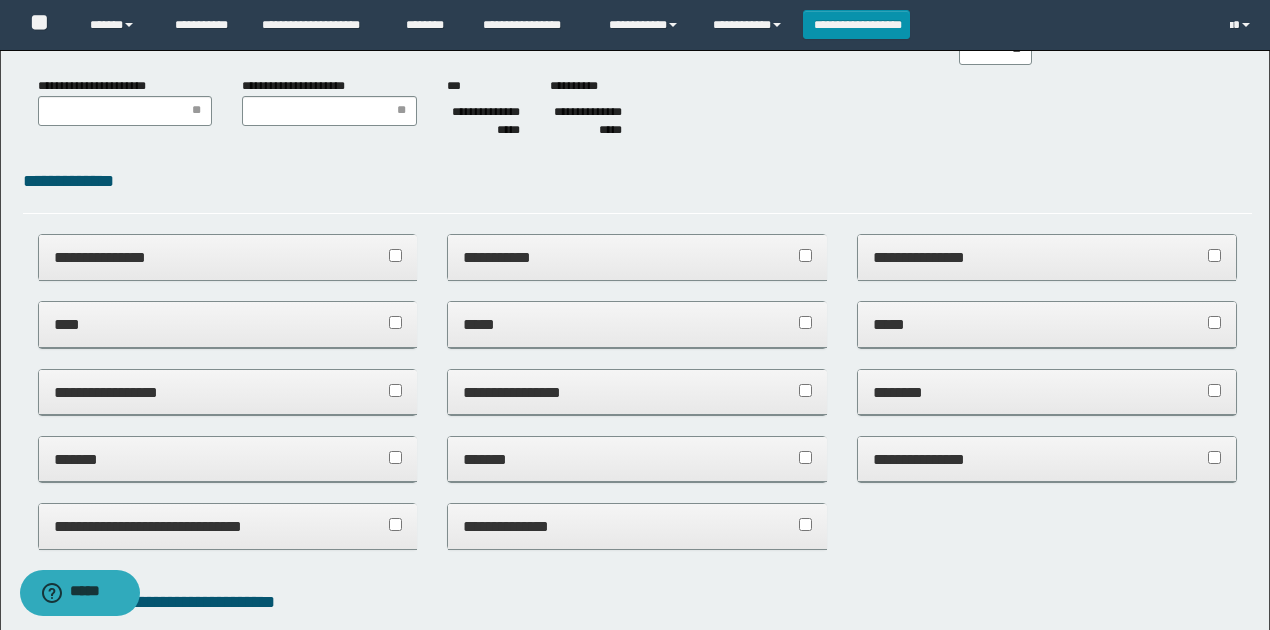 scroll, scrollTop: 69, scrollLeft: 0, axis: vertical 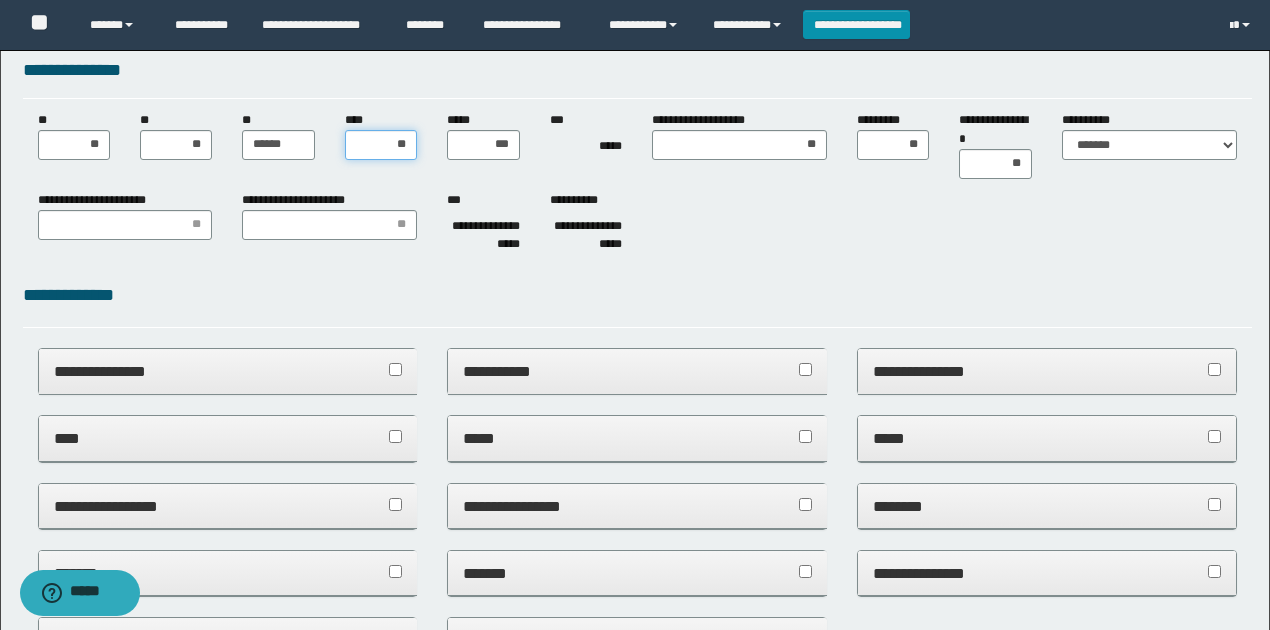 click on "**" at bounding box center [381, 145] 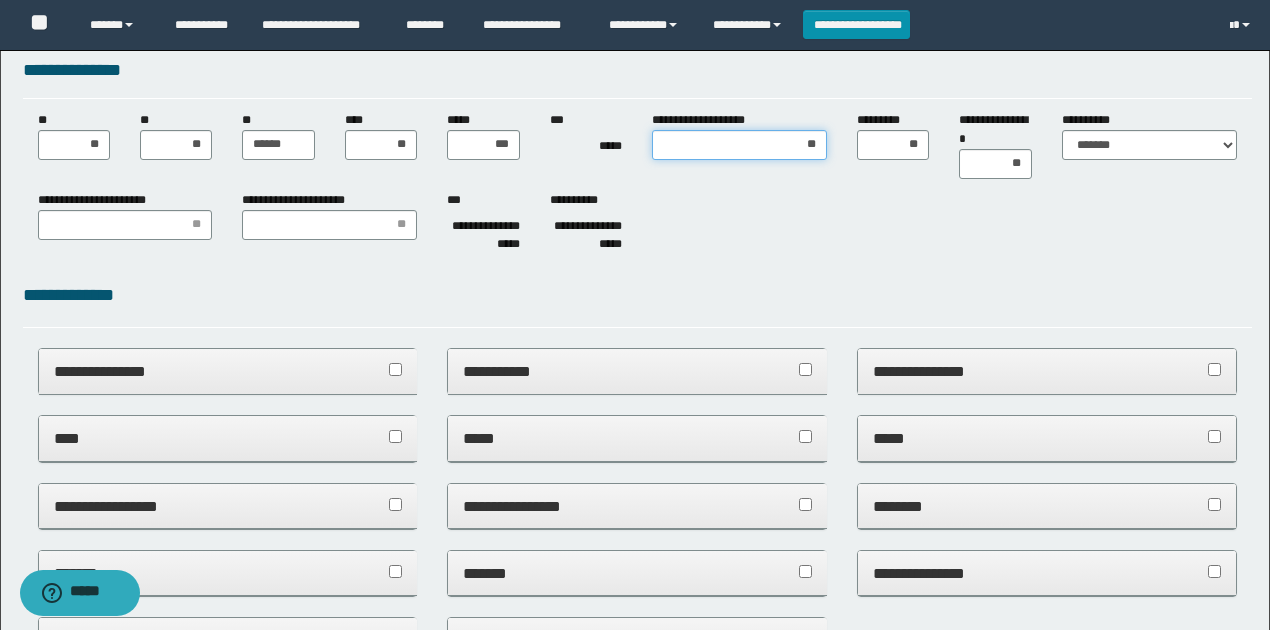 click on "**" at bounding box center (739, 145) 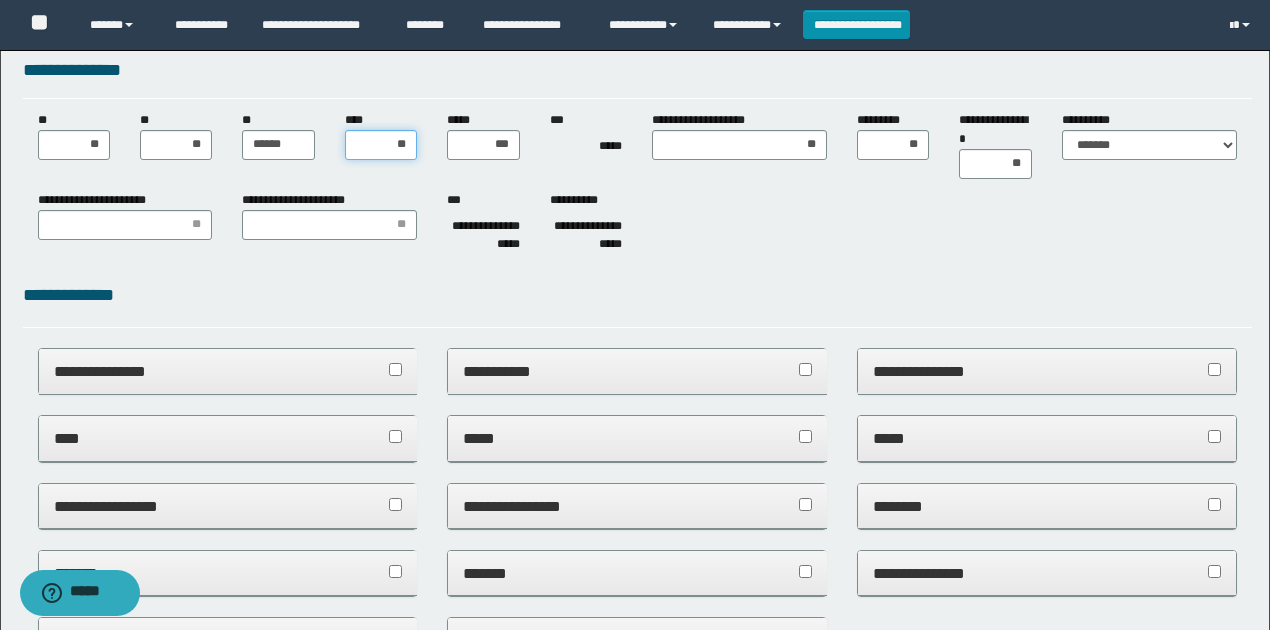 click on "**" at bounding box center [381, 145] 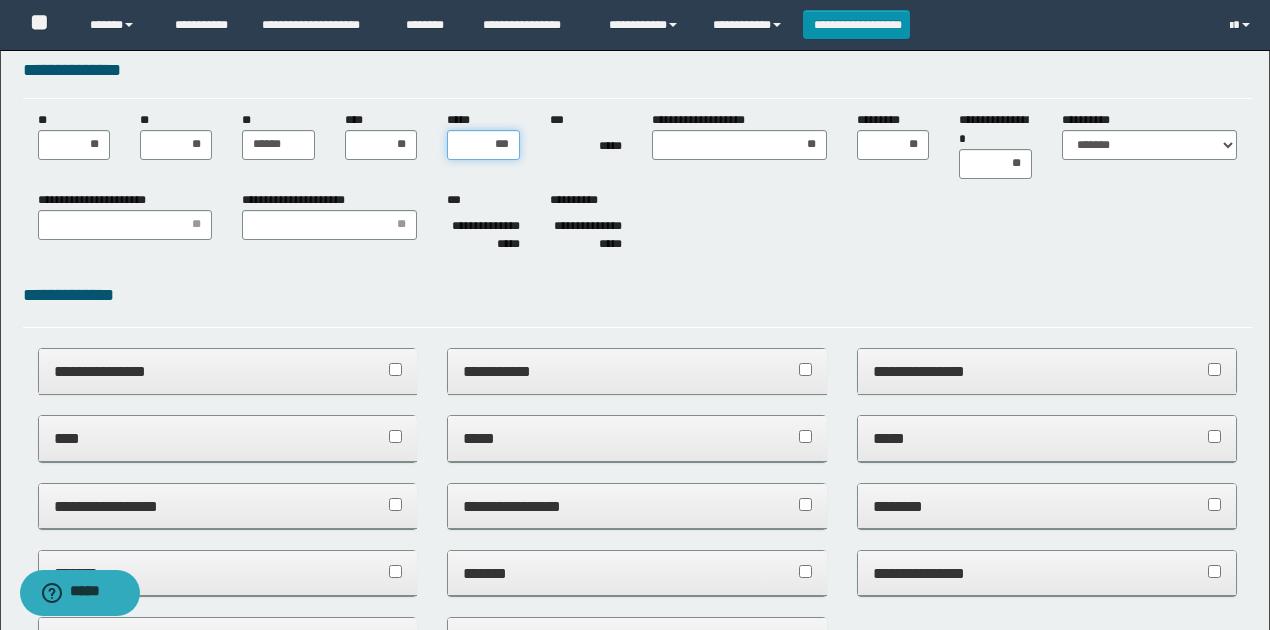 click on "***" at bounding box center [483, 145] 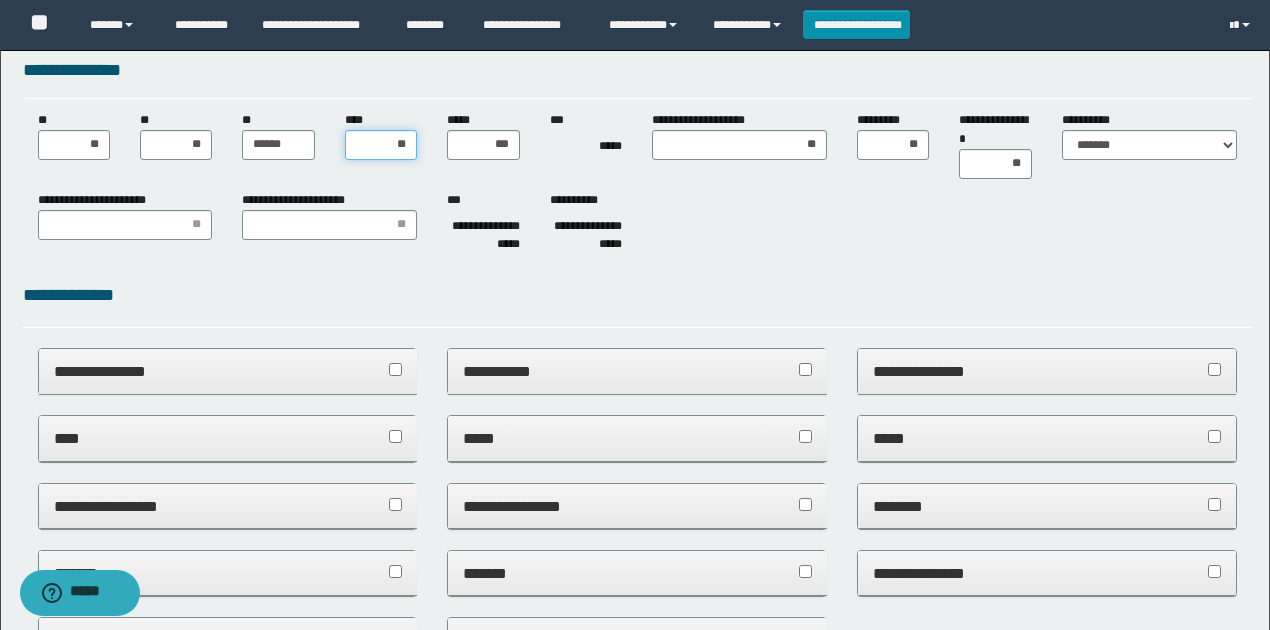 click on "**" at bounding box center [381, 145] 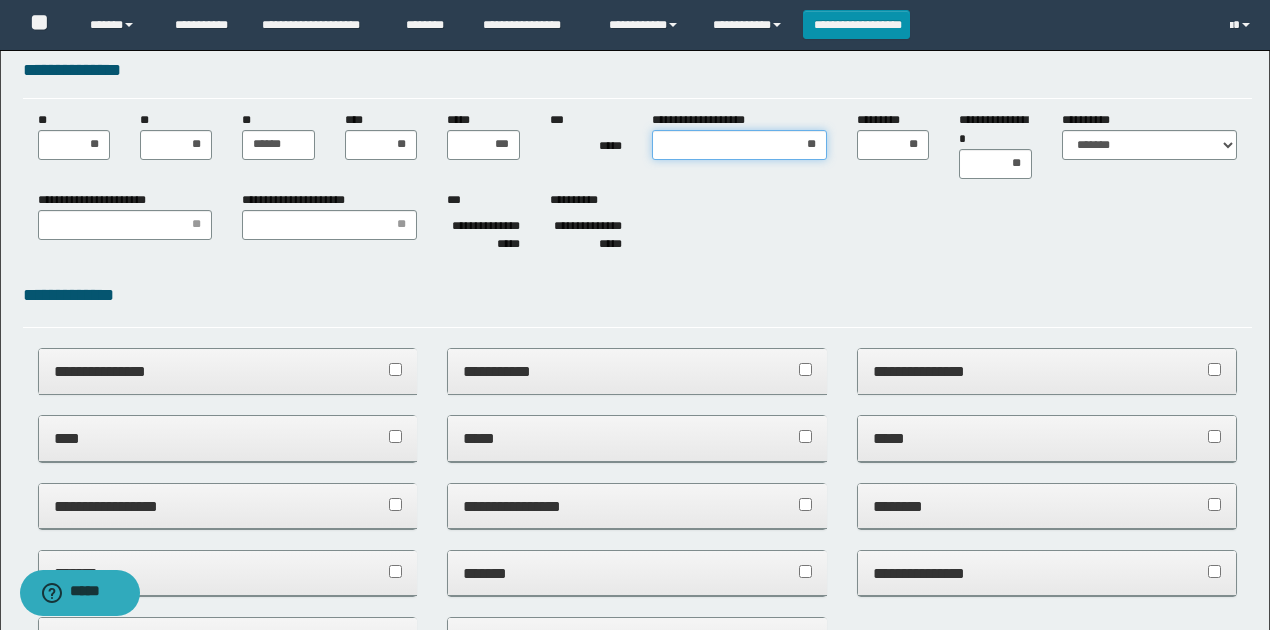 click on "**" at bounding box center (739, 145) 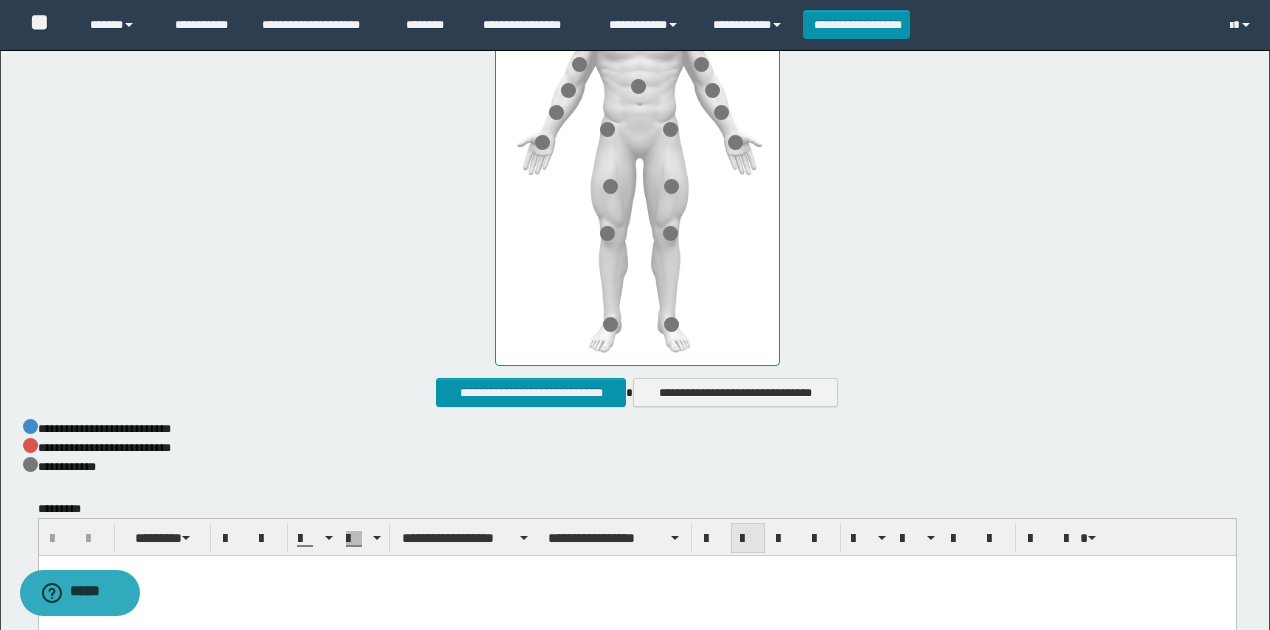scroll, scrollTop: 1136, scrollLeft: 0, axis: vertical 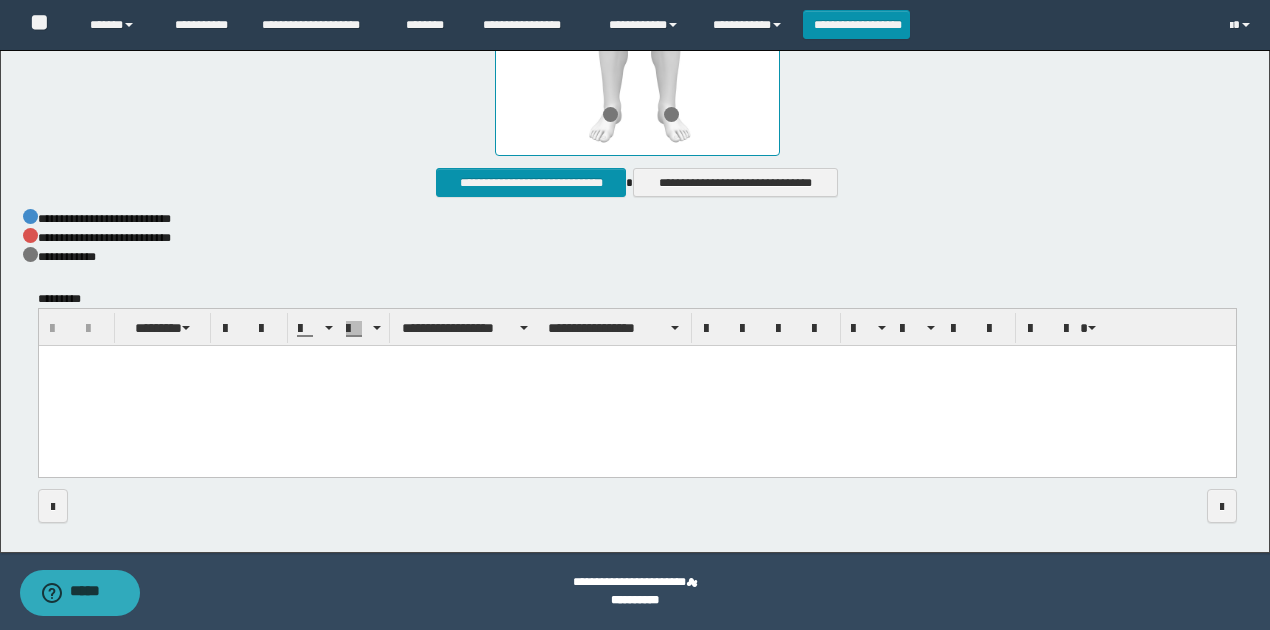 click at bounding box center (636, 387) 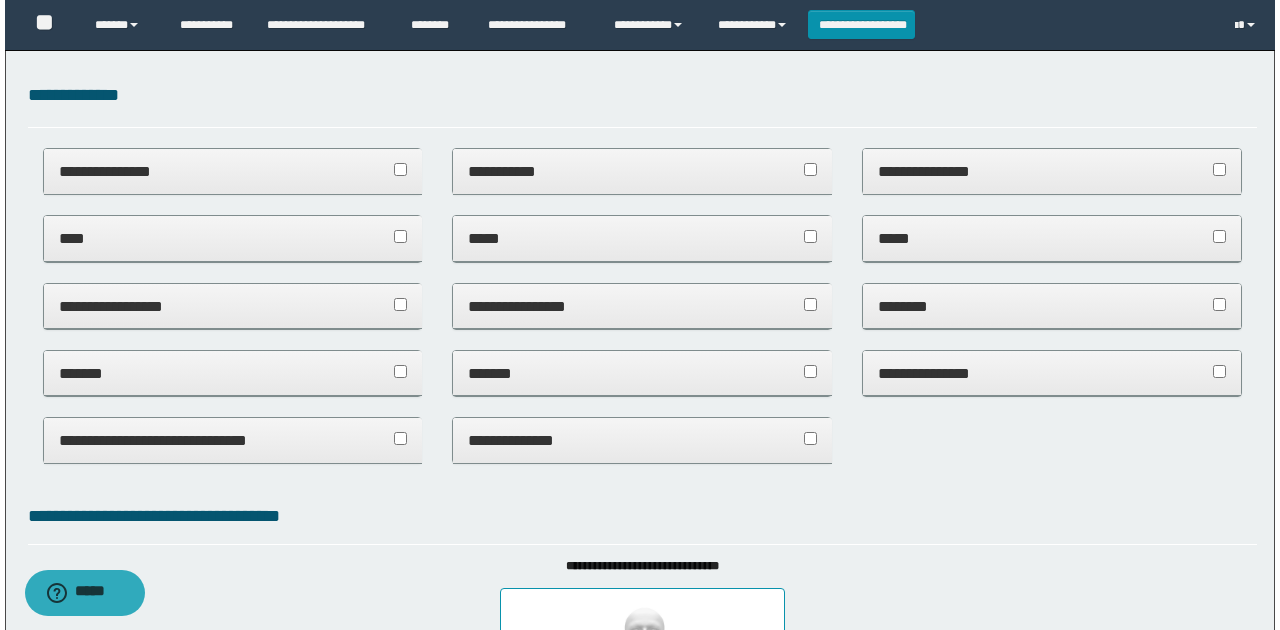 scroll, scrollTop: 0, scrollLeft: 0, axis: both 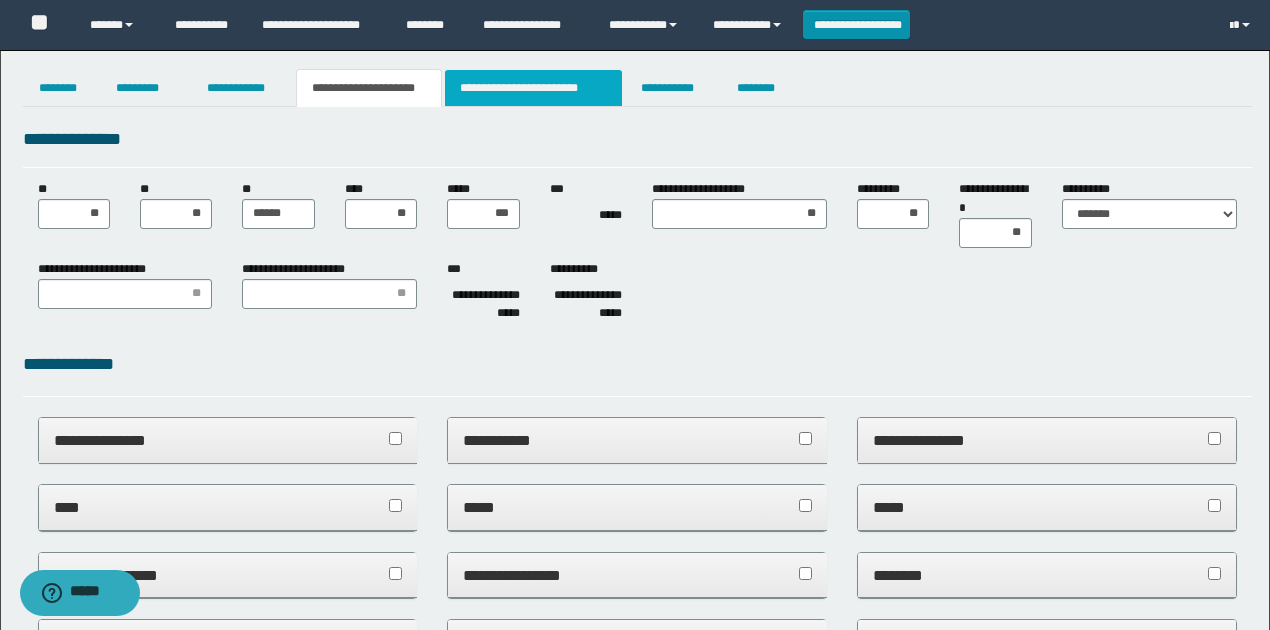 click on "**********" at bounding box center (533, 88) 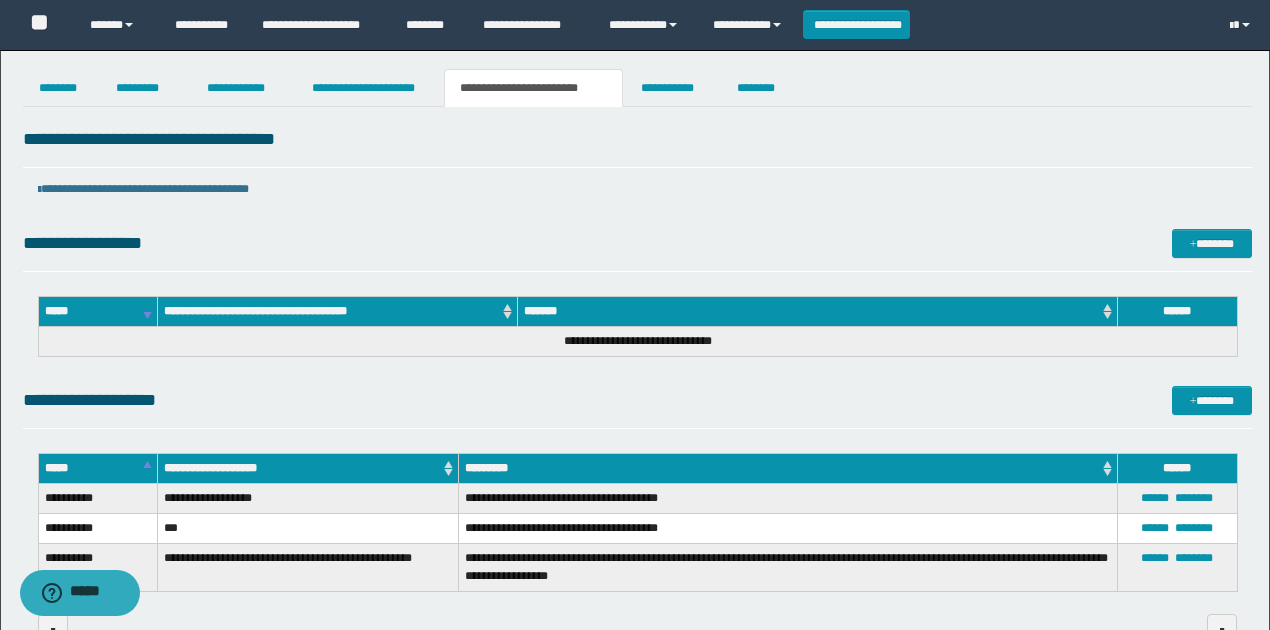 click on "**********" at bounding box center [637, 146] 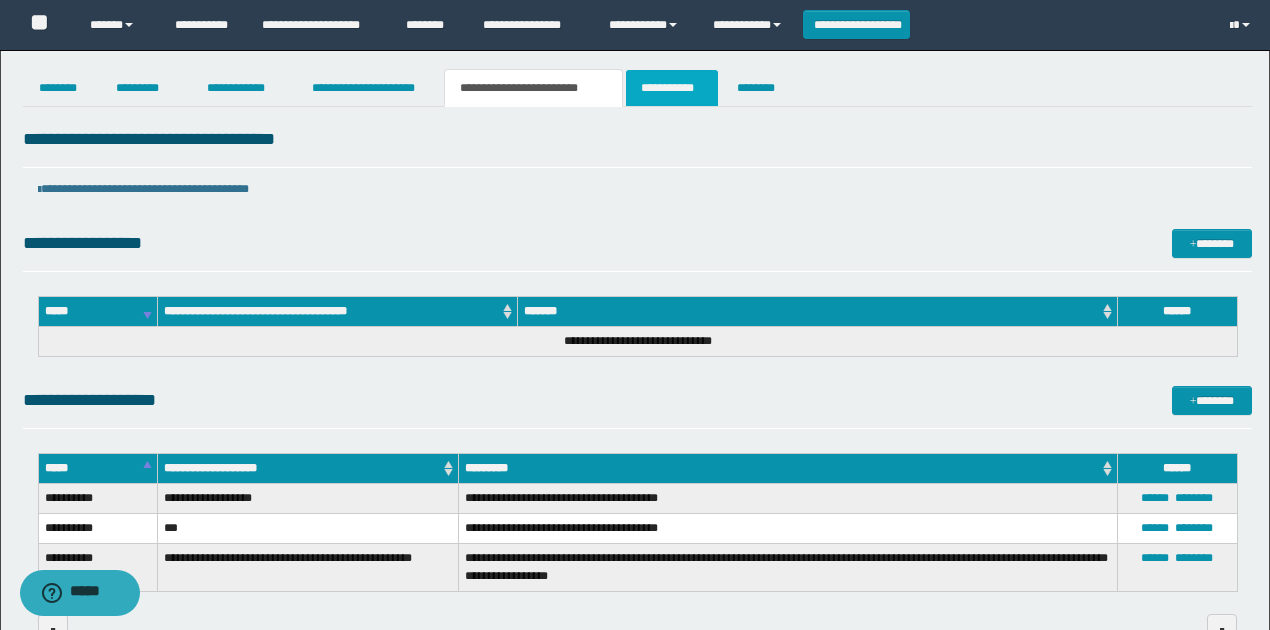 click on "**********" at bounding box center (672, 88) 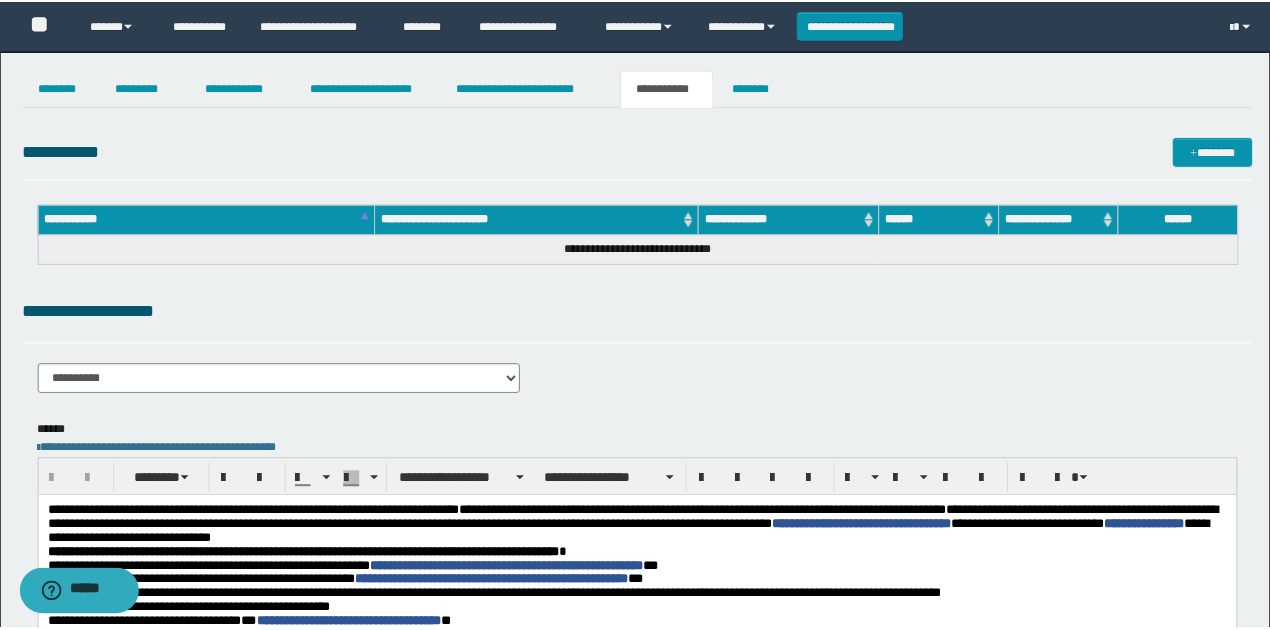 scroll, scrollTop: 0, scrollLeft: 0, axis: both 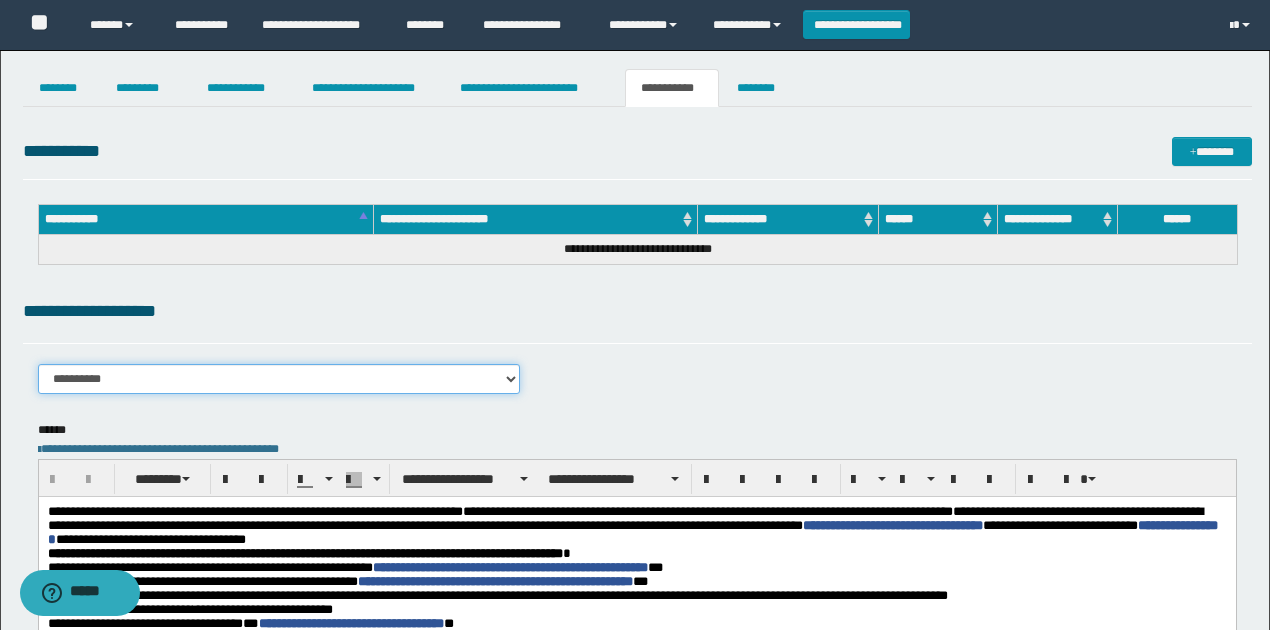 click on "**********" at bounding box center [279, 379] 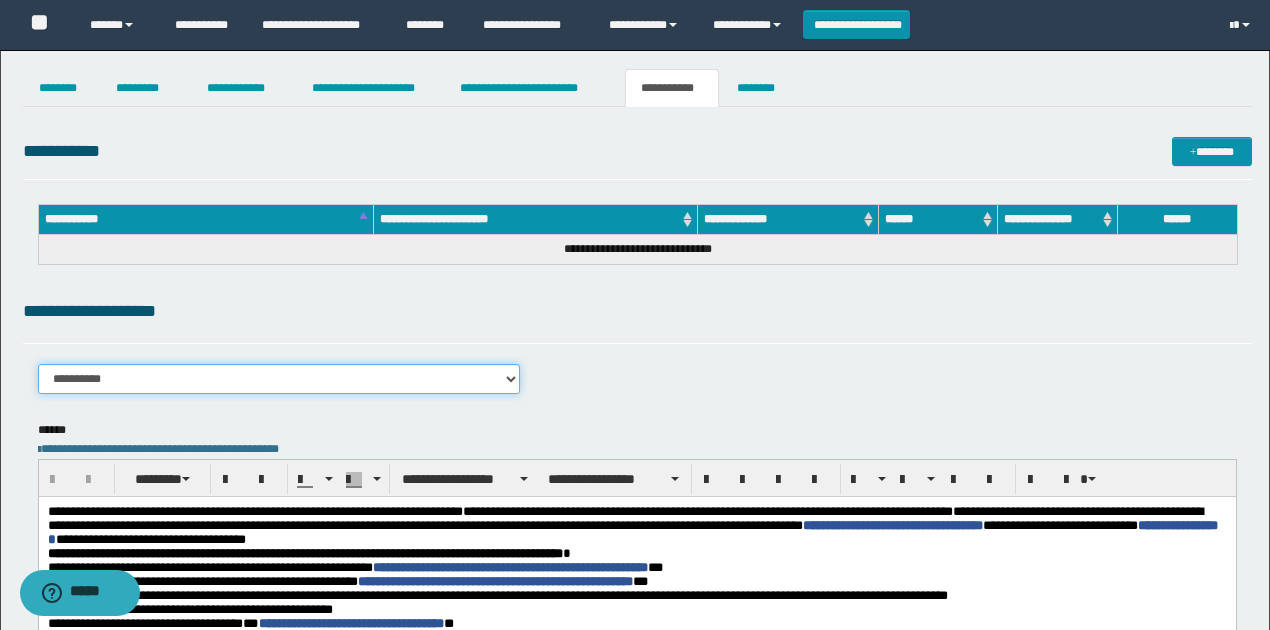 select on "****" 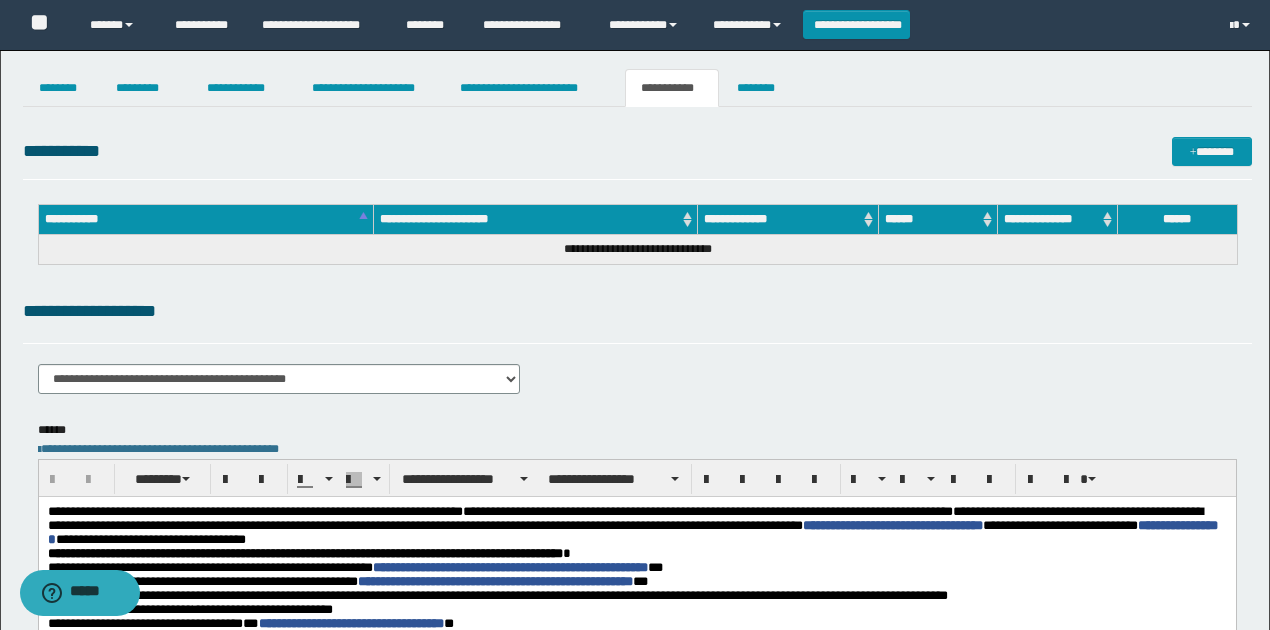click on "**********" at bounding box center (637, 311) 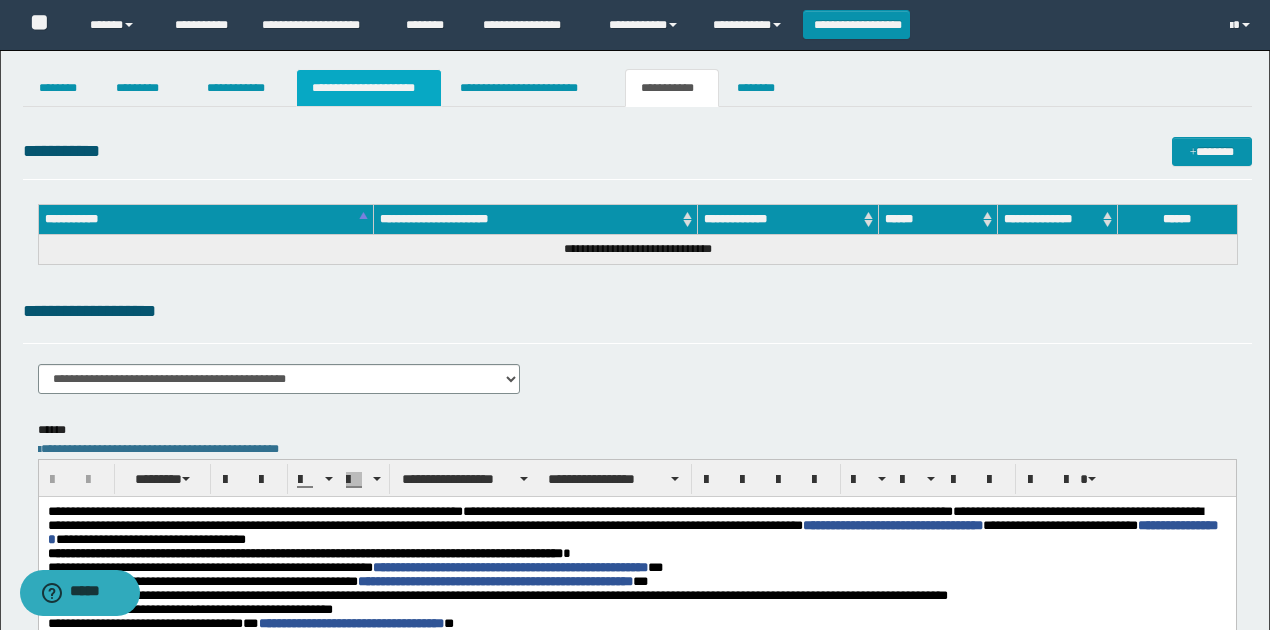 click on "**********" at bounding box center [369, 88] 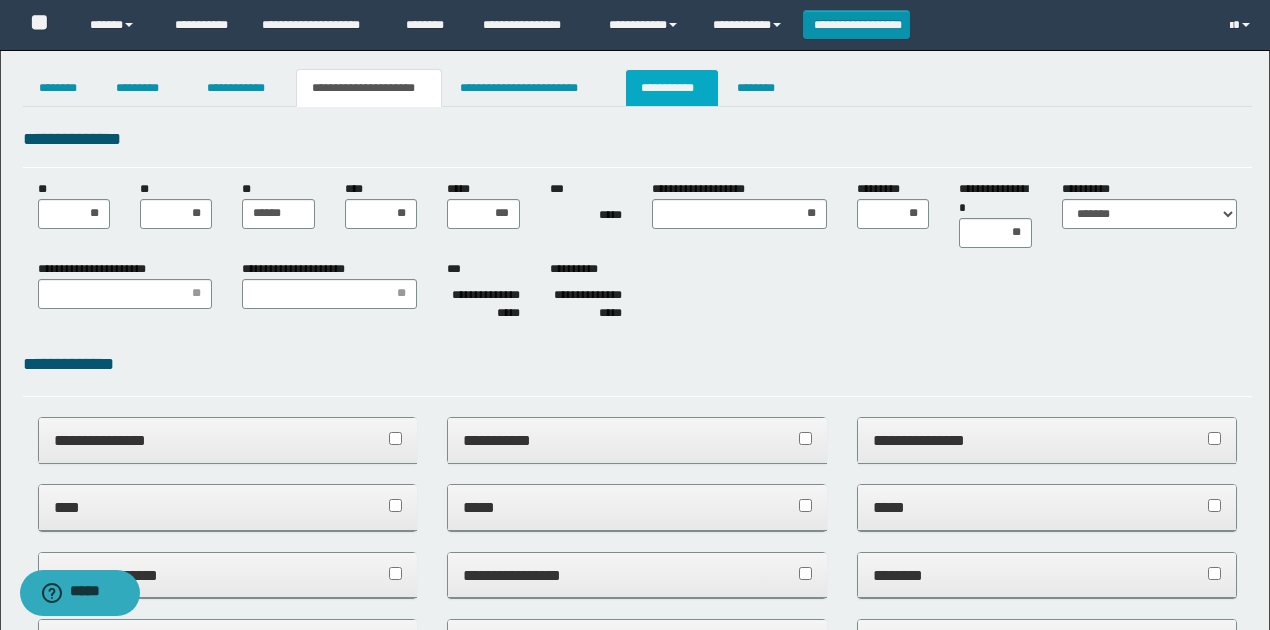 click on "**********" at bounding box center (672, 88) 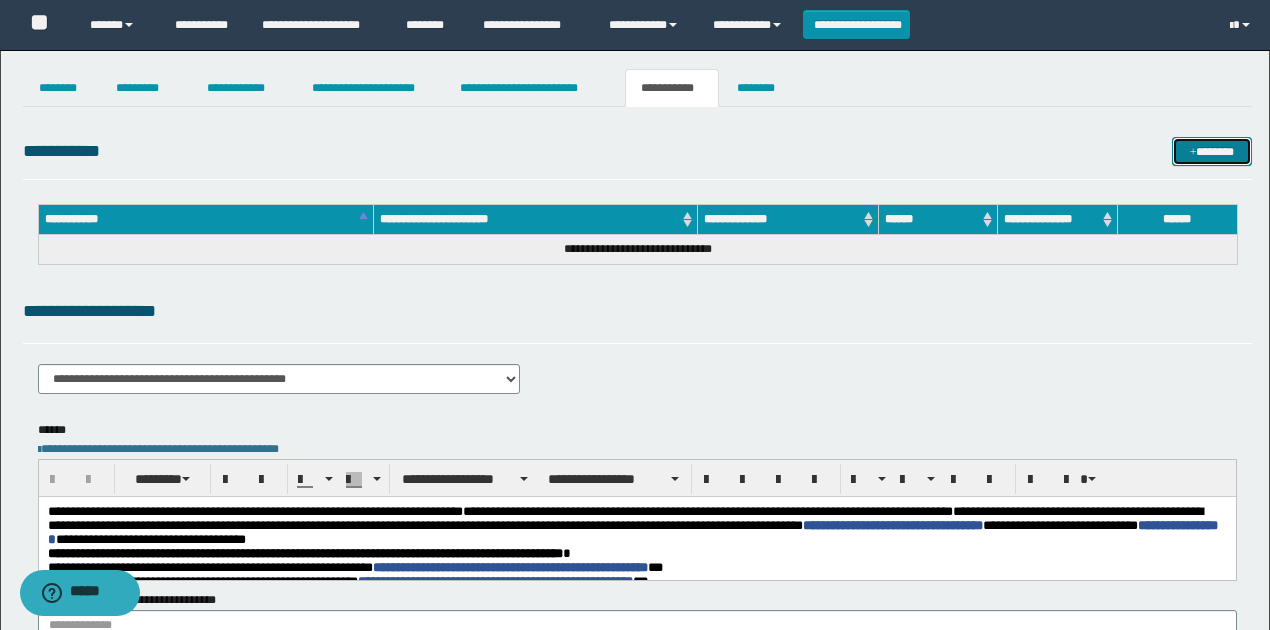 click on "*******" at bounding box center (1211, 151) 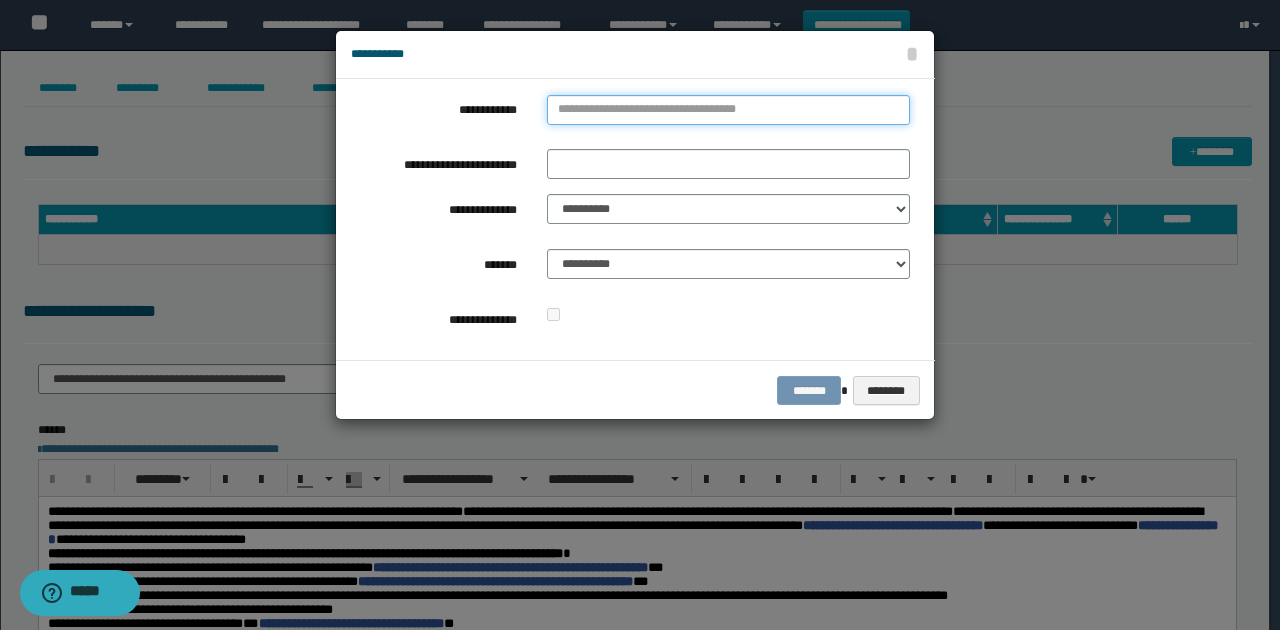 click on "**********" at bounding box center (728, 110) 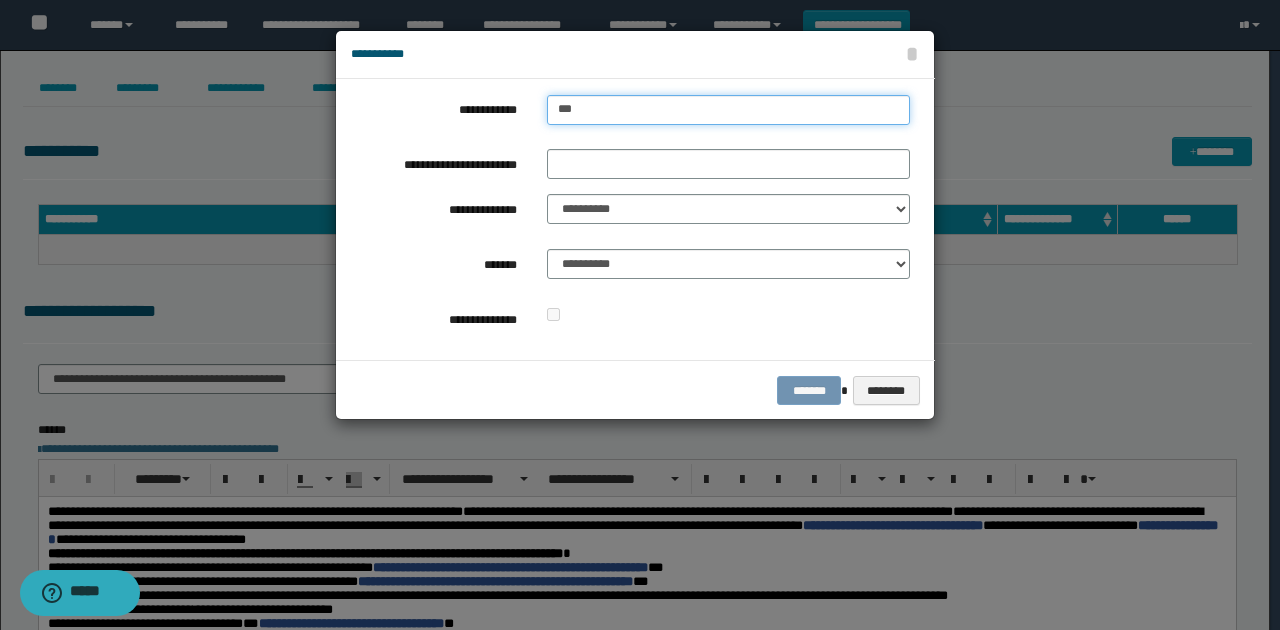 type on "****" 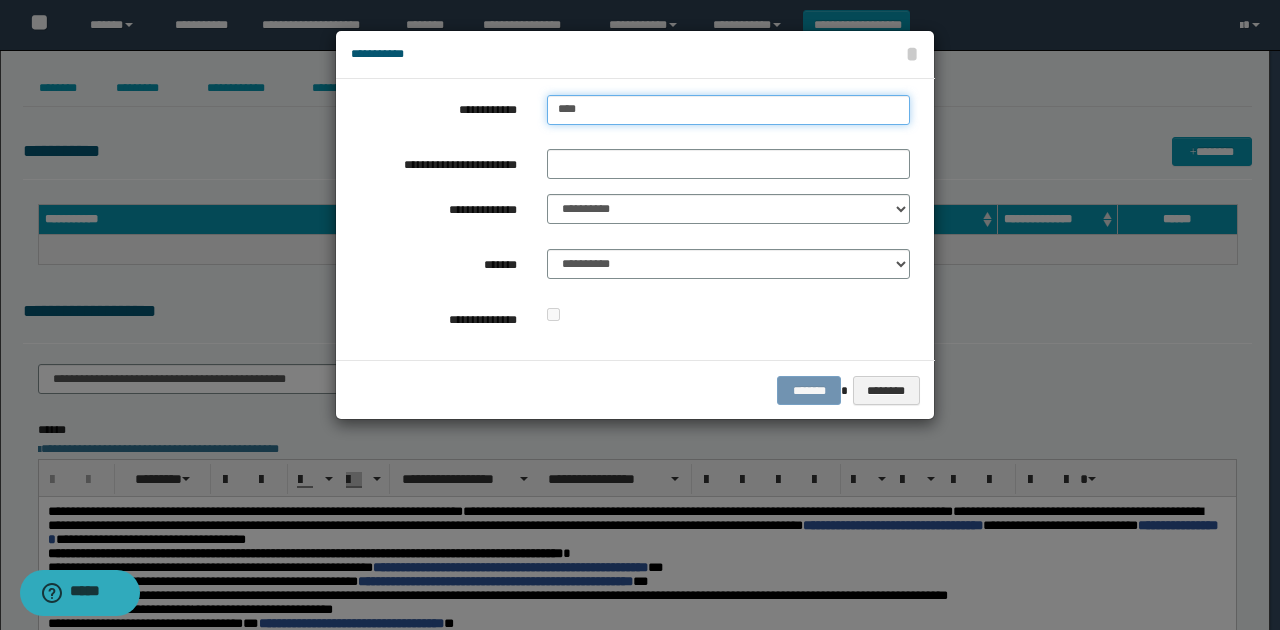 type on "****" 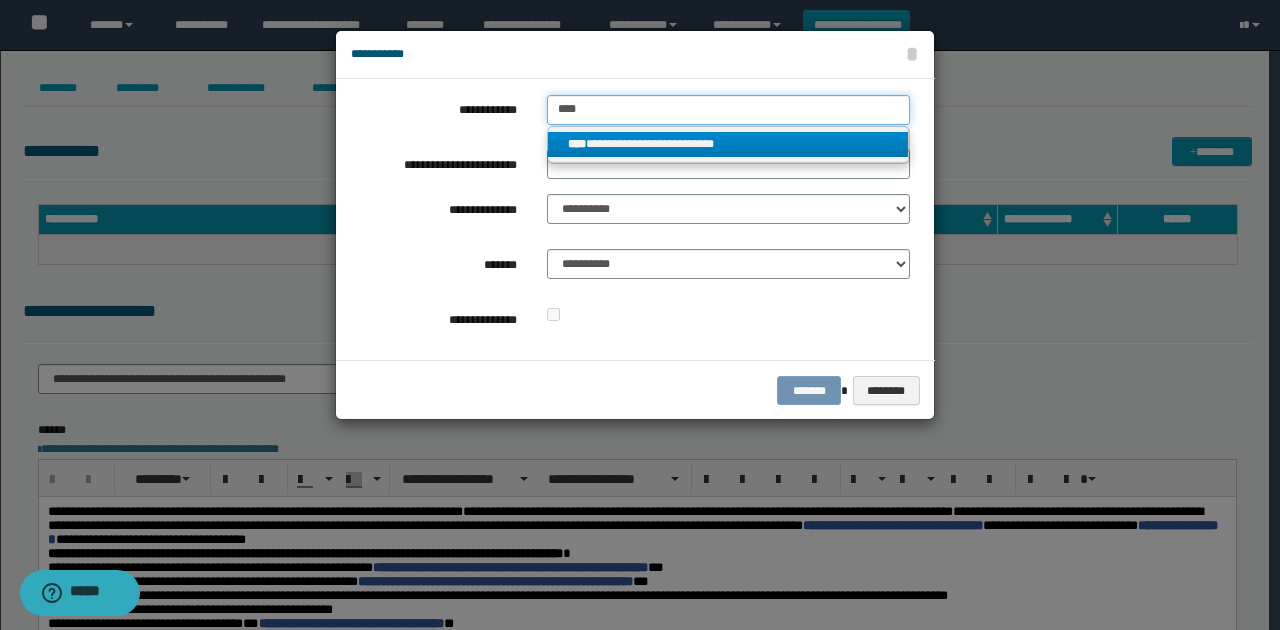 type on "****" 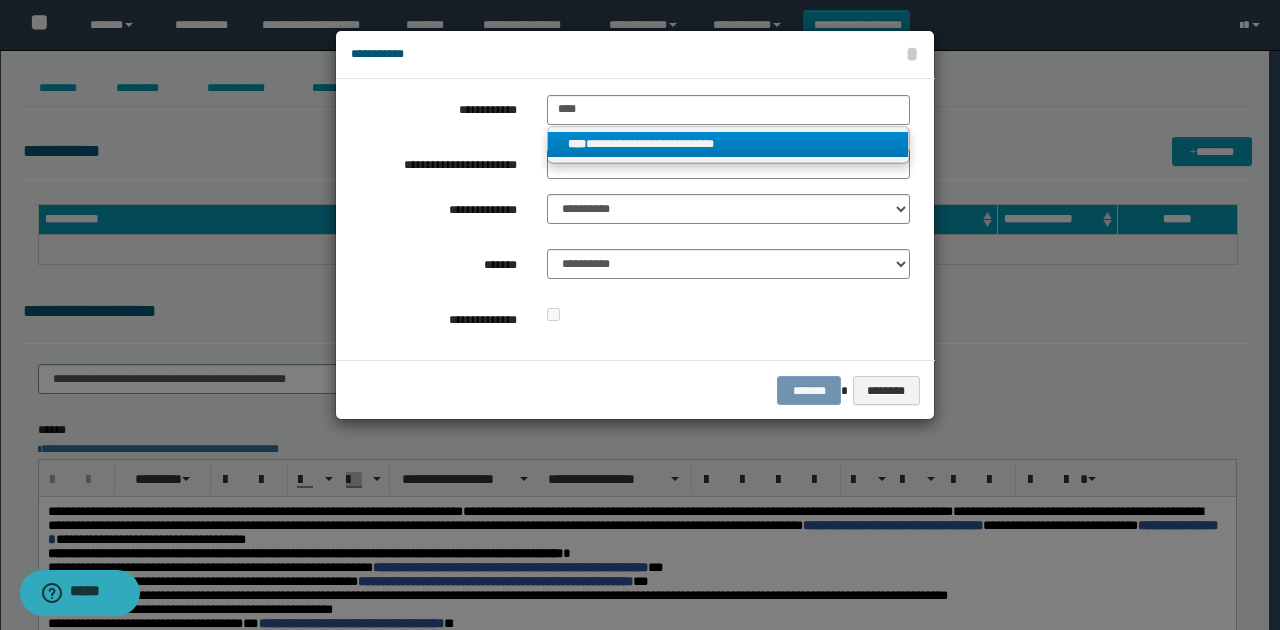 click on "**********" at bounding box center (728, 144) 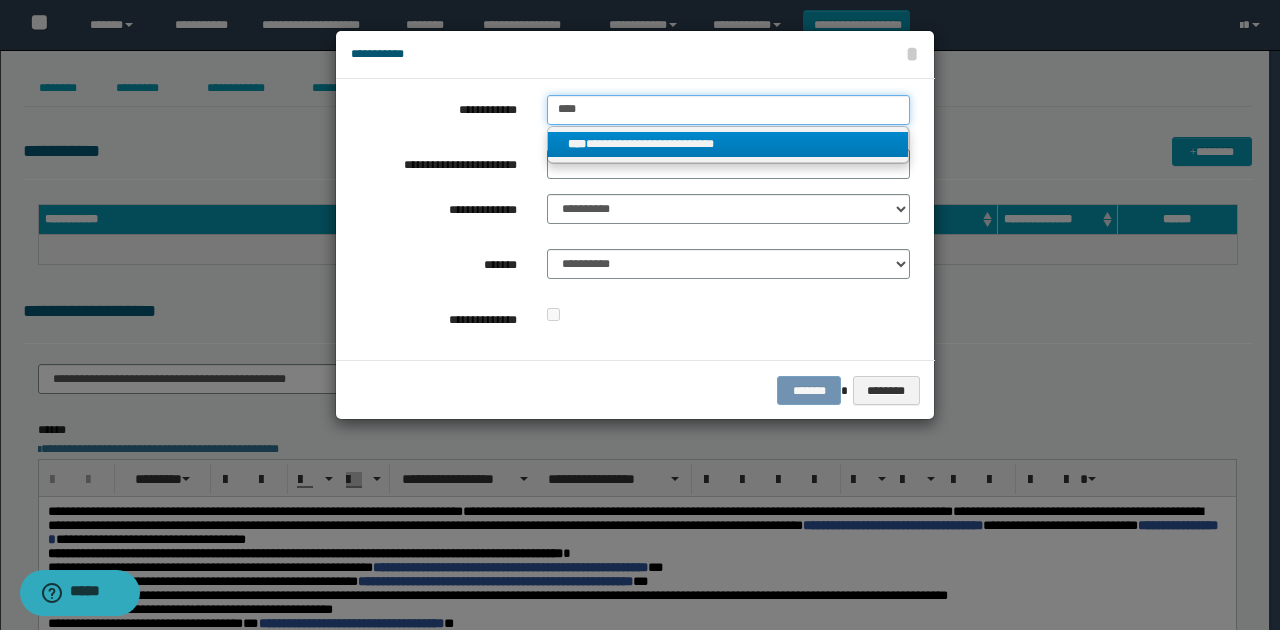 type 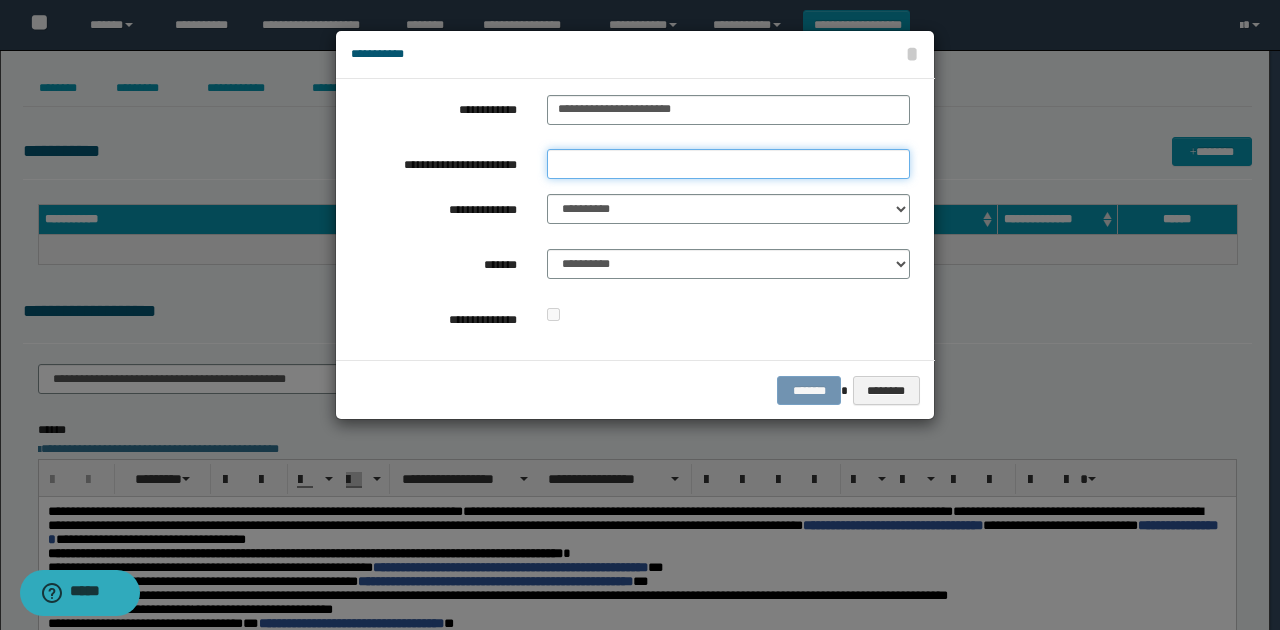click on "**********" at bounding box center (728, 164) 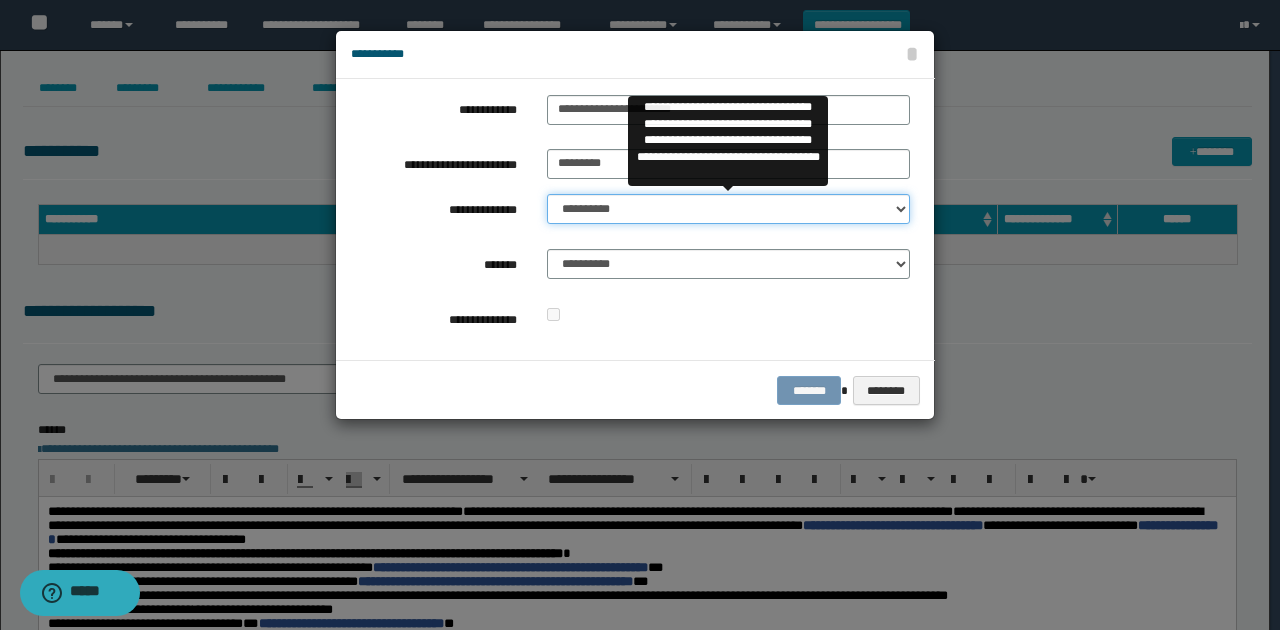 click on "**********" at bounding box center [728, 209] 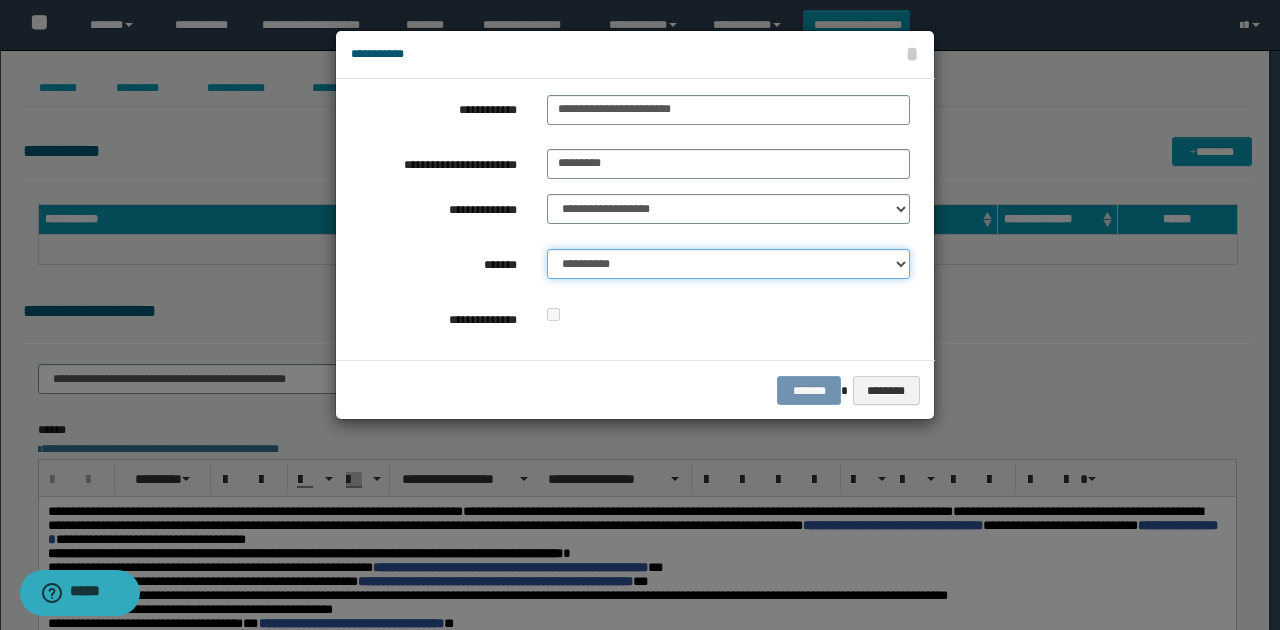 click on "**********" at bounding box center [728, 264] 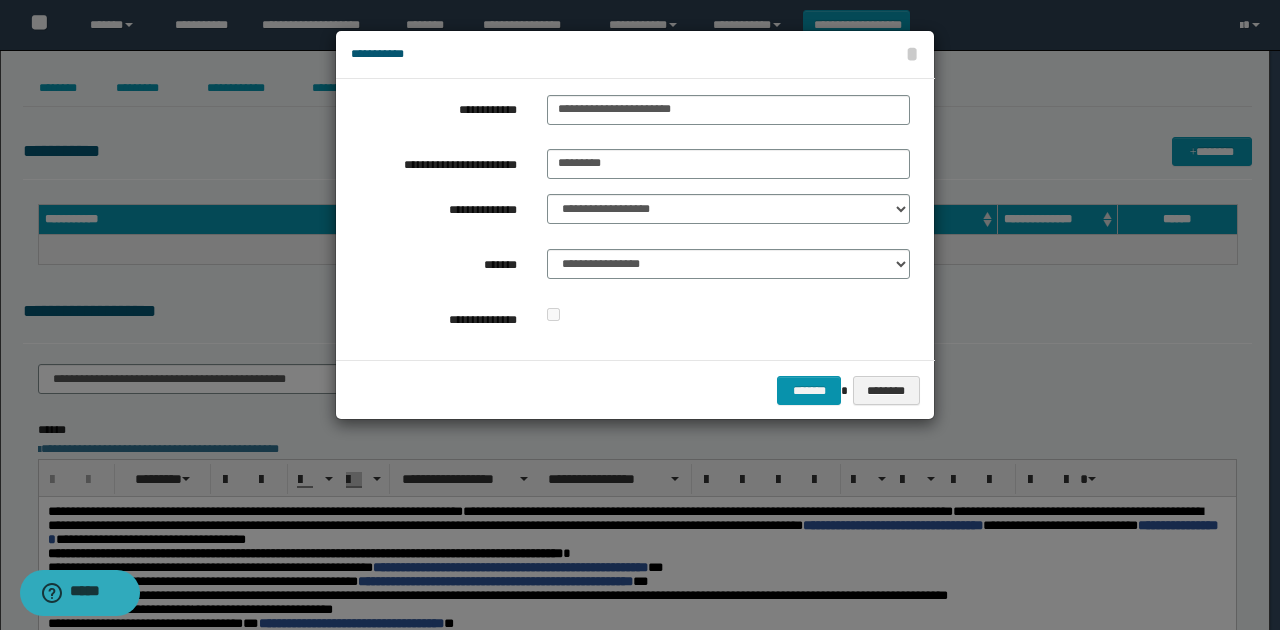 click at bounding box center [728, 315] 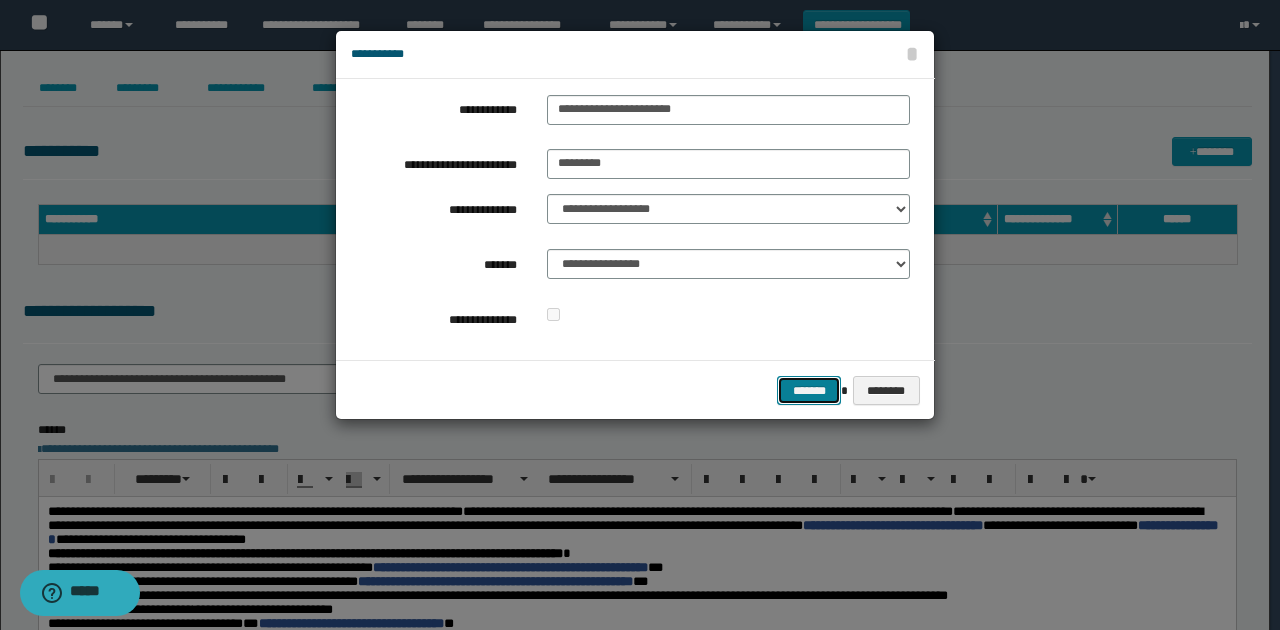 click on "*******" at bounding box center (809, 390) 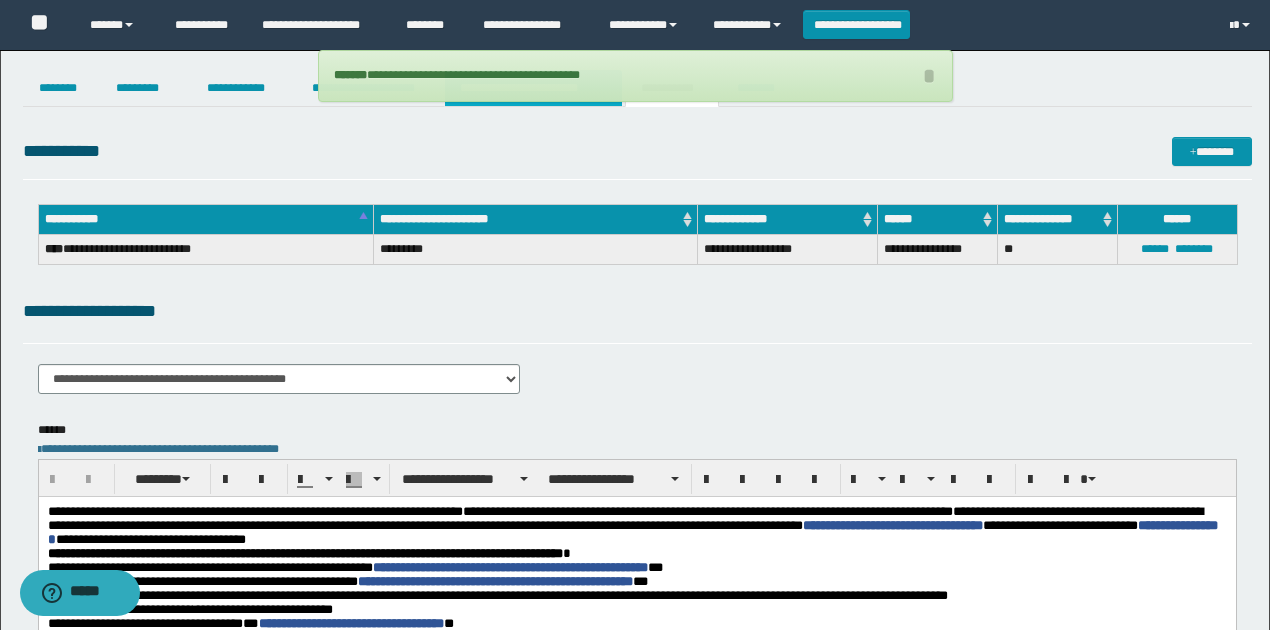 click on "**********" at bounding box center [533, 88] 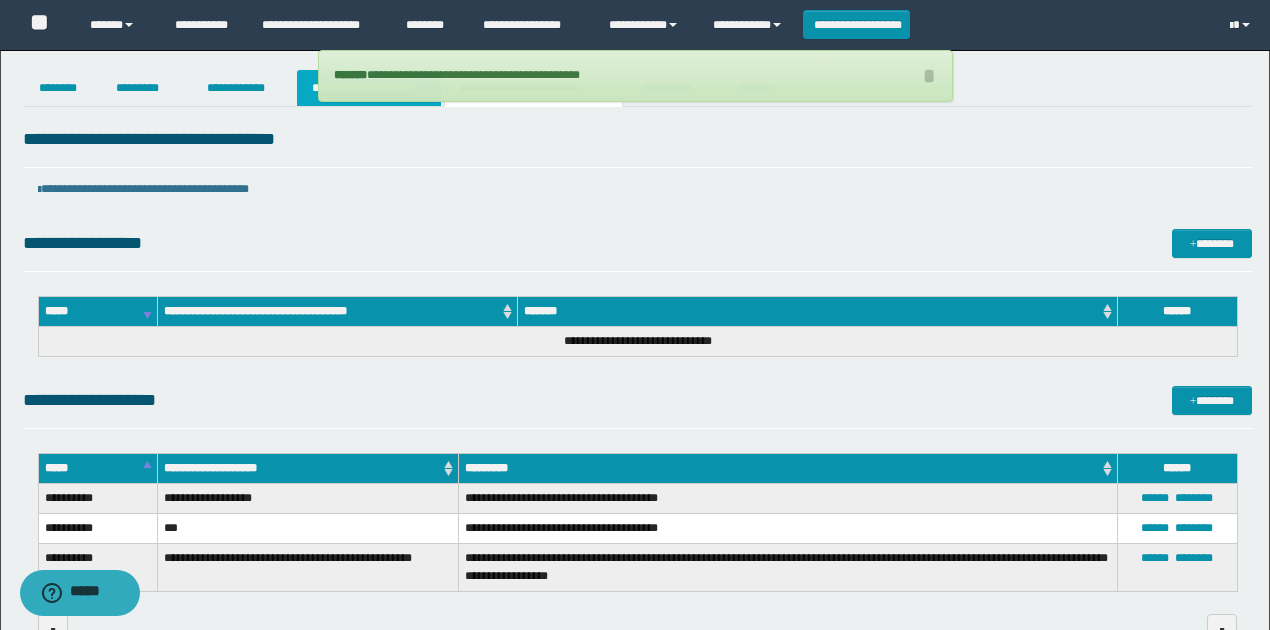 click on "**********" at bounding box center [369, 88] 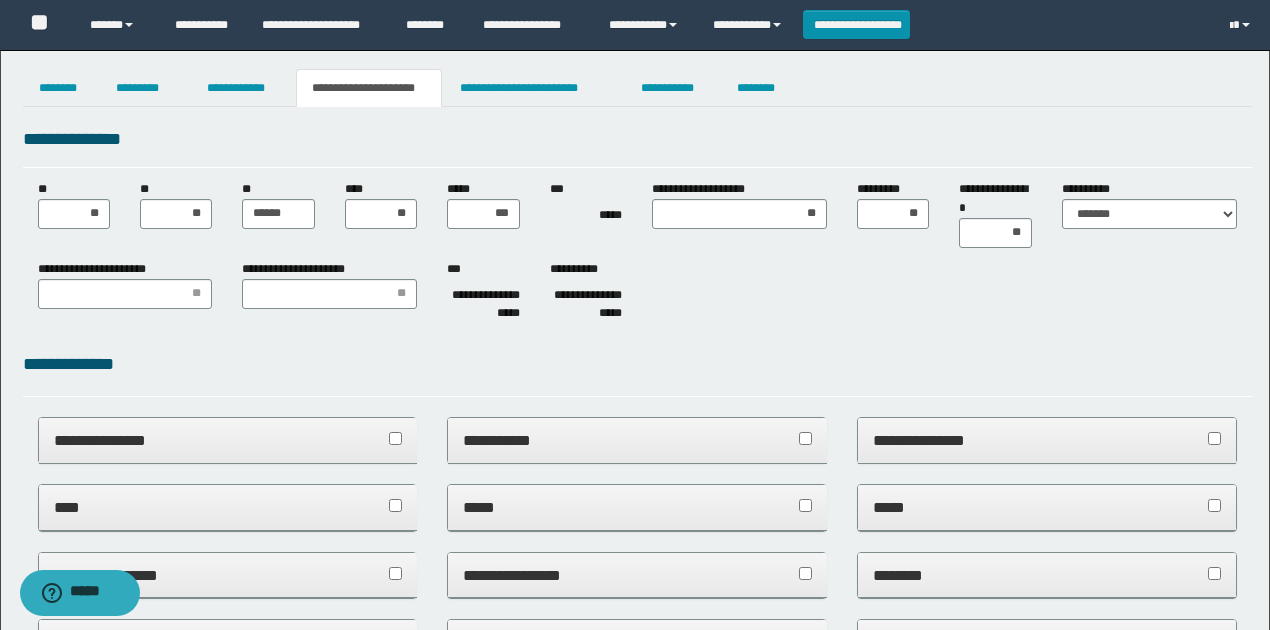 click on "**********" at bounding box center (637, 139) 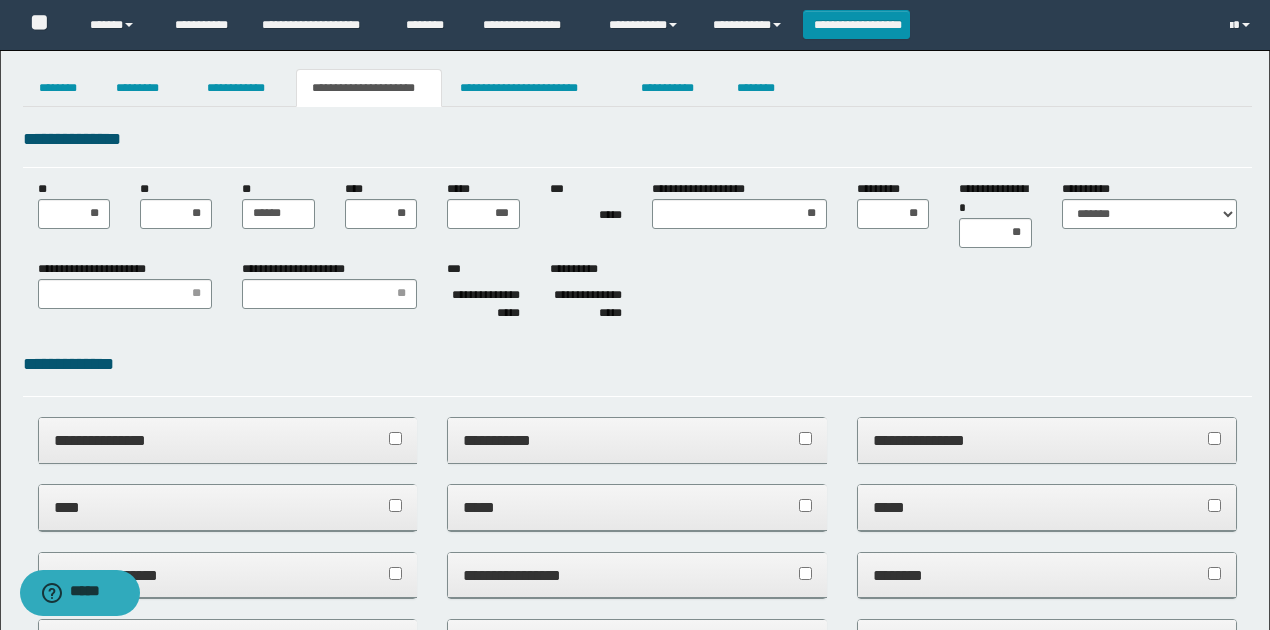 click on "**********" at bounding box center [635, 1007] 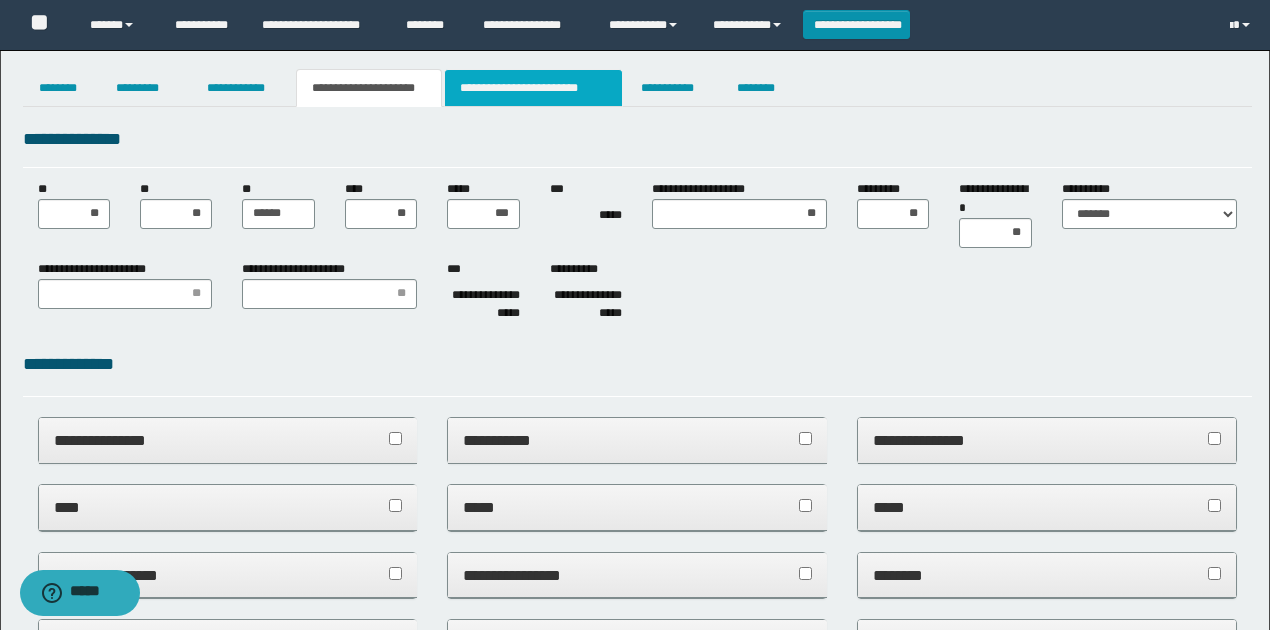 click on "**********" at bounding box center (533, 88) 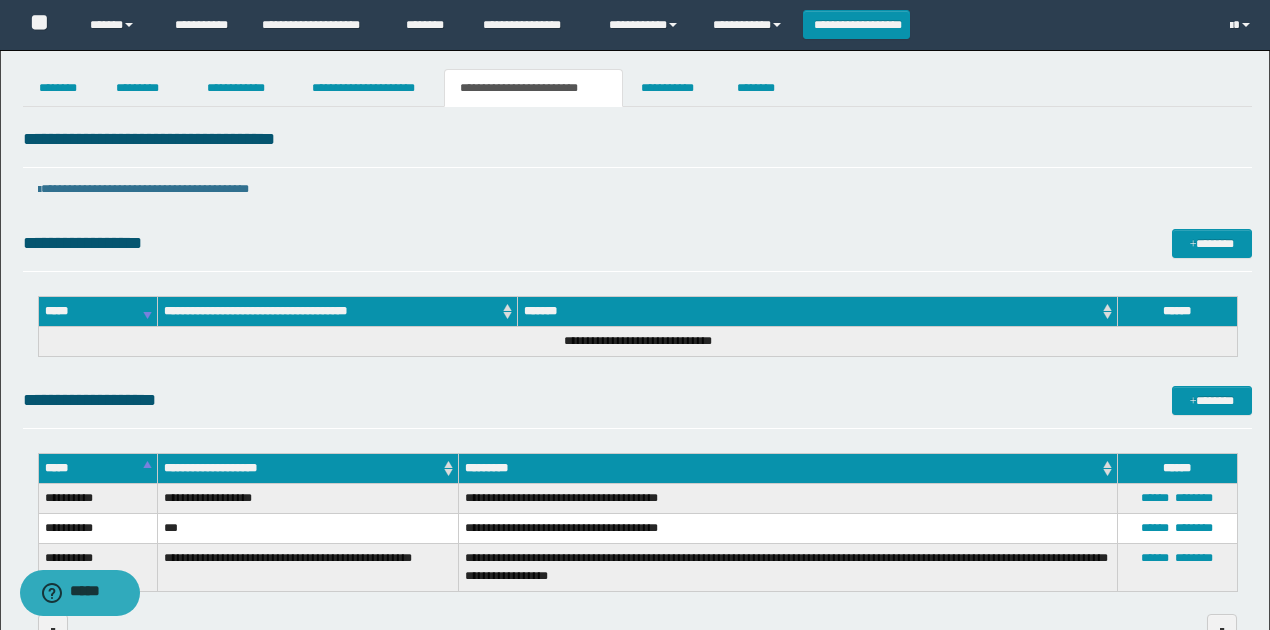 click on "**********" at bounding box center [637, 400] 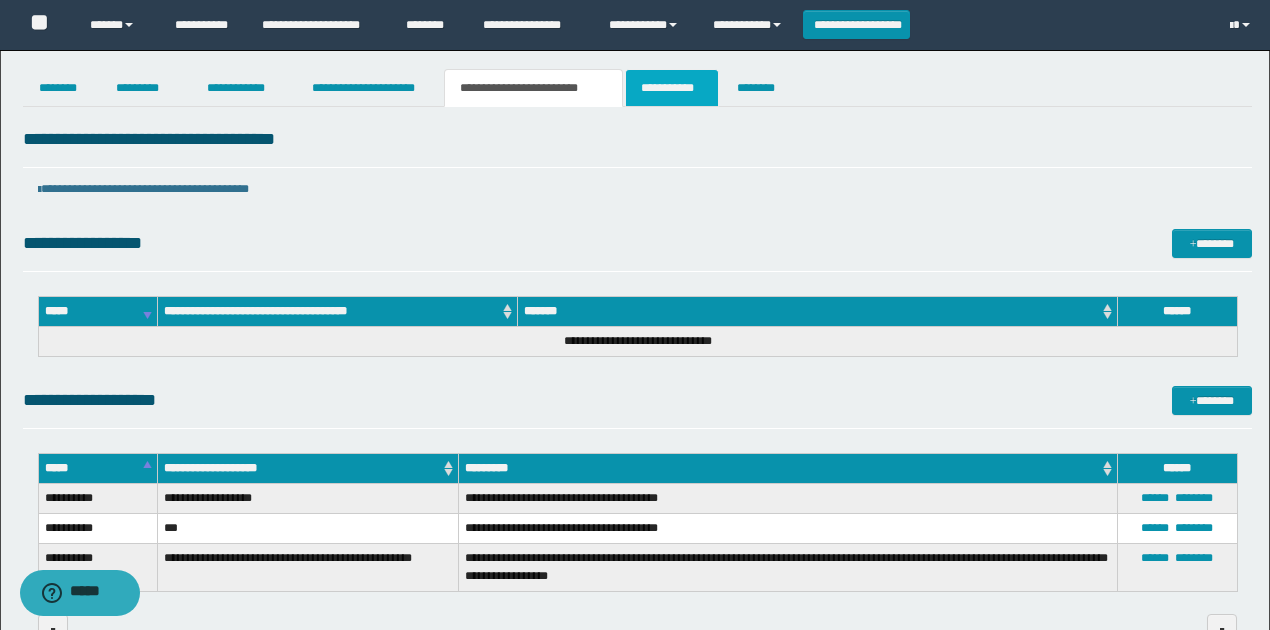 click on "**********" at bounding box center [672, 88] 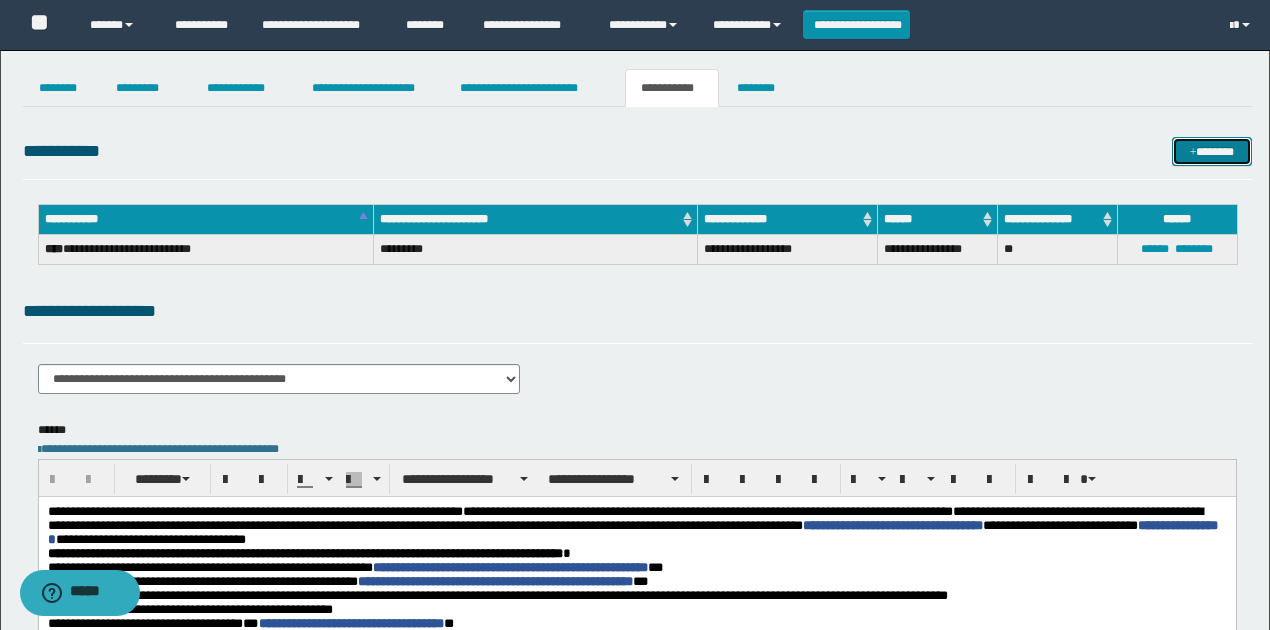 click on "*******" at bounding box center [1211, 151] 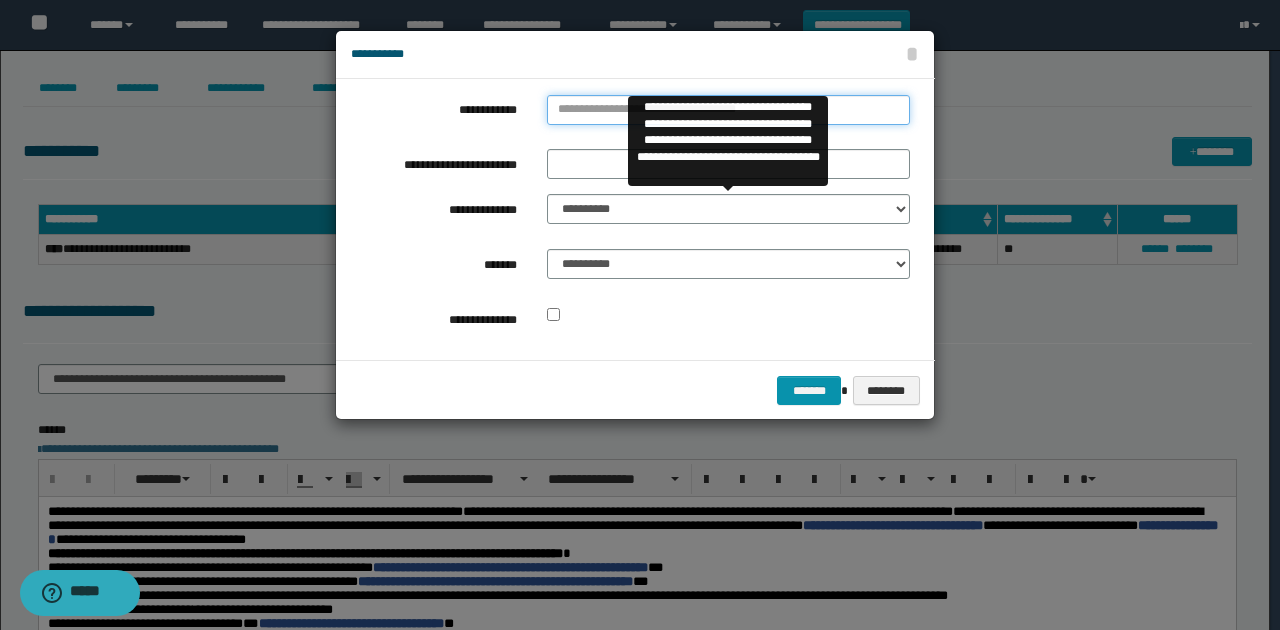 type on "**********" 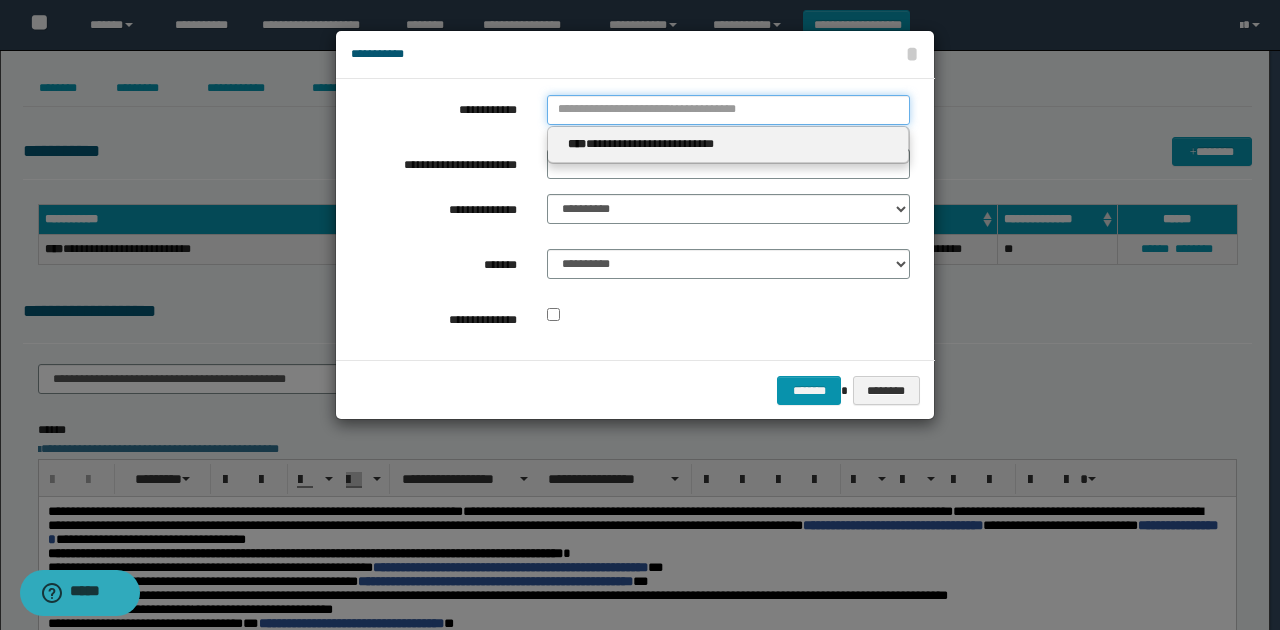 click on "**********" at bounding box center (728, 110) 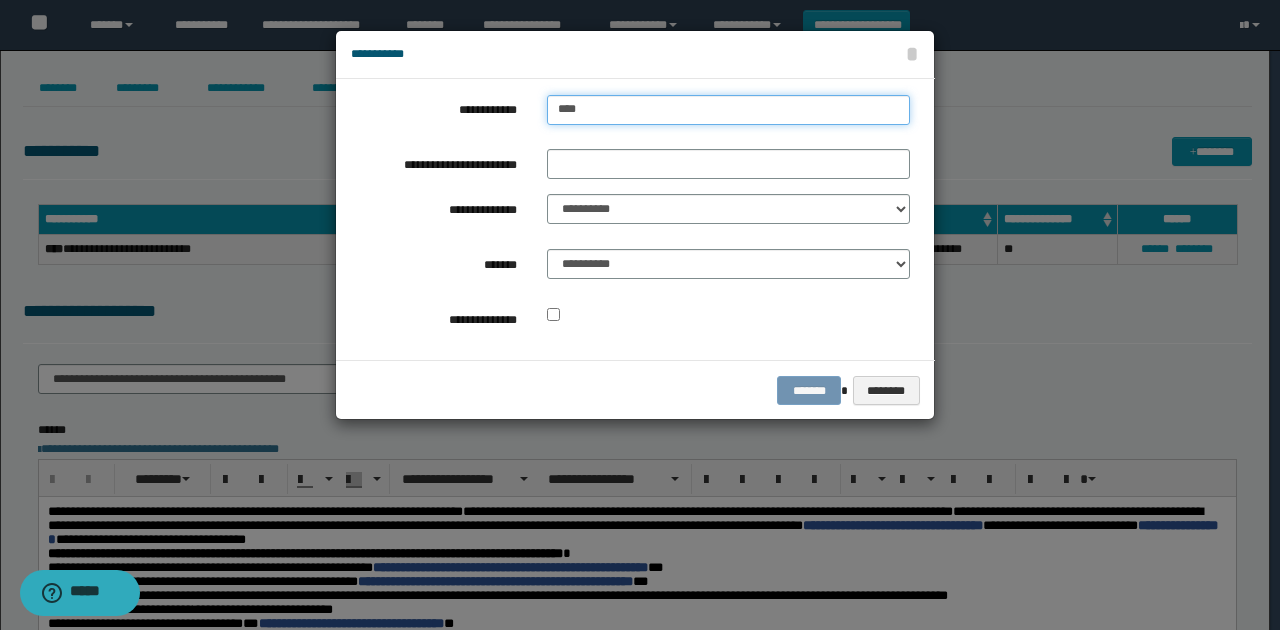type on "****" 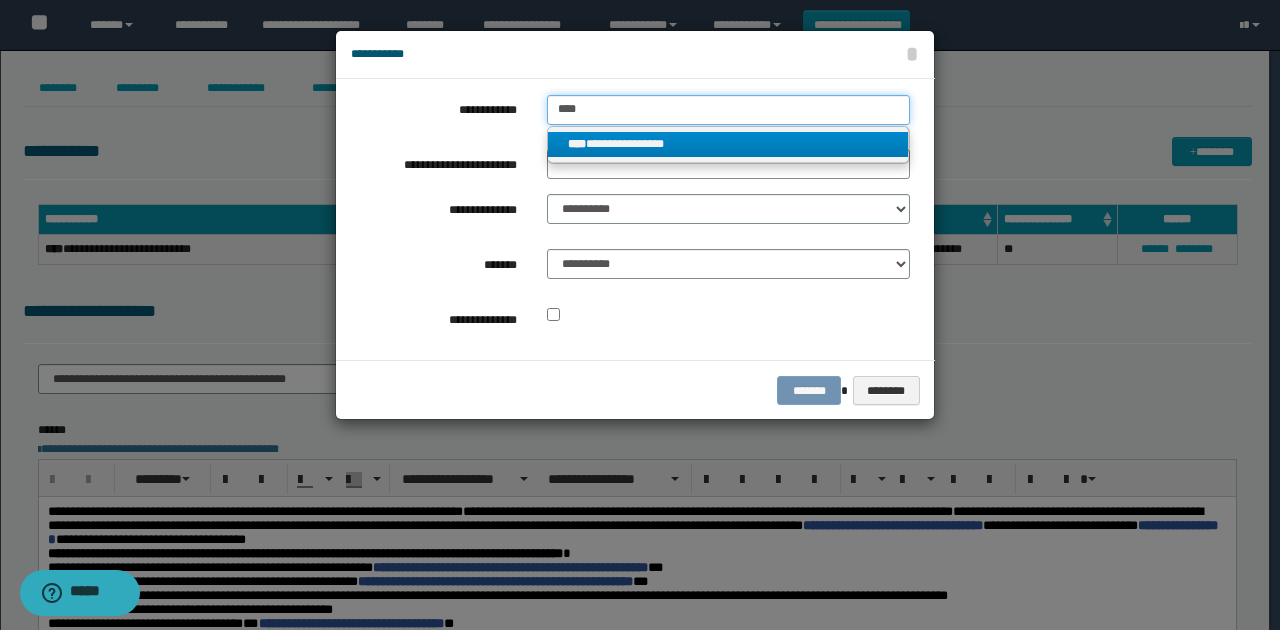type on "****" 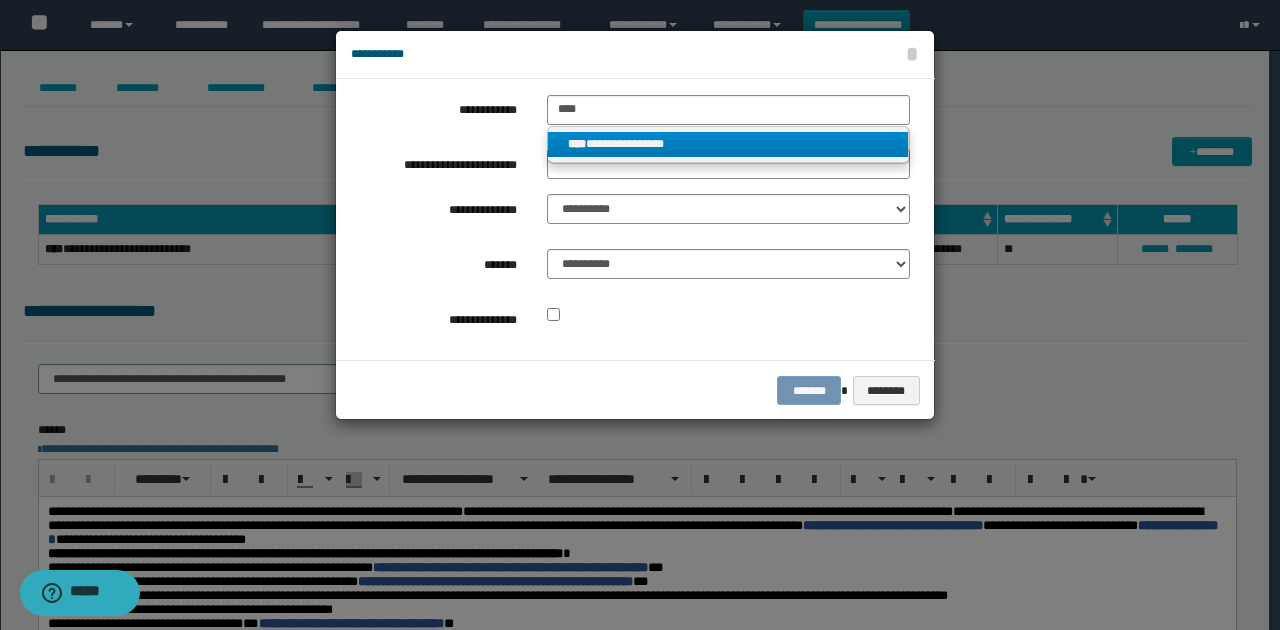 click on "**********" at bounding box center [728, 144] 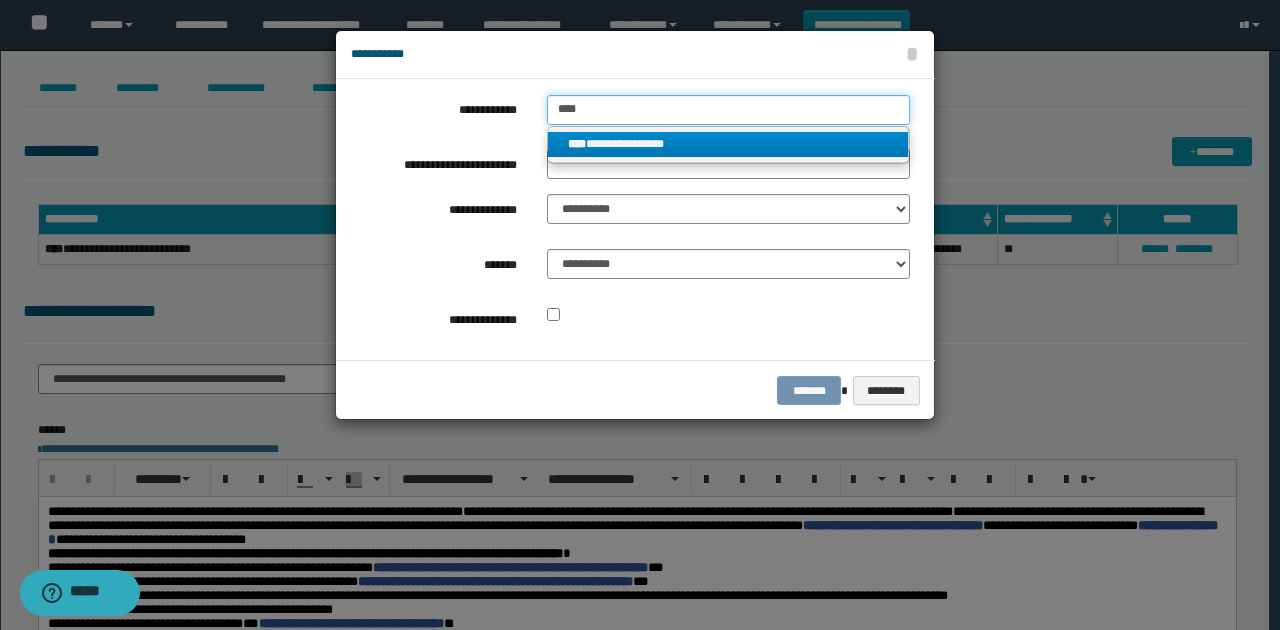 type 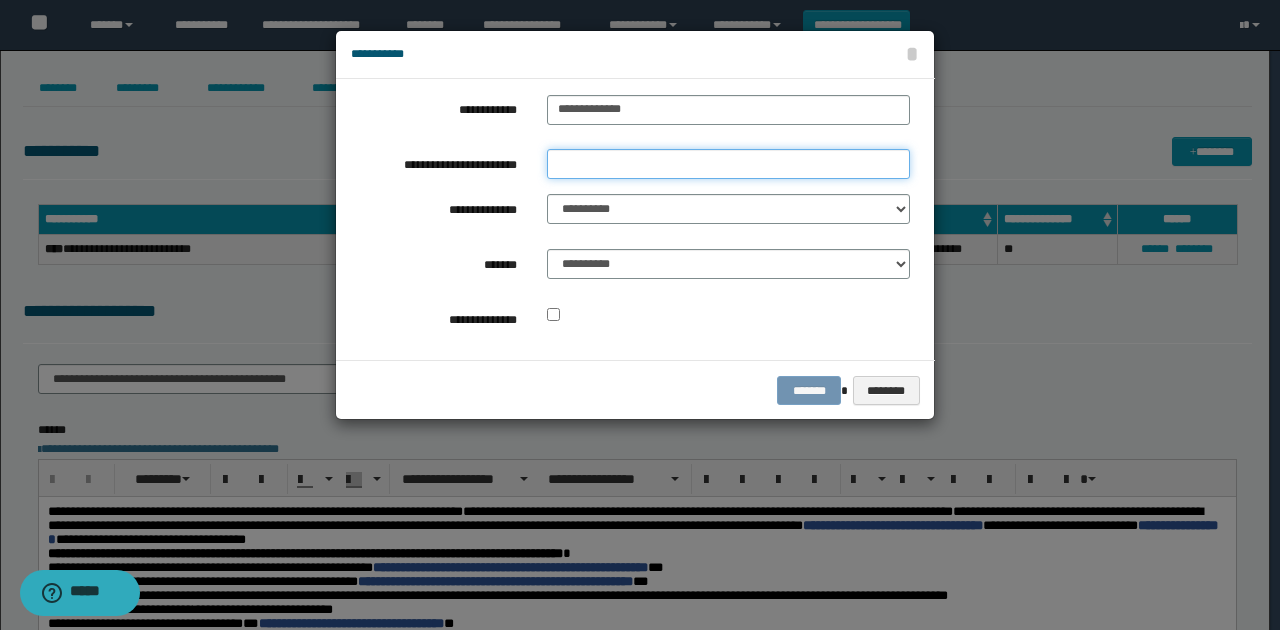 click on "**********" at bounding box center (728, 164) 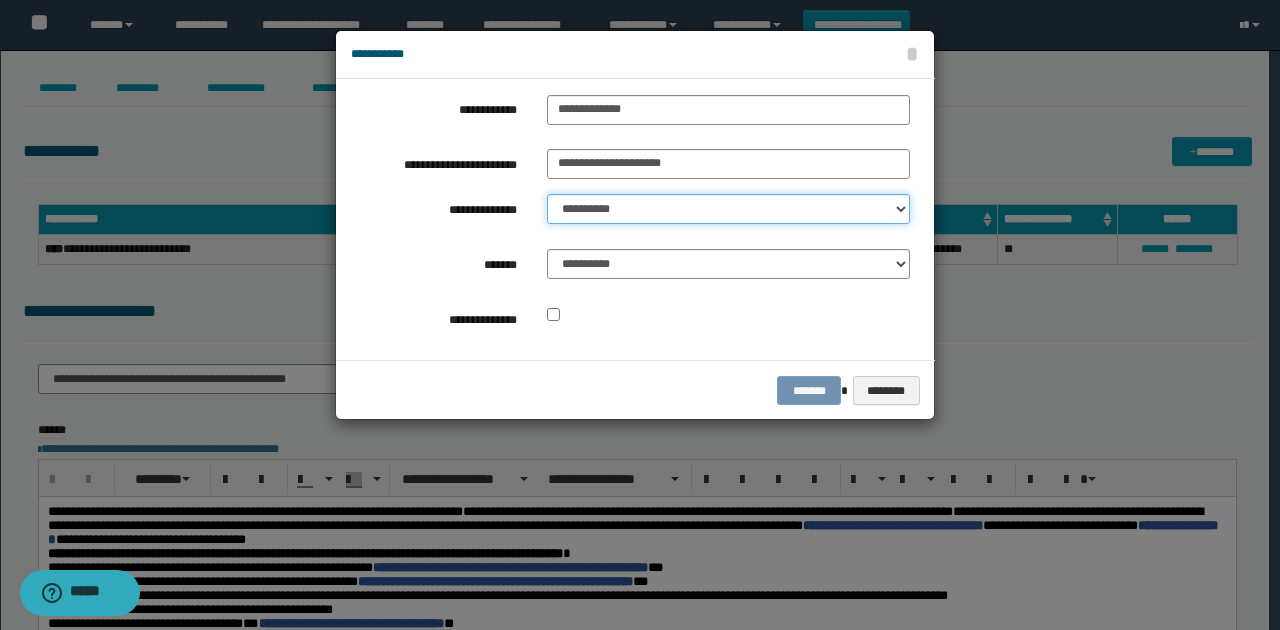 click on "**********" at bounding box center [728, 209] 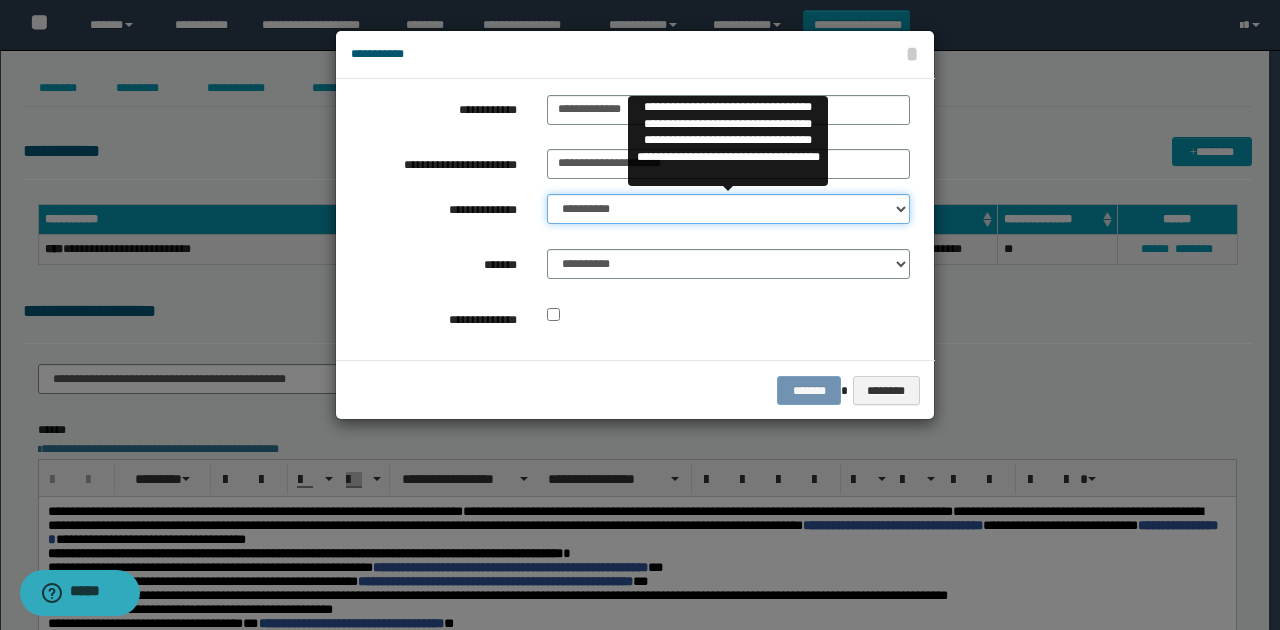 select on "**" 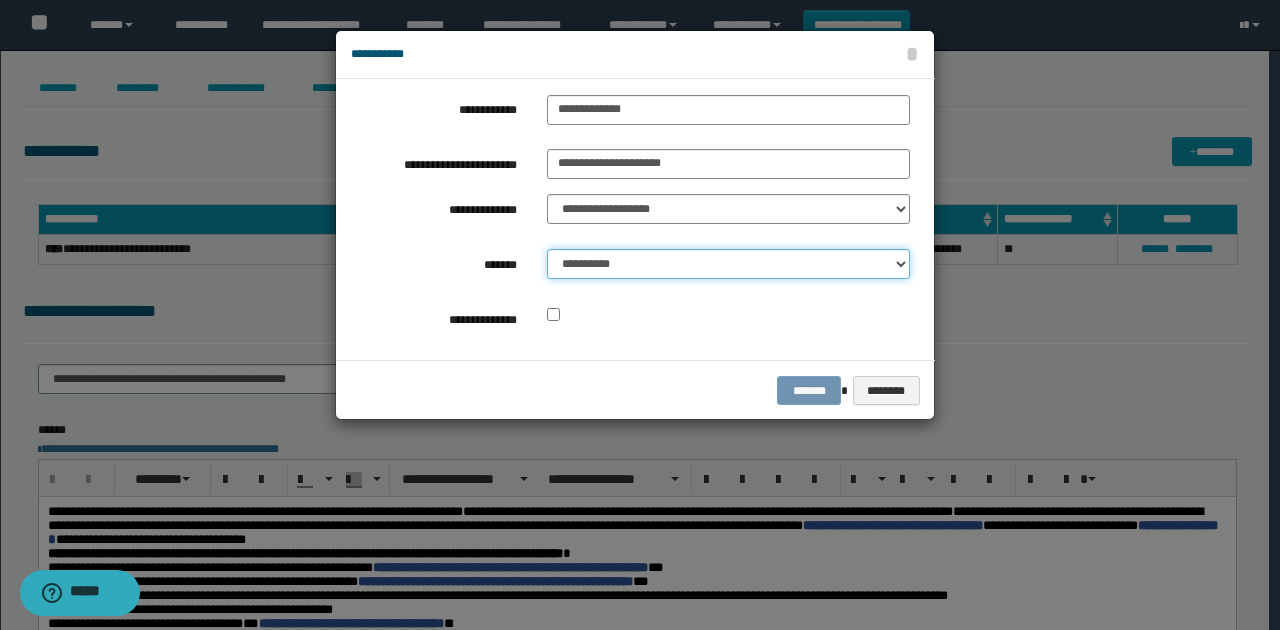 click on "**********" at bounding box center [728, 264] 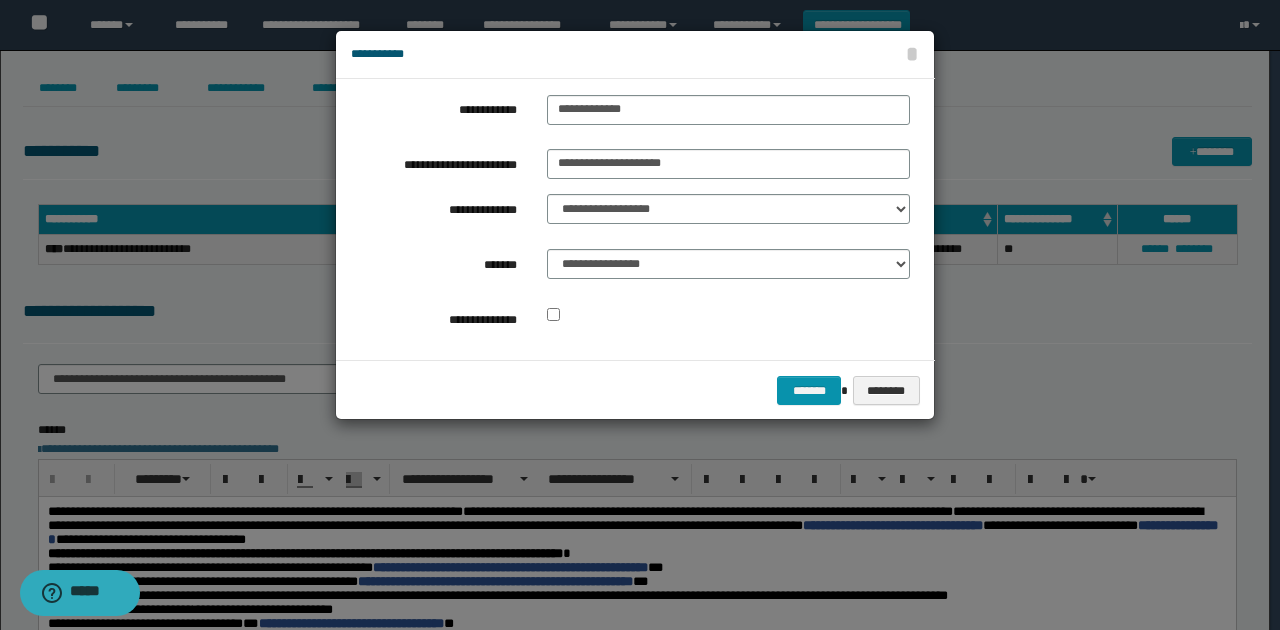 drag, startPoint x: 722, startPoint y: 321, endPoint x: 776, endPoint y: 372, distance: 74.27651 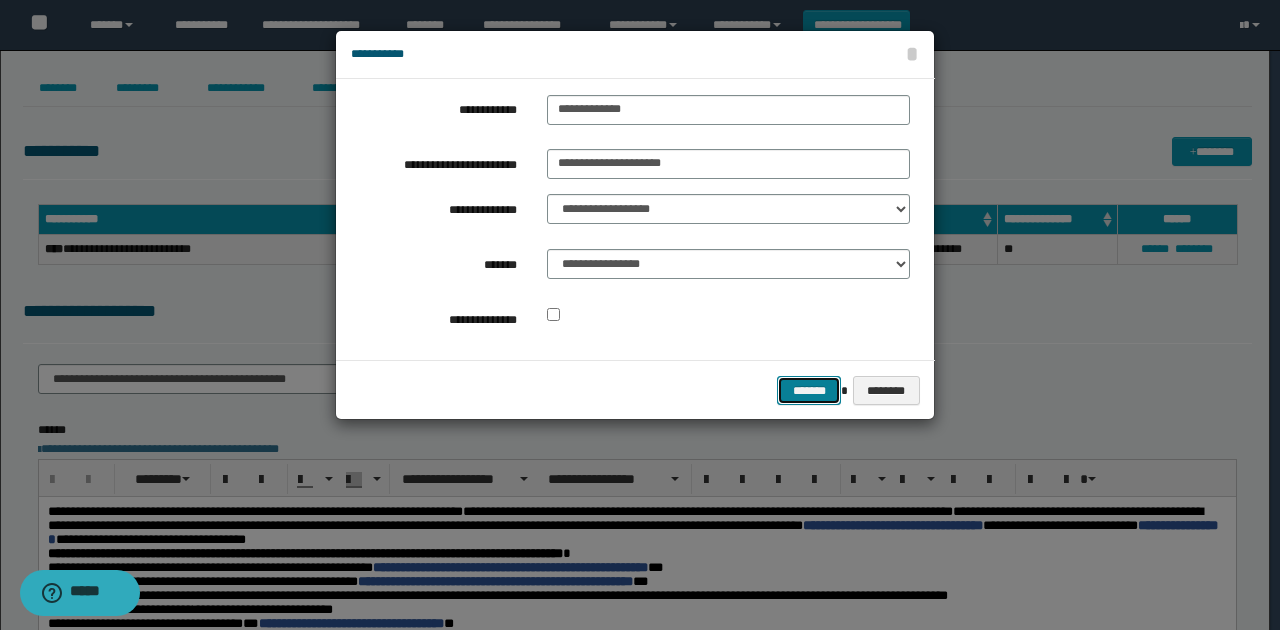 drag, startPoint x: 799, startPoint y: 383, endPoint x: 634, endPoint y: 196, distance: 249.38725 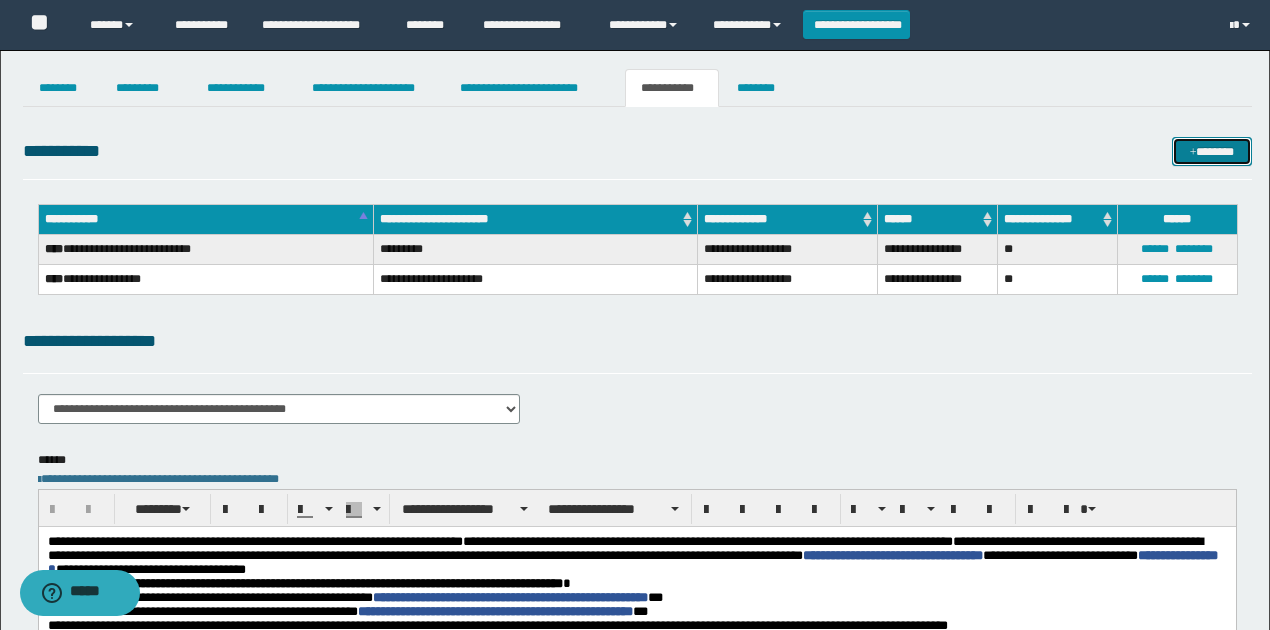 drag, startPoint x: 1193, startPoint y: 152, endPoint x: 764, endPoint y: 170, distance: 429.37744 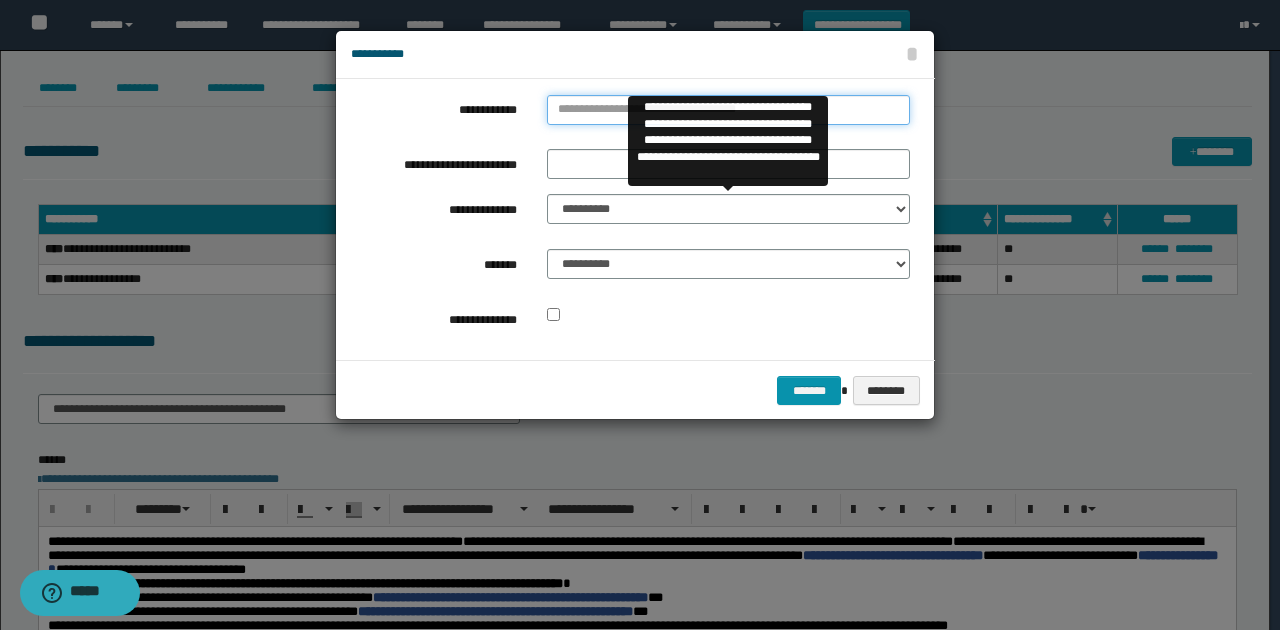 type on "**********" 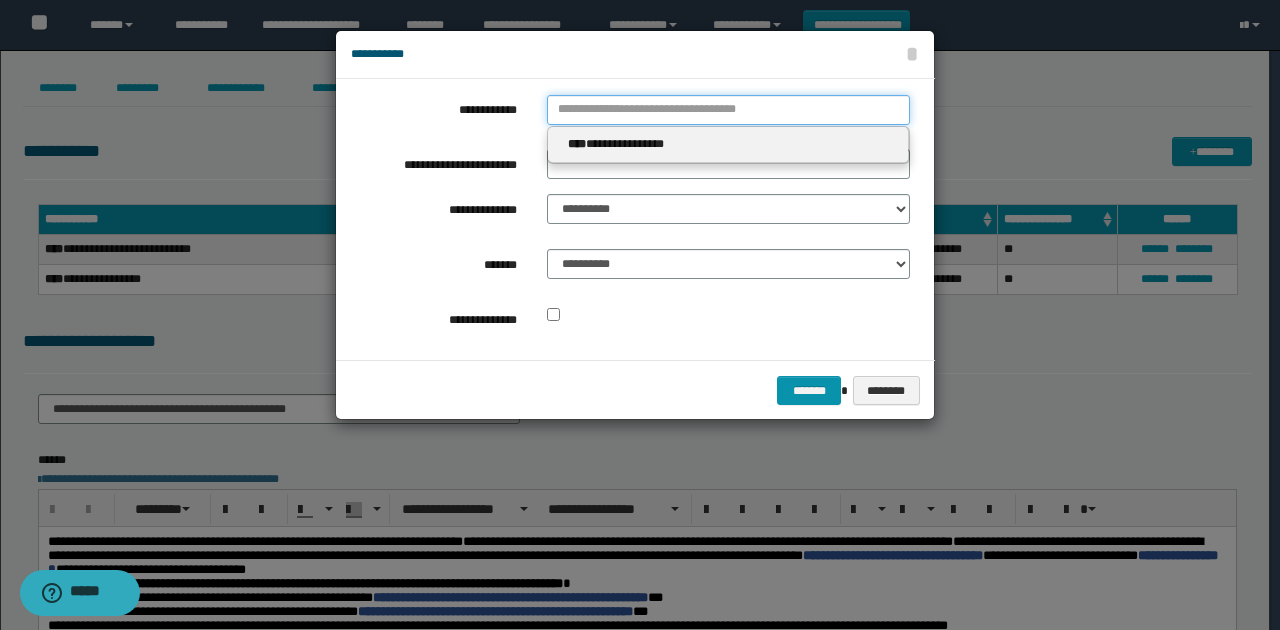 drag, startPoint x: 629, startPoint y: 121, endPoint x: 622, endPoint y: 109, distance: 13.892444 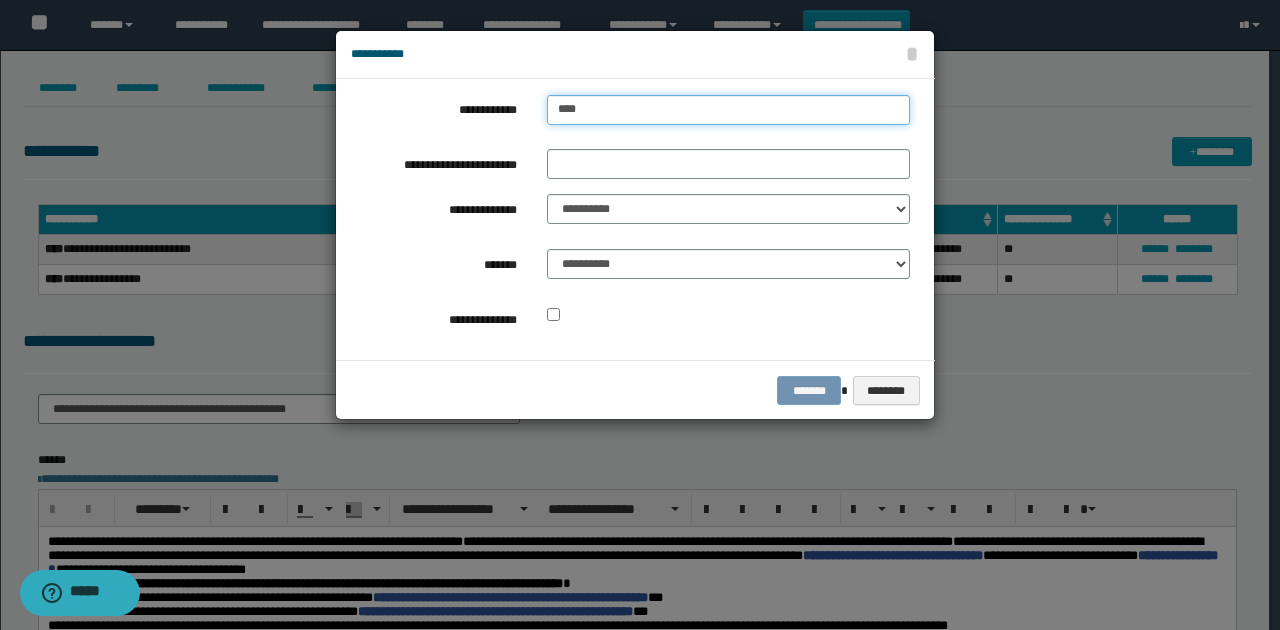 type on "****" 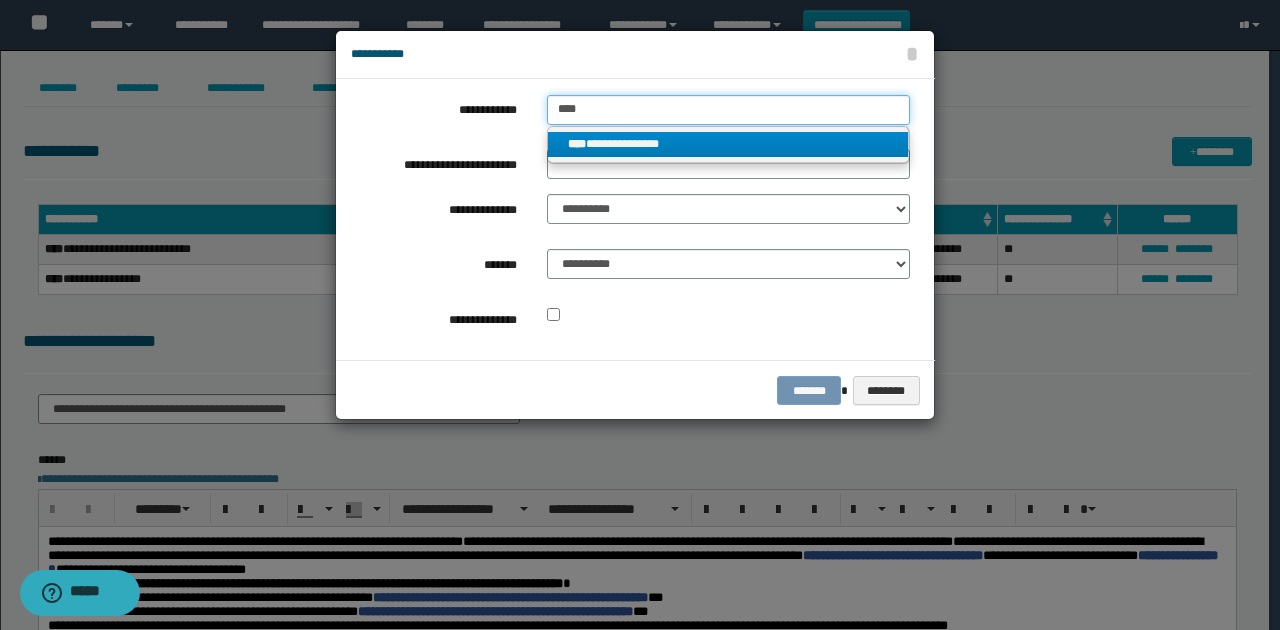 type on "****" 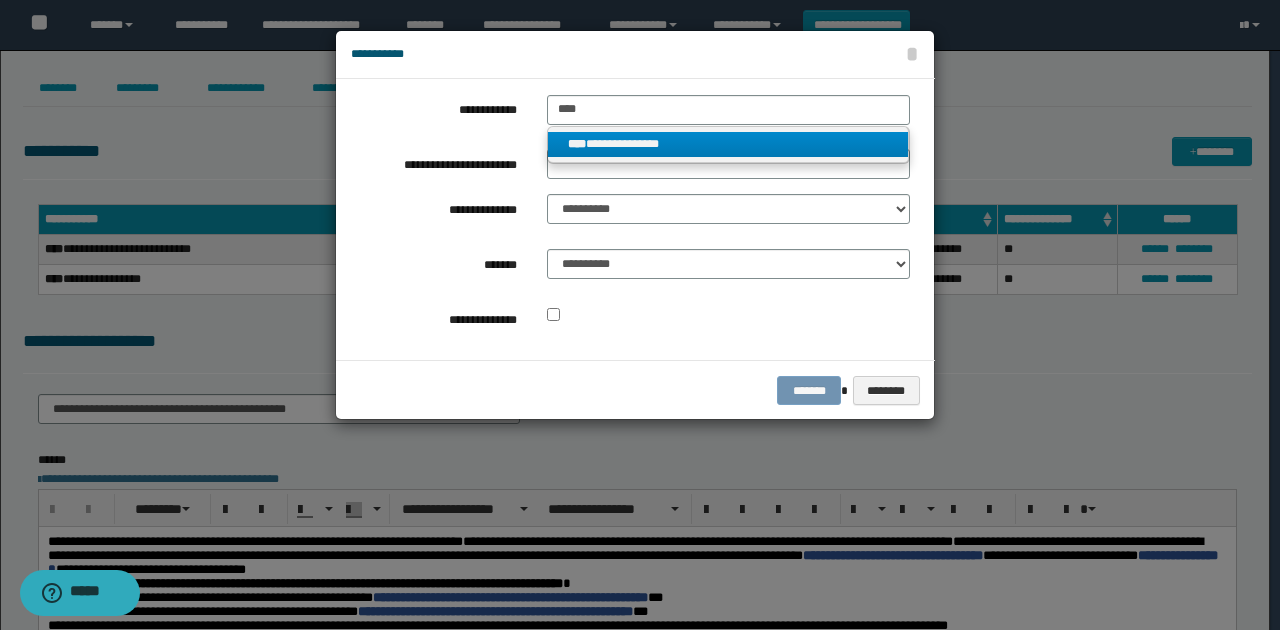 click on "**********" at bounding box center (728, 144) 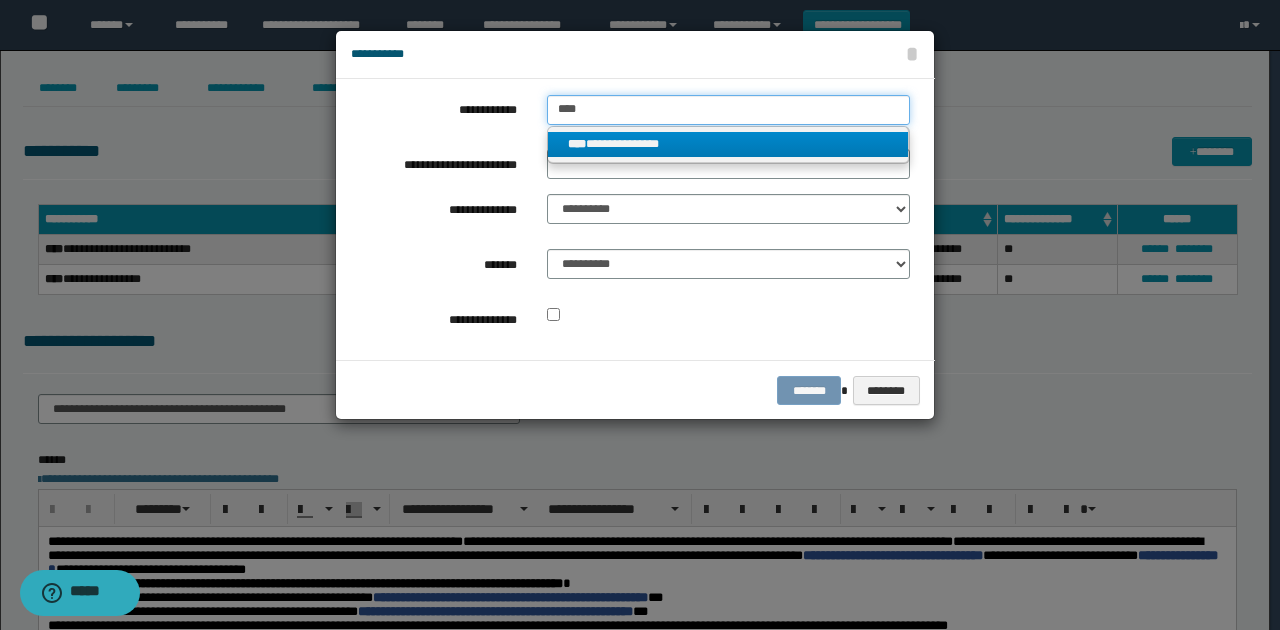 type 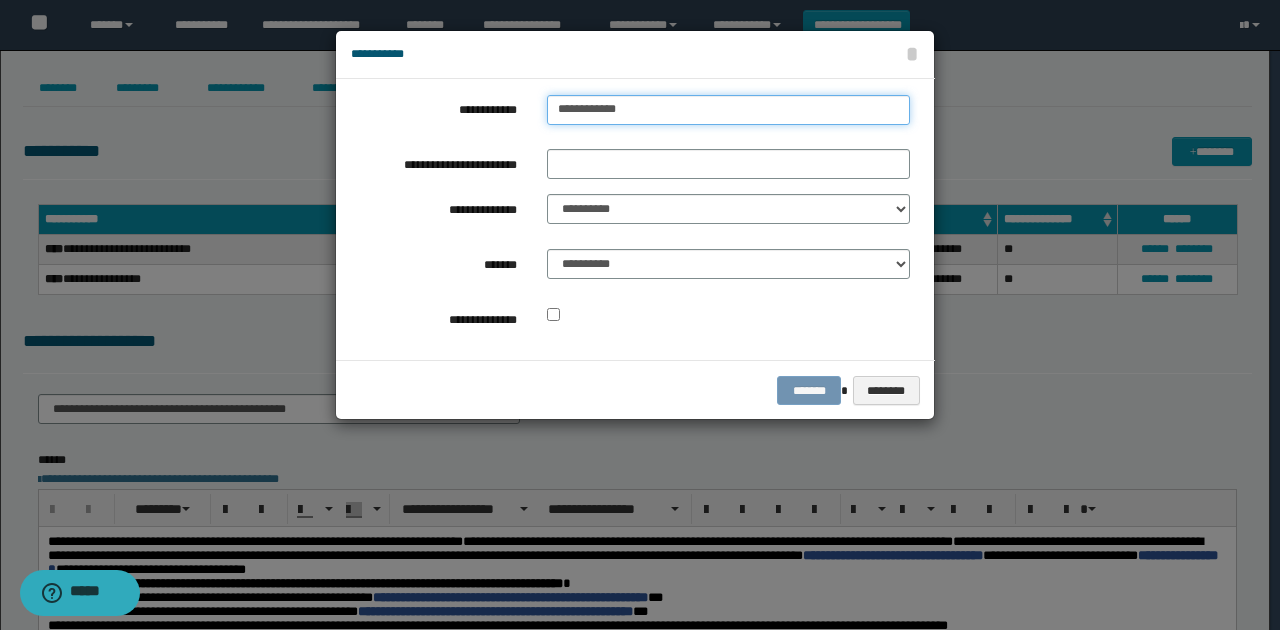 click on "**********" at bounding box center [728, 110] 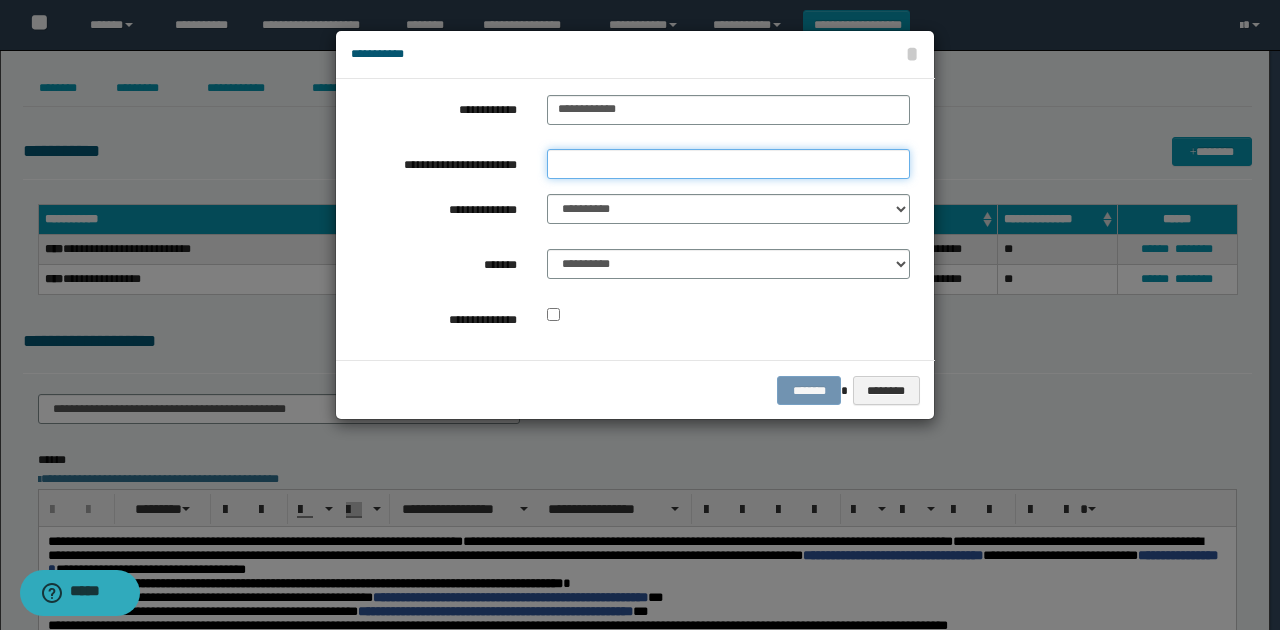 click on "**********" at bounding box center (728, 164) 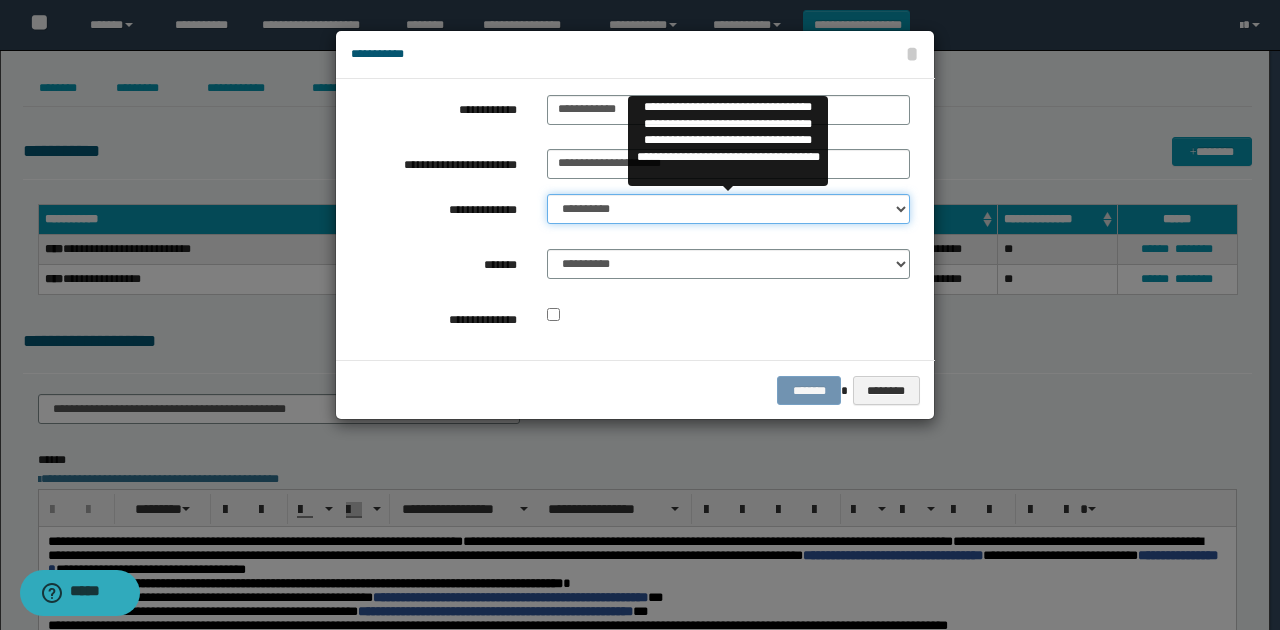 click on "**********" at bounding box center [728, 209] 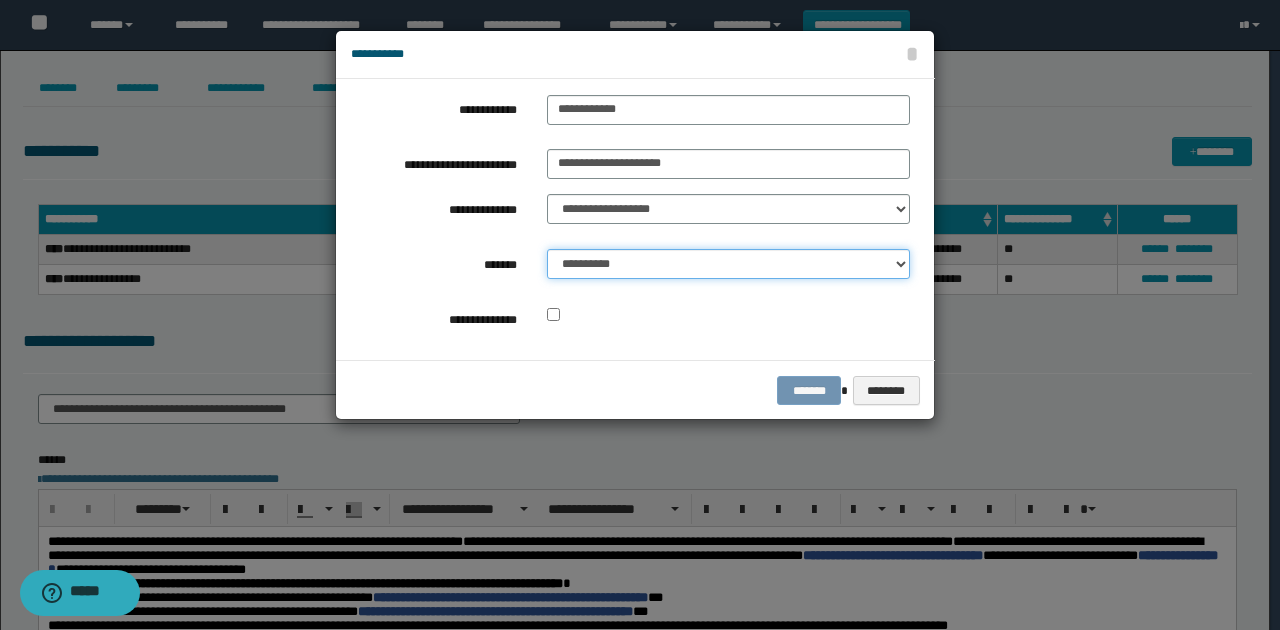 click on "**********" at bounding box center [728, 264] 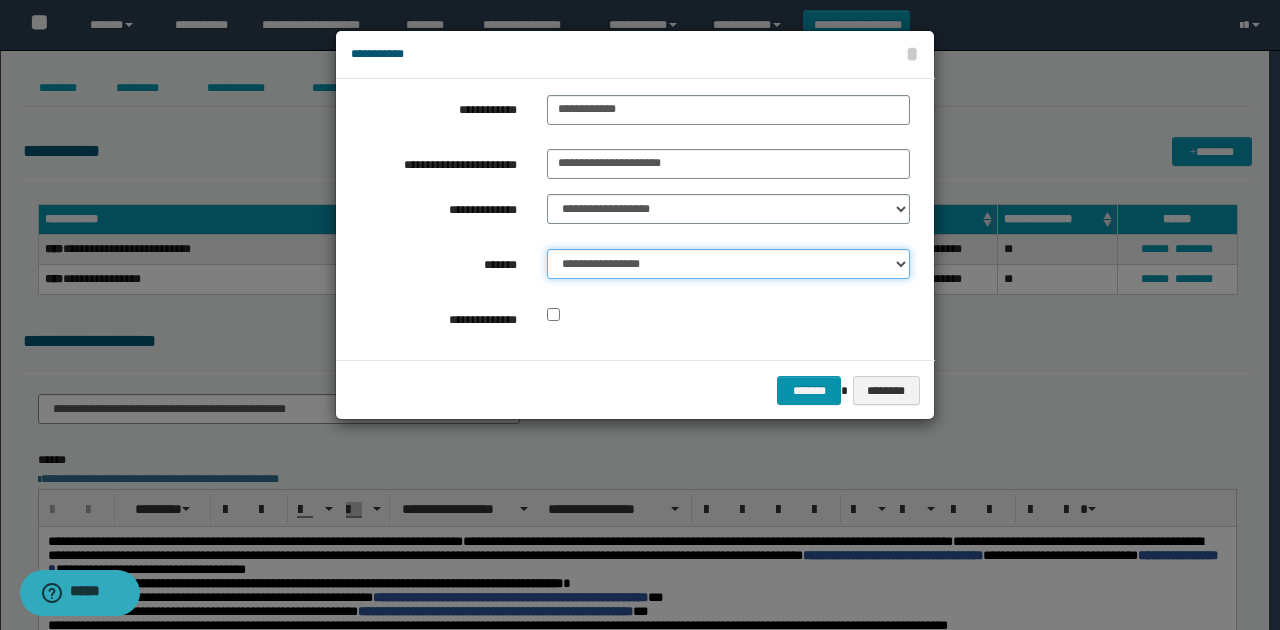 click on "**********" at bounding box center [728, 264] 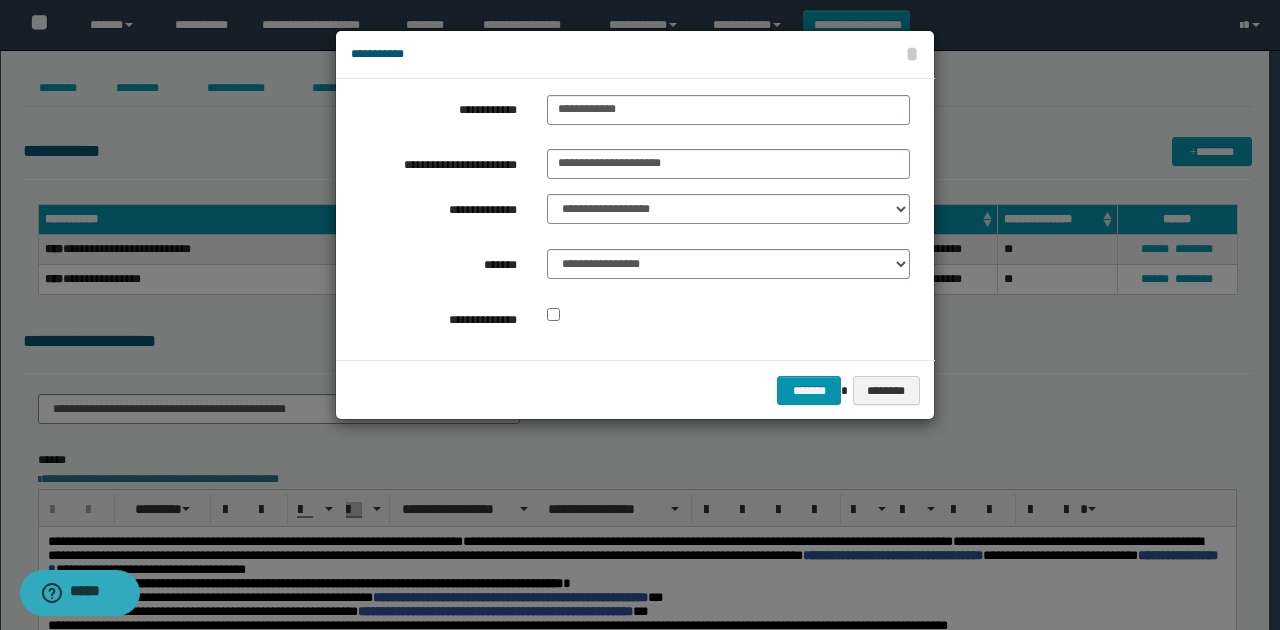 drag, startPoint x: 713, startPoint y: 342, endPoint x: 827, endPoint y: 400, distance: 127.90621 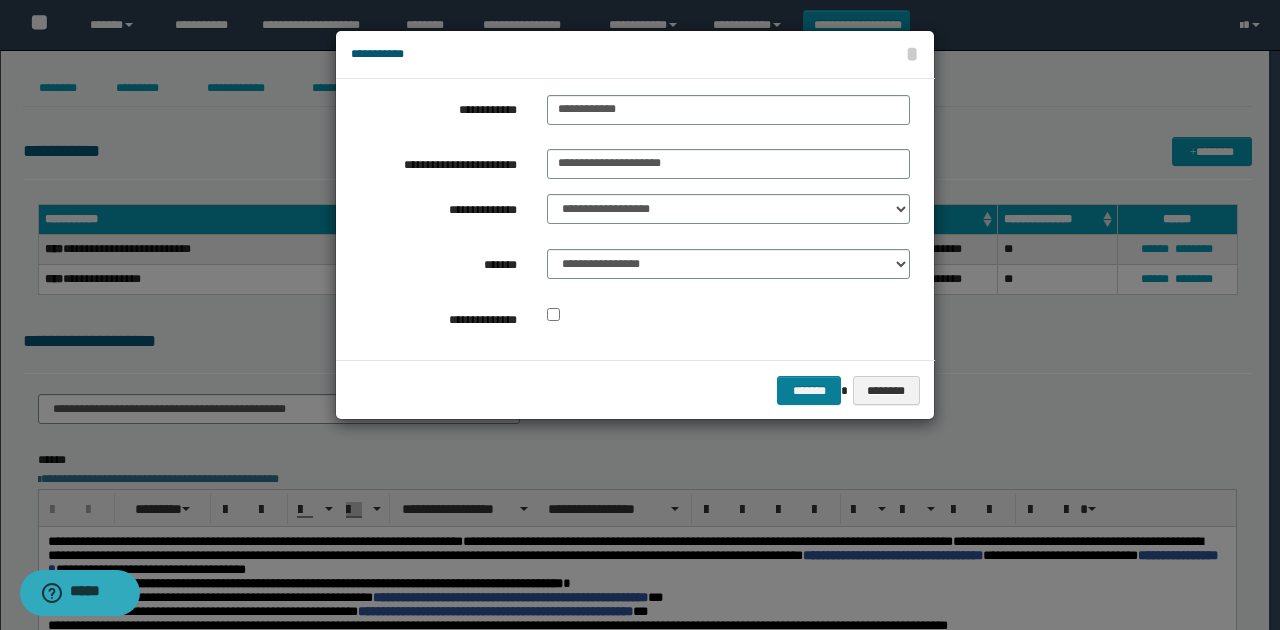 click on "**********" at bounding box center [630, 219] 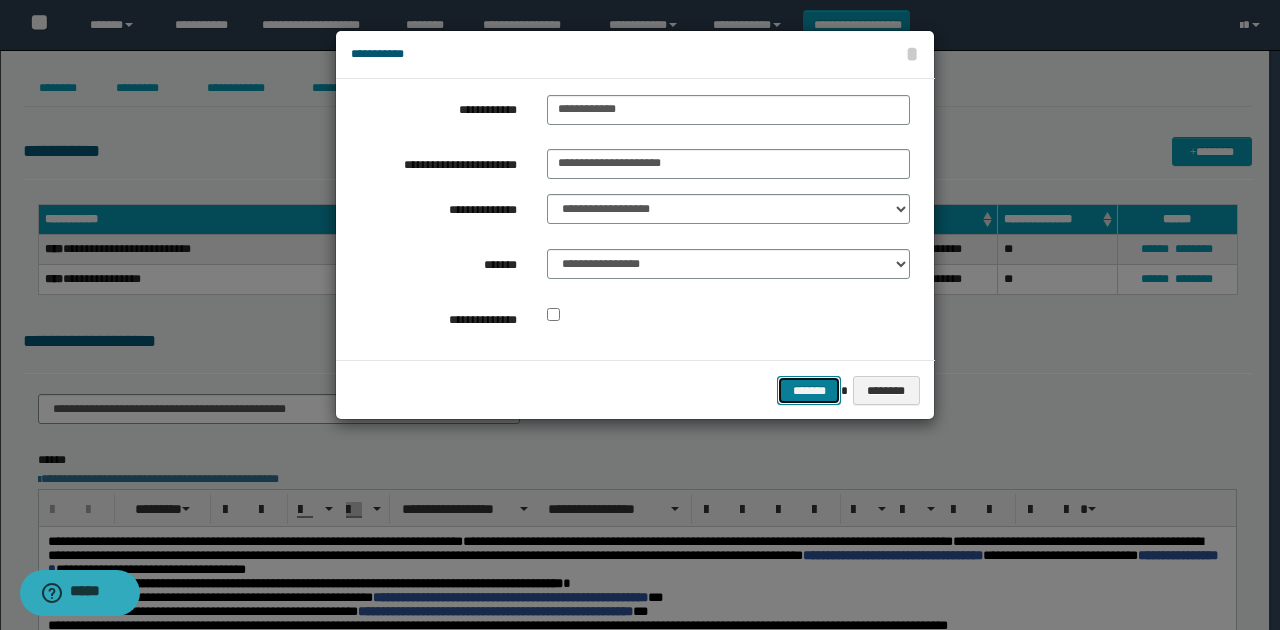 drag, startPoint x: 800, startPoint y: 376, endPoint x: 836, endPoint y: 375, distance: 36.013885 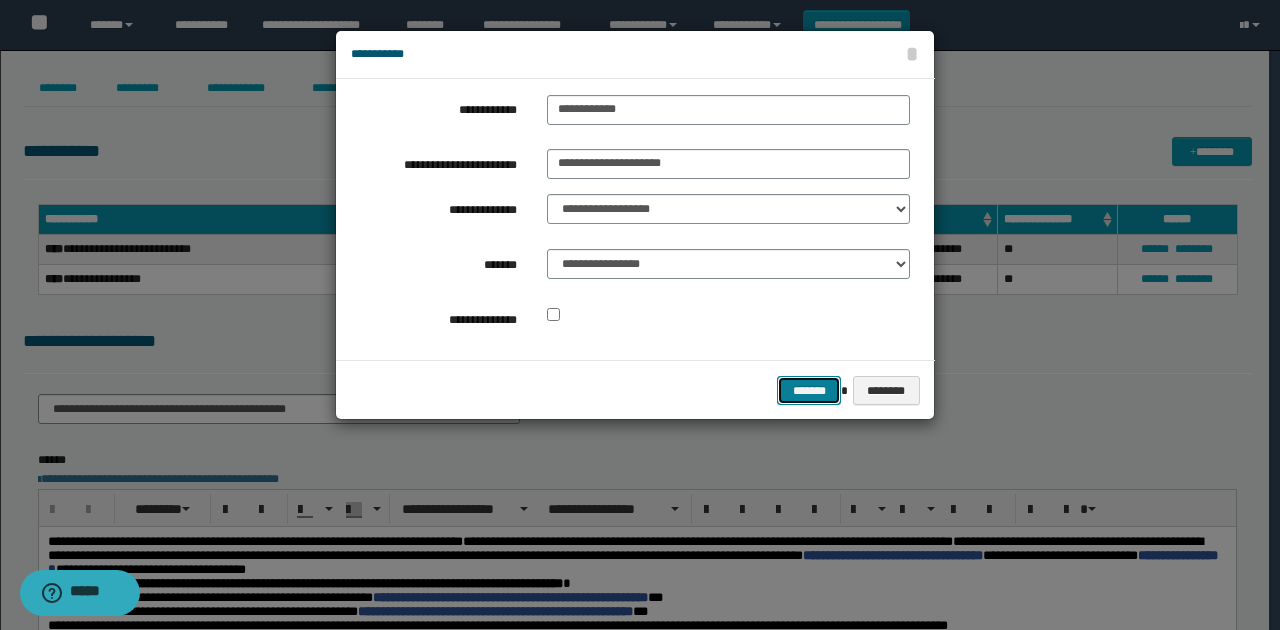 click on "*******" at bounding box center [809, 390] 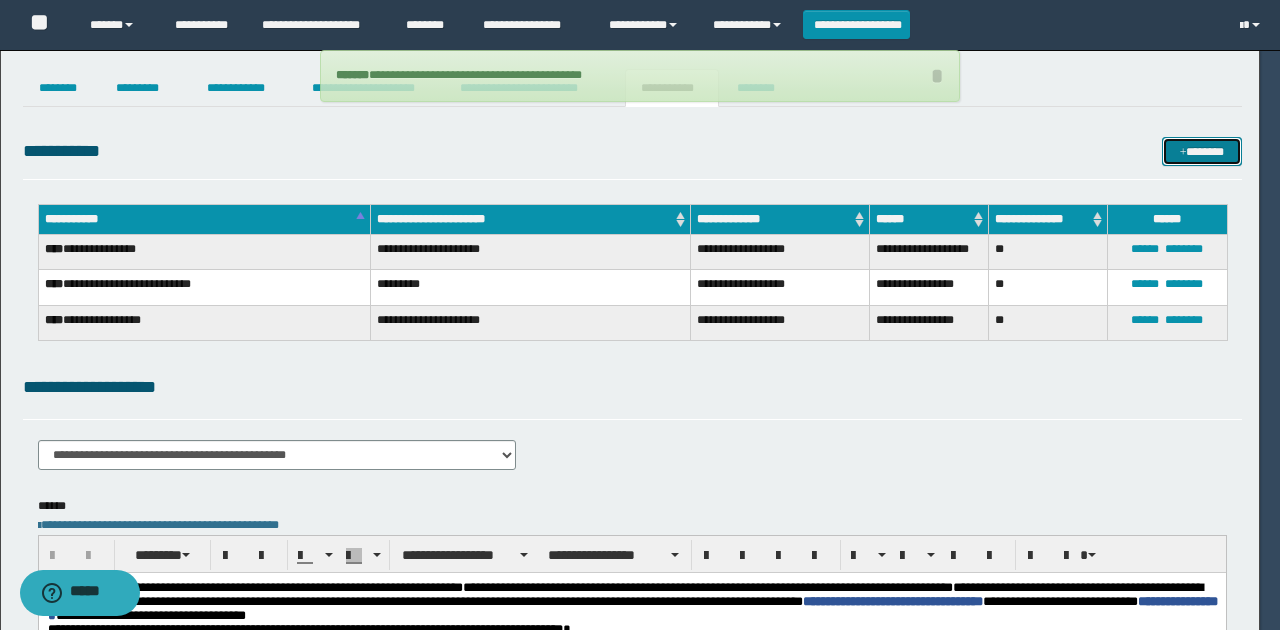 type 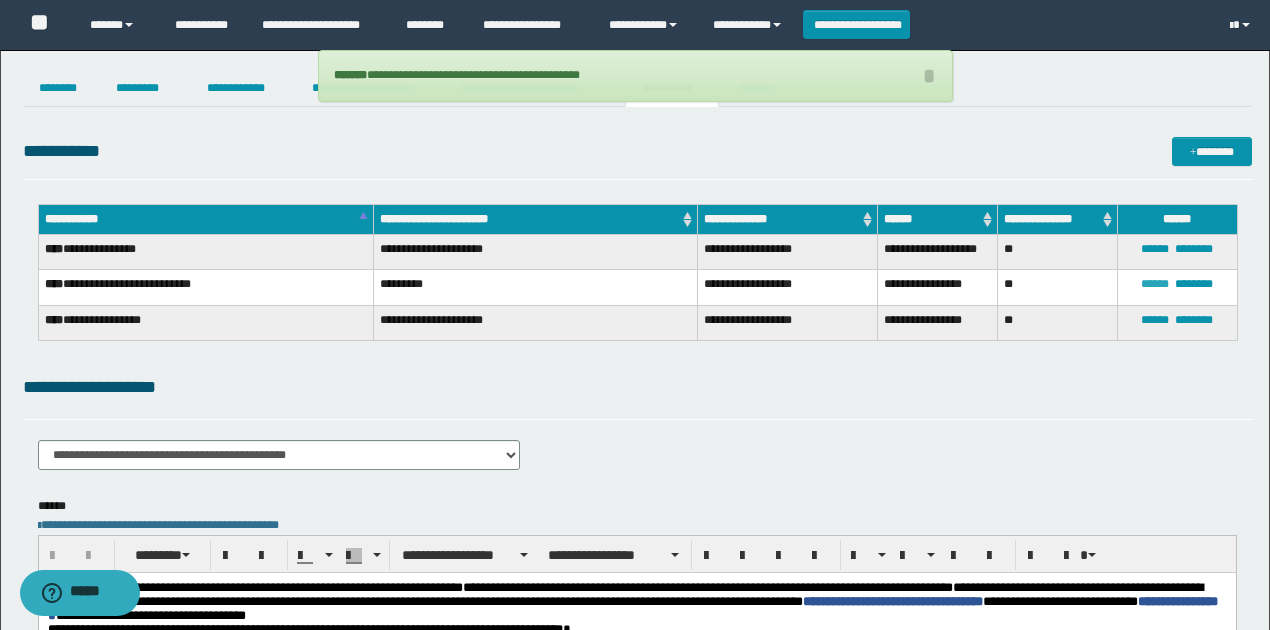 click on "******" at bounding box center [1155, 284] 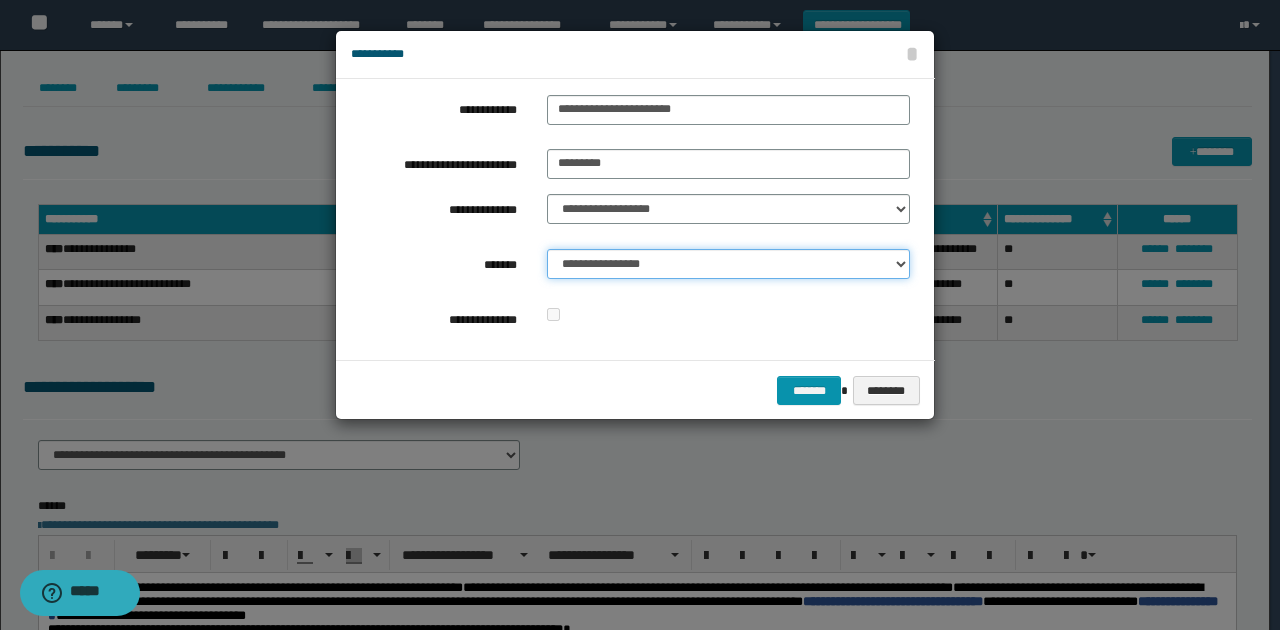 click on "**********" at bounding box center (728, 264) 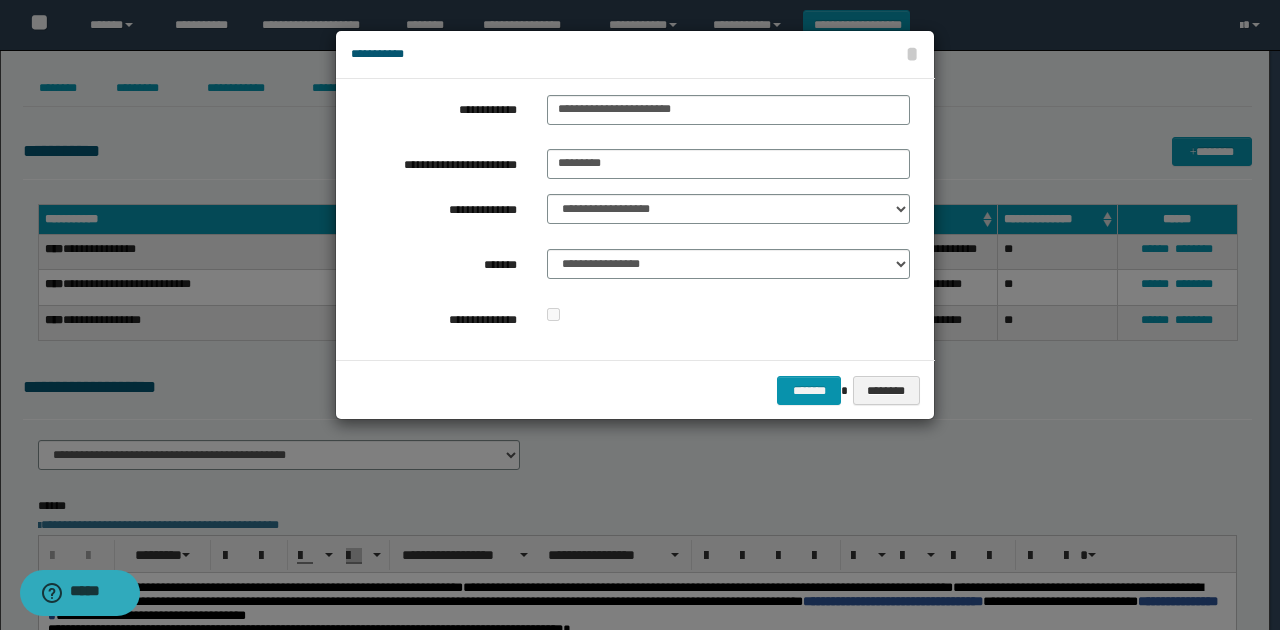 click on "**********" at bounding box center (630, 219) 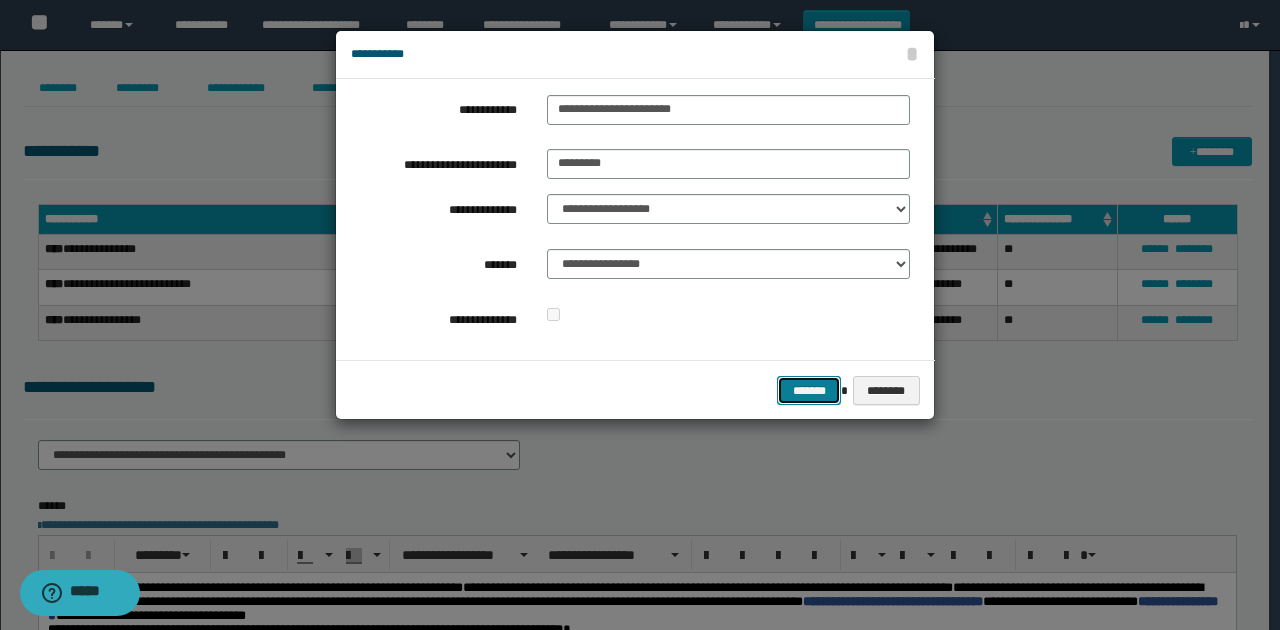 click on "*******" at bounding box center [809, 390] 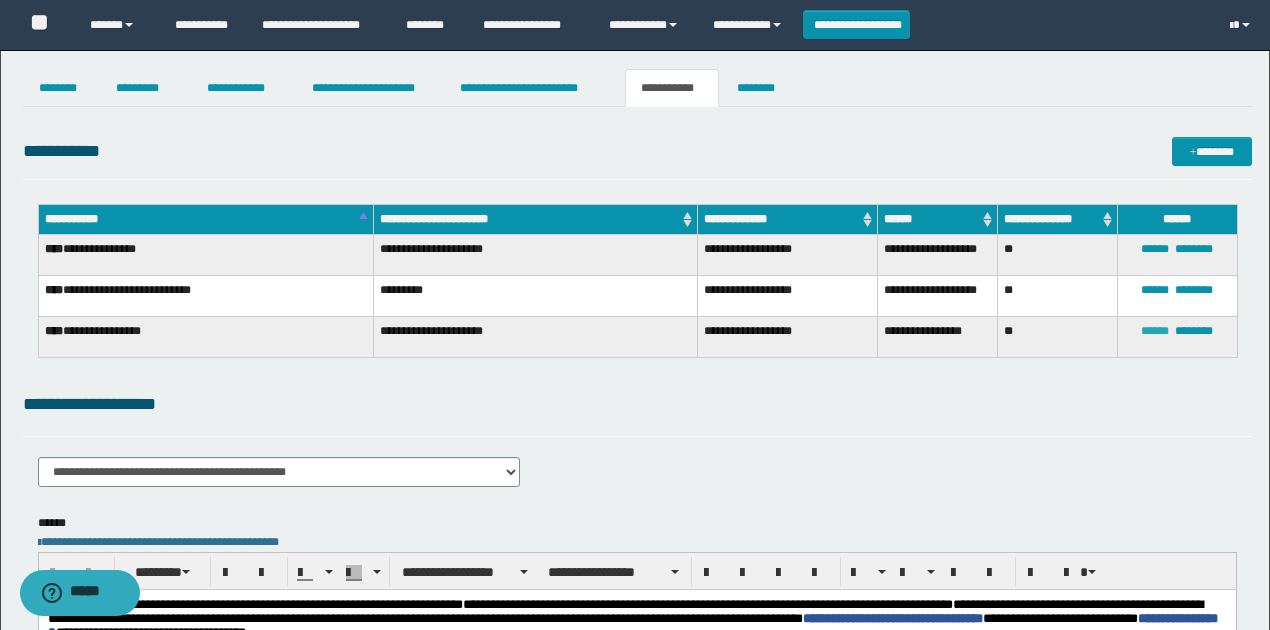 click on "******" at bounding box center [1155, 331] 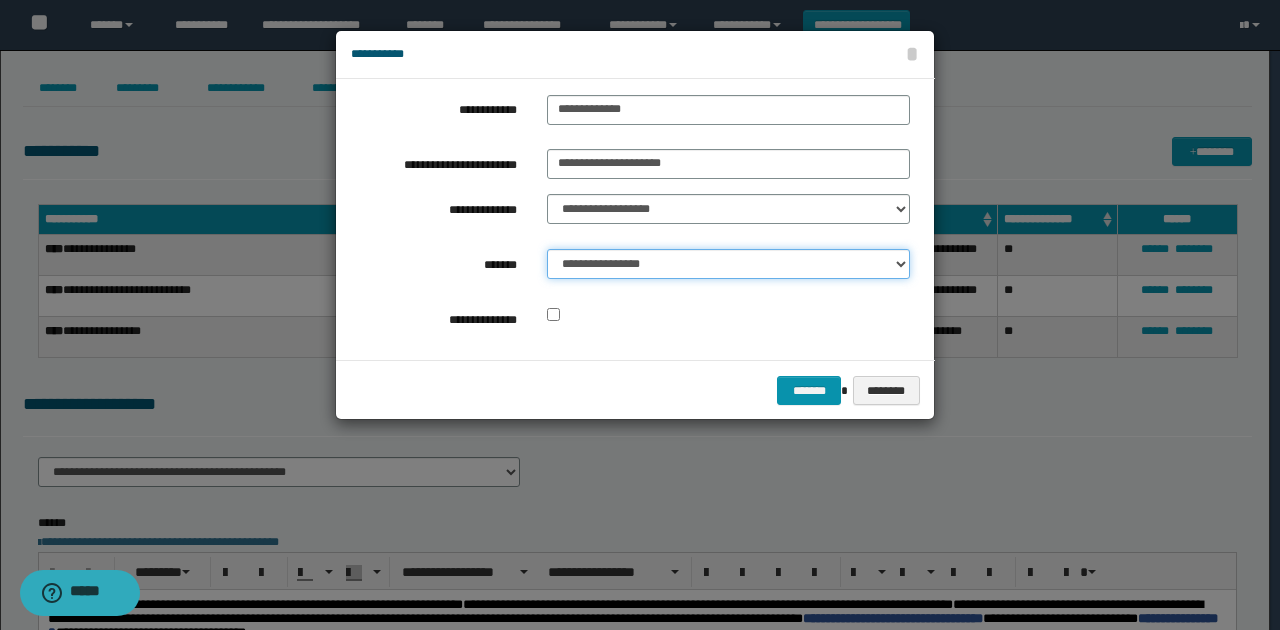 click on "**********" at bounding box center [728, 264] 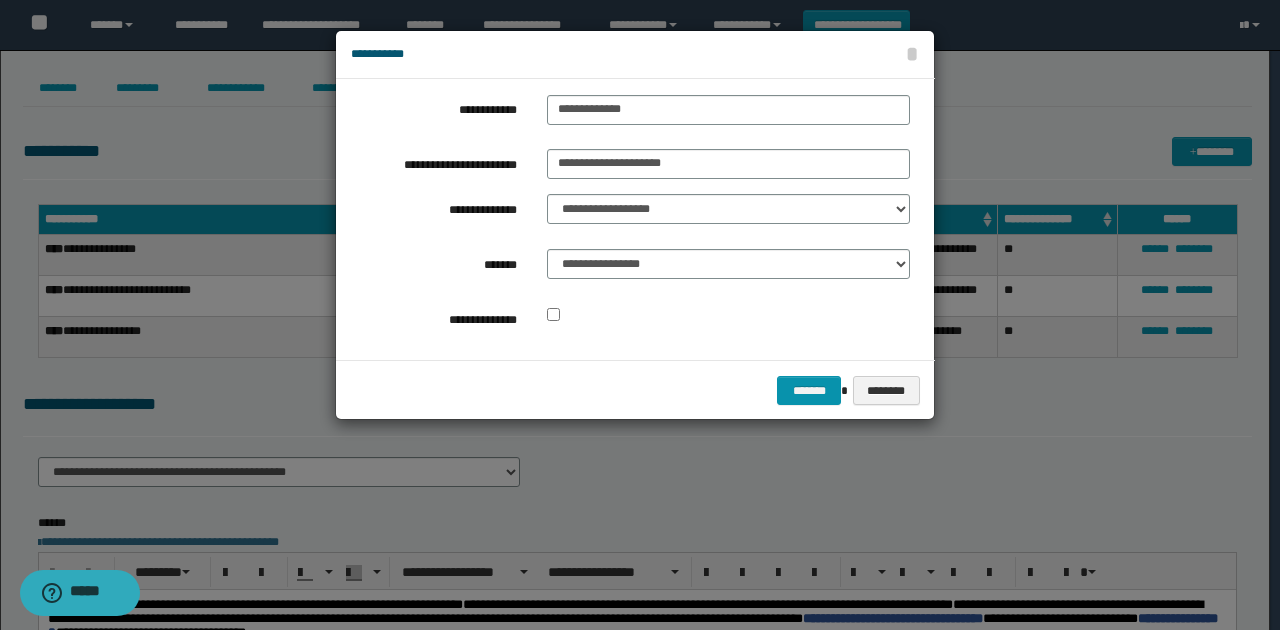 click on "**********" at bounding box center [630, 219] 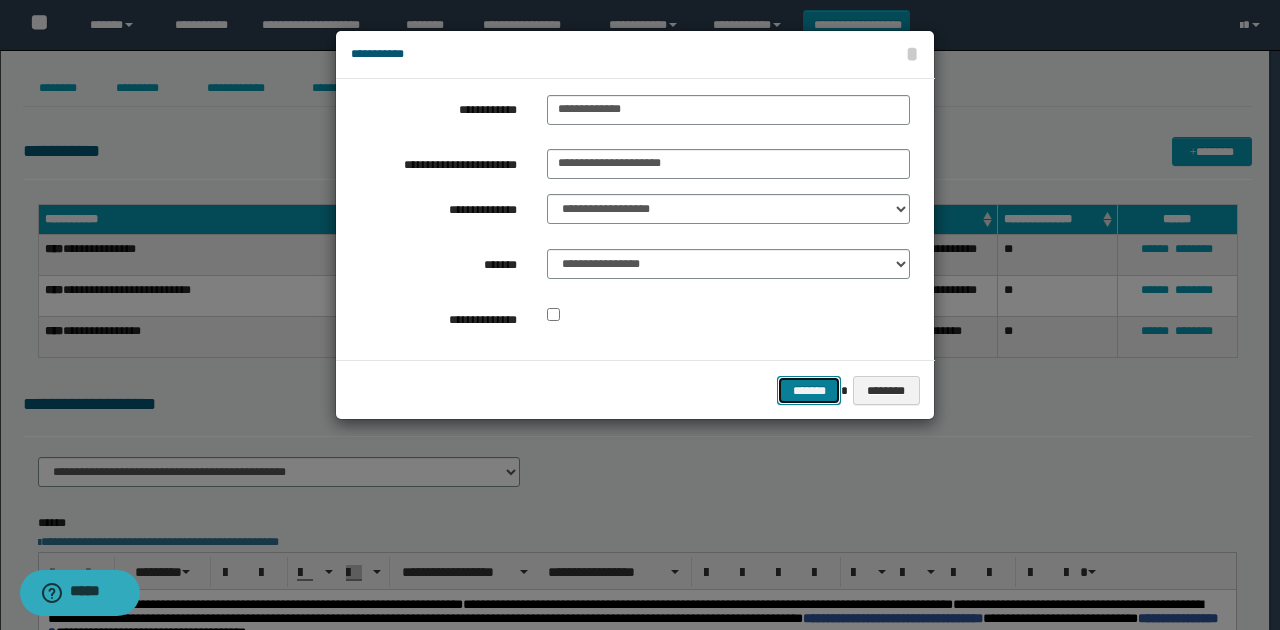 click on "*******" at bounding box center [809, 390] 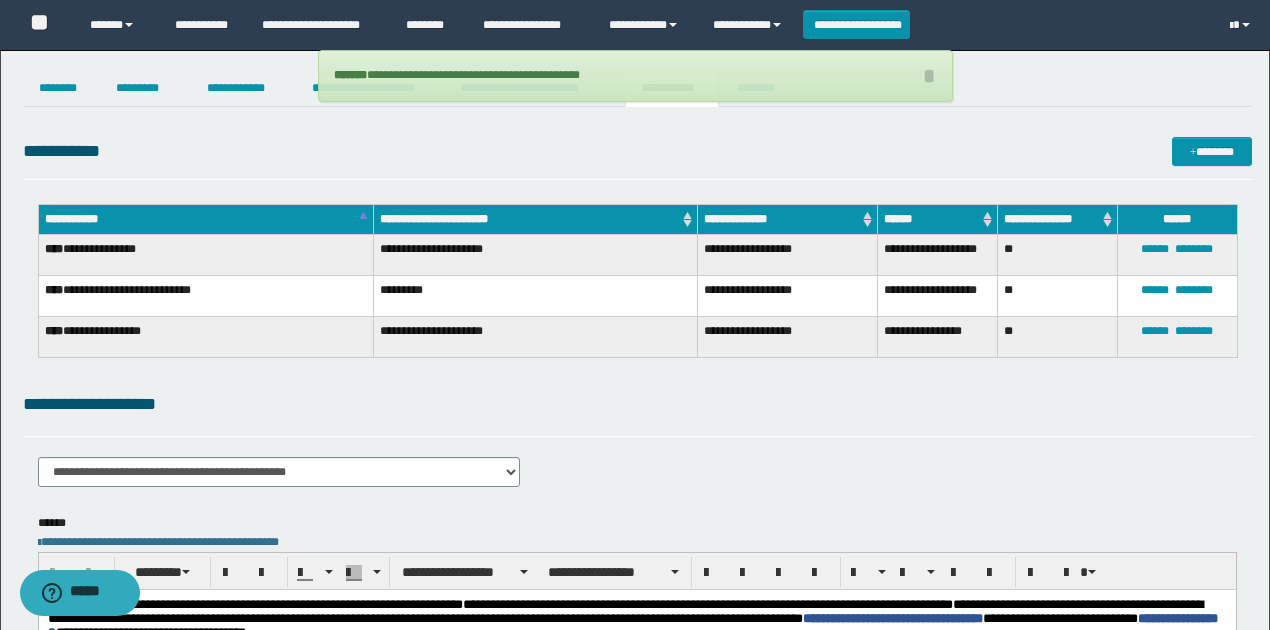 click on "**********" at bounding box center [637, 404] 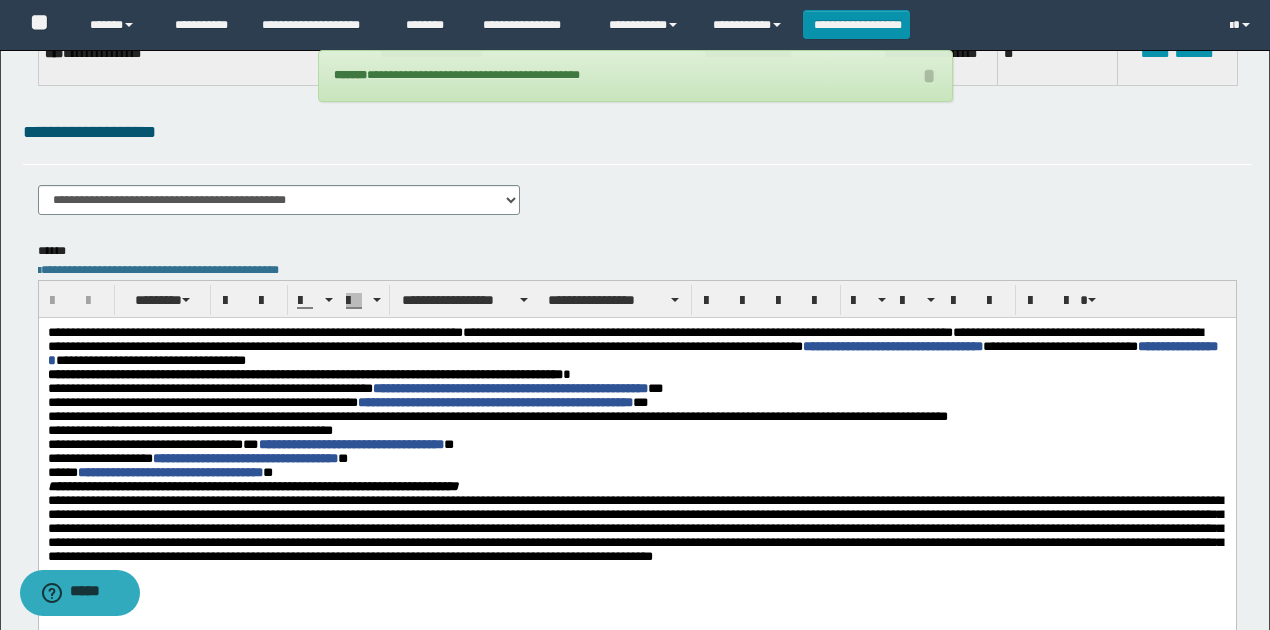 scroll, scrollTop: 400, scrollLeft: 0, axis: vertical 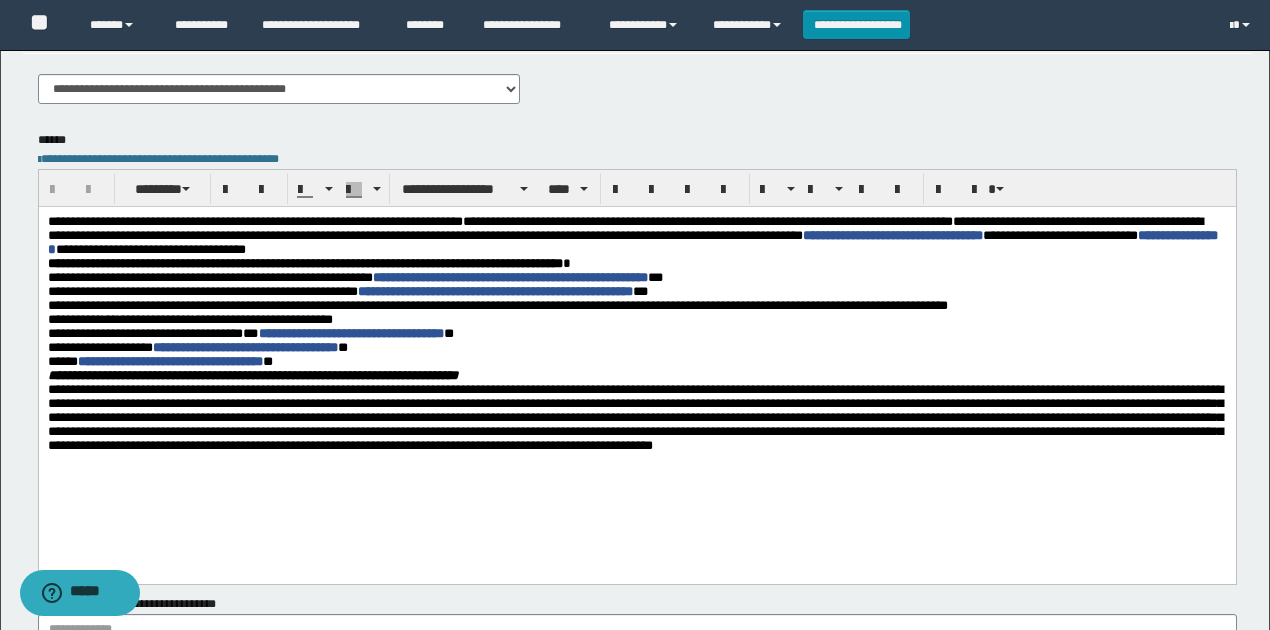 drag, startPoint x: 1217, startPoint y: 243, endPoint x: 1206, endPoint y: 228, distance: 18.601076 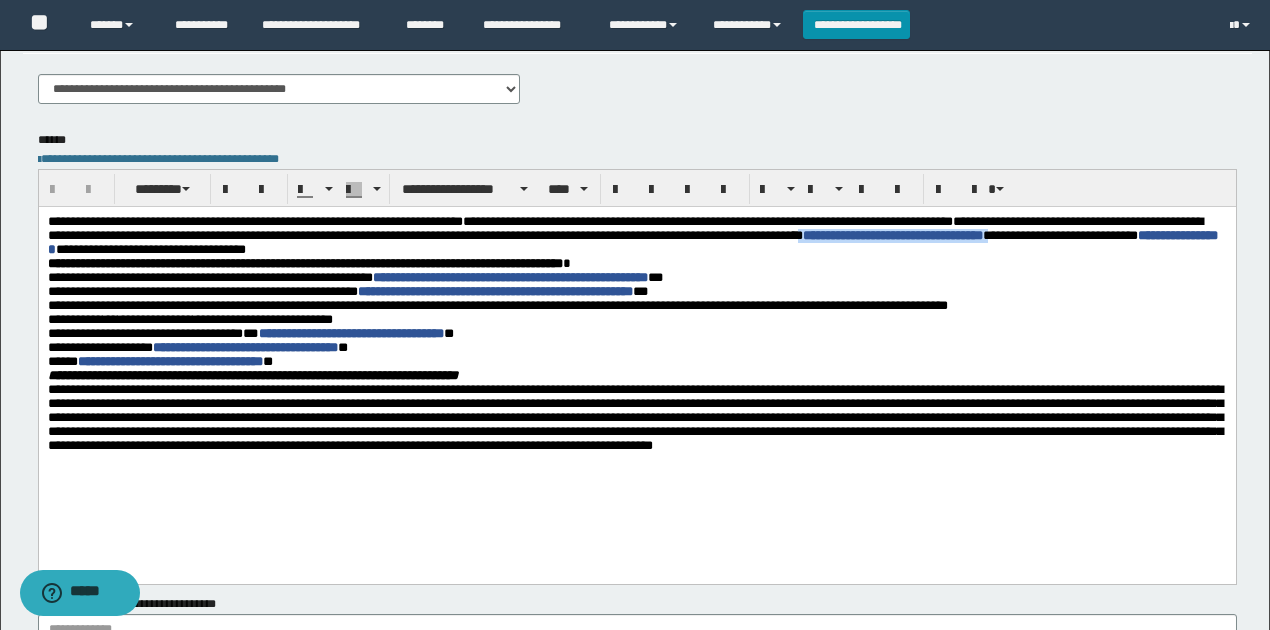 drag, startPoint x: 1222, startPoint y: 236, endPoint x: 998, endPoint y: 235, distance: 224.00223 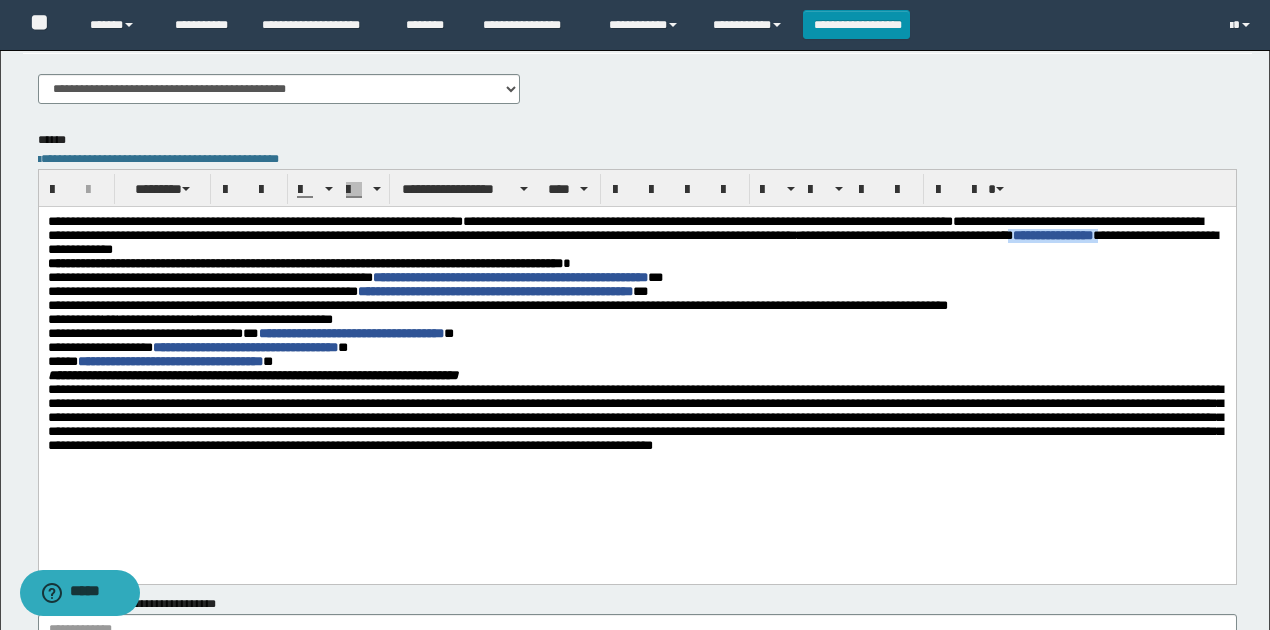 drag, startPoint x: 157, startPoint y: 251, endPoint x: 45, endPoint y: 249, distance: 112.01785 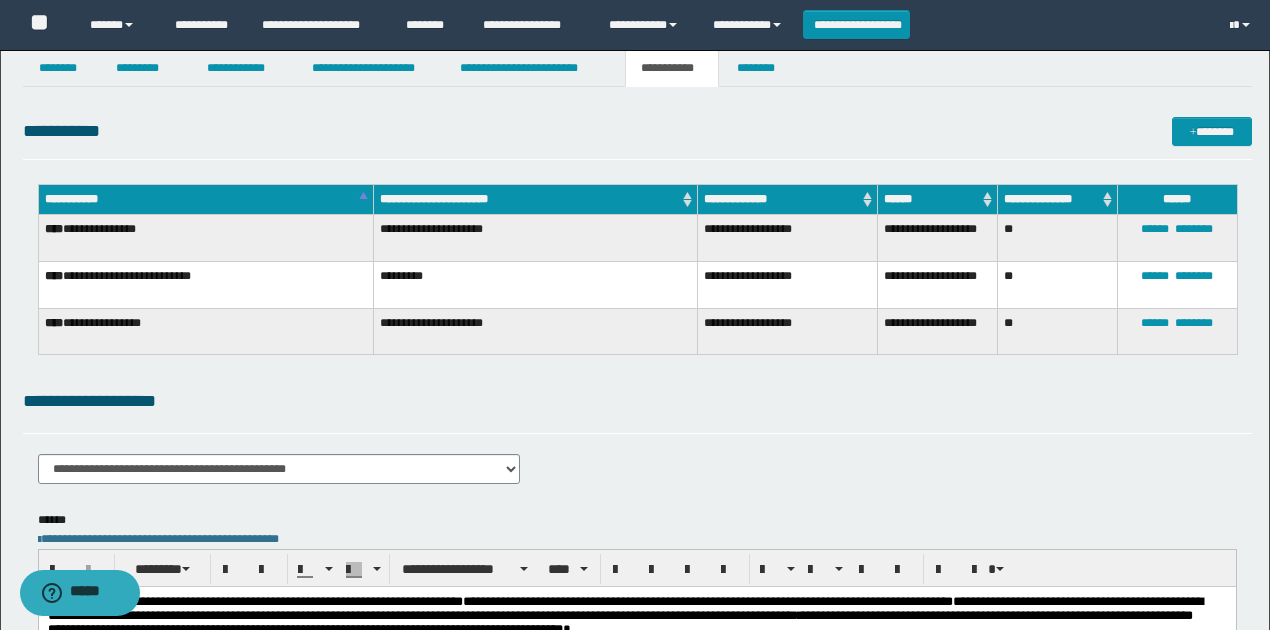 scroll, scrollTop: 0, scrollLeft: 0, axis: both 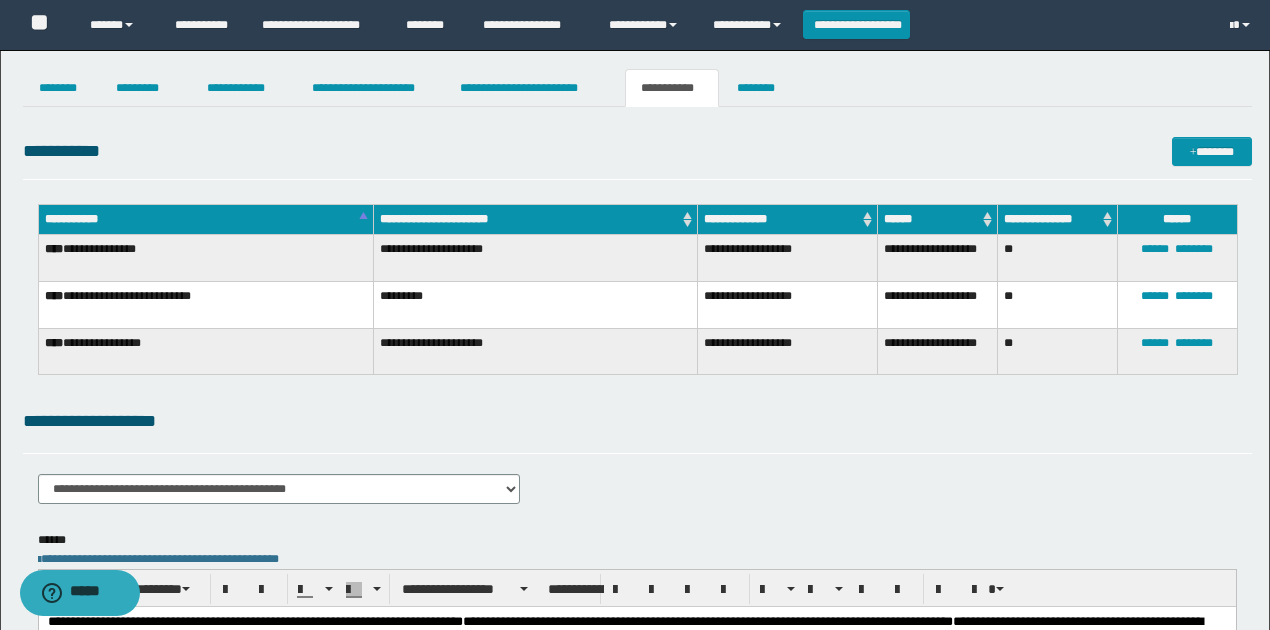 click on "**********" at bounding box center [635, 602] 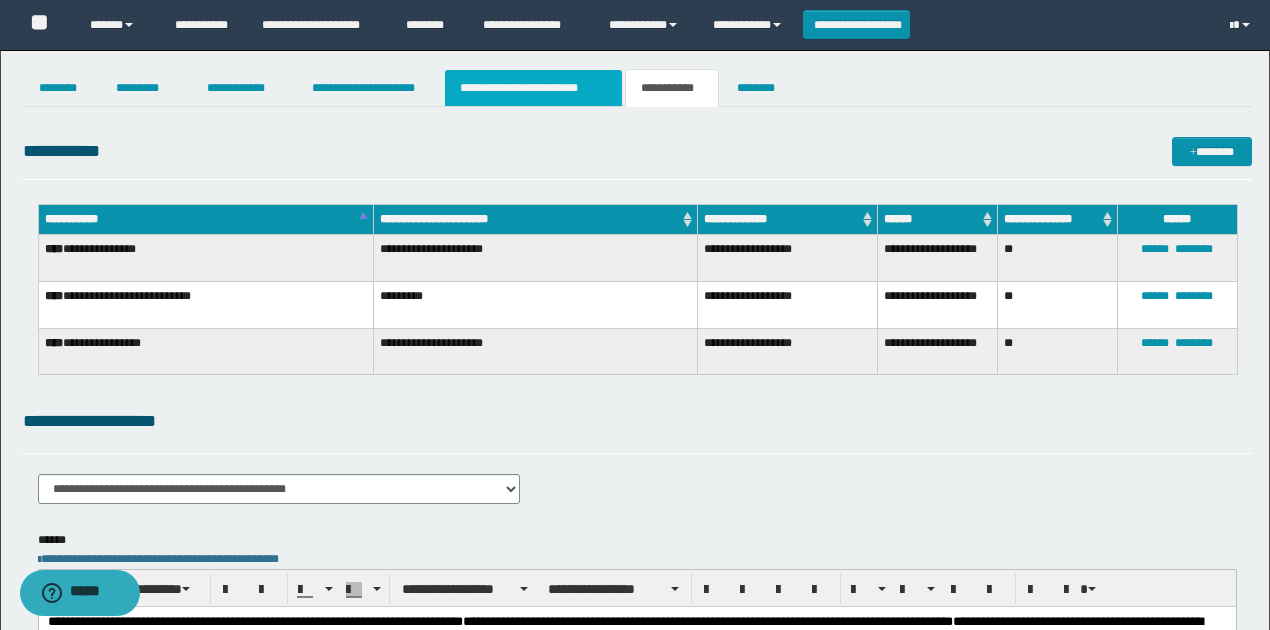 click on "**********" at bounding box center (533, 88) 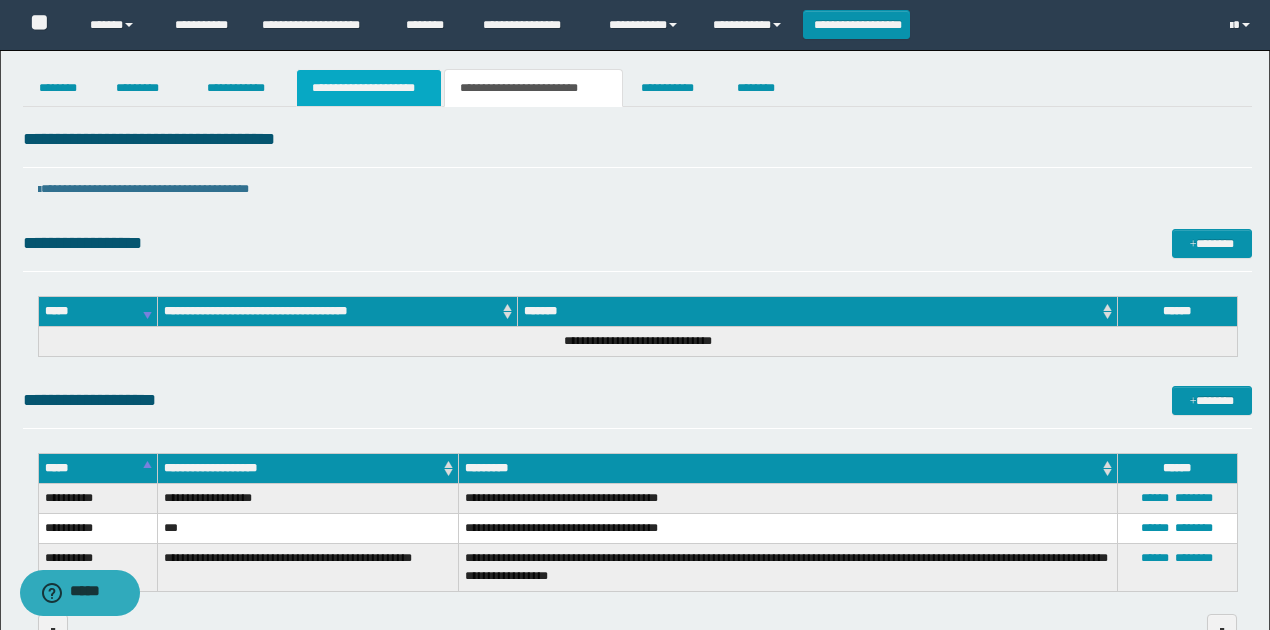 click on "**********" at bounding box center (369, 88) 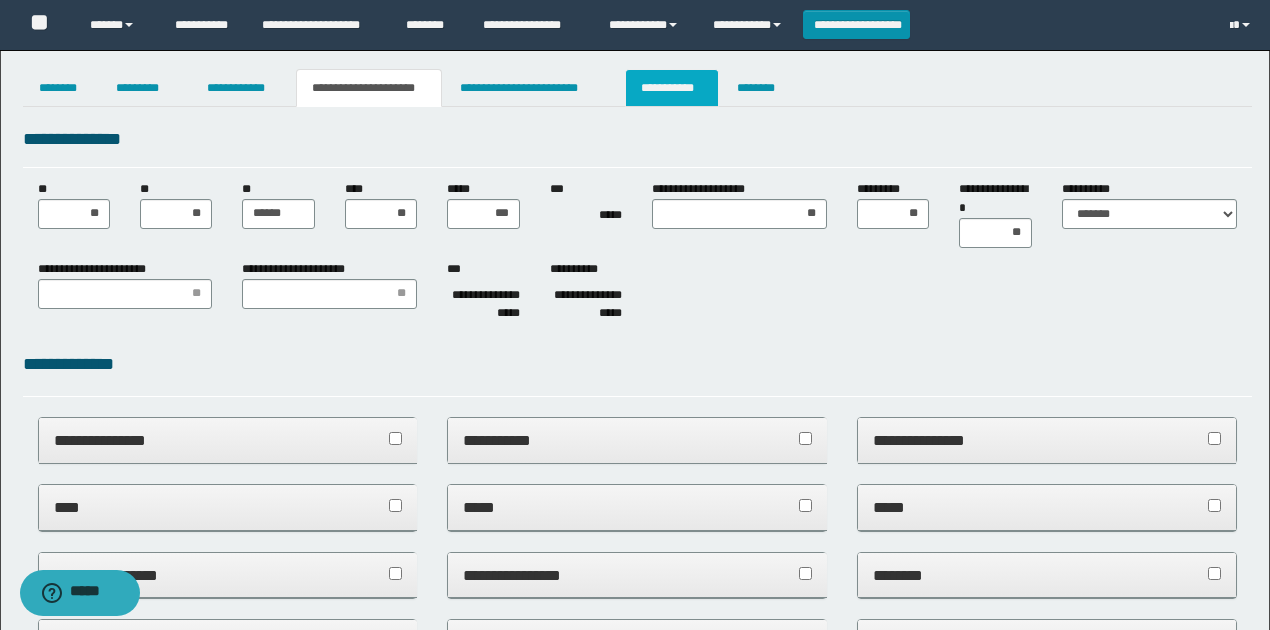 click on "**********" at bounding box center (672, 88) 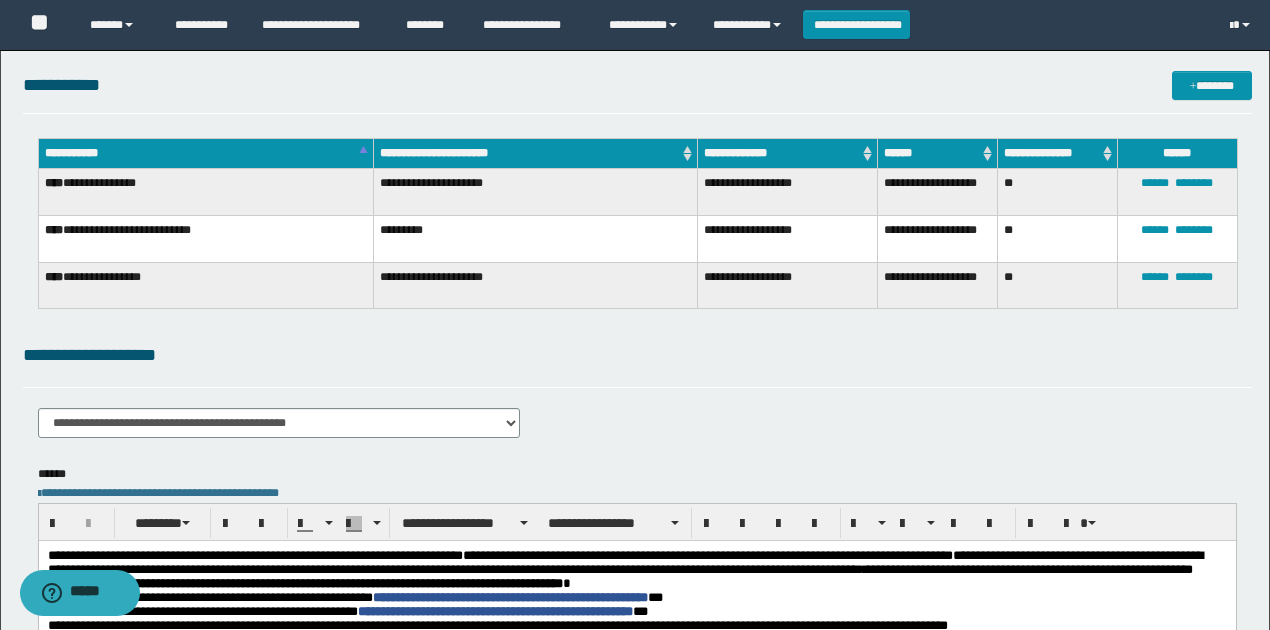 scroll, scrollTop: 0, scrollLeft: 0, axis: both 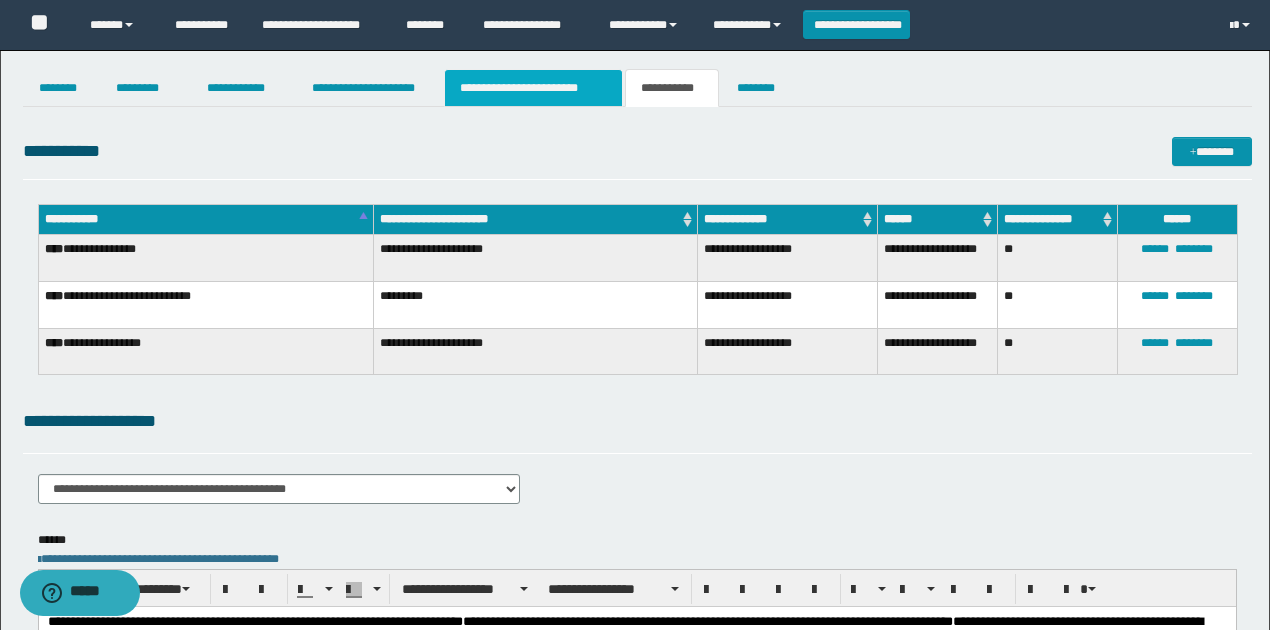 click on "**********" at bounding box center (533, 88) 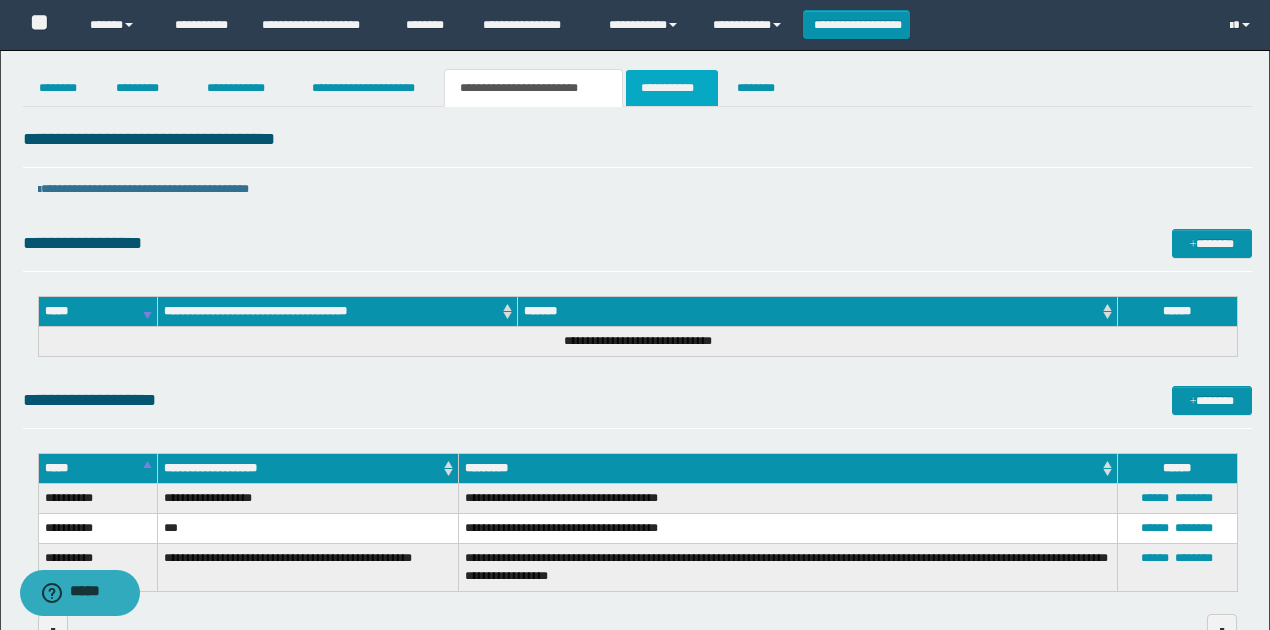 click on "**********" at bounding box center (672, 88) 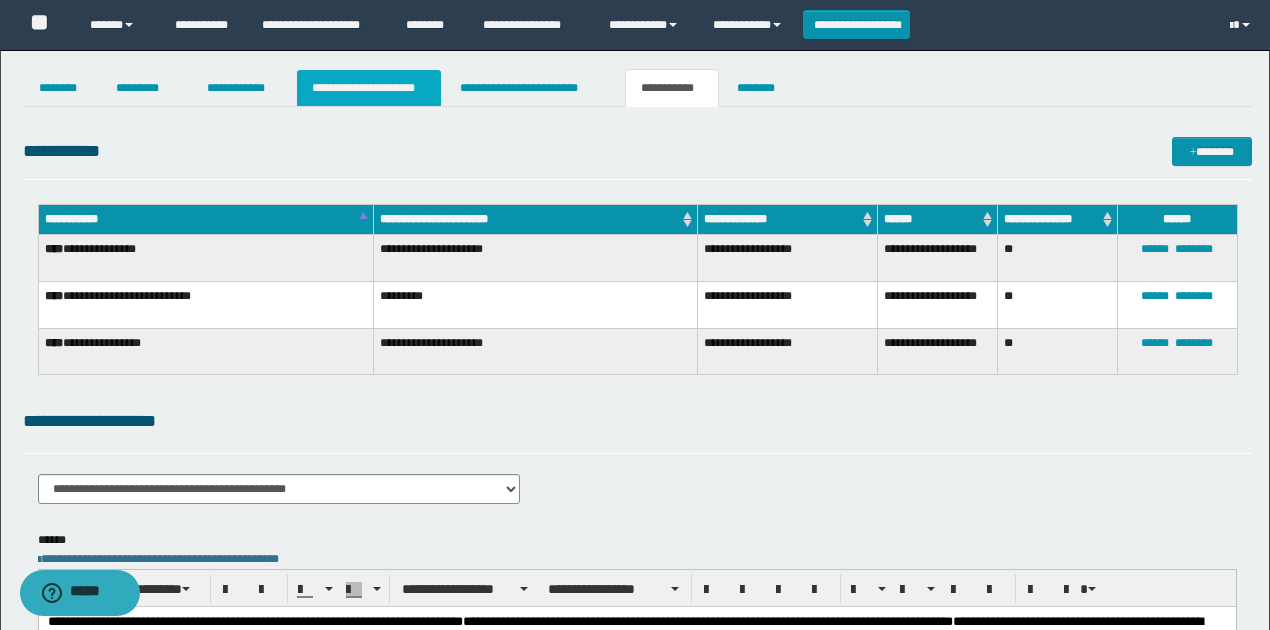 click on "**********" at bounding box center [369, 88] 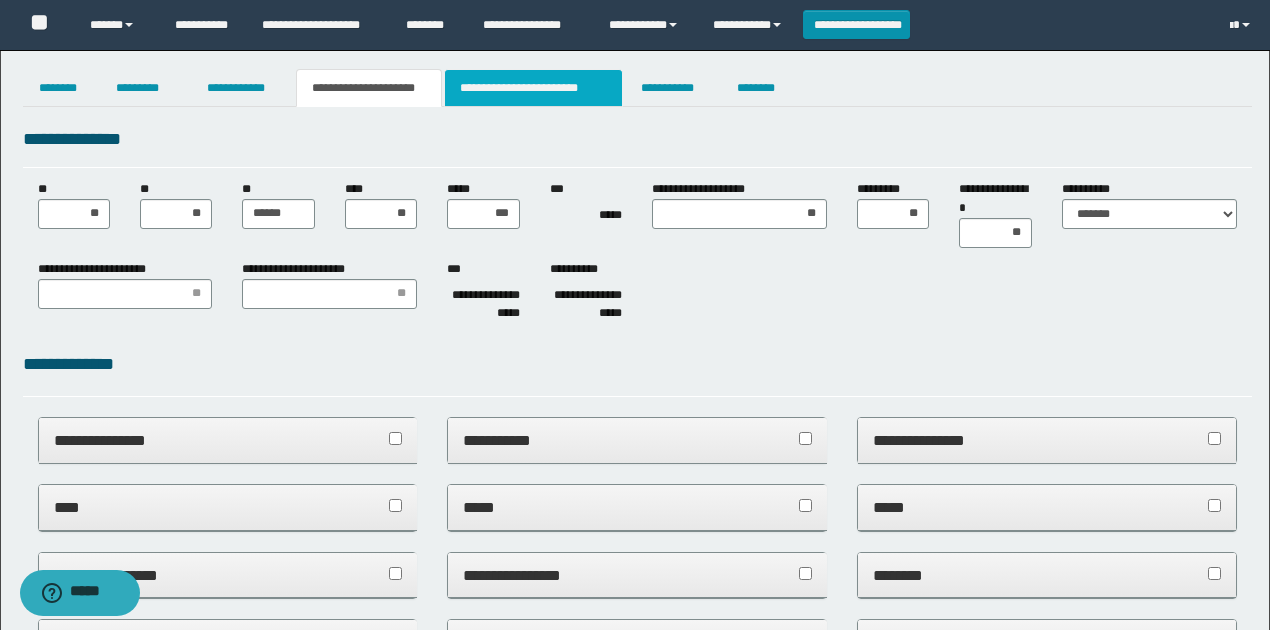 click on "**********" at bounding box center (533, 88) 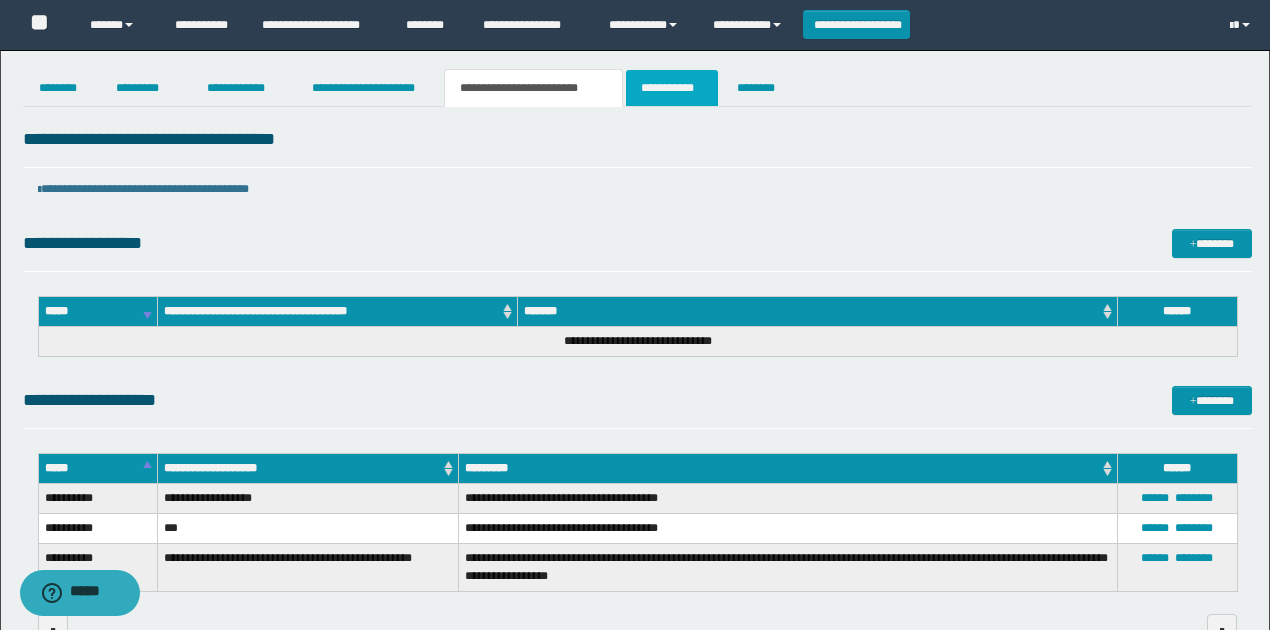 click on "**********" at bounding box center (672, 88) 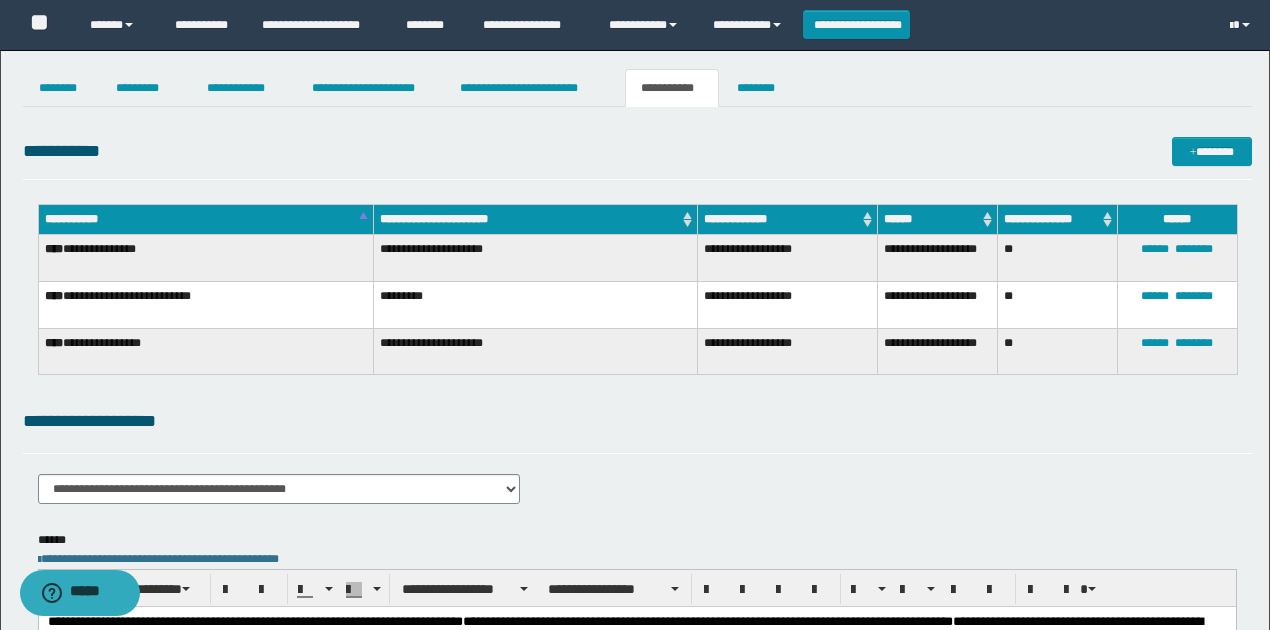 click on "**********" at bounding box center (637, 430) 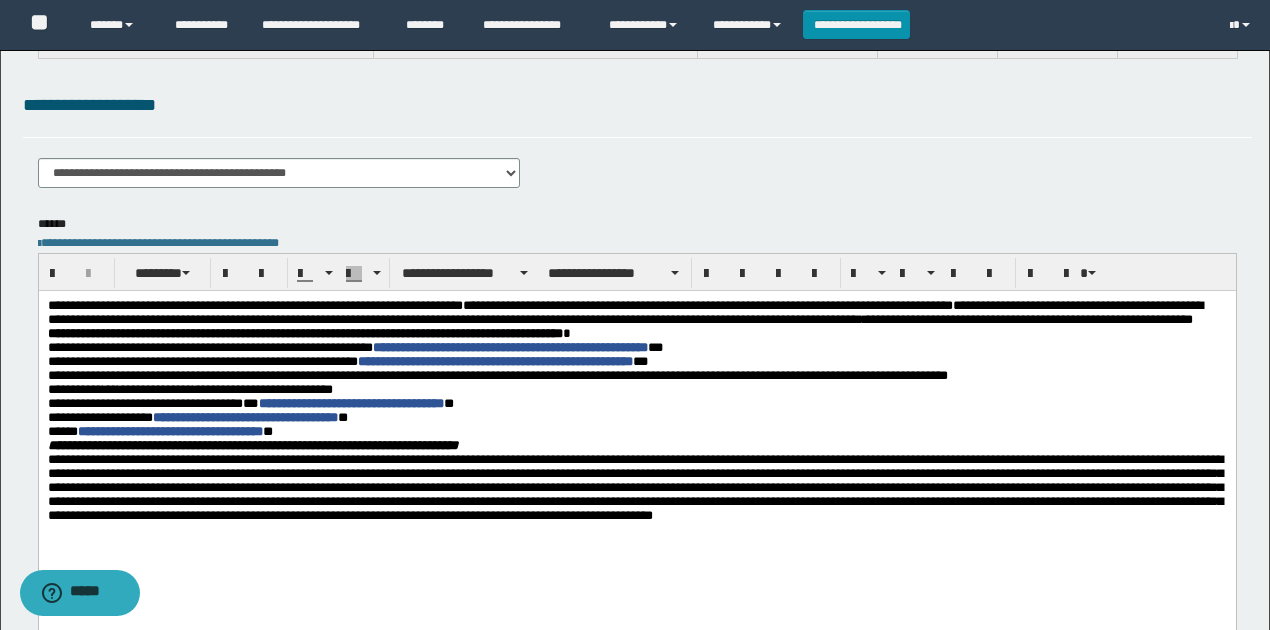 scroll, scrollTop: 400, scrollLeft: 0, axis: vertical 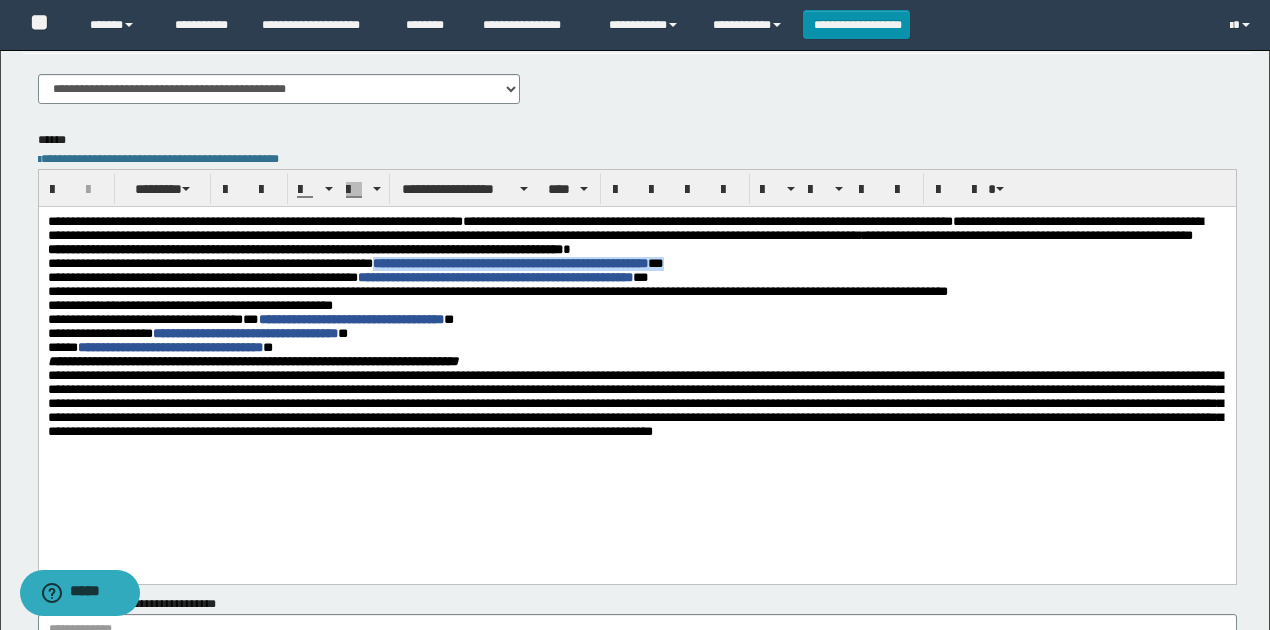 drag, startPoint x: 398, startPoint y: 280, endPoint x: 765, endPoint y: 278, distance: 367.00546 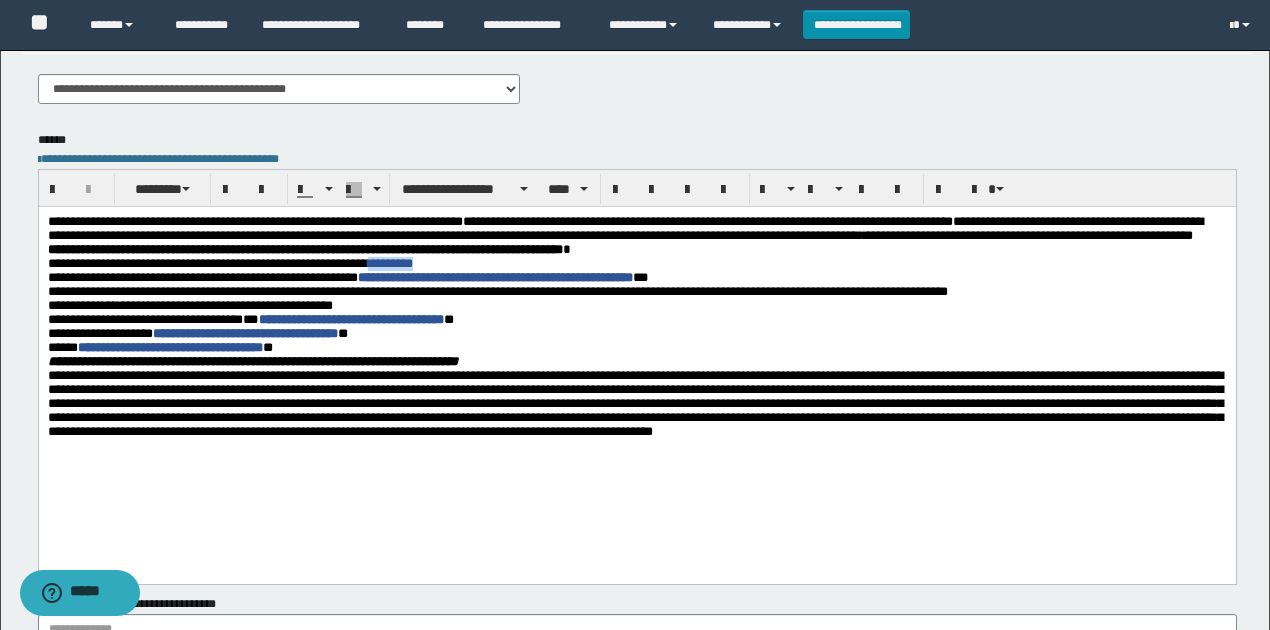 drag, startPoint x: 447, startPoint y: 284, endPoint x: 401, endPoint y: 283, distance: 46.010868 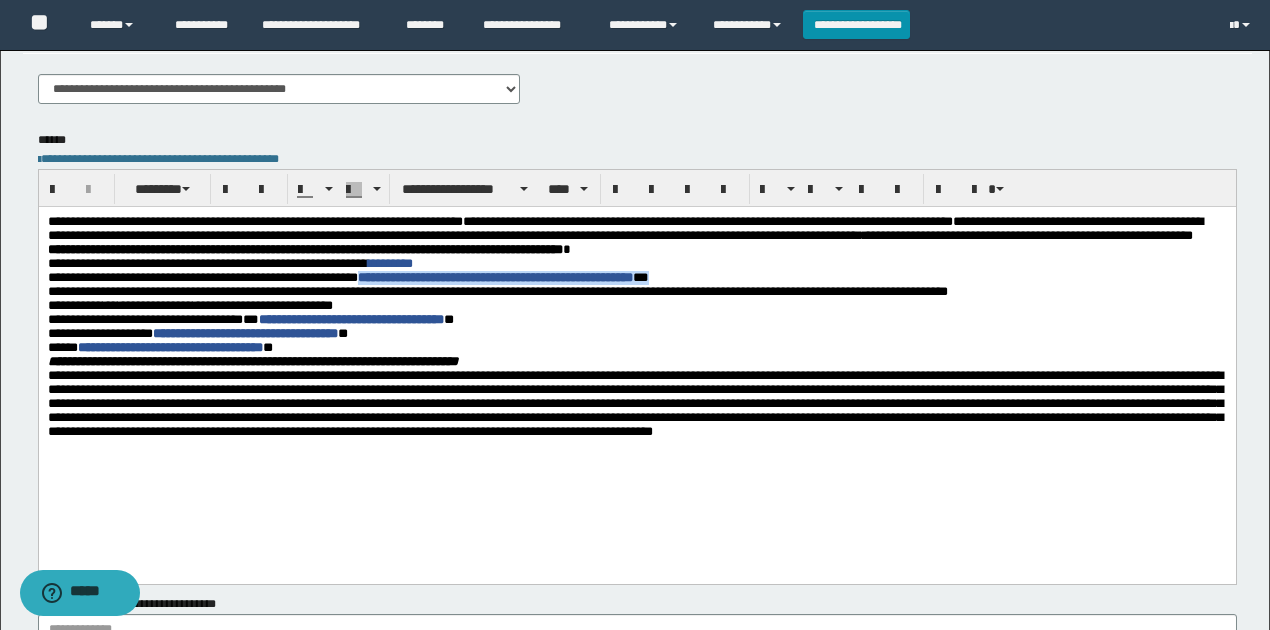 drag, startPoint x: 373, startPoint y: 297, endPoint x: 714, endPoint y: 301, distance: 341.02347 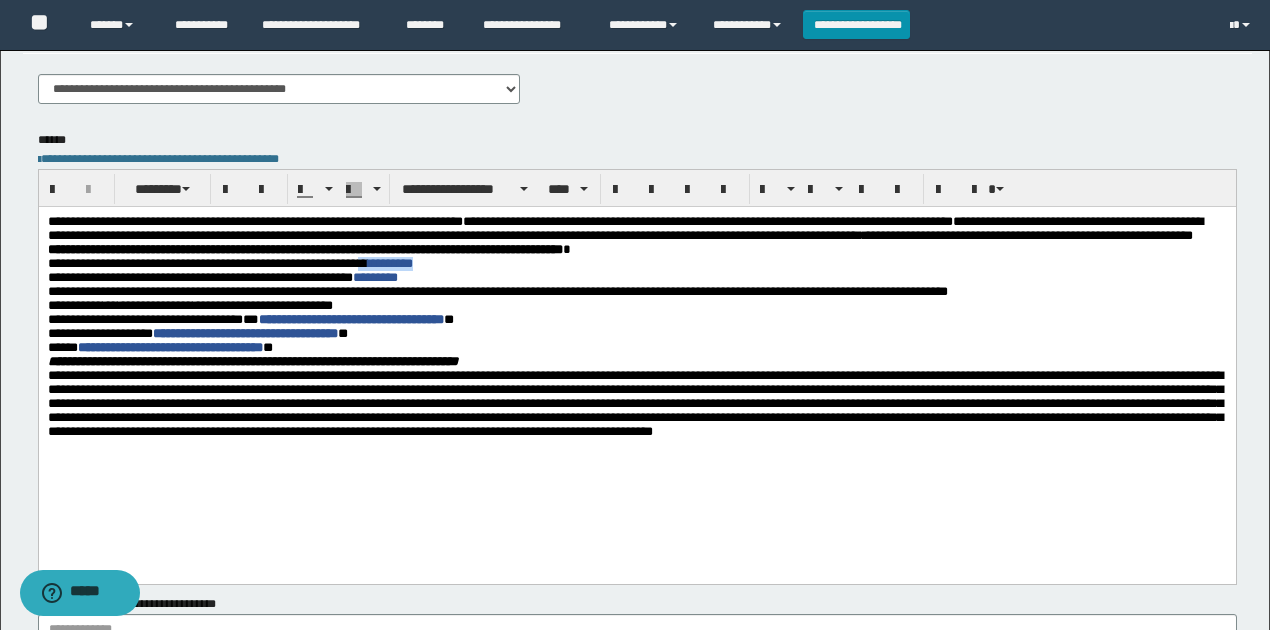 drag, startPoint x: 465, startPoint y: 284, endPoint x: 390, endPoint y: 277, distance: 75.32596 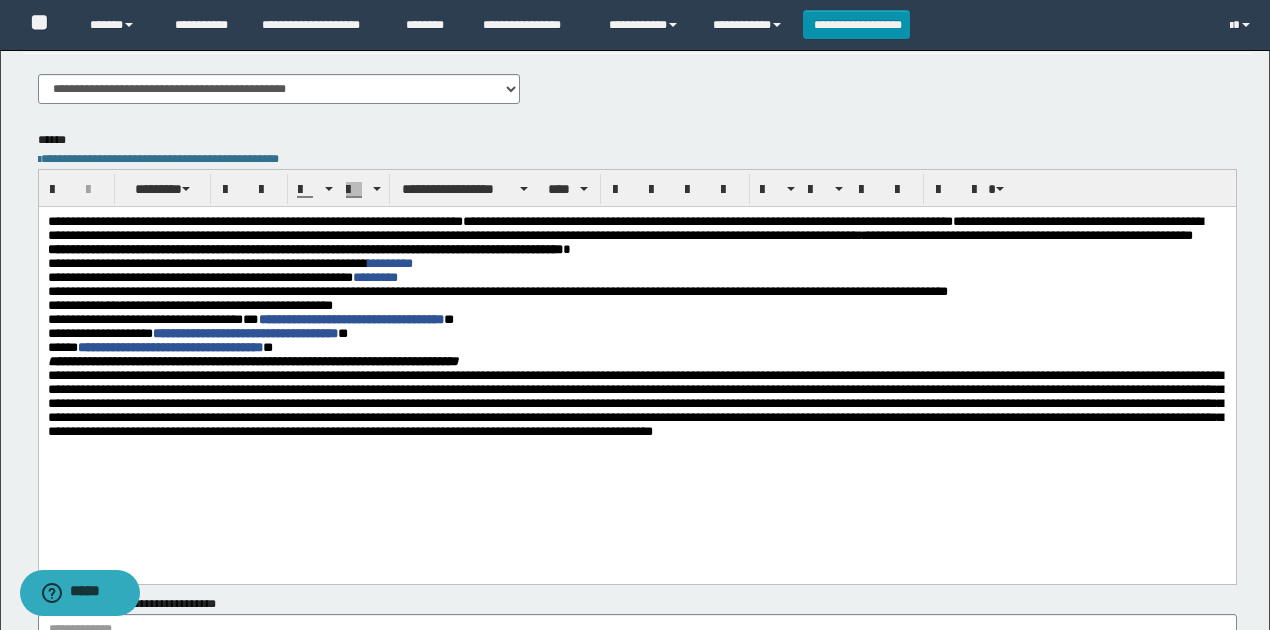 click on "**********" at bounding box center [497, 290] 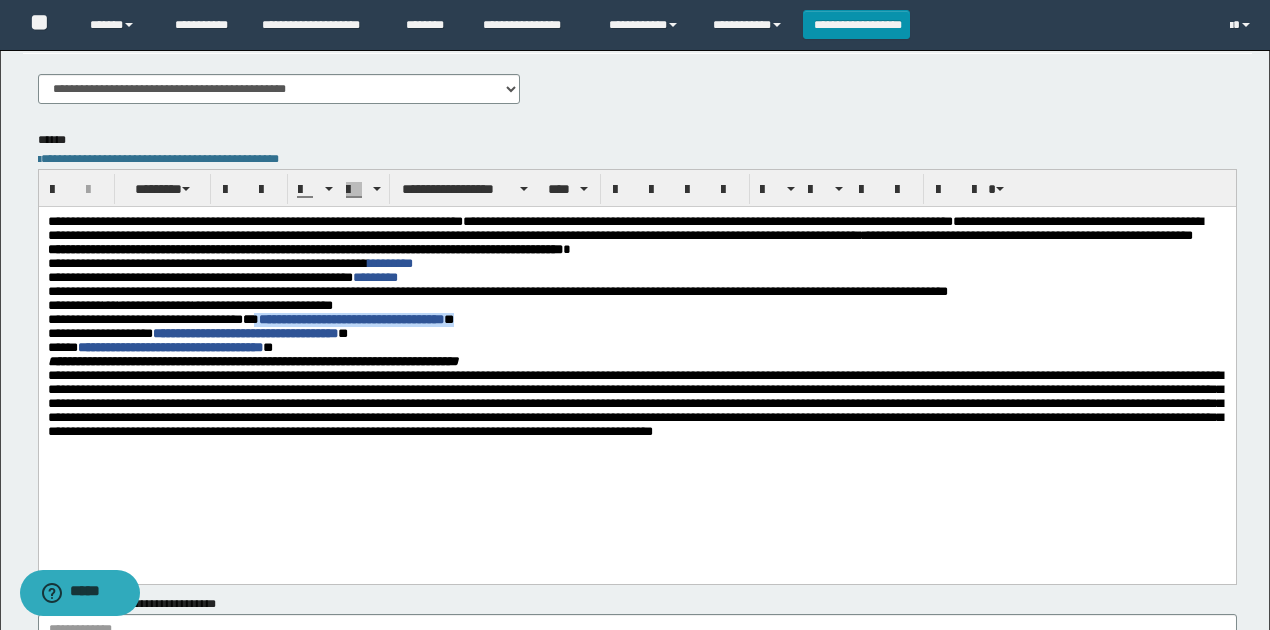 drag, startPoint x: 258, startPoint y: 343, endPoint x: 508, endPoint y: 346, distance: 250.018 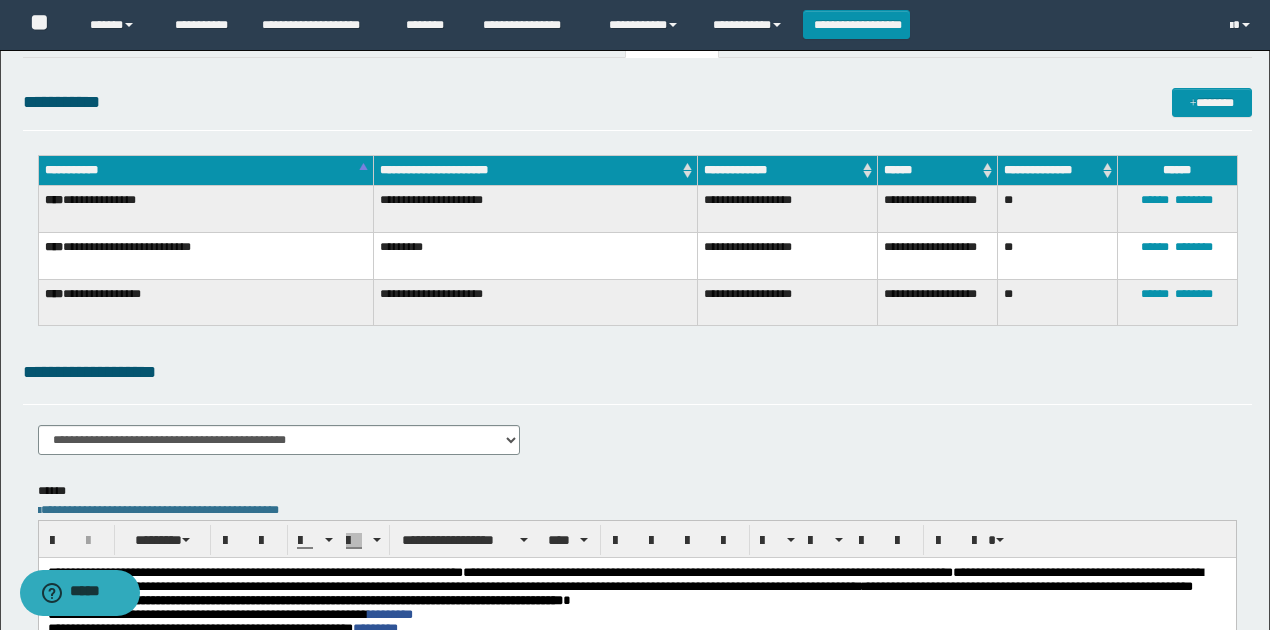 scroll, scrollTop: 0, scrollLeft: 0, axis: both 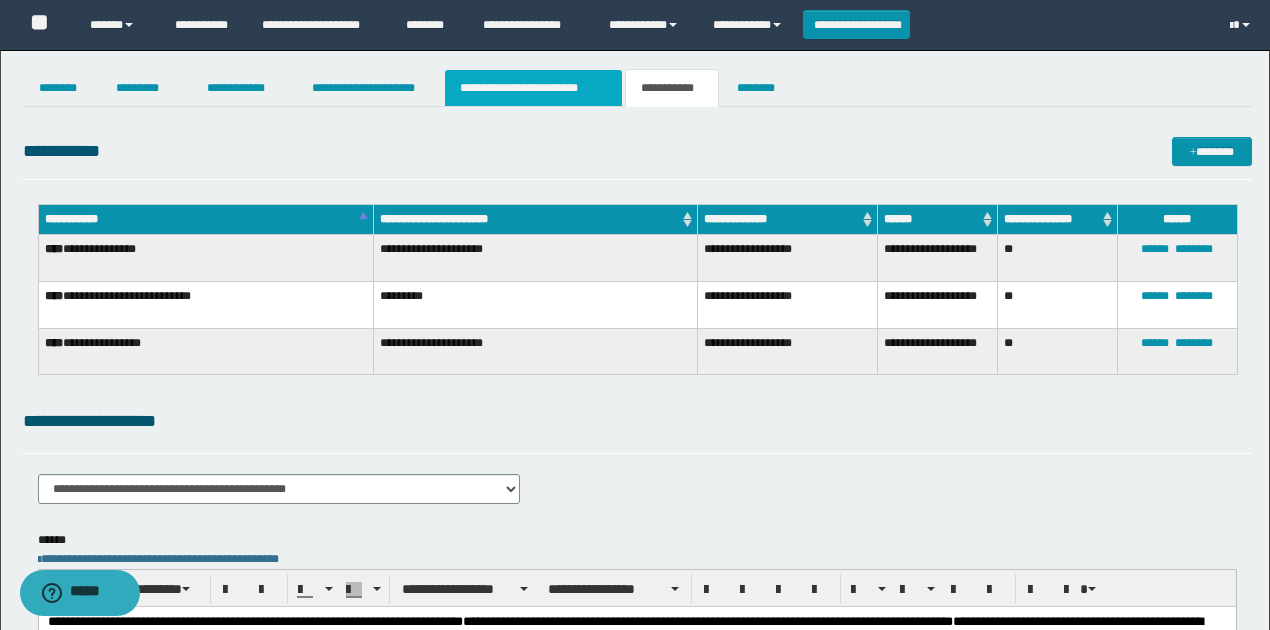 click on "**********" at bounding box center (533, 88) 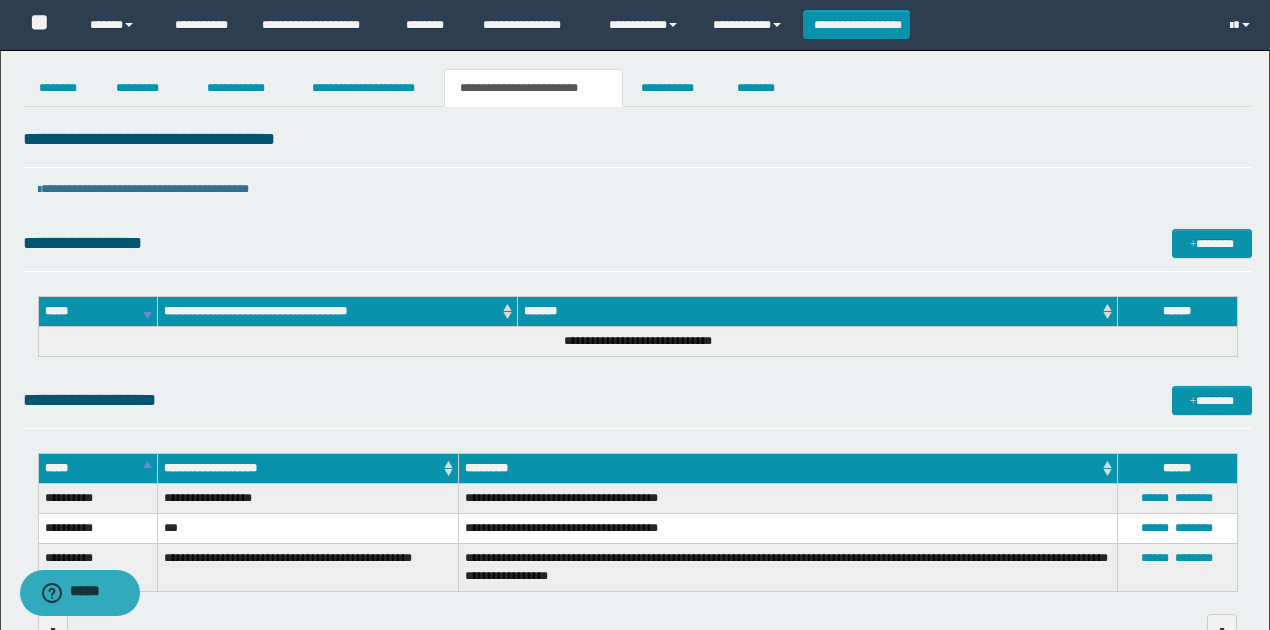 click on "******    ********" at bounding box center [1177, 567] 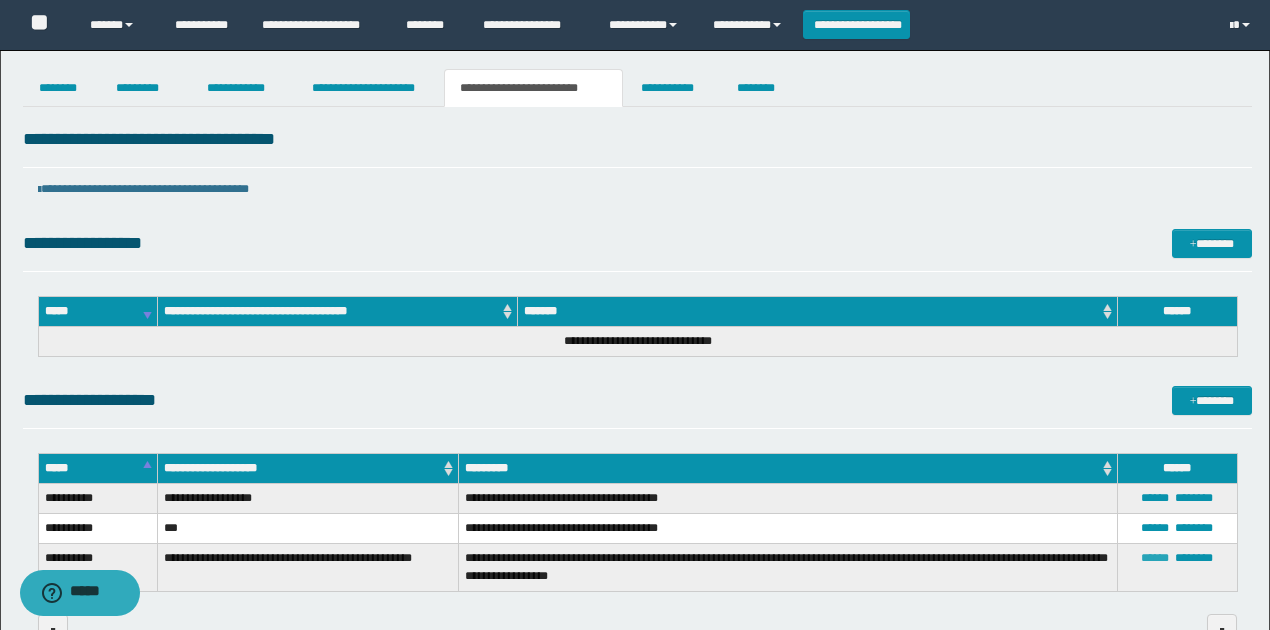click on "******" at bounding box center (1155, 558) 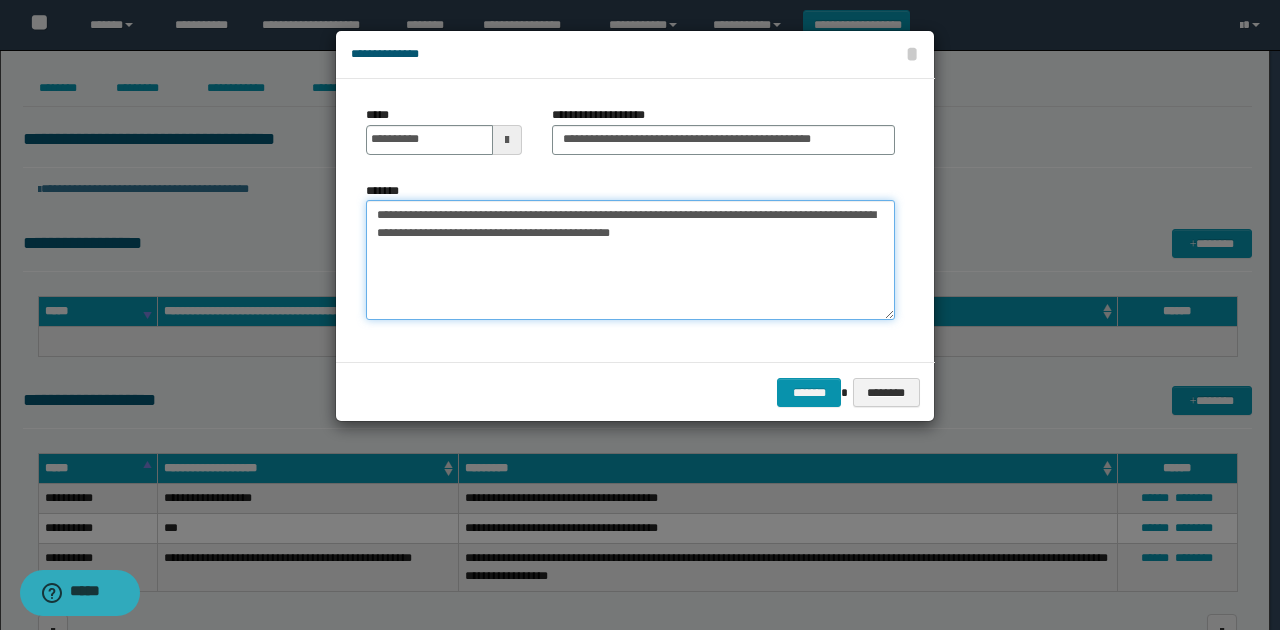 click on "**********" at bounding box center [630, 260] 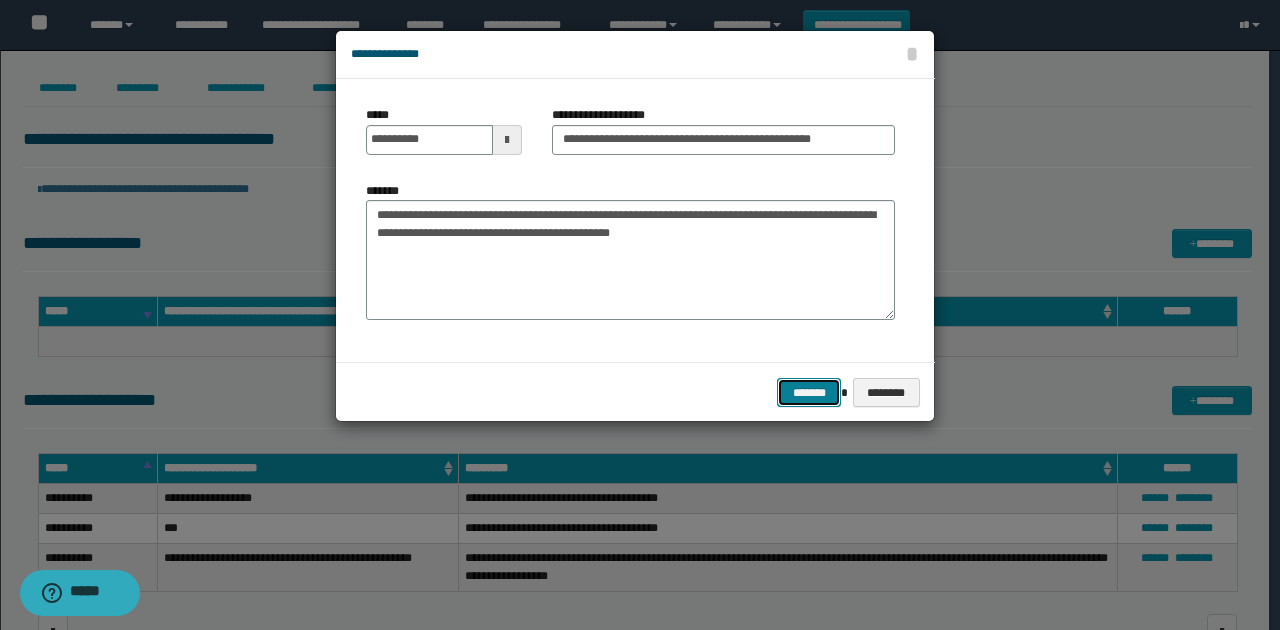 click on "*******" at bounding box center [809, 392] 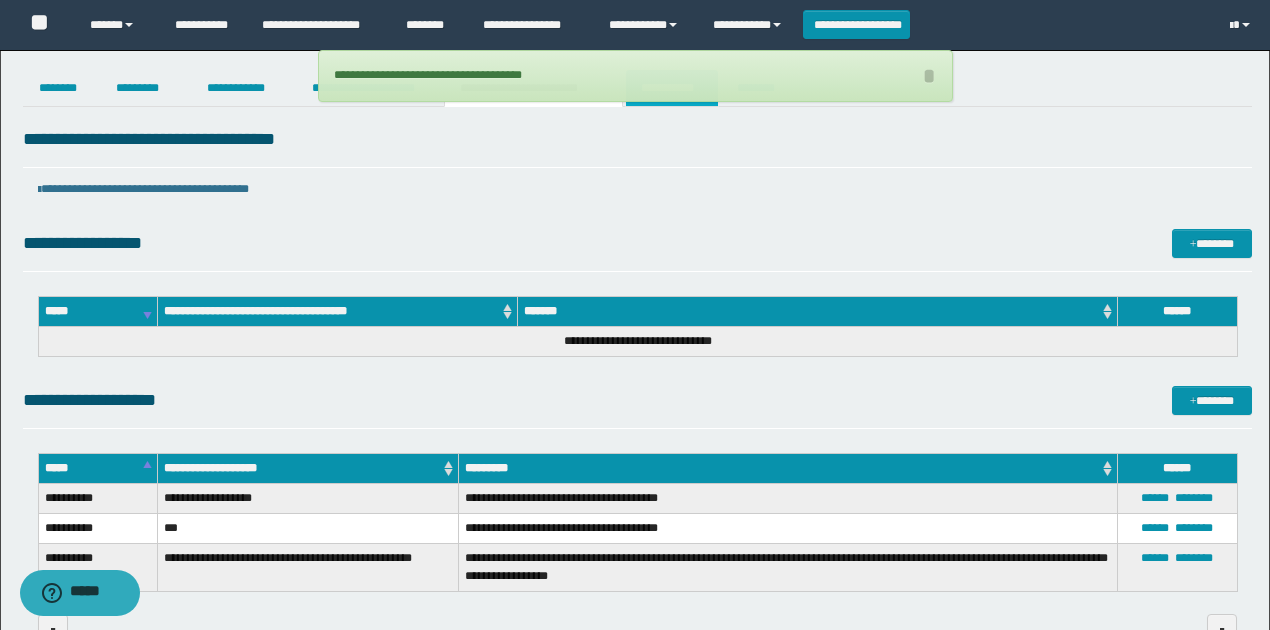click on "**********" at bounding box center [672, 88] 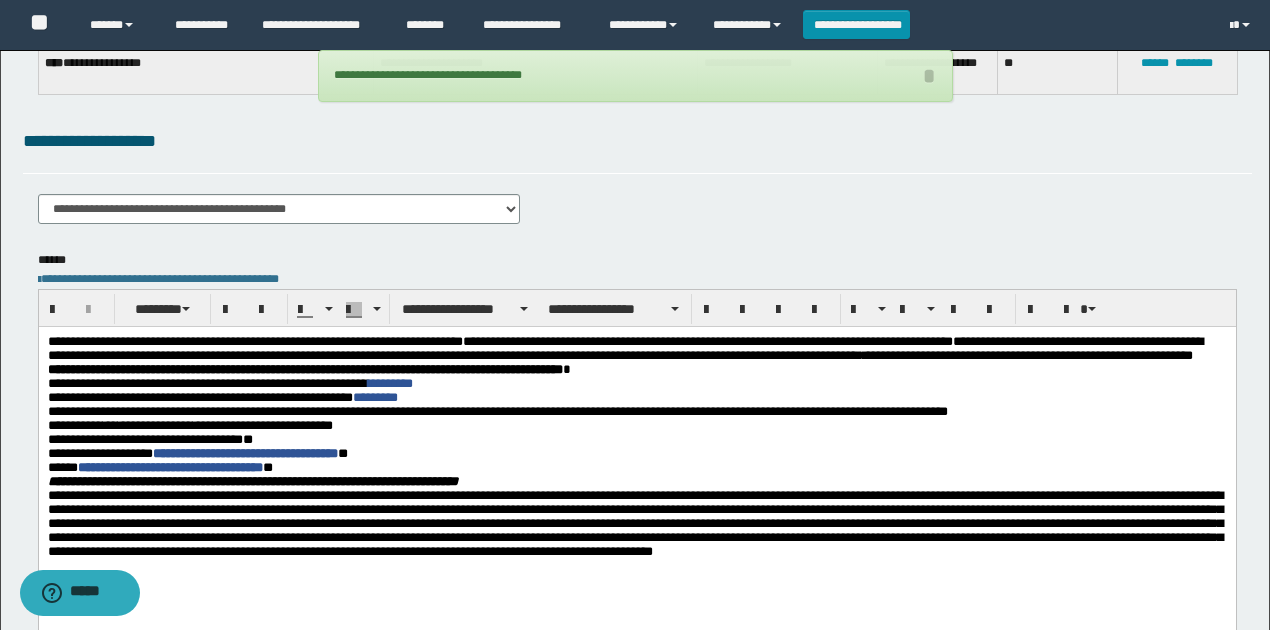 scroll, scrollTop: 400, scrollLeft: 0, axis: vertical 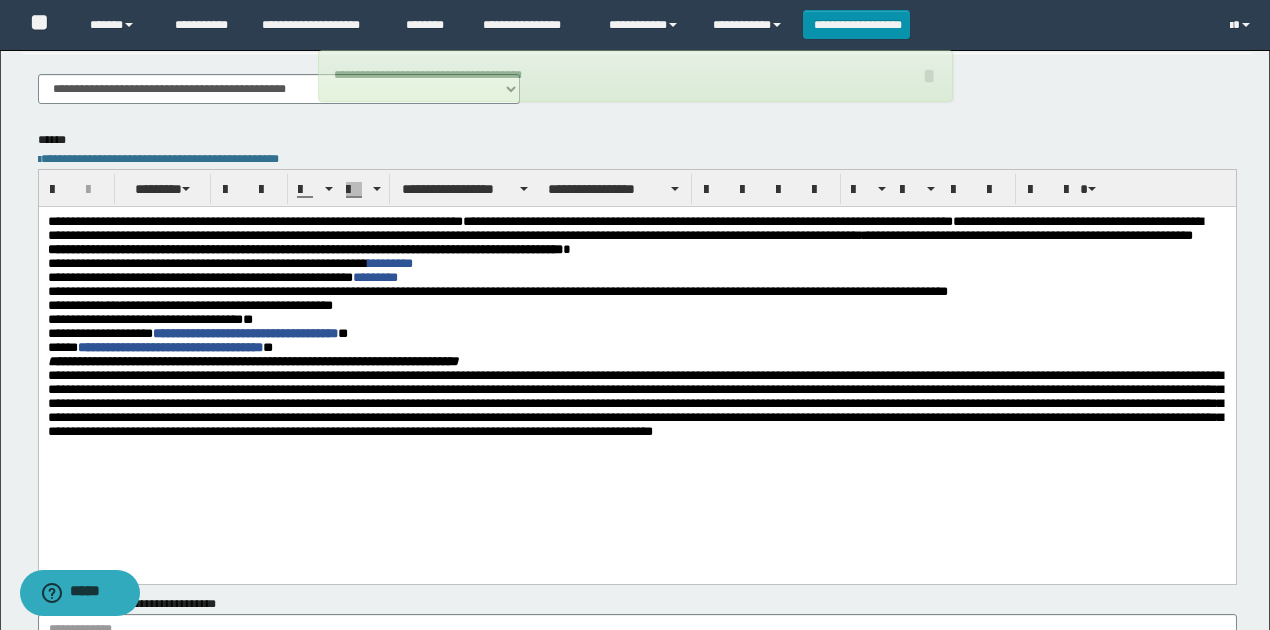 click on "**********" at bounding box center (636, 319) 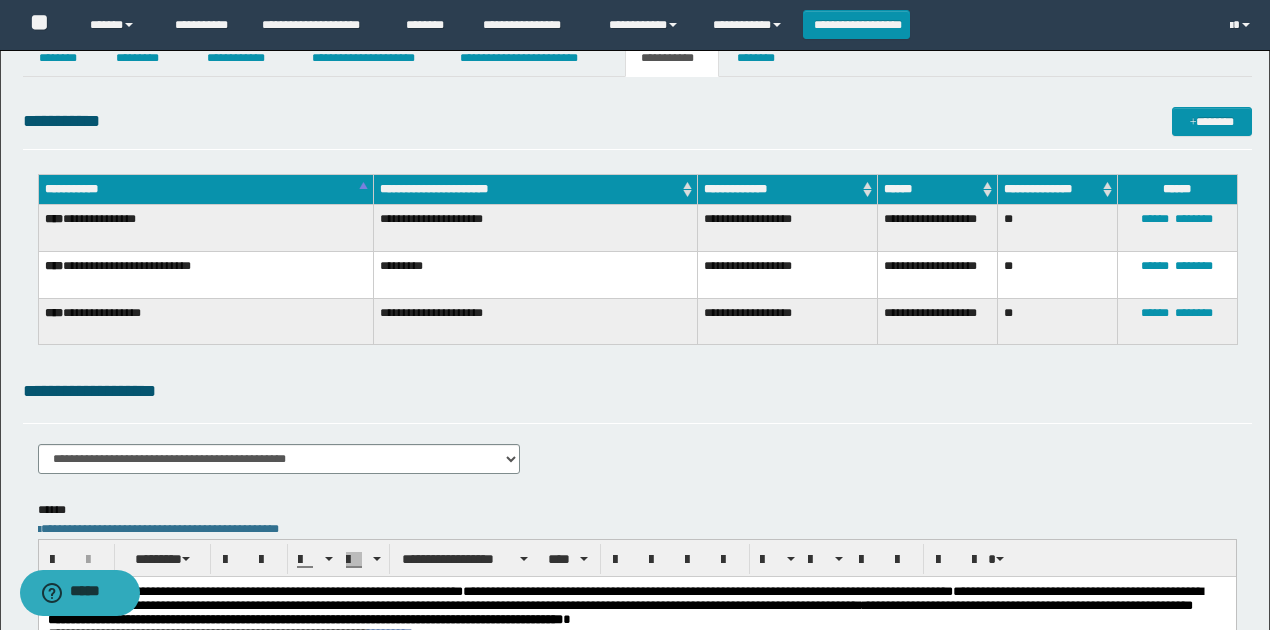 scroll, scrollTop: 0, scrollLeft: 0, axis: both 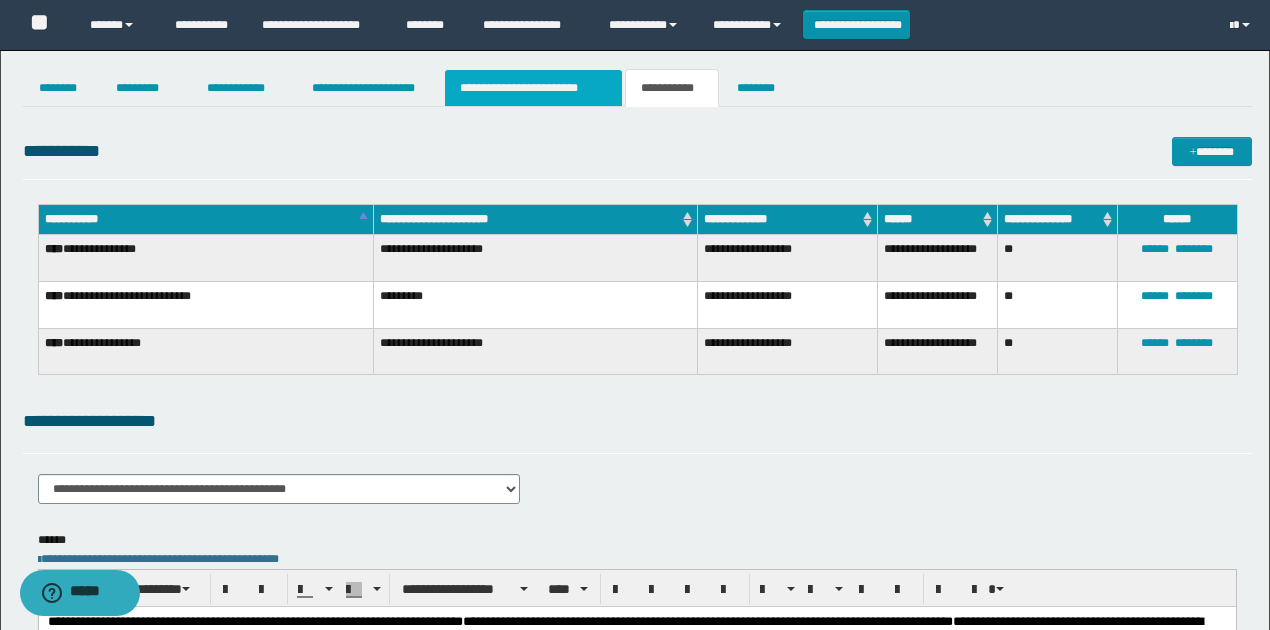 click on "**********" at bounding box center [533, 88] 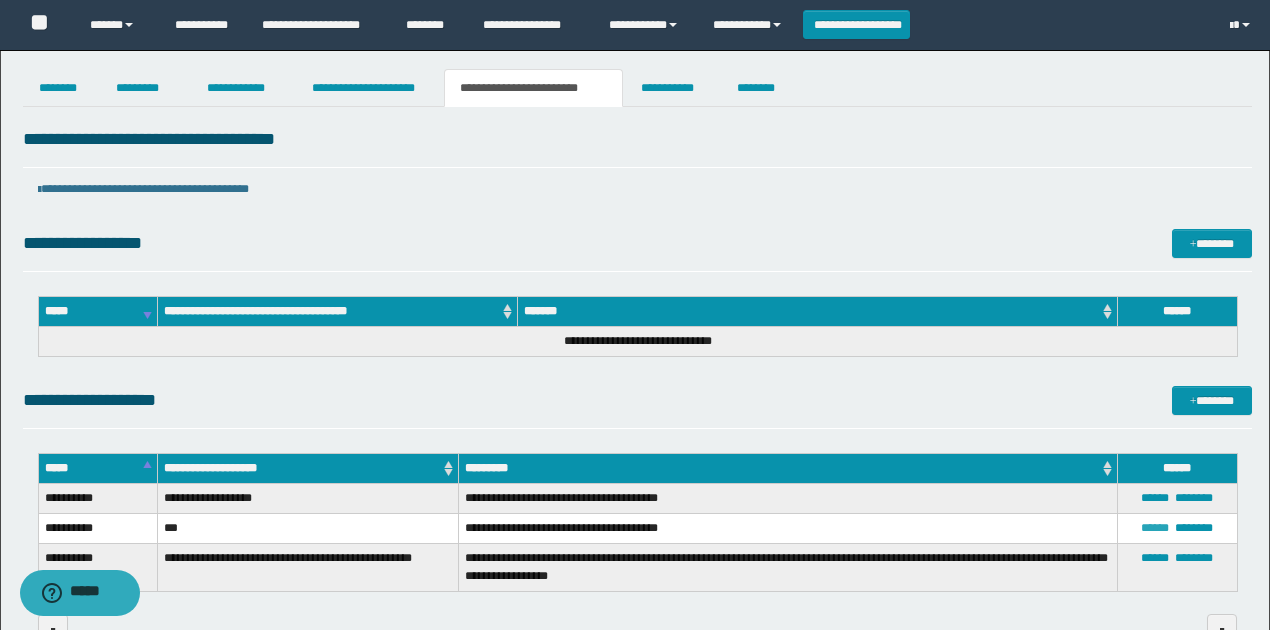 click on "******" at bounding box center [1155, 528] 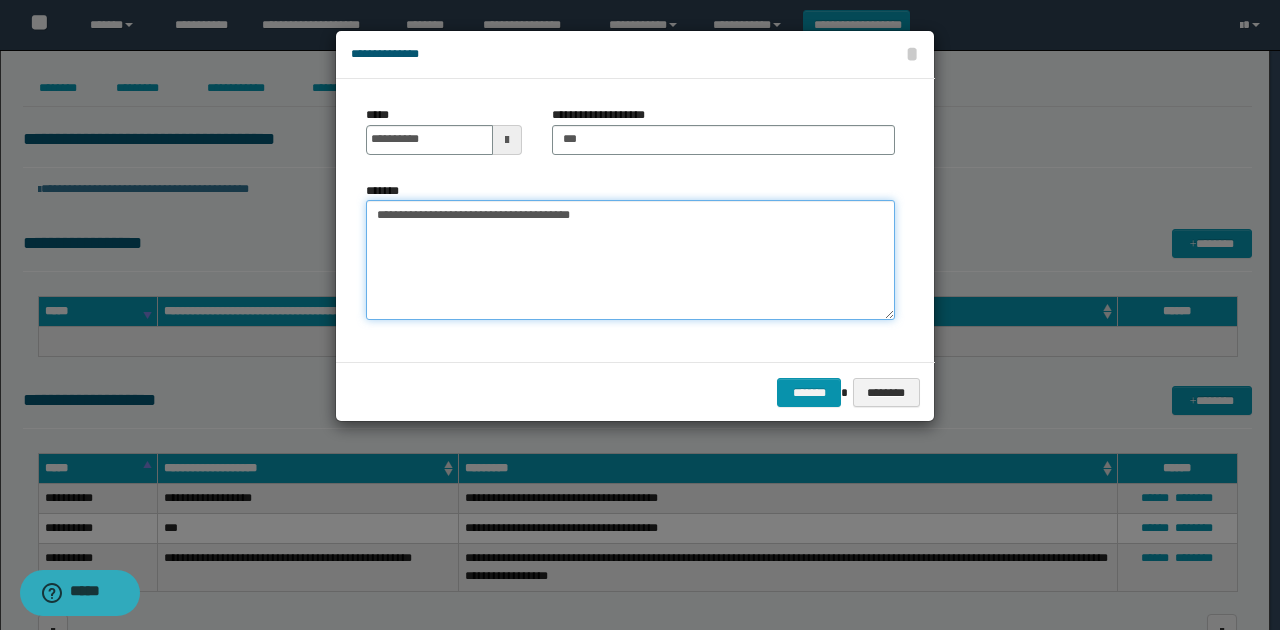 click on "**********" at bounding box center (630, 260) 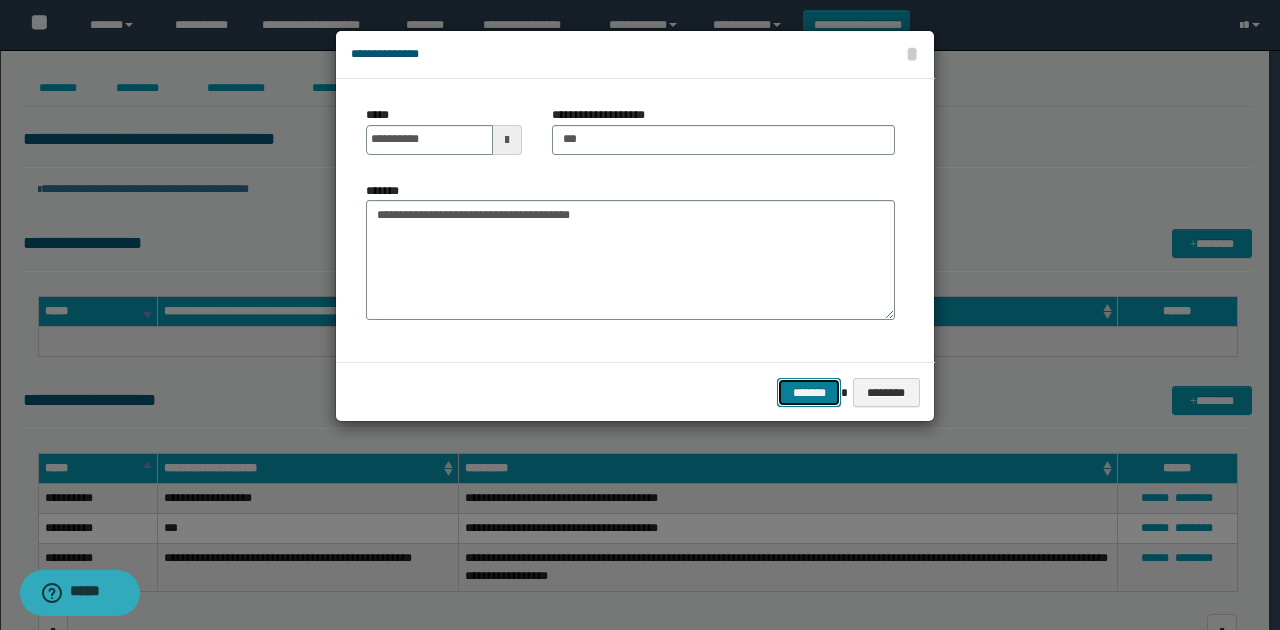 click on "*******" at bounding box center [809, 392] 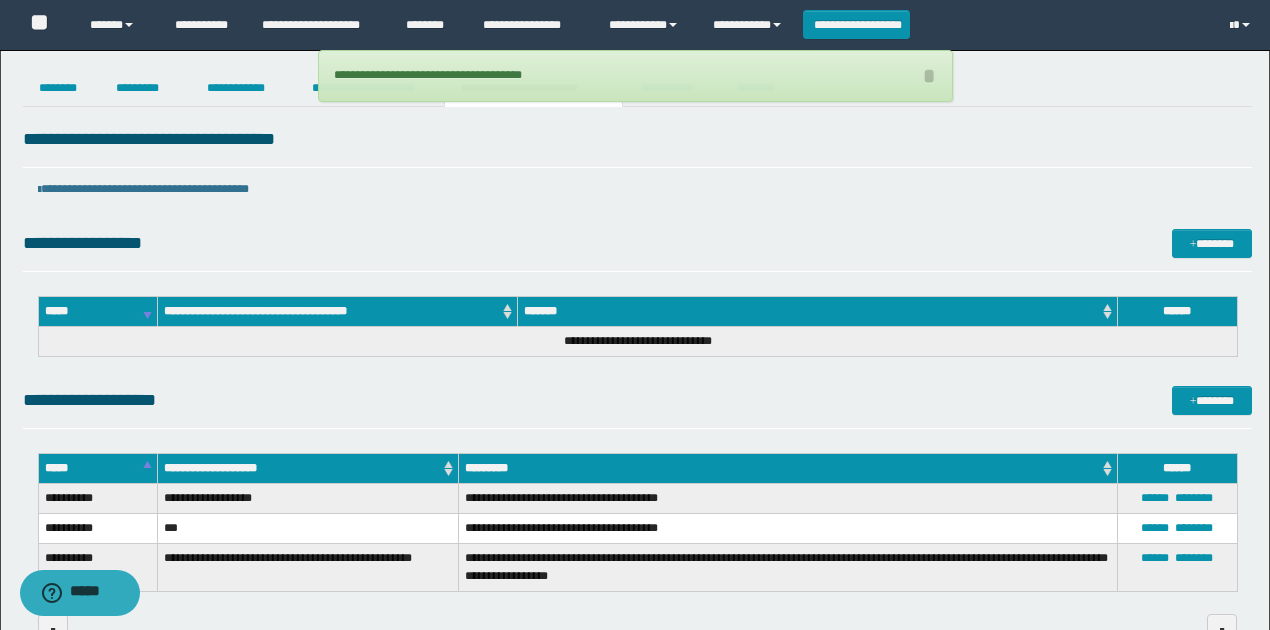 click on "**********" at bounding box center (635, 364) 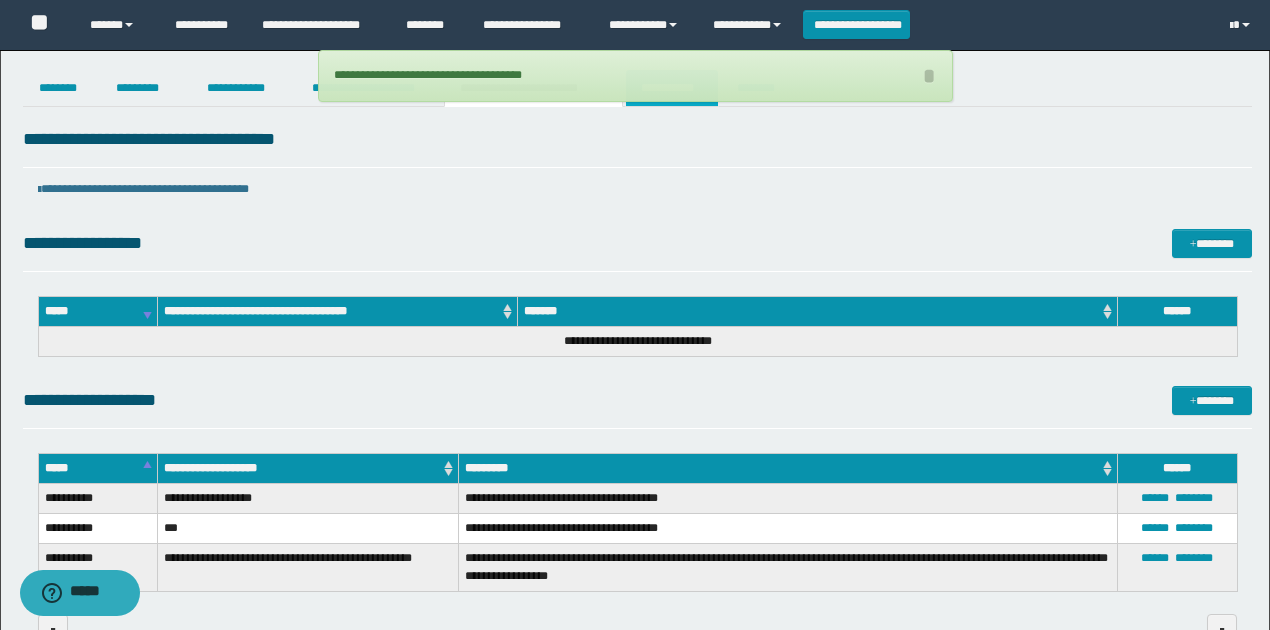 click on "**********" at bounding box center [672, 88] 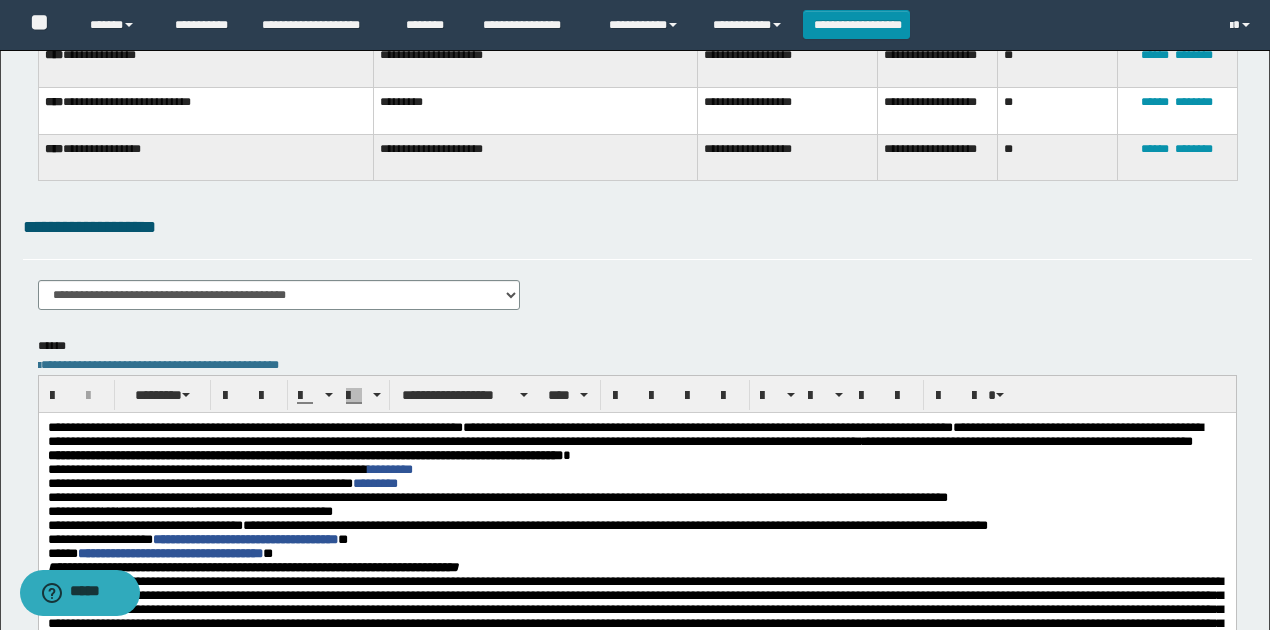 scroll, scrollTop: 266, scrollLeft: 0, axis: vertical 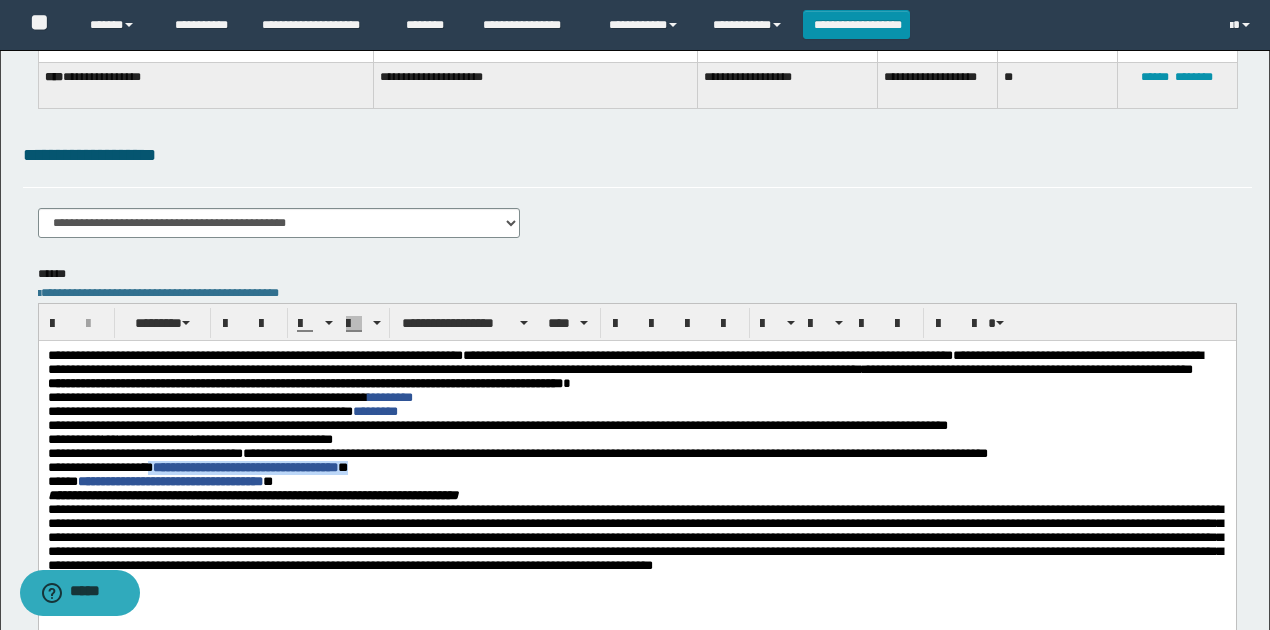 drag, startPoint x: 173, startPoint y: 493, endPoint x: 411, endPoint y: 495, distance: 238.0084 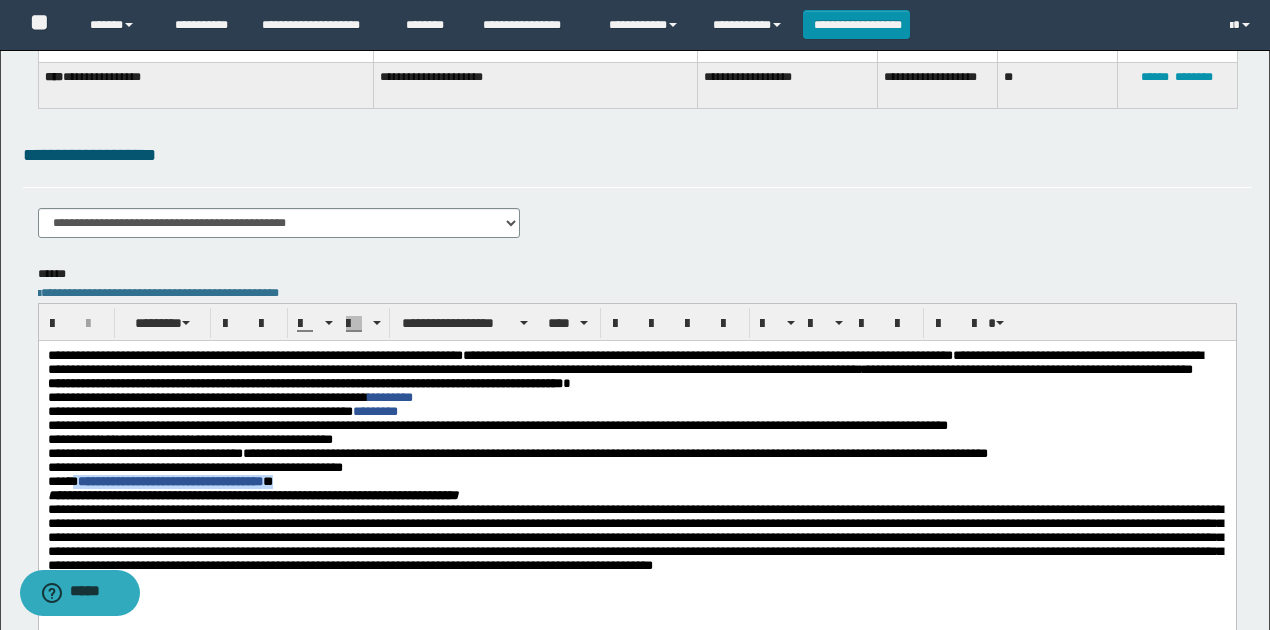 drag, startPoint x: 288, startPoint y: 508, endPoint x: 79, endPoint y: 509, distance: 209.0024 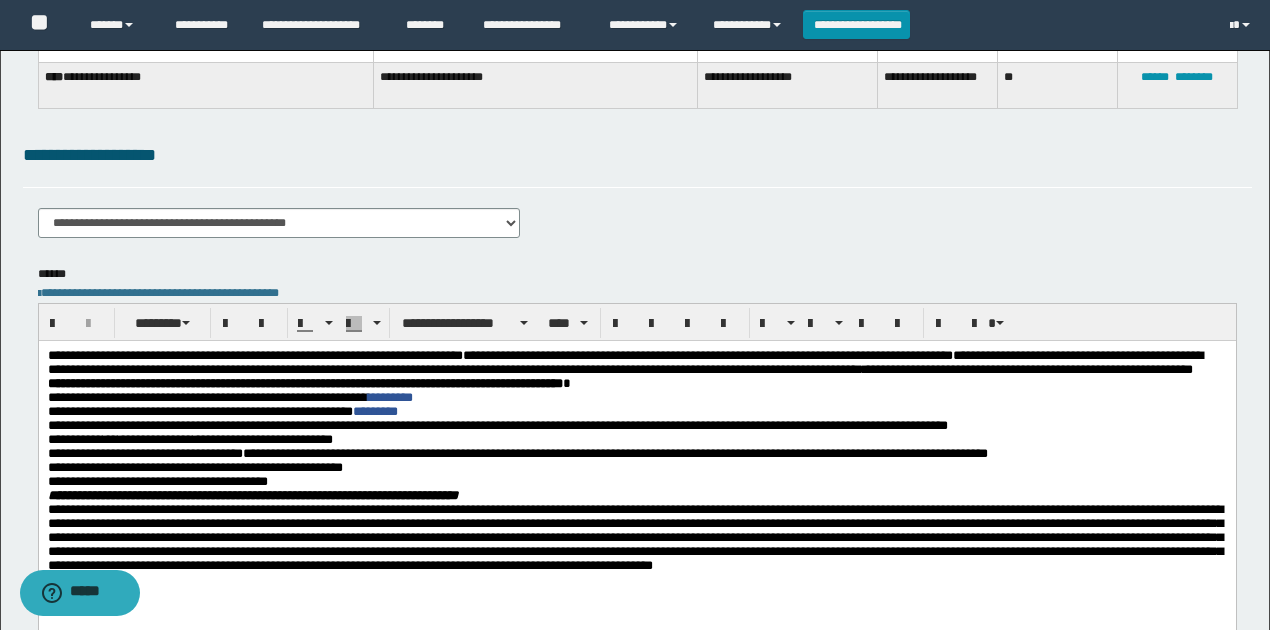 click on "**********" at bounding box center (517, 452) 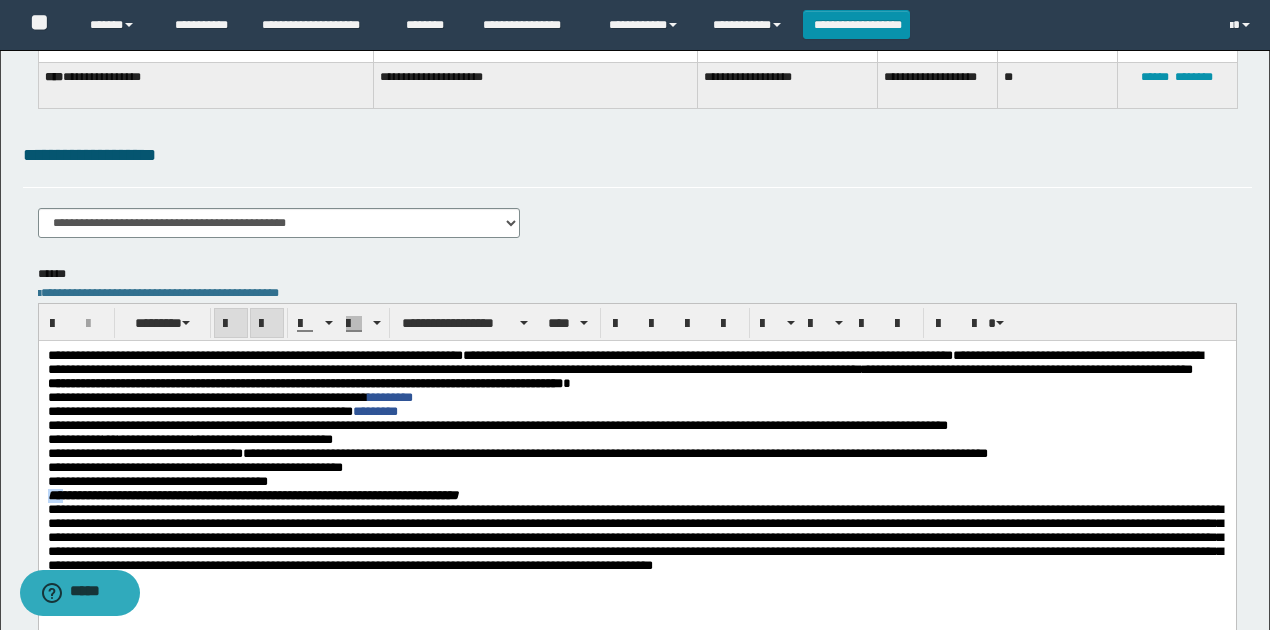 drag, startPoint x: 66, startPoint y: 523, endPoint x: 39, endPoint y: 523, distance: 27 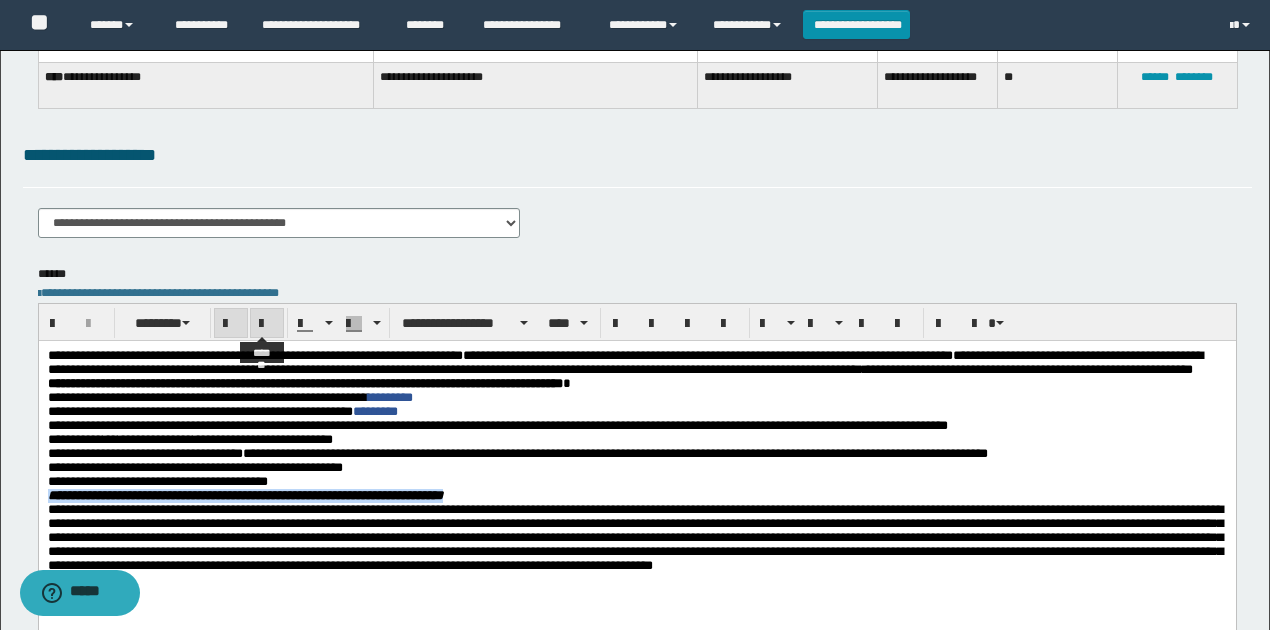 click at bounding box center [267, 324] 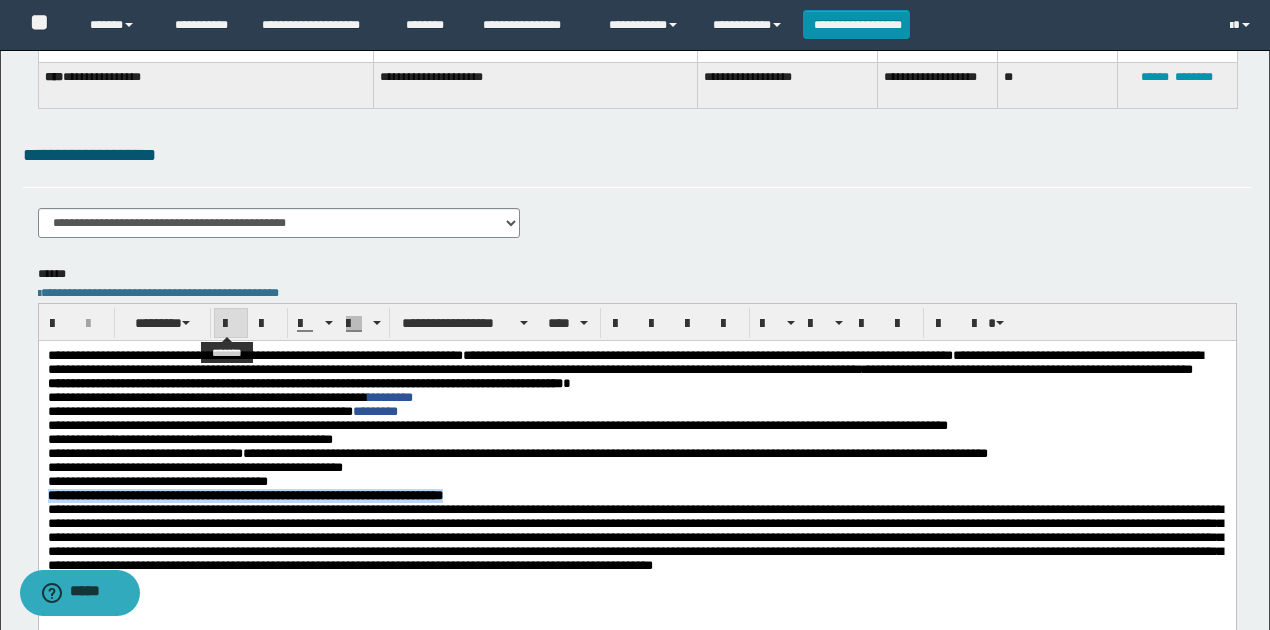 drag, startPoint x: 221, startPoint y: 316, endPoint x: 193, endPoint y: 3, distance: 314.2499 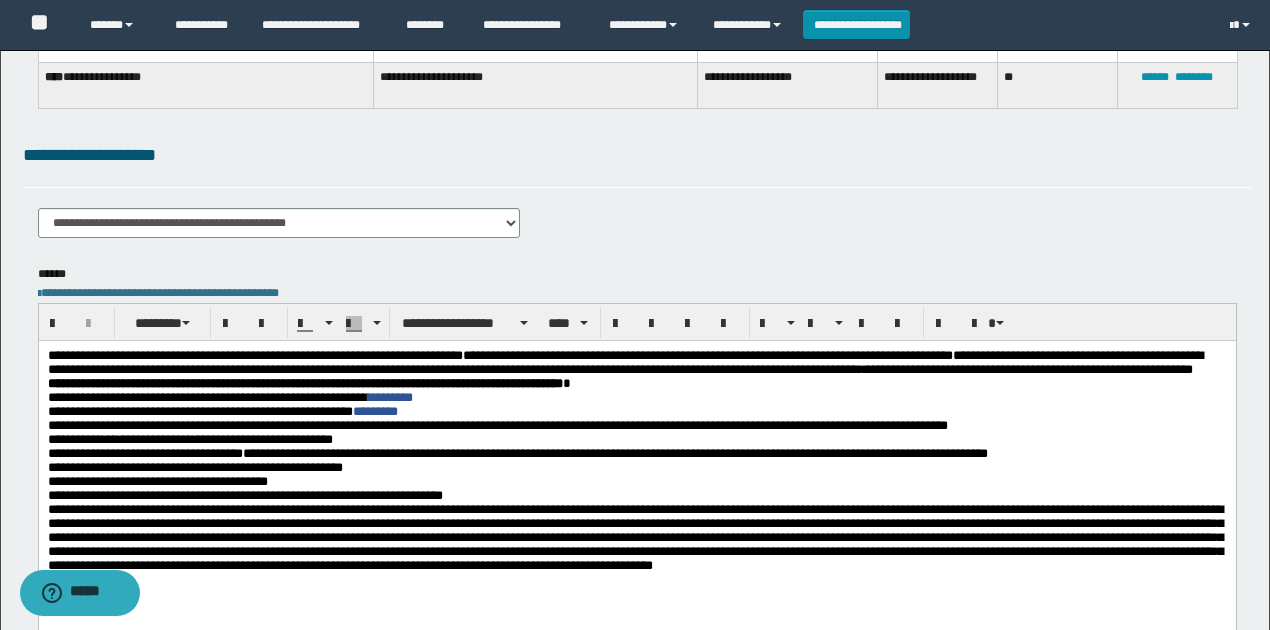 click on "**********" at bounding box center (304, 382) 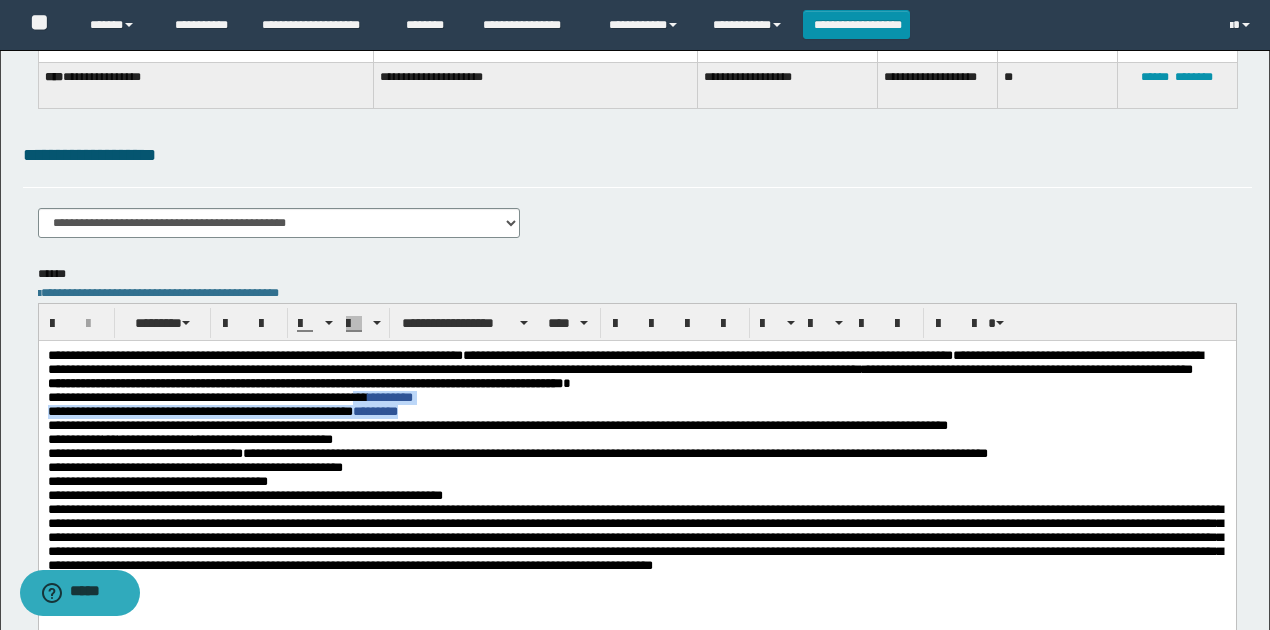 drag, startPoint x: 390, startPoint y: 425, endPoint x: 387, endPoint y: 413, distance: 12.369317 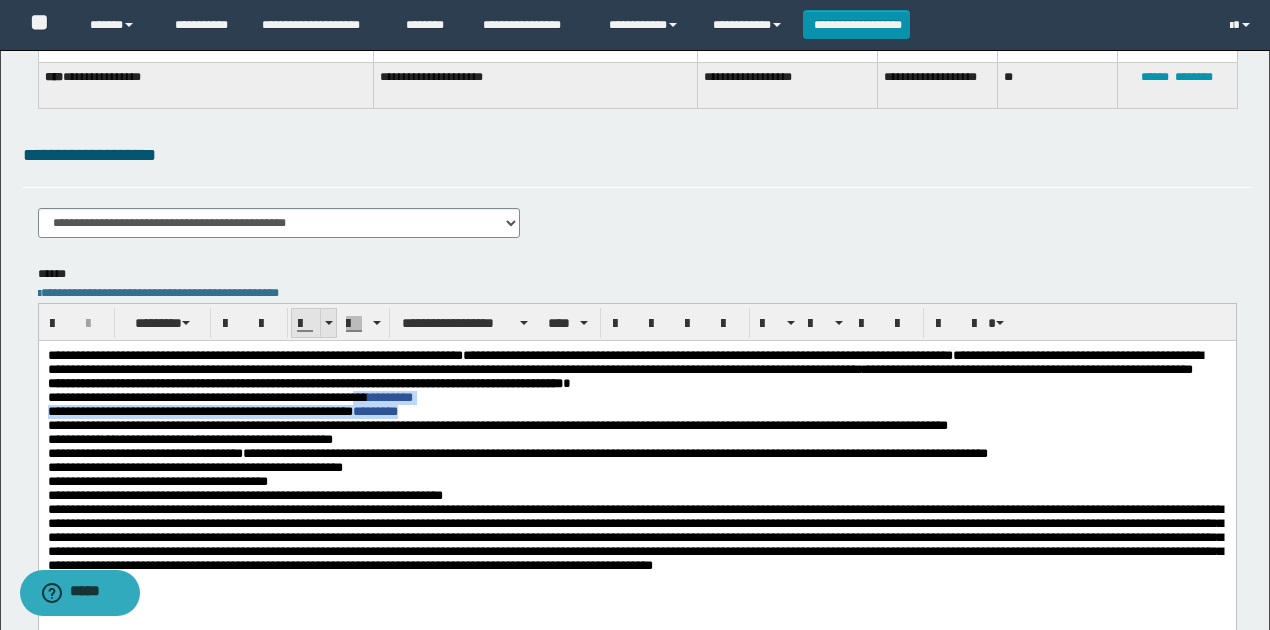 drag, startPoint x: 324, startPoint y: 314, endPoint x: 288, endPoint y: 3, distance: 313.07666 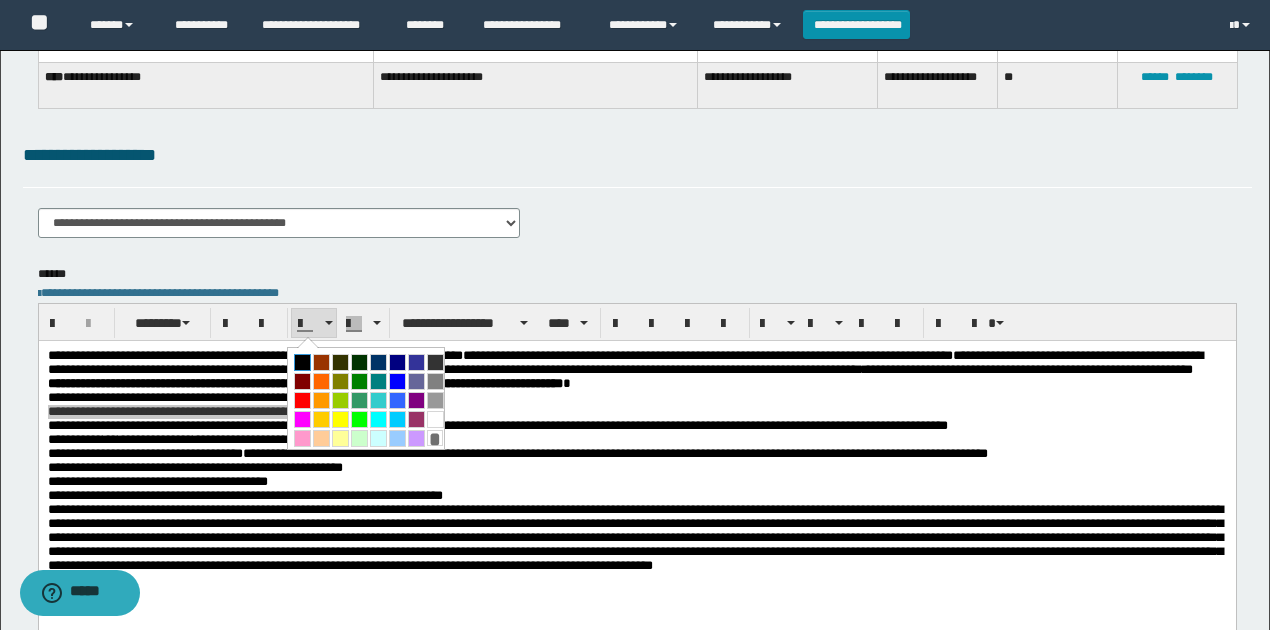 drag, startPoint x: 300, startPoint y: 360, endPoint x: 375, endPoint y: 55, distance: 314.08597 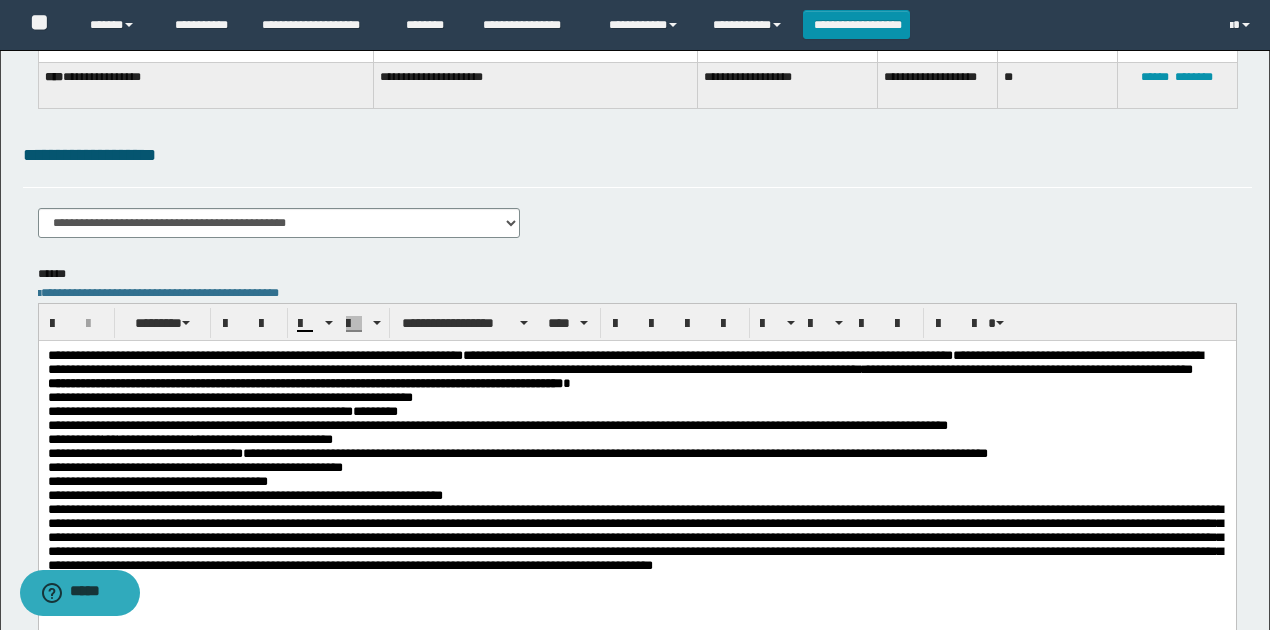 click on "**********" at bounding box center [304, 382] 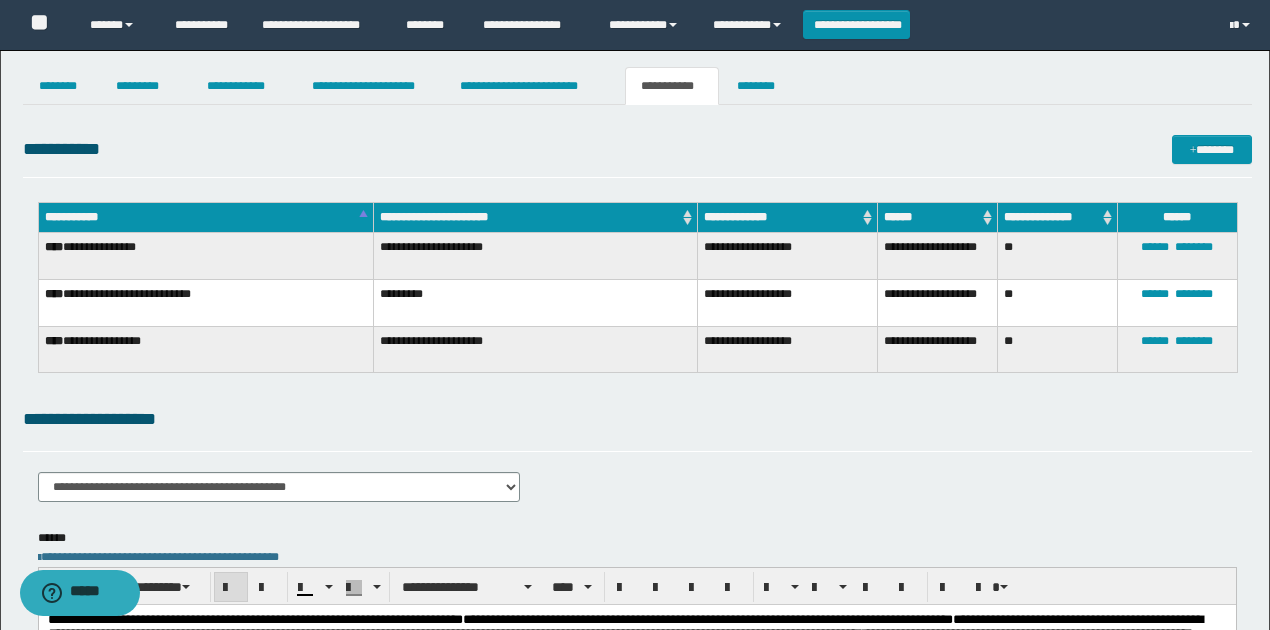 scroll, scrollTop: 0, scrollLeft: 0, axis: both 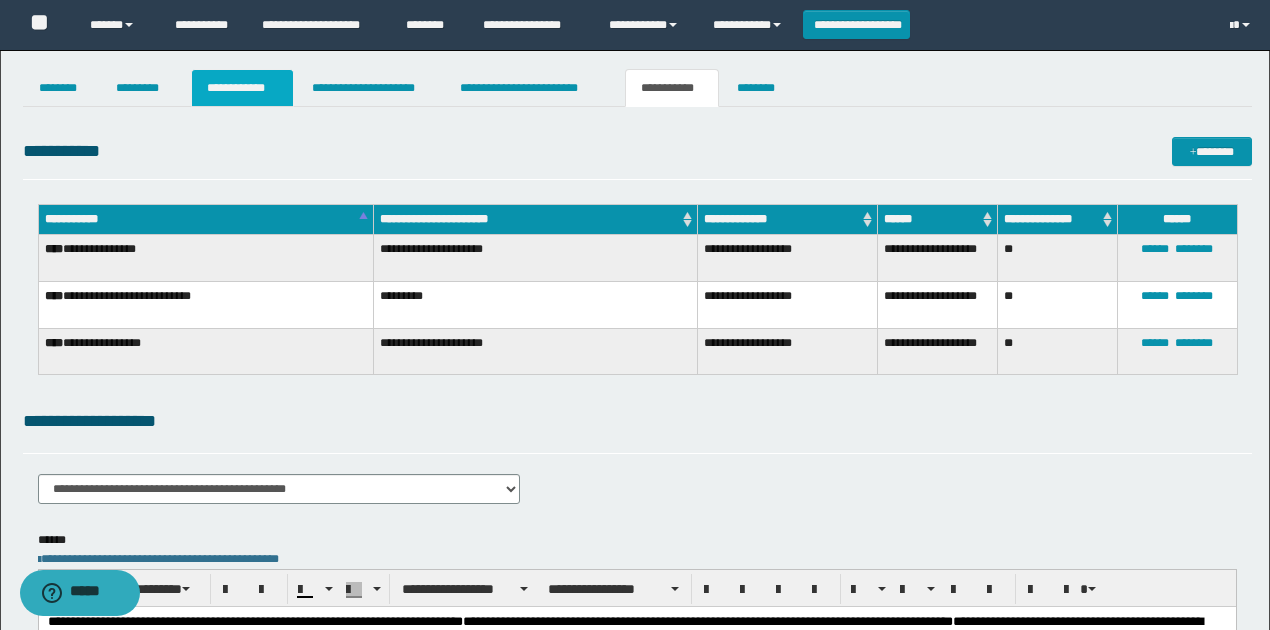 click on "**********" at bounding box center [243, 88] 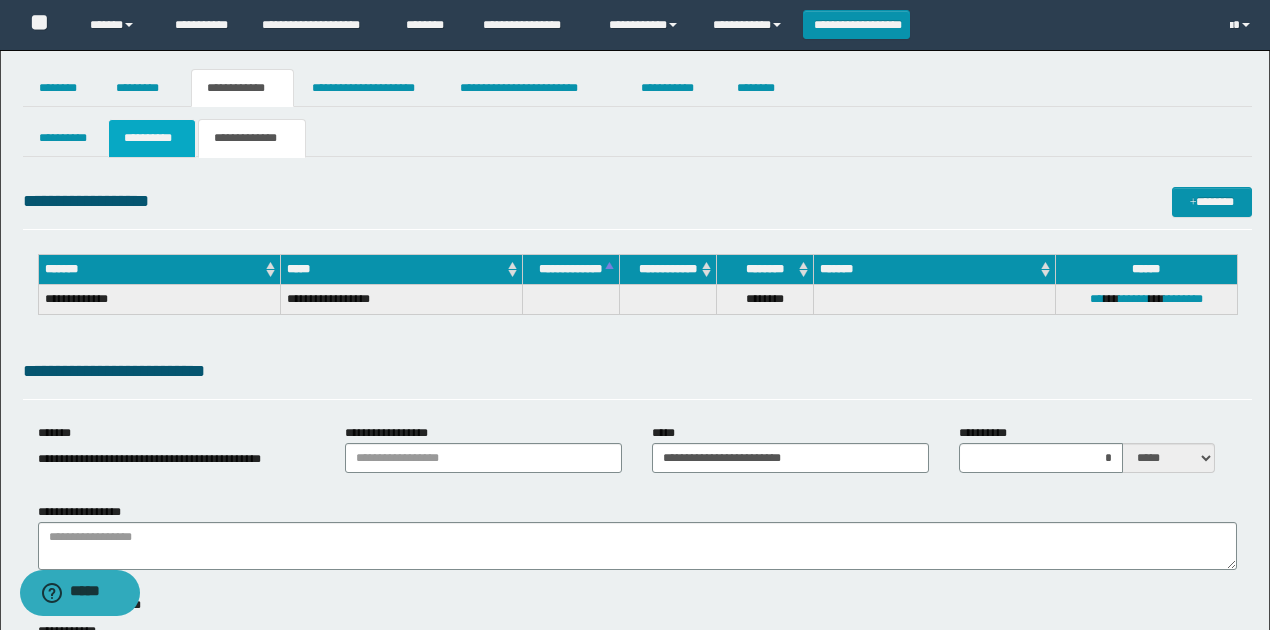click on "**********" at bounding box center (151, 138) 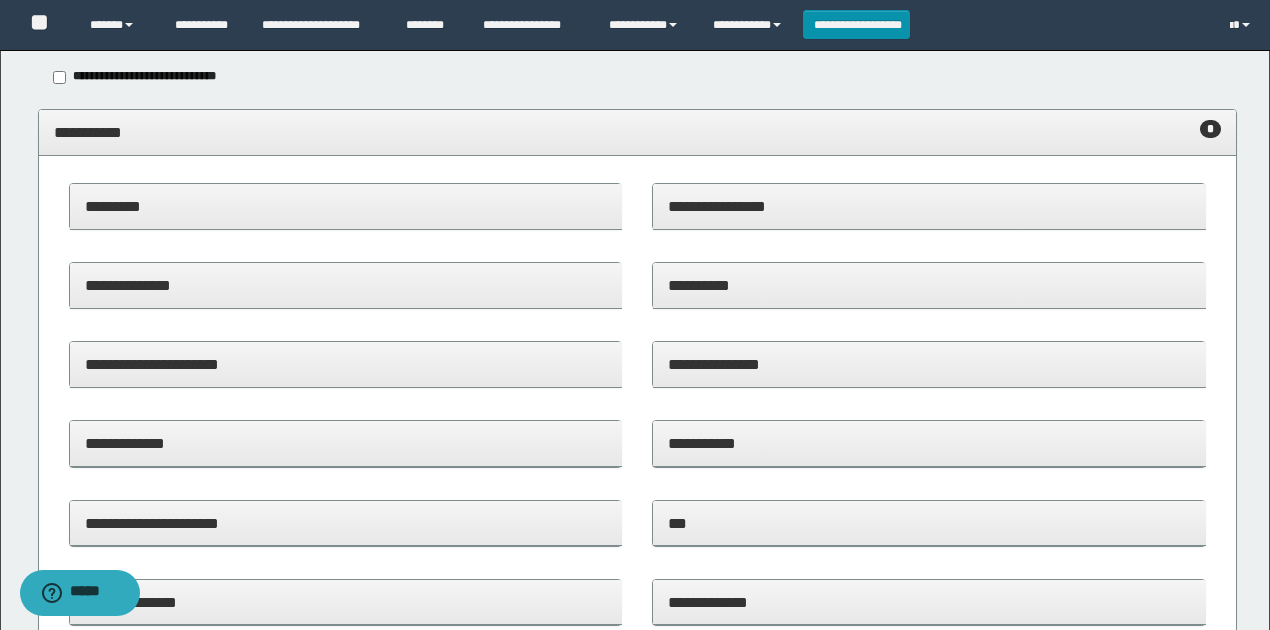 scroll, scrollTop: 266, scrollLeft: 0, axis: vertical 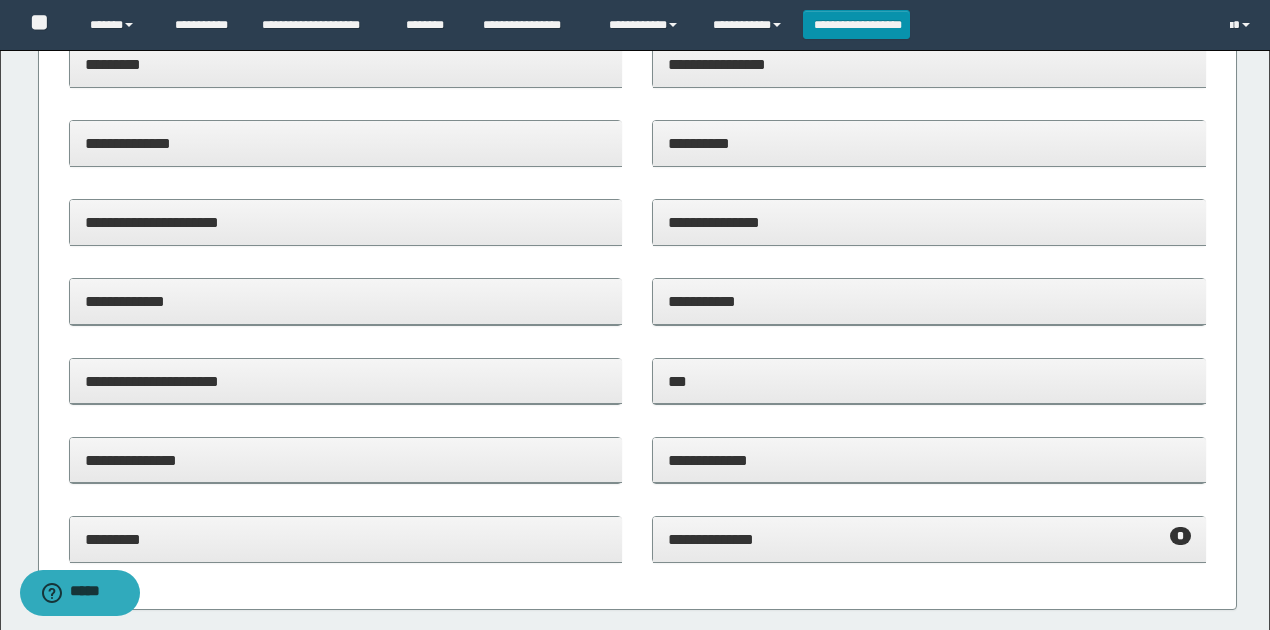click on "**********" at bounding box center (346, 222) 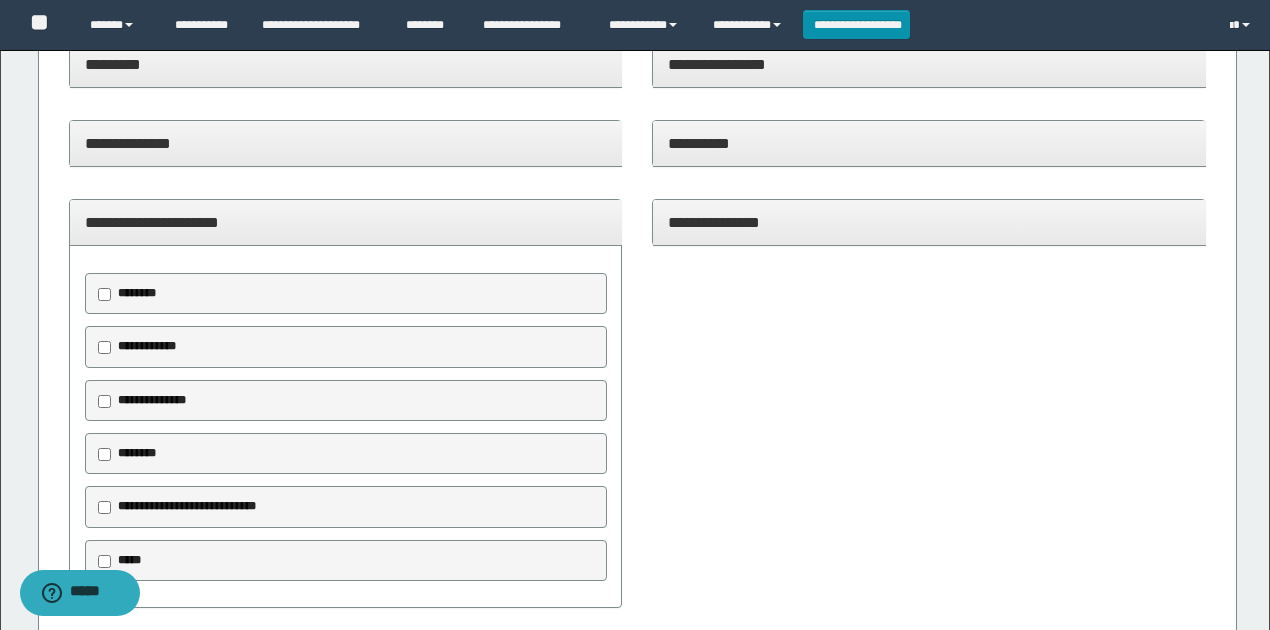 click on "********" at bounding box center (137, 453) 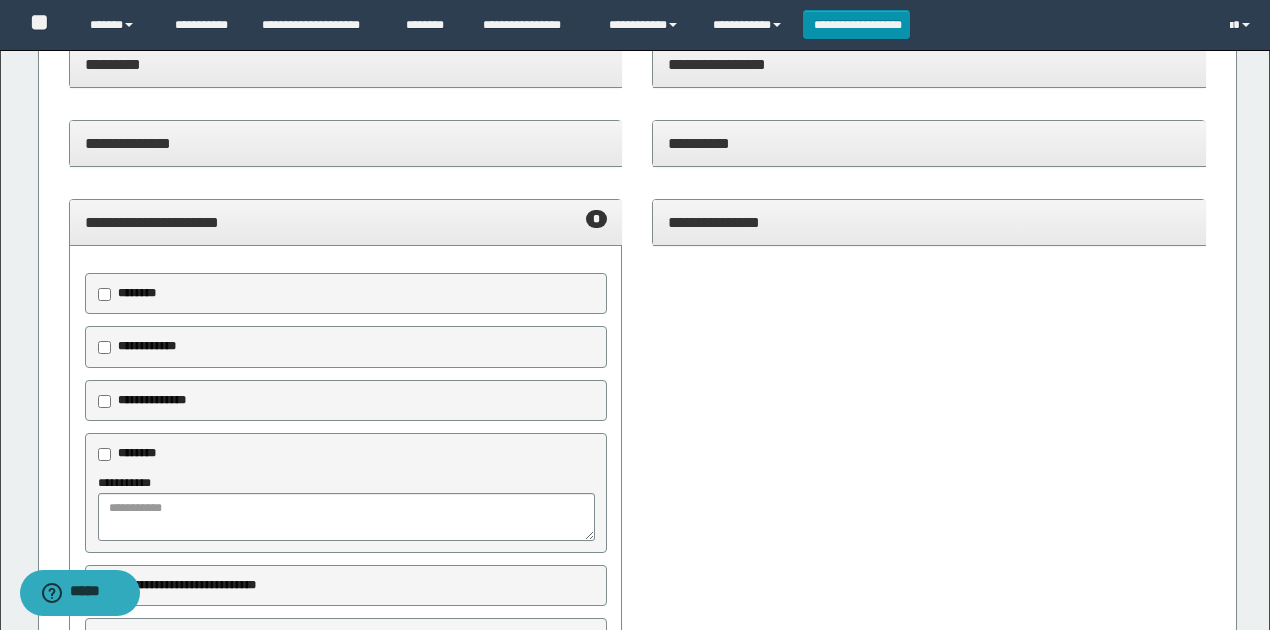 click on "********" at bounding box center (137, 453) 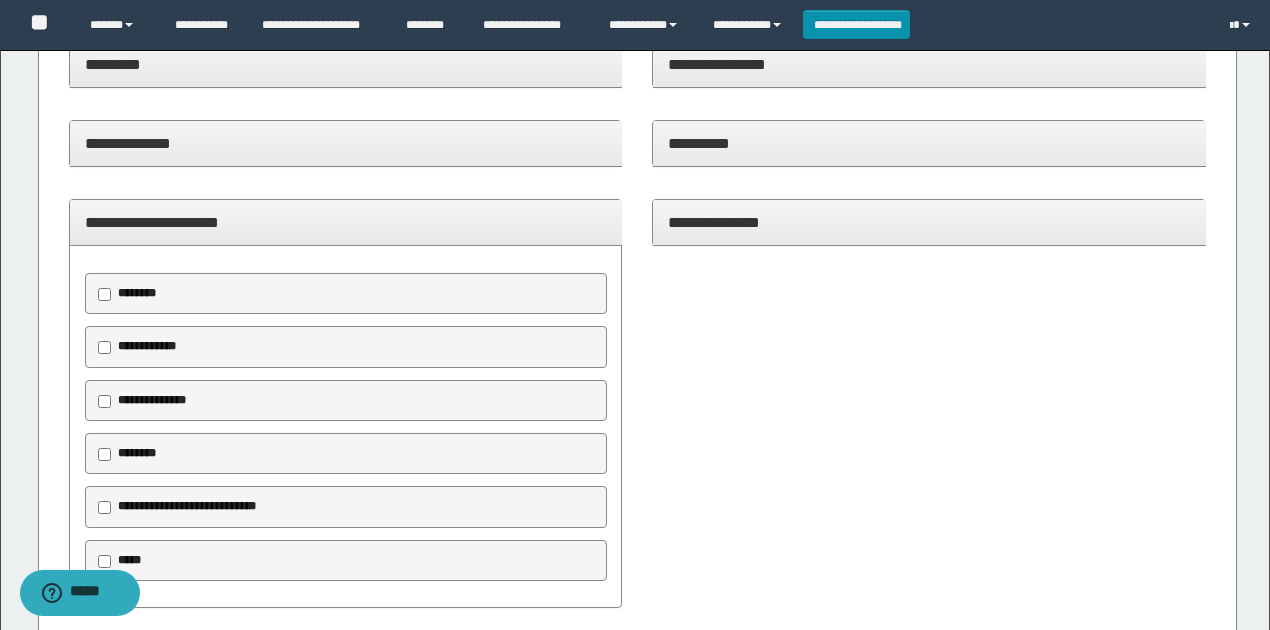 scroll, scrollTop: 466, scrollLeft: 0, axis: vertical 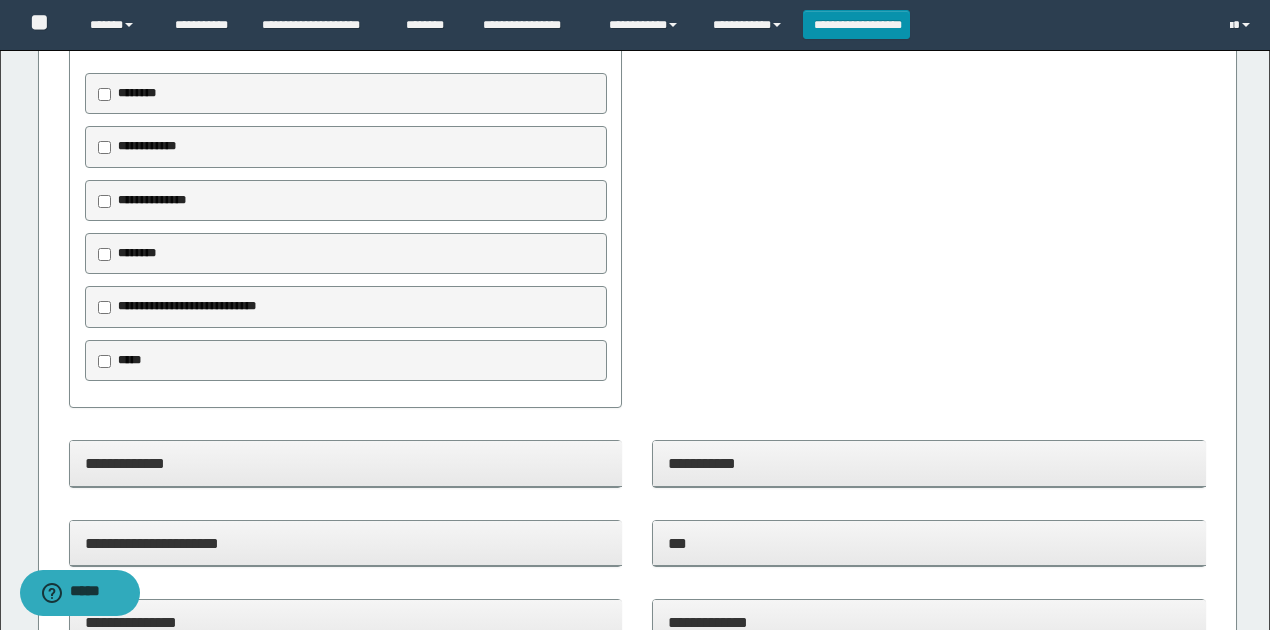 click on "*****" at bounding box center [346, 361] 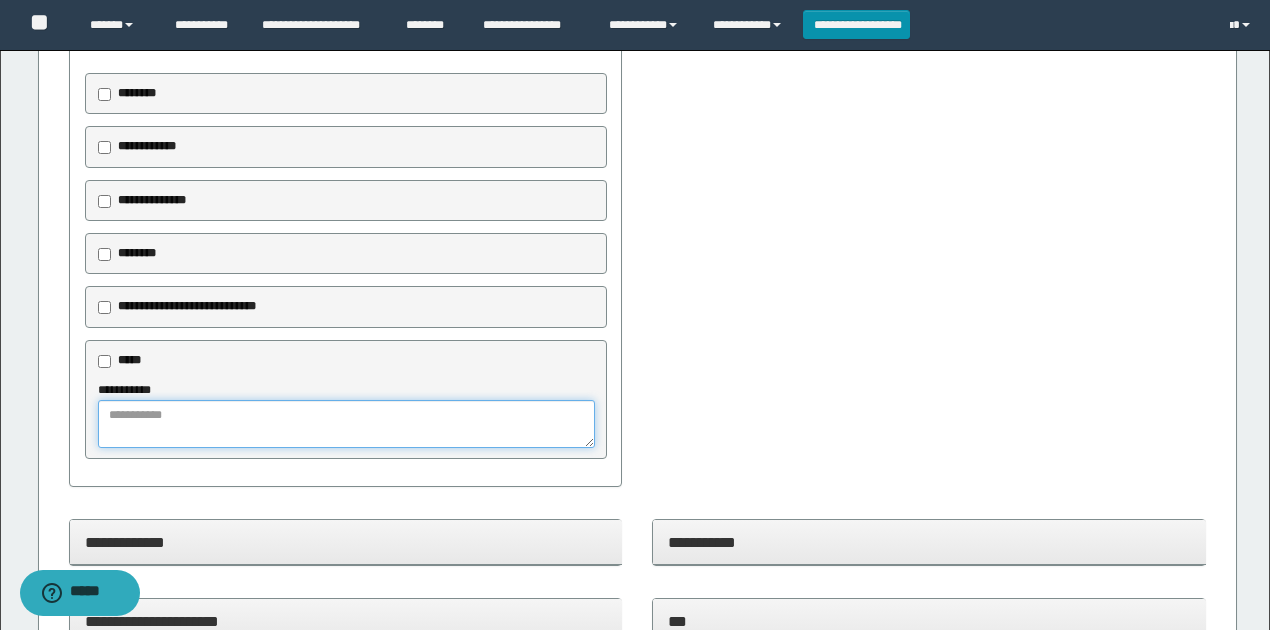 click at bounding box center (346, 424) 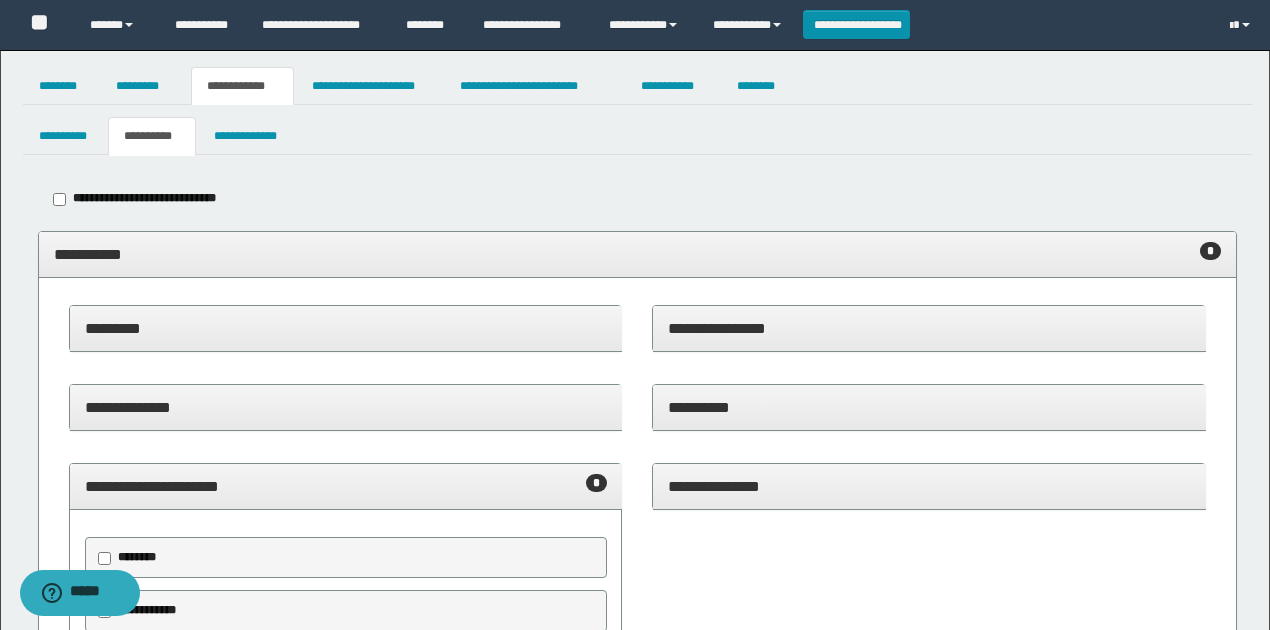 scroll, scrollTop: 0, scrollLeft: 0, axis: both 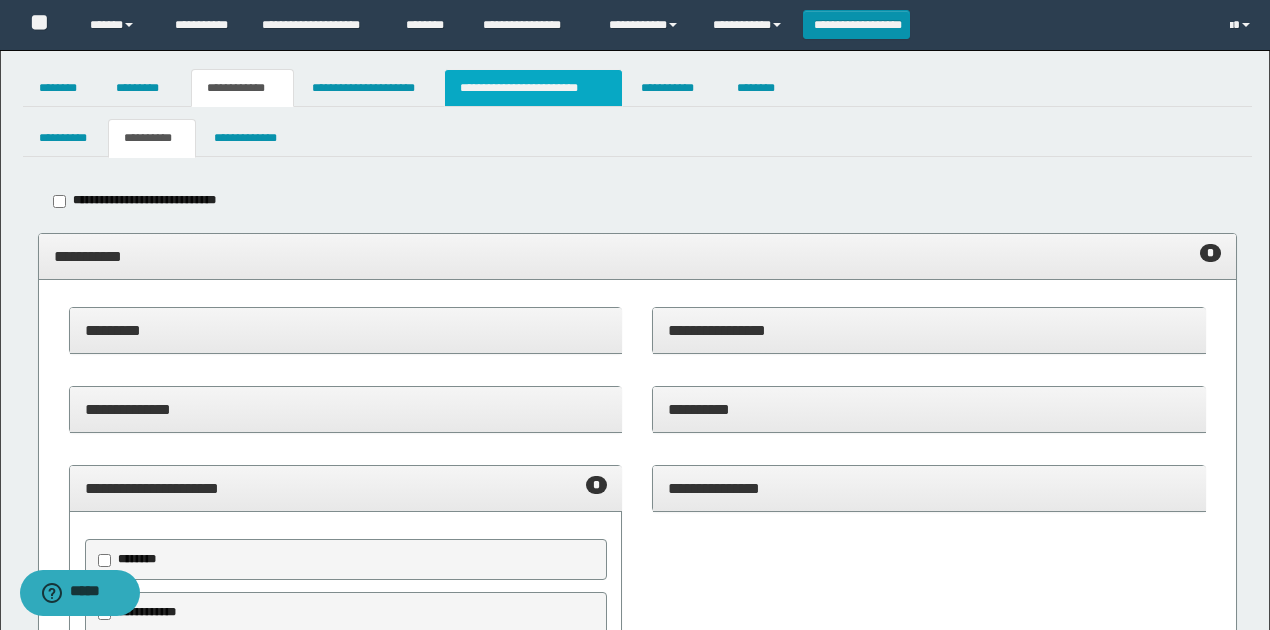 type on "**********" 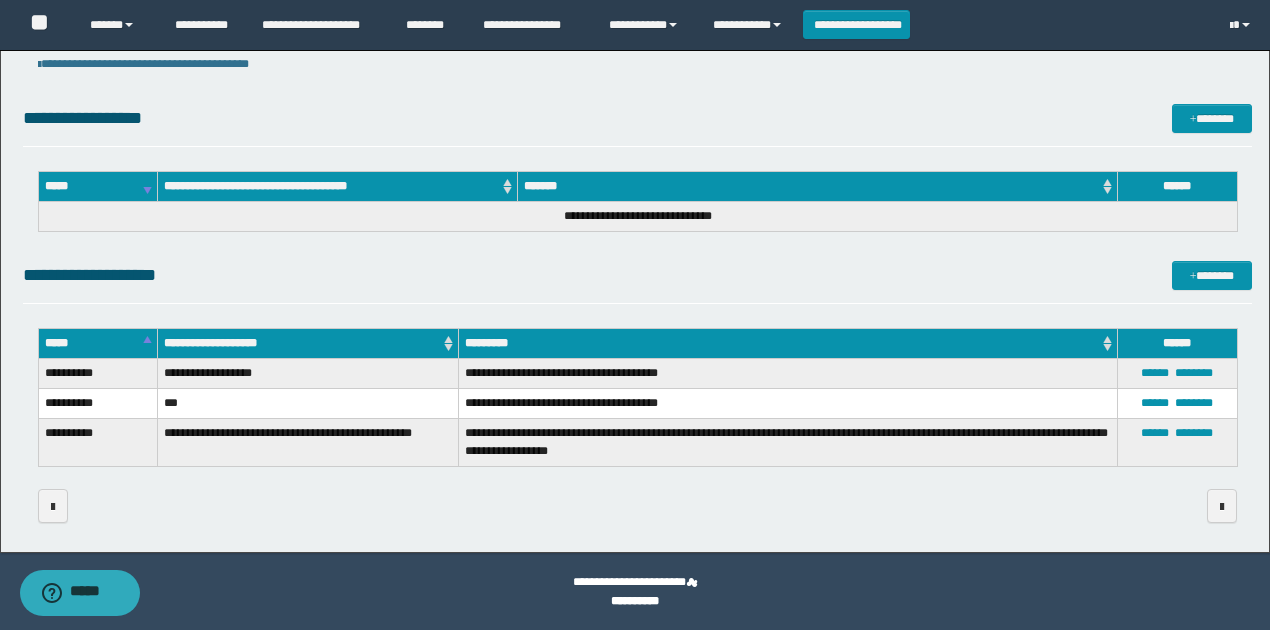 scroll, scrollTop: 0, scrollLeft: 0, axis: both 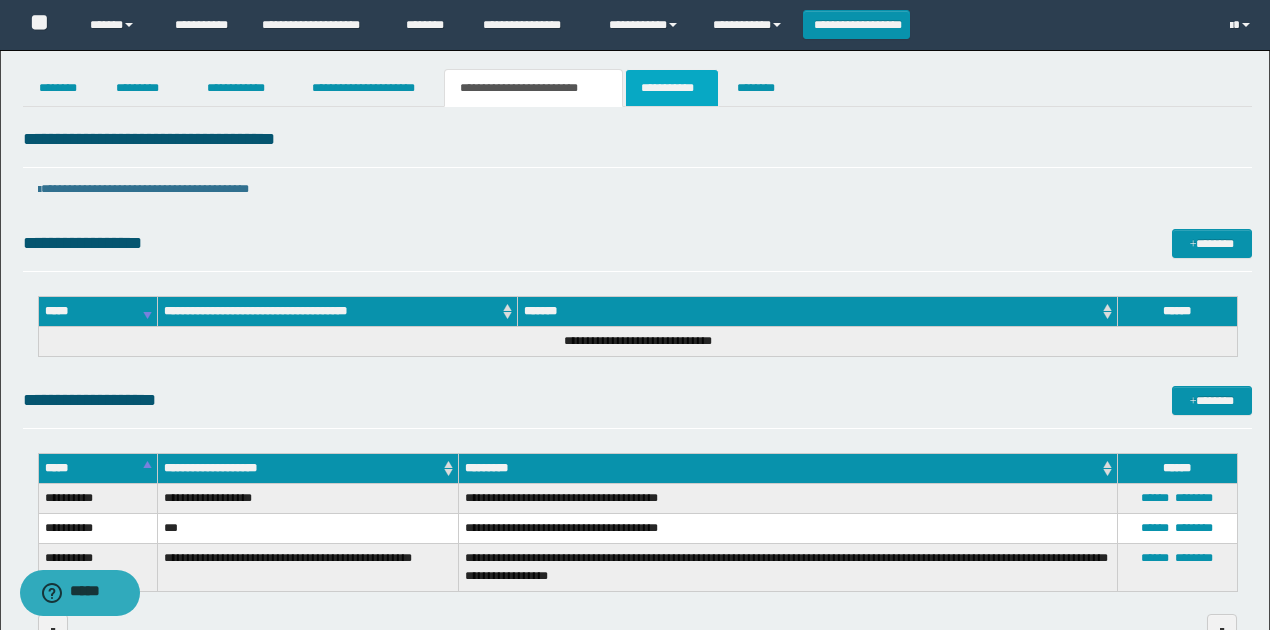 click on "**********" at bounding box center (672, 88) 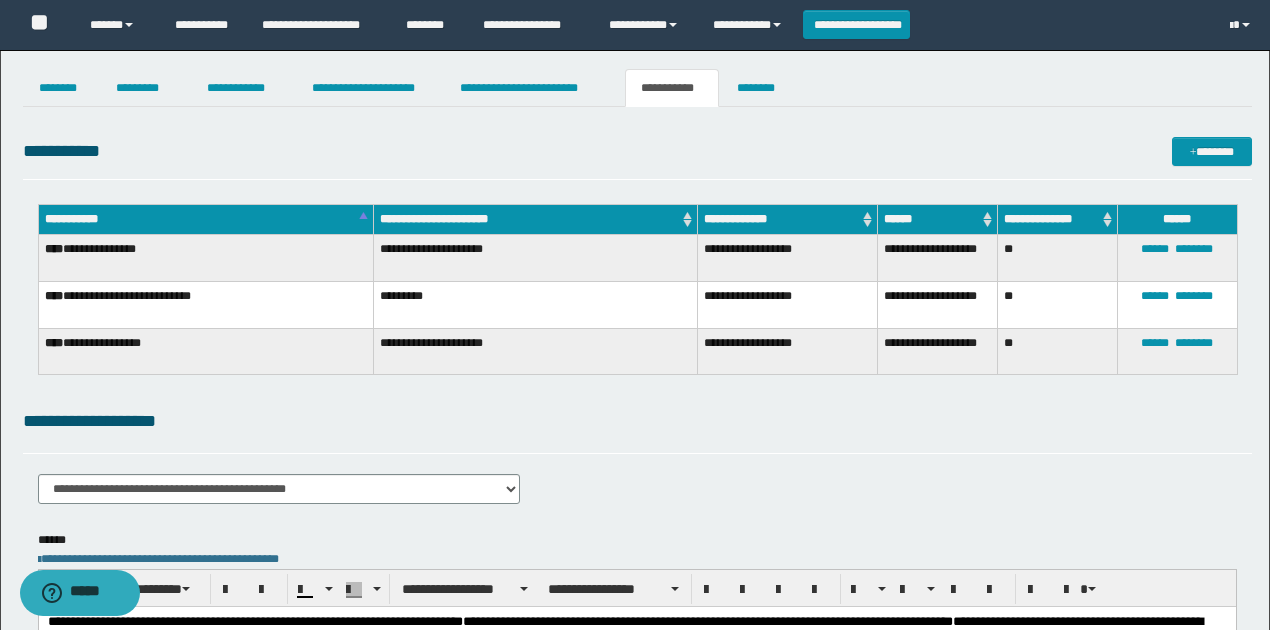 drag, startPoint x: 552, startPoint y: 133, endPoint x: 567, endPoint y: 339, distance: 206.5454 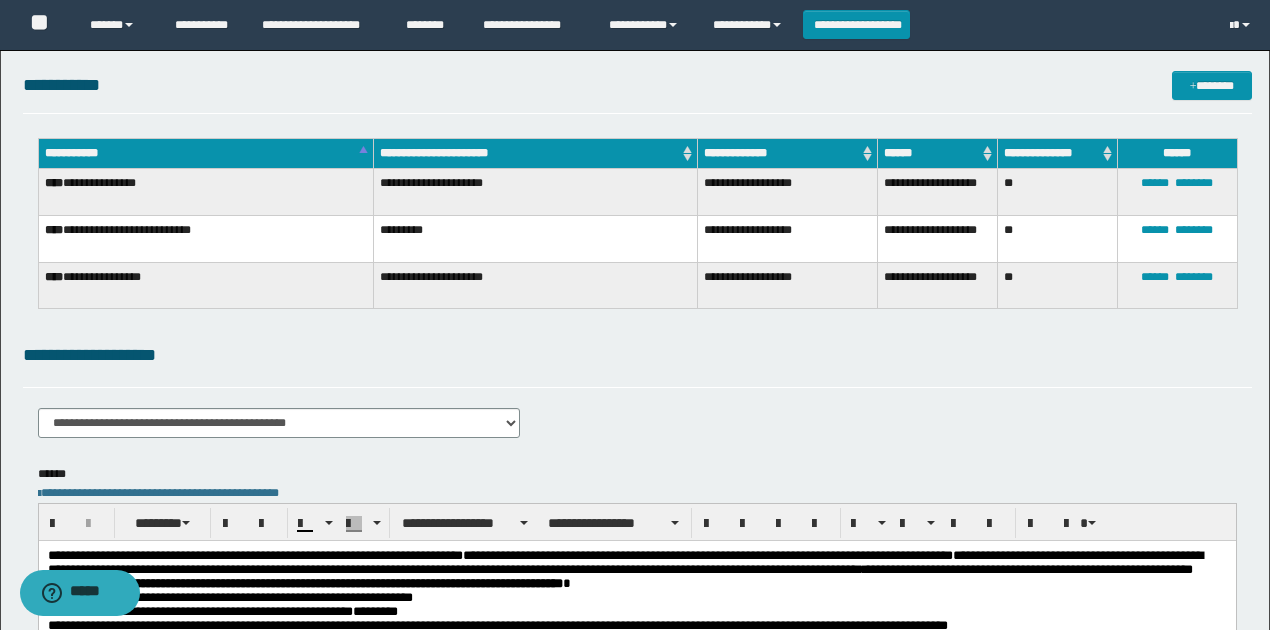 scroll, scrollTop: 0, scrollLeft: 0, axis: both 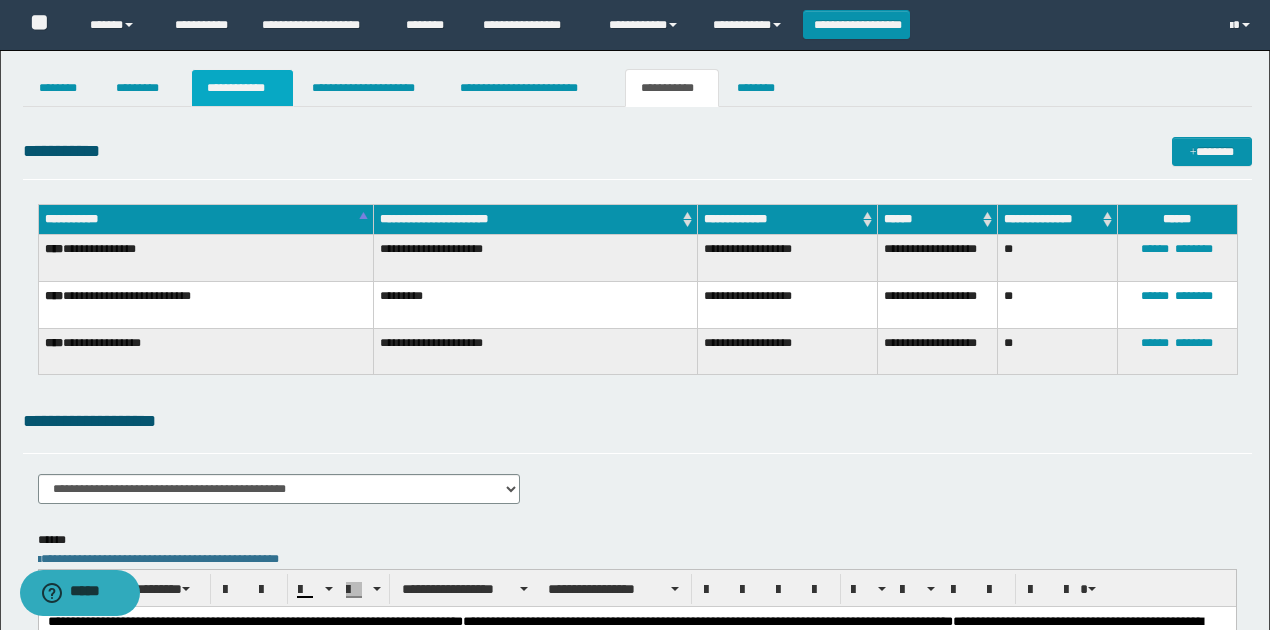 click on "**********" at bounding box center (243, 88) 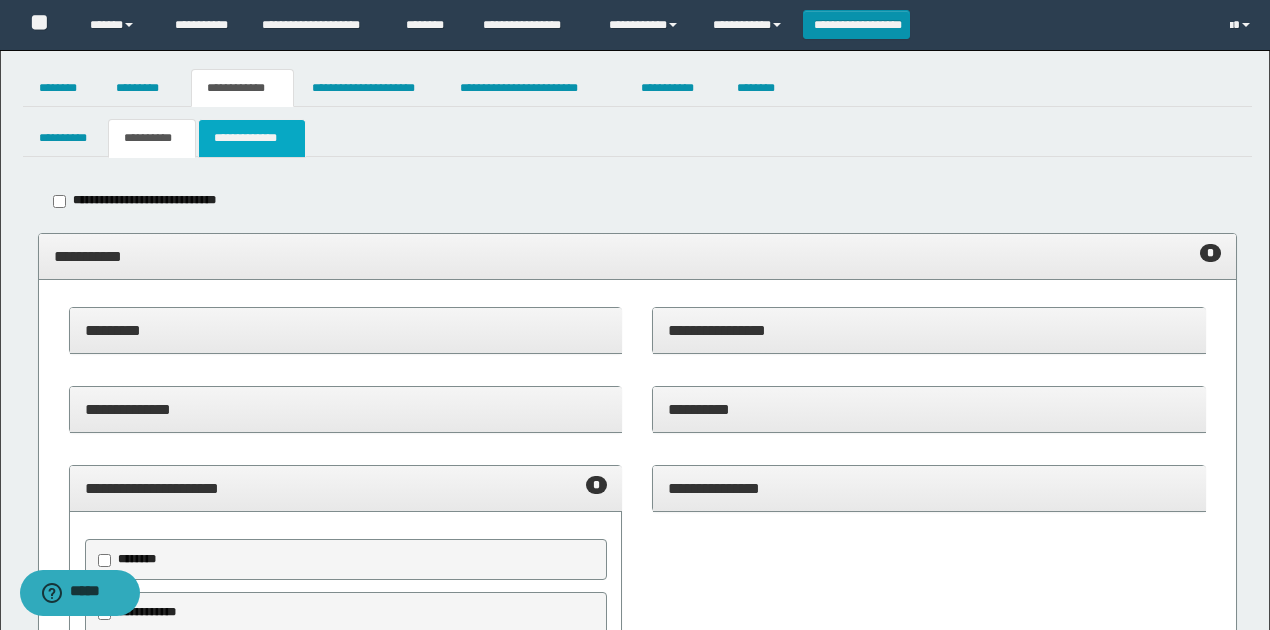 click on "**********" at bounding box center (252, 138) 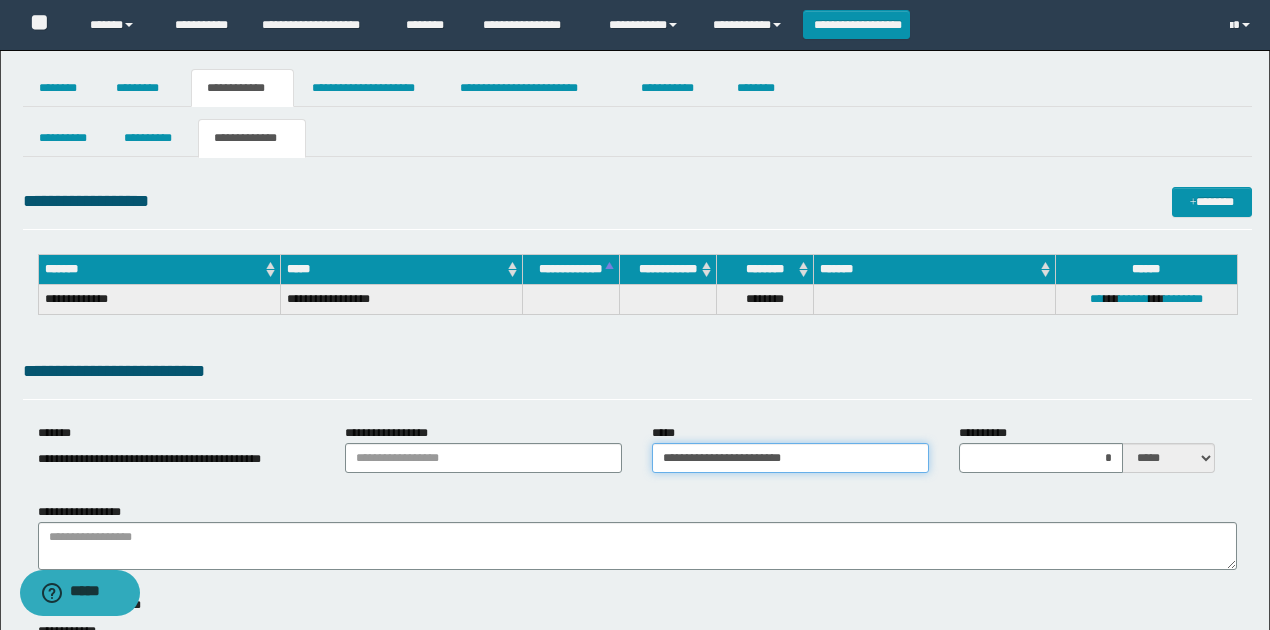 drag, startPoint x: 808, startPoint y: 459, endPoint x: 574, endPoint y: 458, distance: 234.00214 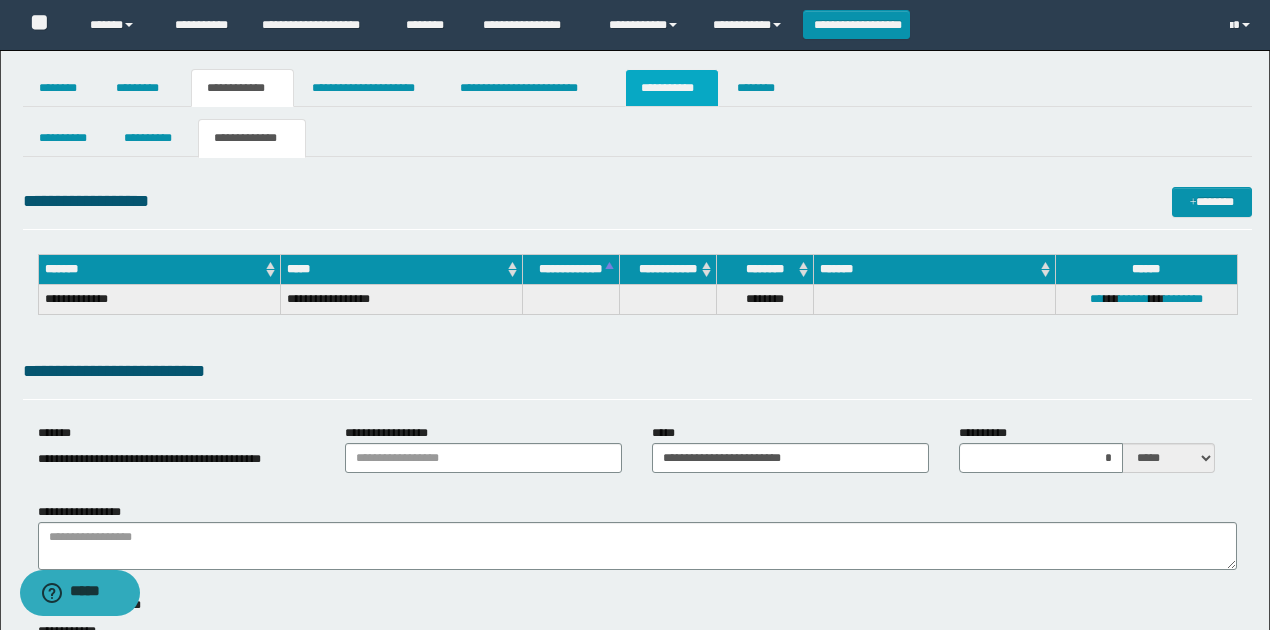 click on "**********" at bounding box center (672, 88) 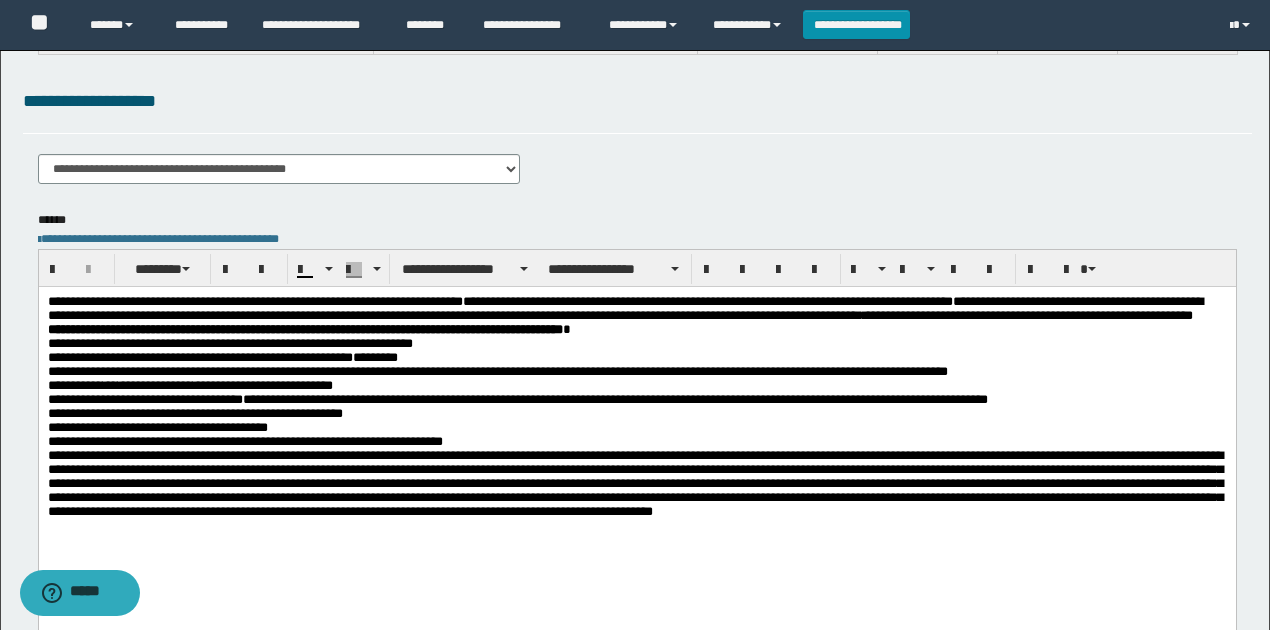scroll, scrollTop: 466, scrollLeft: 0, axis: vertical 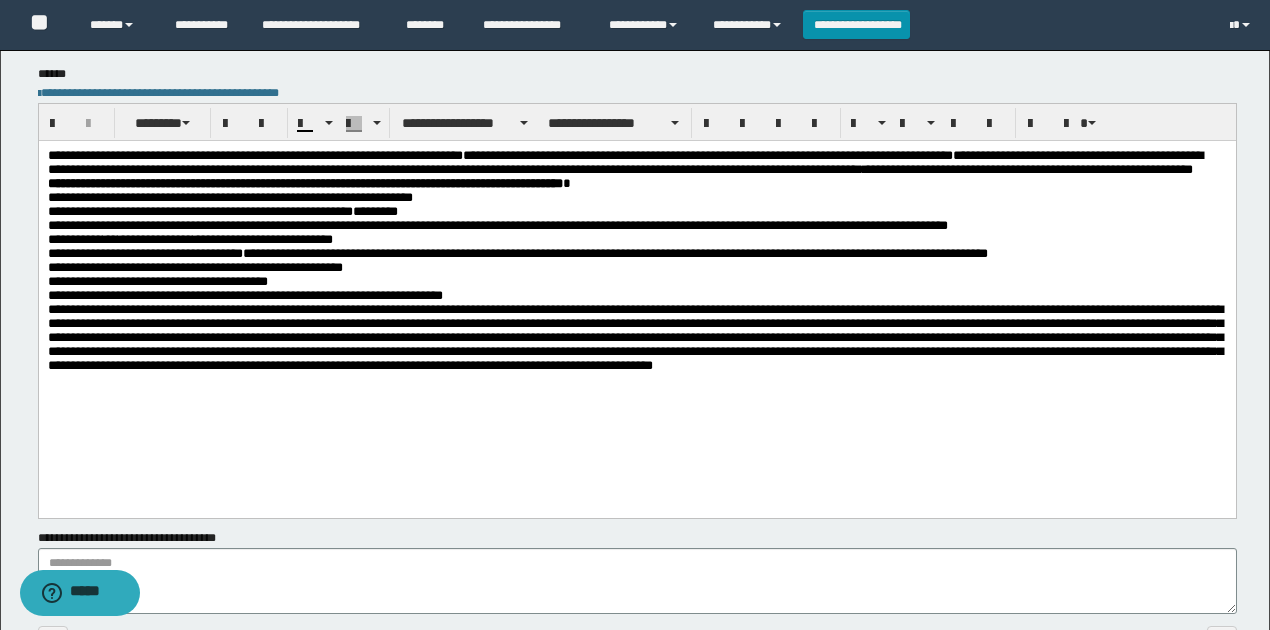 click on "**********" at bounding box center [1099, 168] 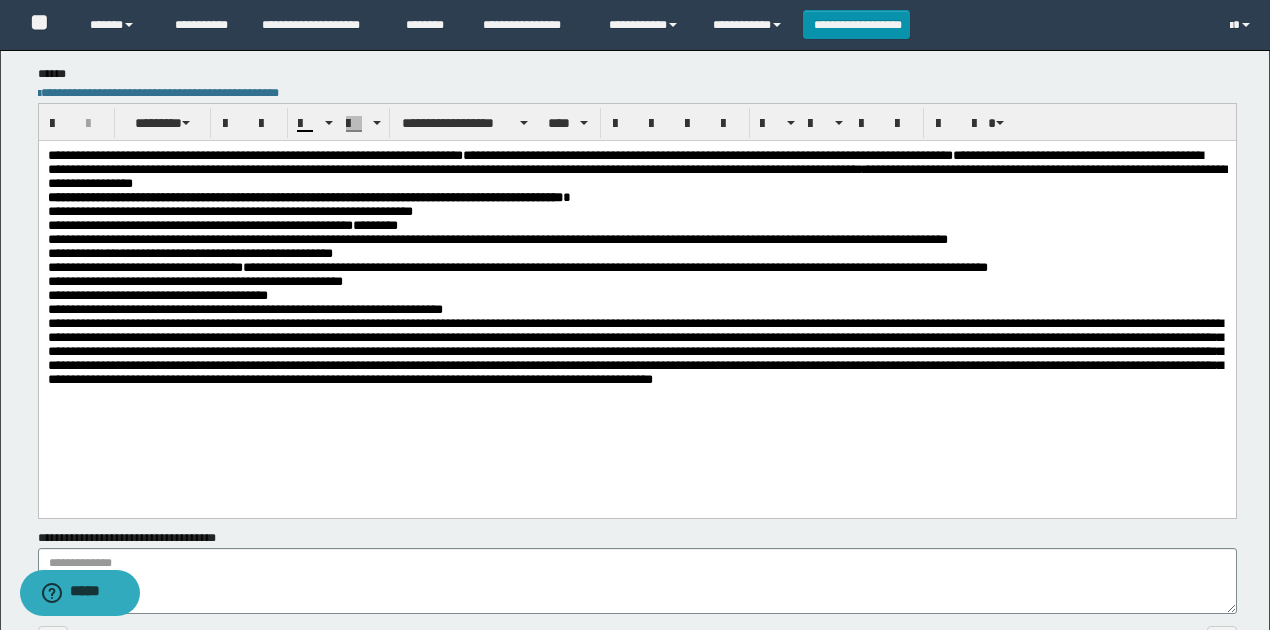 click on "**********" at bounding box center (624, 161) 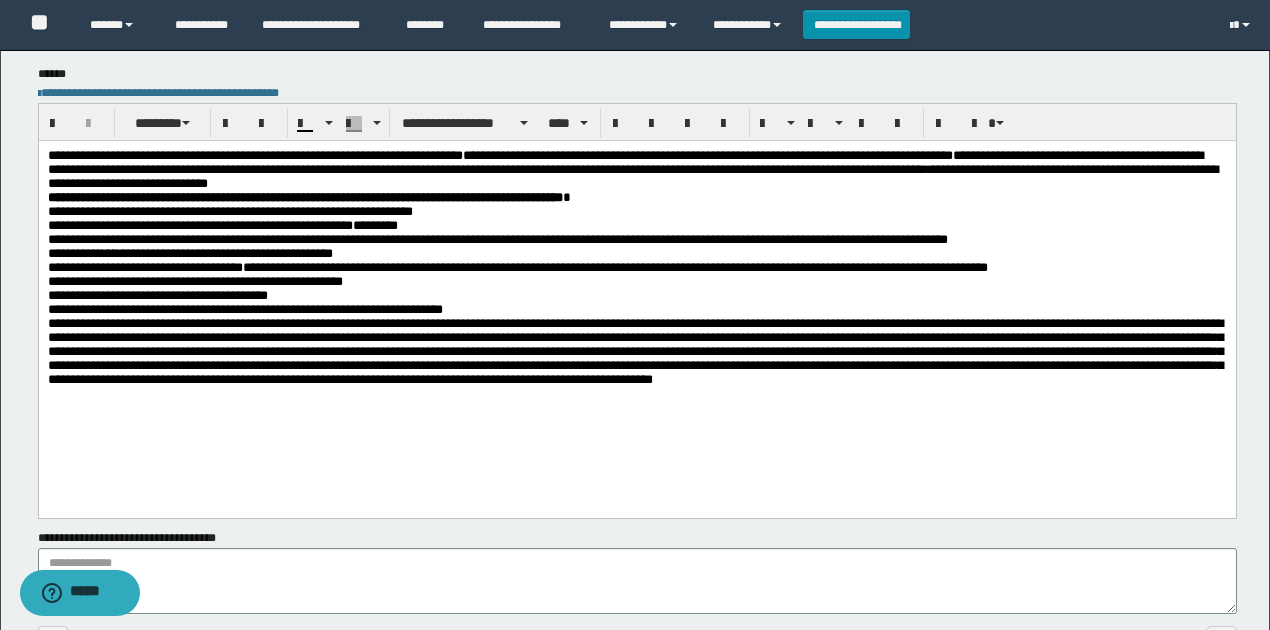click on "**********" at bounding box center [636, 295] 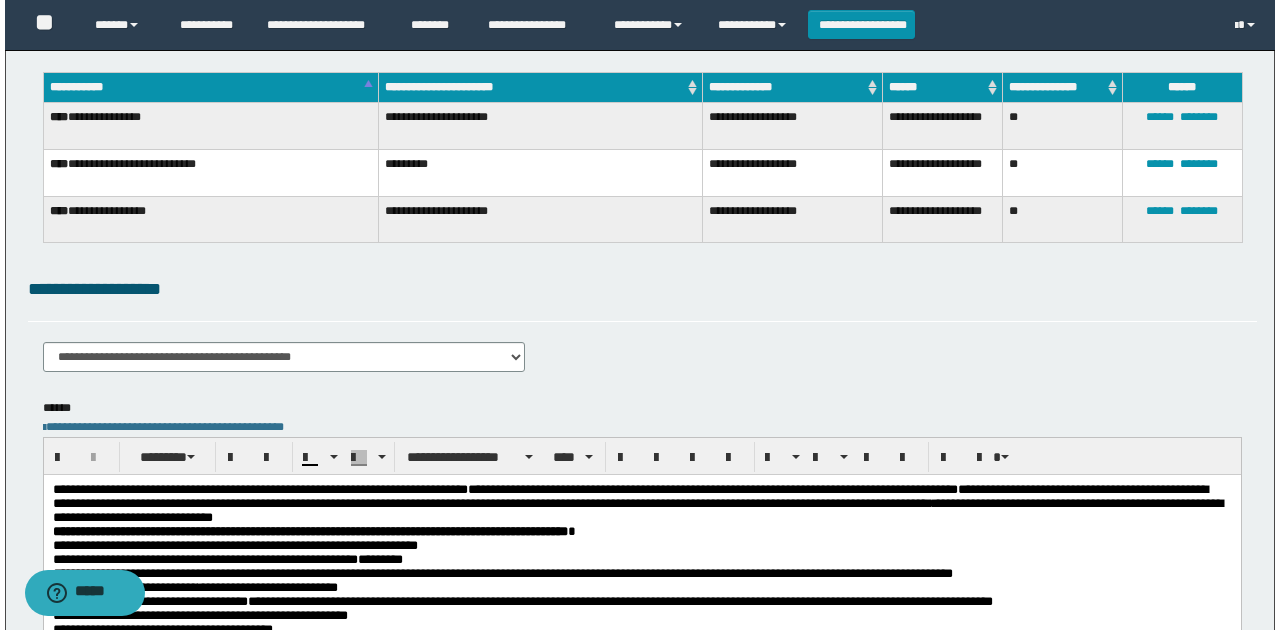 scroll, scrollTop: 0, scrollLeft: 0, axis: both 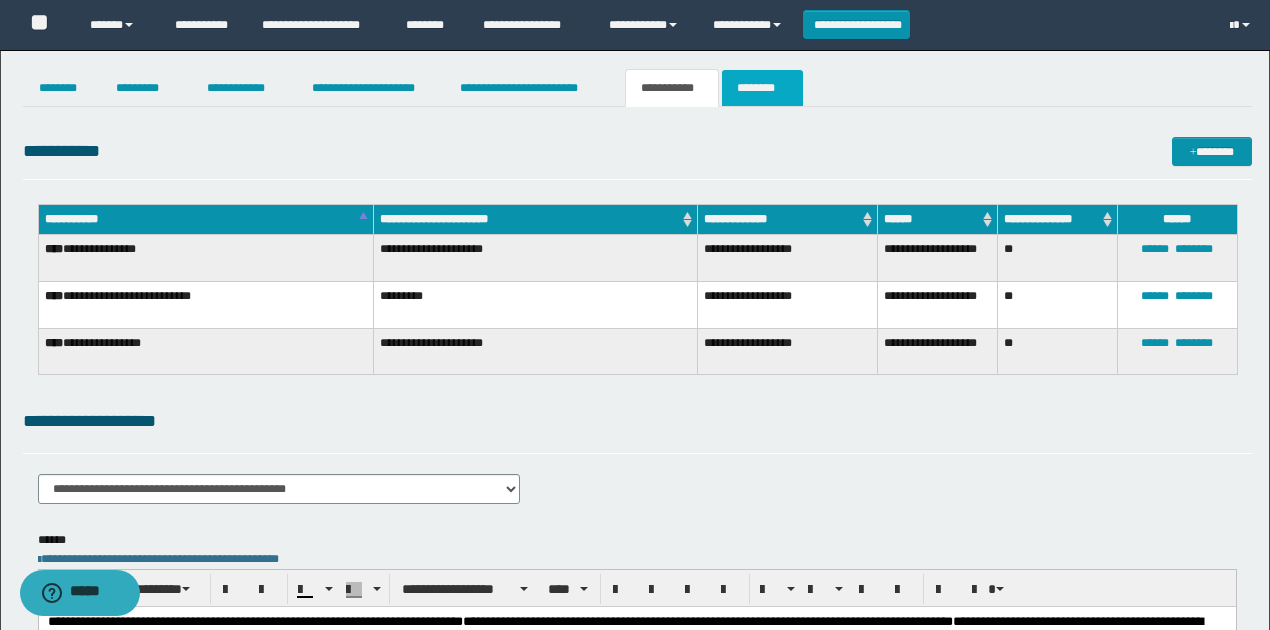 click on "********" at bounding box center [762, 88] 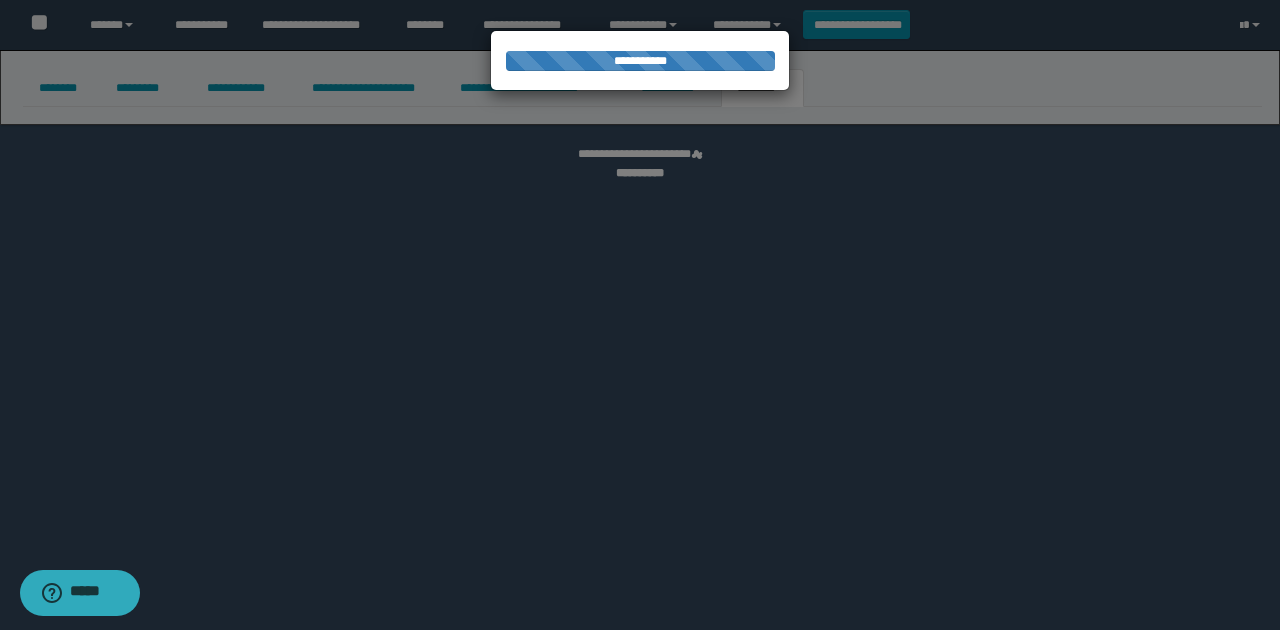 select 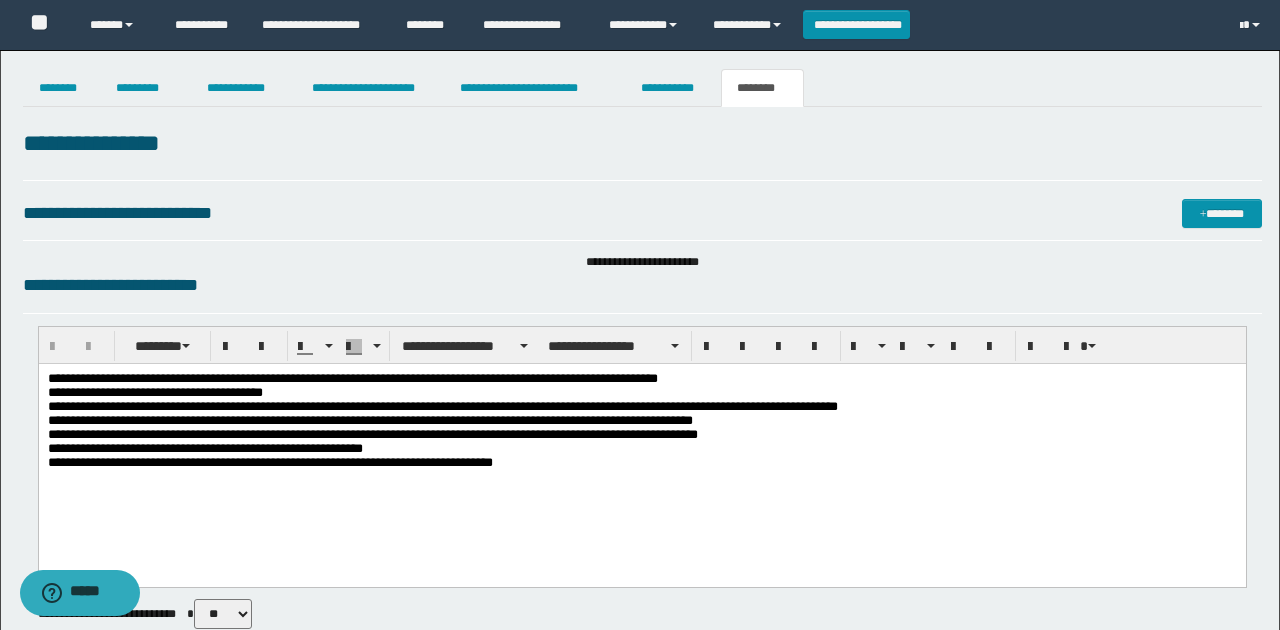 scroll, scrollTop: 0, scrollLeft: 0, axis: both 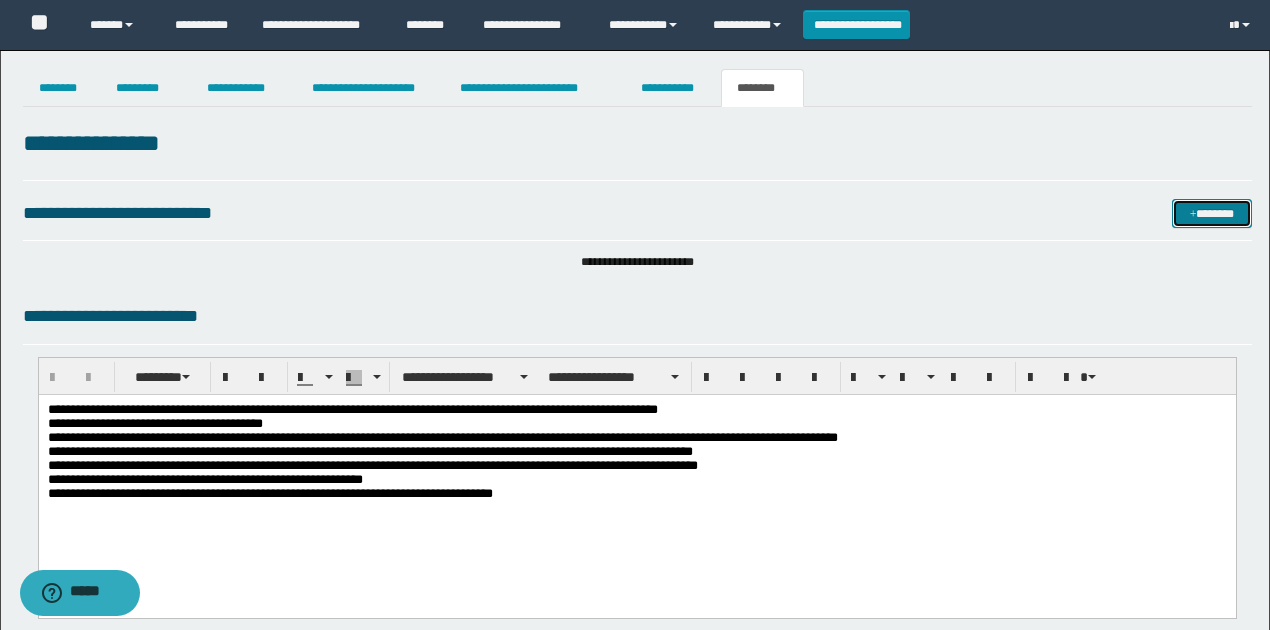click on "*******" at bounding box center [1211, 213] 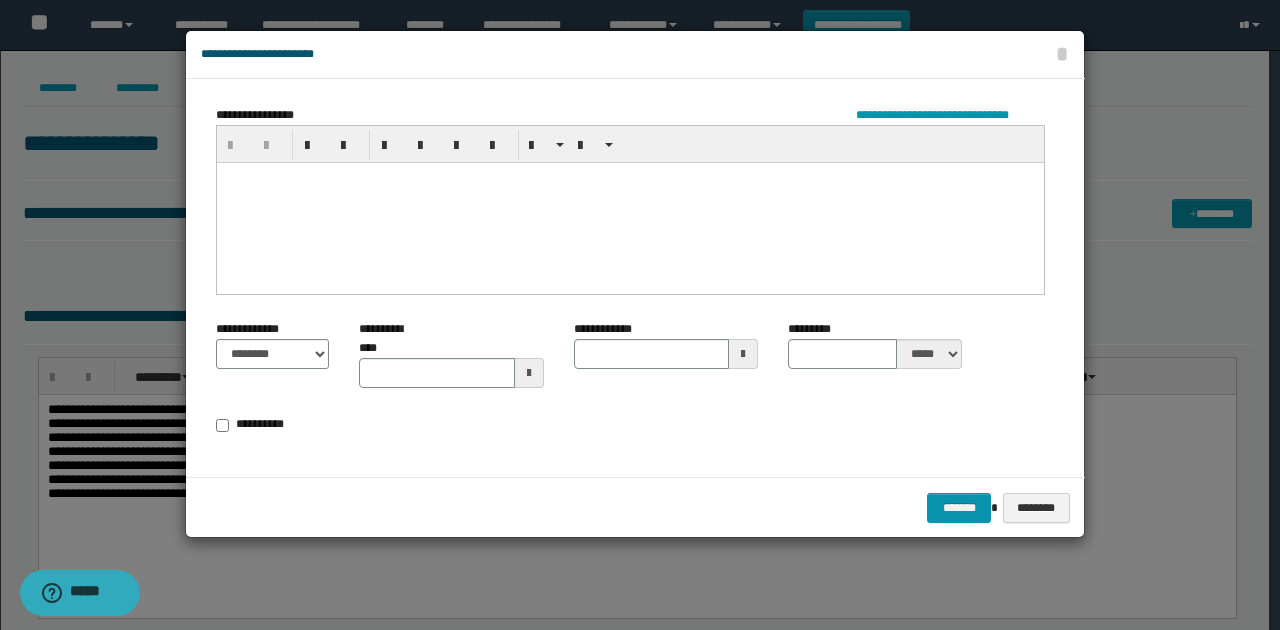 click at bounding box center [630, 202] 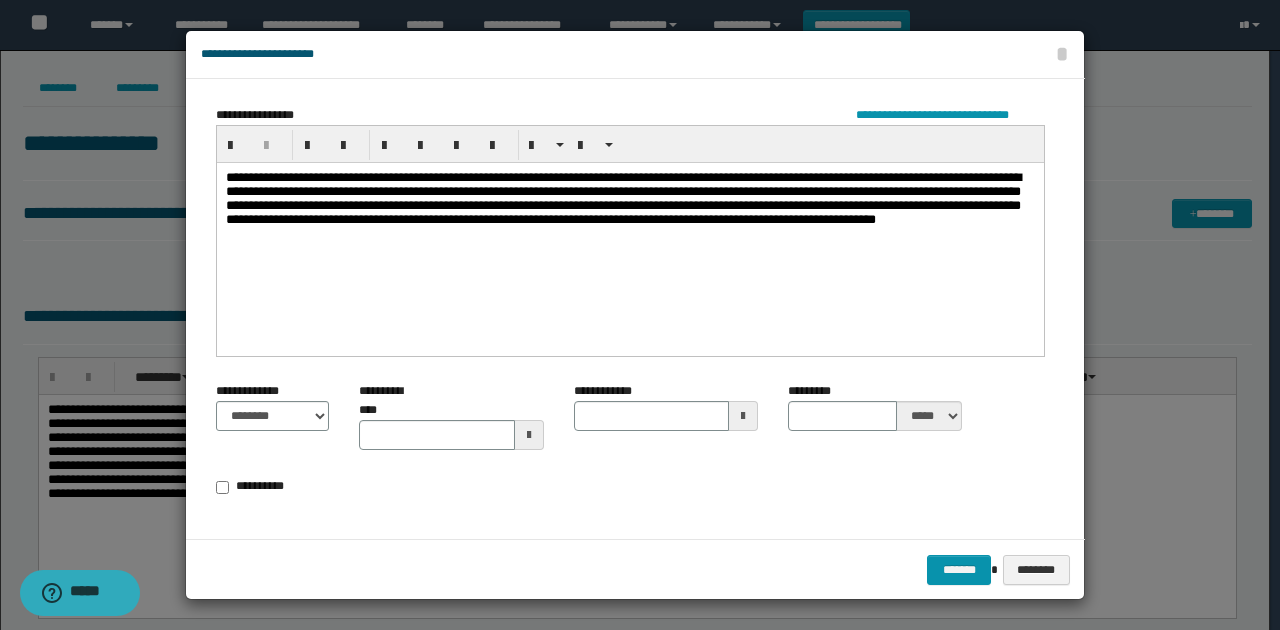 click on "**********" at bounding box center [630, 208] 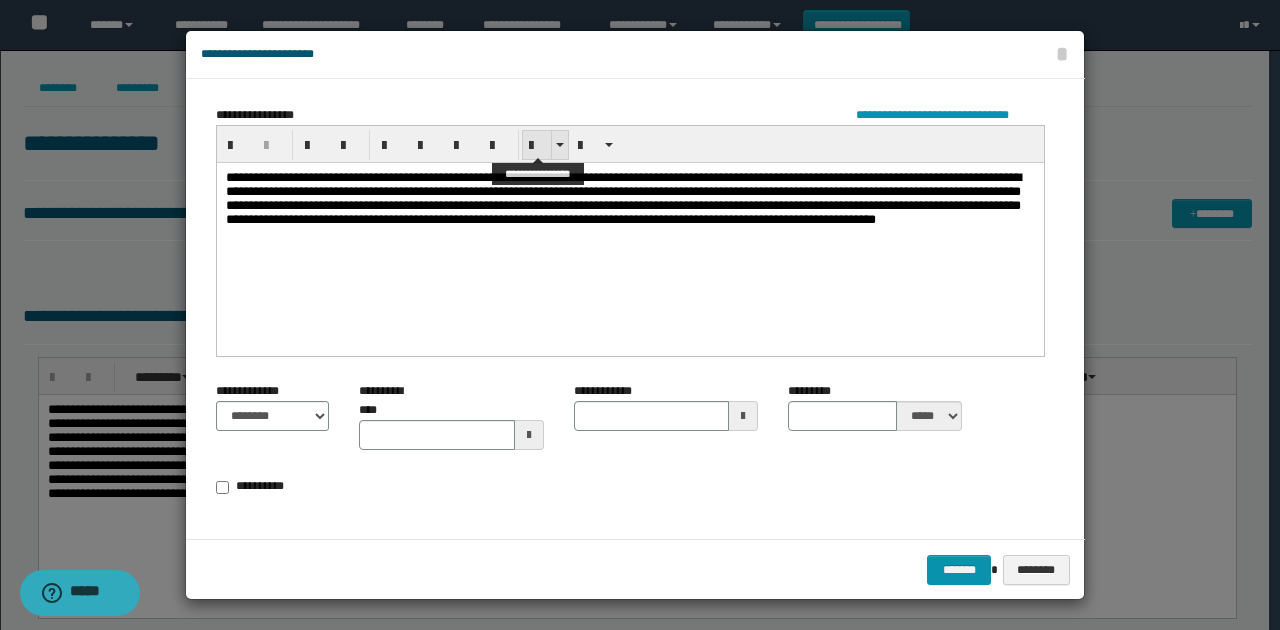 click at bounding box center [537, 146] 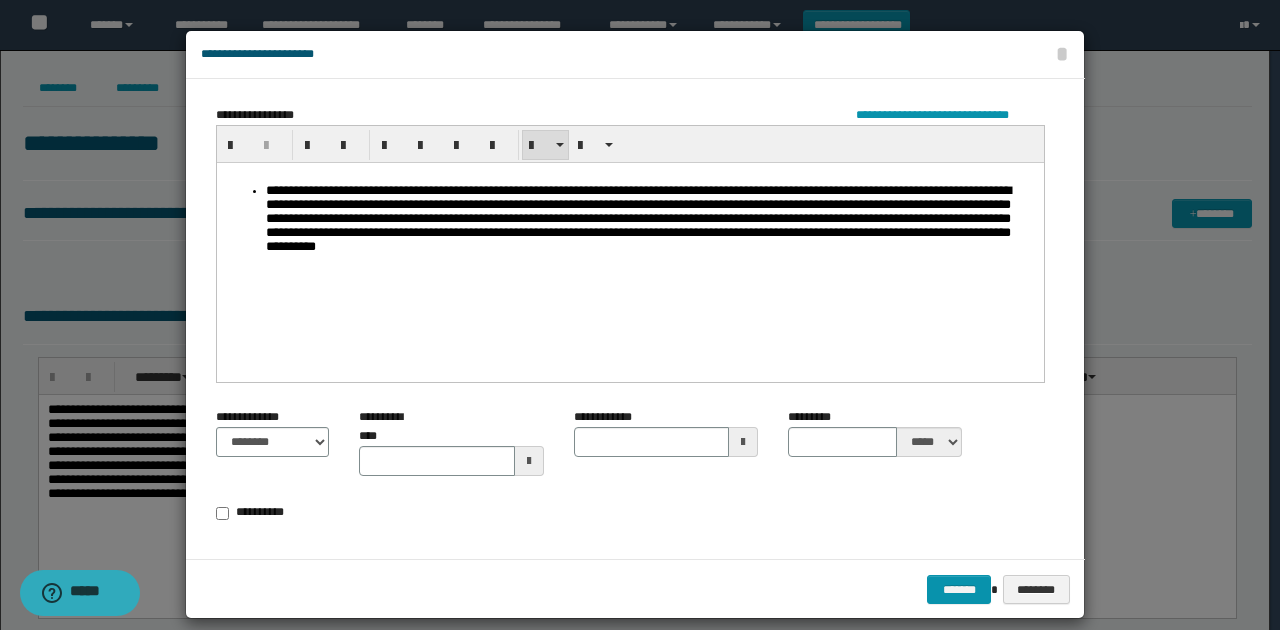 click on "**********" at bounding box center [650, 221] 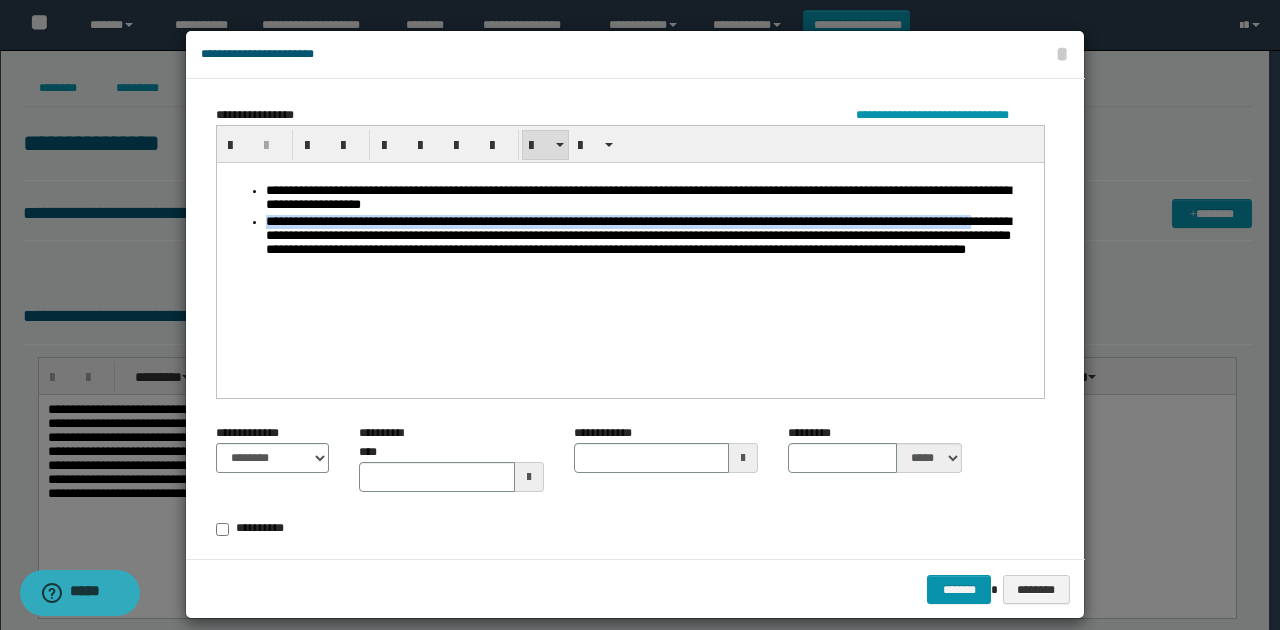drag, startPoint x: 1015, startPoint y: 219, endPoint x: 265, endPoint y: 219, distance: 750 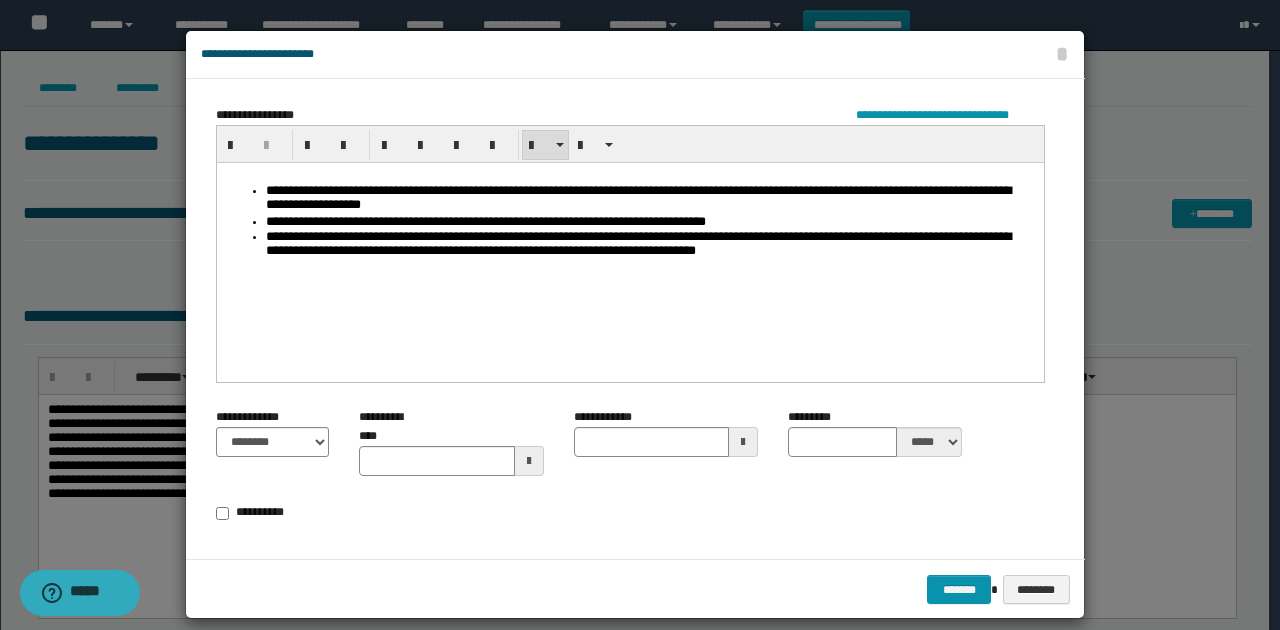 click on "**********" at bounding box center (650, 244) 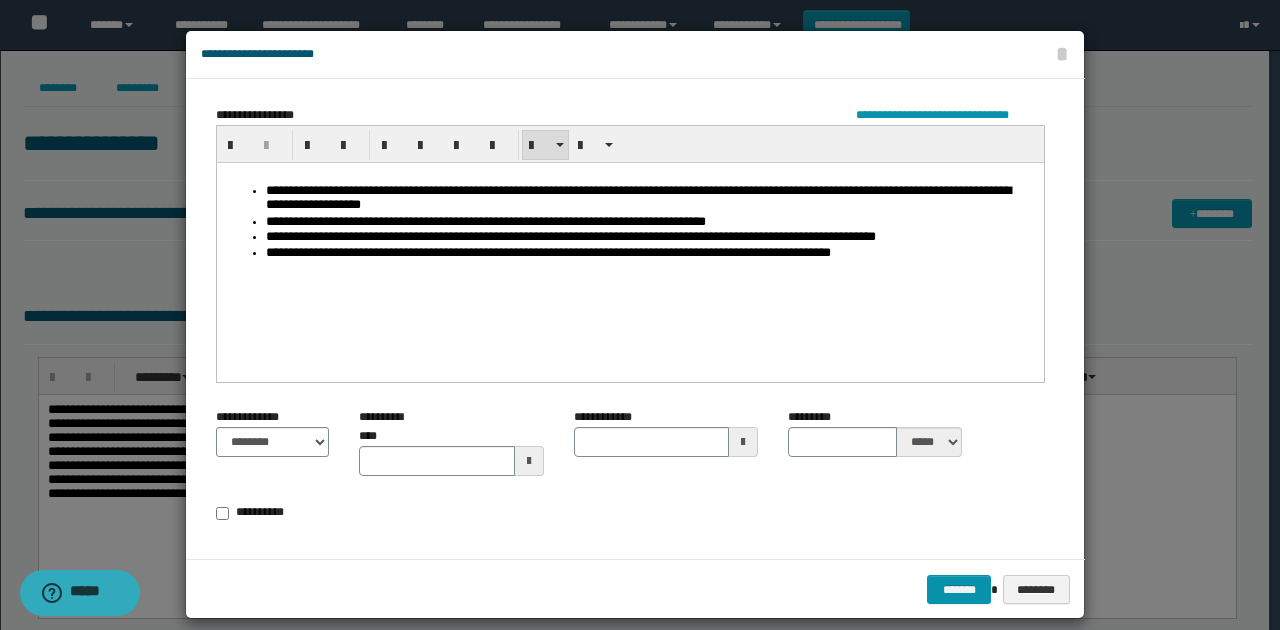 click on "**********" at bounding box center (650, 252) 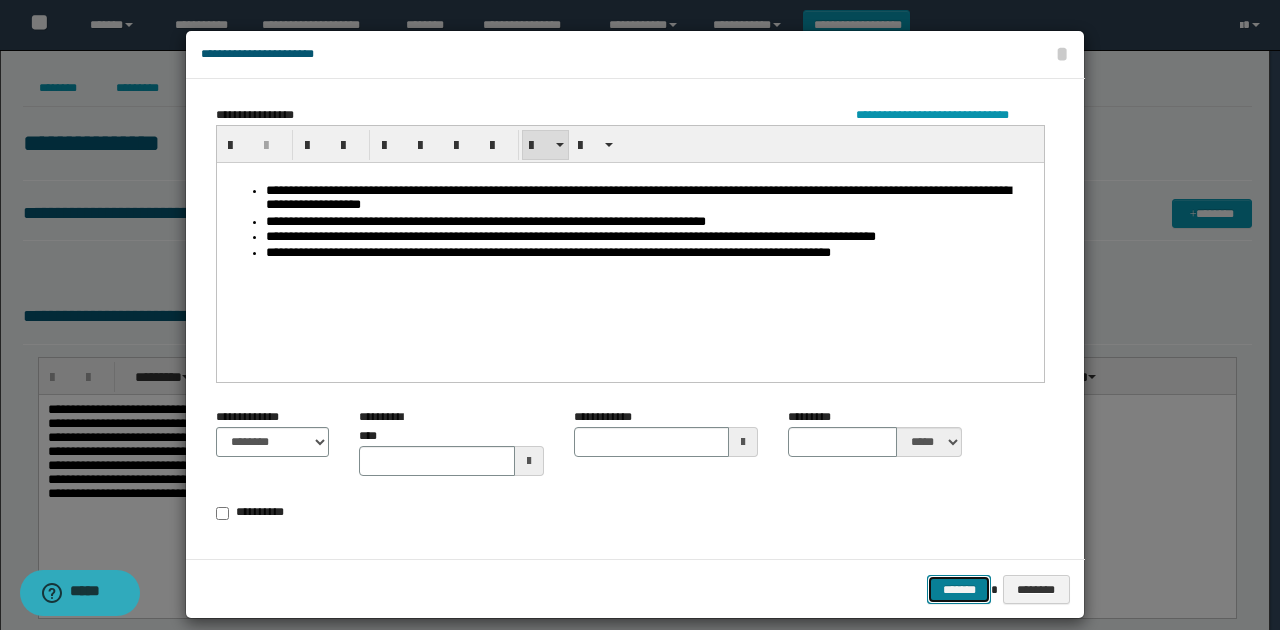 click on "*******" at bounding box center [959, 589] 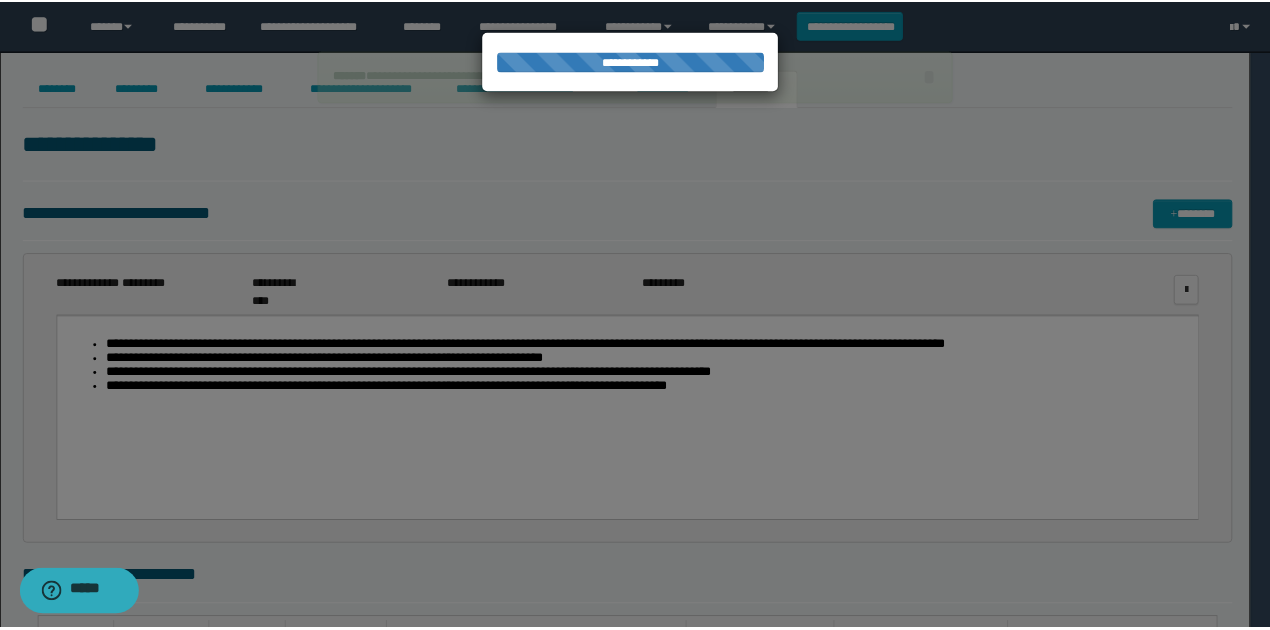scroll, scrollTop: 0, scrollLeft: 0, axis: both 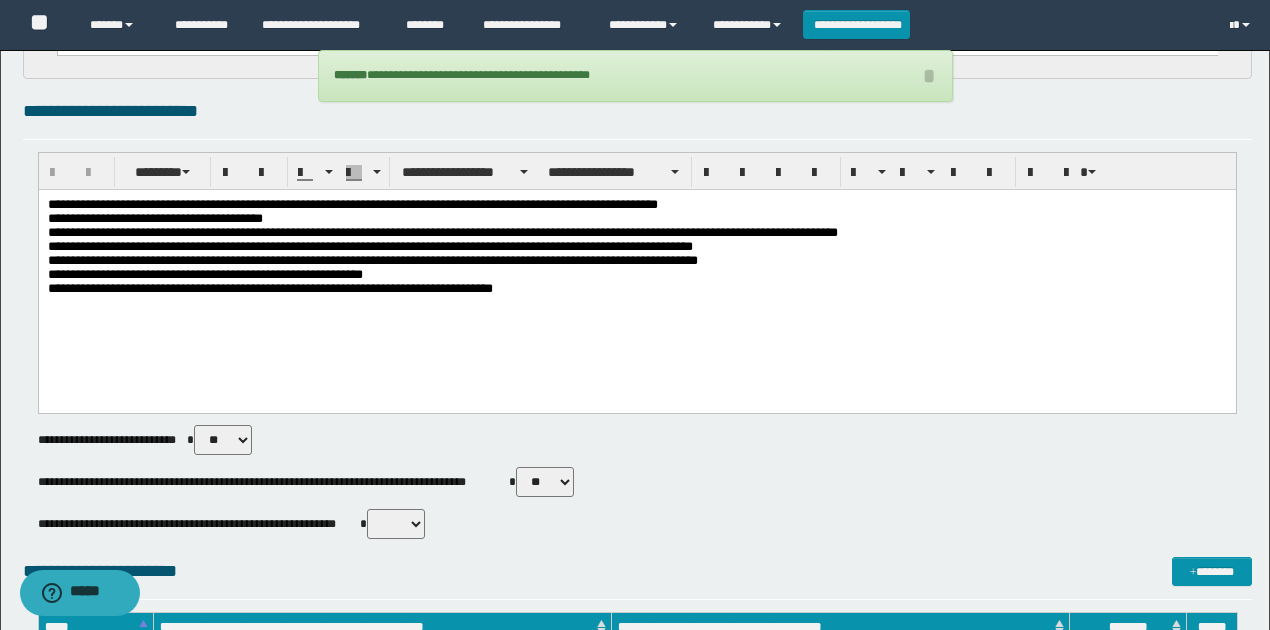 drag, startPoint x: 381, startPoint y: 318, endPoint x: 390, endPoint y: 331, distance: 15.811388 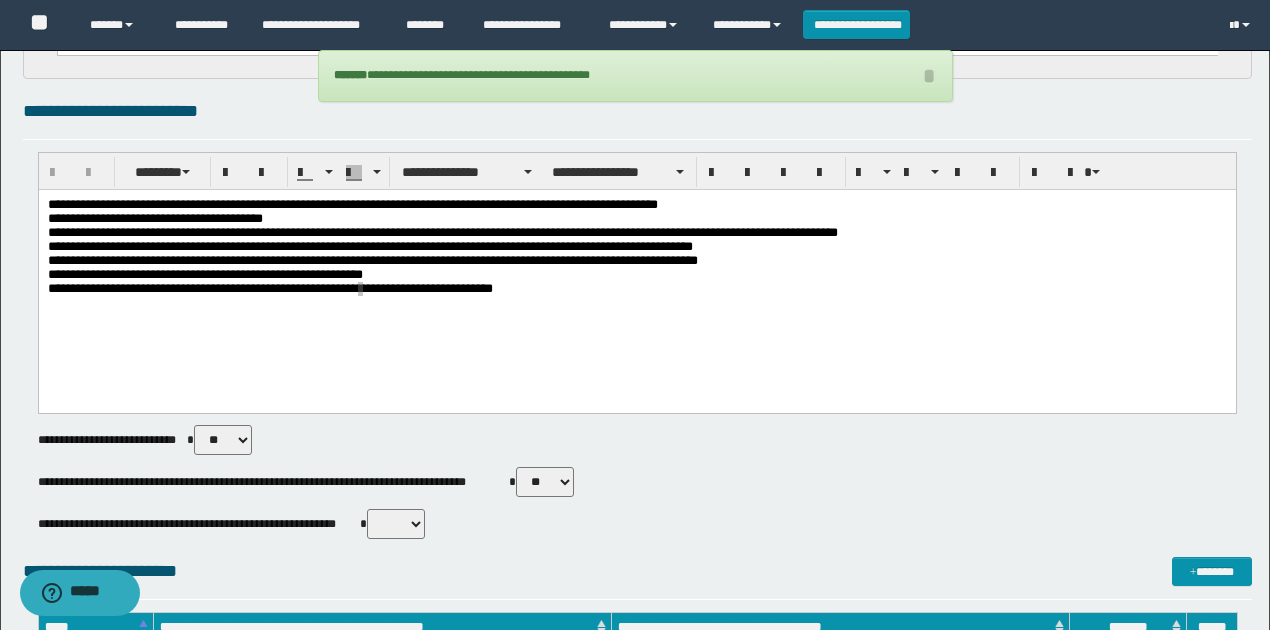 click on "**
**" at bounding box center [396, 524] 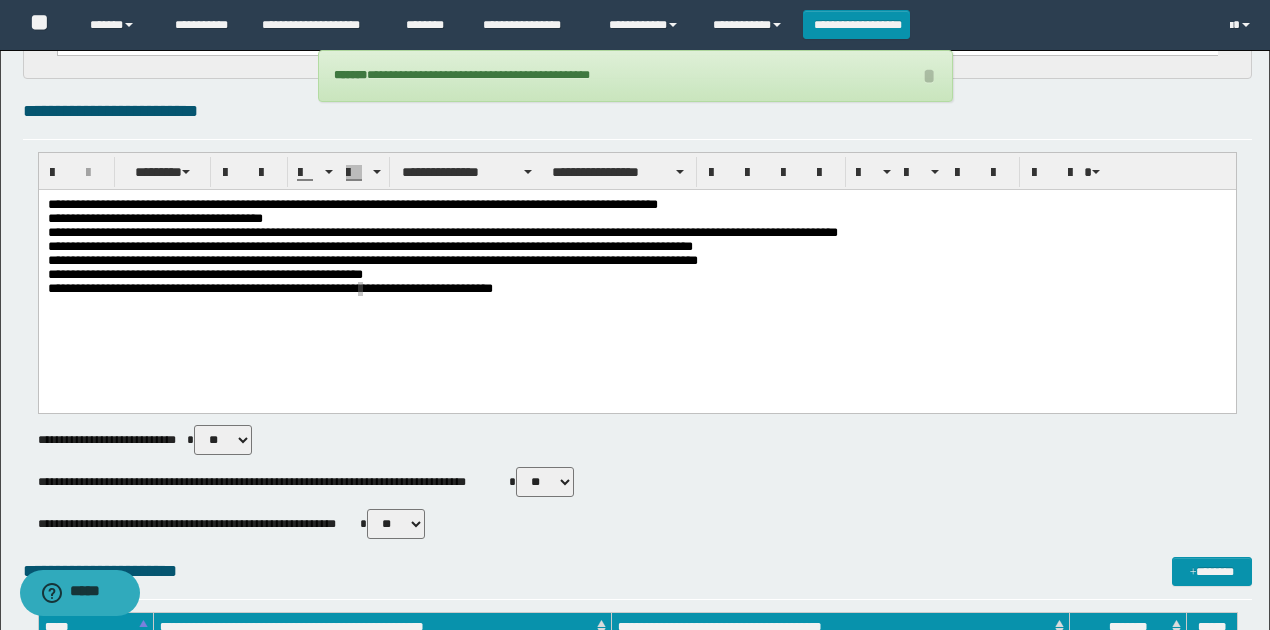 click on "**
**" at bounding box center (396, 524) 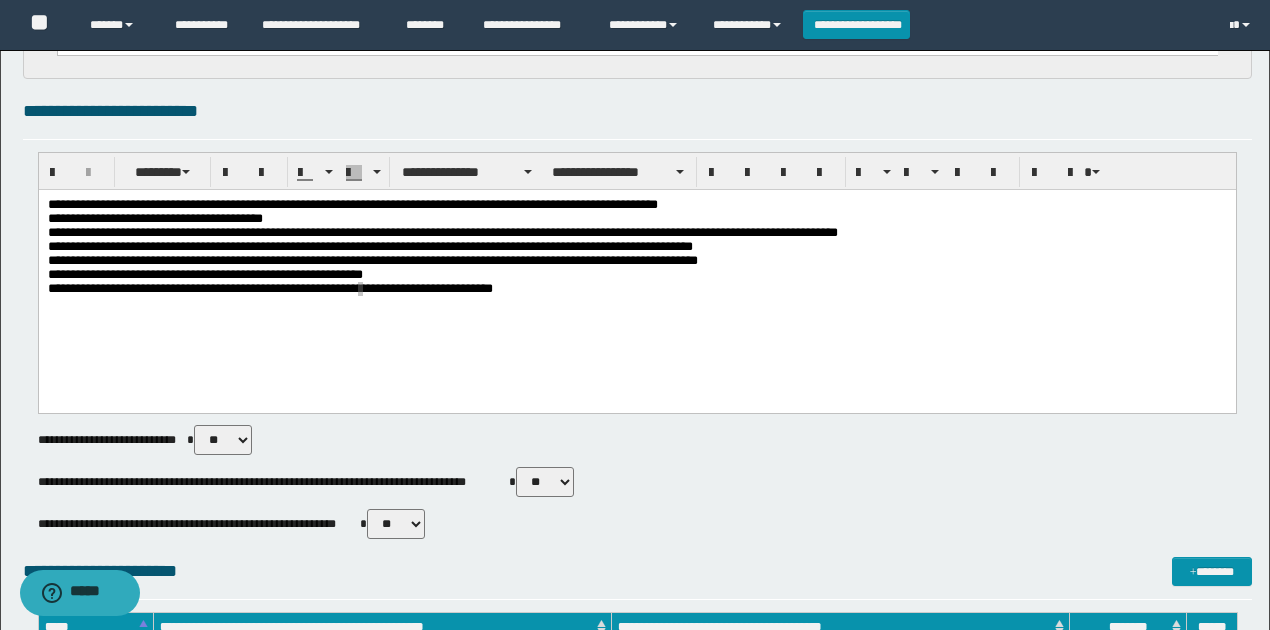 drag, startPoint x: 397, startPoint y: 520, endPoint x: 399, endPoint y: 536, distance: 16.124516 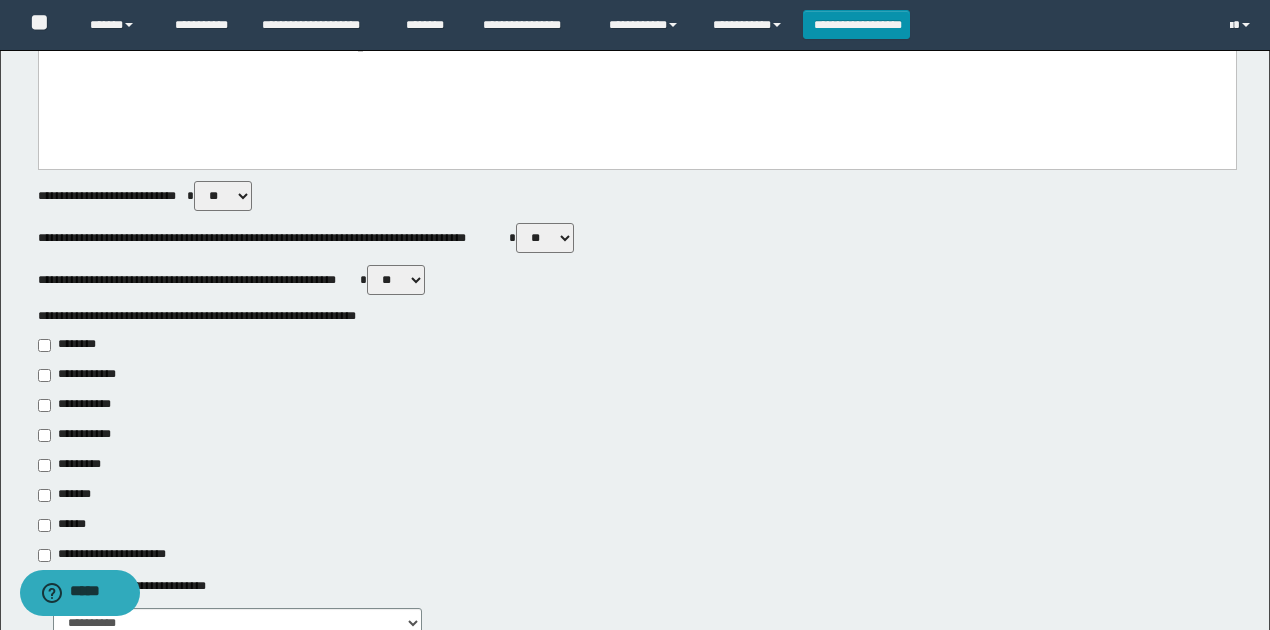 scroll, scrollTop: 733, scrollLeft: 0, axis: vertical 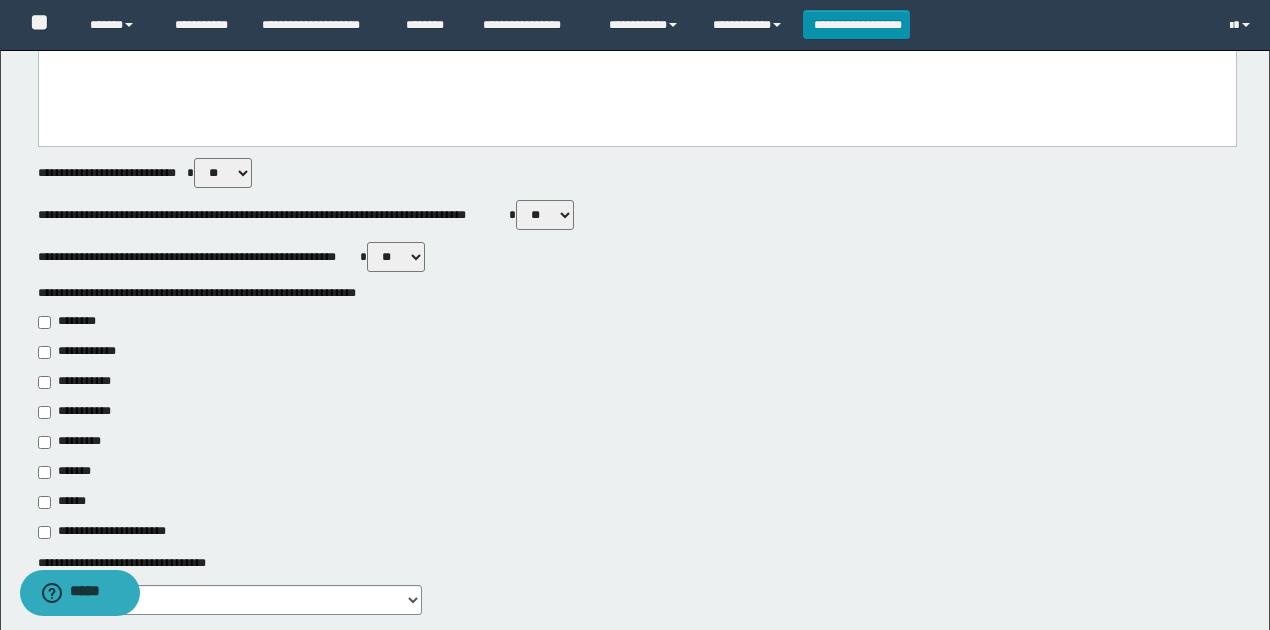 click on "**********" at bounding box center (81, 382) 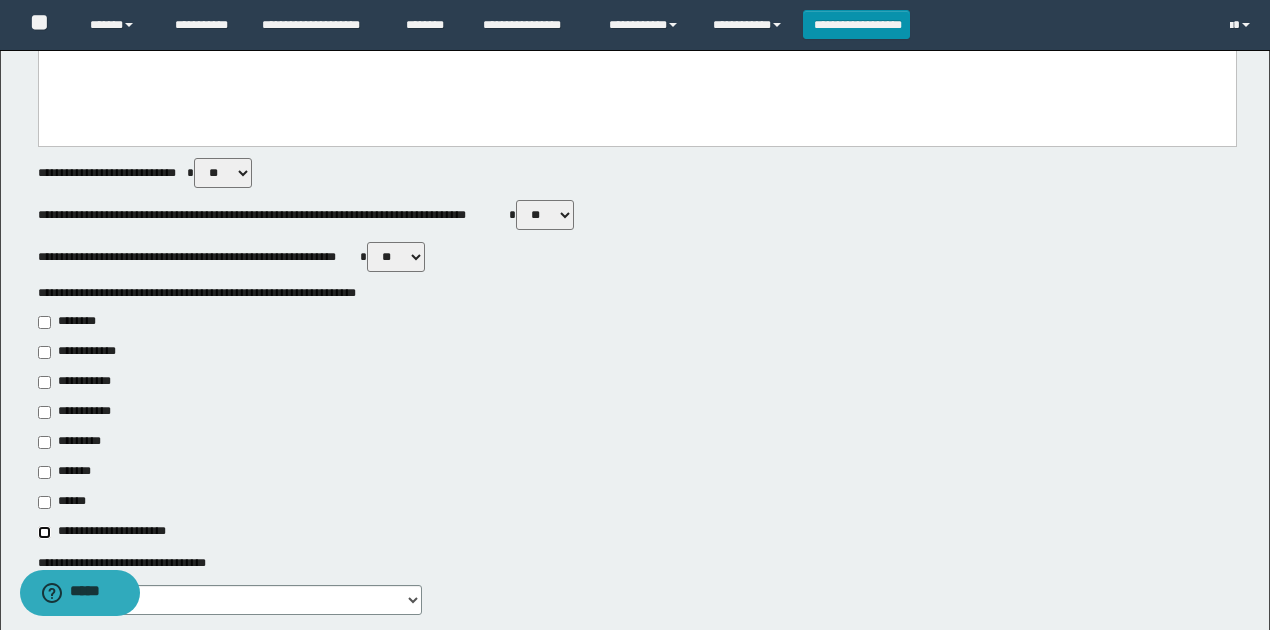 type on "**********" 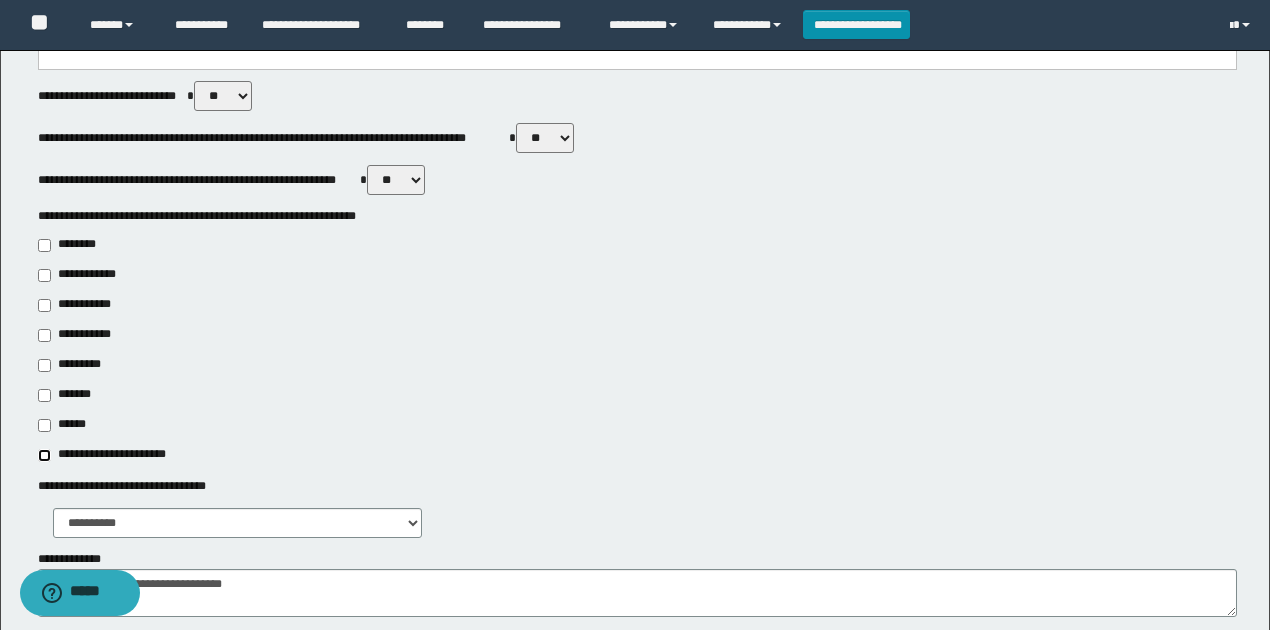 scroll, scrollTop: 933, scrollLeft: 0, axis: vertical 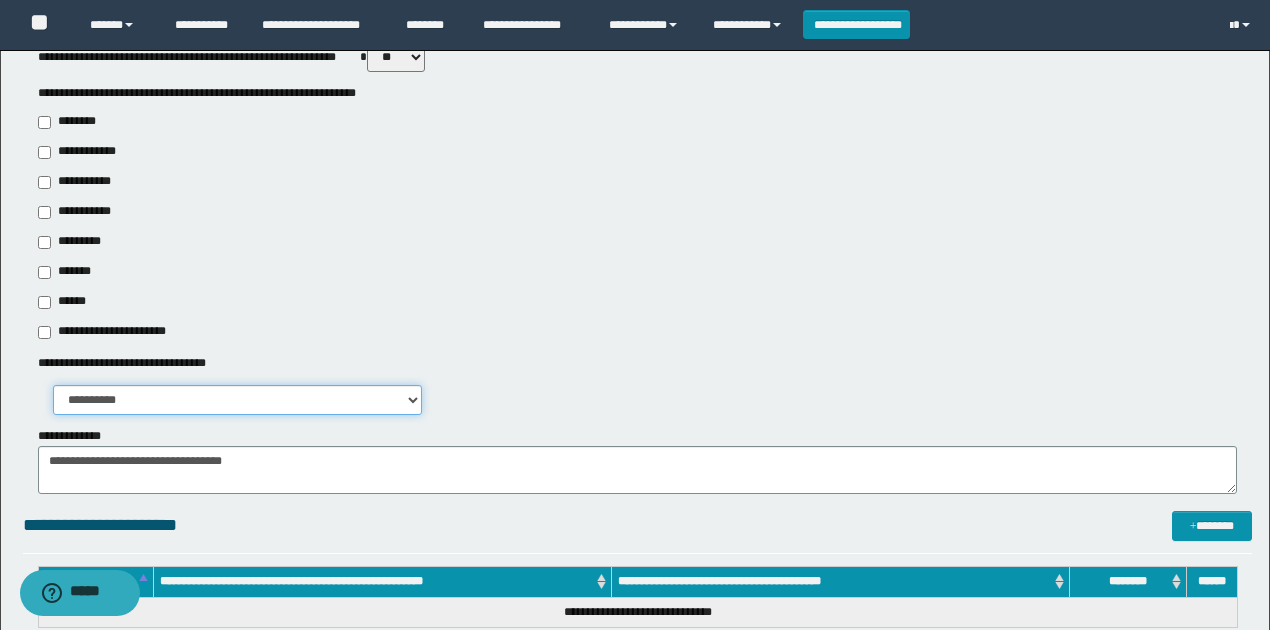 click on "**********" at bounding box center [238, 400] 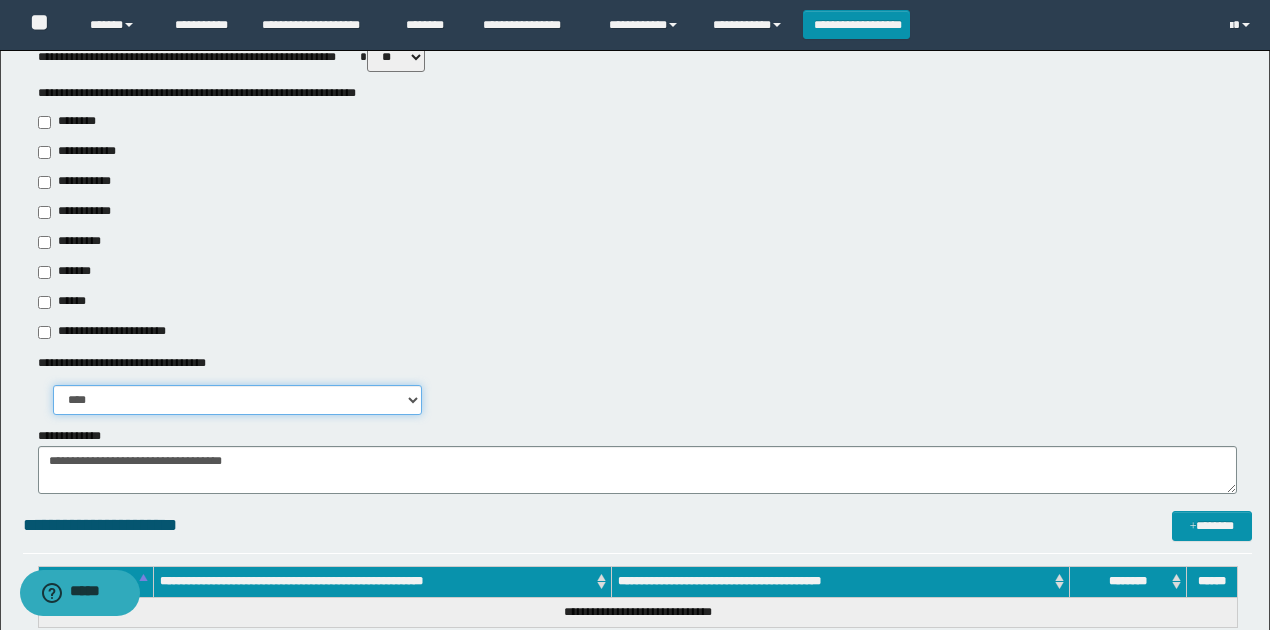 click on "**********" at bounding box center [238, 400] 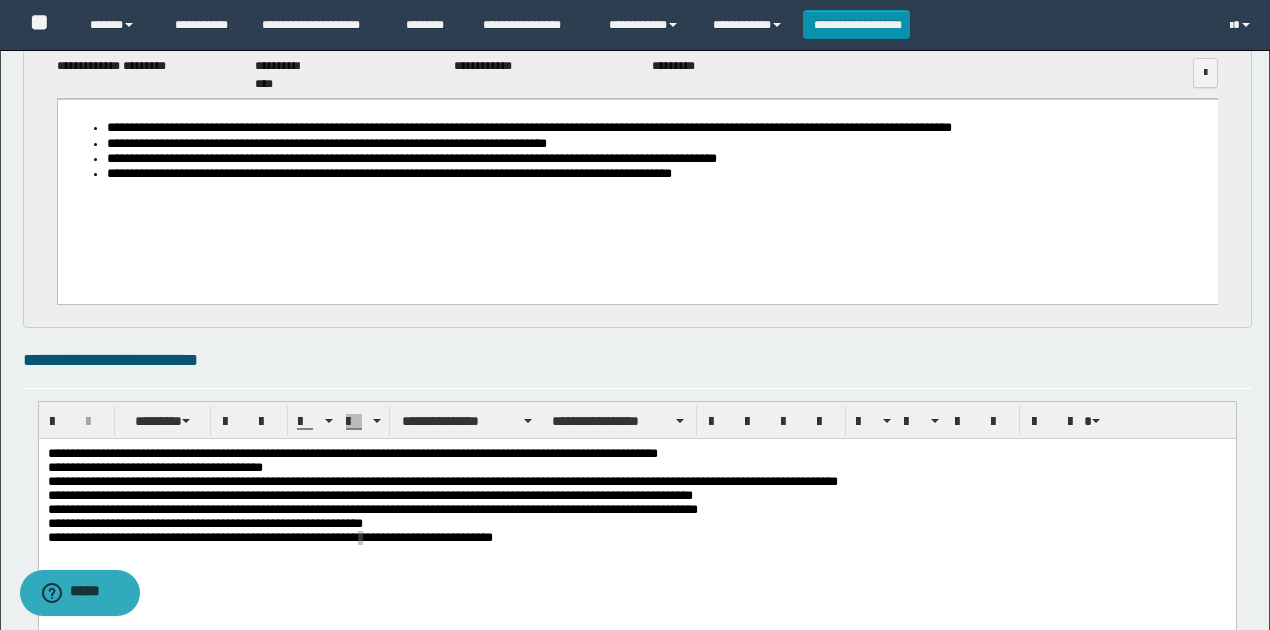 scroll, scrollTop: 0, scrollLeft: 0, axis: both 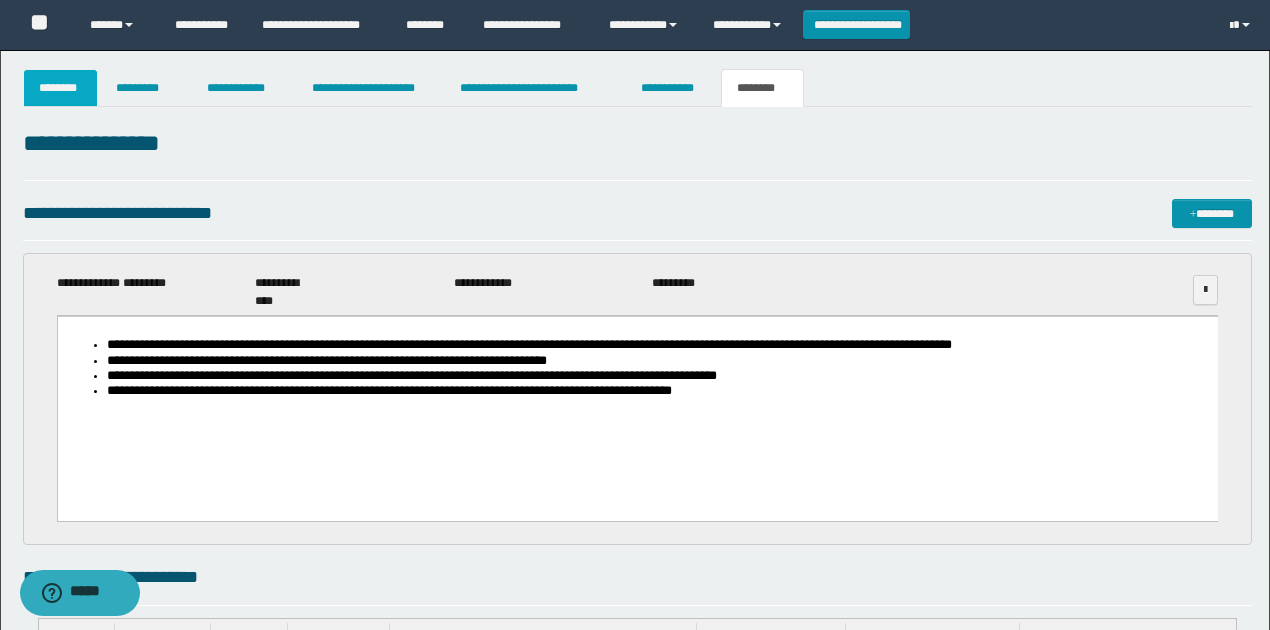 click on "********" at bounding box center [61, 88] 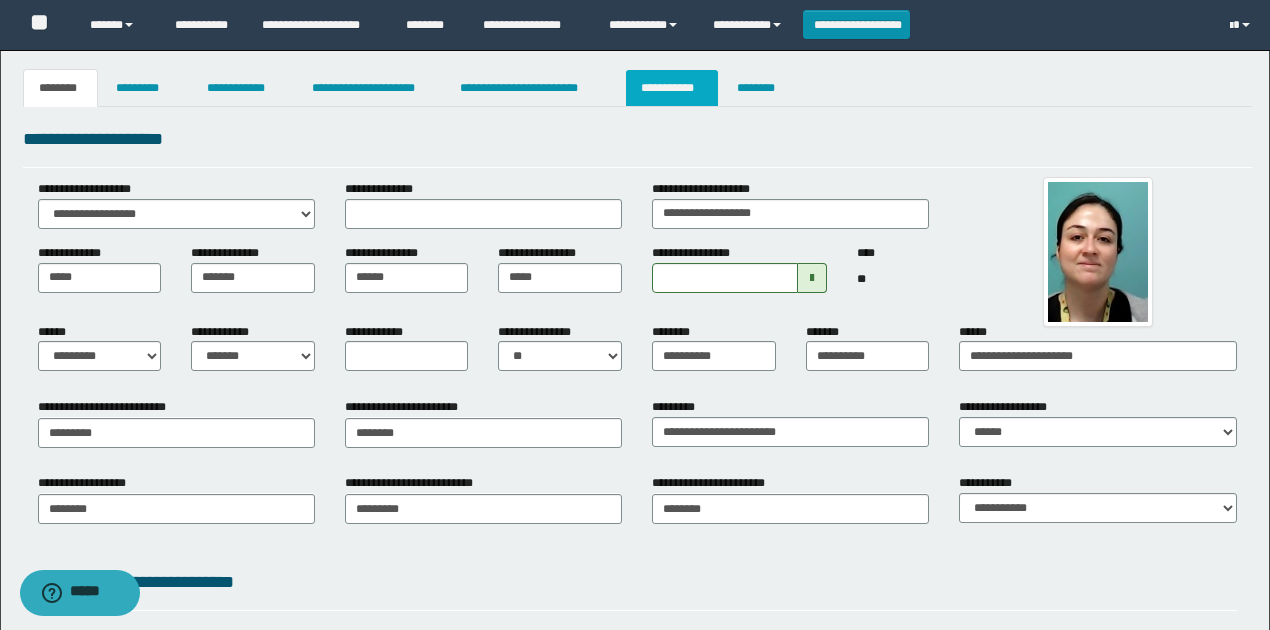 click on "**********" at bounding box center [672, 88] 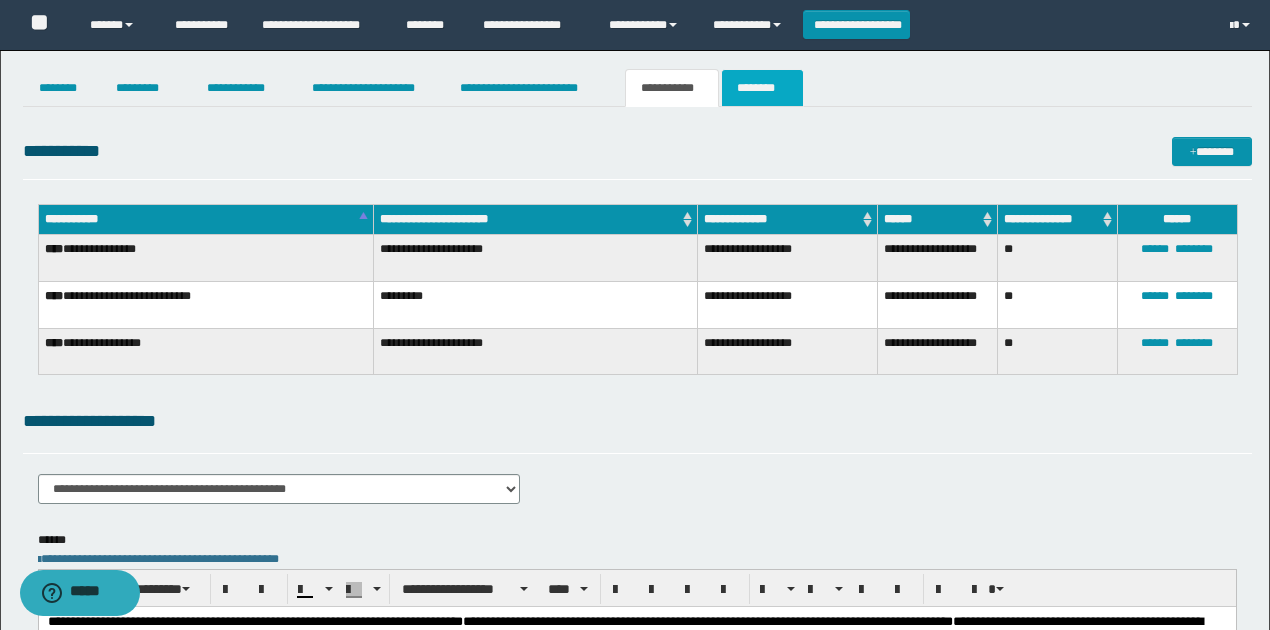 click on "********" at bounding box center (762, 88) 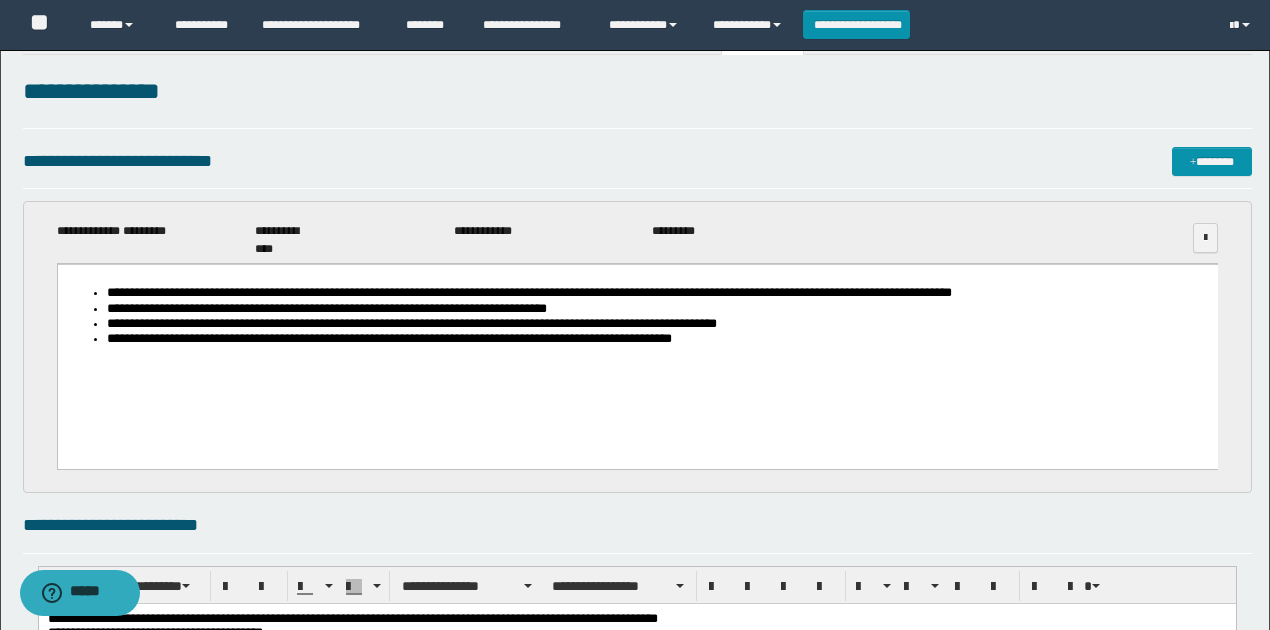 scroll, scrollTop: 0, scrollLeft: 0, axis: both 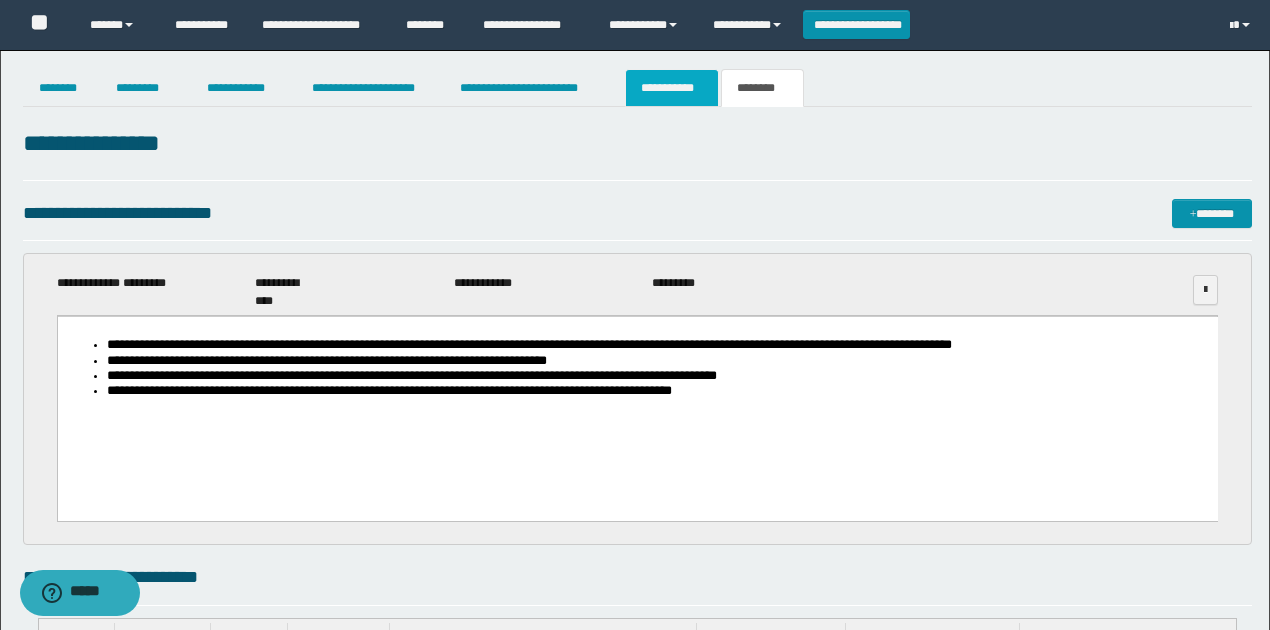 click on "**********" at bounding box center [672, 88] 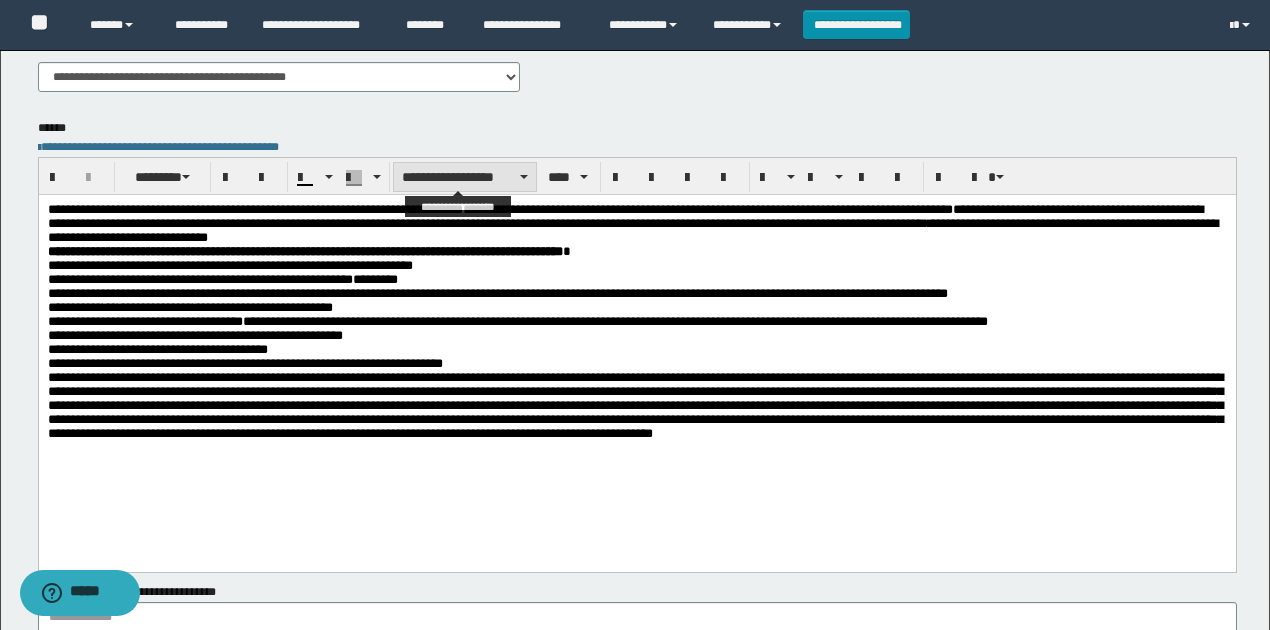 scroll, scrollTop: 533, scrollLeft: 0, axis: vertical 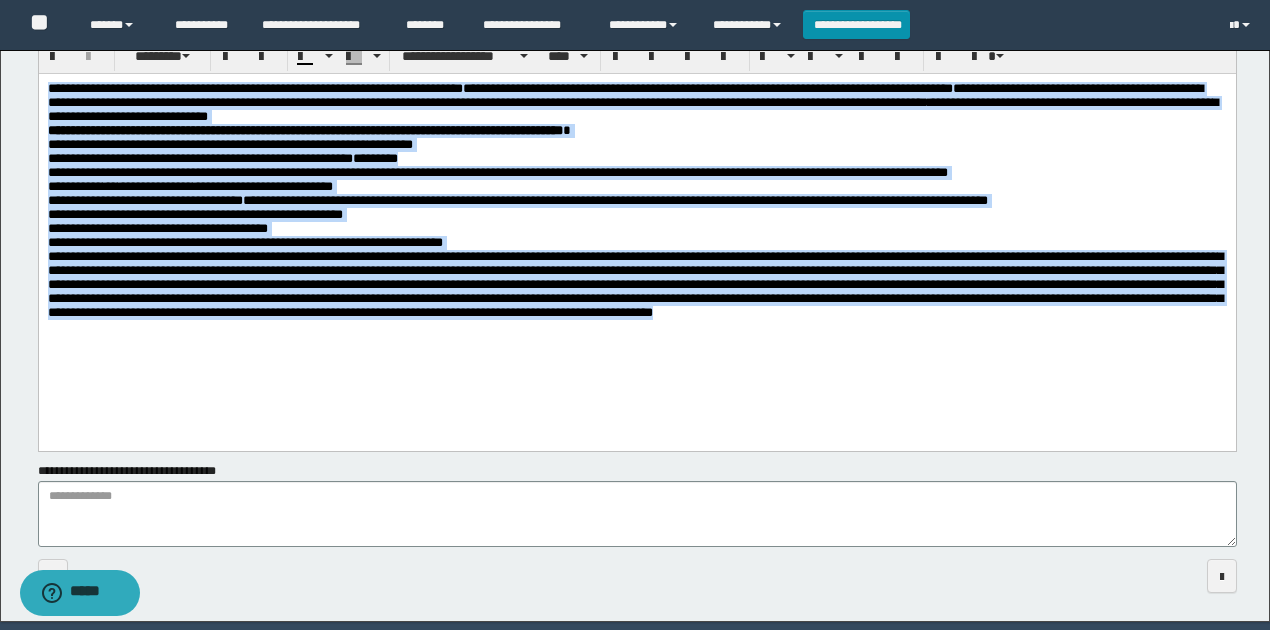 drag, startPoint x: 48, startPoint y: 84, endPoint x: 1162, endPoint y: 343, distance: 1143.7119 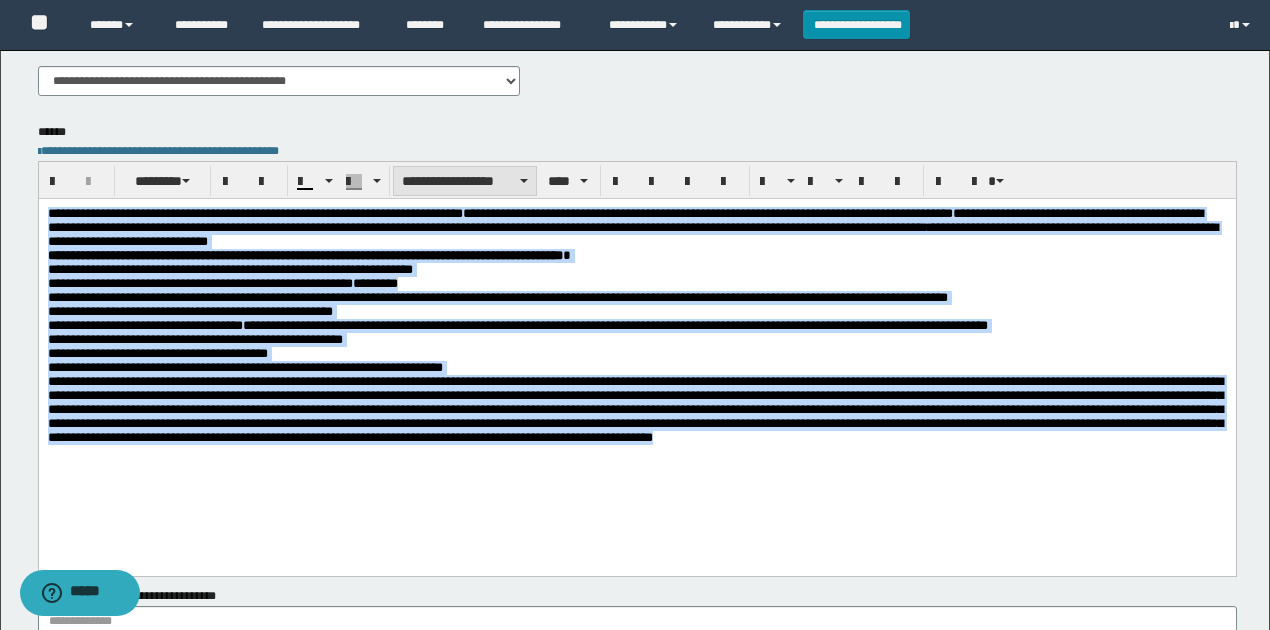 scroll, scrollTop: 333, scrollLeft: 0, axis: vertical 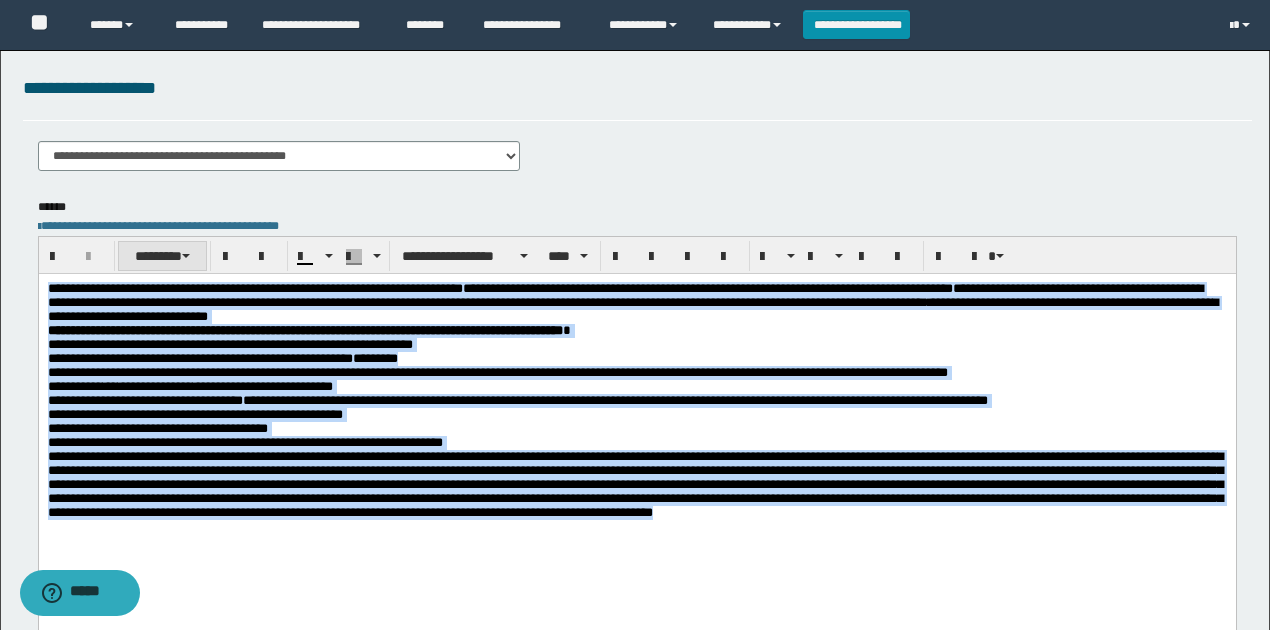 click on "********" at bounding box center (162, 256) 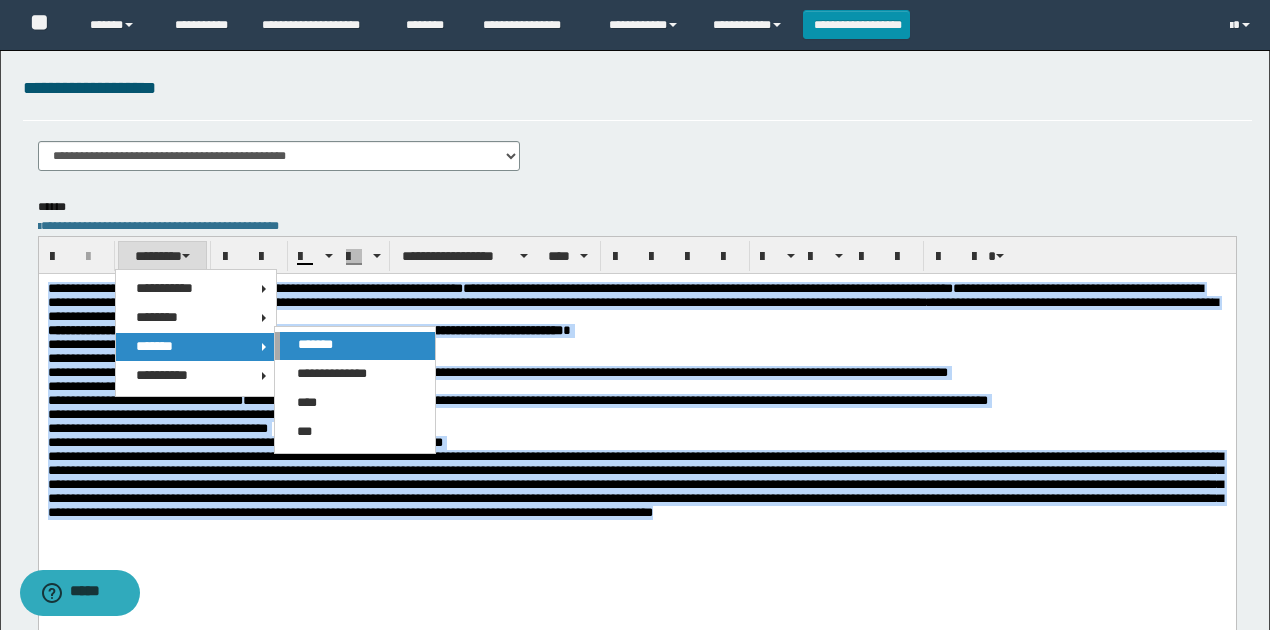 click on "*******" at bounding box center [315, 344] 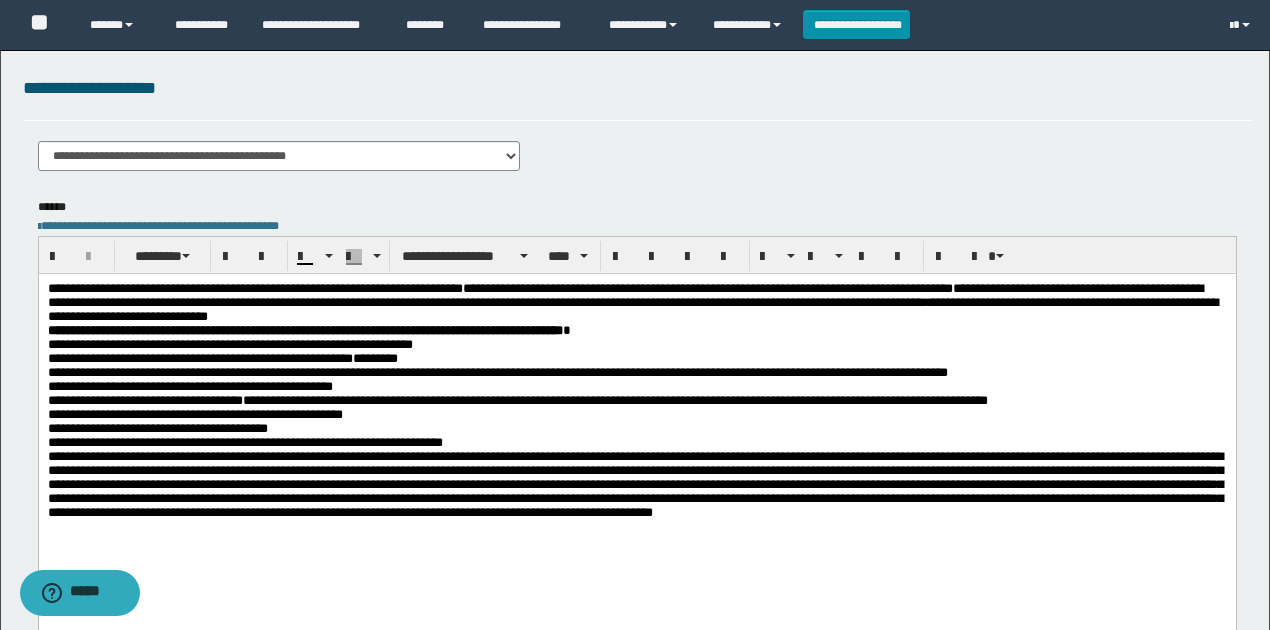 click on "**********" at bounding box center [497, 371] 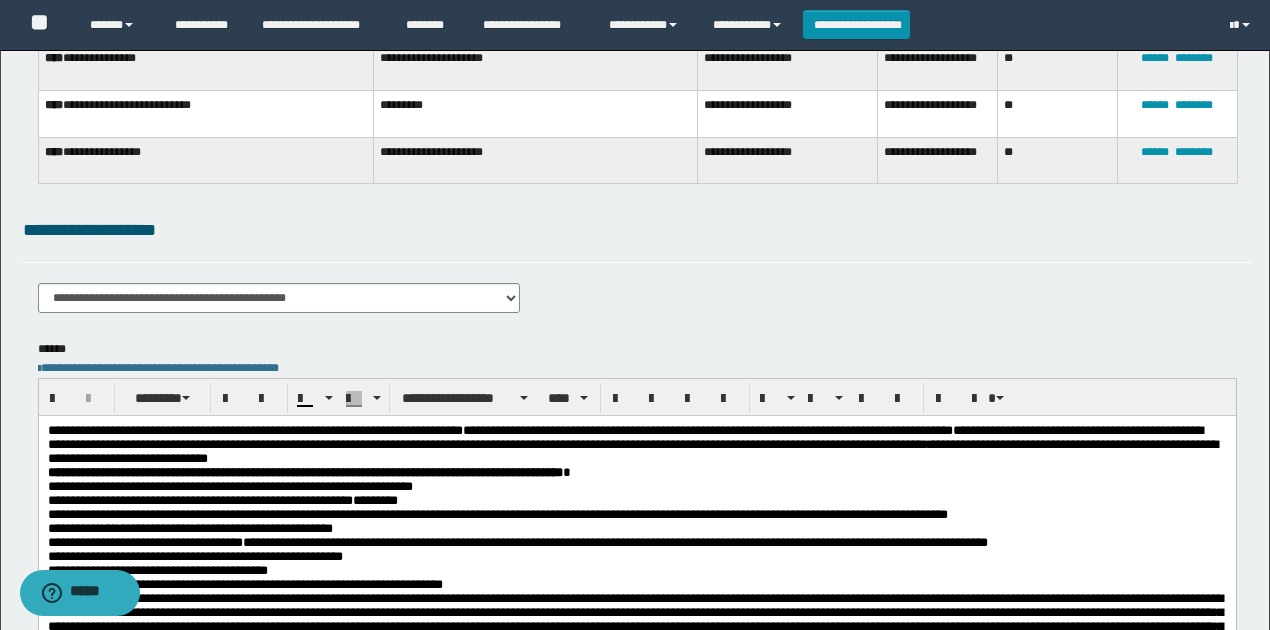 scroll, scrollTop: 0, scrollLeft: 0, axis: both 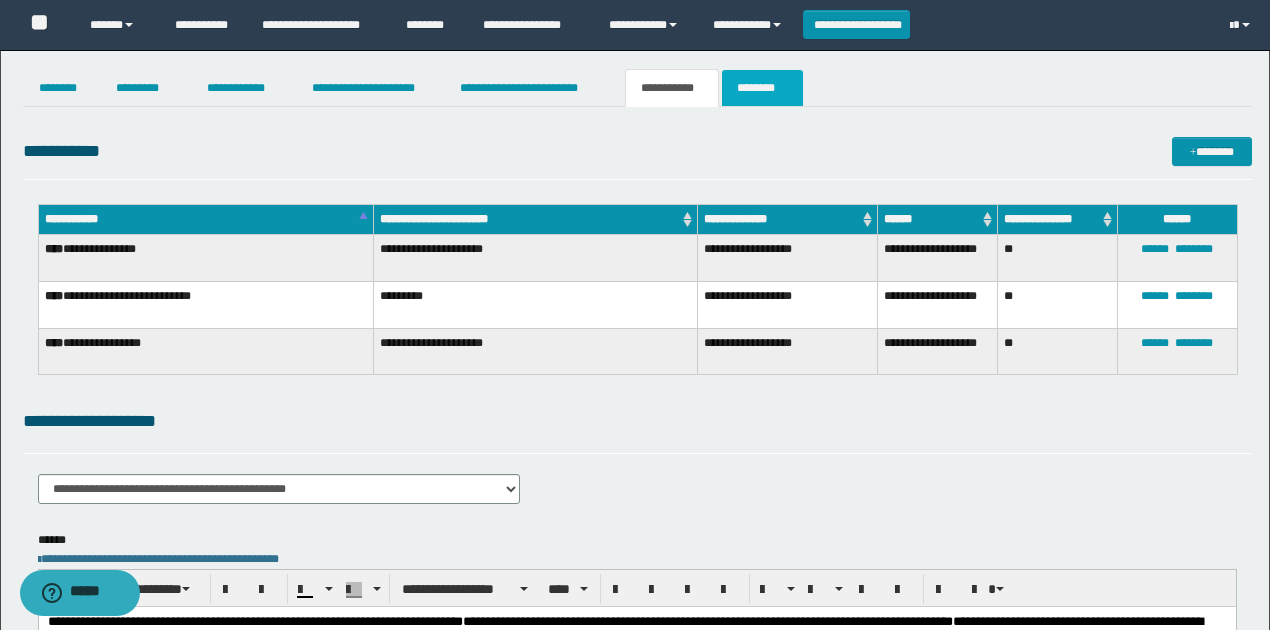 click on "********" at bounding box center (762, 88) 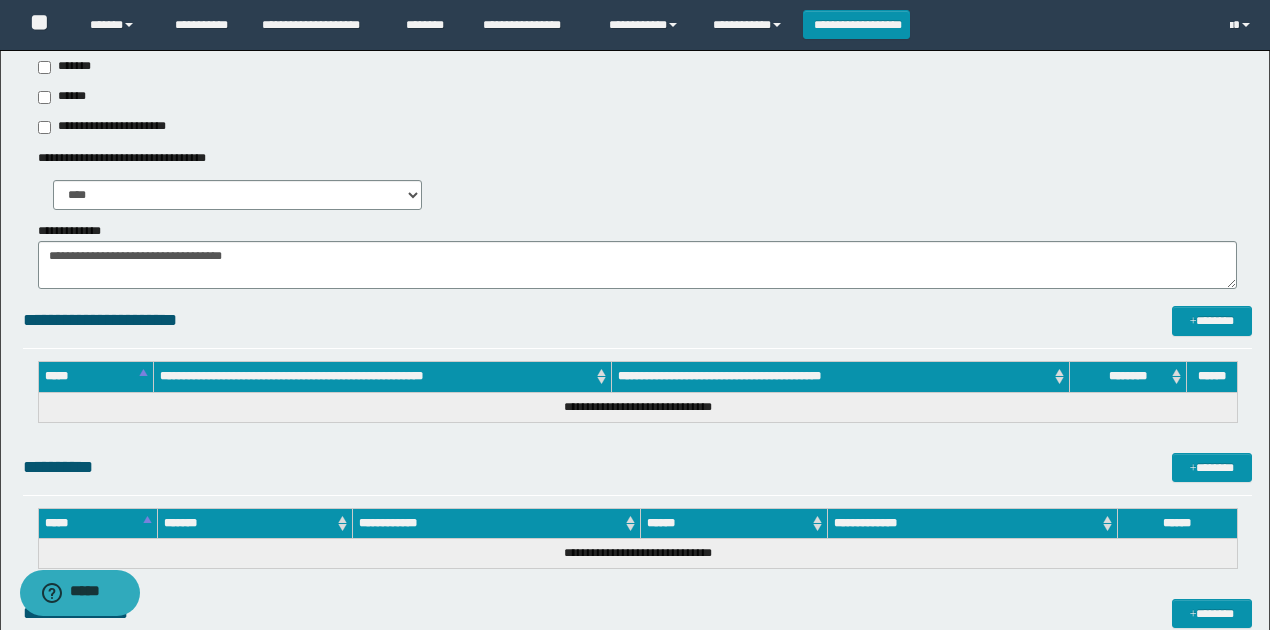 scroll, scrollTop: 1656, scrollLeft: 0, axis: vertical 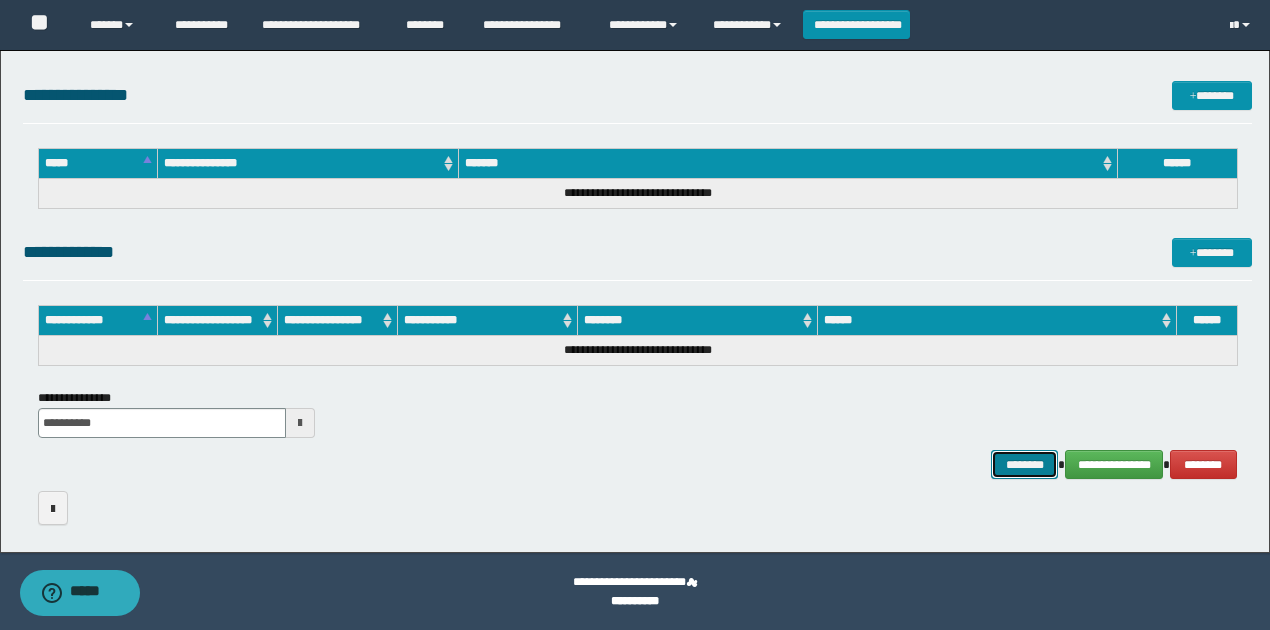 click on "********" at bounding box center (1024, 464) 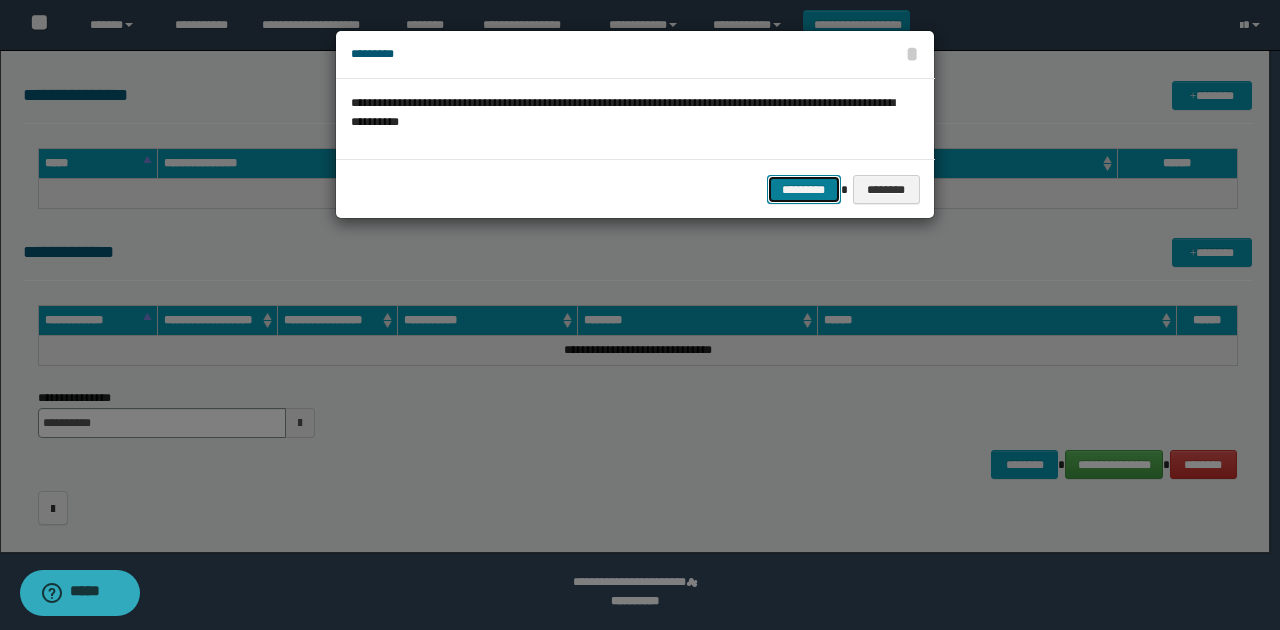 click on "*********" at bounding box center (804, 189) 